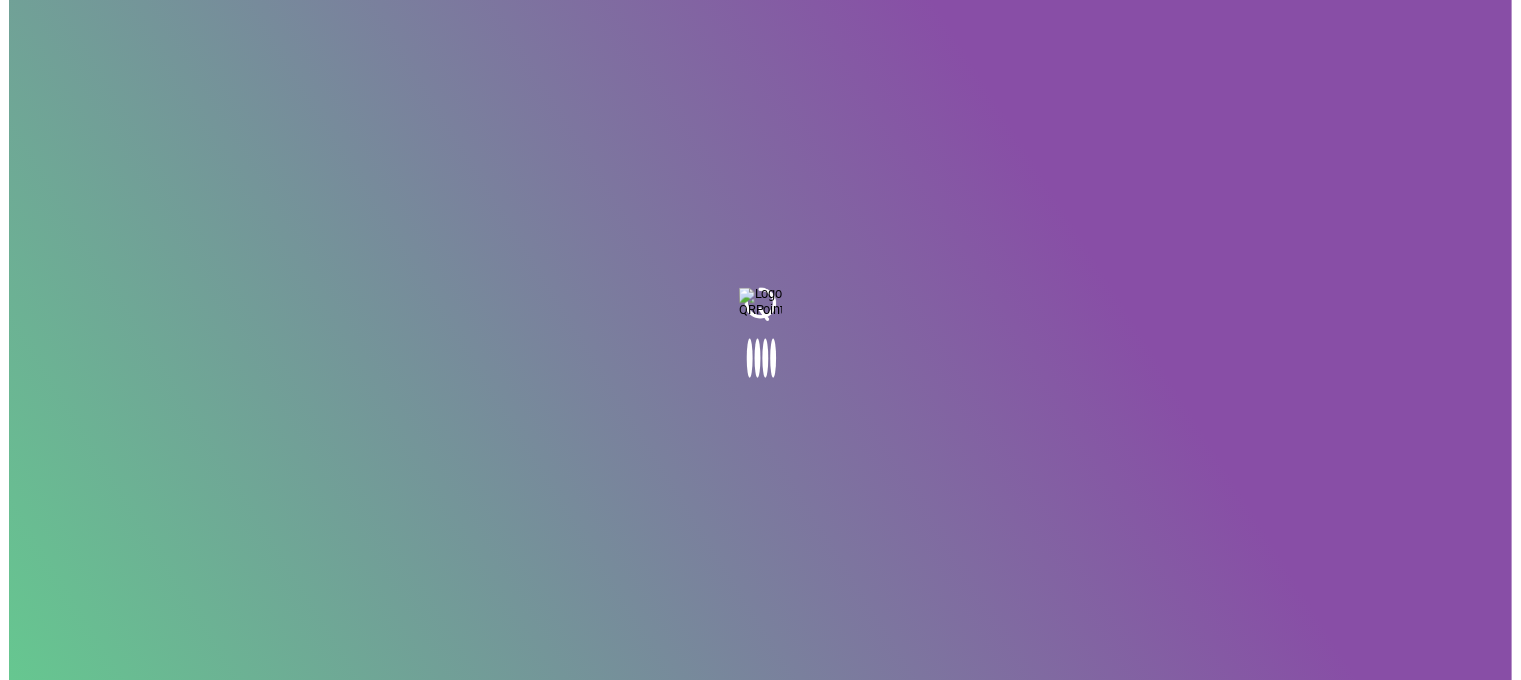 scroll, scrollTop: 0, scrollLeft: 0, axis: both 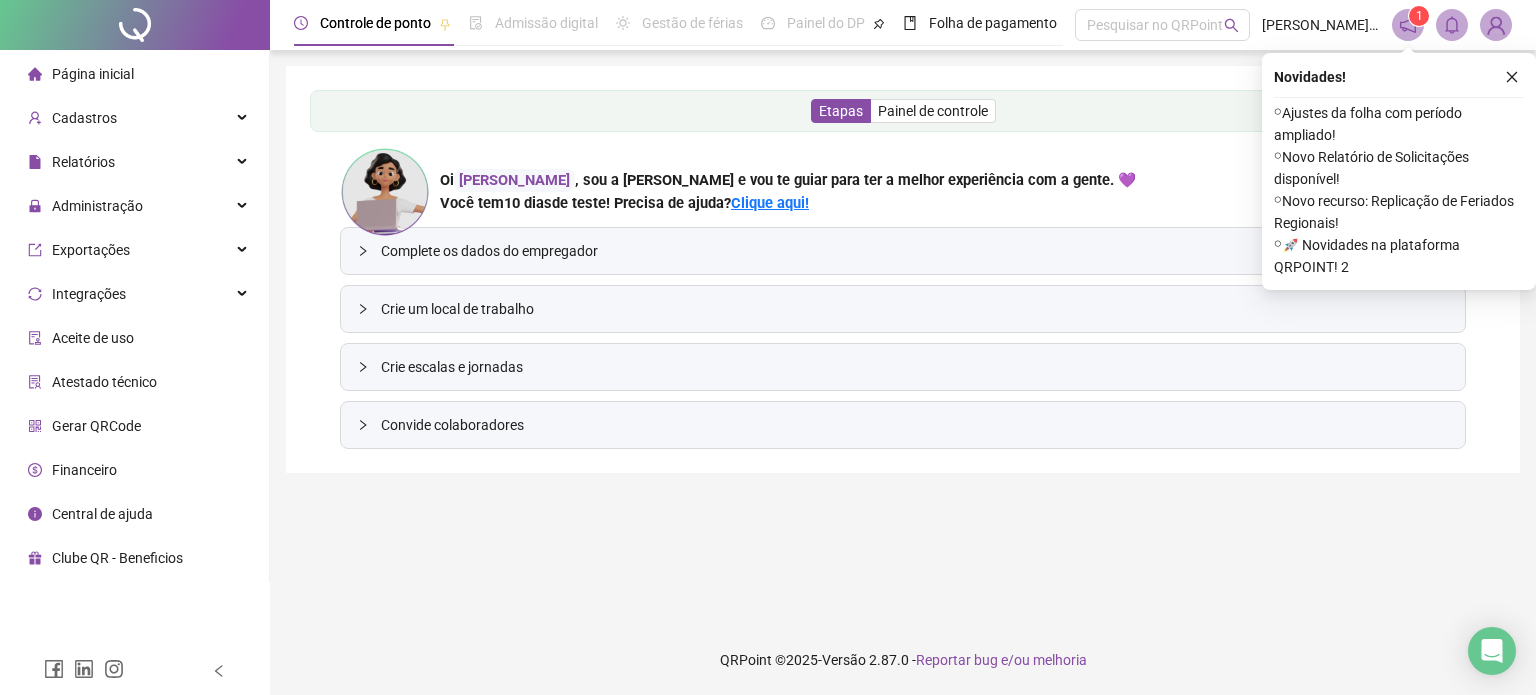 click on "Complete os dados do empregador" at bounding box center (915, 251) 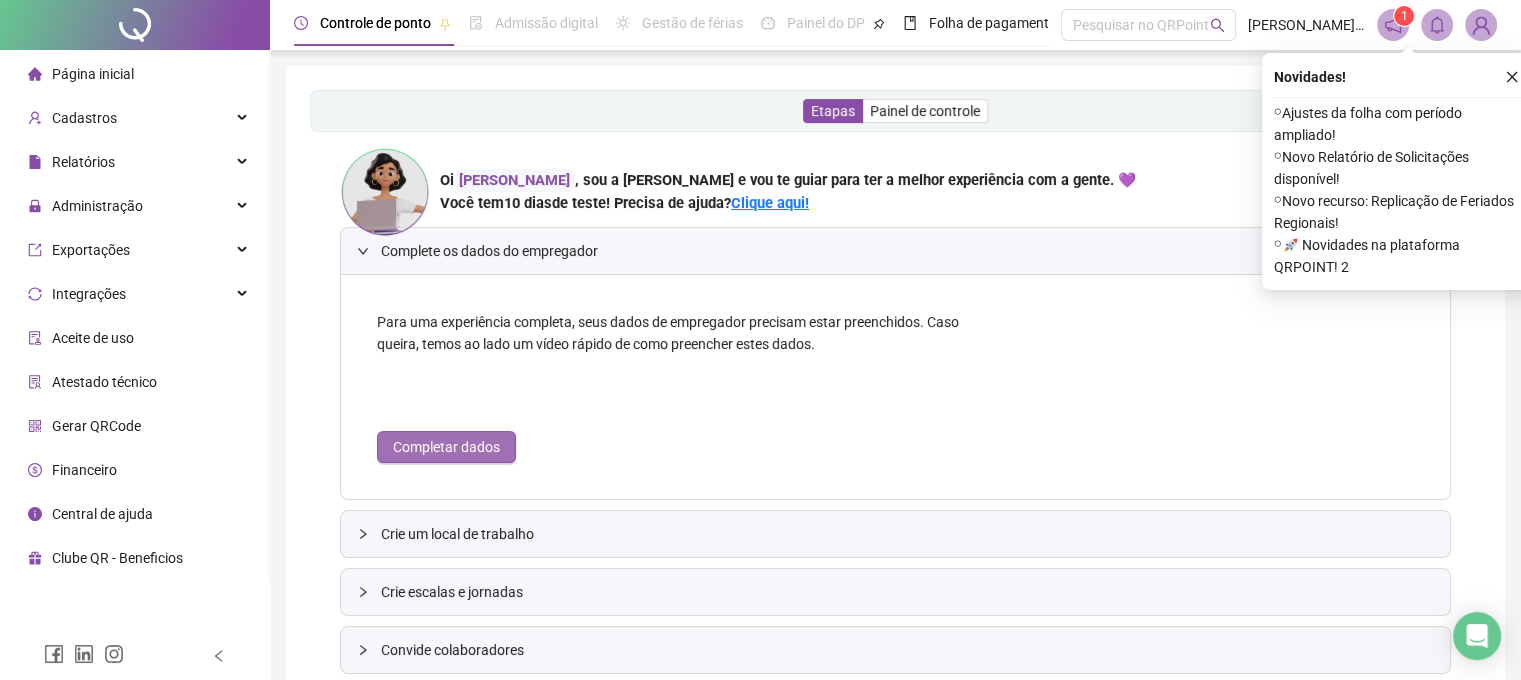 click on "Completar dados" at bounding box center [446, 447] 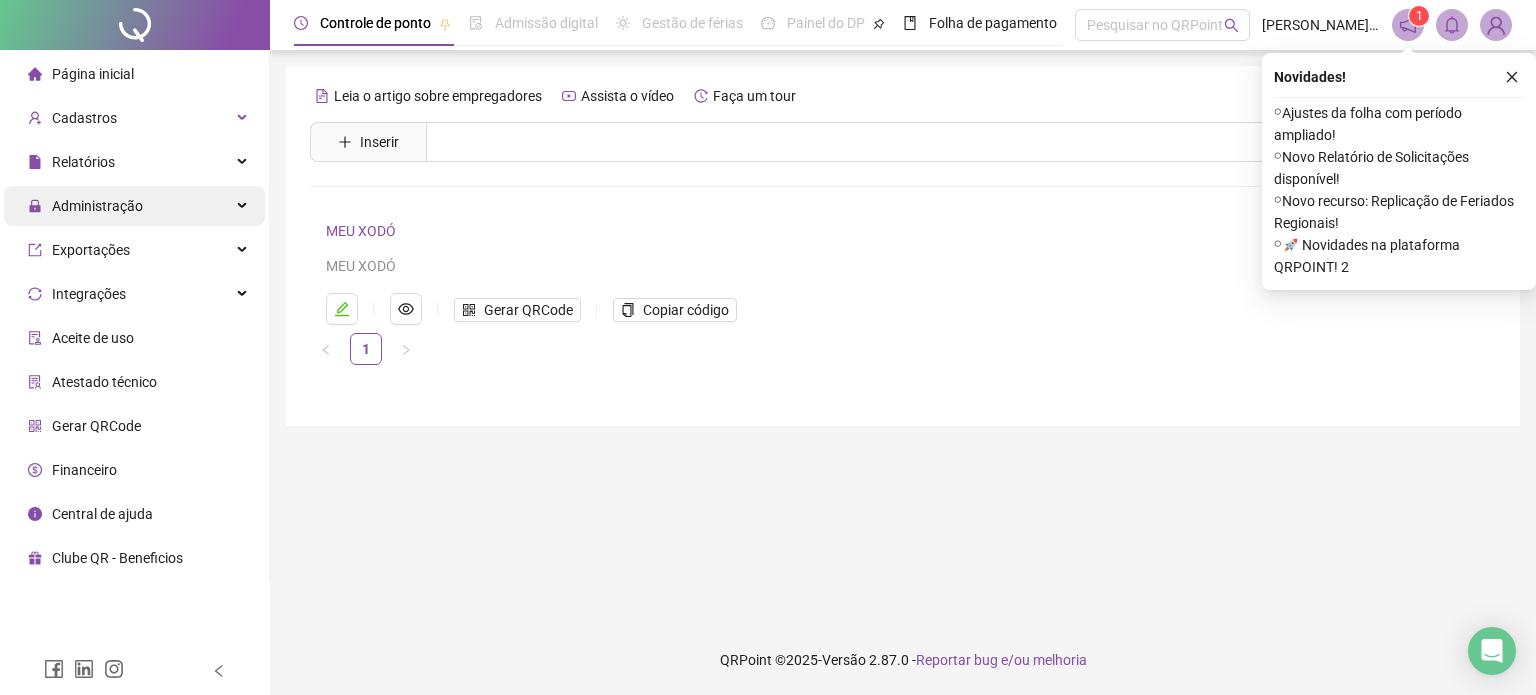 click on "Administração" at bounding box center (134, 206) 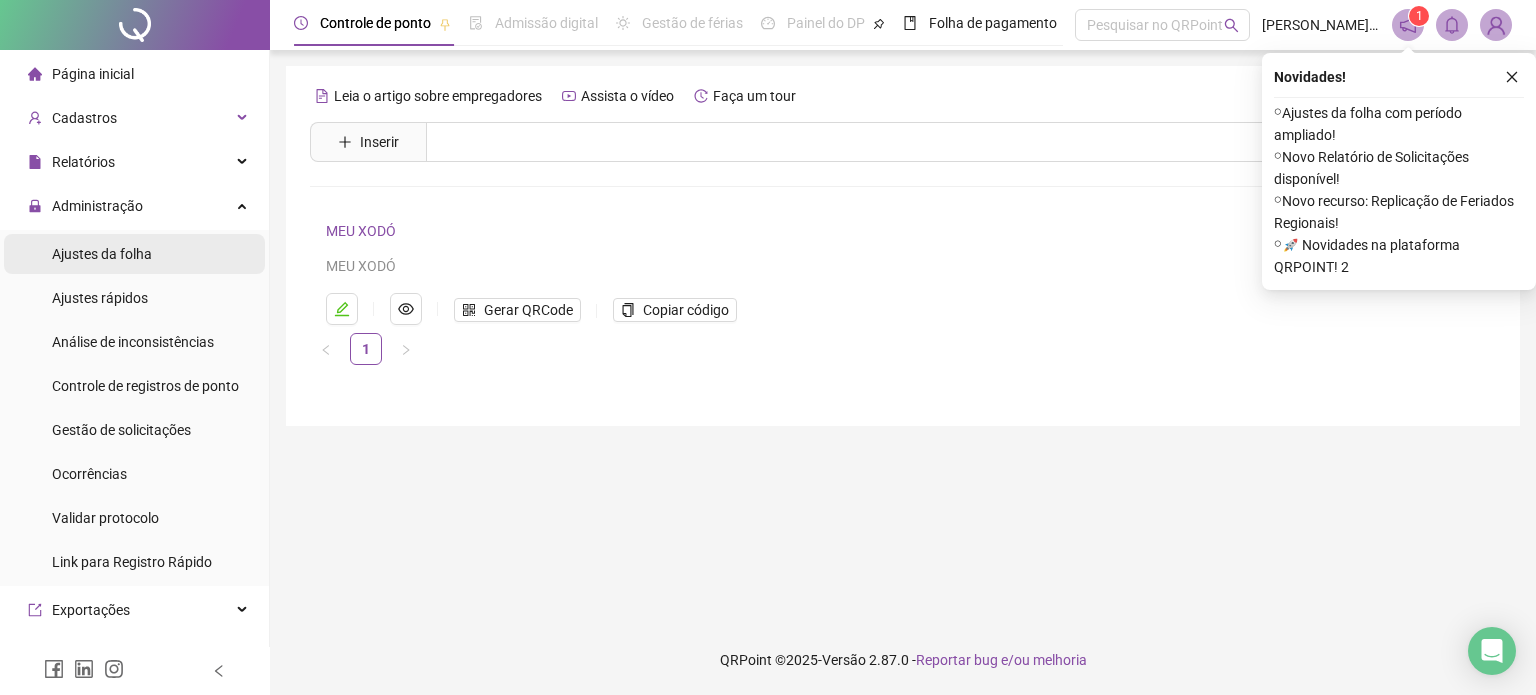 click on "Ajustes da folha" at bounding box center (102, 254) 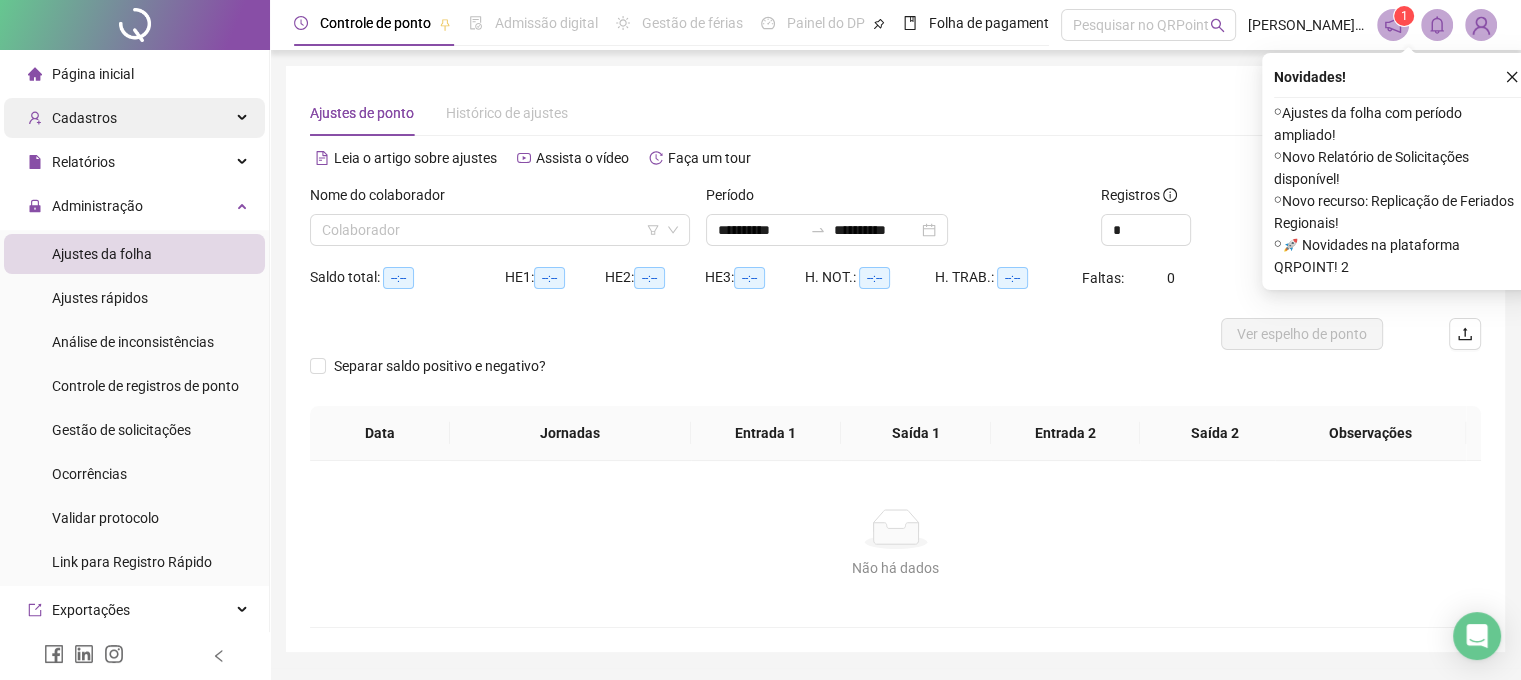 click on "Cadastros" at bounding box center [84, 118] 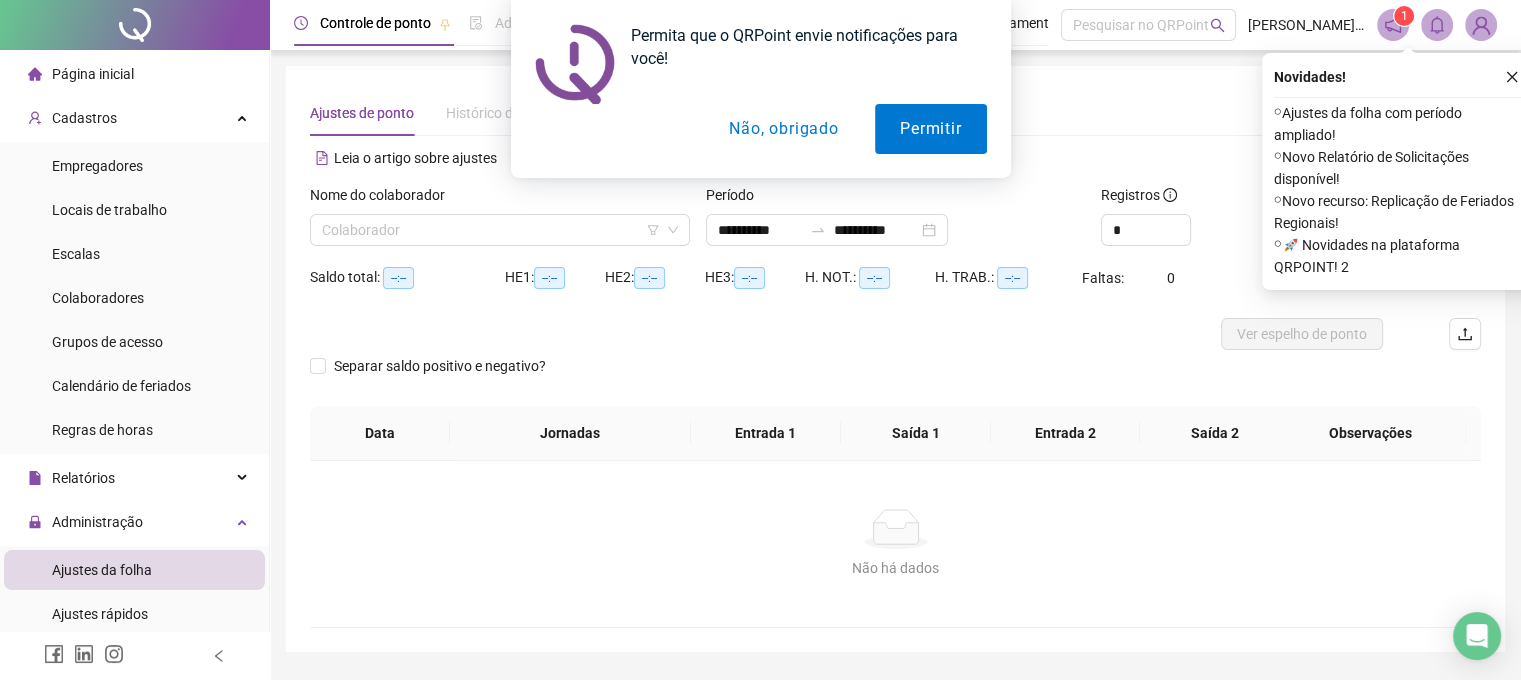 click on "Permita que o QRPoint envie notificações para você! Permitir Não, obrigado" at bounding box center [760, 89] 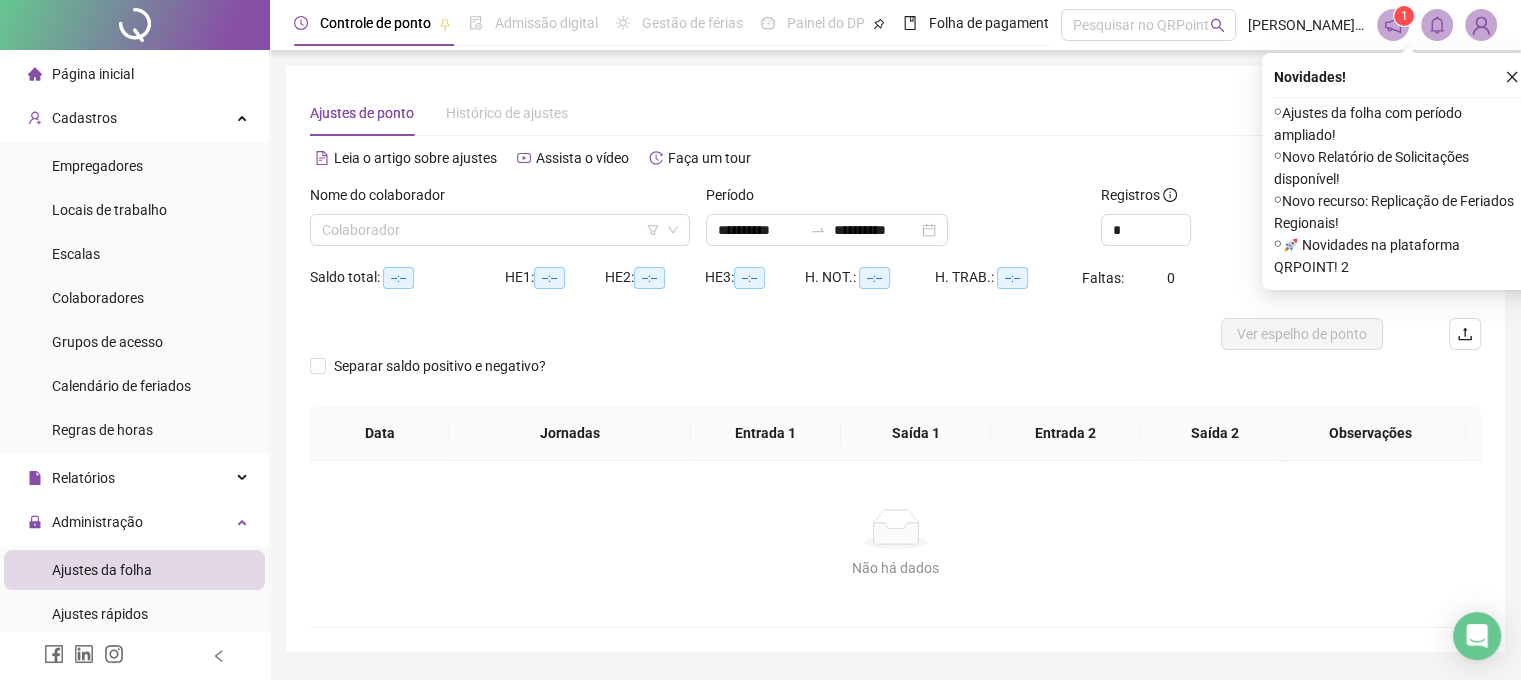 click on "Empregadores" at bounding box center (134, 166) 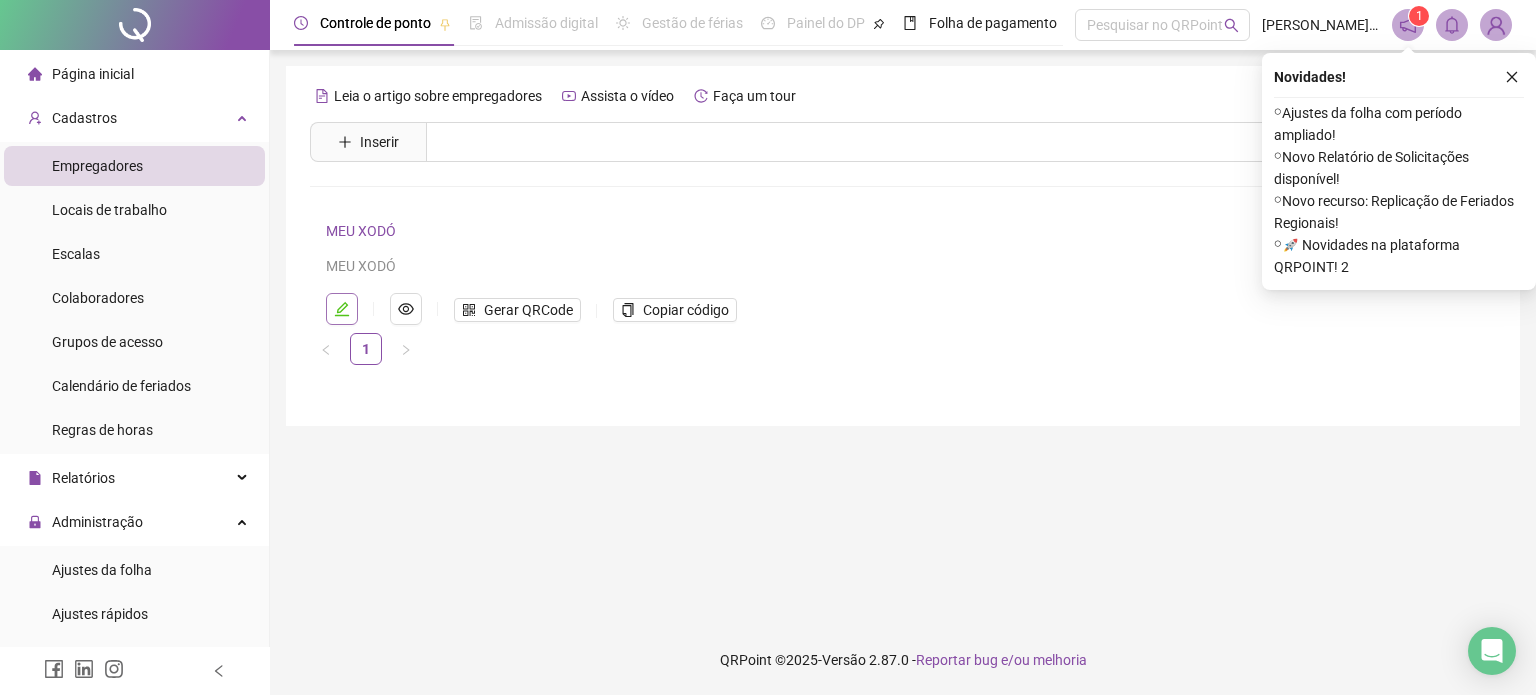 click 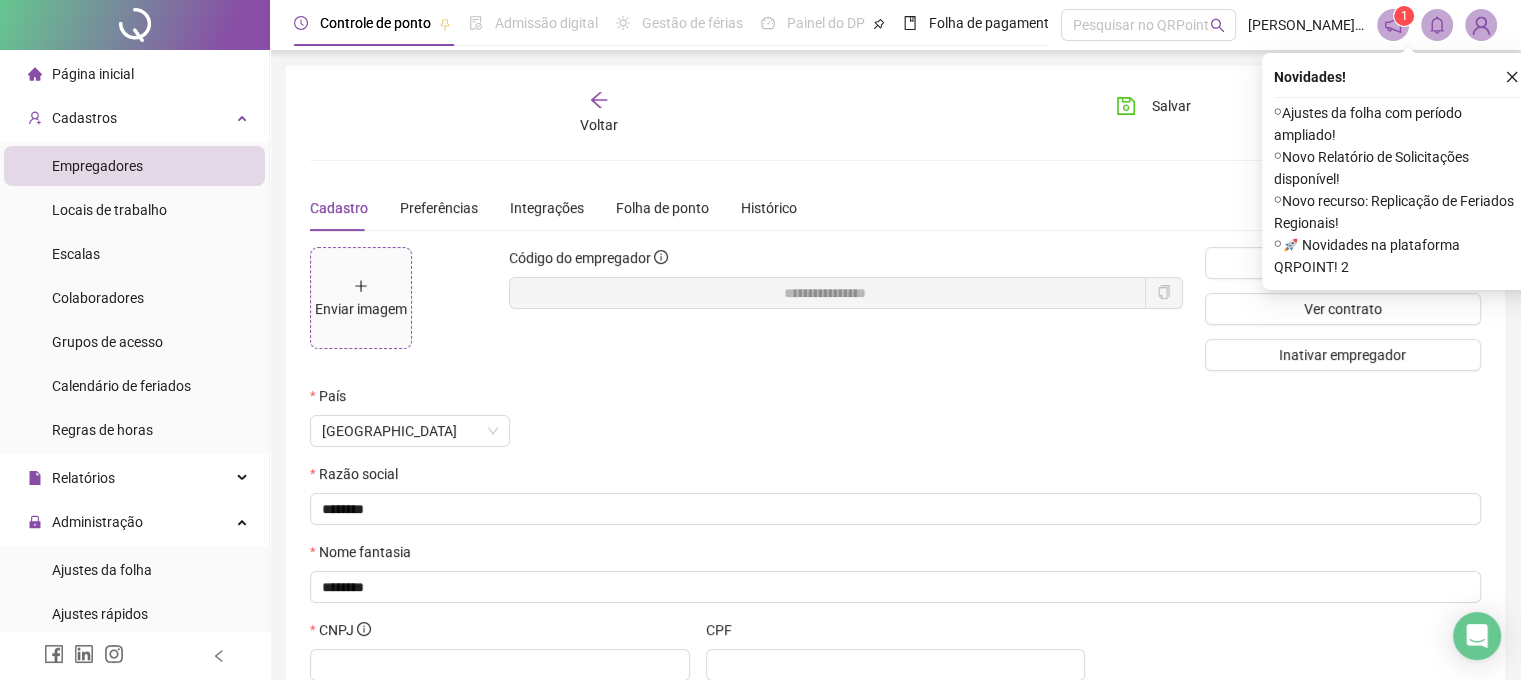 click on "Enviar imagem" at bounding box center (361, 309) 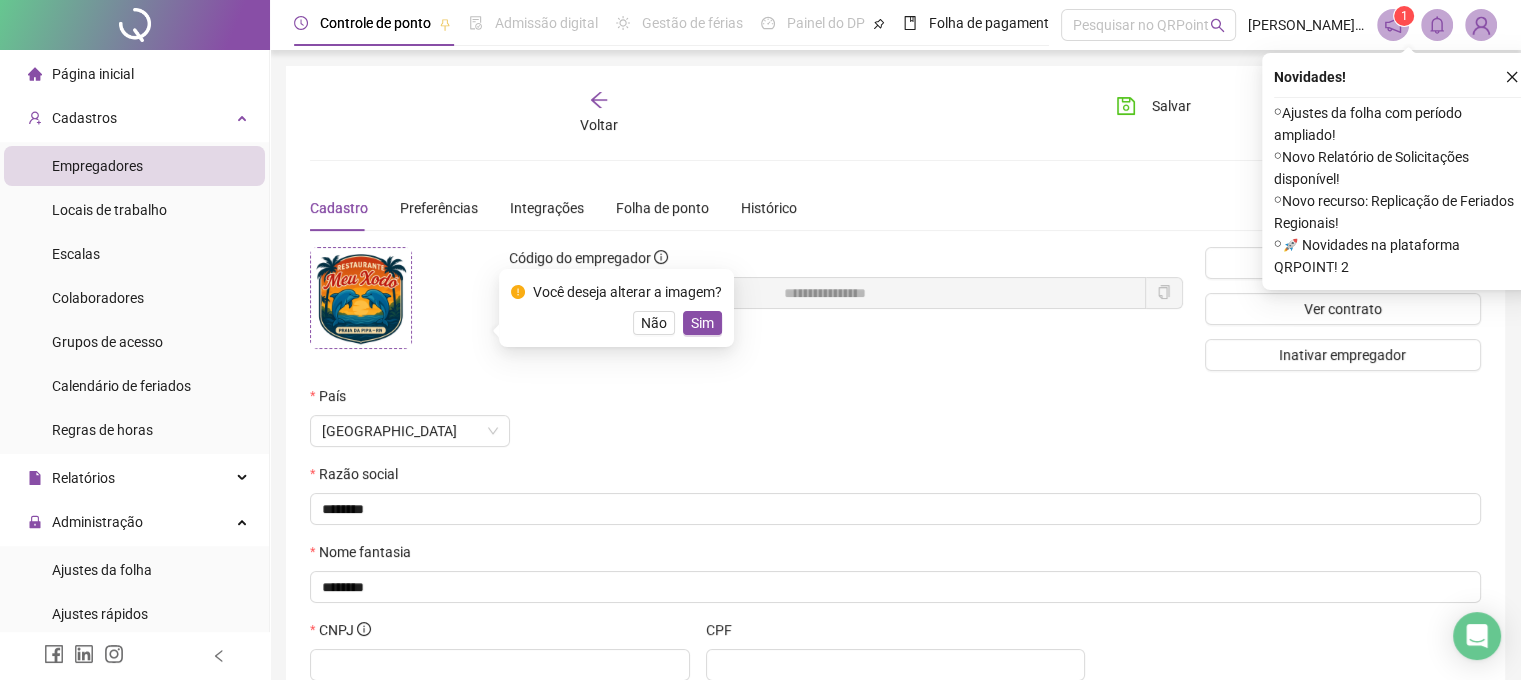 click on "Não" at bounding box center (654, 323) 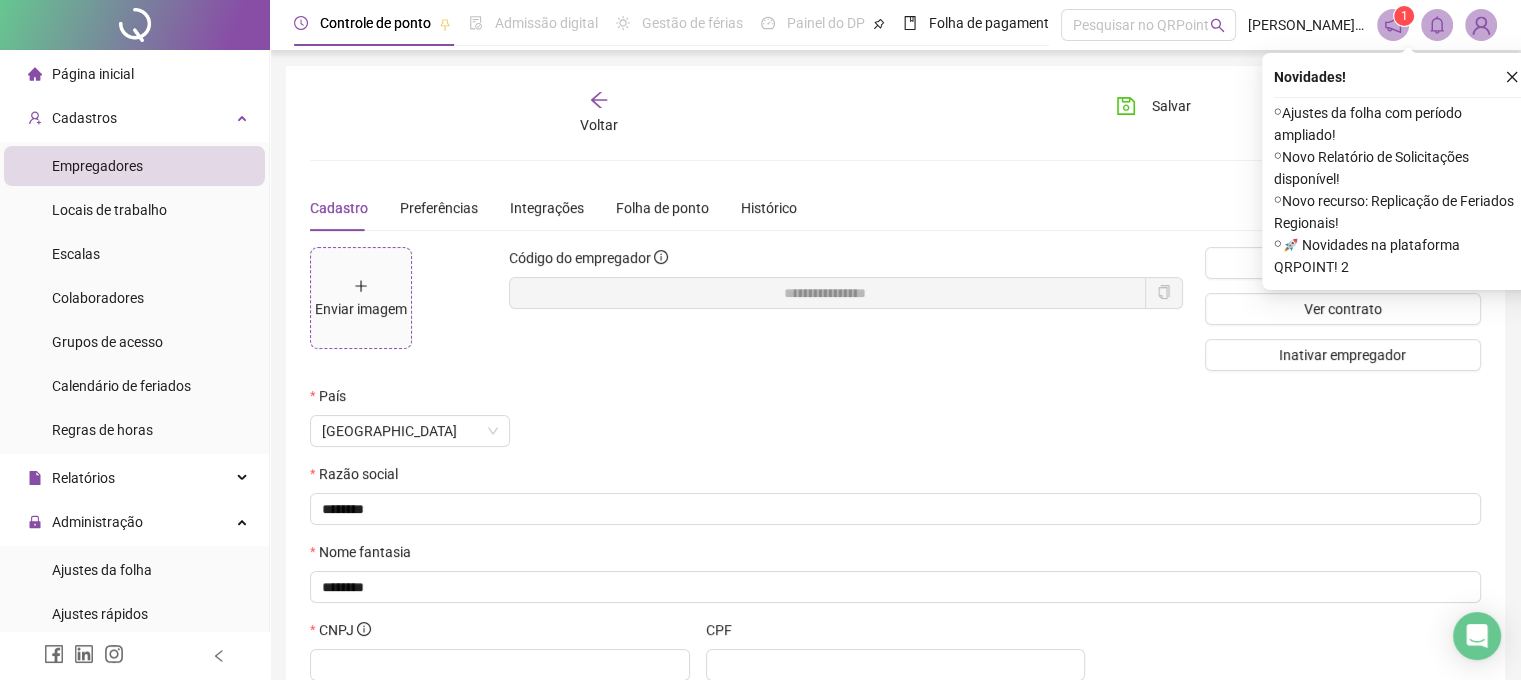 click on "Enviar imagem" at bounding box center (361, 298) 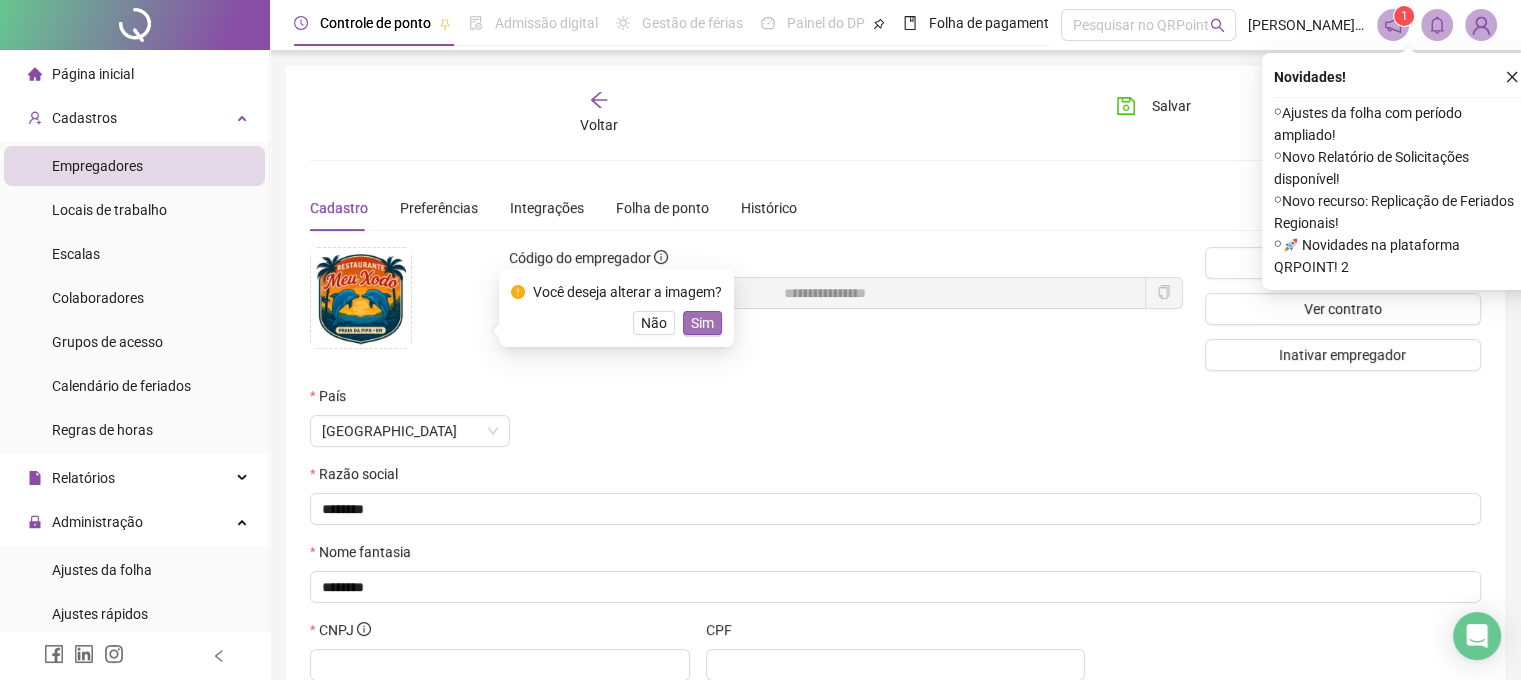 click on "Sim" at bounding box center [702, 323] 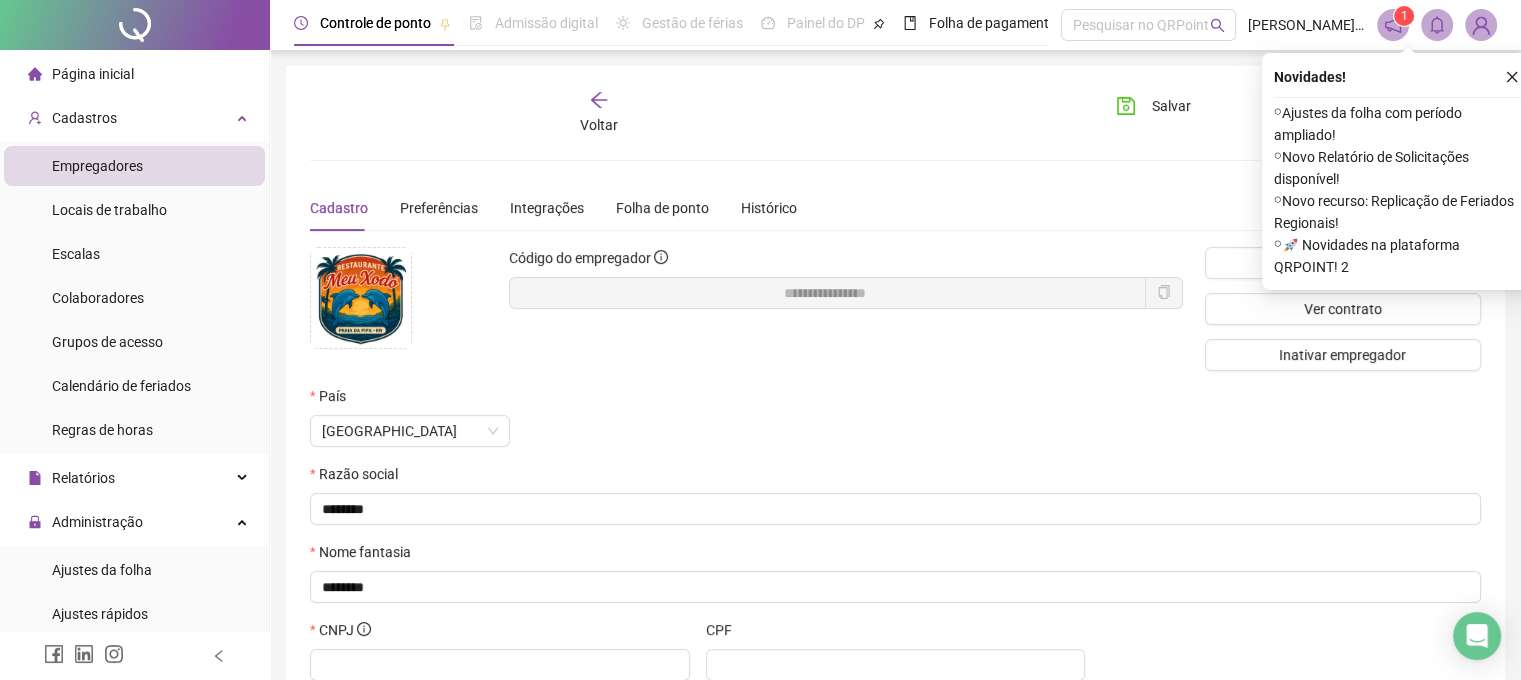 click on "**********" at bounding box center [760, 340] 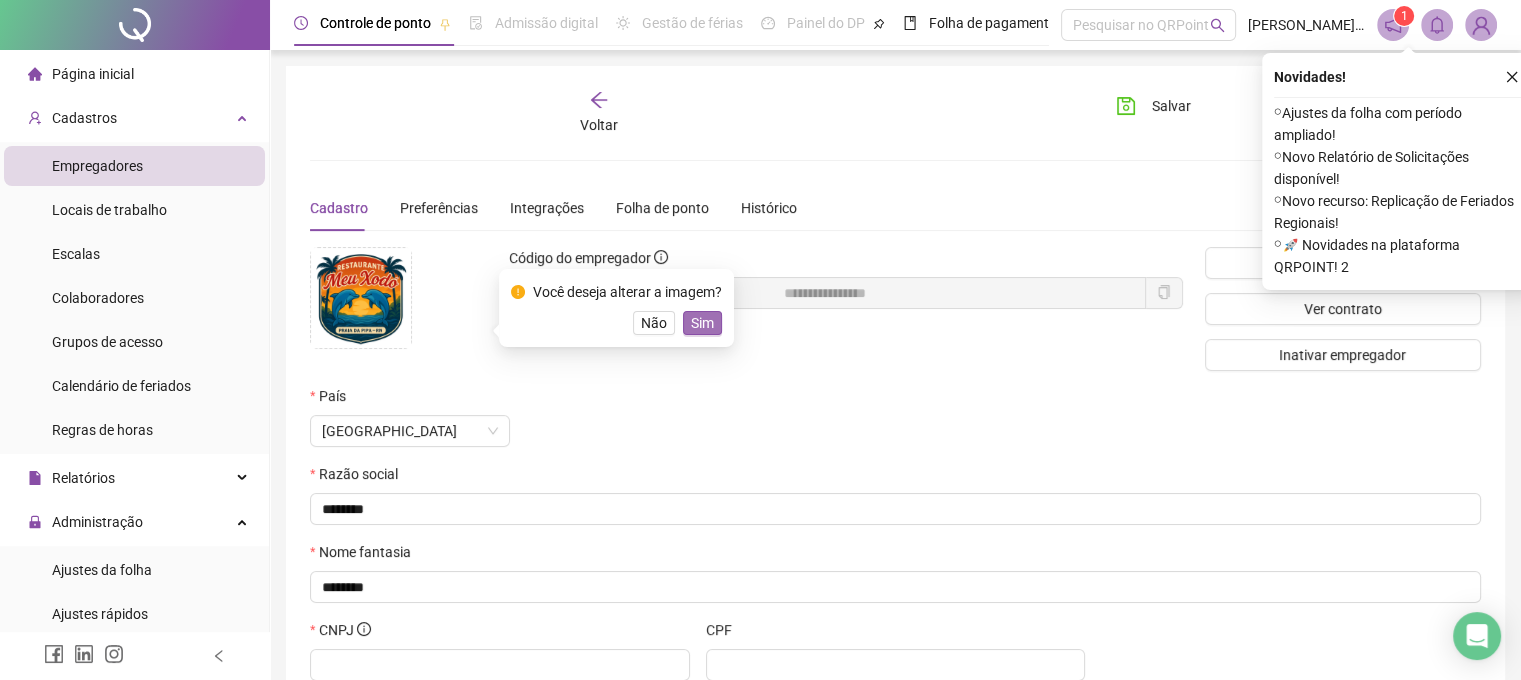 click on "Sim" at bounding box center [702, 323] 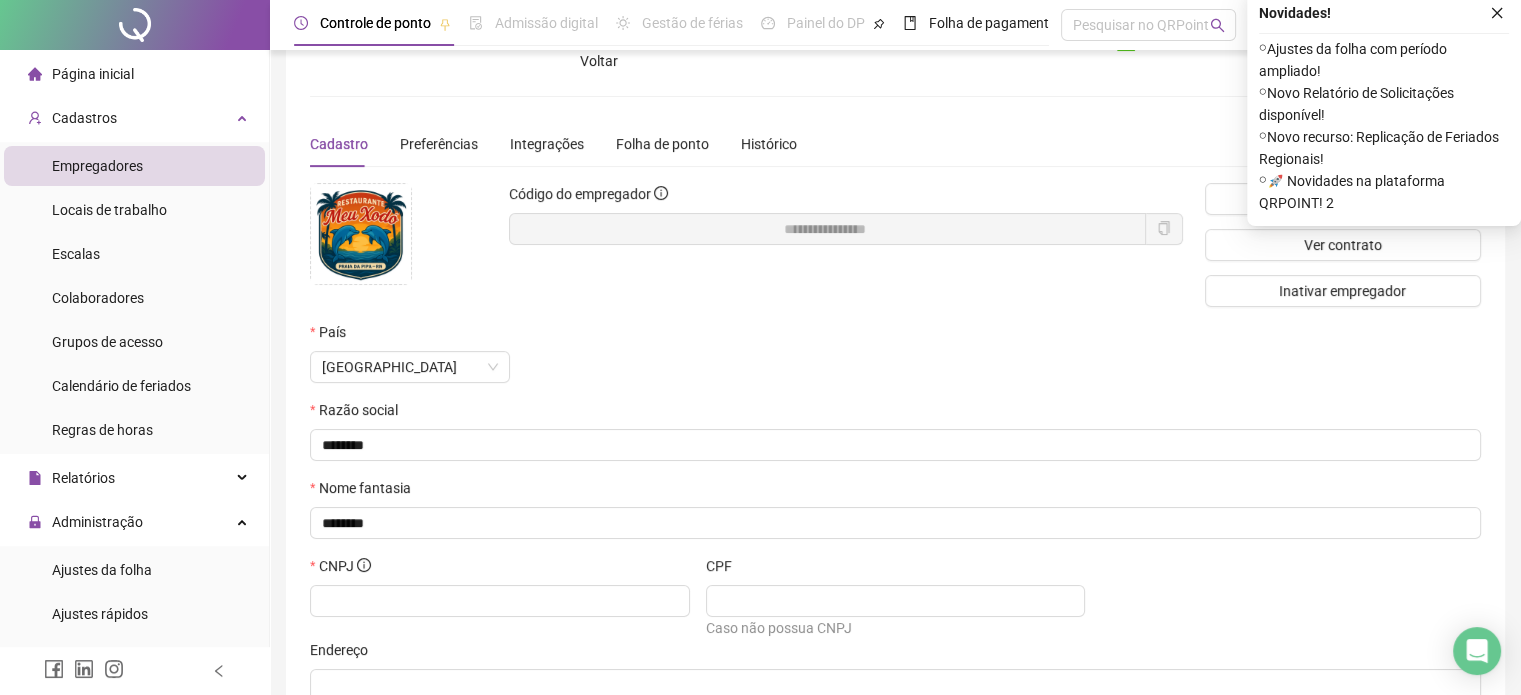 scroll, scrollTop: 196, scrollLeft: 0, axis: vertical 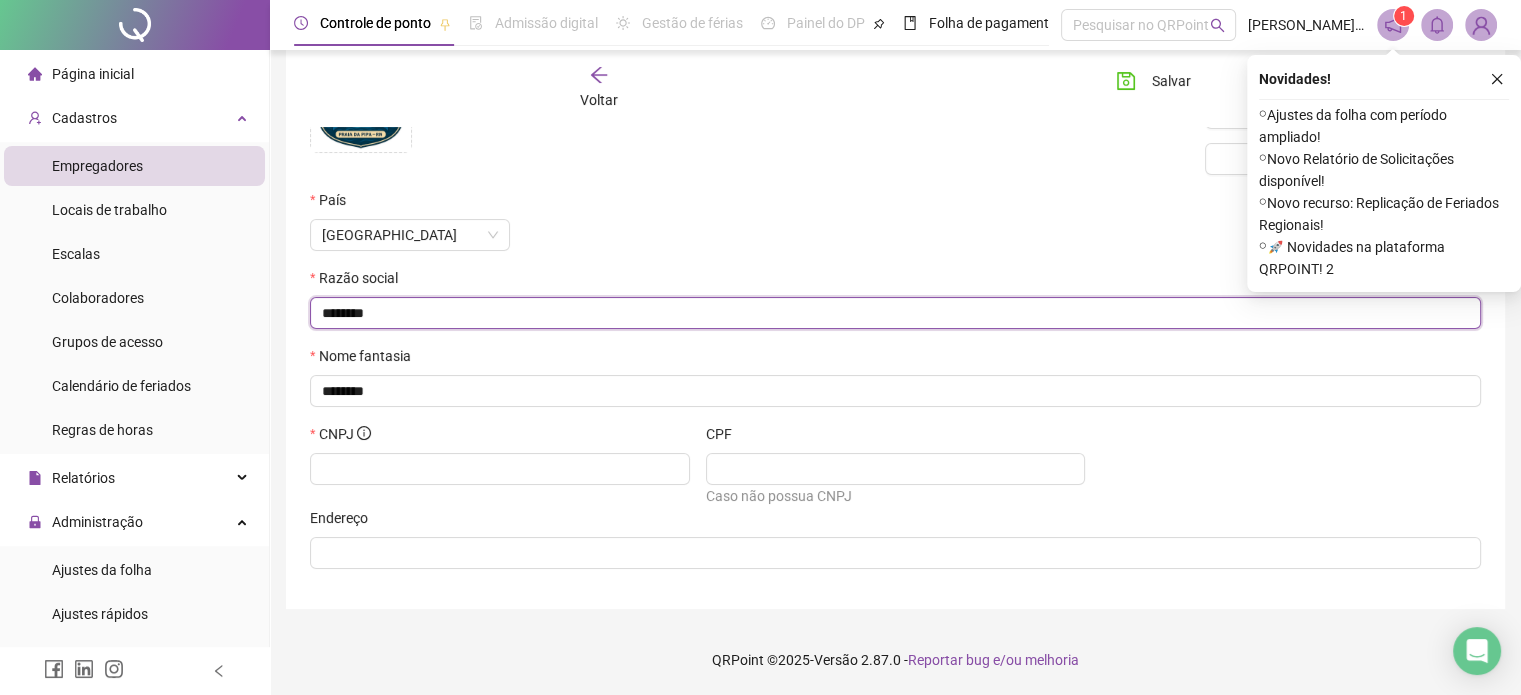 click on "********" at bounding box center [893, 313] 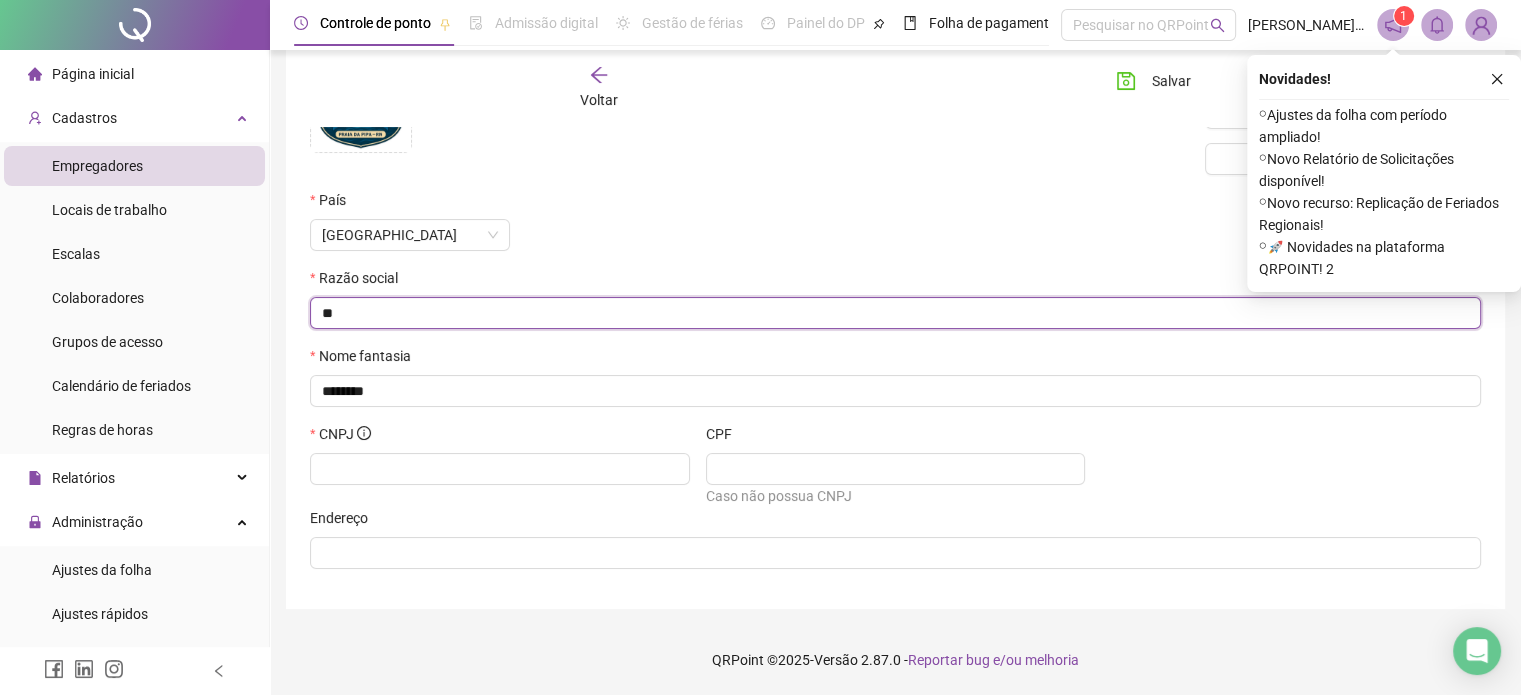 type on "*" 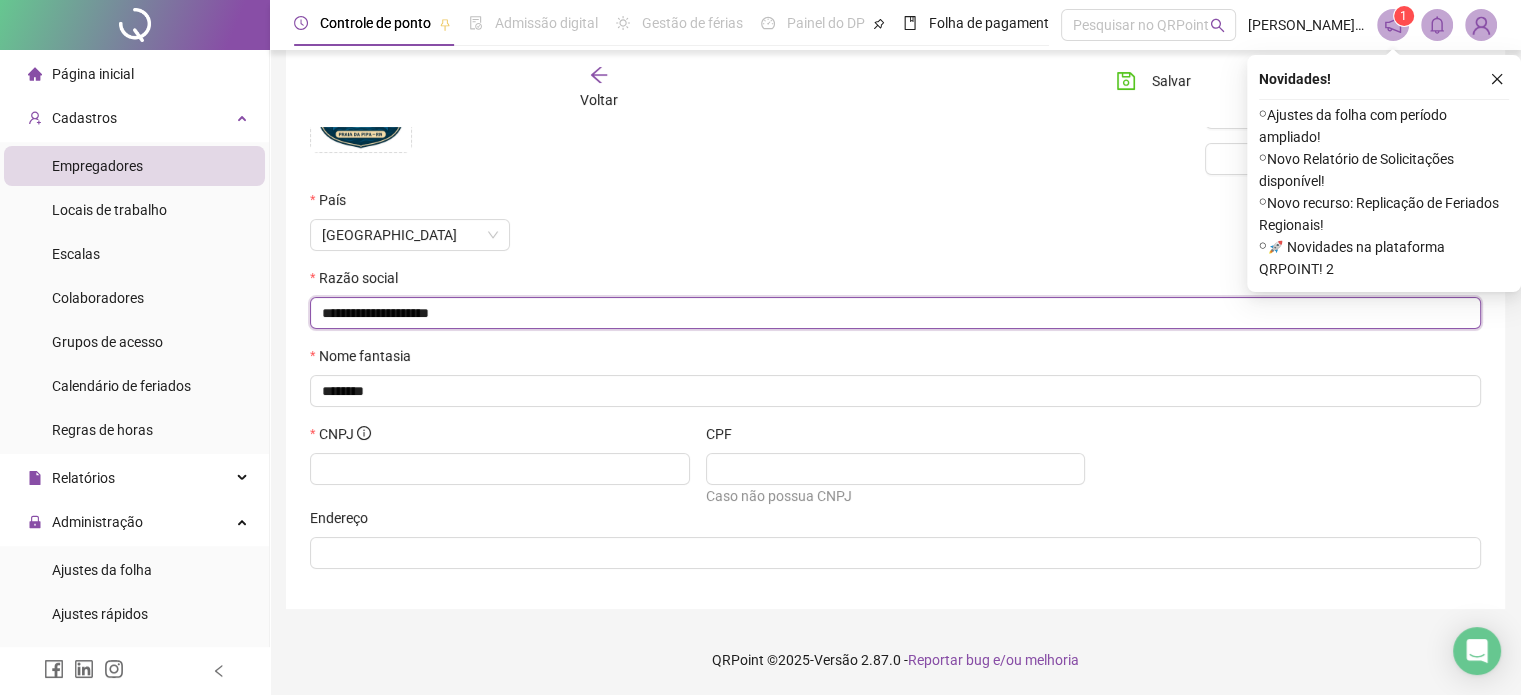 type on "**********" 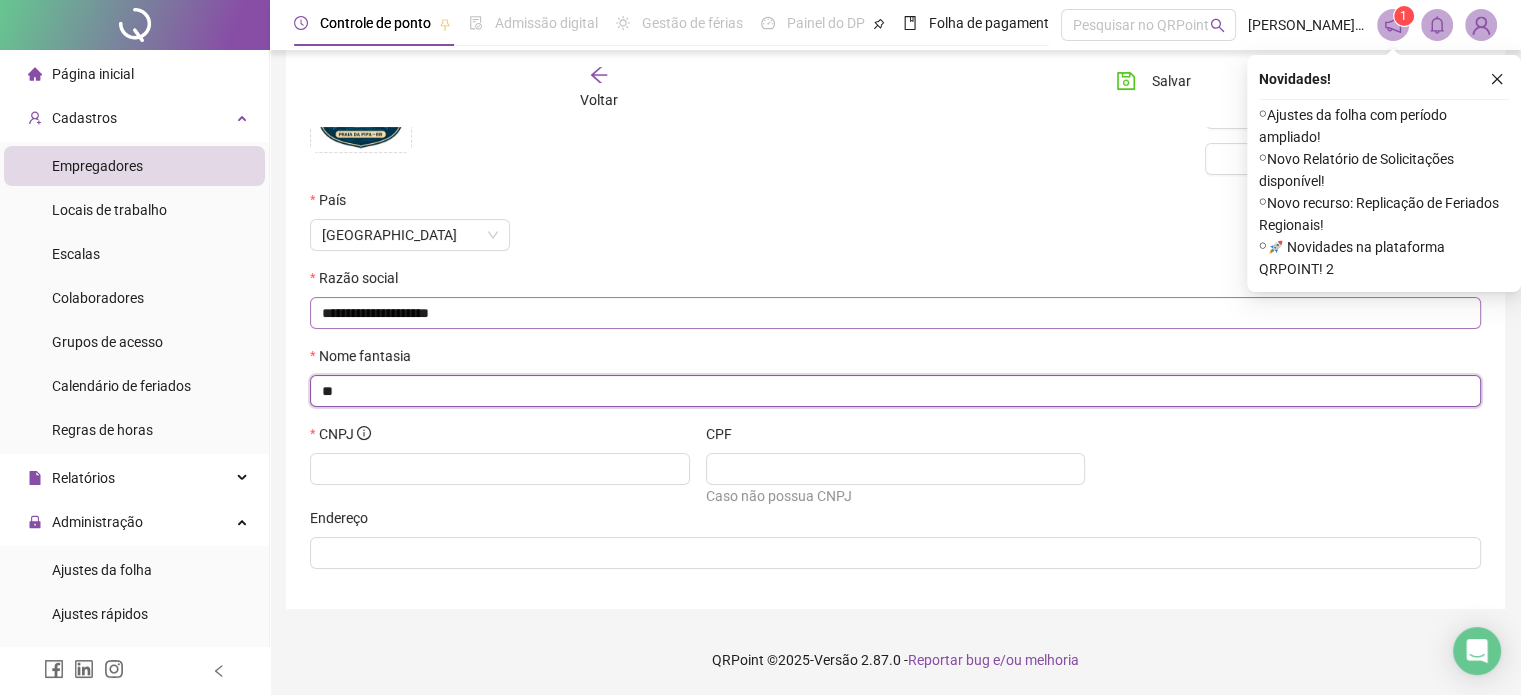 type on "*" 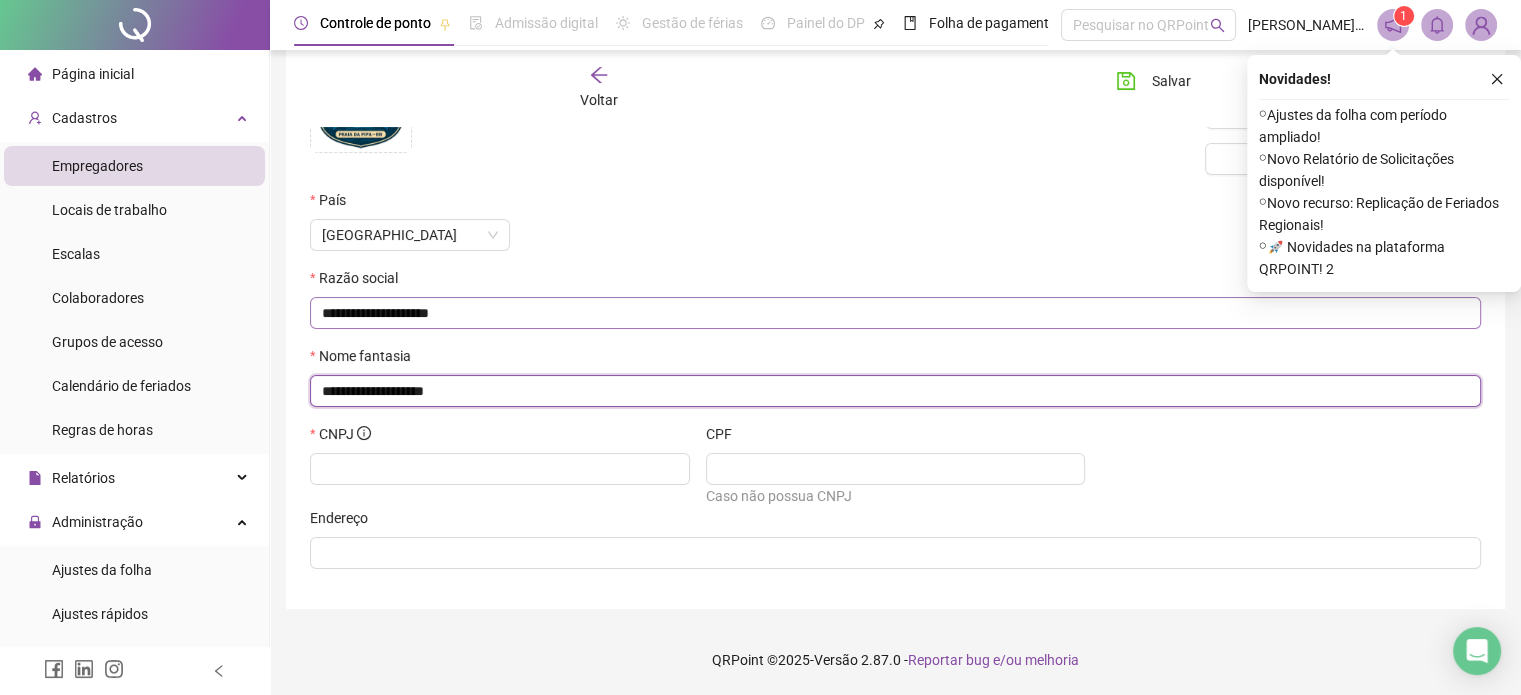 type on "**********" 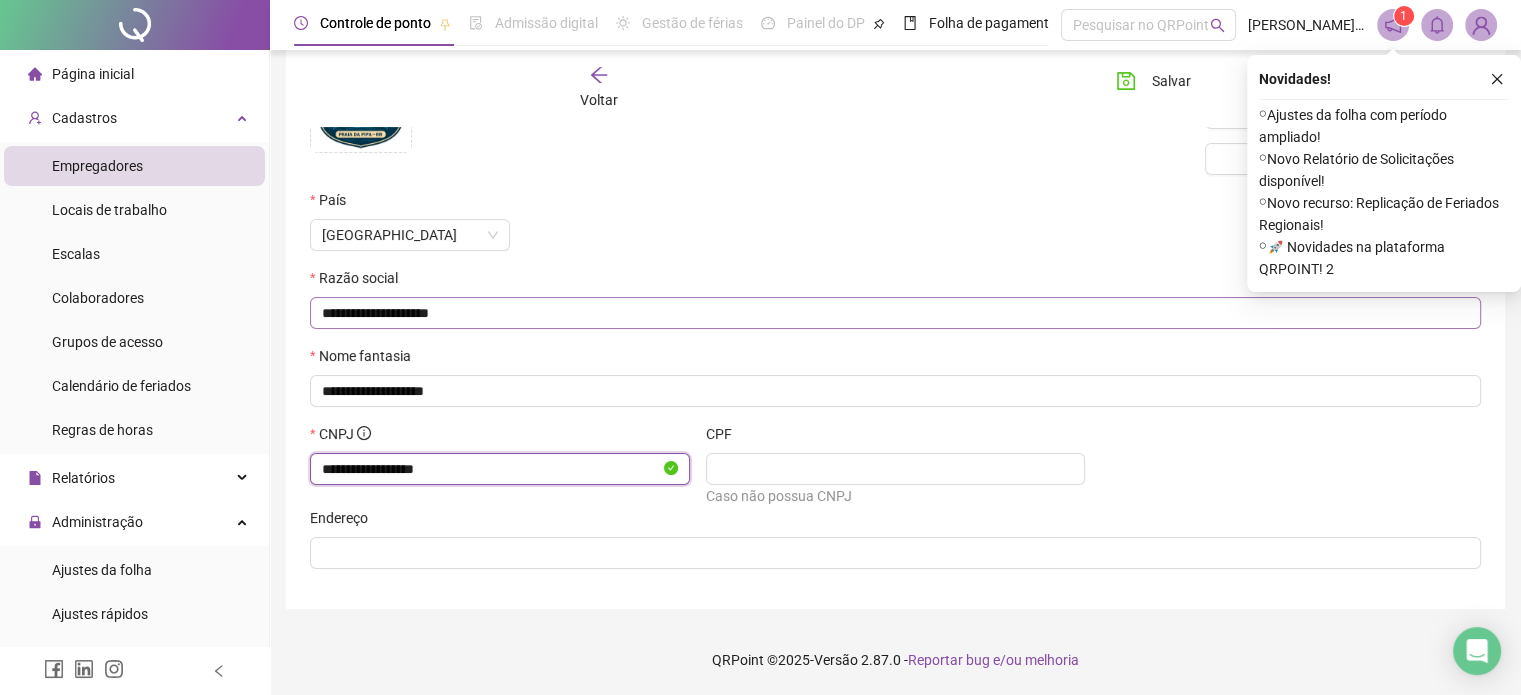 type on "**********" 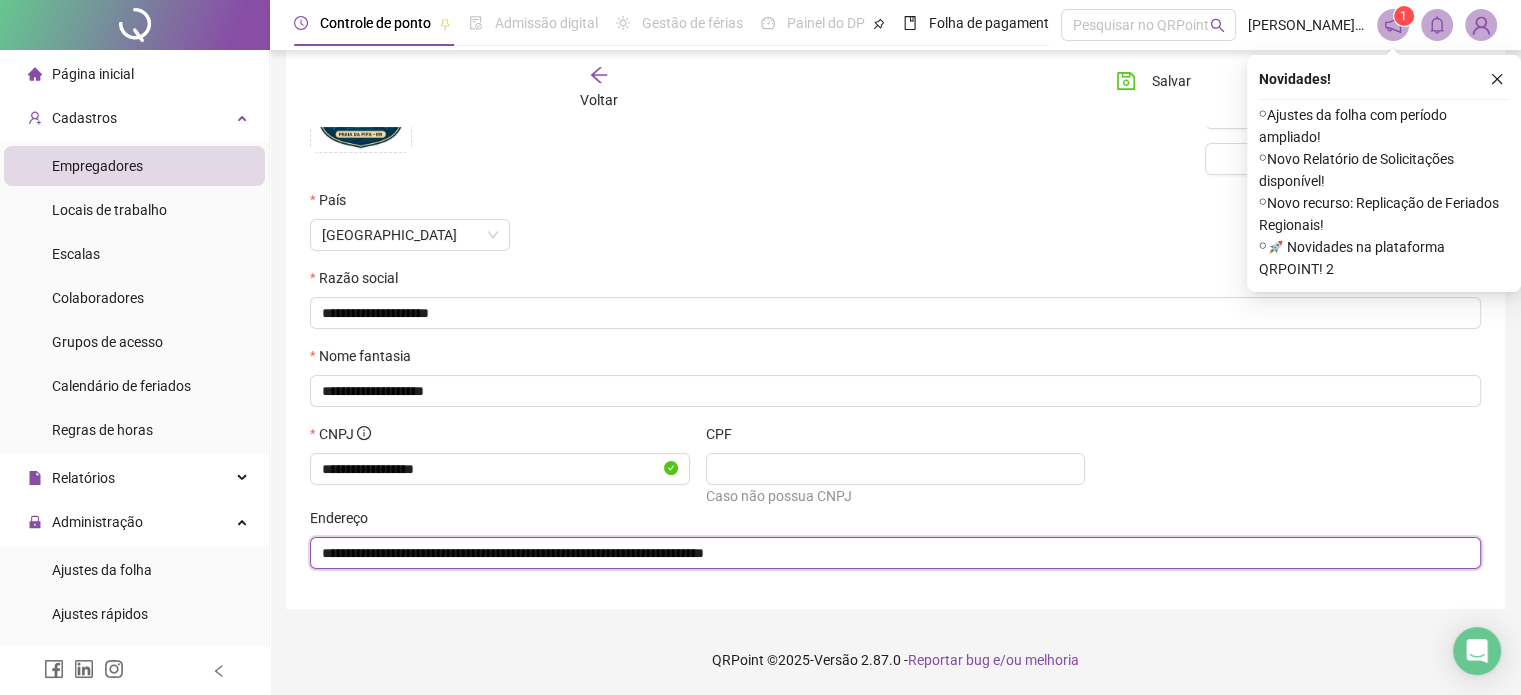 type on "**********" 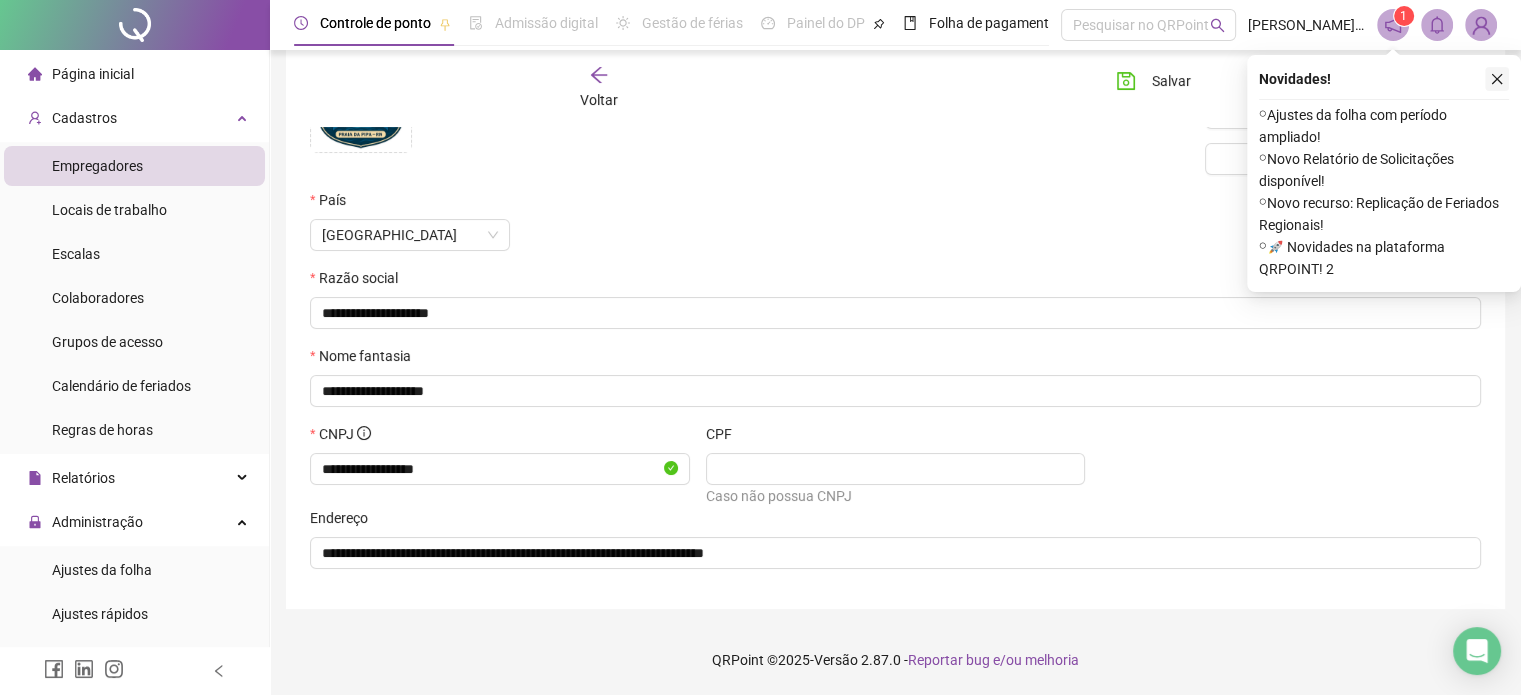 click 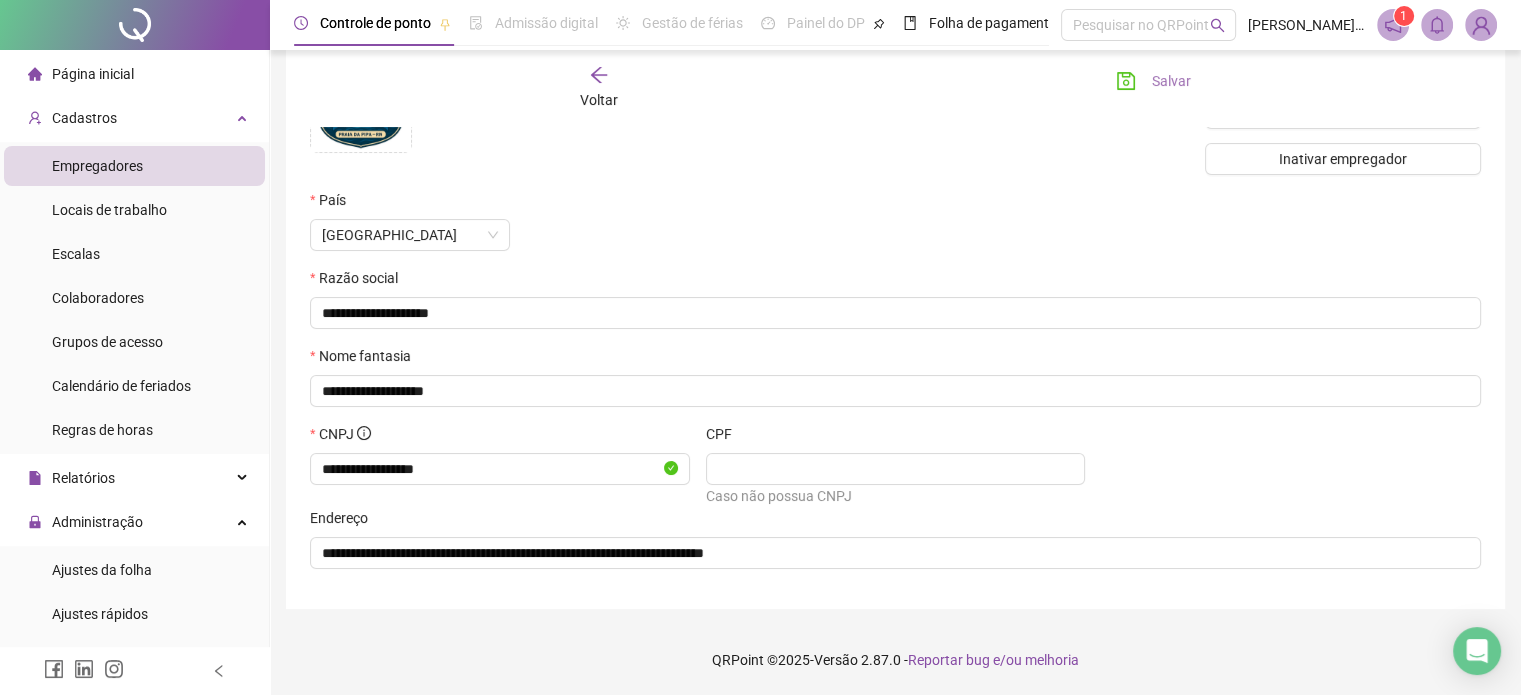 click on "Salvar" at bounding box center (1171, 81) 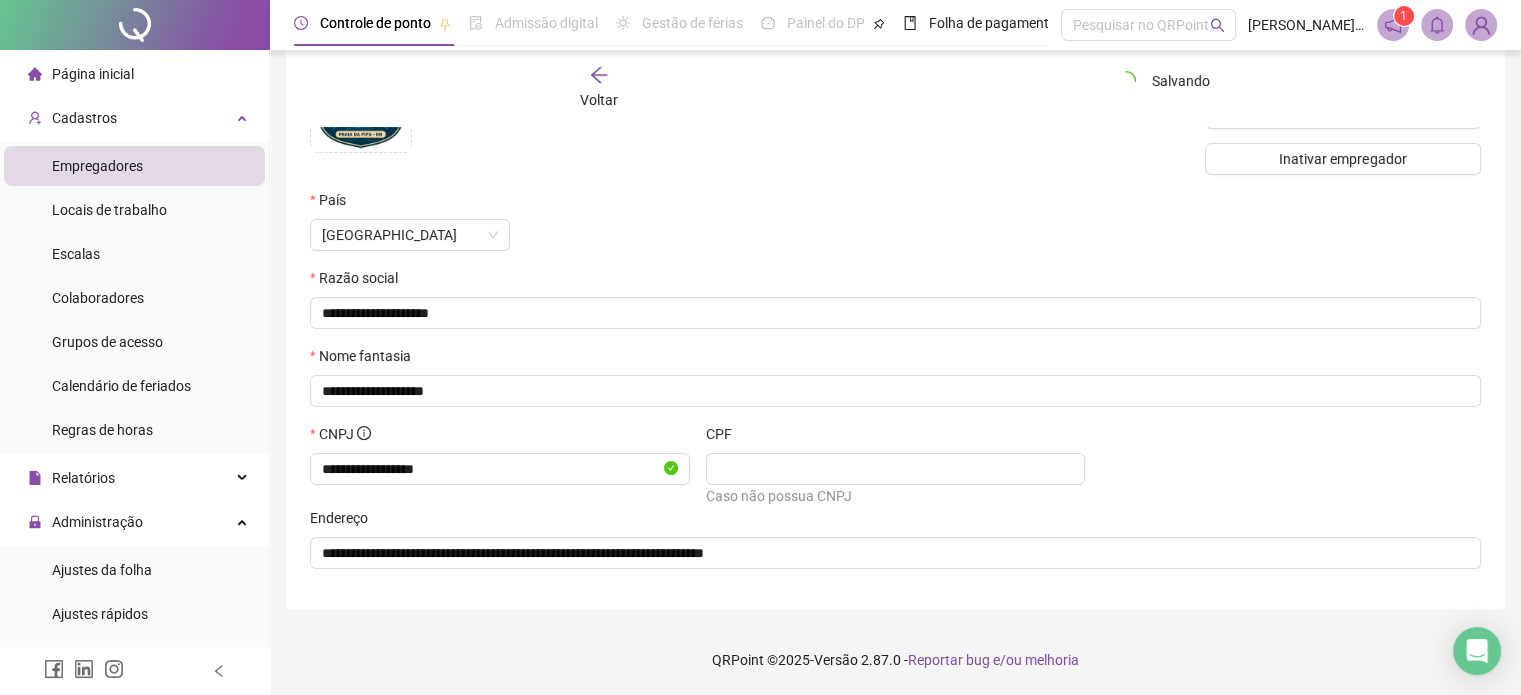 scroll, scrollTop: 0, scrollLeft: 0, axis: both 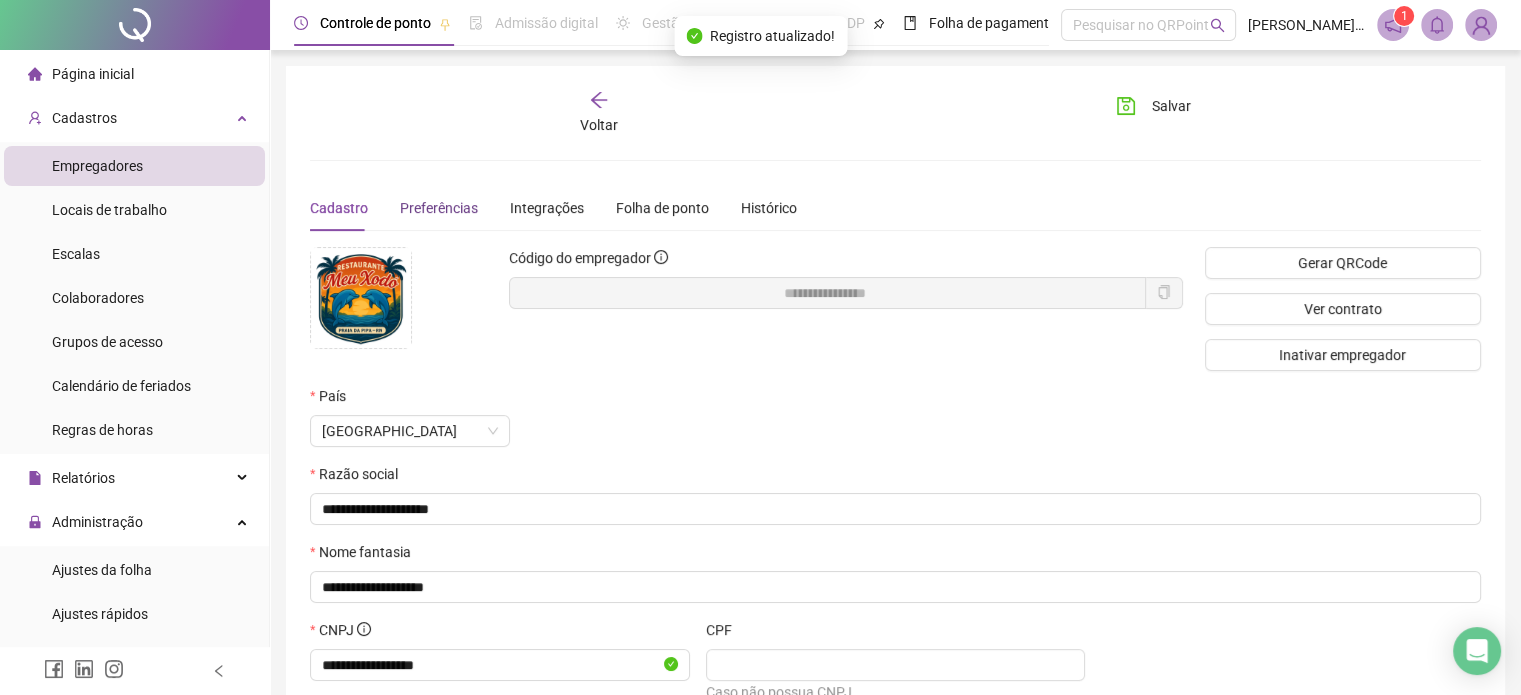 click on "Preferências" at bounding box center (439, 208) 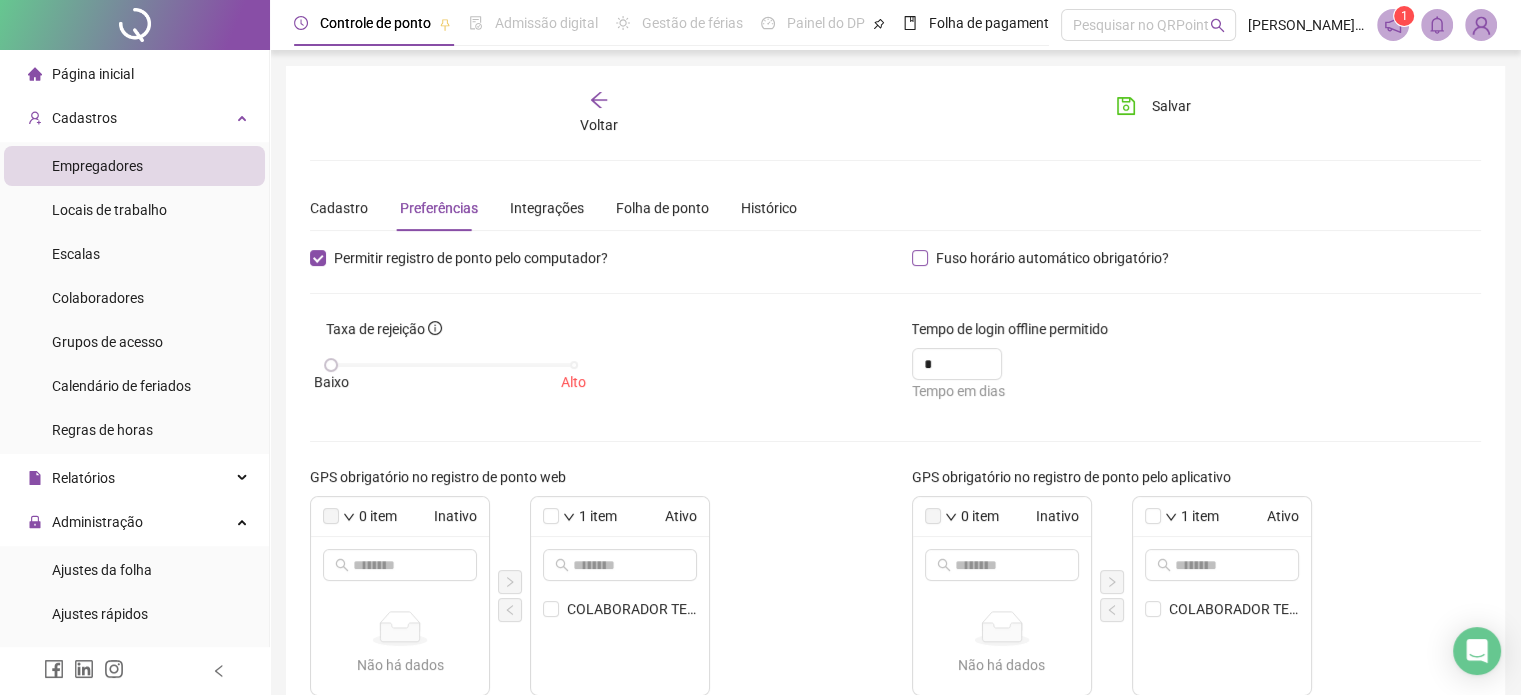 click on "Fuso horário automático obrigatório?" at bounding box center (1052, 258) 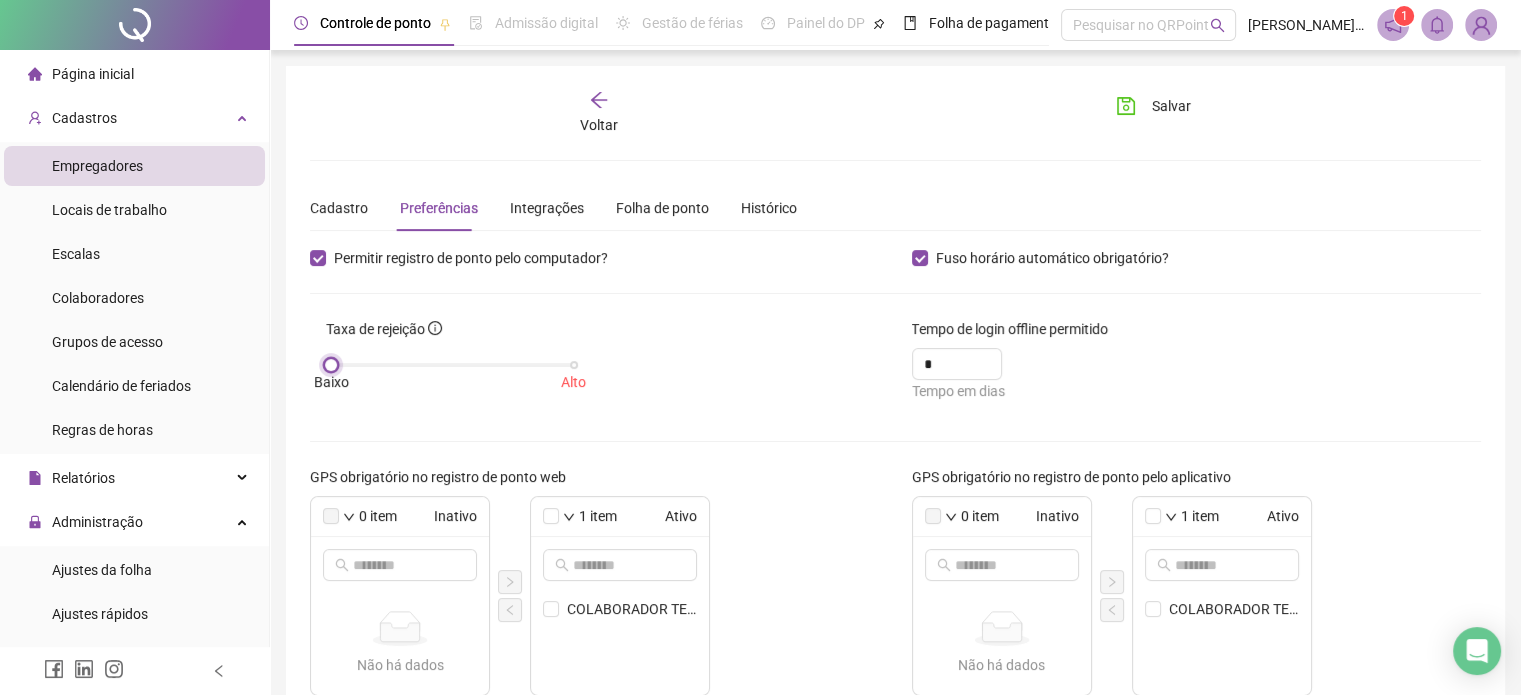 click on "Baixo Alto" at bounding box center (452, 365) 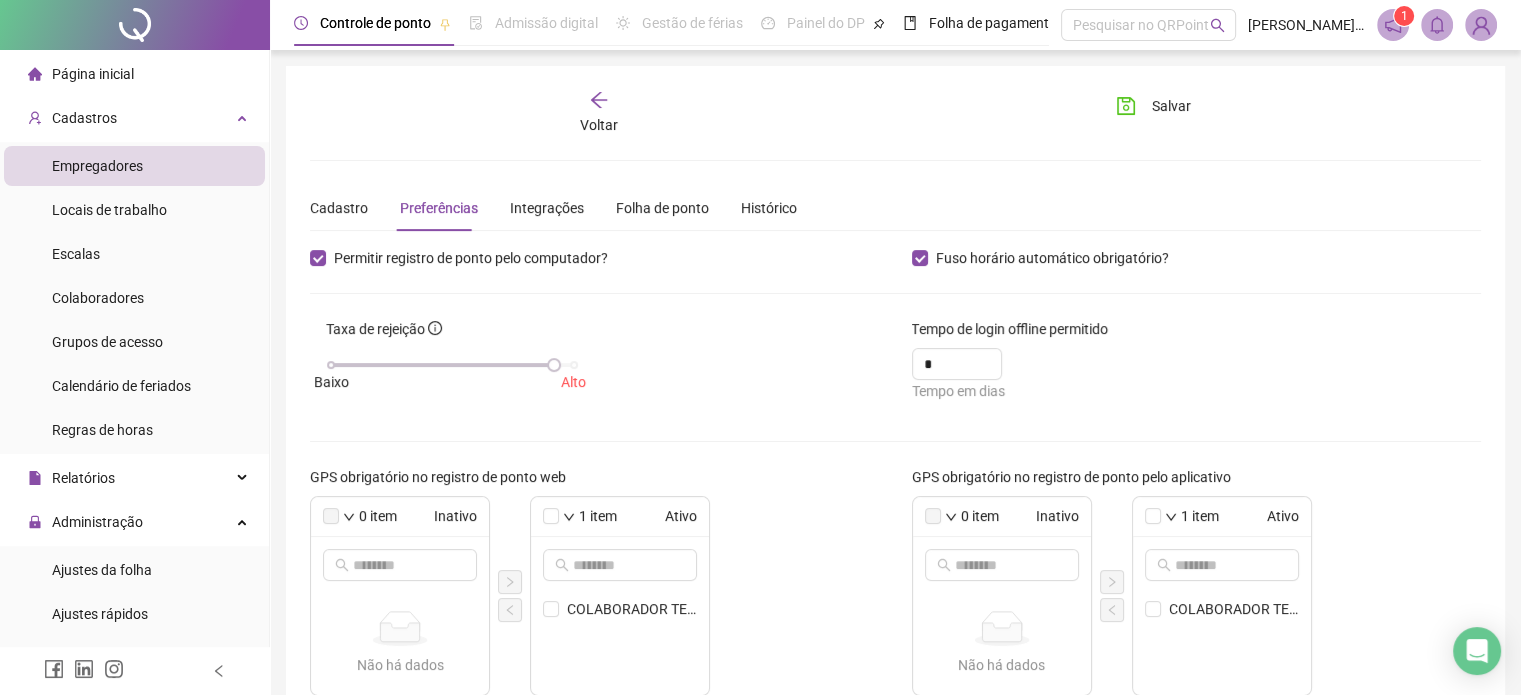 click on "Taxa de rejeição   Baixo Alto" at bounding box center (452, 359) 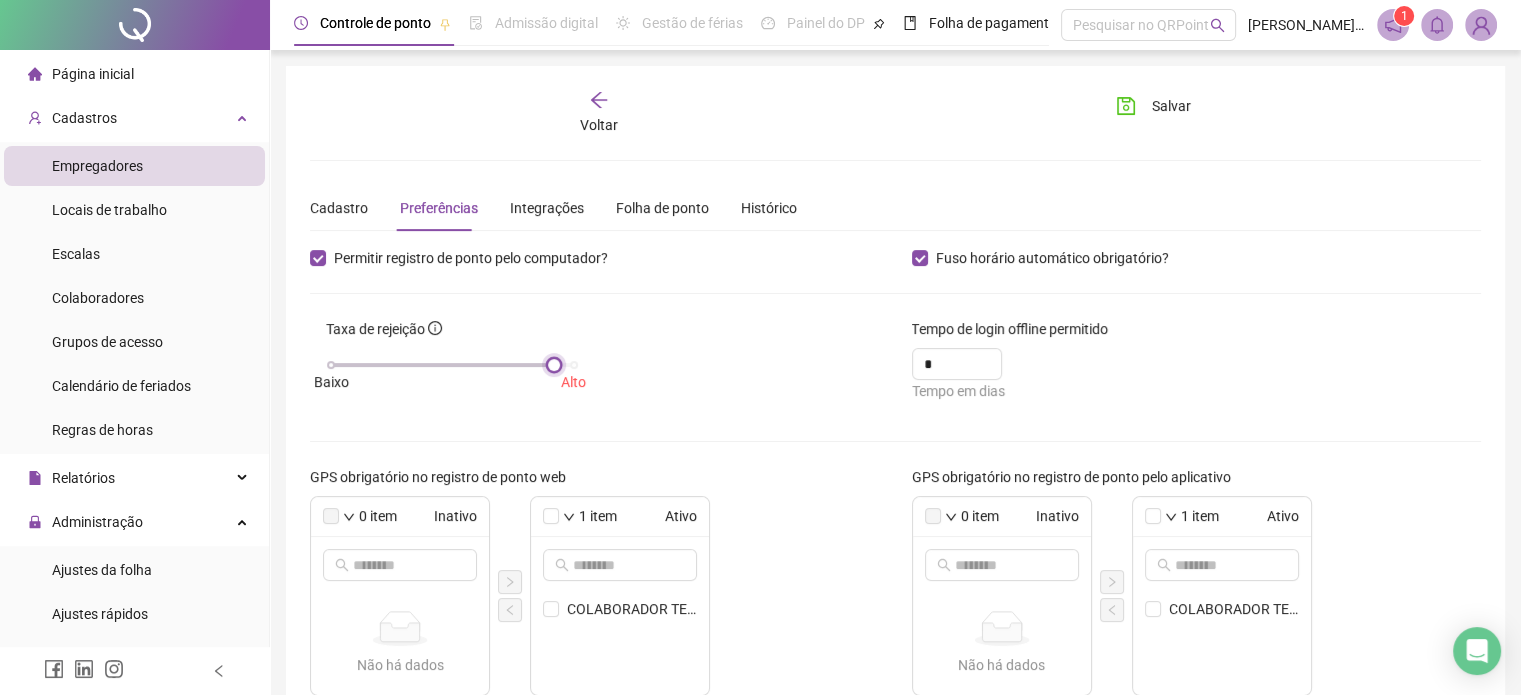 drag, startPoint x: 565, startPoint y: 360, endPoint x: 596, endPoint y: 360, distance: 31 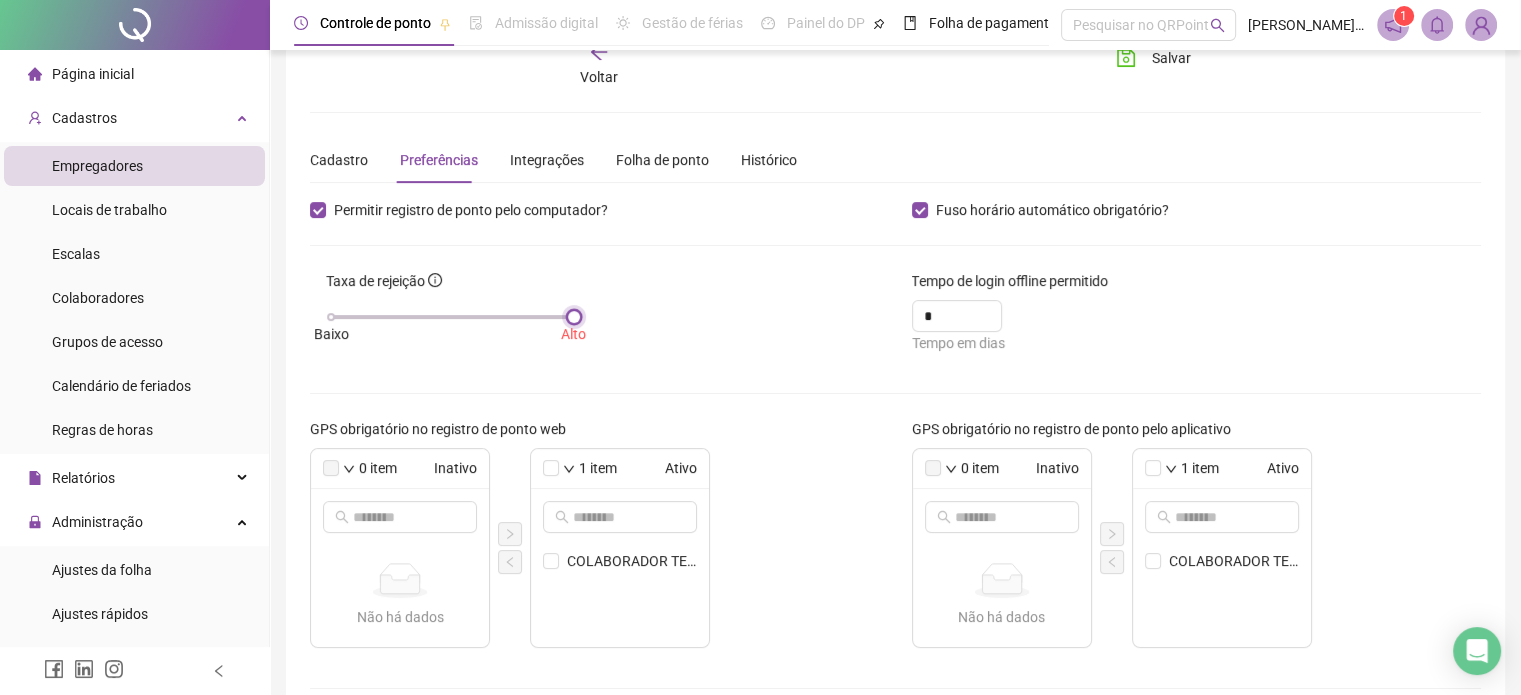 scroll, scrollTop: 0, scrollLeft: 0, axis: both 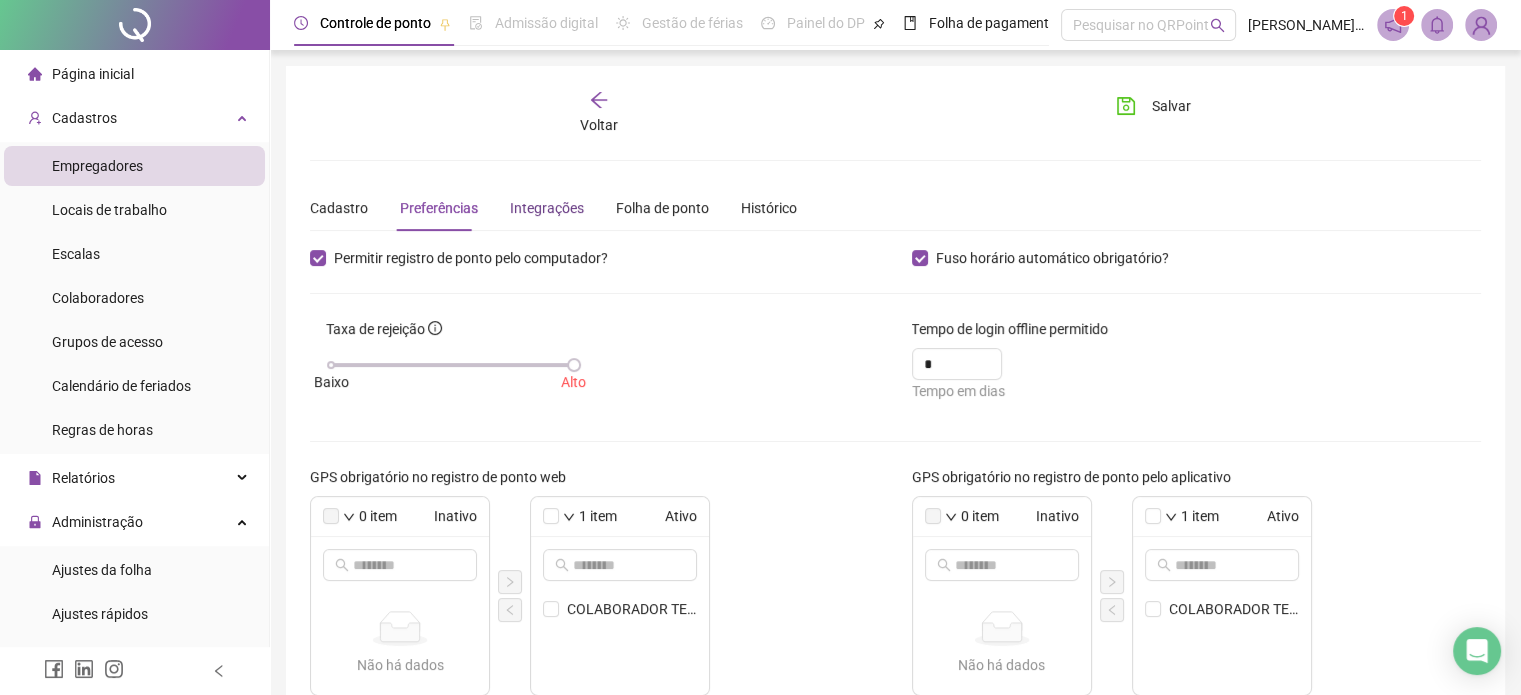 click on "Integrações" at bounding box center (547, 208) 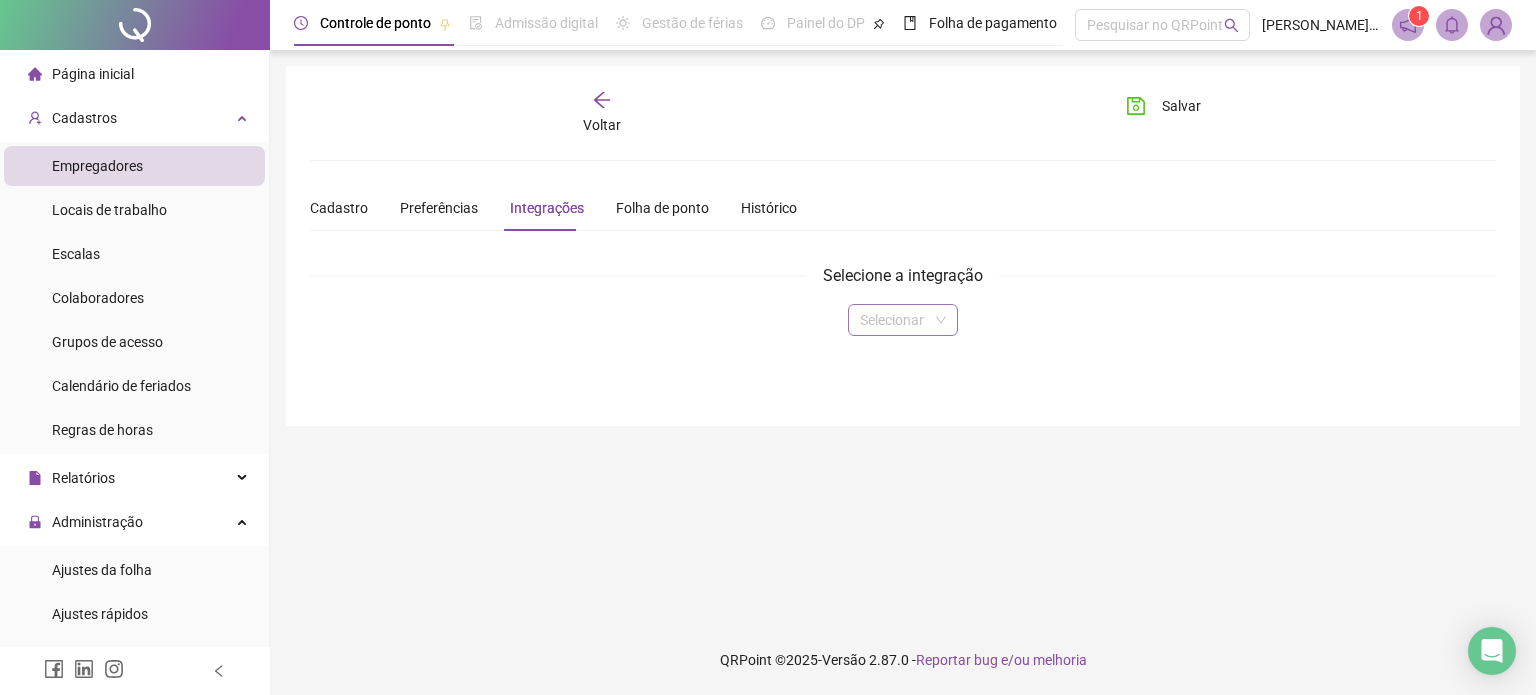 click at bounding box center [897, 320] 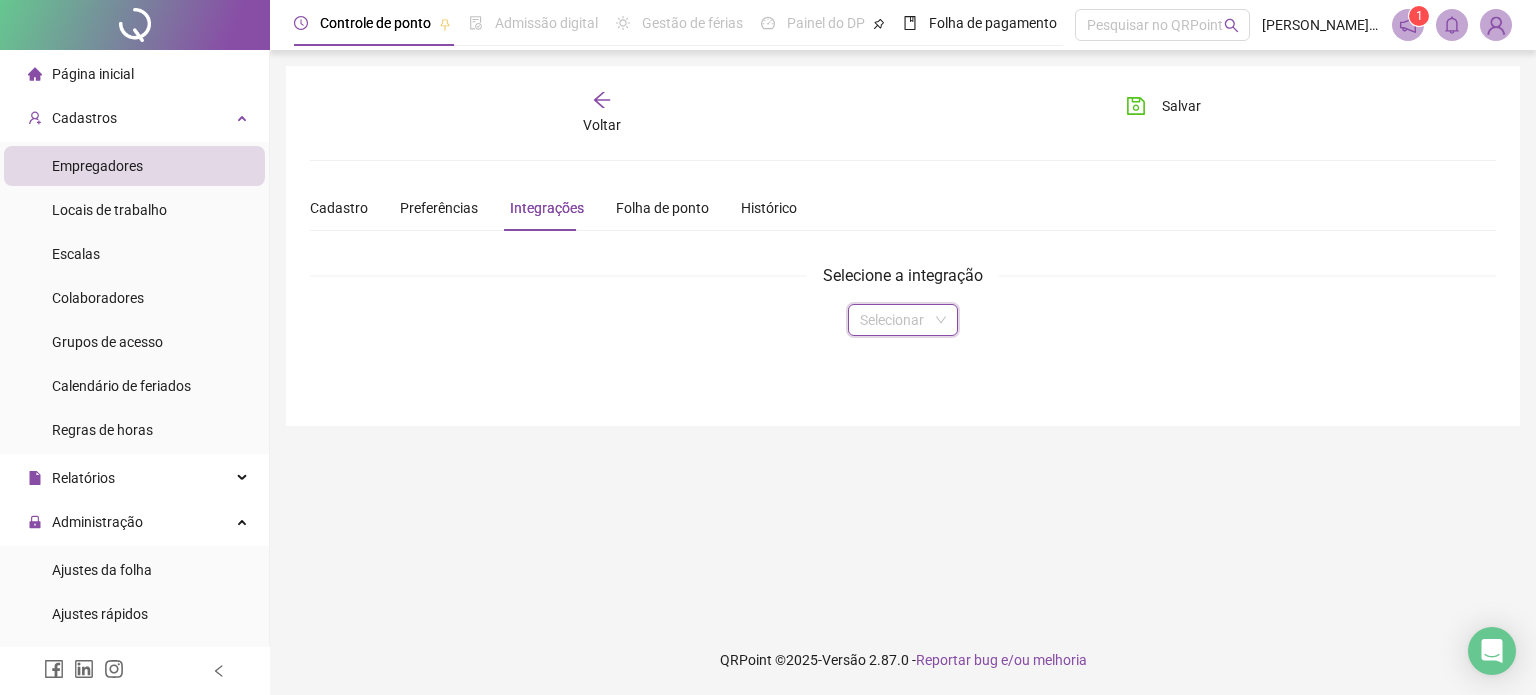 click at bounding box center [897, 320] 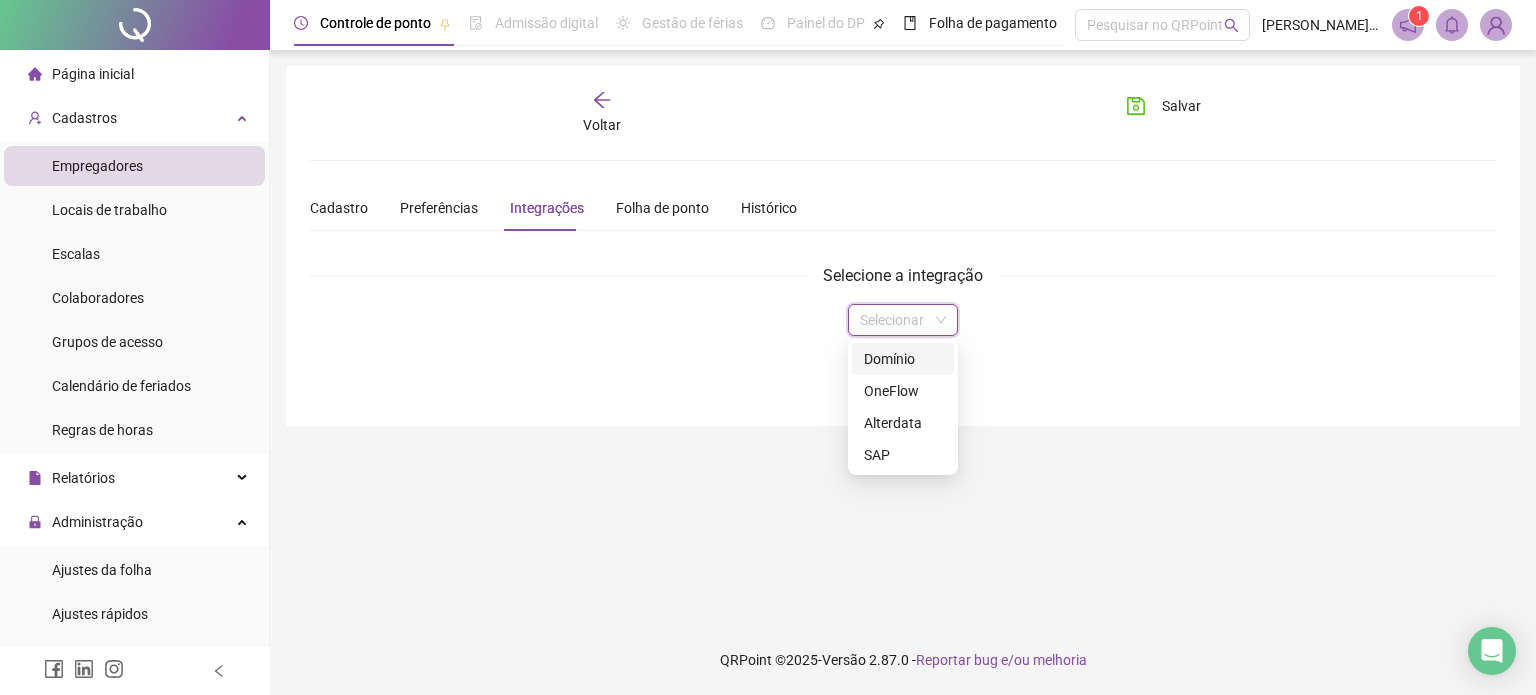 click on "Domínio" at bounding box center [903, 359] 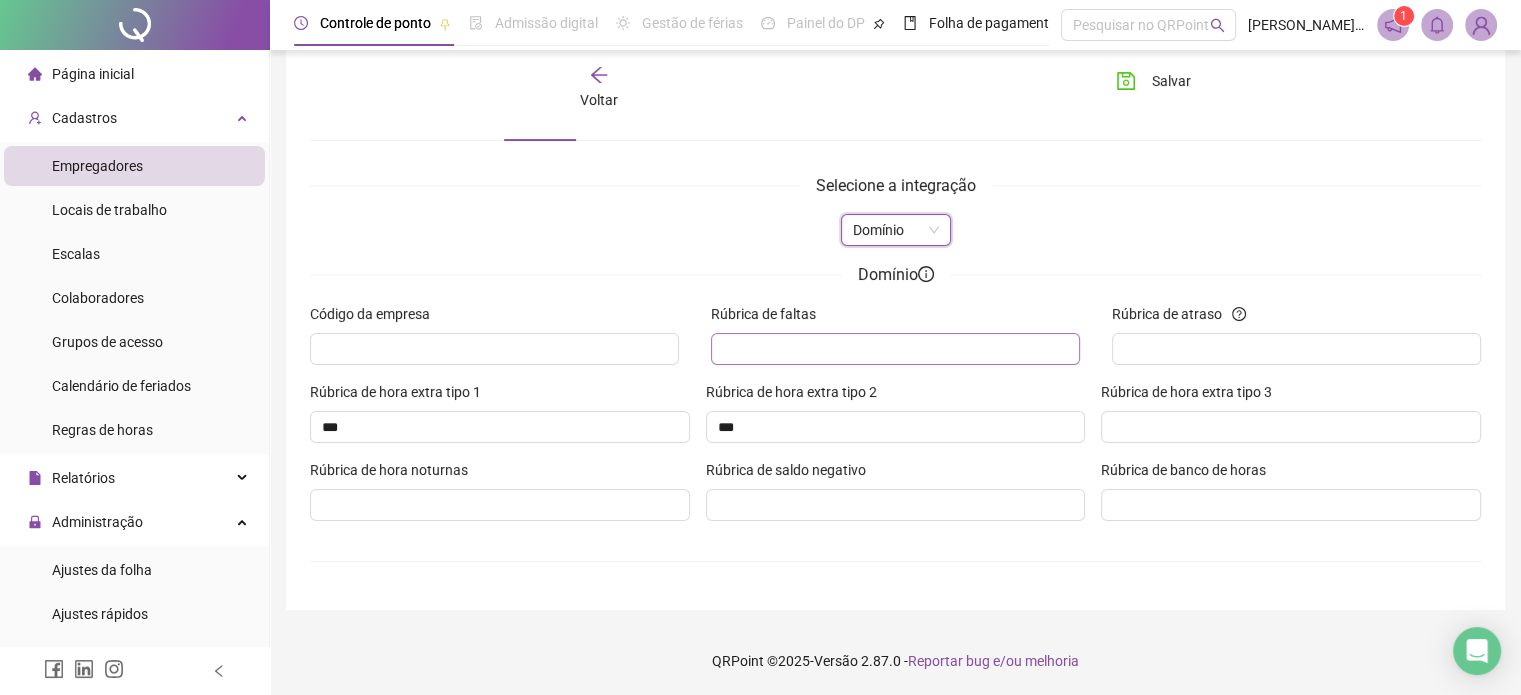 scroll, scrollTop: 0, scrollLeft: 0, axis: both 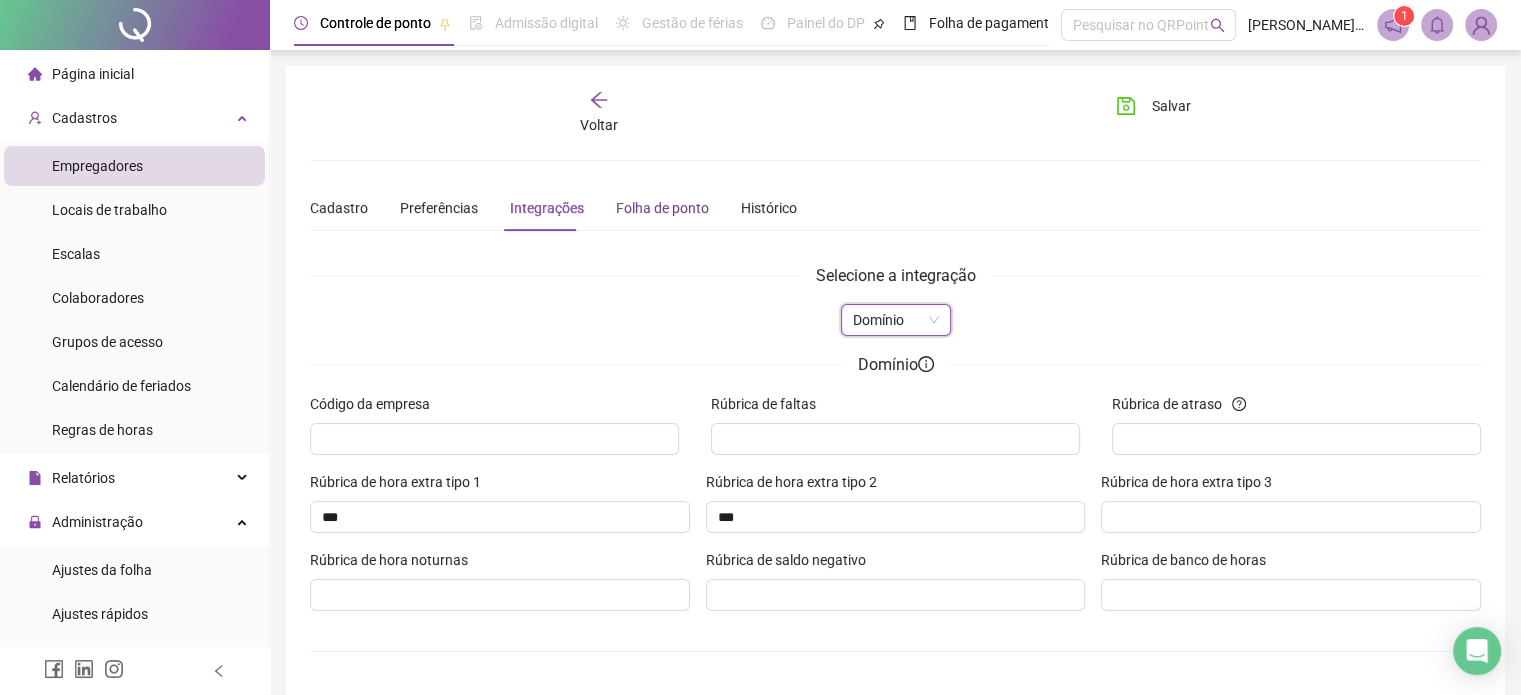 click on "Folha de ponto" at bounding box center [662, 208] 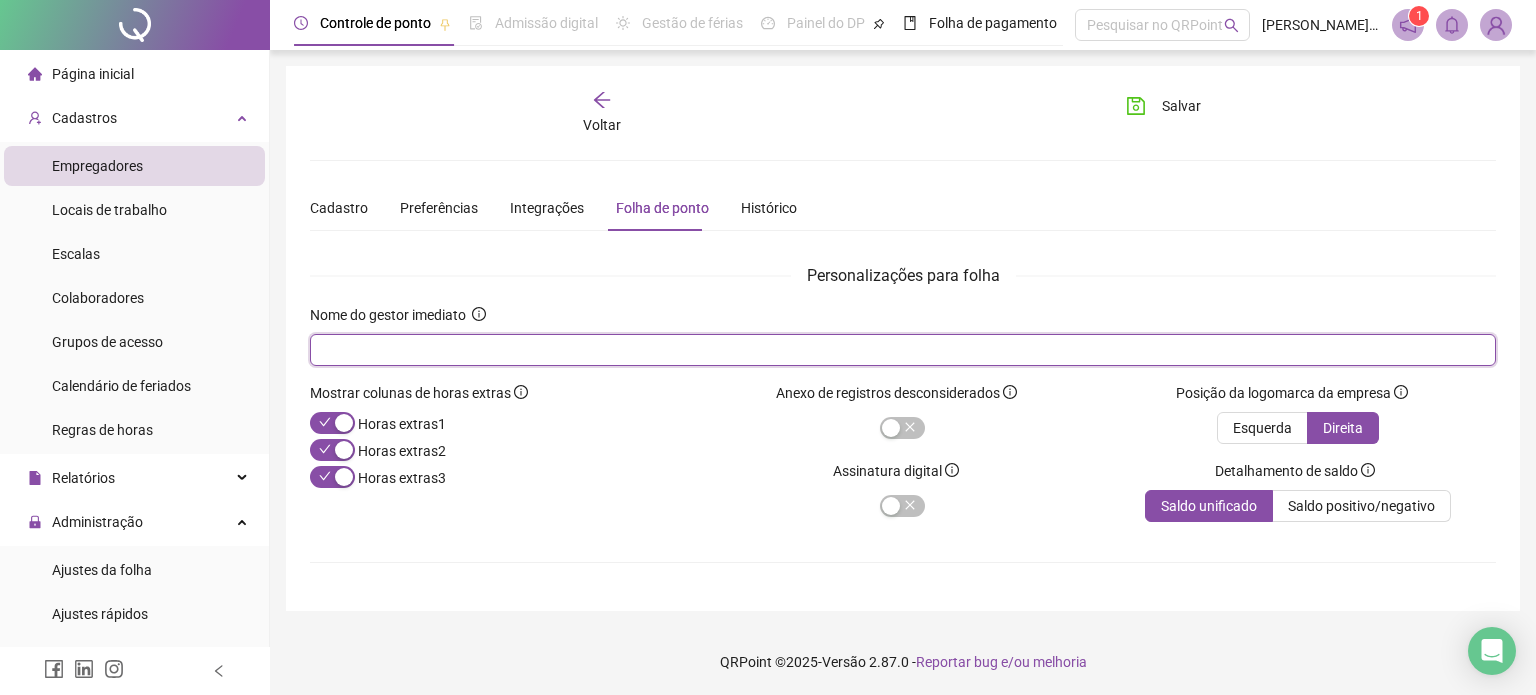click at bounding box center (901, 350) 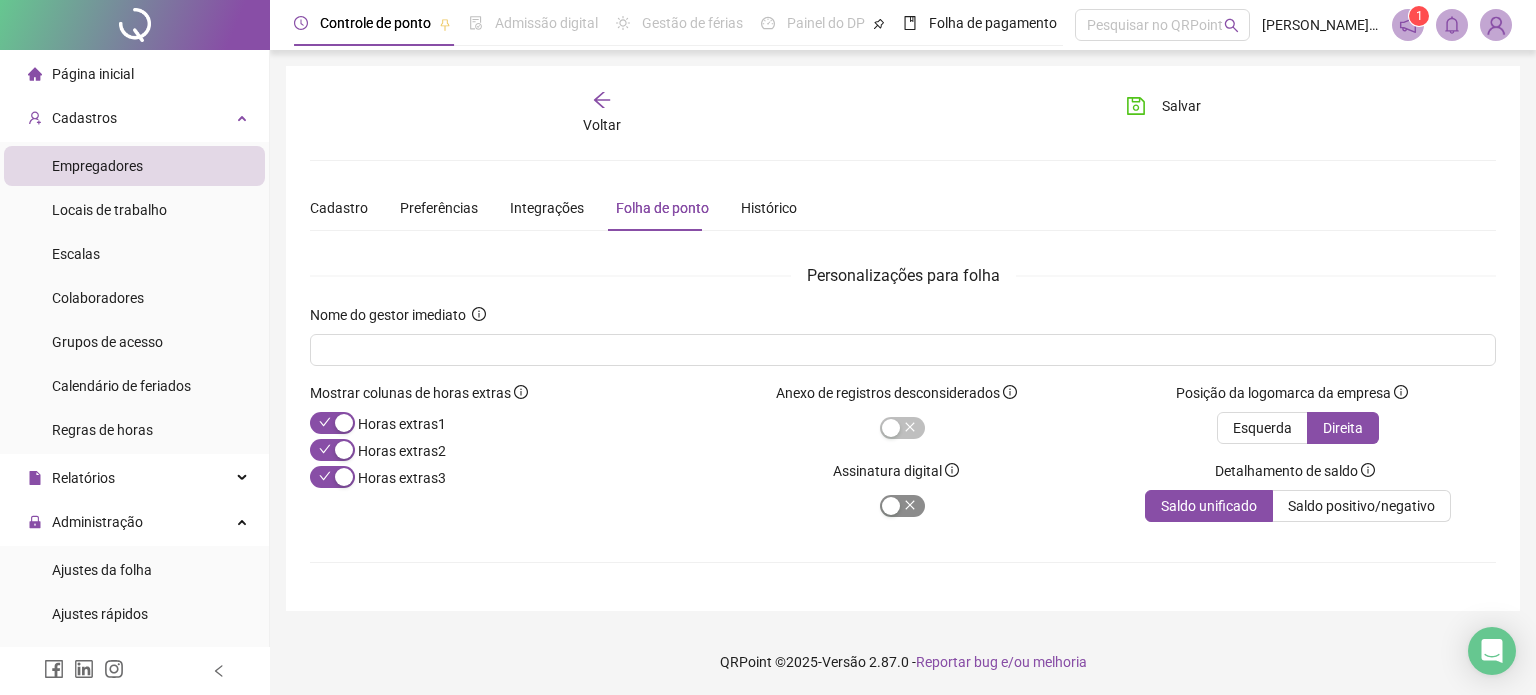 click at bounding box center [891, 506] 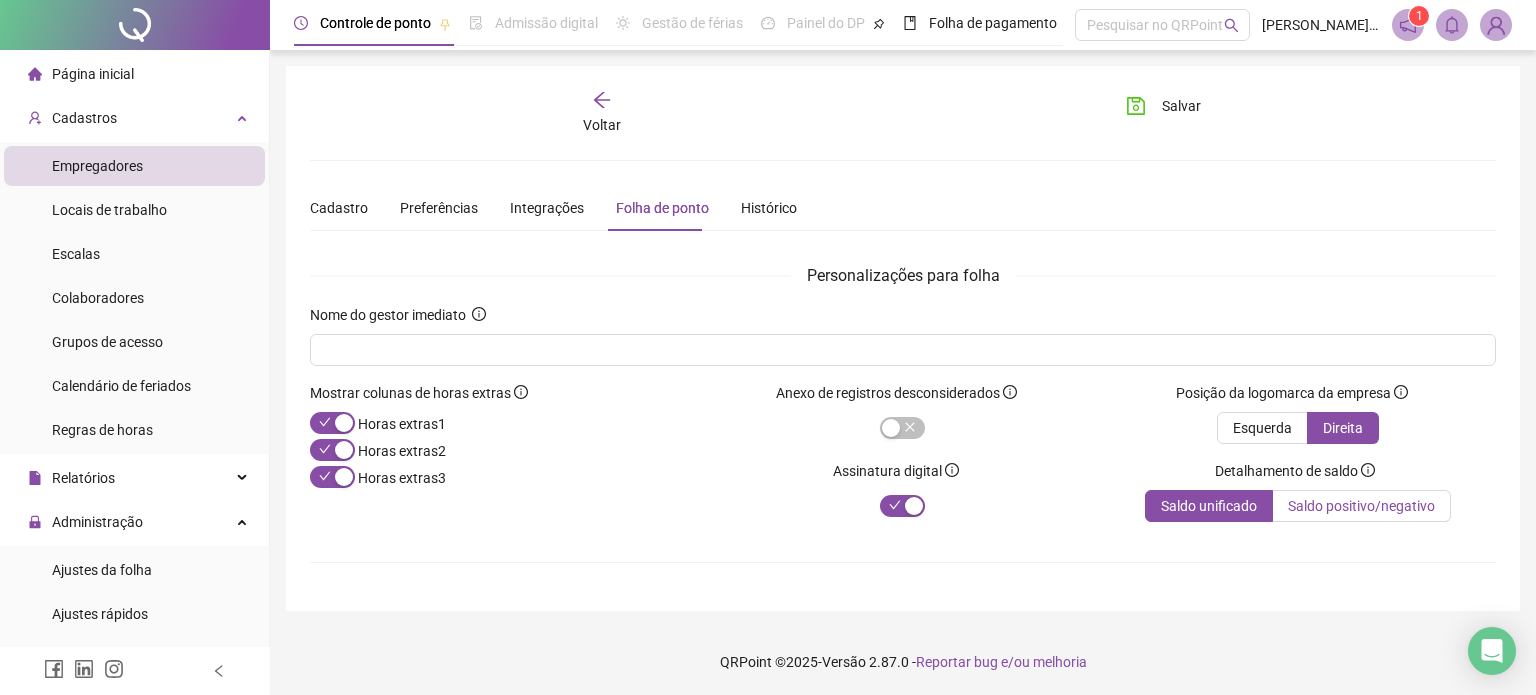 click on "Saldo positivo/negativo" at bounding box center [1362, 506] 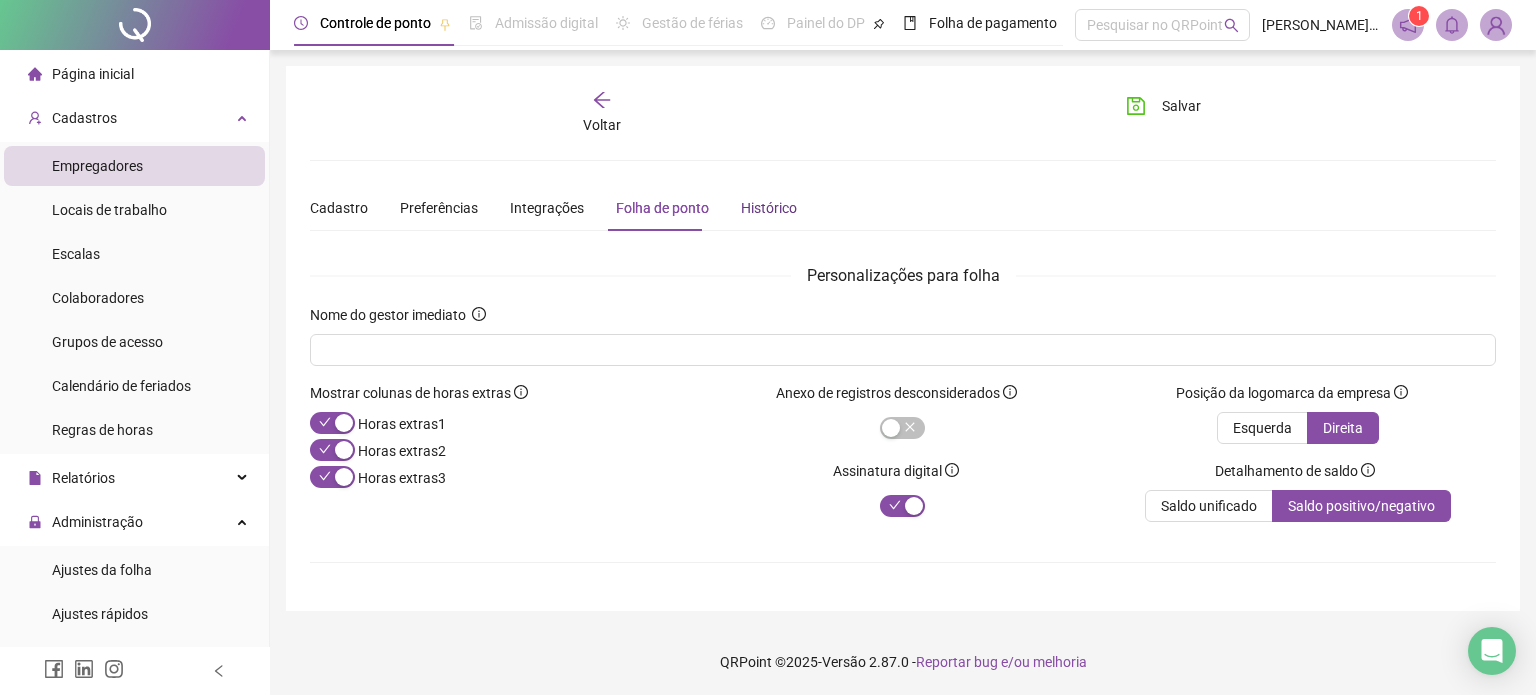 click on "Histórico" at bounding box center (769, 208) 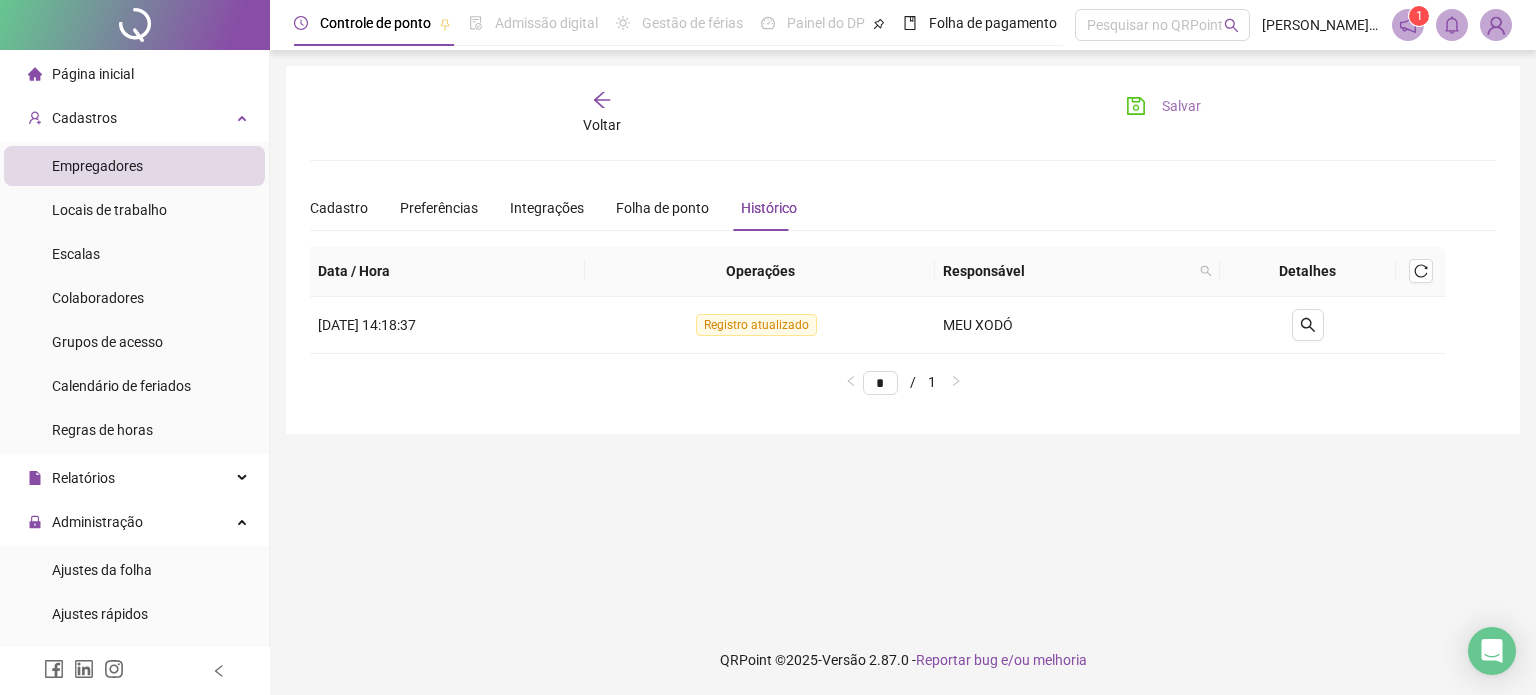 click on "Salvar" at bounding box center [1181, 106] 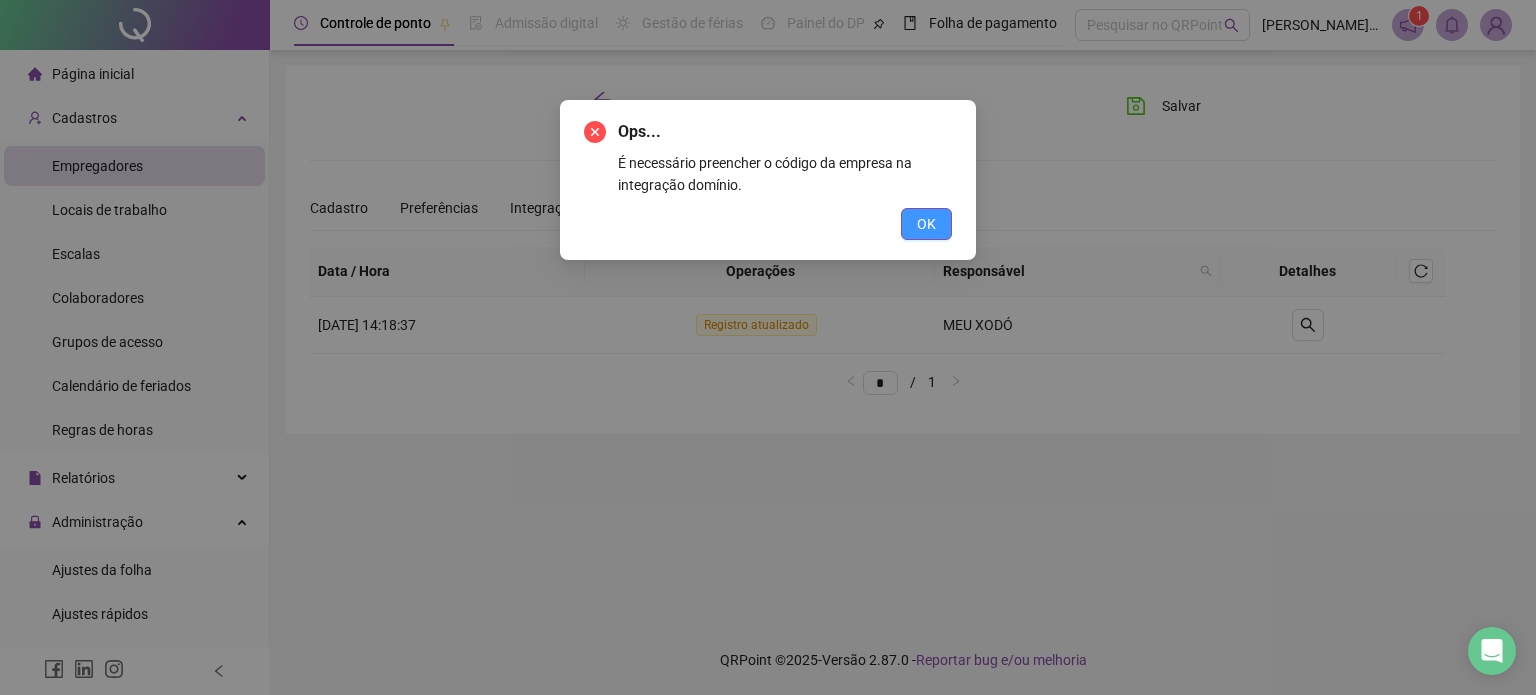 click on "OK" at bounding box center (926, 224) 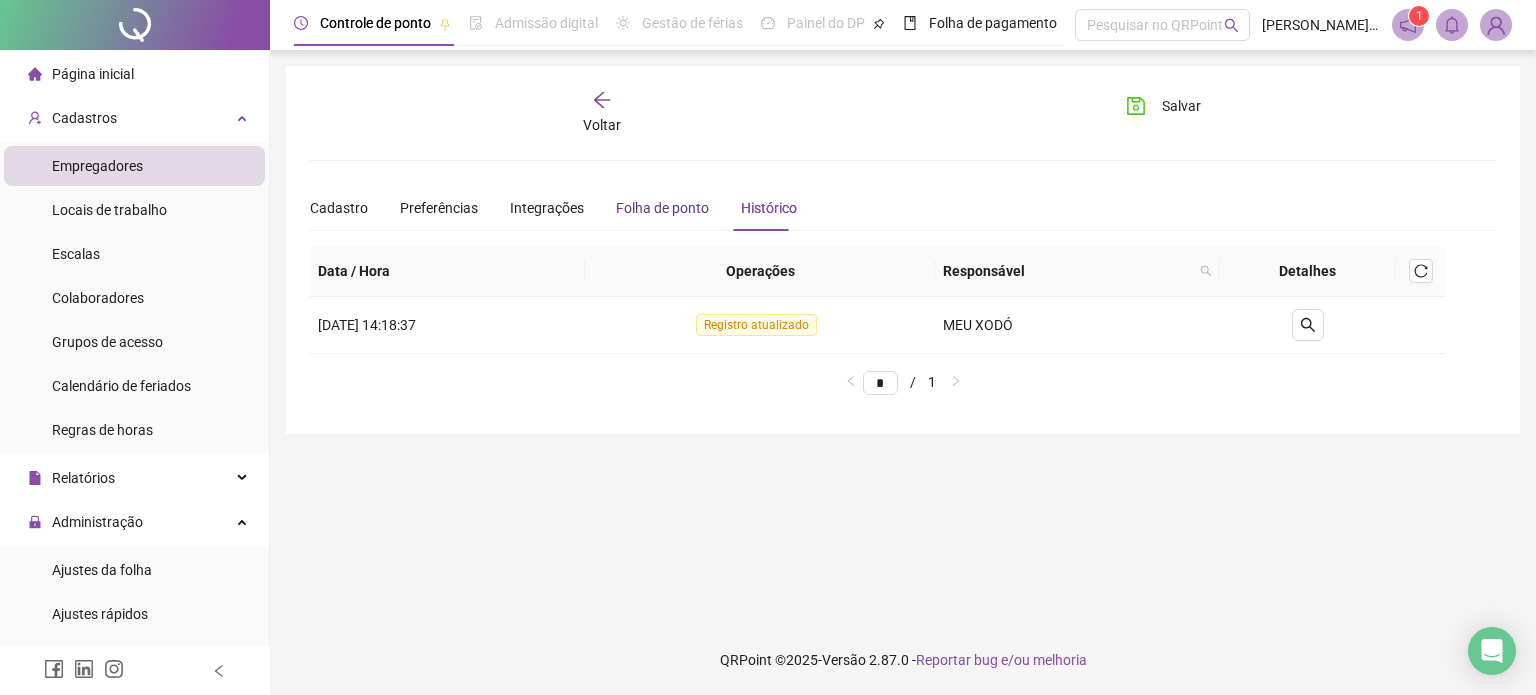 click on "Folha de ponto" at bounding box center (662, 208) 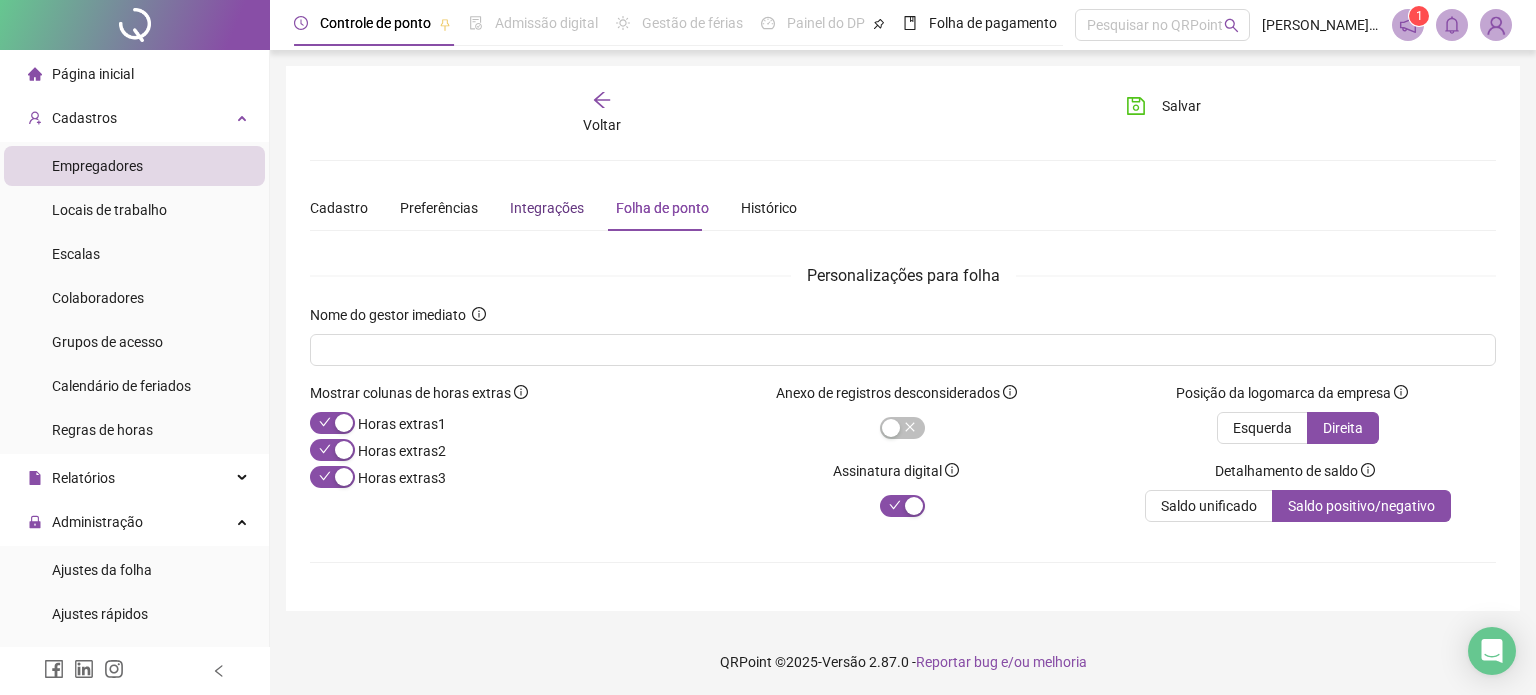 click on "Integrações" at bounding box center (547, 208) 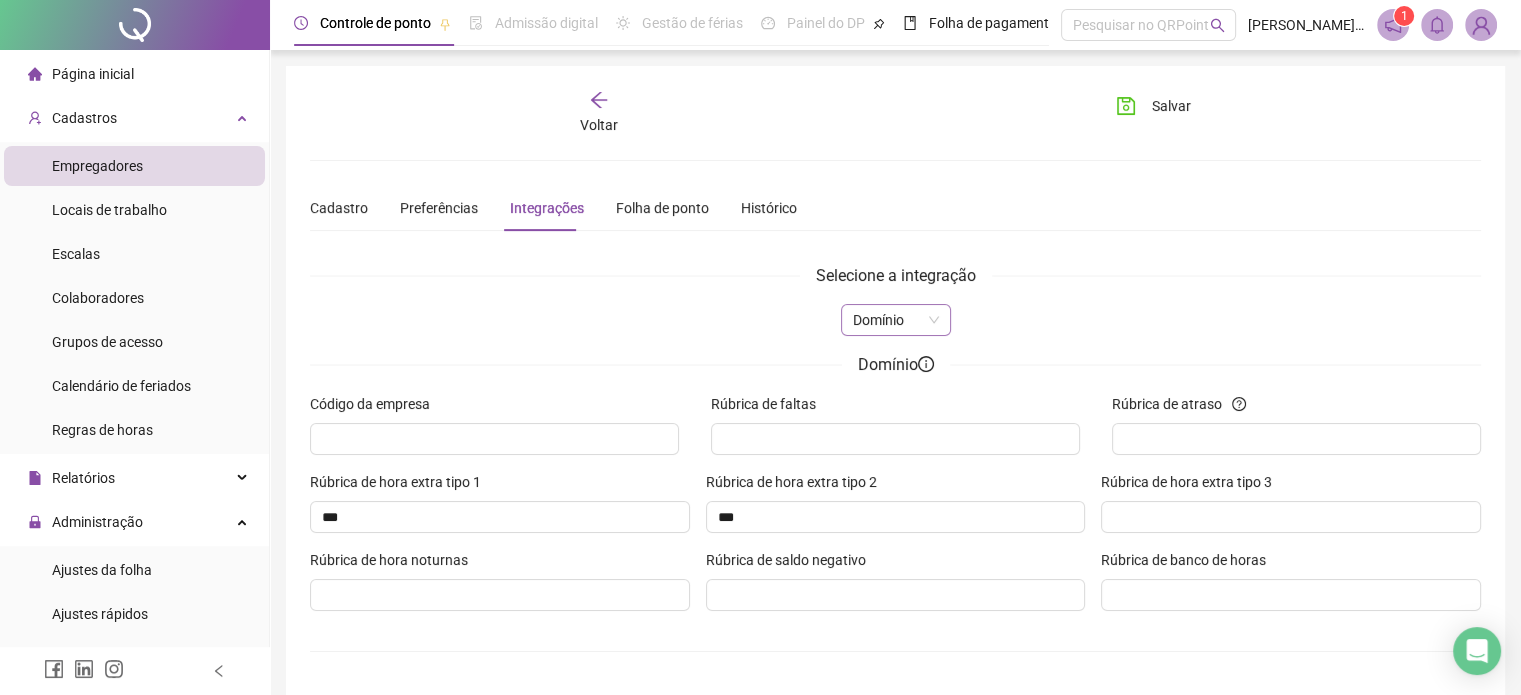 click on "Domínio" at bounding box center (896, 320) 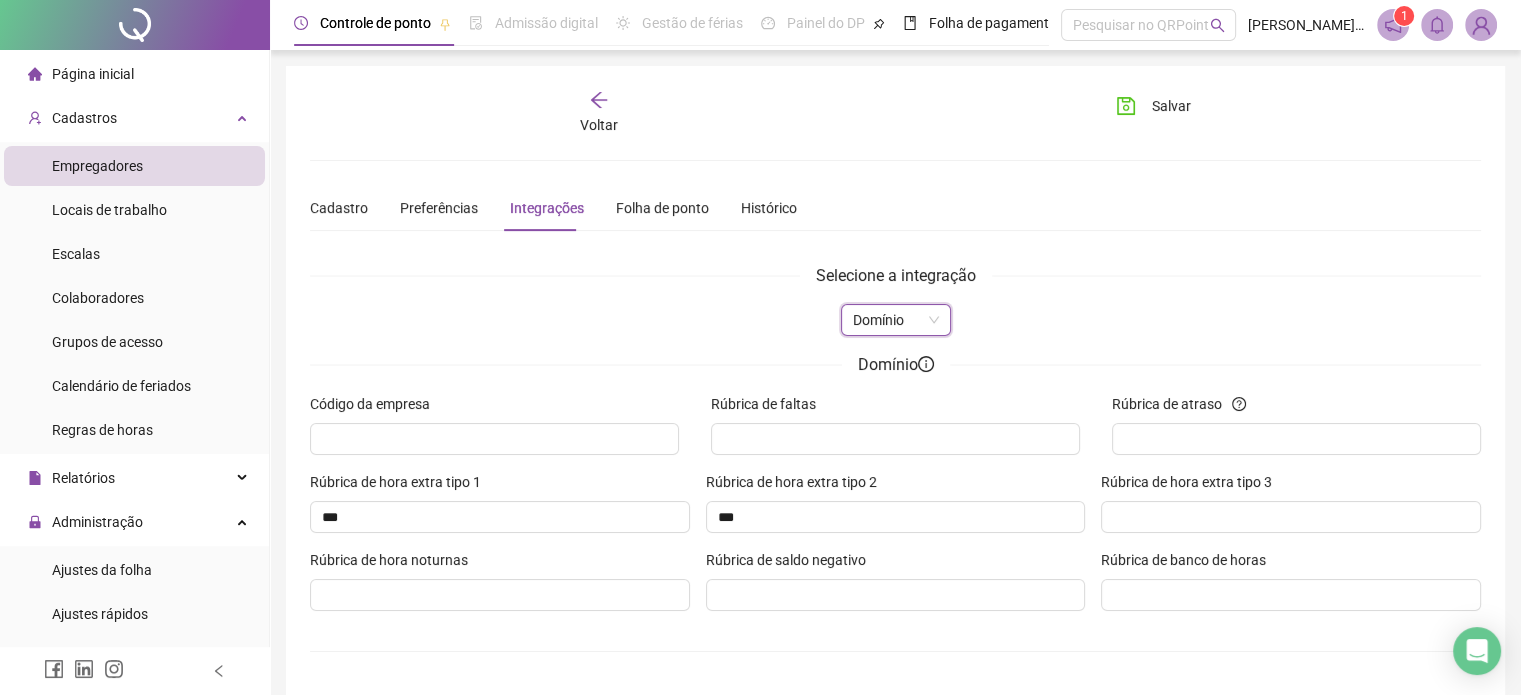 click on "Domínio" at bounding box center (896, 320) 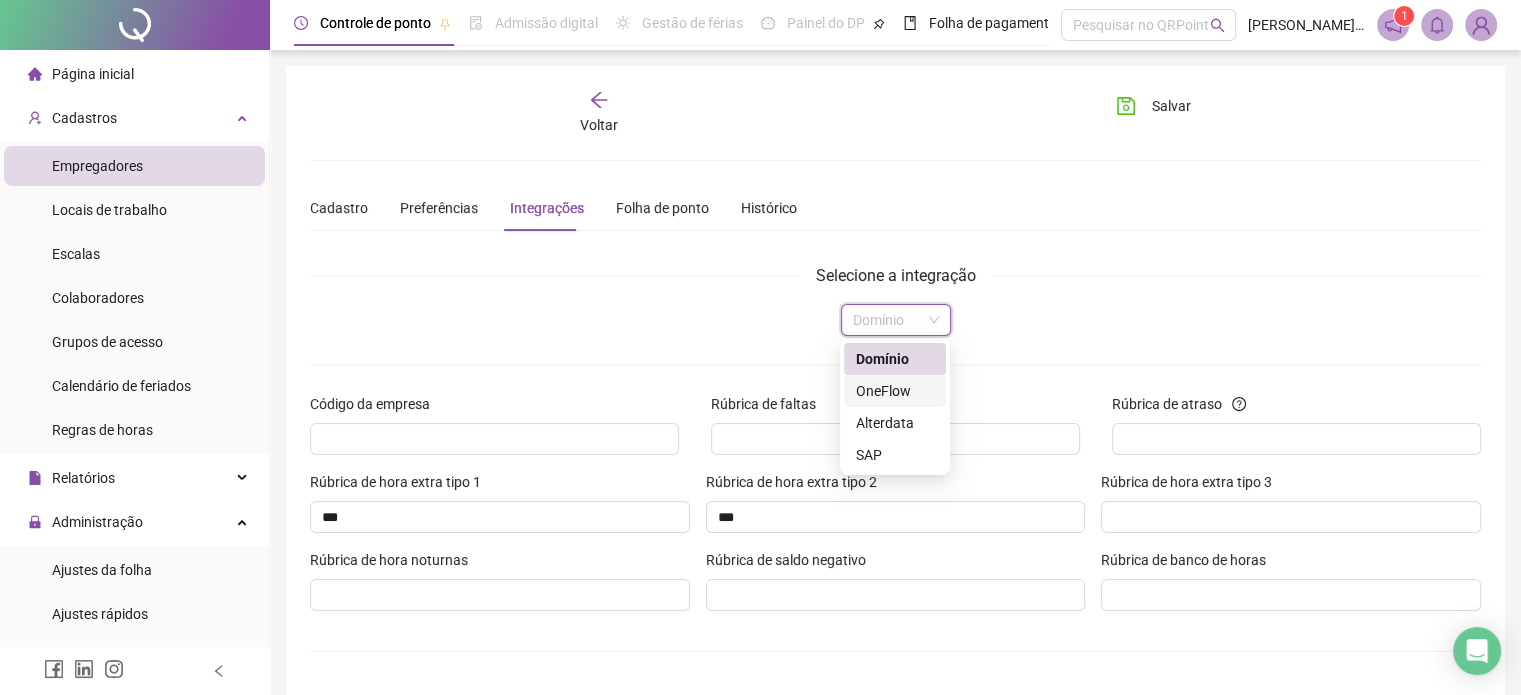 click on "OneFlow" at bounding box center [895, 391] 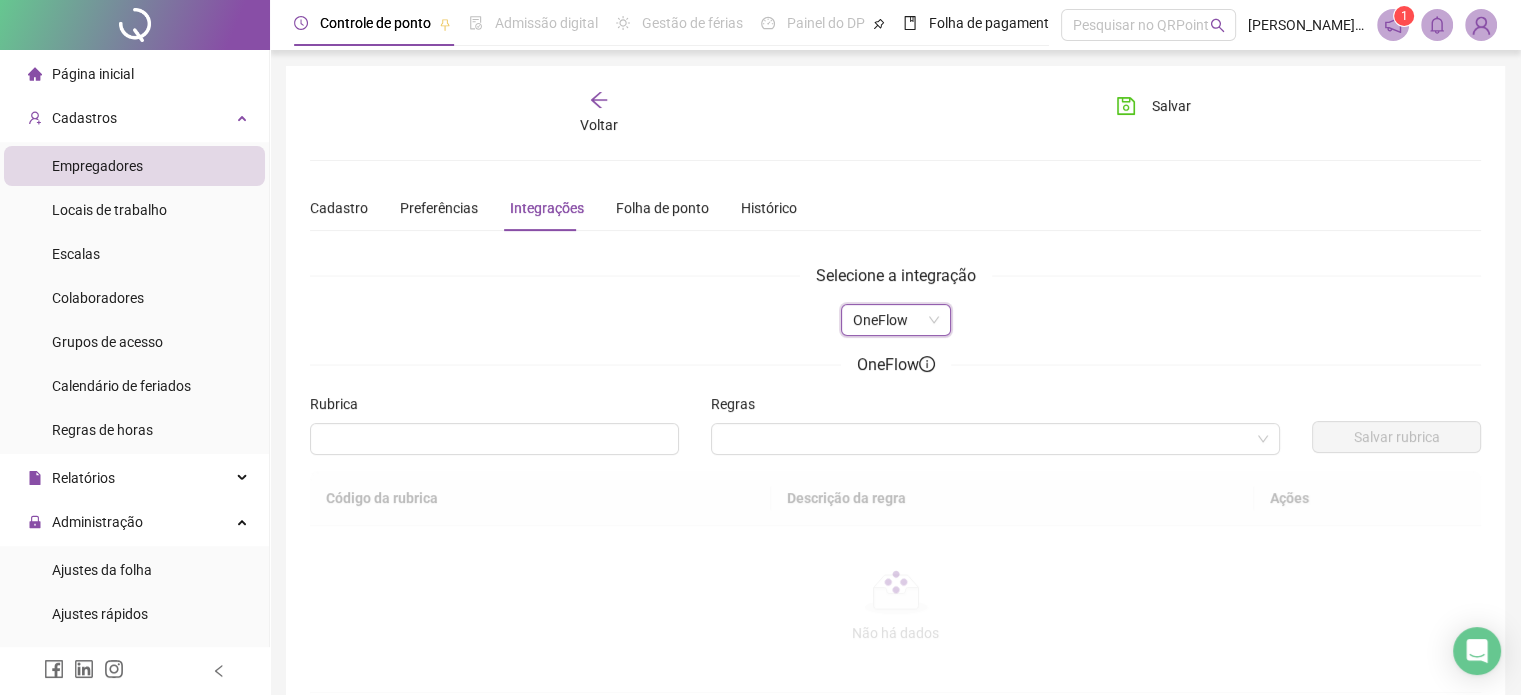 click on "OneFlow" at bounding box center (896, 320) 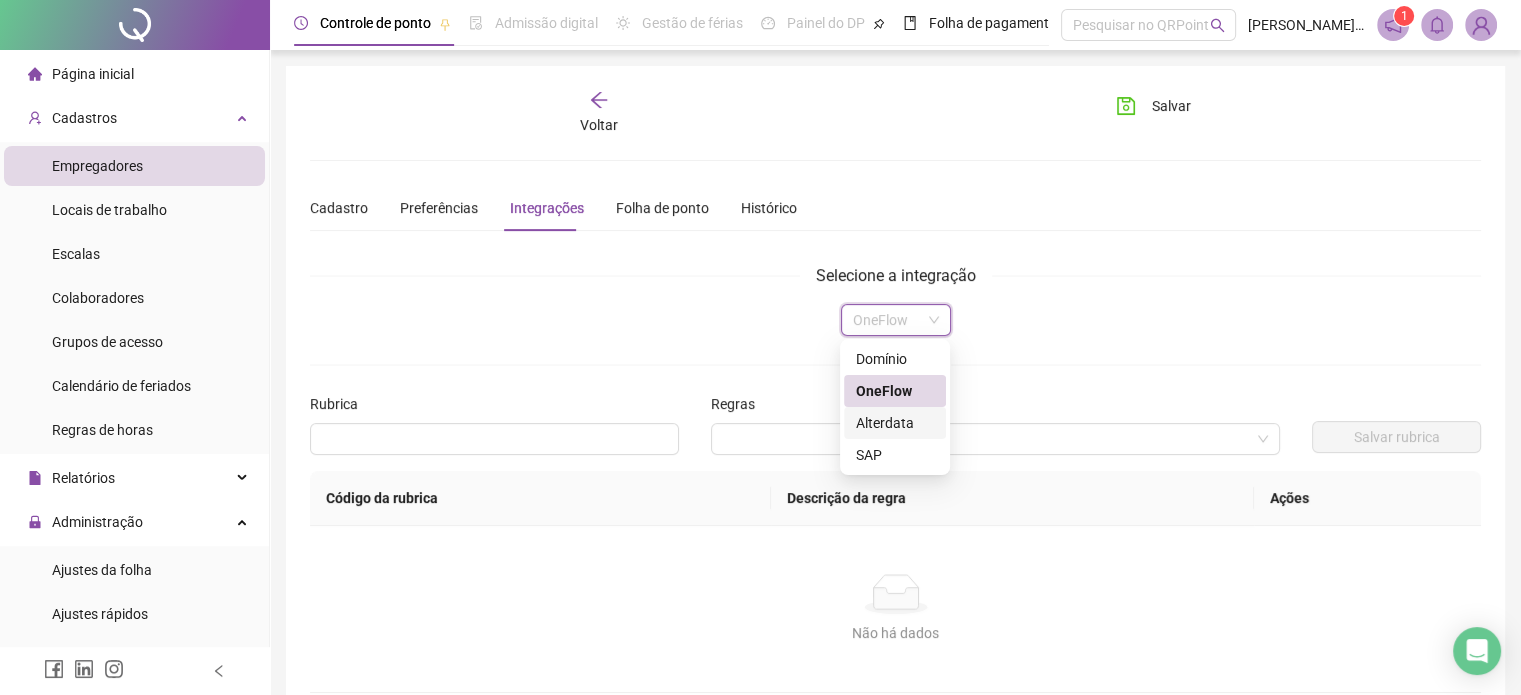 click on "Alterdata" at bounding box center (895, 423) 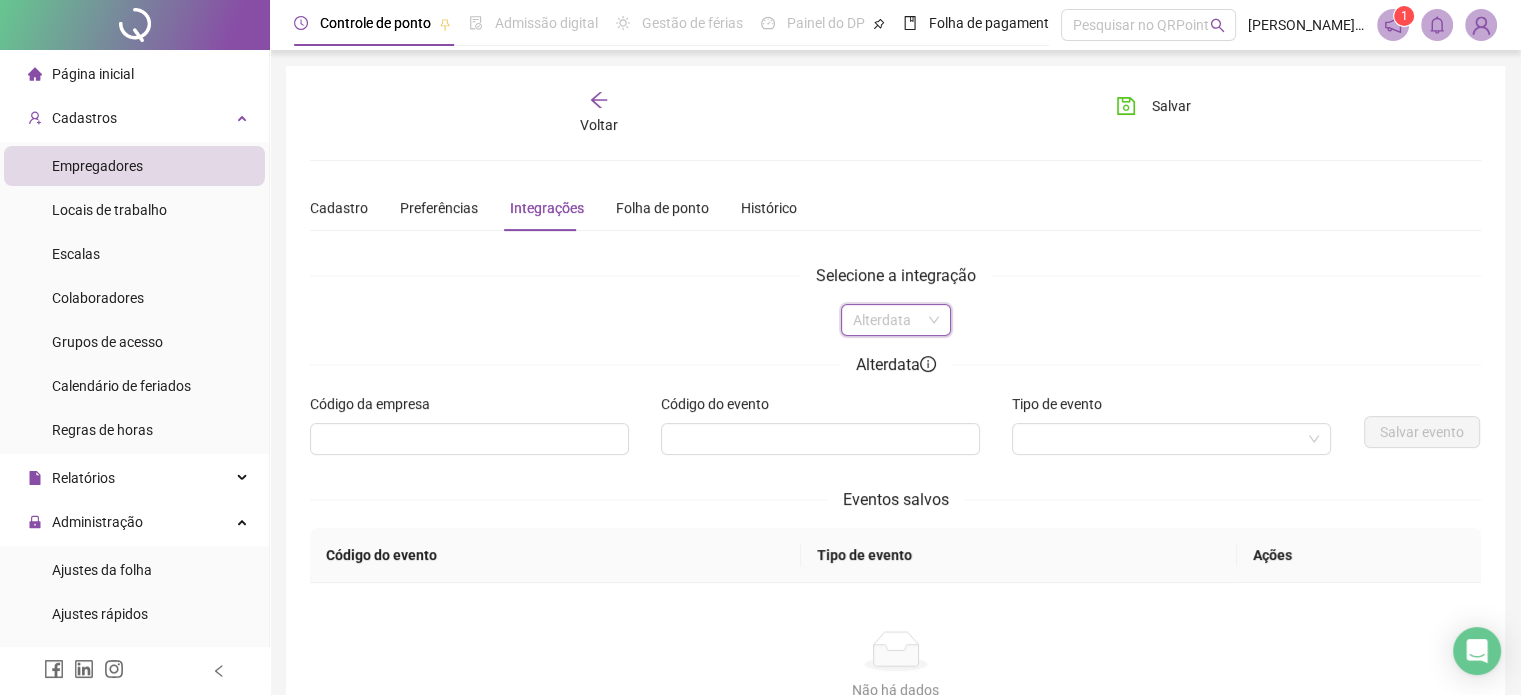 click on "Alterdata" at bounding box center (896, 320) 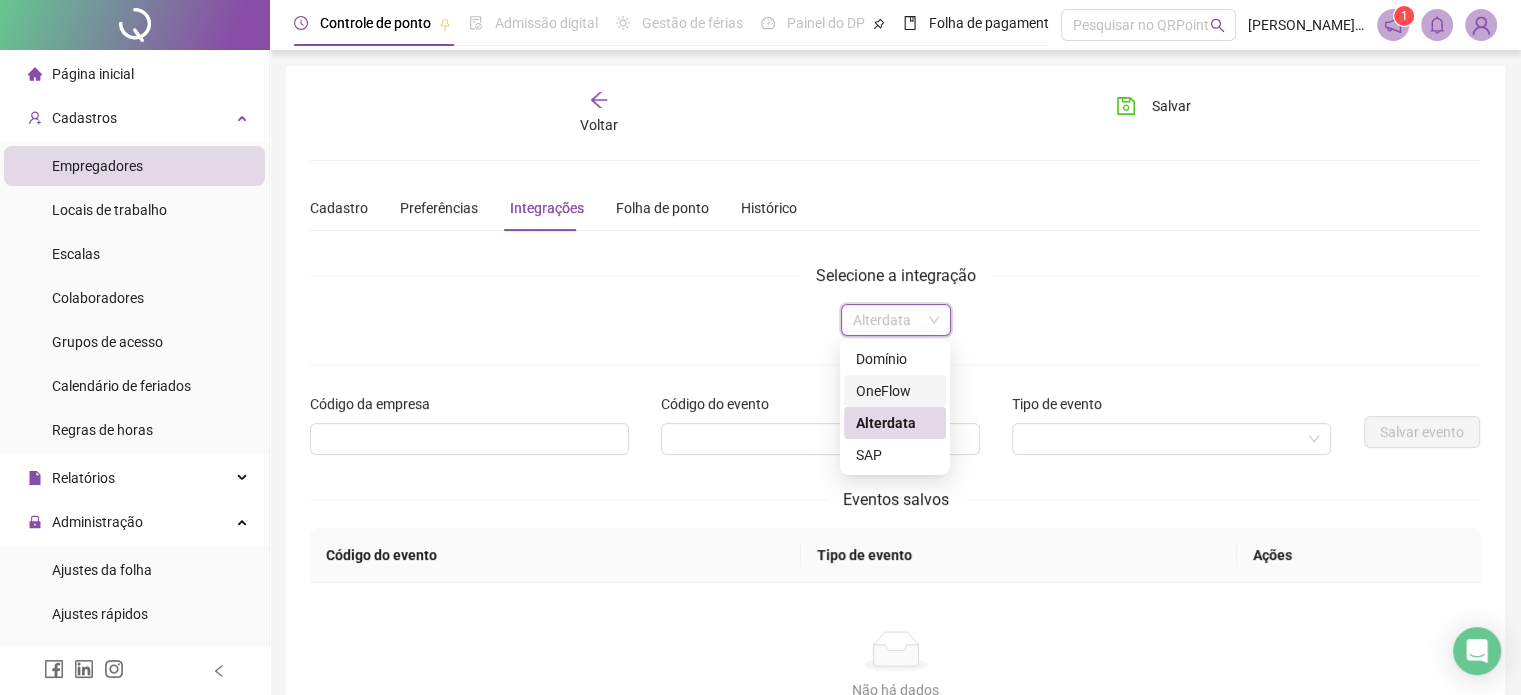 click on "**********" at bounding box center (895, 467) 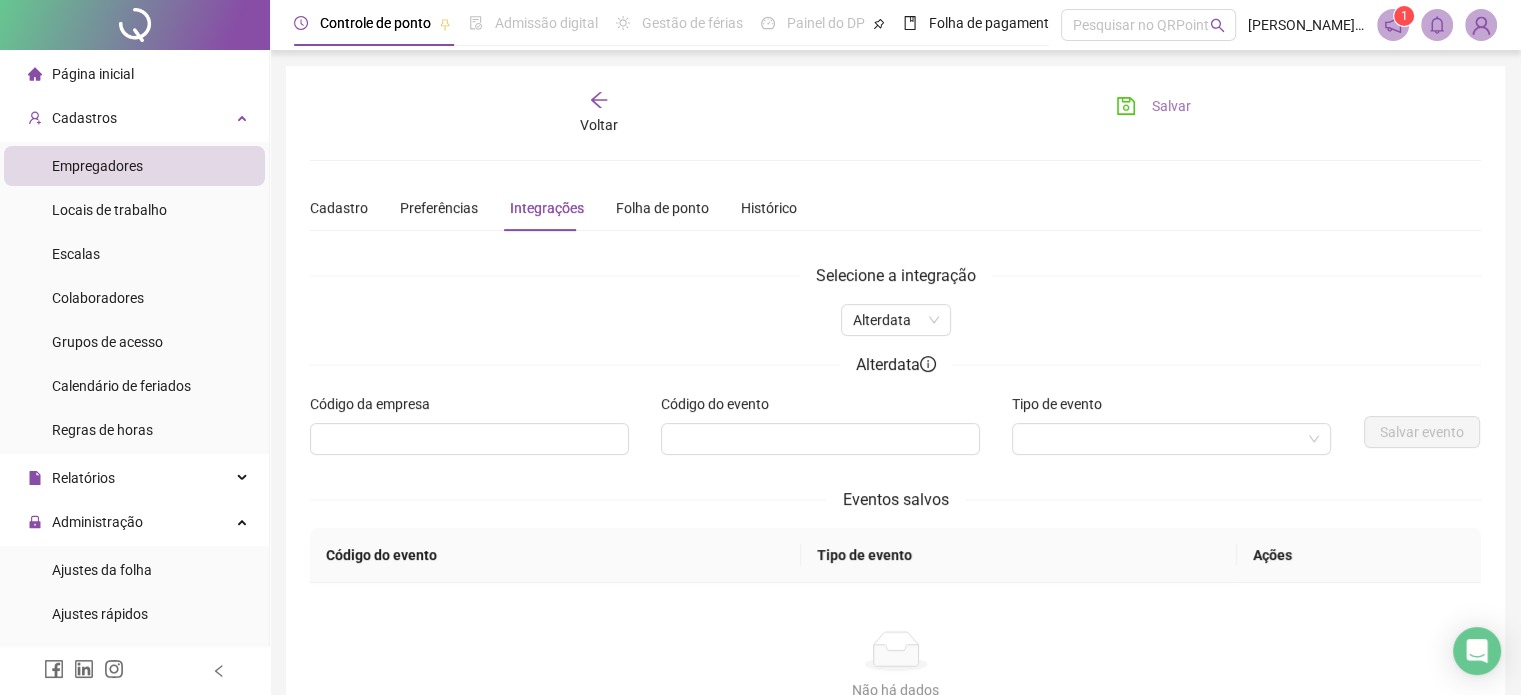 click on "Salvar" at bounding box center (1171, 106) 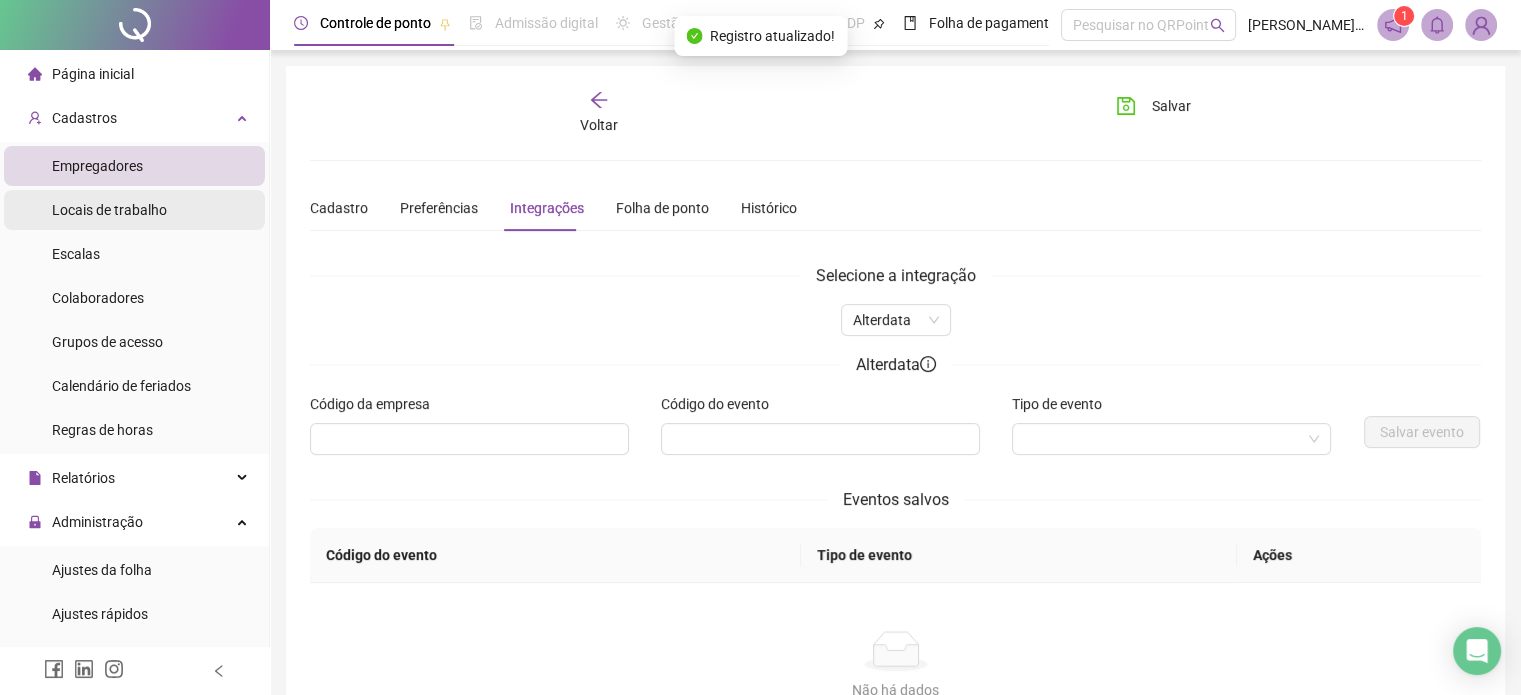 click on "Locais de trabalho" at bounding box center (109, 210) 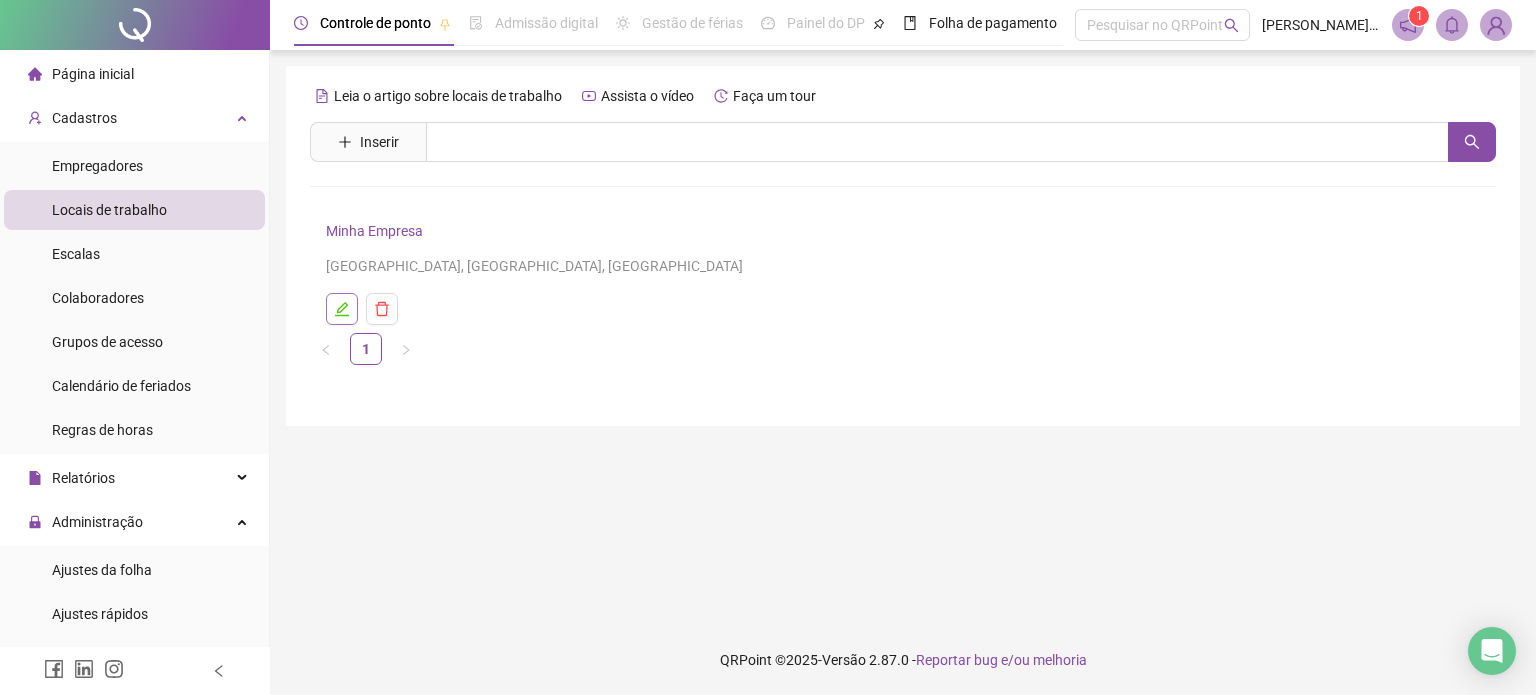 click at bounding box center [342, 309] 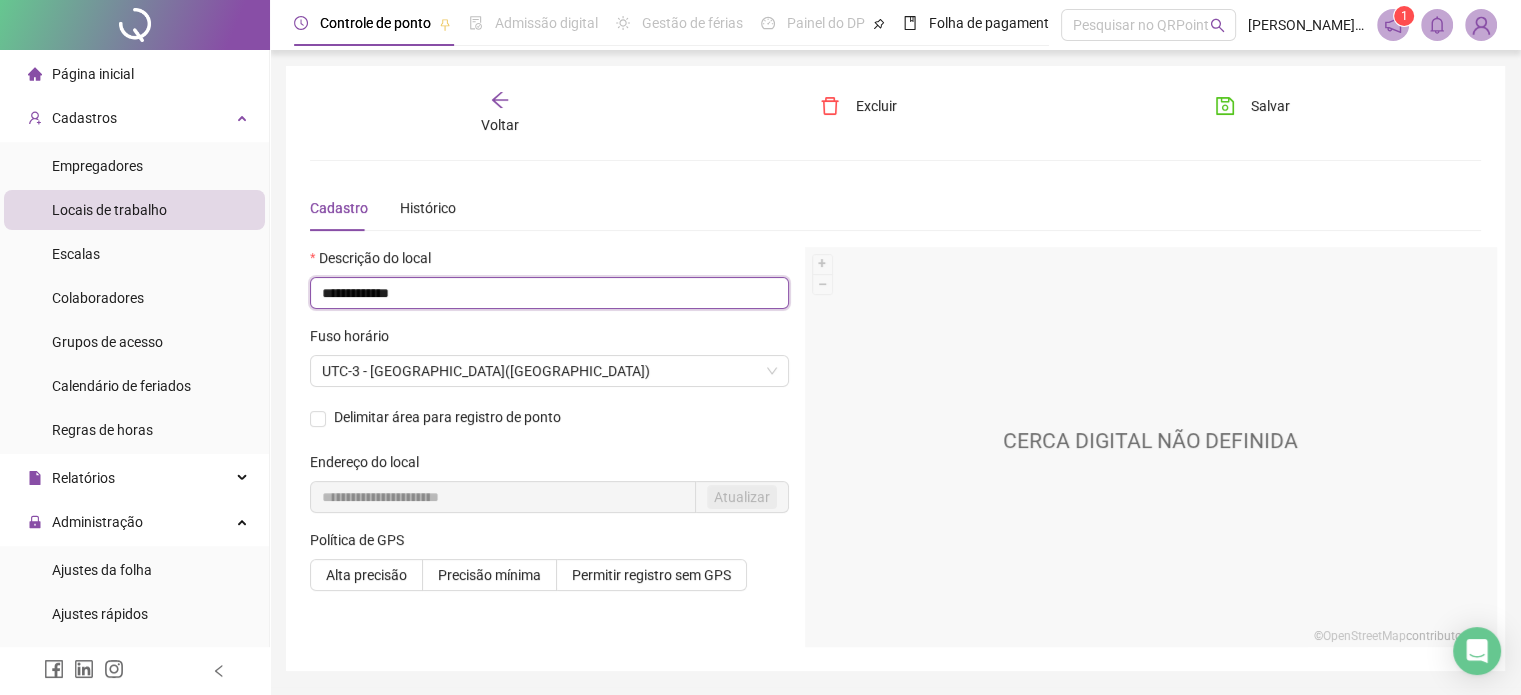 click on "**********" at bounding box center (549, 293) 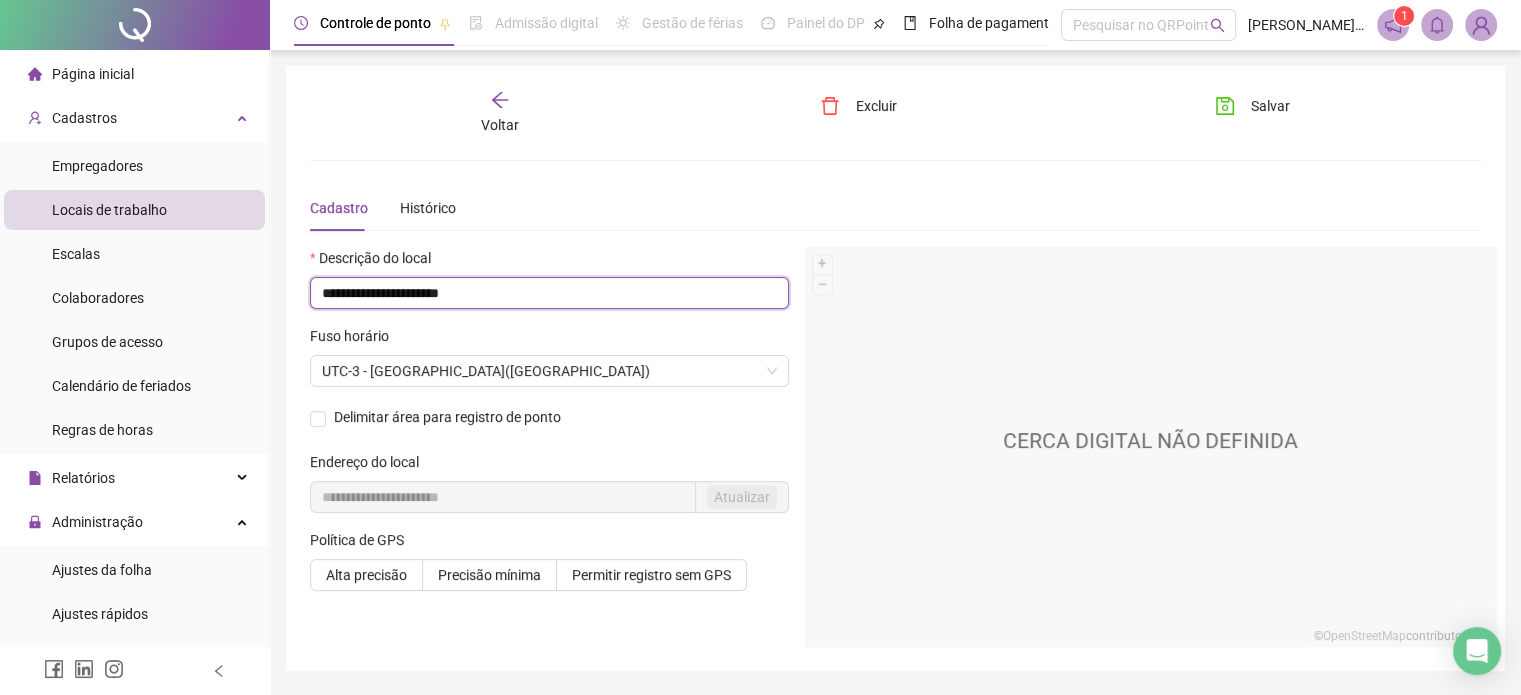 type on "**********" 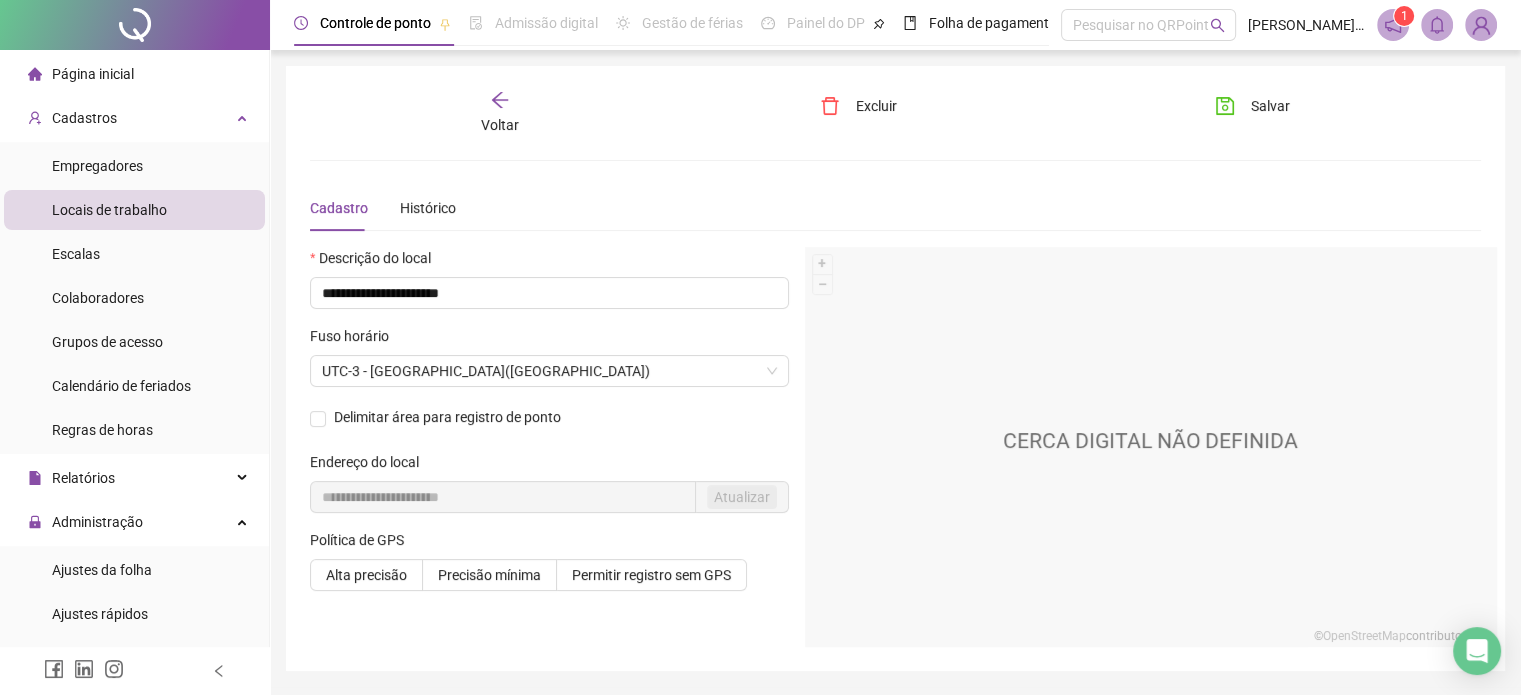 click on "CERCA DIGITAL NÃO DEFINIDA" at bounding box center [1150, 441] 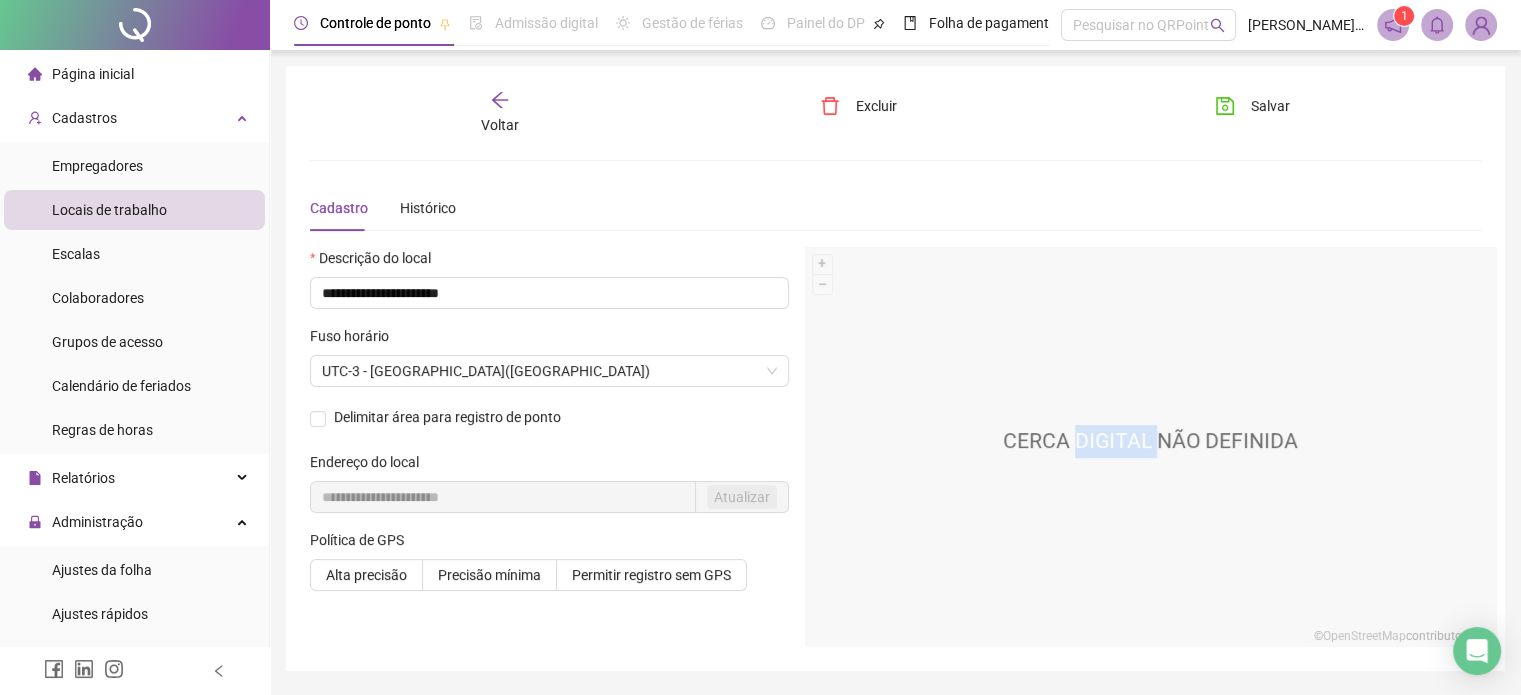 click on "CERCA DIGITAL NÃO DEFINIDA" at bounding box center [1150, 441] 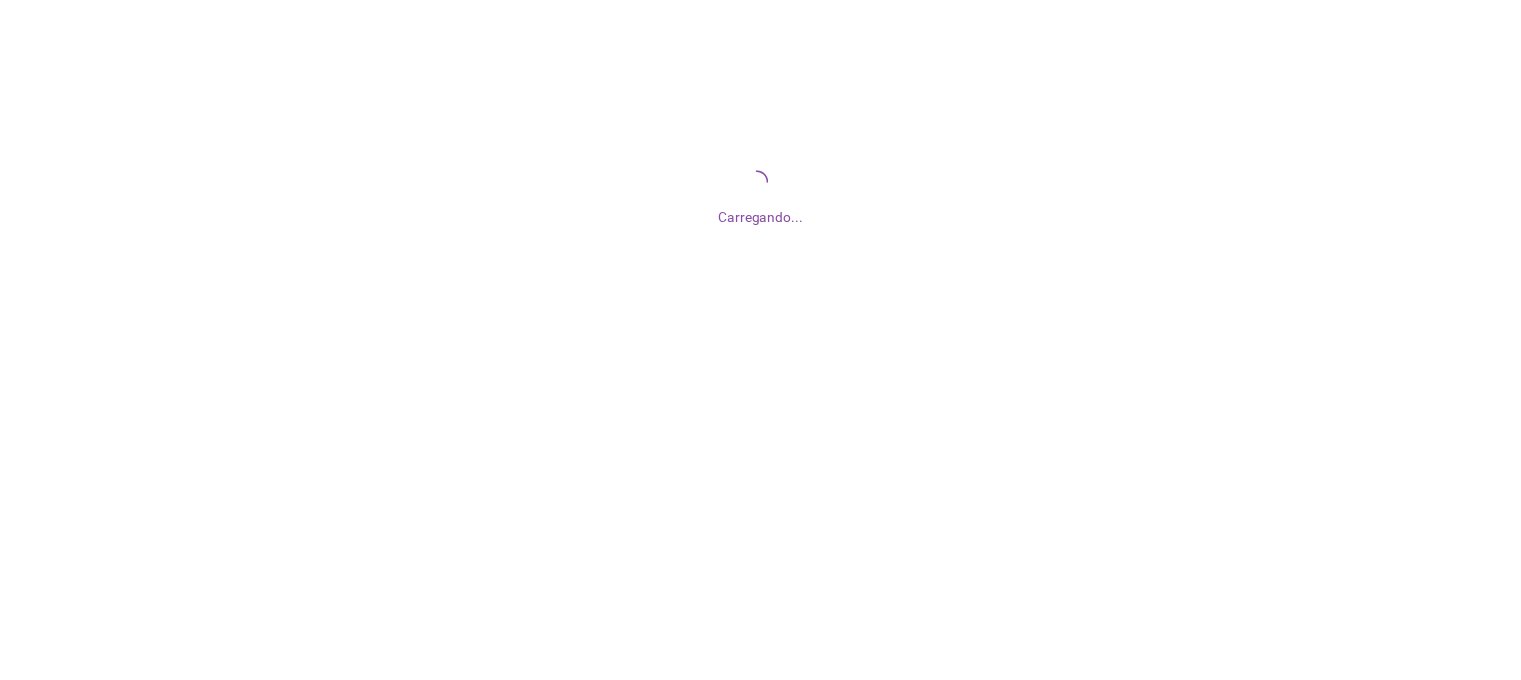scroll, scrollTop: 0, scrollLeft: 0, axis: both 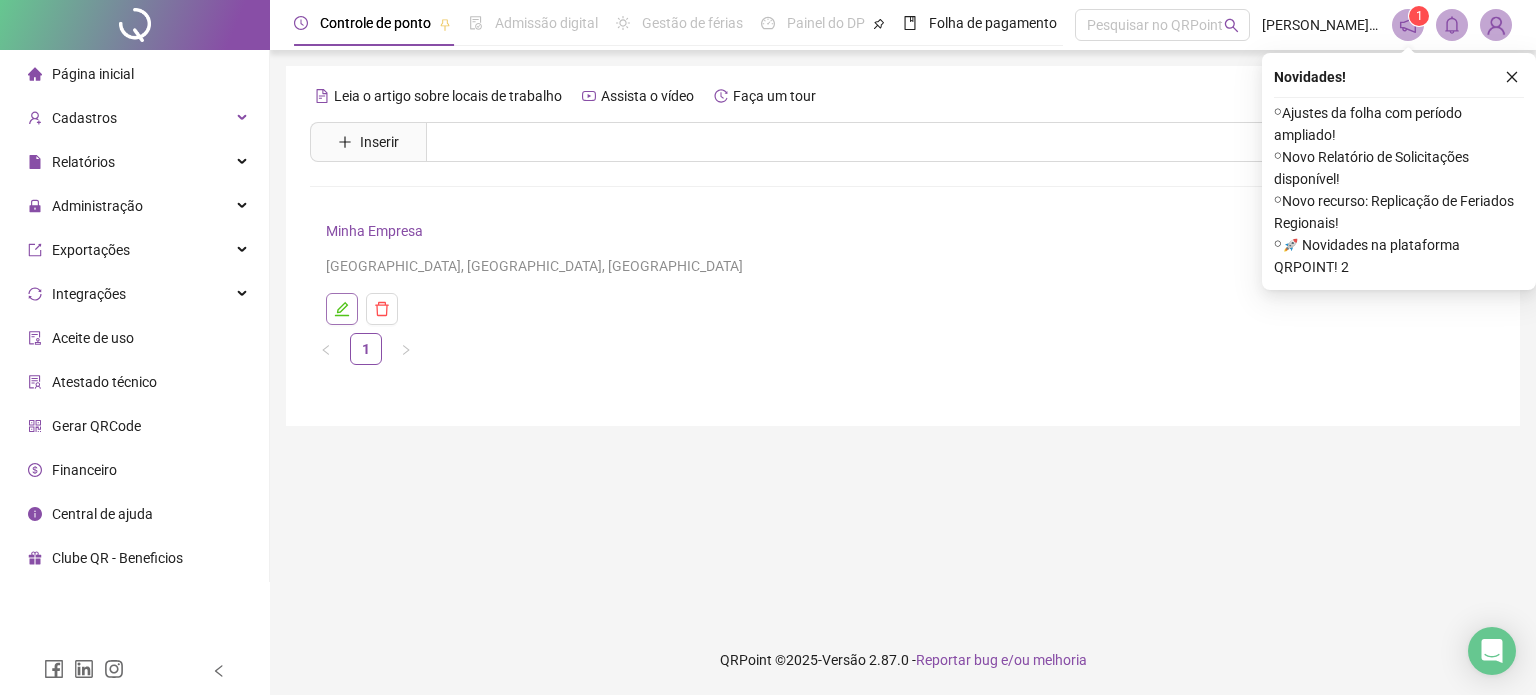 click 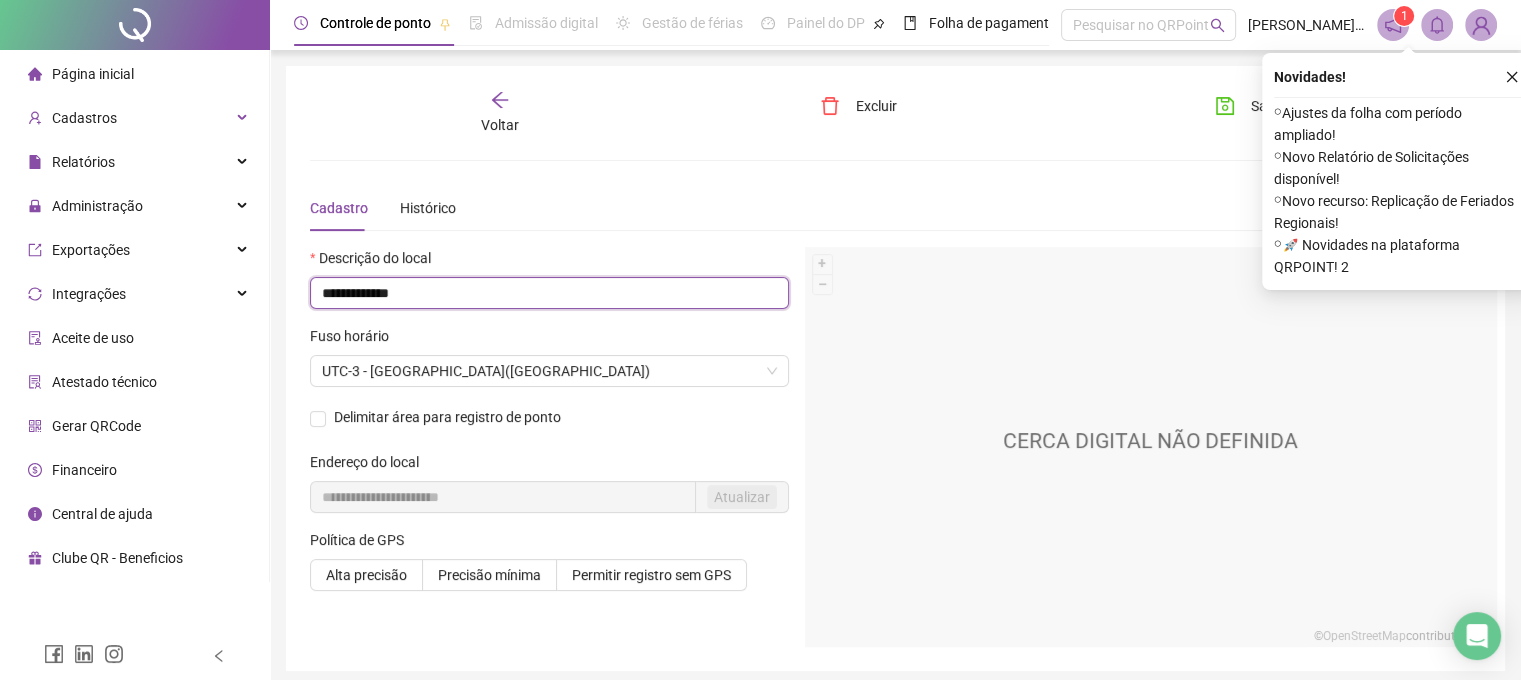 click on "**********" at bounding box center [549, 293] 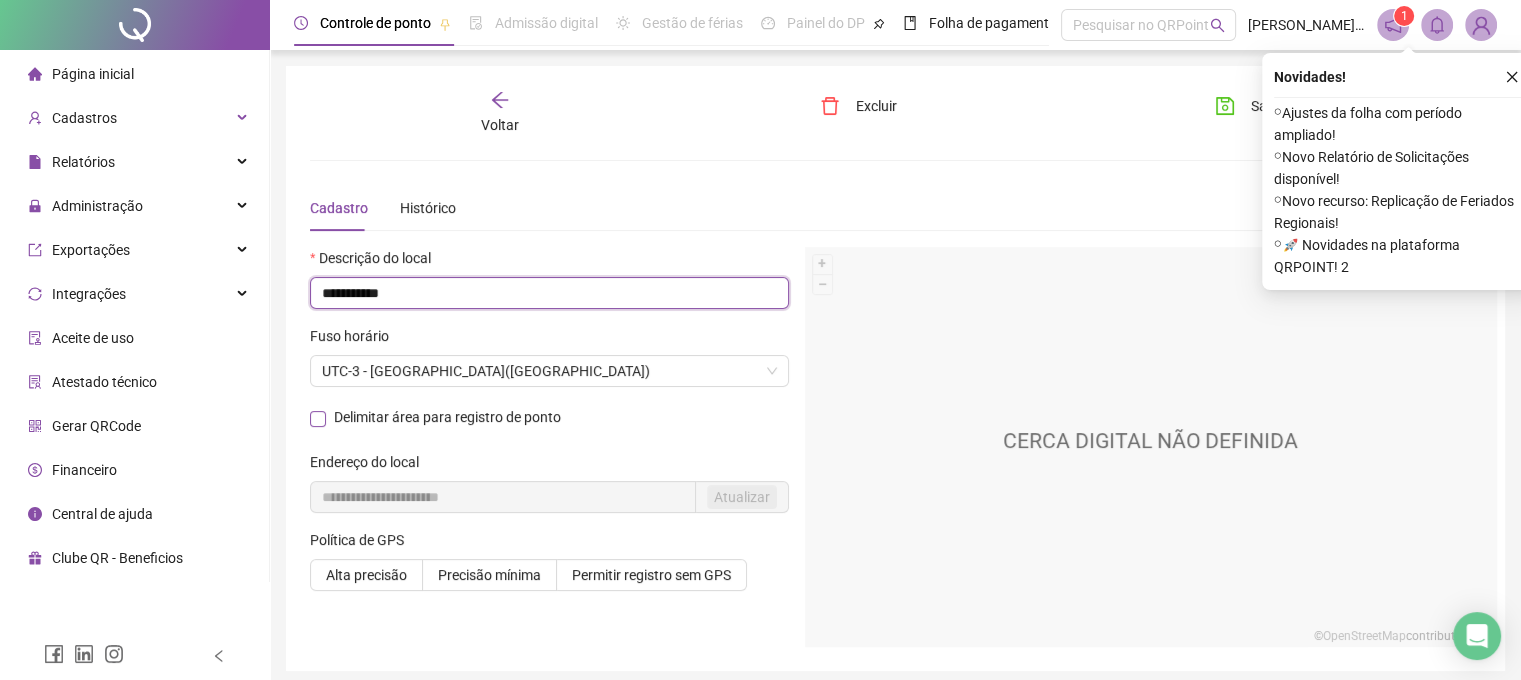 type on "**********" 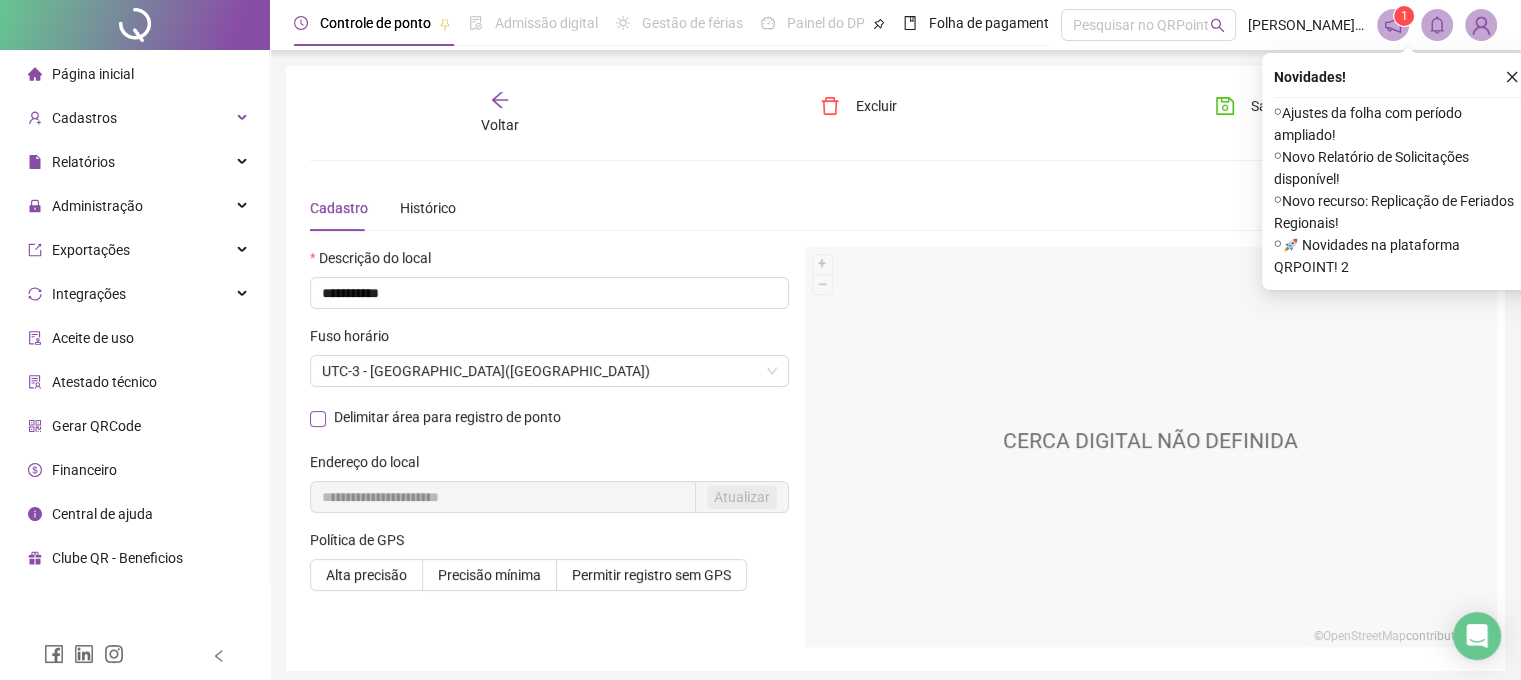 click on "Delimitar área para registro de ponto" at bounding box center [447, 417] 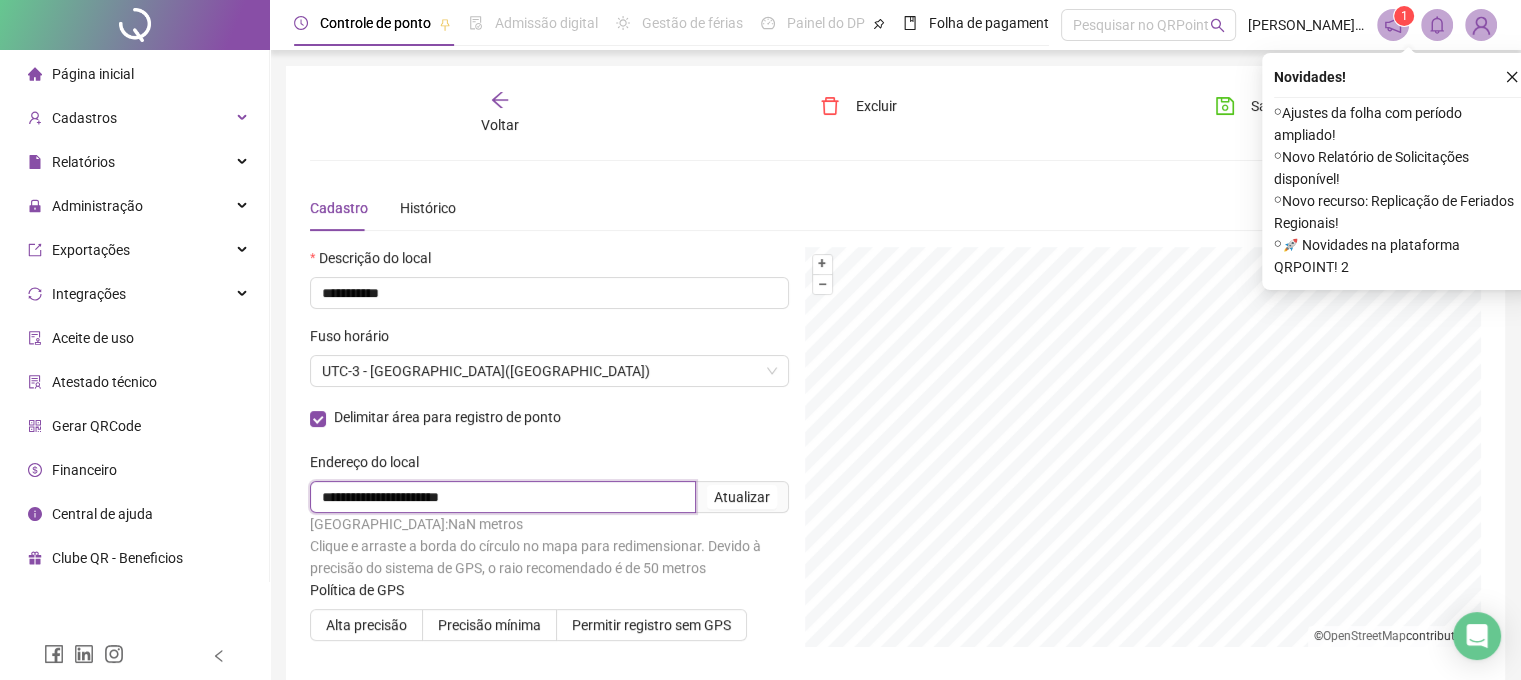 click on "**********" at bounding box center (503, 497) 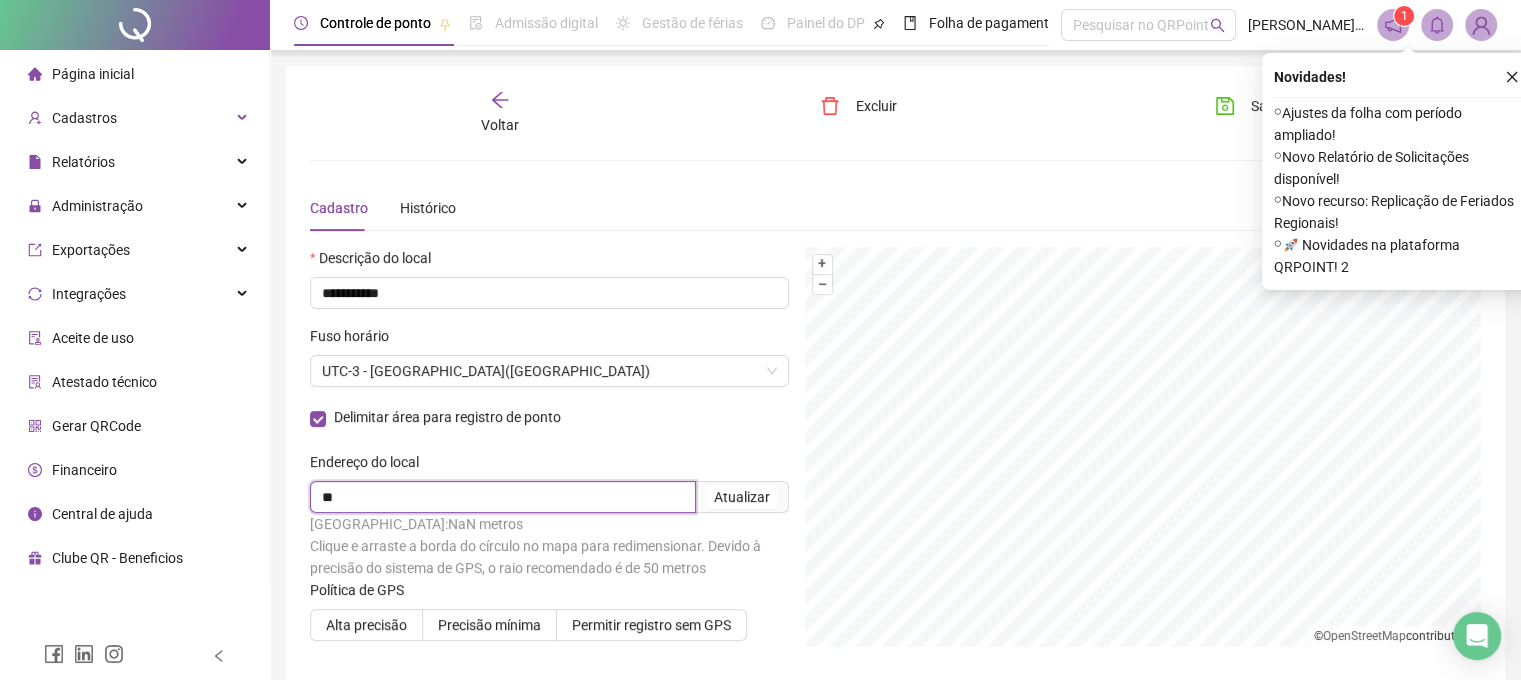 type on "*" 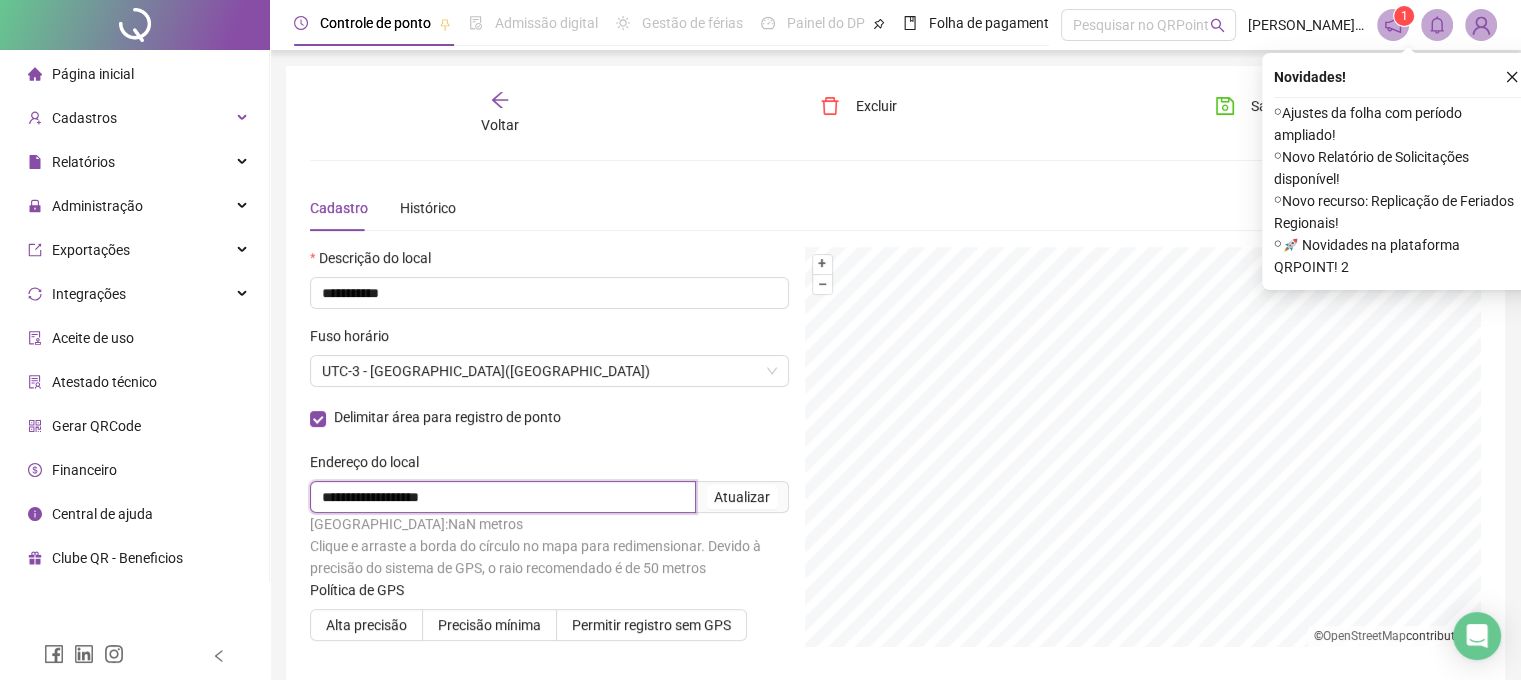 type on "**********" 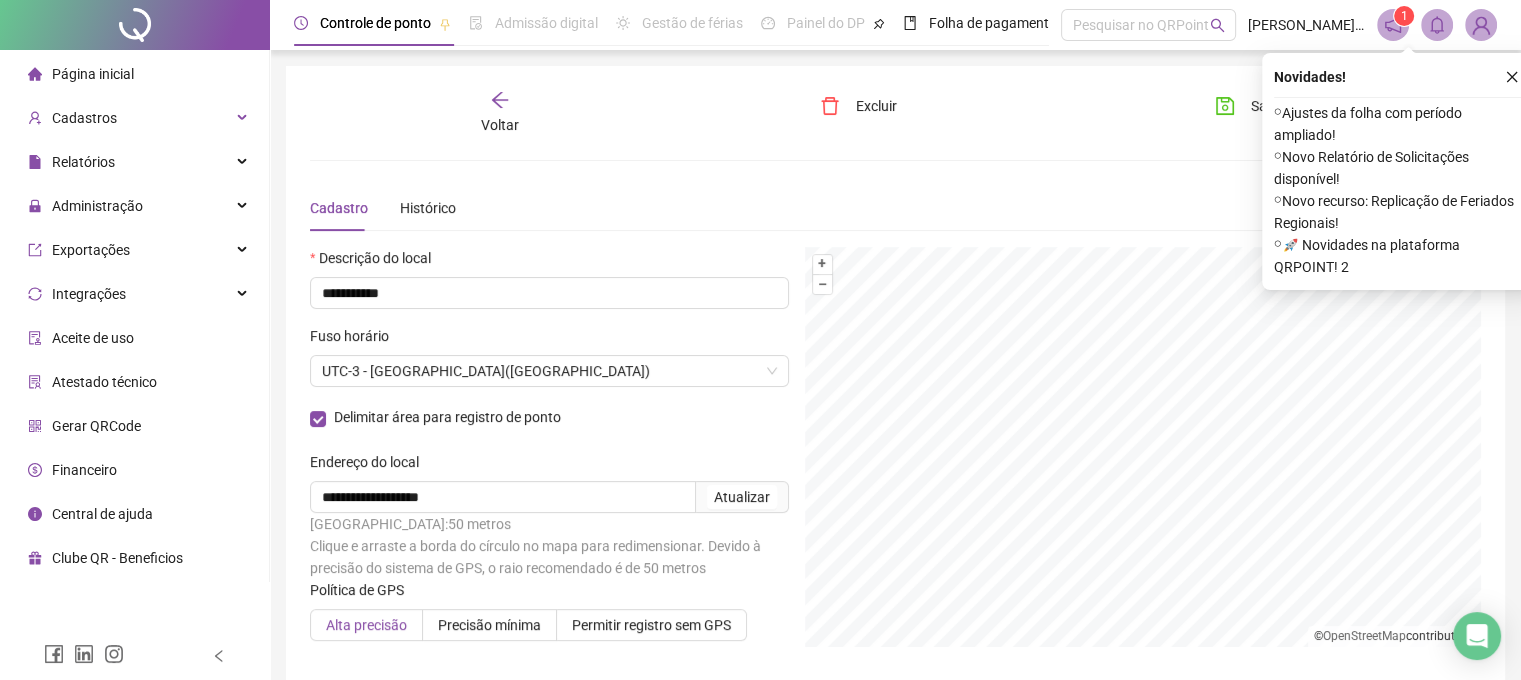 click on "Alta precisão" at bounding box center [366, 625] 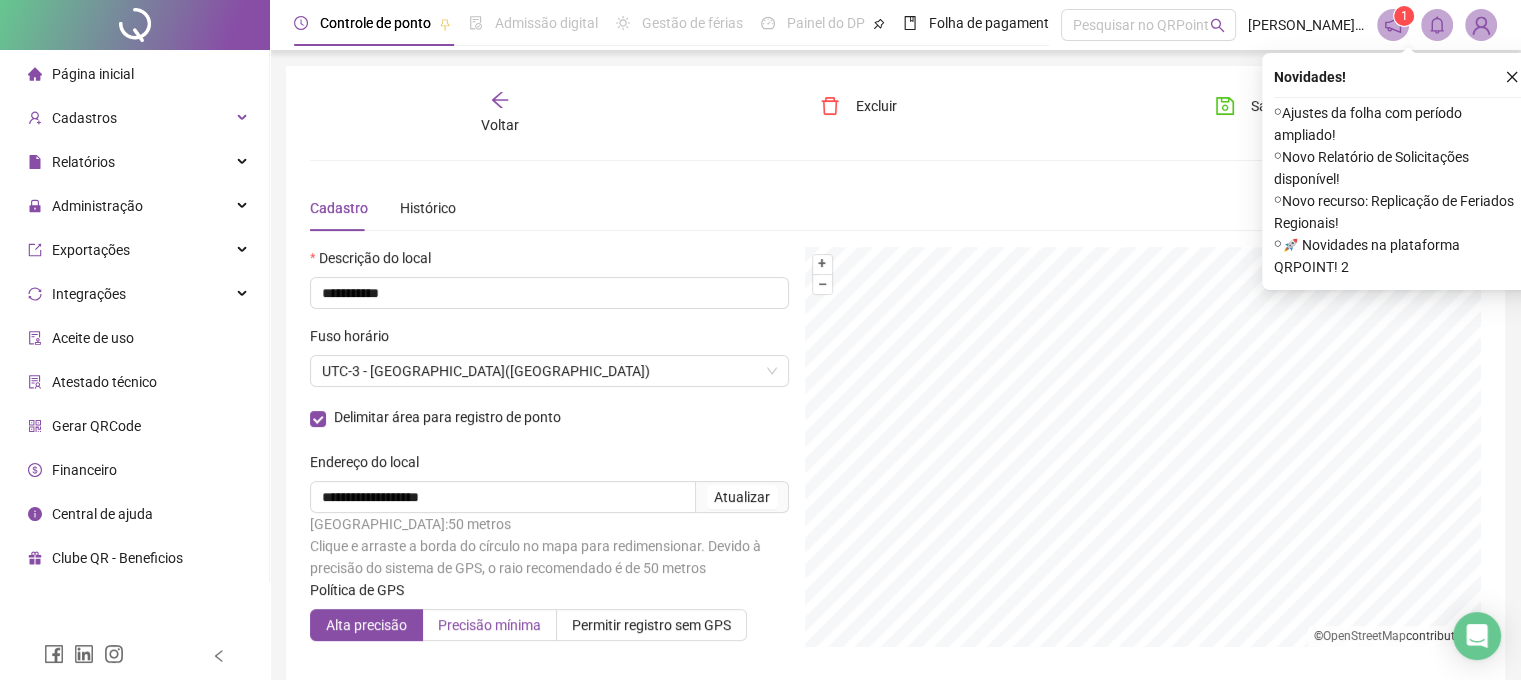 click on "Precisão mínima" at bounding box center [490, 625] 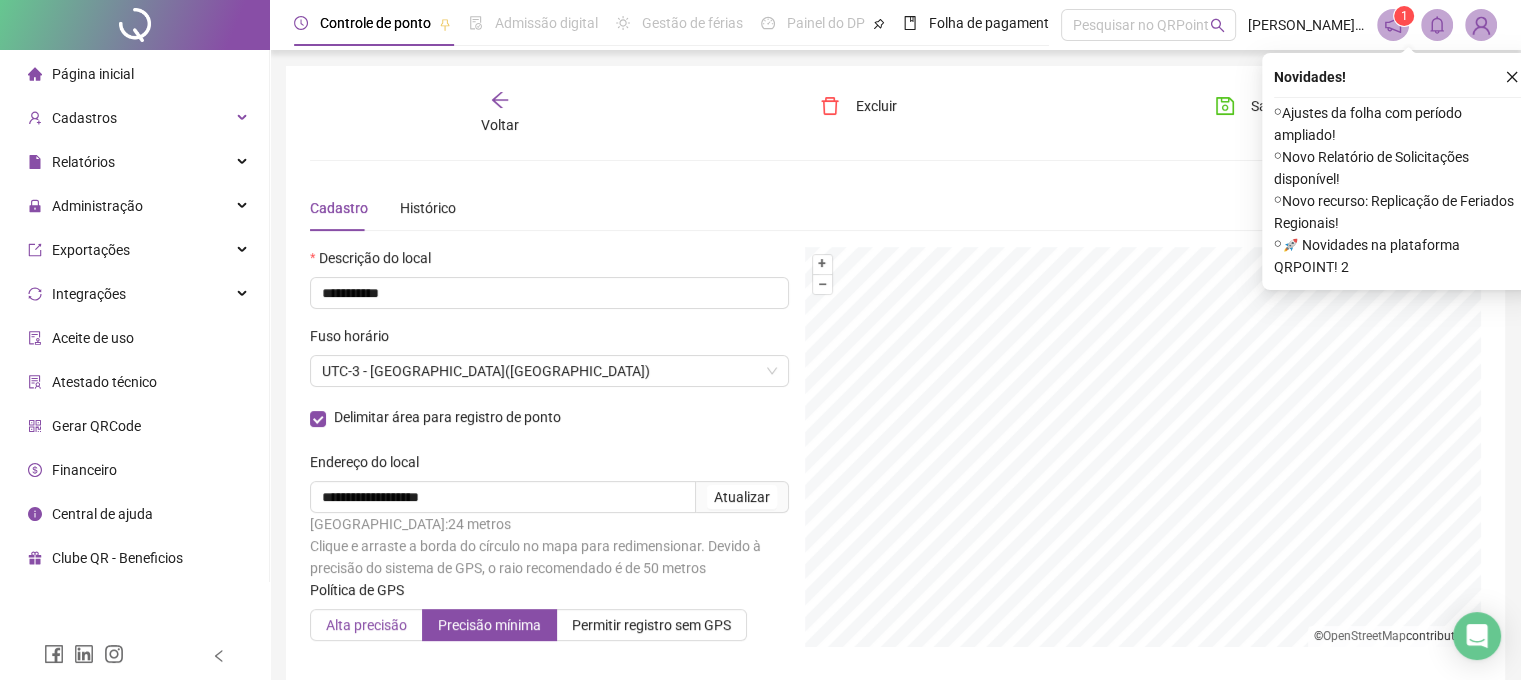 click on "Alta precisão" at bounding box center (366, 625) 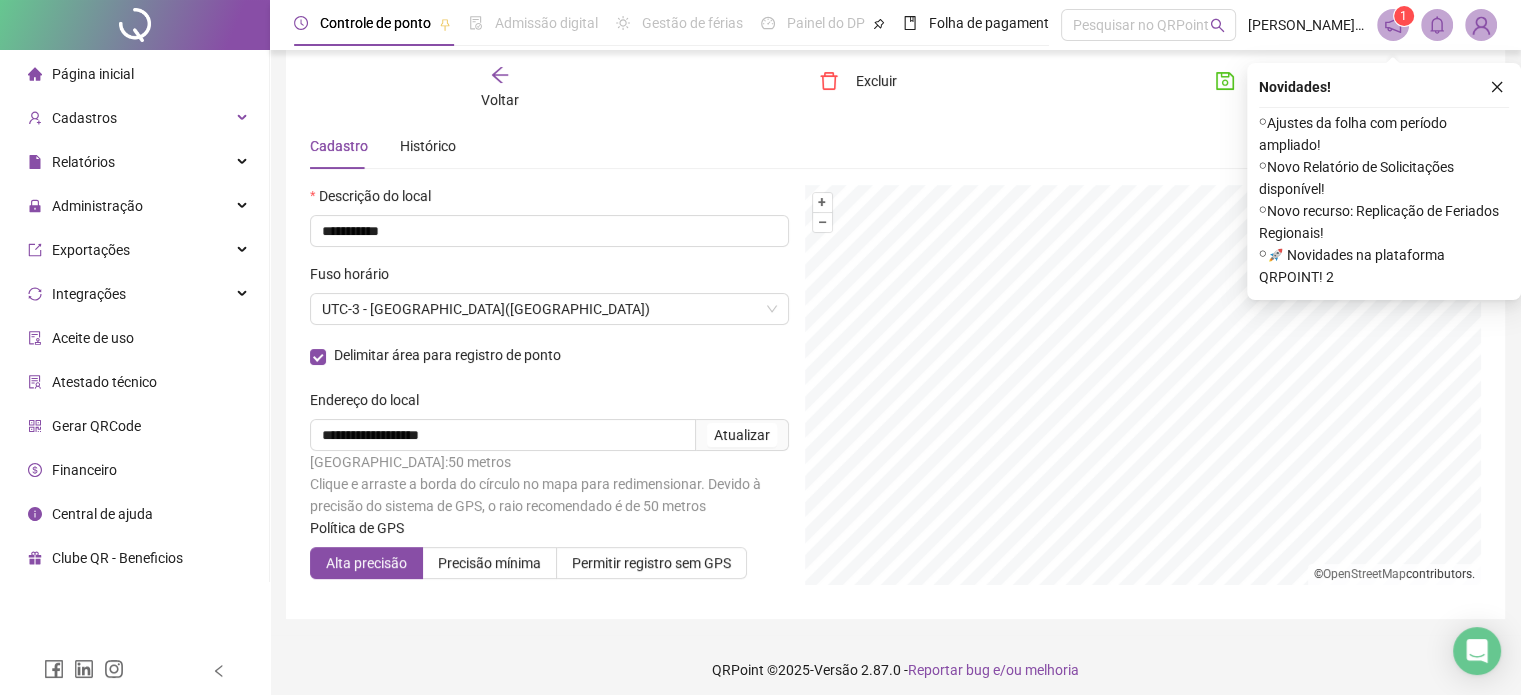 scroll, scrollTop: 0, scrollLeft: 0, axis: both 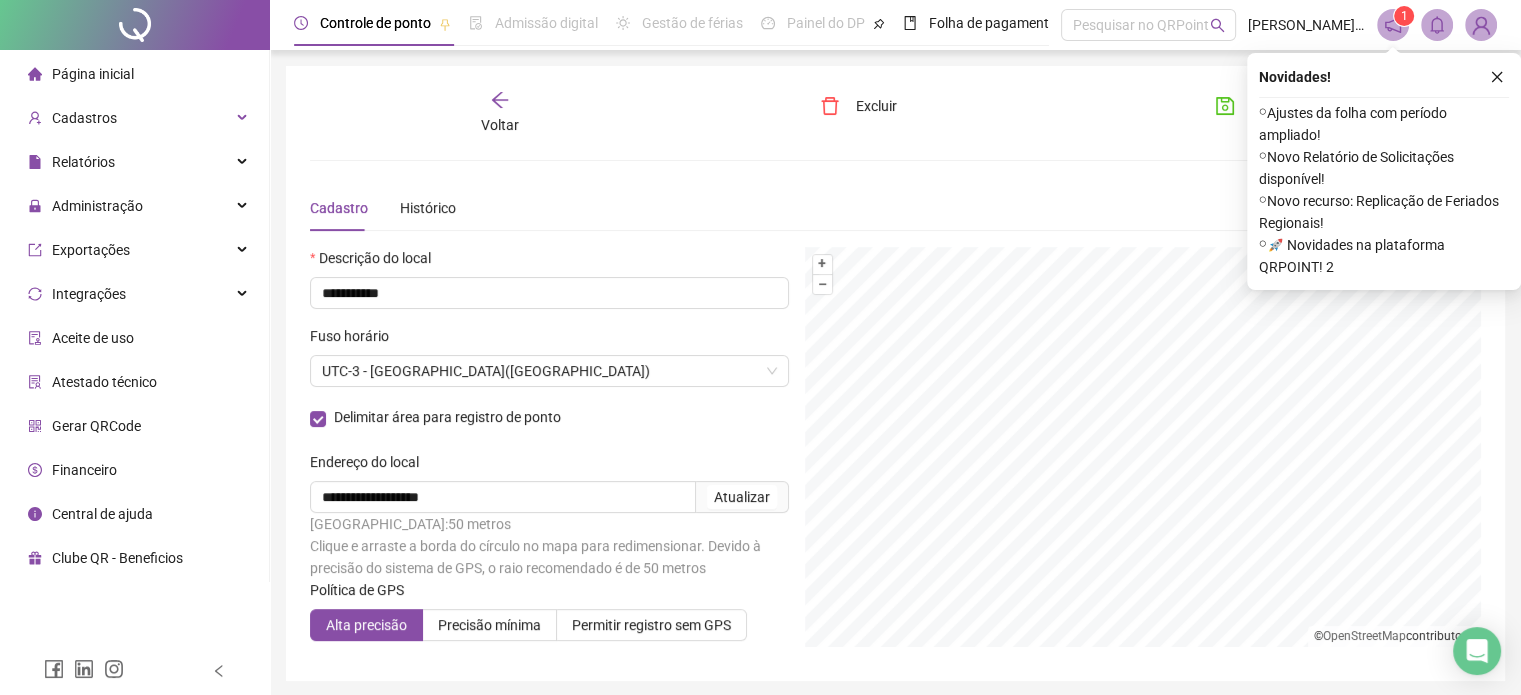 click 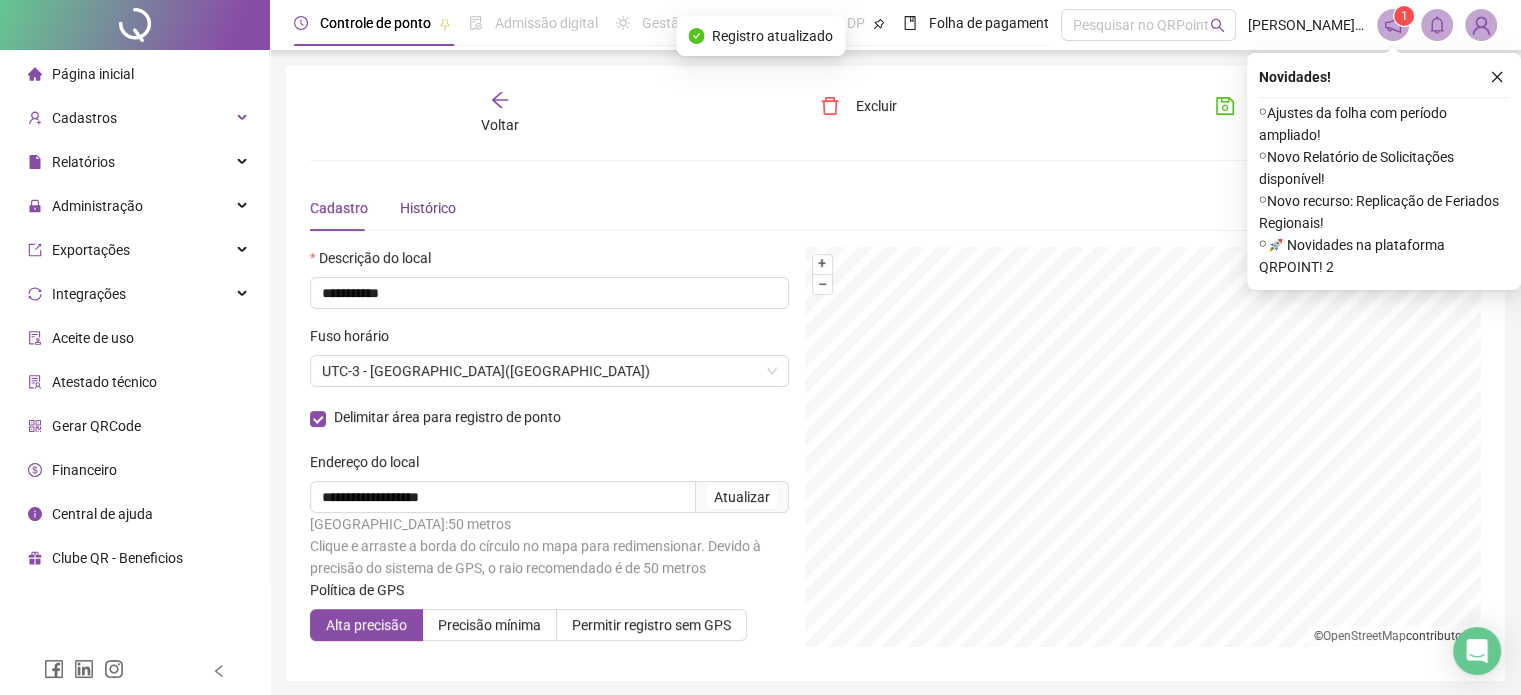 click on "Histórico" at bounding box center (428, 208) 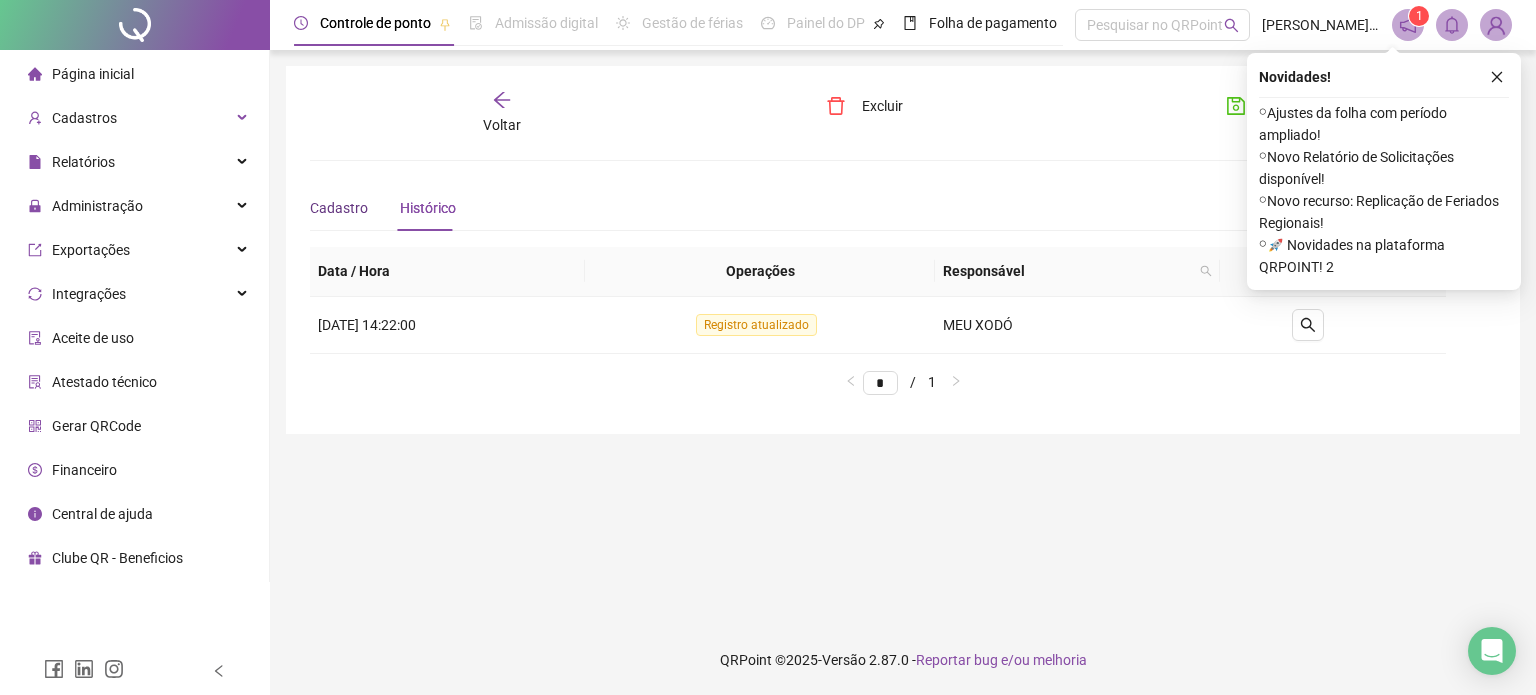 click on "Cadastro" at bounding box center [339, 208] 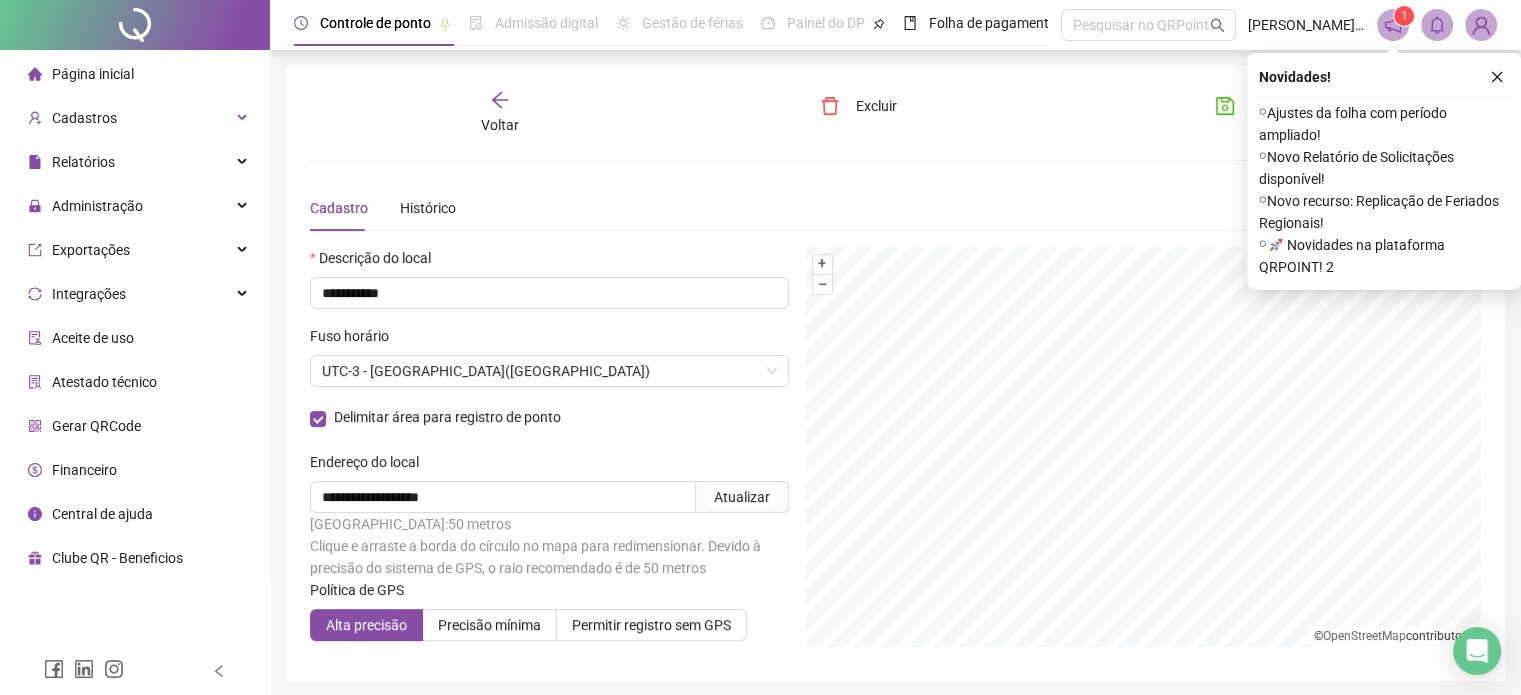 click on "Voltar" at bounding box center [500, 113] 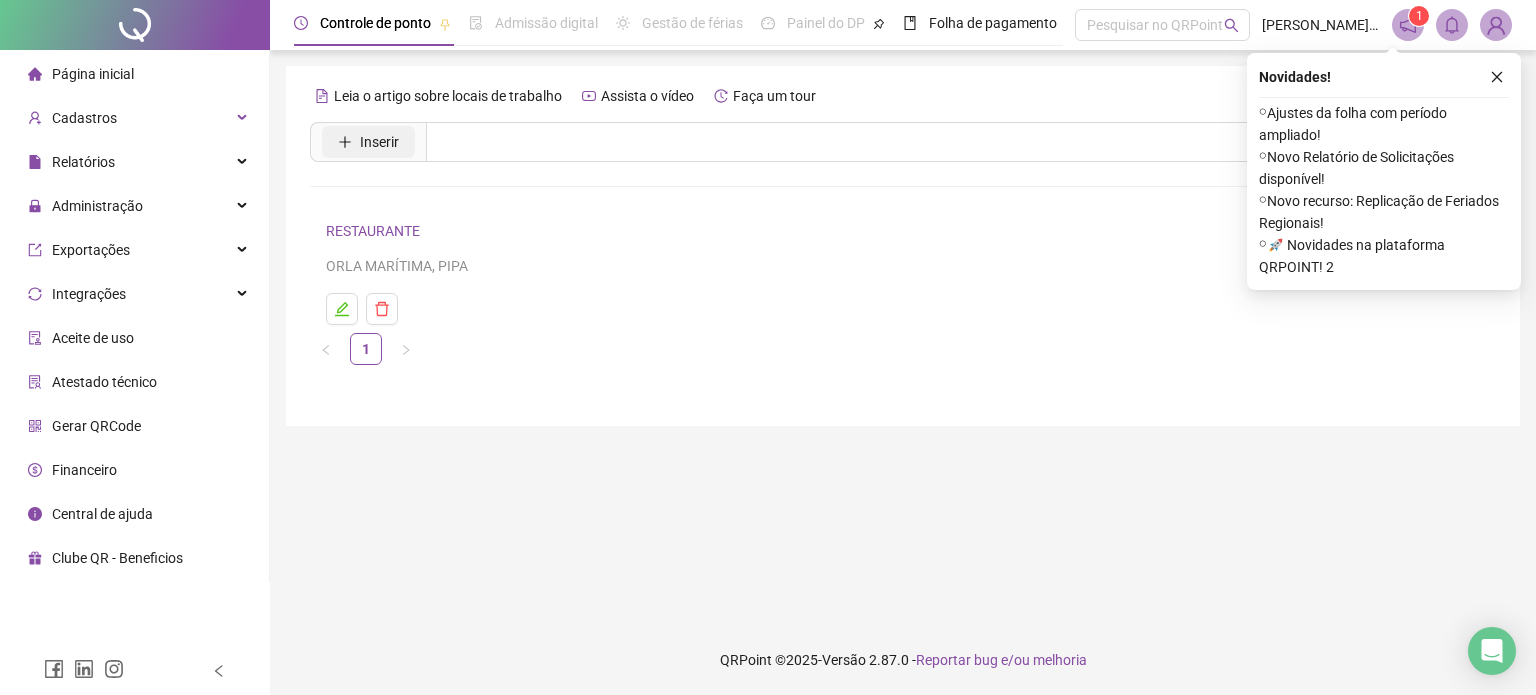 click on "Inserir" at bounding box center (379, 142) 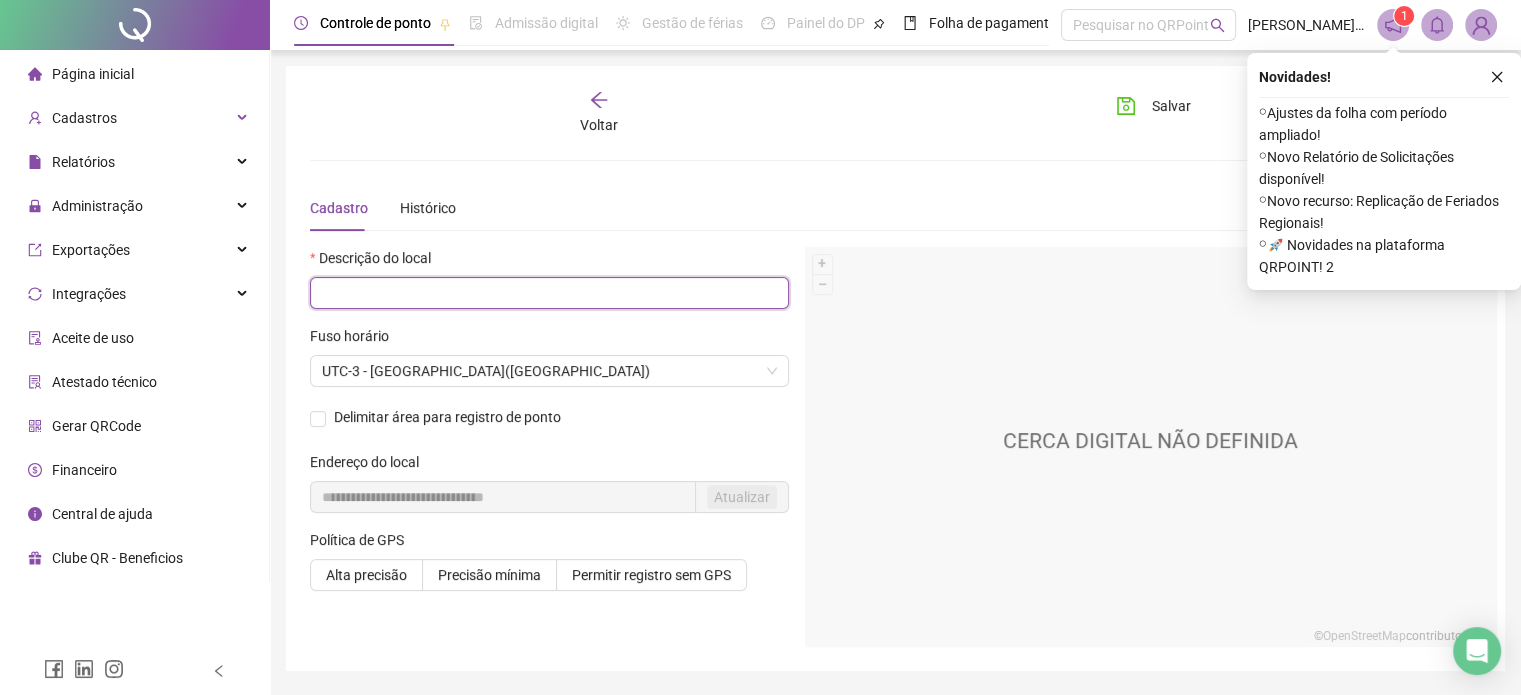 click at bounding box center (549, 293) 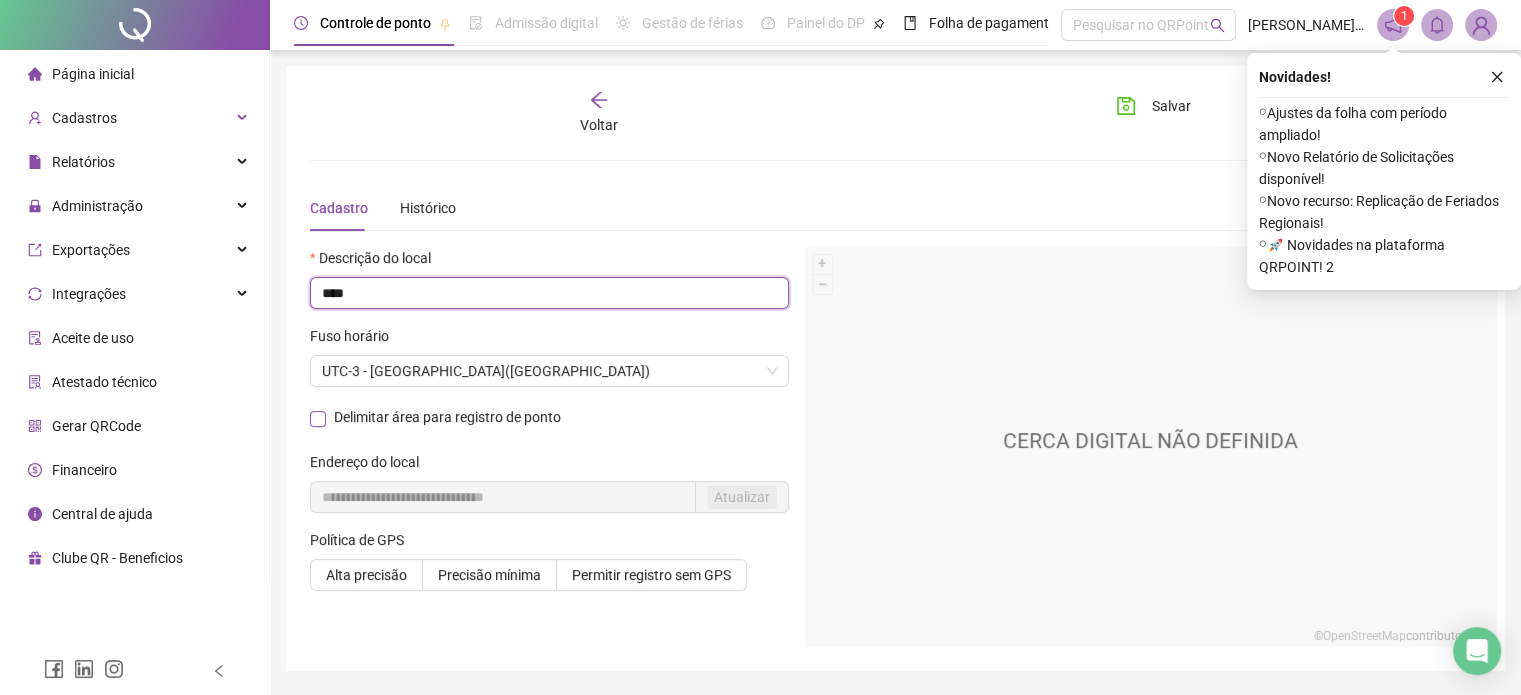 type on "****" 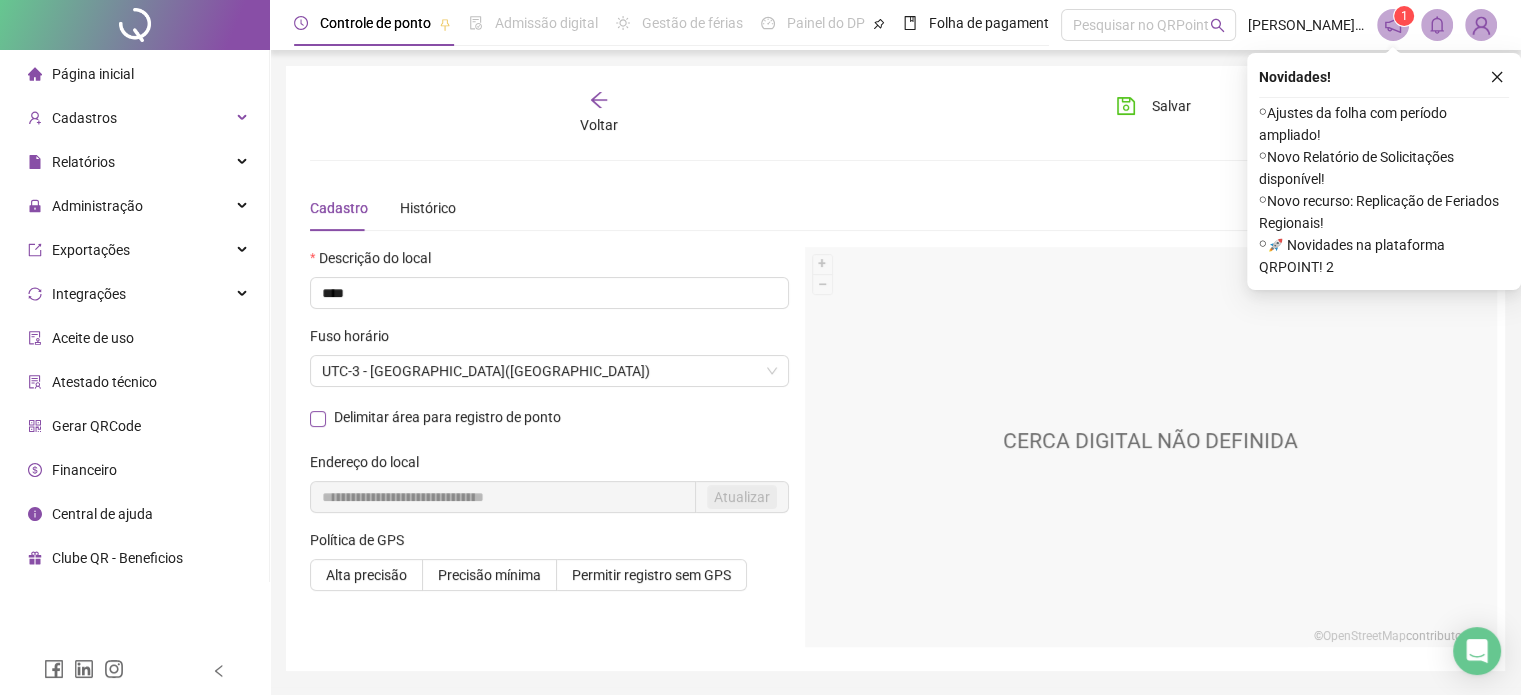 click on "Delimitar área para registro de ponto" at bounding box center [447, 417] 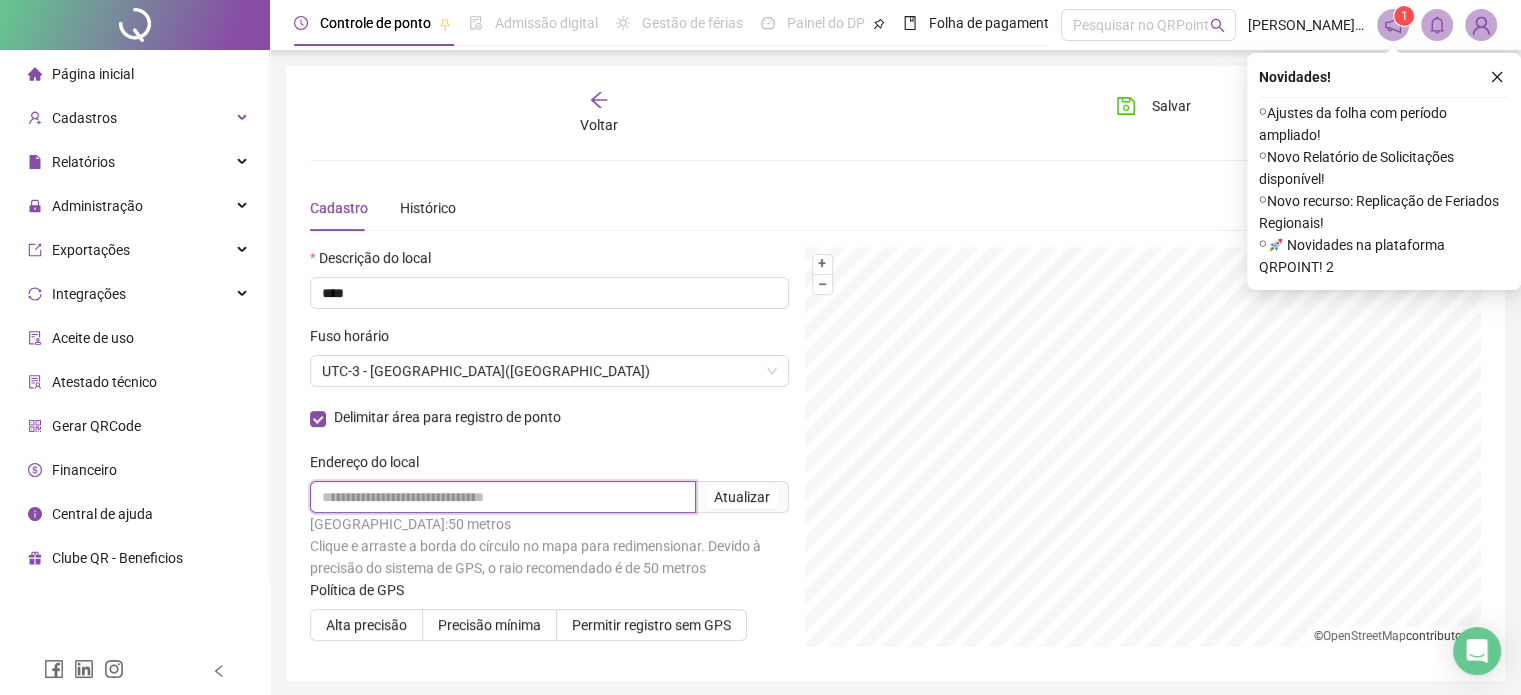 click at bounding box center (503, 497) 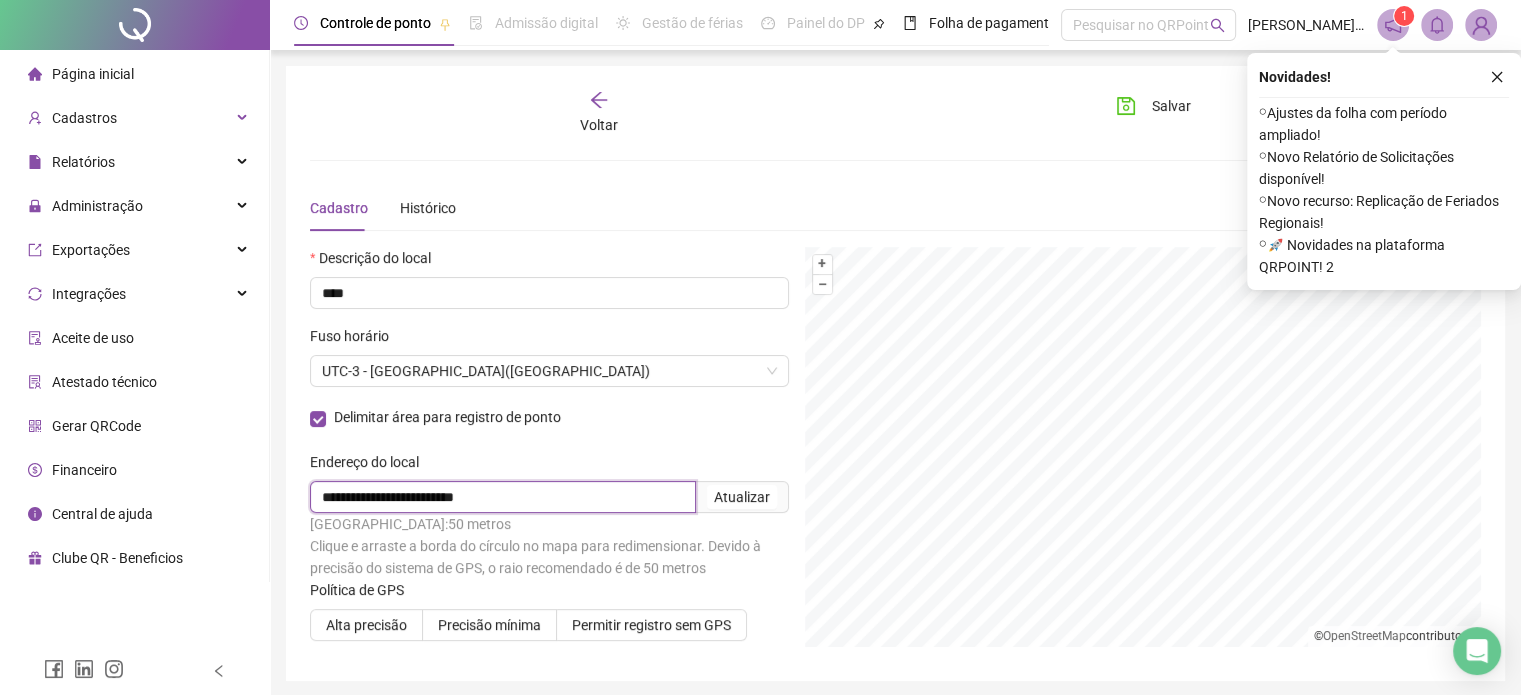 type on "**********" 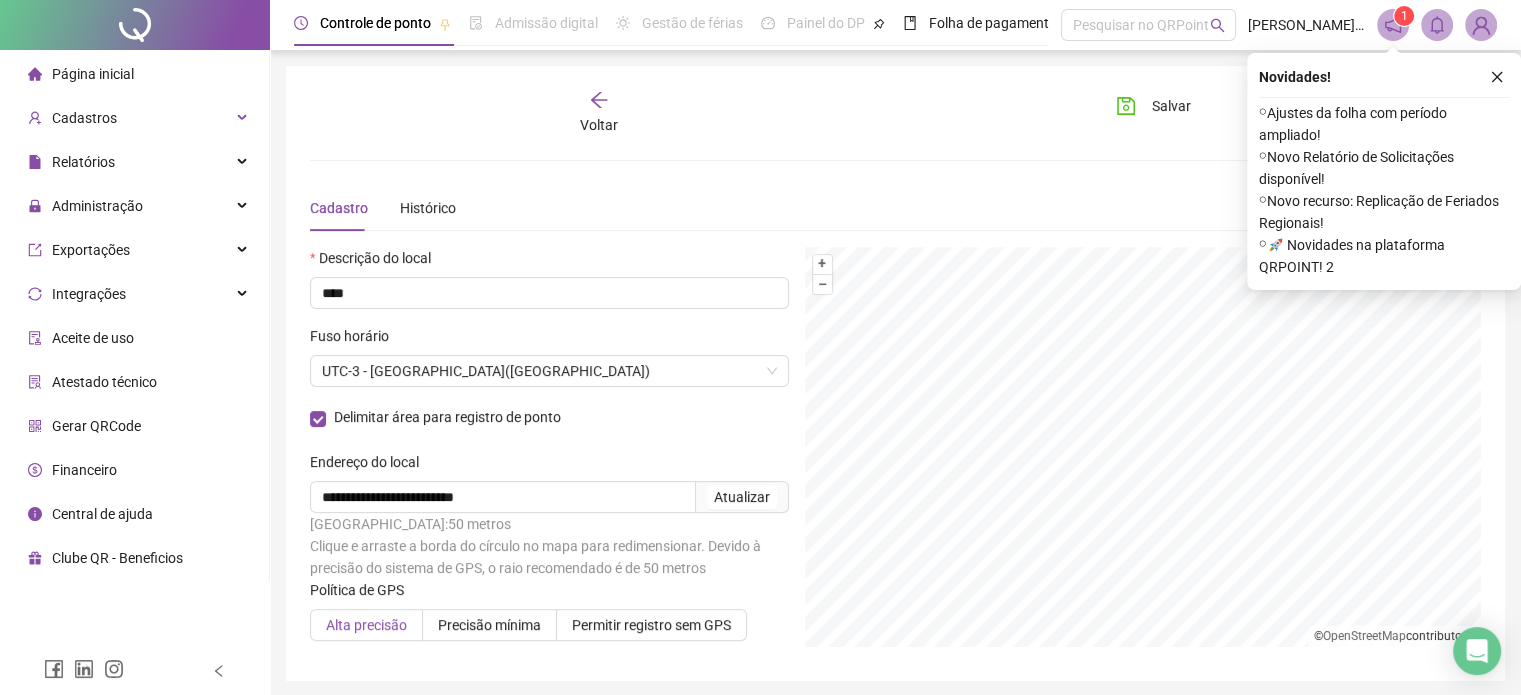 click on "Alta precisão" at bounding box center [366, 625] 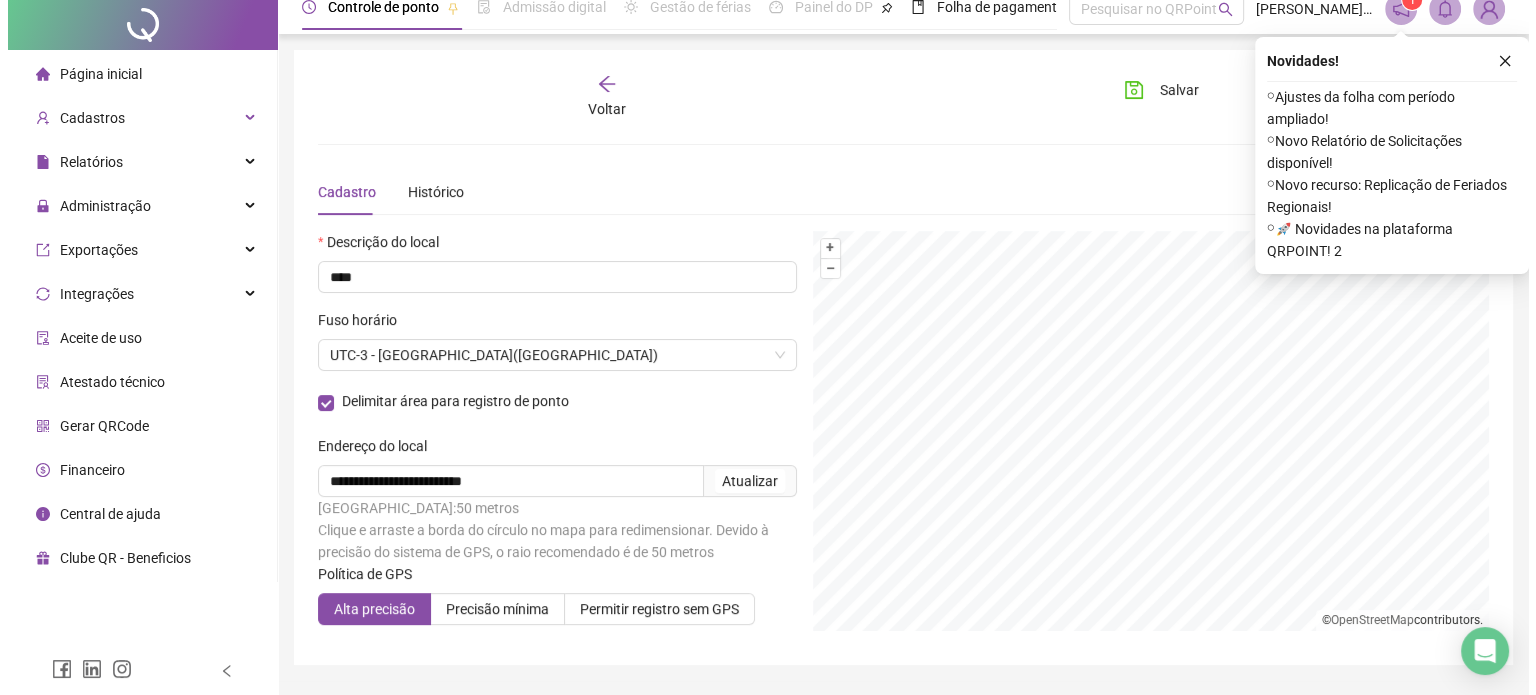 scroll, scrollTop: 0, scrollLeft: 0, axis: both 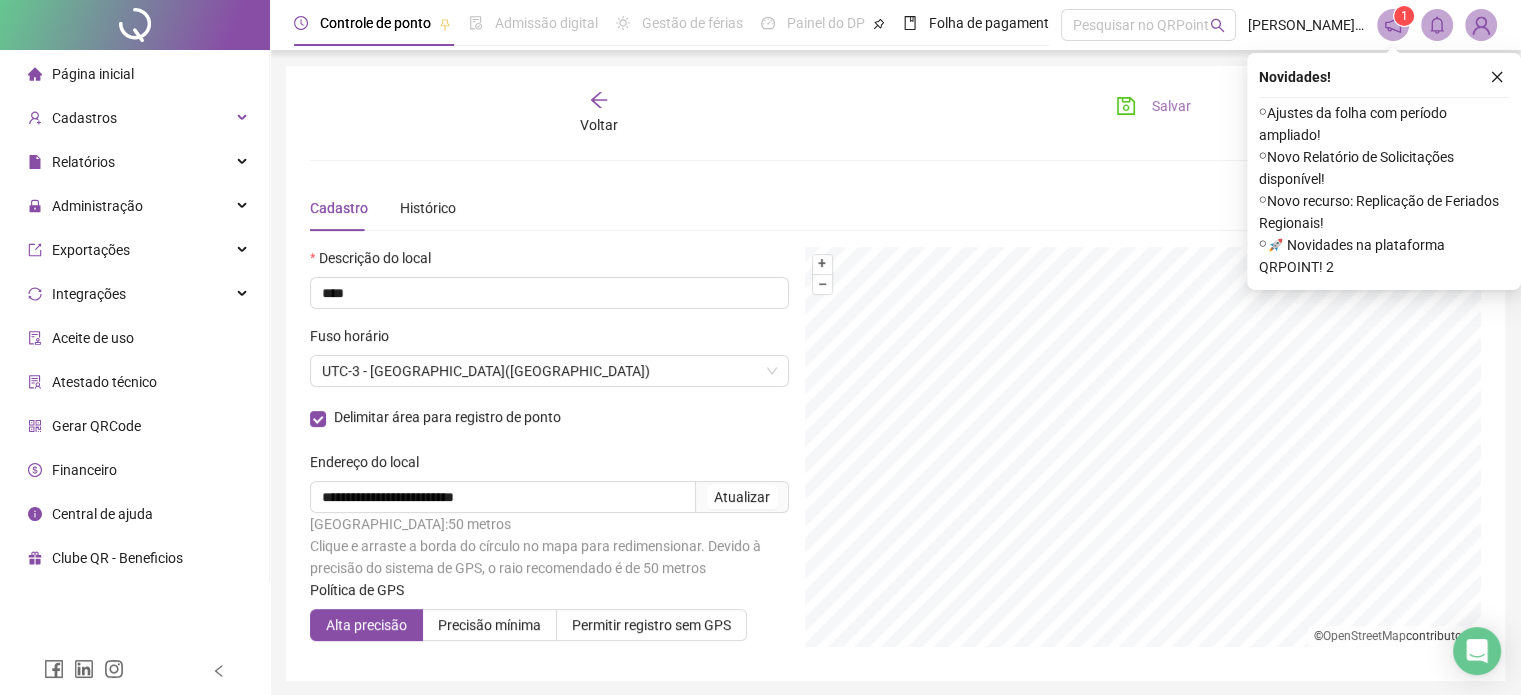 click on "Salvar" at bounding box center (1153, 106) 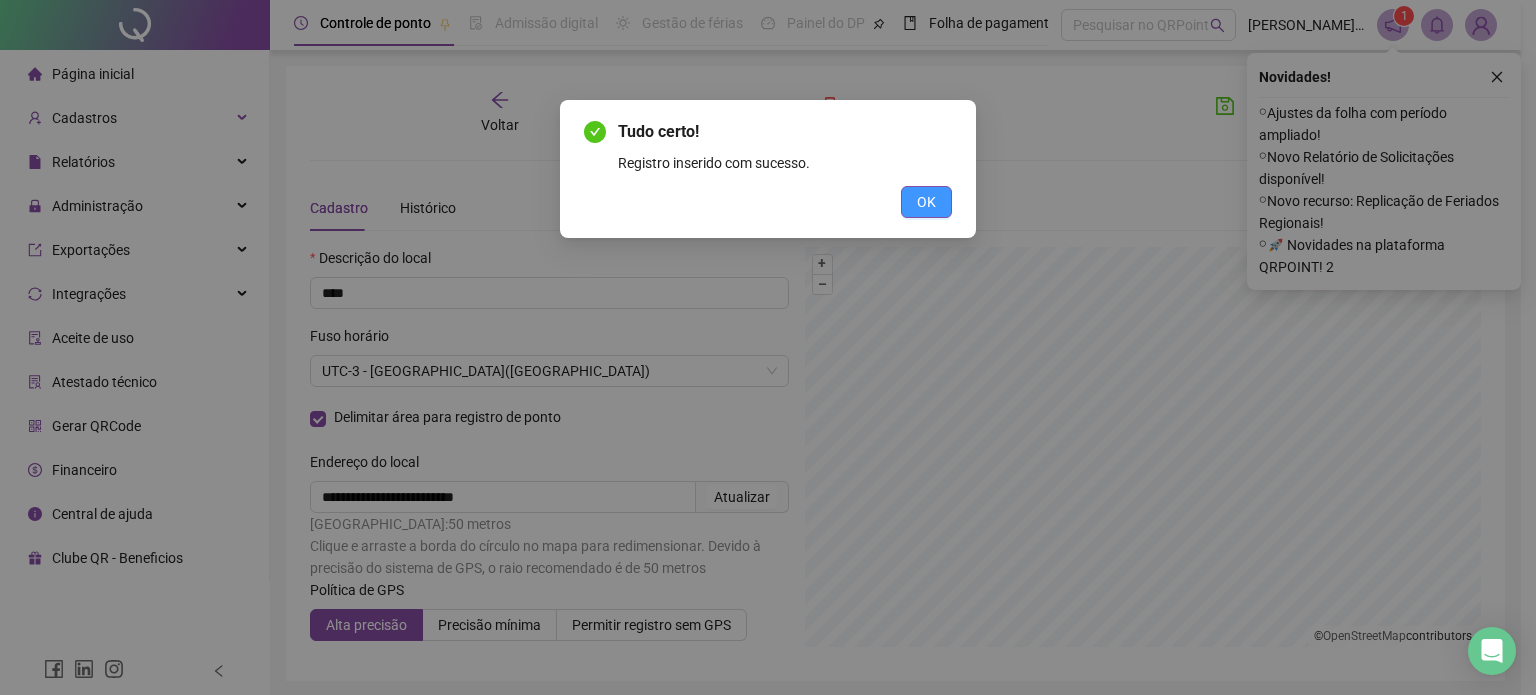 click on "OK" at bounding box center [926, 202] 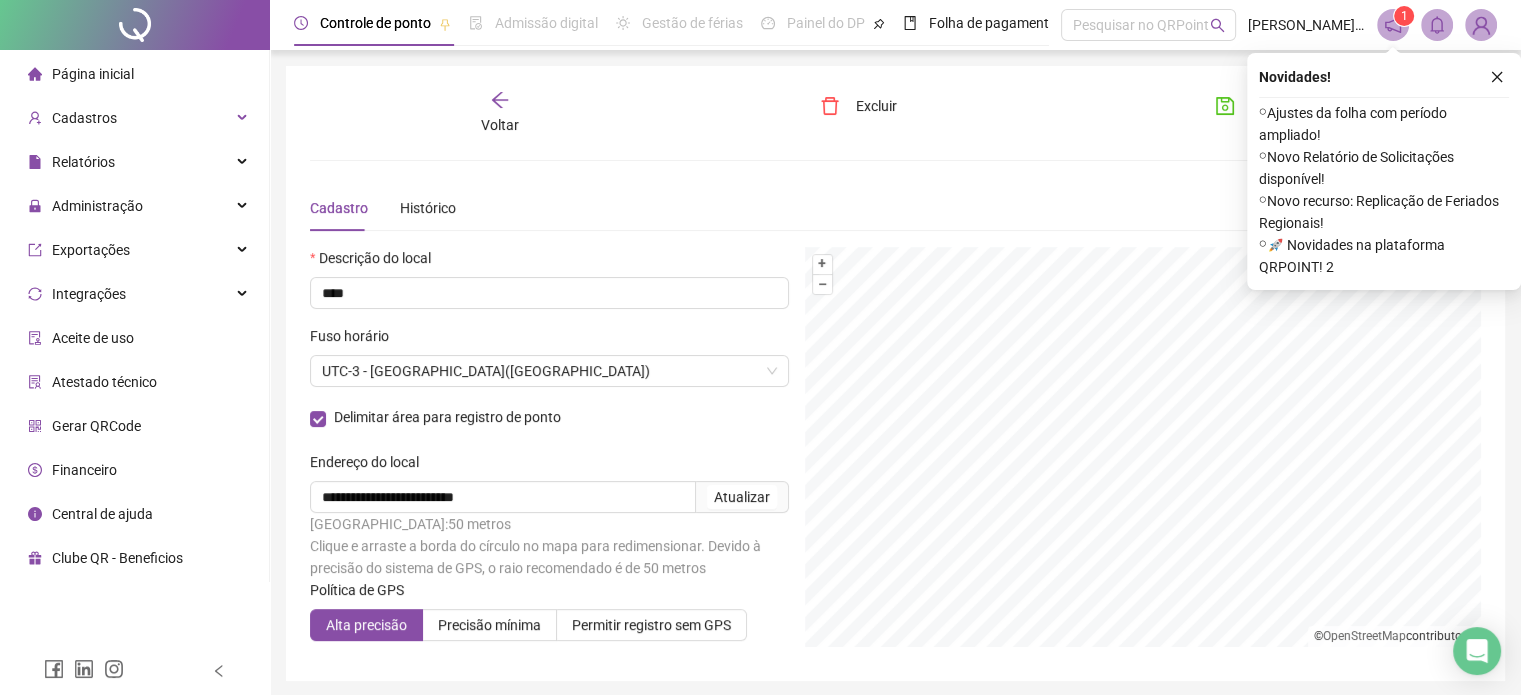 click 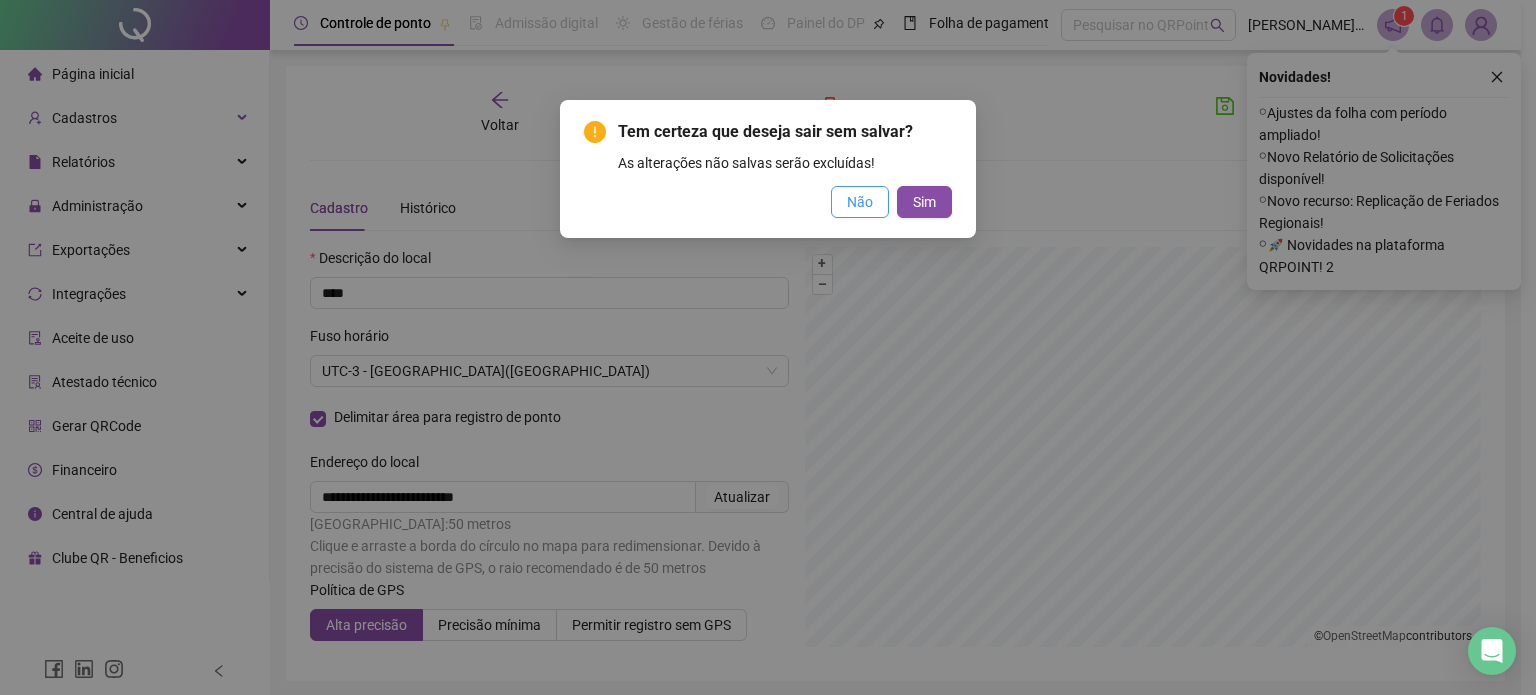 click on "Não" at bounding box center (860, 202) 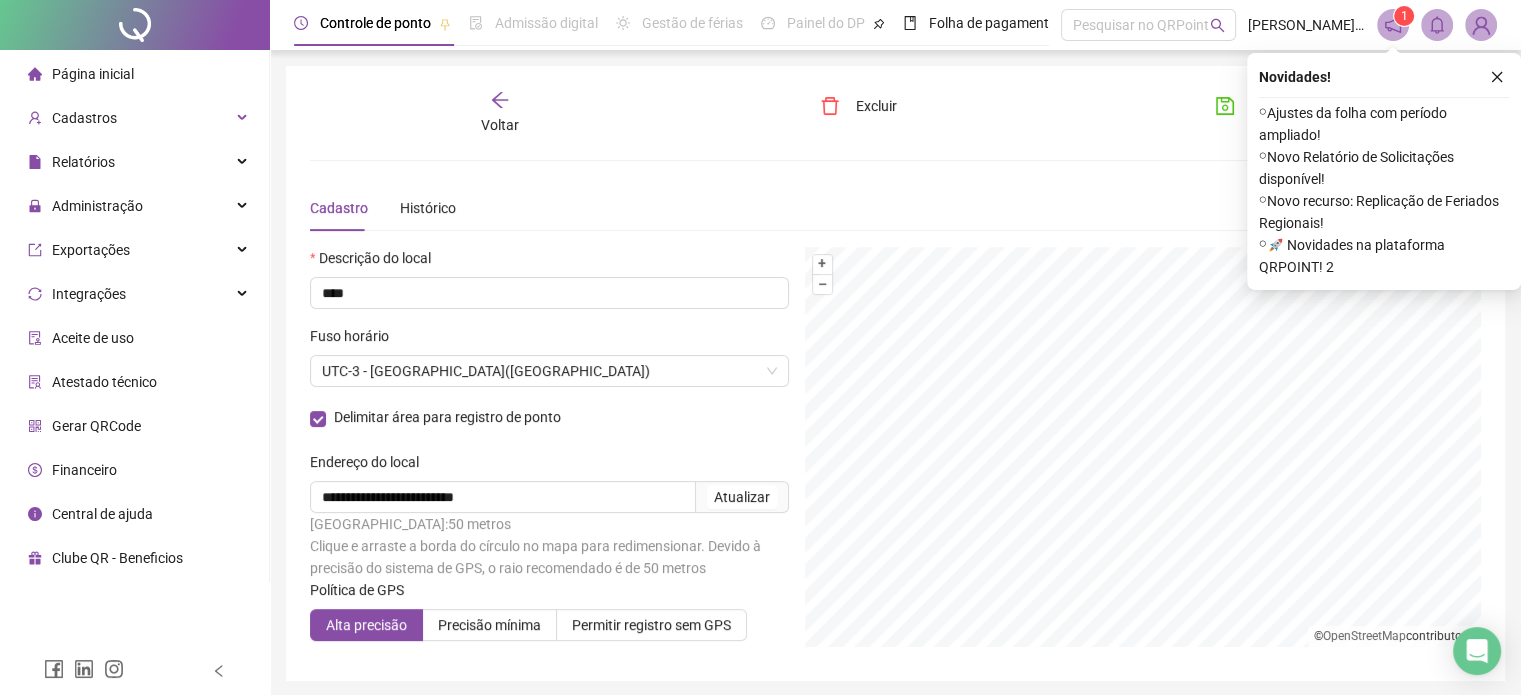 click 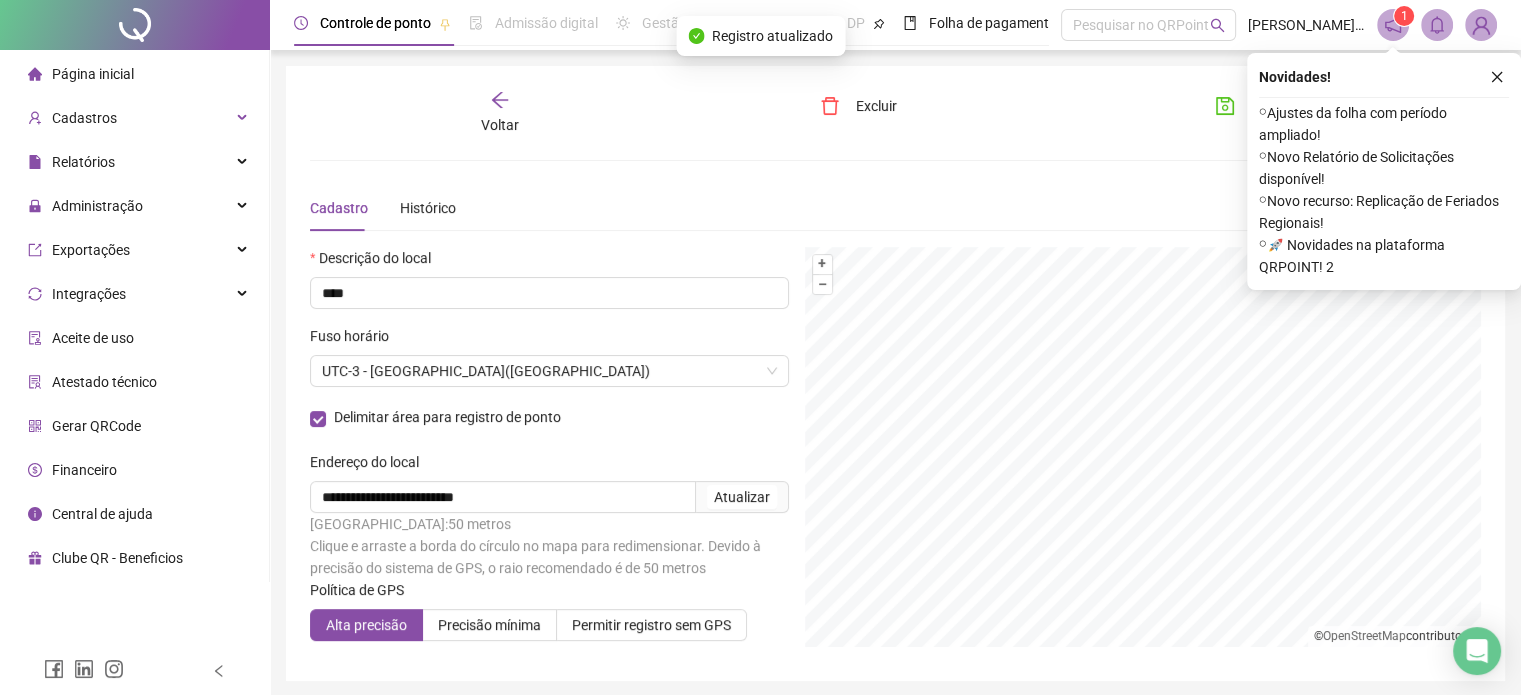 click on "Voltar" at bounding box center (500, 113) 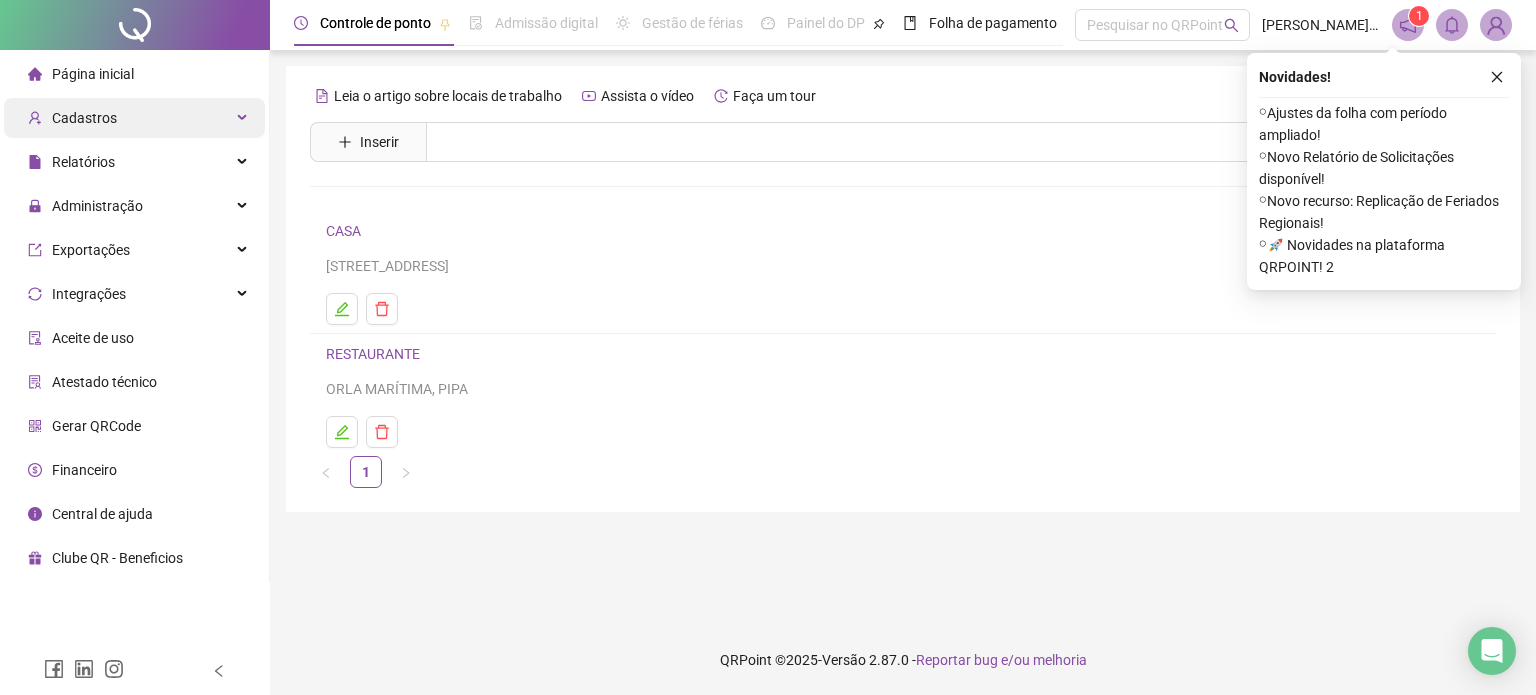 click on "Cadastros" at bounding box center (134, 118) 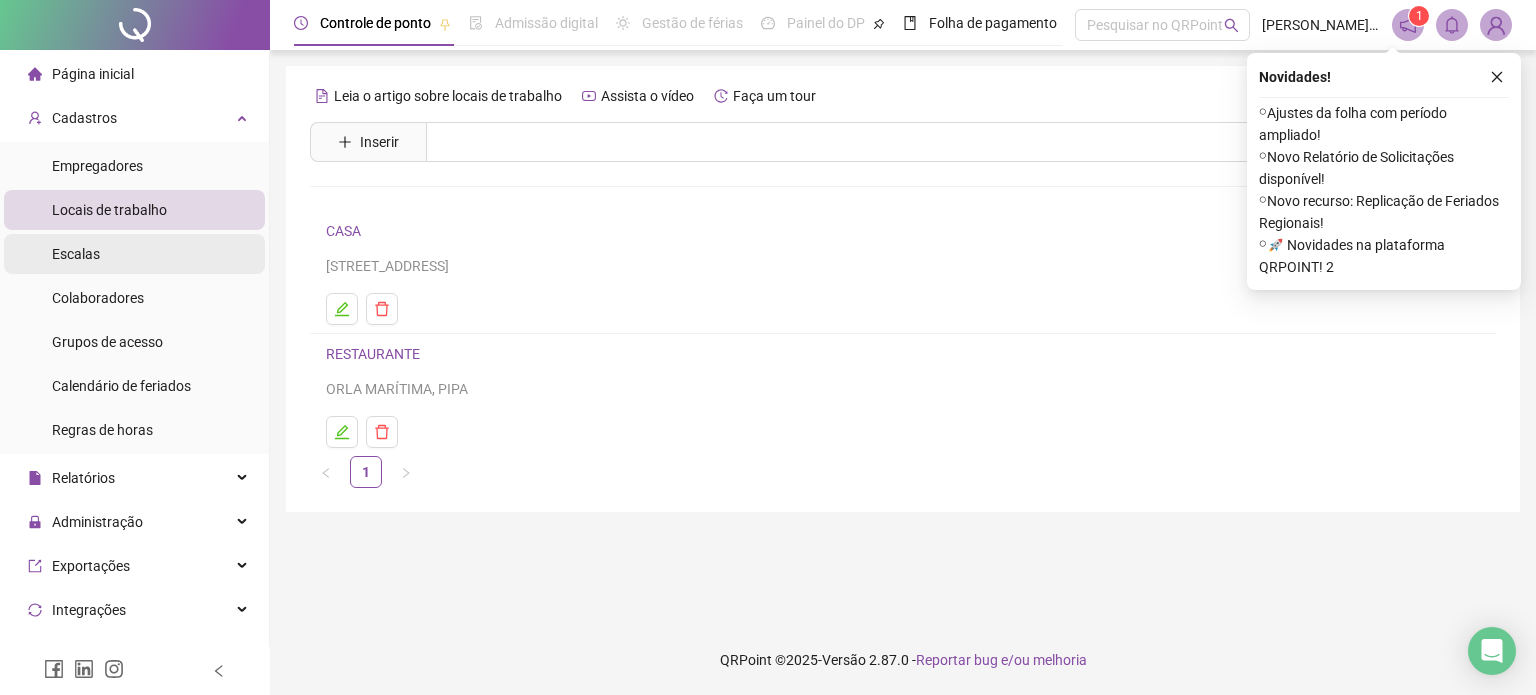 click on "Escalas" at bounding box center [134, 254] 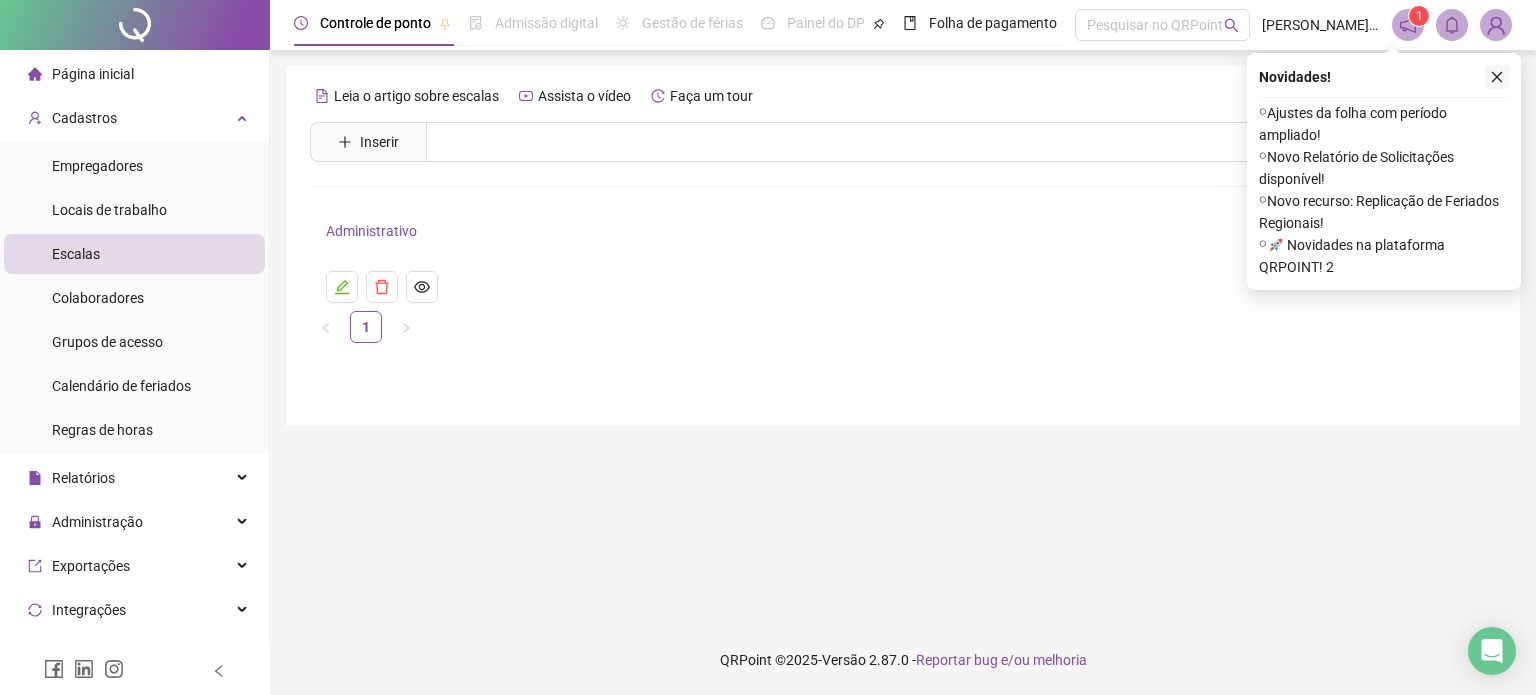 click 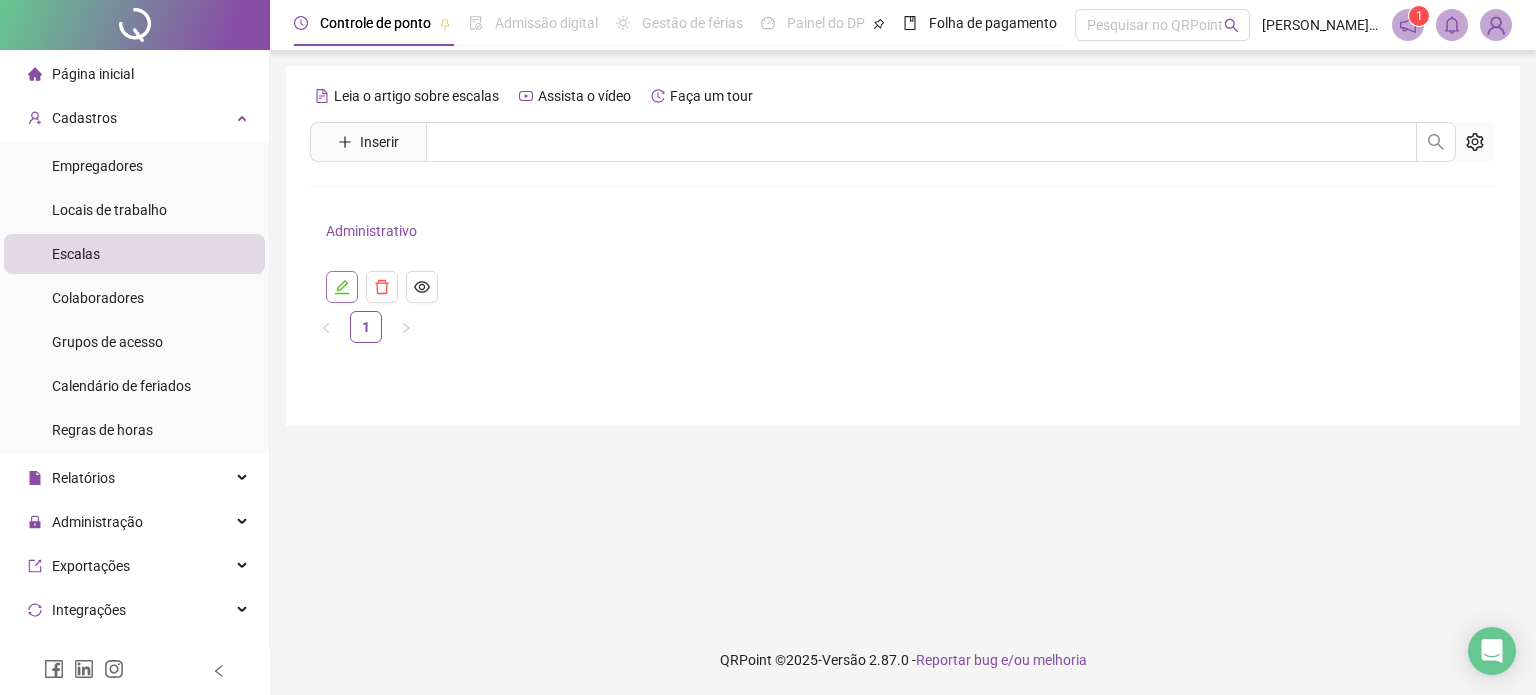 click 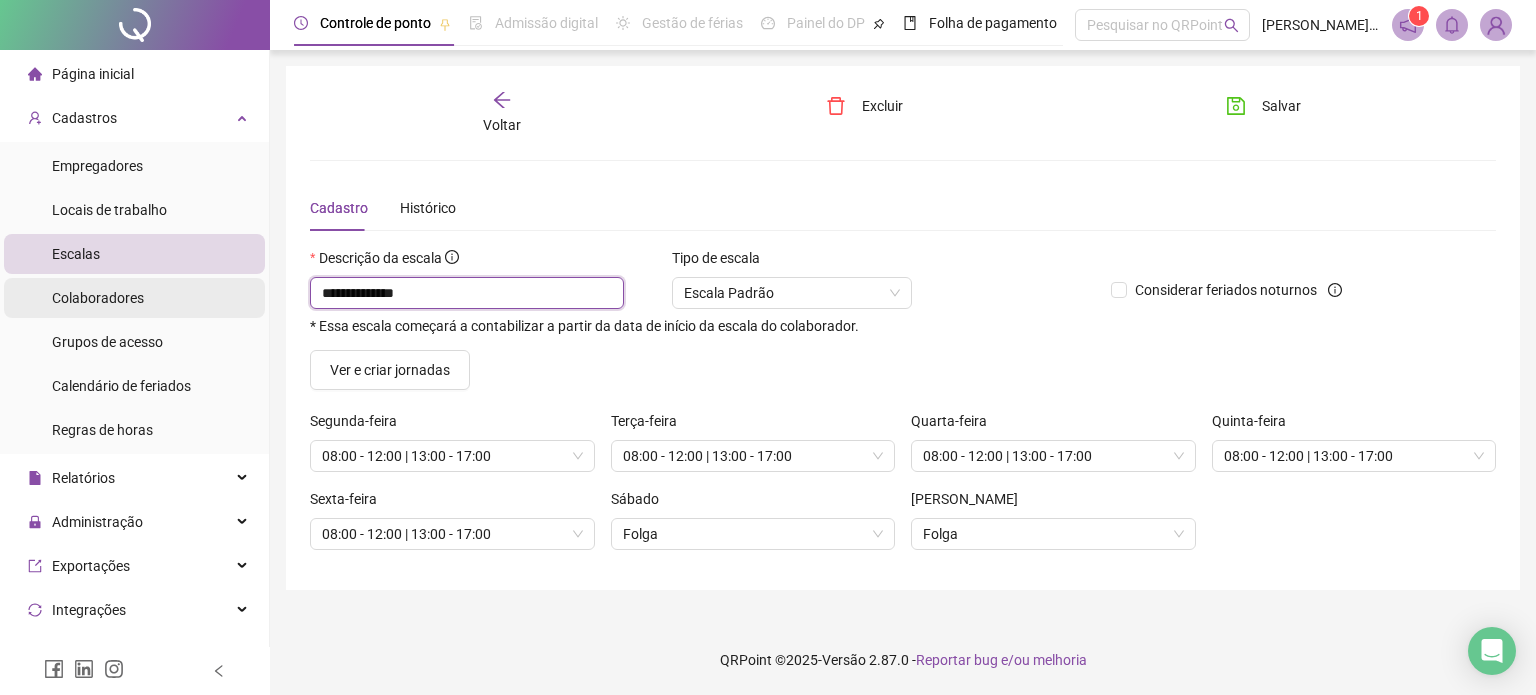 drag, startPoint x: 445, startPoint y: 281, endPoint x: 91, endPoint y: 281, distance: 354 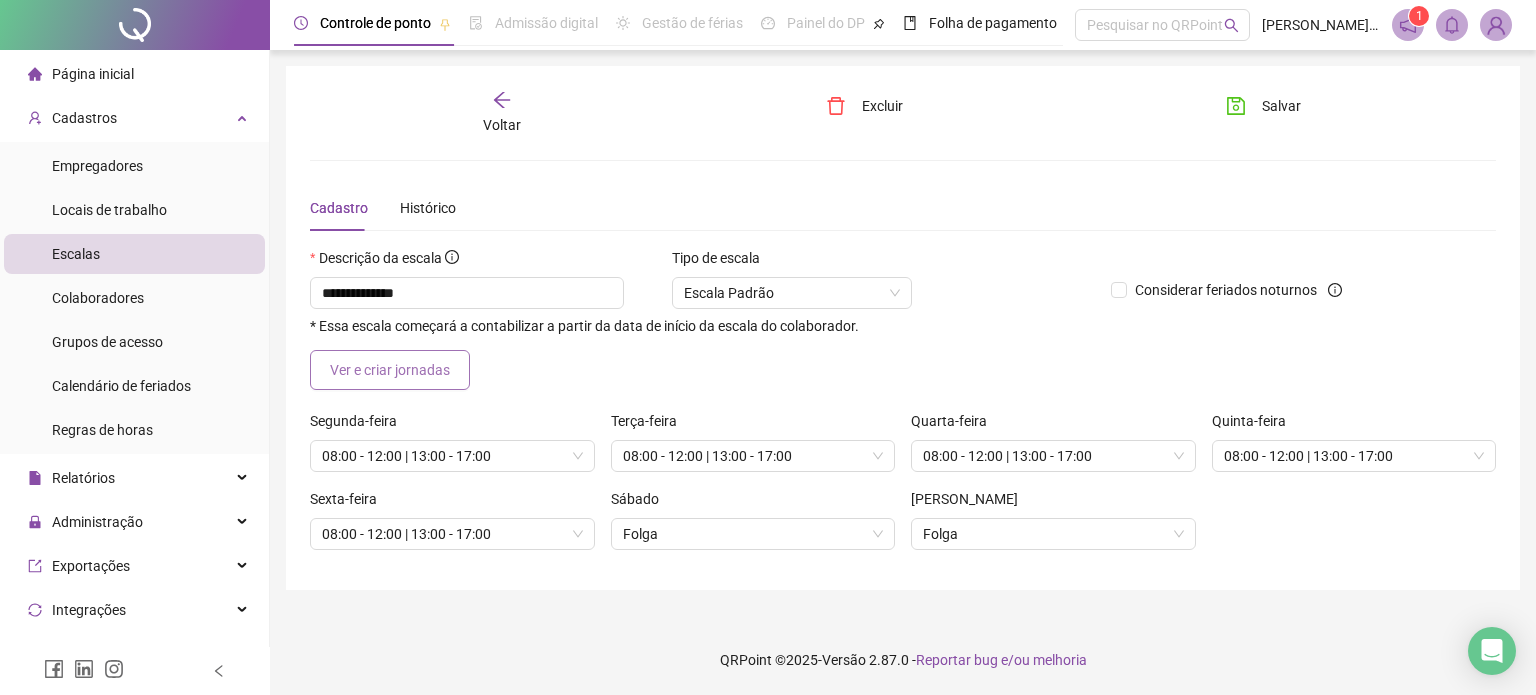 click on "Ver e criar jornadas" at bounding box center (390, 370) 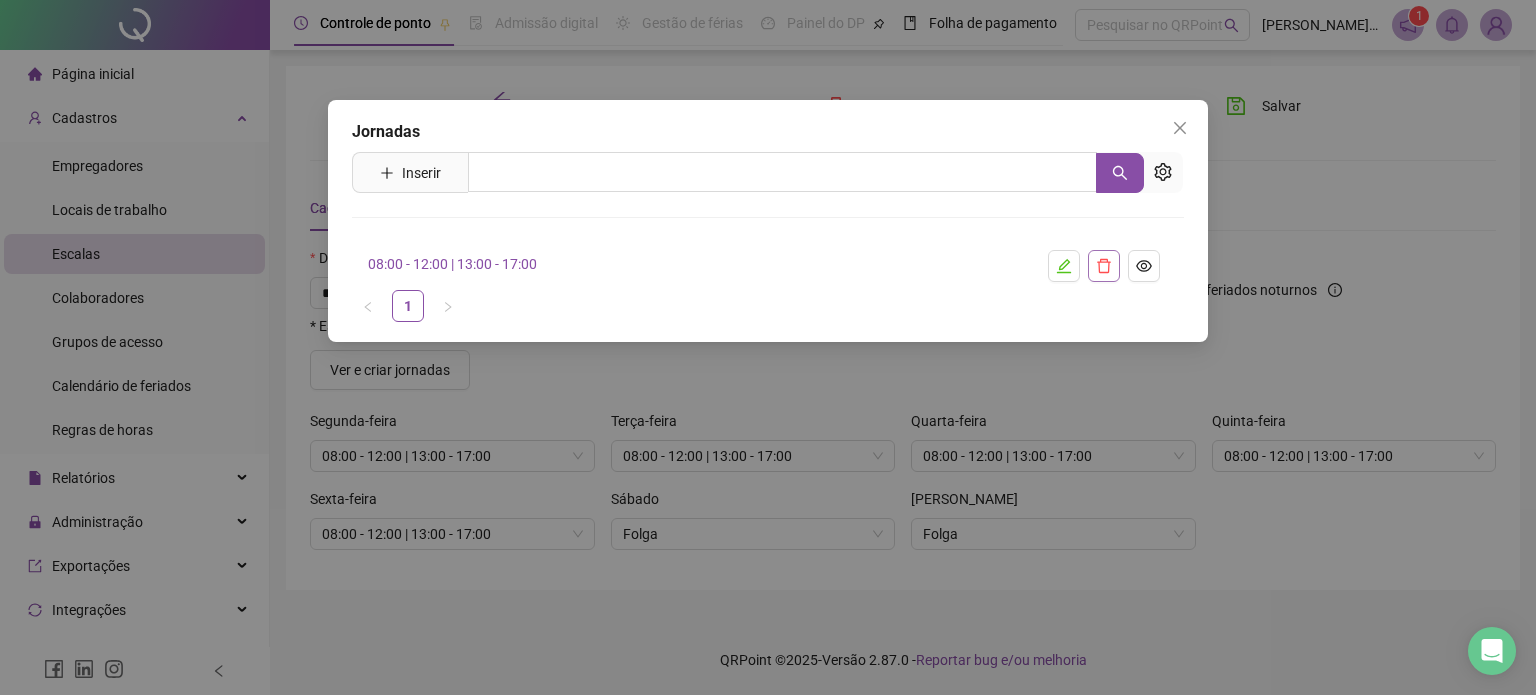 click at bounding box center [1104, 266] 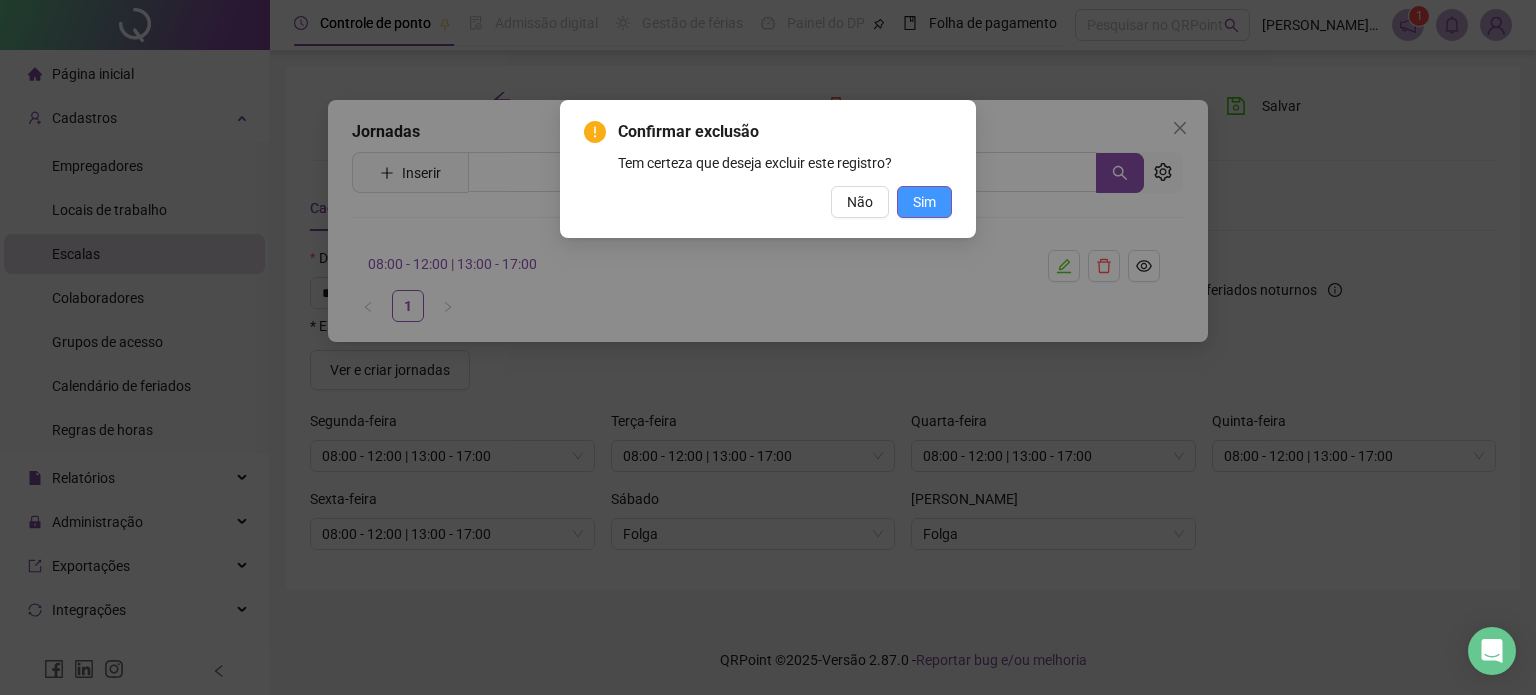 click on "Sim" at bounding box center (924, 202) 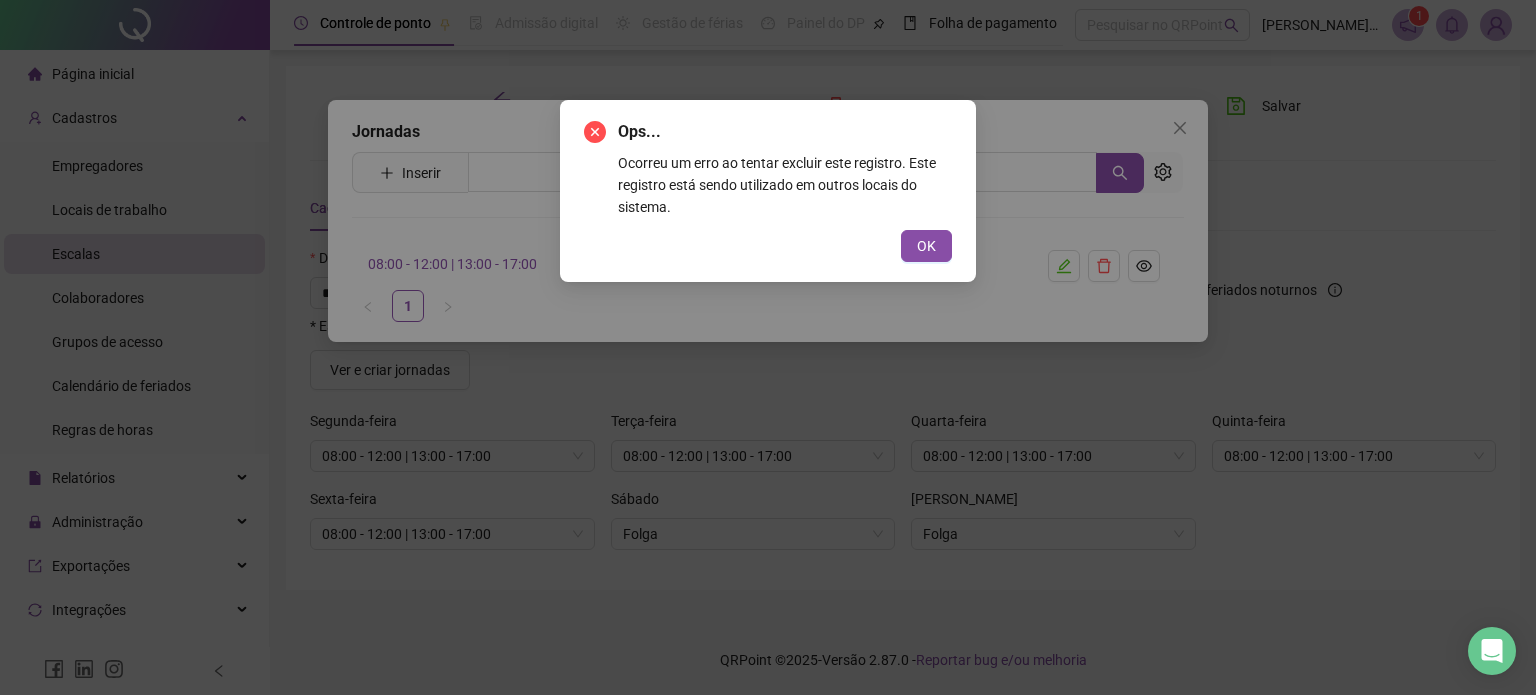 click on "OK" at bounding box center [926, 246] 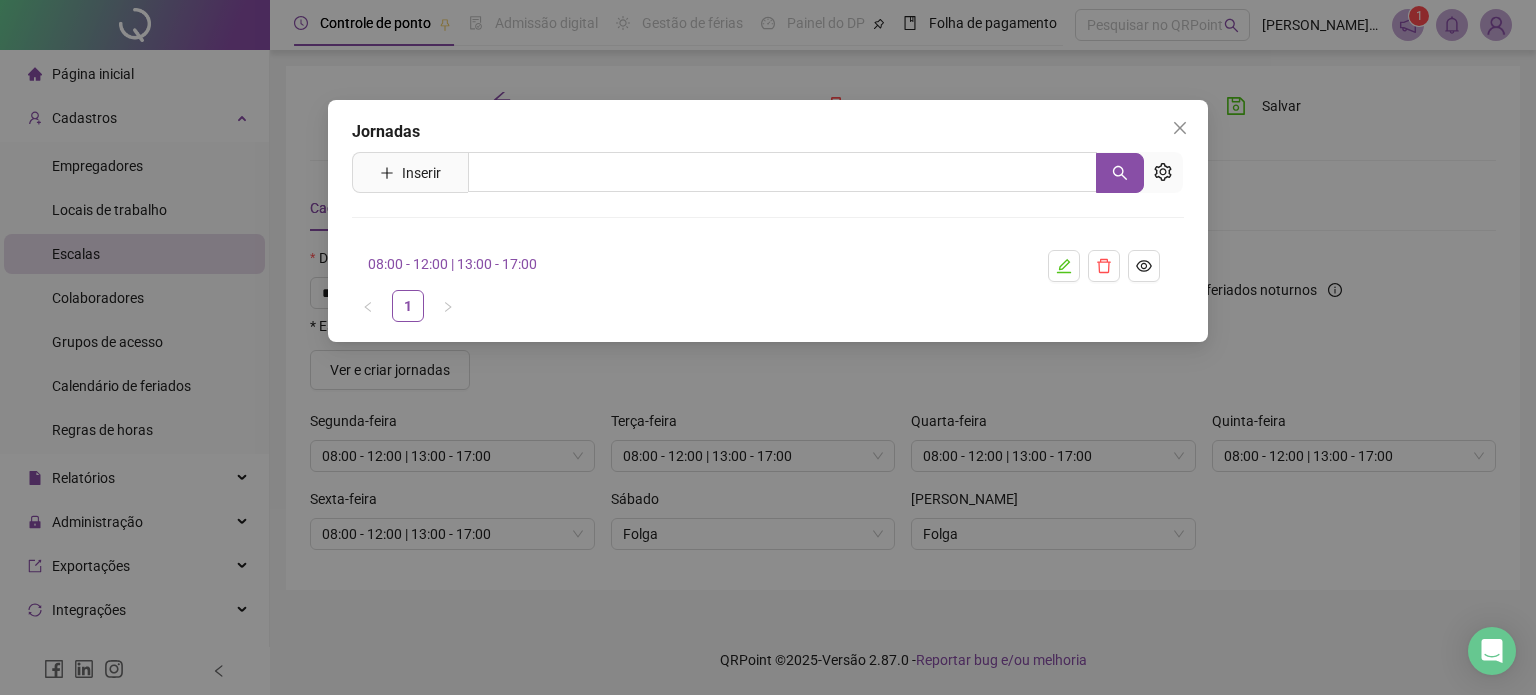 click on "Jornadas Inserir Nenhum resultado 08:00 - 12:00 | 13:00 - 17:00   1" at bounding box center [768, 347] 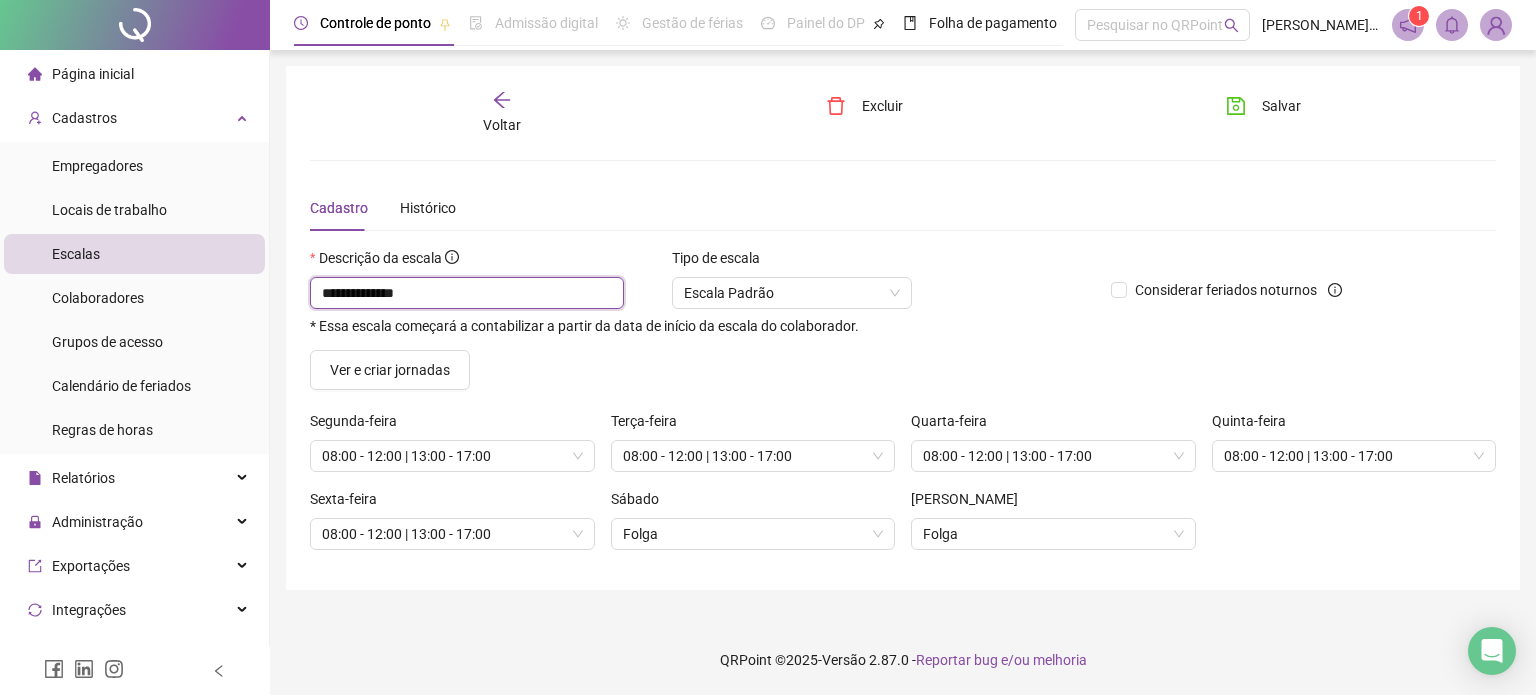 click on "**********" at bounding box center (467, 293) 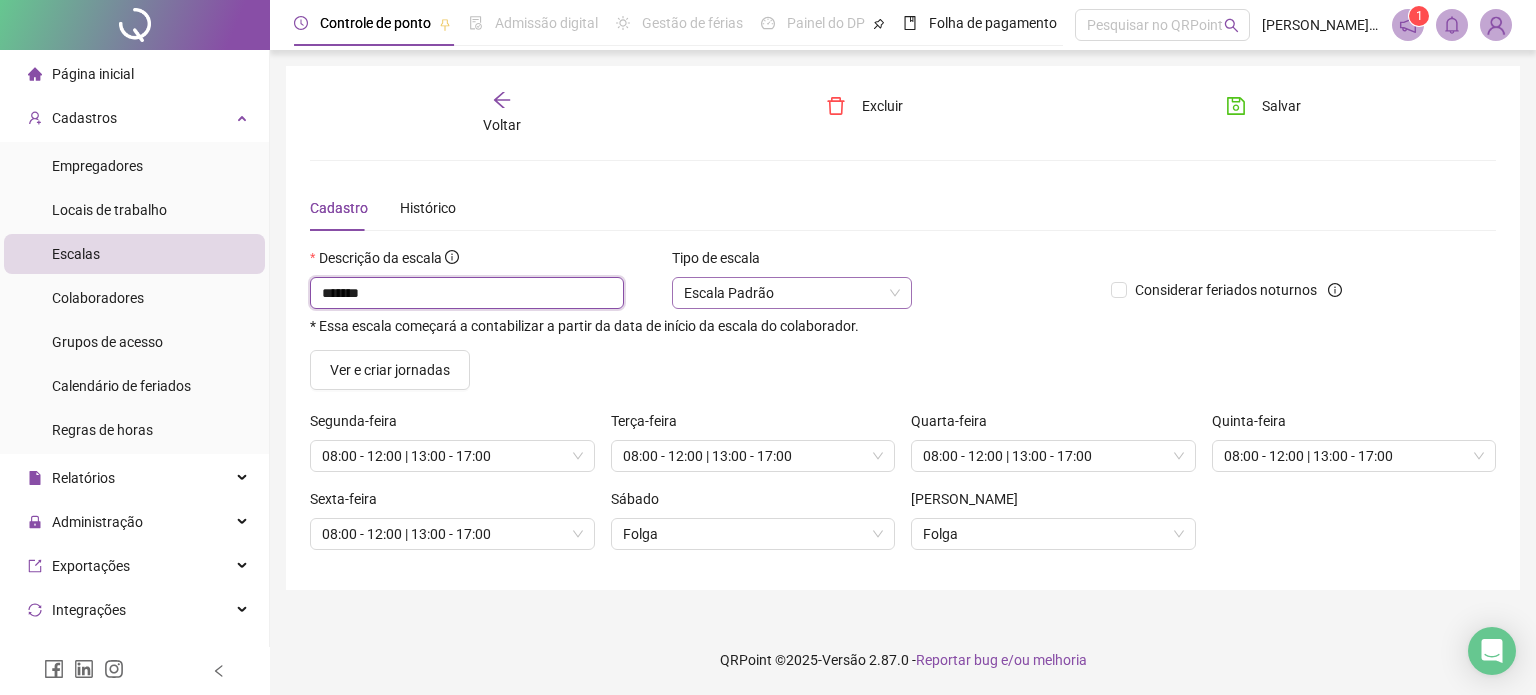 click on "Escala Padrão" at bounding box center (792, 293) 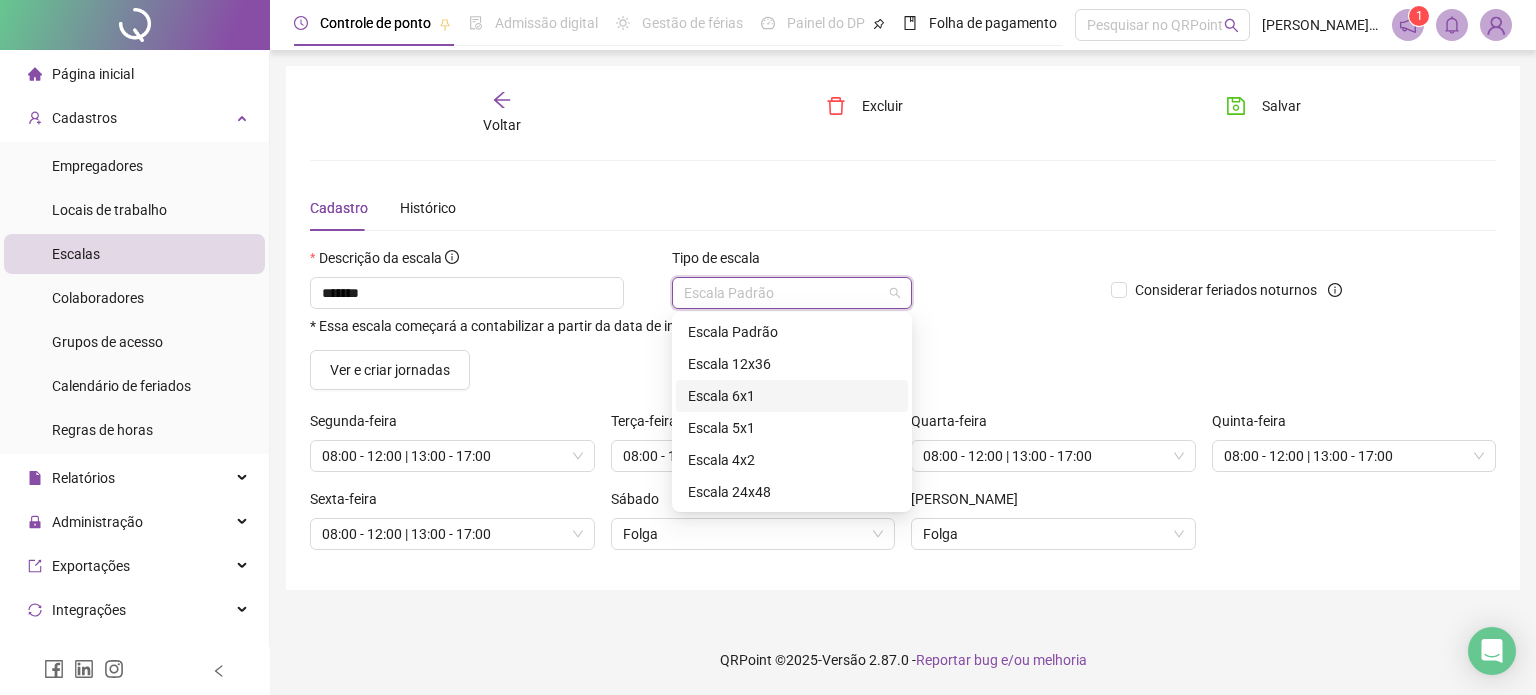click on "Escala 6x1" at bounding box center (792, 396) 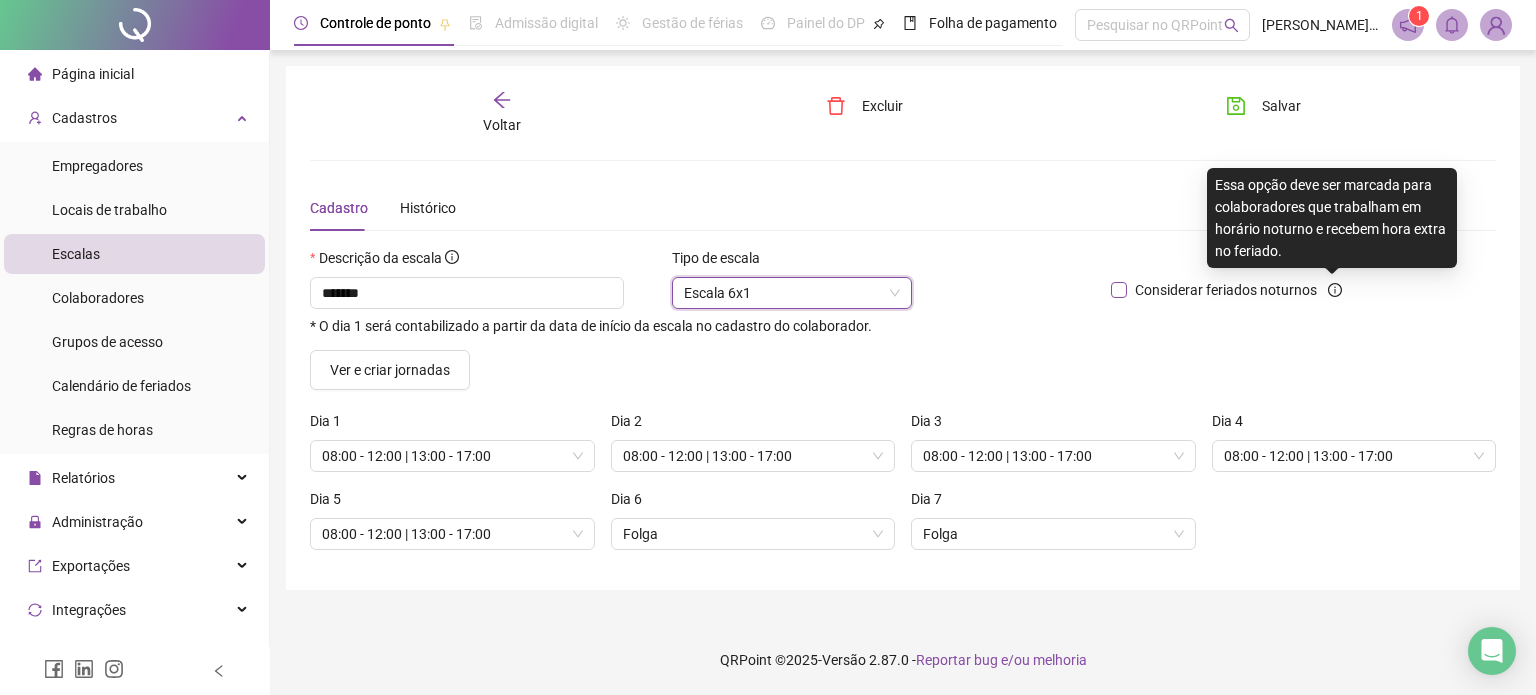 click on "Considerar feriados noturnos" at bounding box center [1226, 290] 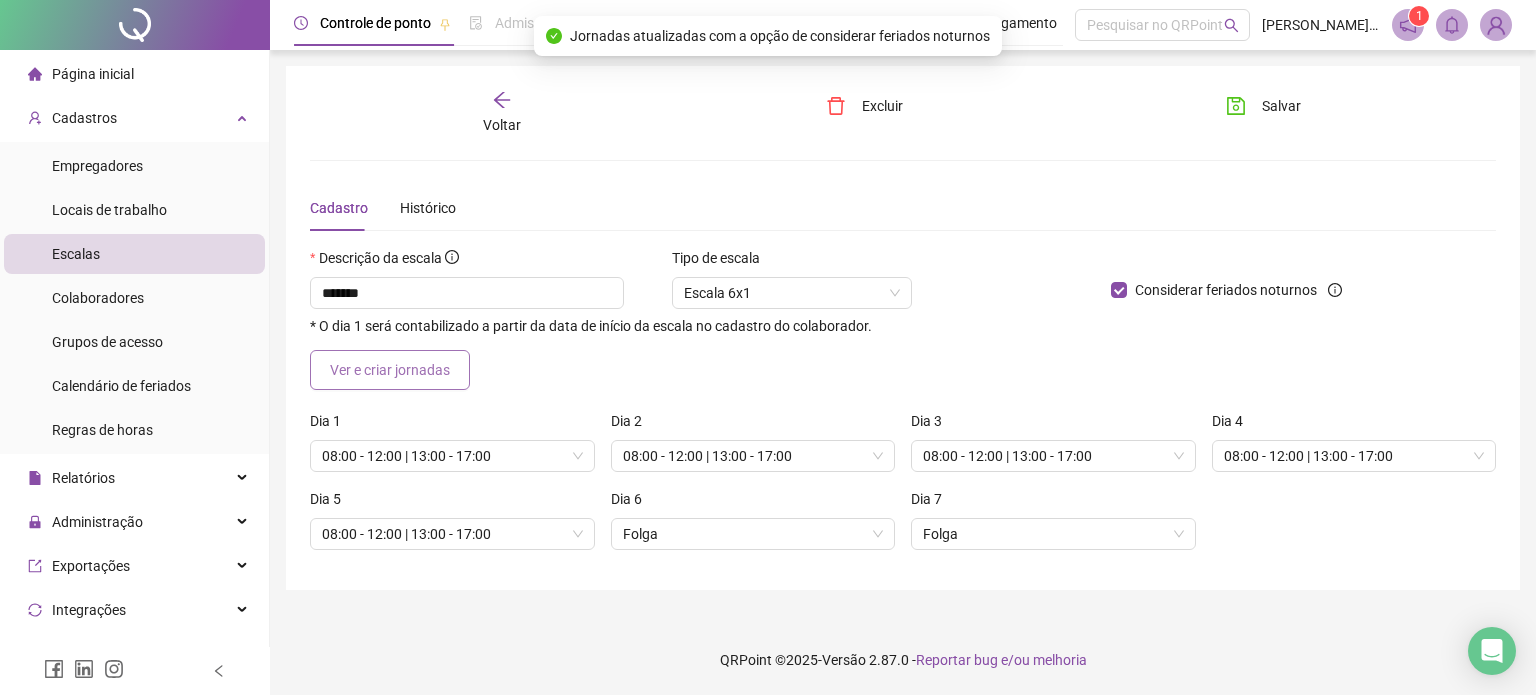 click on "Ver e criar jornadas" at bounding box center (390, 370) 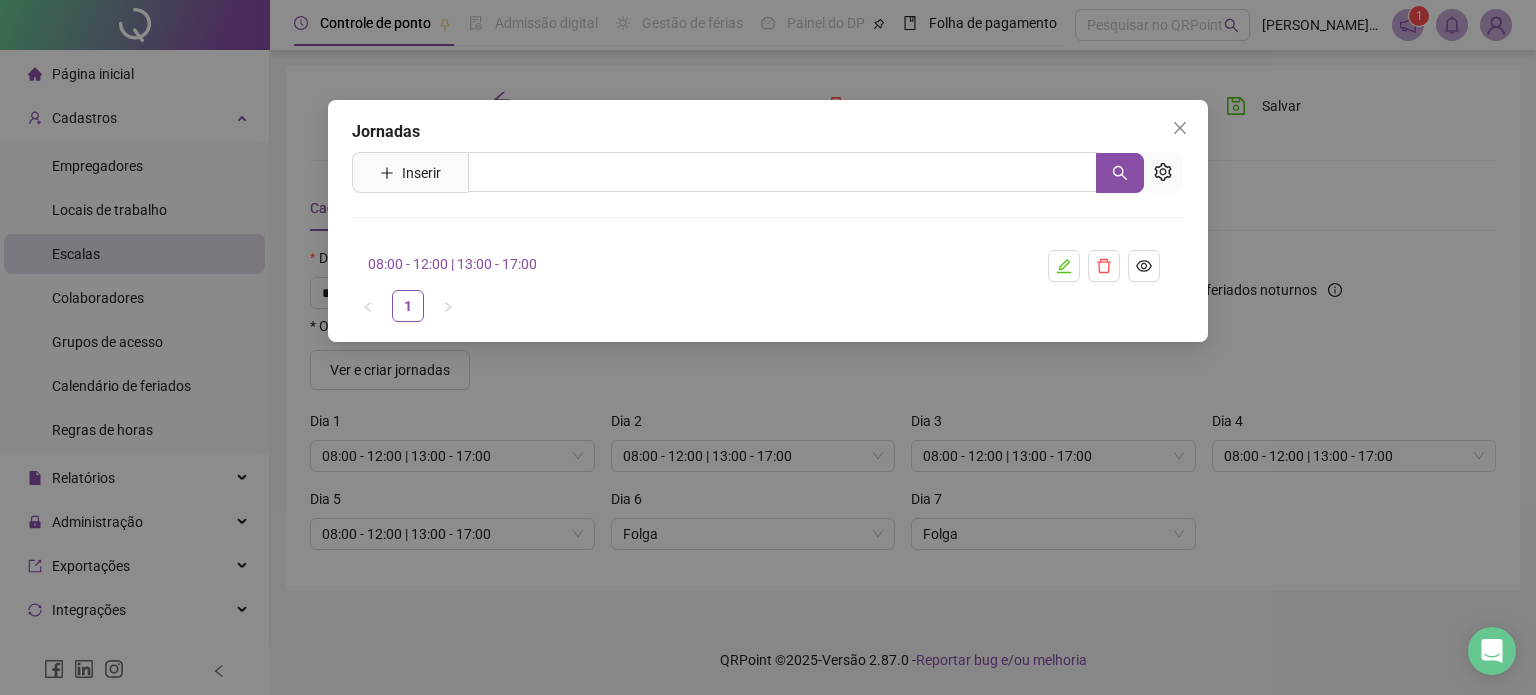 click on "Jornadas Inserir Nenhum resultado 08:00 - 12:00 | 13:00 - 17:00   1" at bounding box center [768, 347] 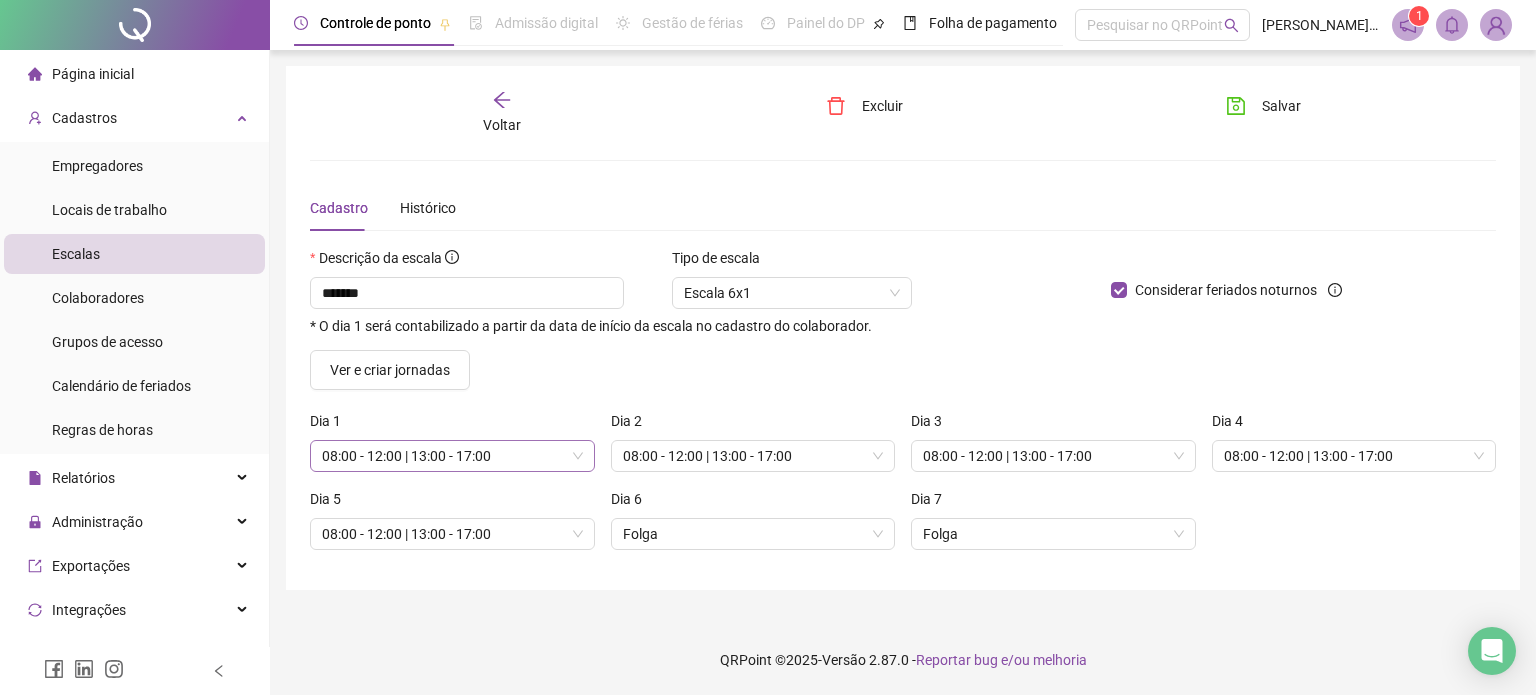 click on "08:00 - 12:00 | 13:00 - 17:00" at bounding box center (452, 456) 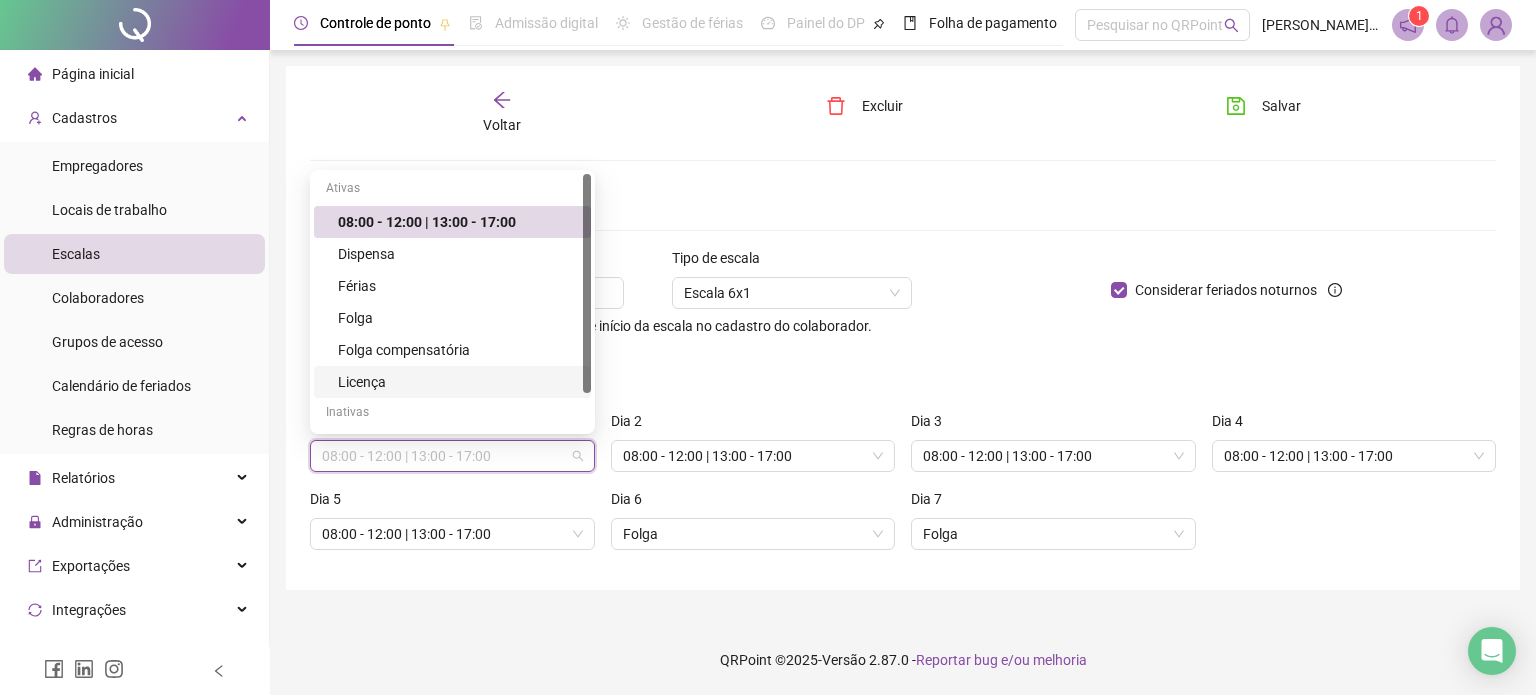 scroll, scrollTop: 0, scrollLeft: 0, axis: both 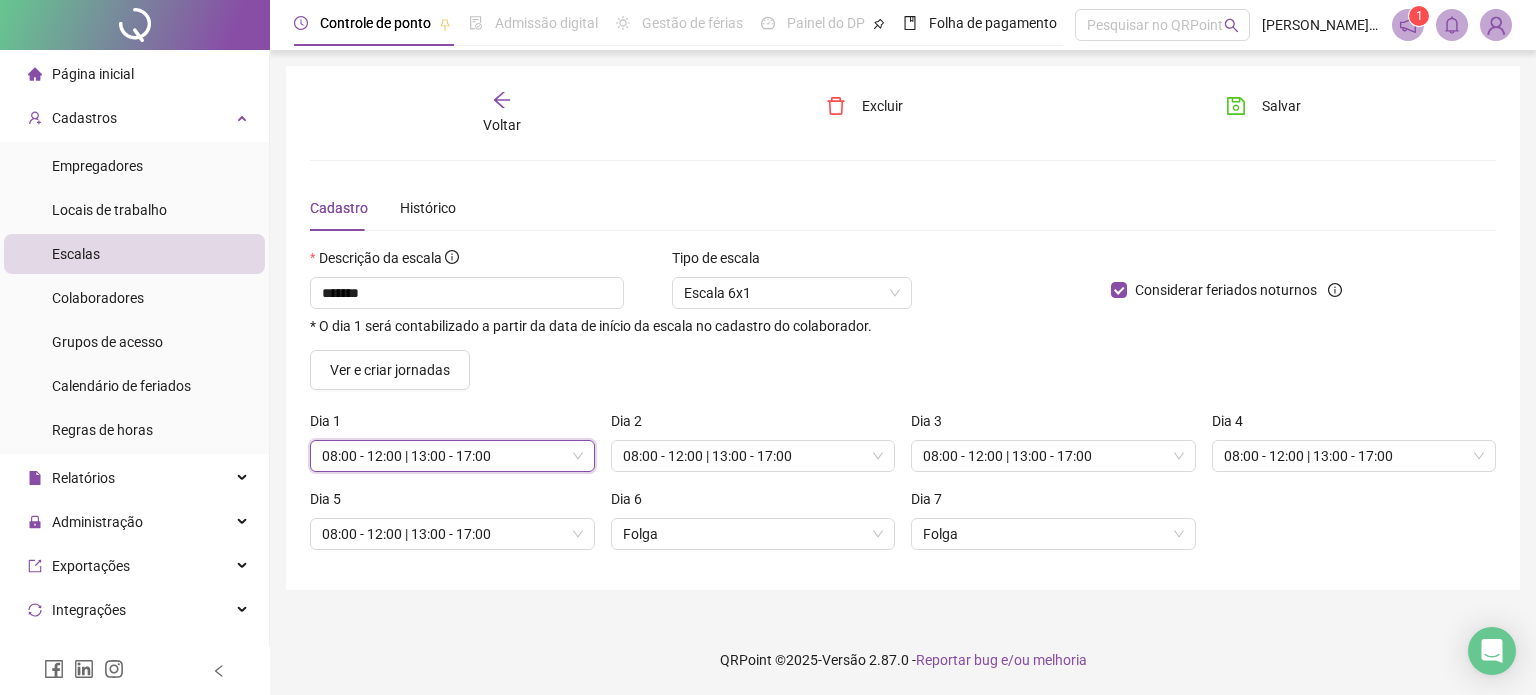 click on "08:00 - 12:00 | 13:00 - 17:00" at bounding box center (452, 456) 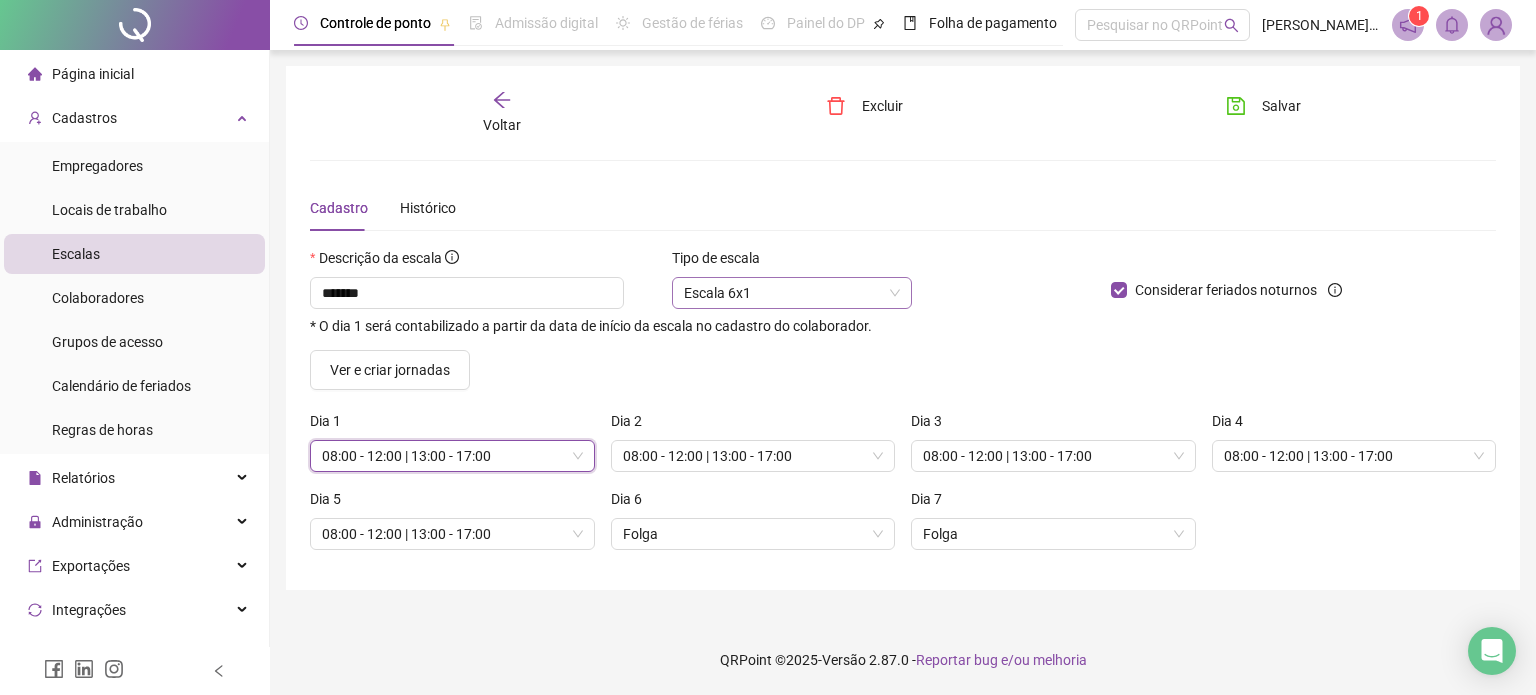 click on "Escala 6x1" at bounding box center [792, 293] 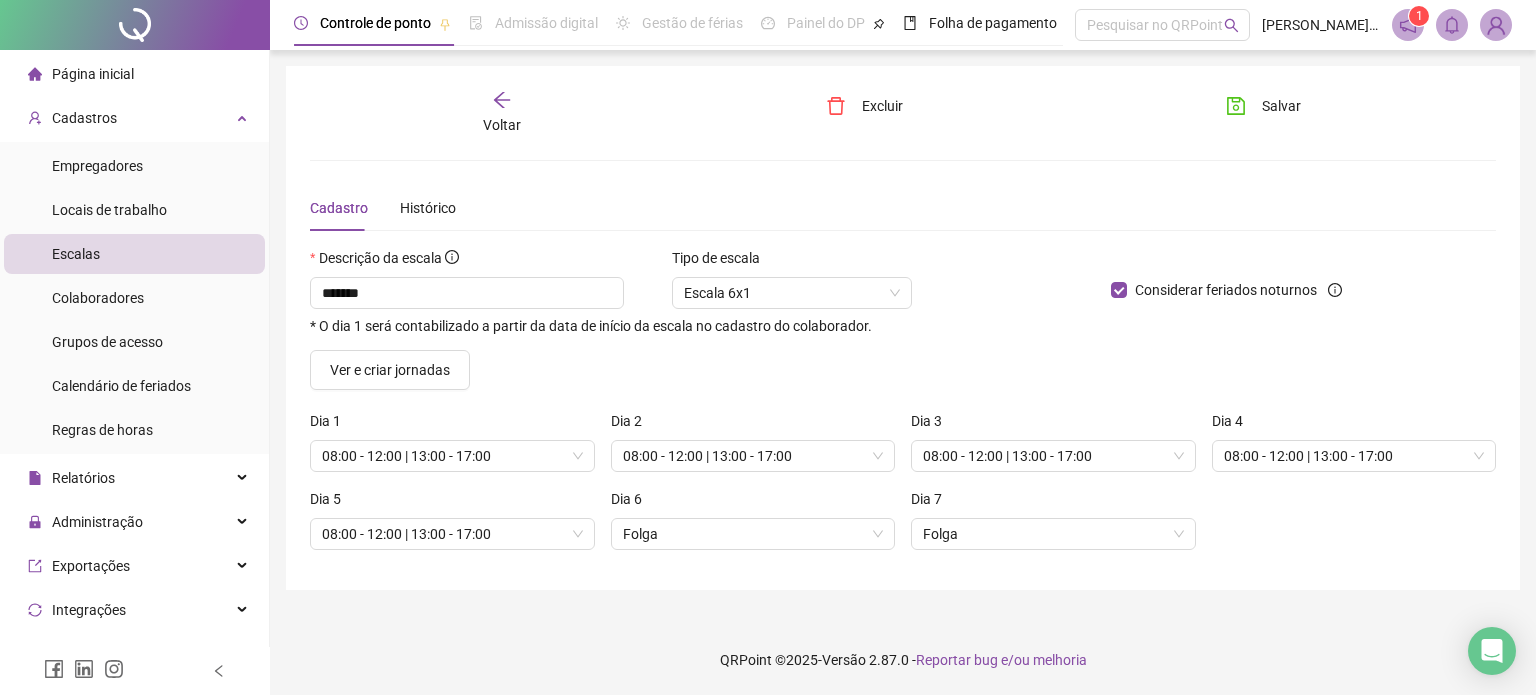 click on "Descrição da escala   ******* * O dia 1 será contabilizado a partir da data de início da escala no cadastro do colaborador. Tipo de escala Escala 6x1 Considerar feriados noturnos   Ver e criar jornadas Dia 1 08:00 - 12:00 | 13:00 - 17:00   Dia 2 08:00 - 12:00 | 13:00 - 17:00   Dia 3 08:00 - 12:00 | 13:00 - 17:00   Dia 4 08:00 - 12:00 | 13:00 - 17:00   Dia 5 08:00 - 12:00 | 13:00 - 17:00   Dia 6 Folga   Dia 7 Folga" at bounding box center [903, 406] 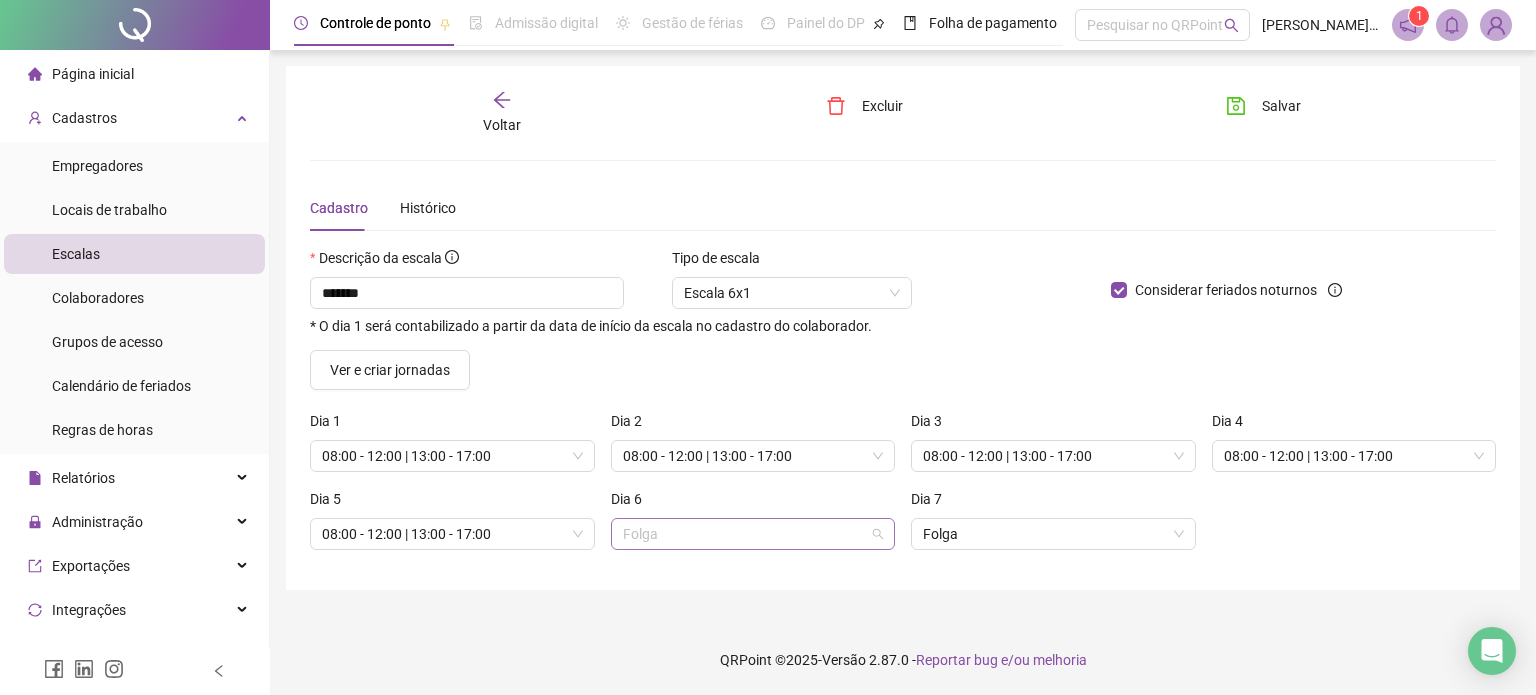 click on "Folga" at bounding box center (753, 534) 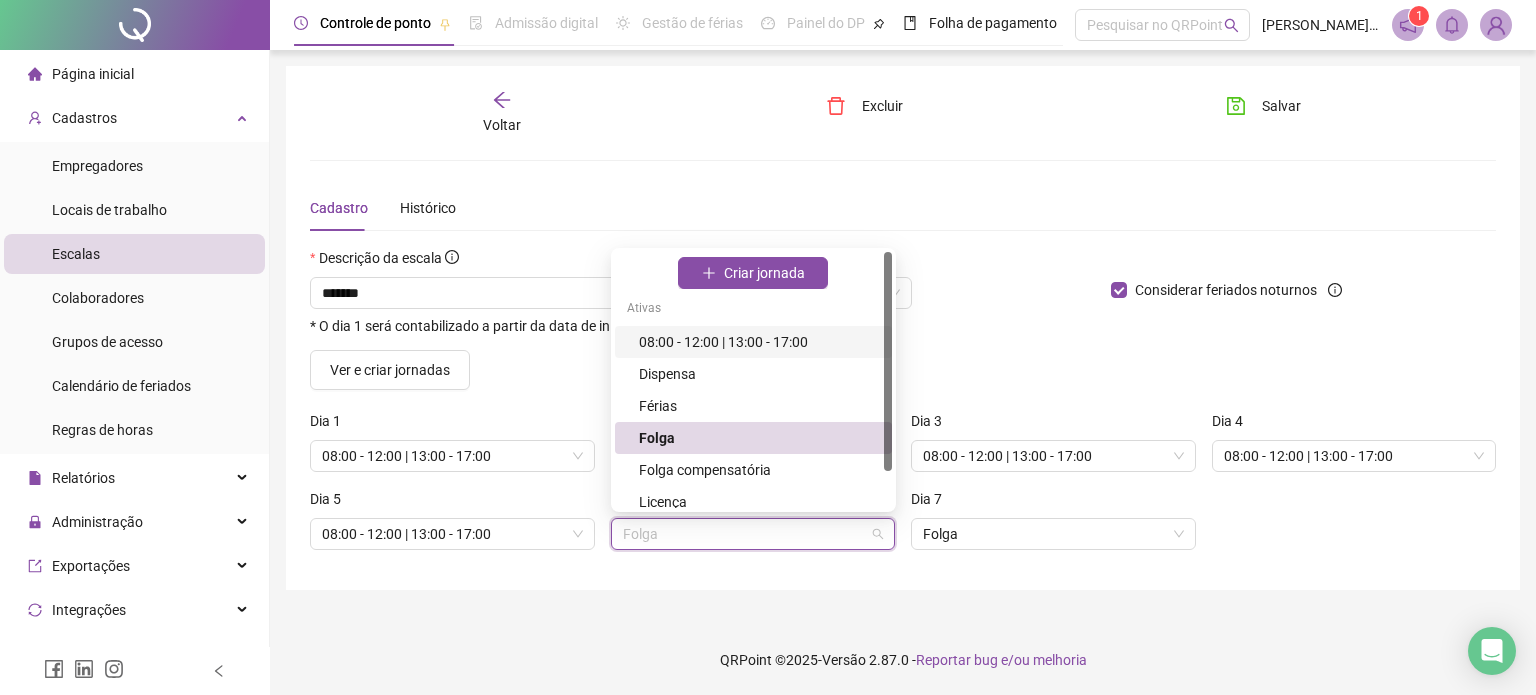 click on "08:00 - 12:00 | 13:00 - 17:00" at bounding box center [759, 342] 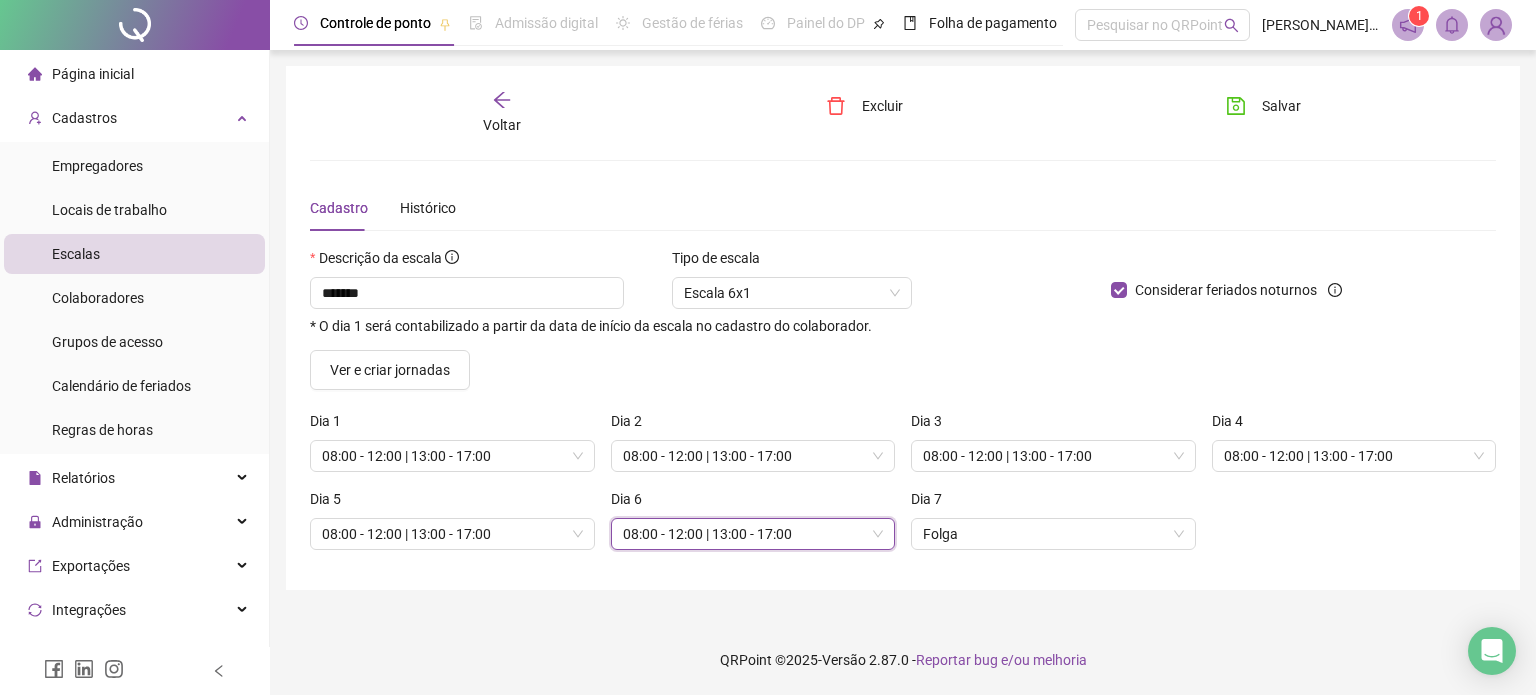click on "Dia 5 08:00 - 12:00 | 13:00 - 17:00   Dia 6 142284 08:00 - 12:00 | 13:00 - 17:00   Dia 7 Folga" at bounding box center [903, 527] 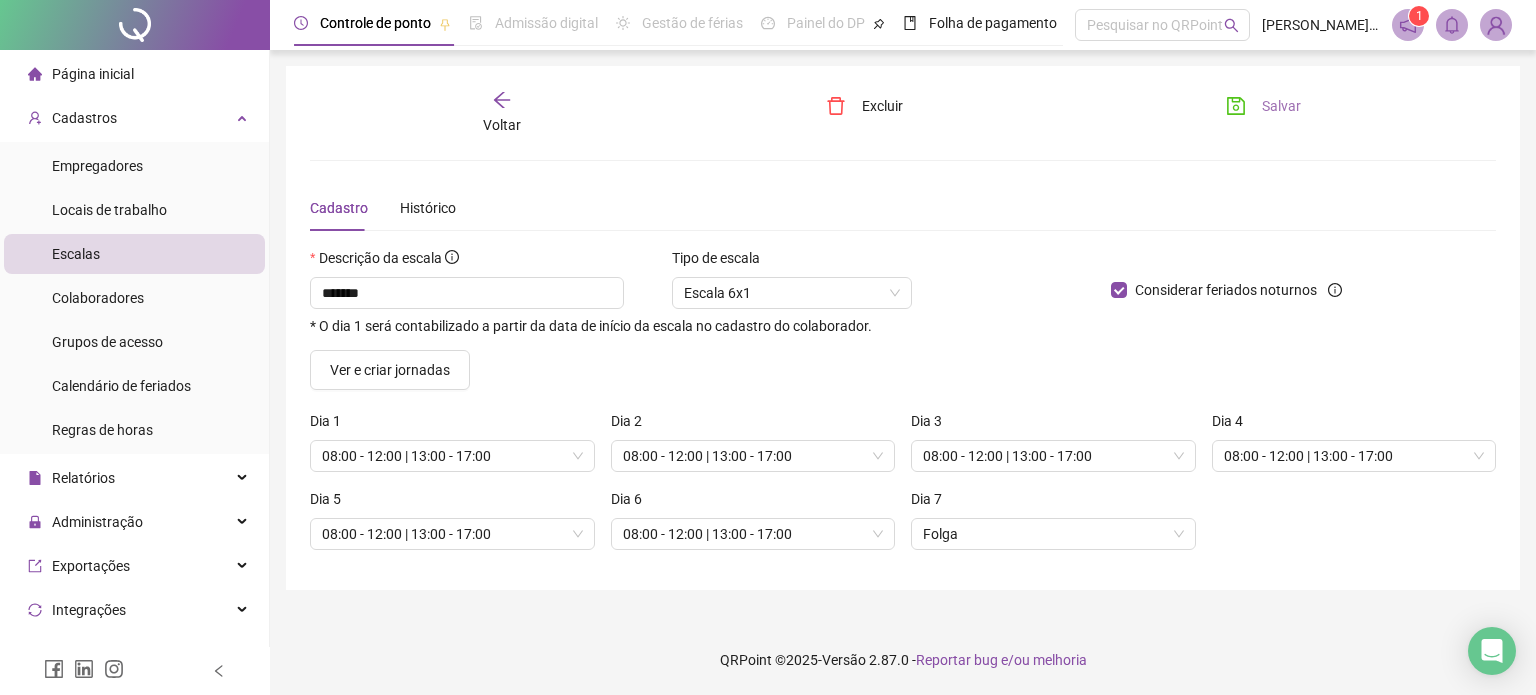 click on "Salvar" at bounding box center [1281, 106] 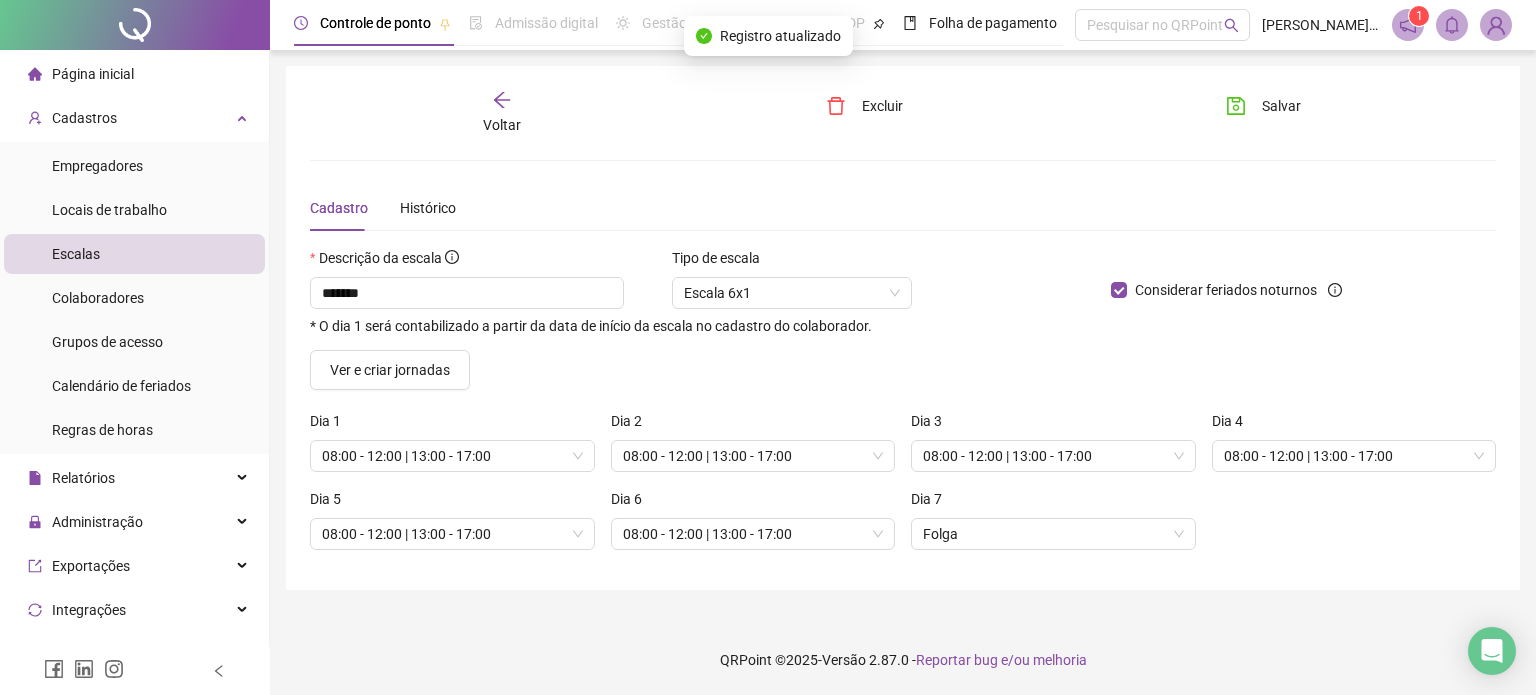 click 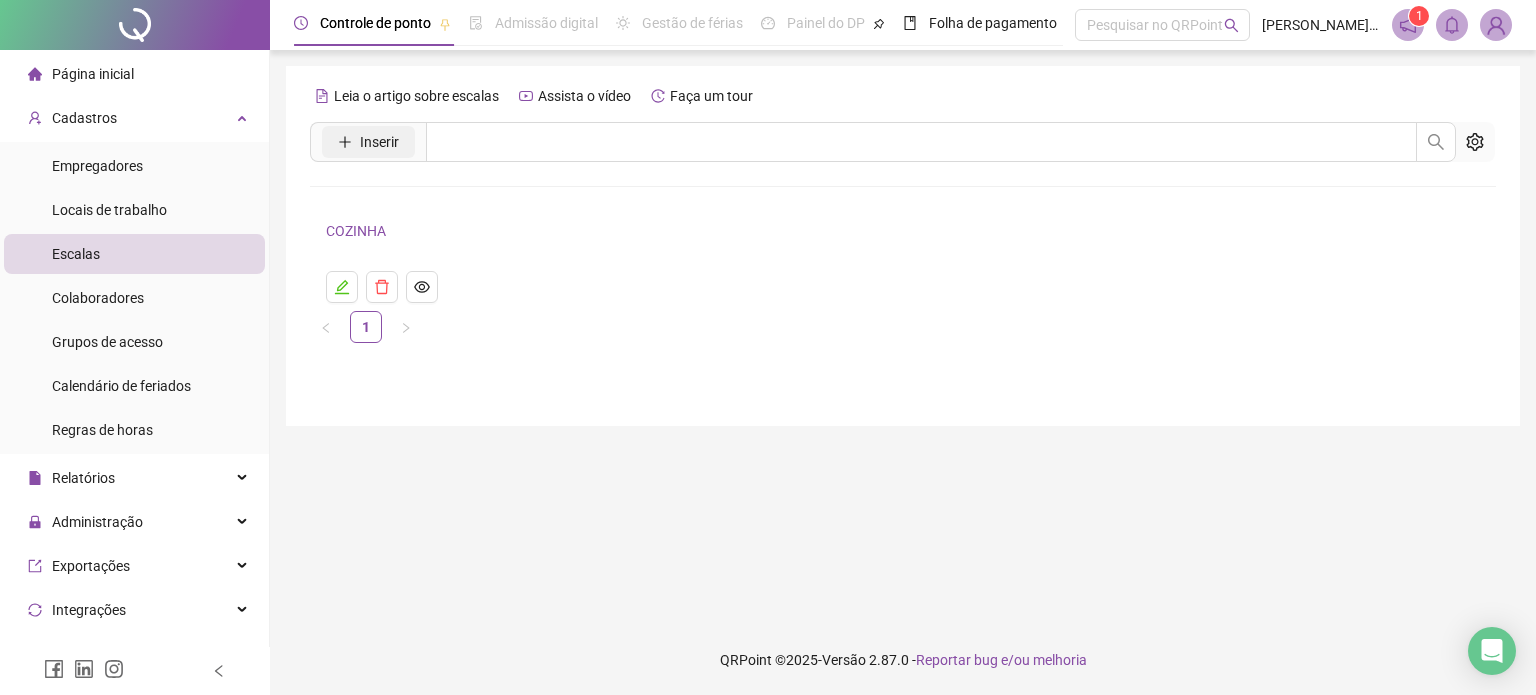 click on "Inserir" at bounding box center [379, 142] 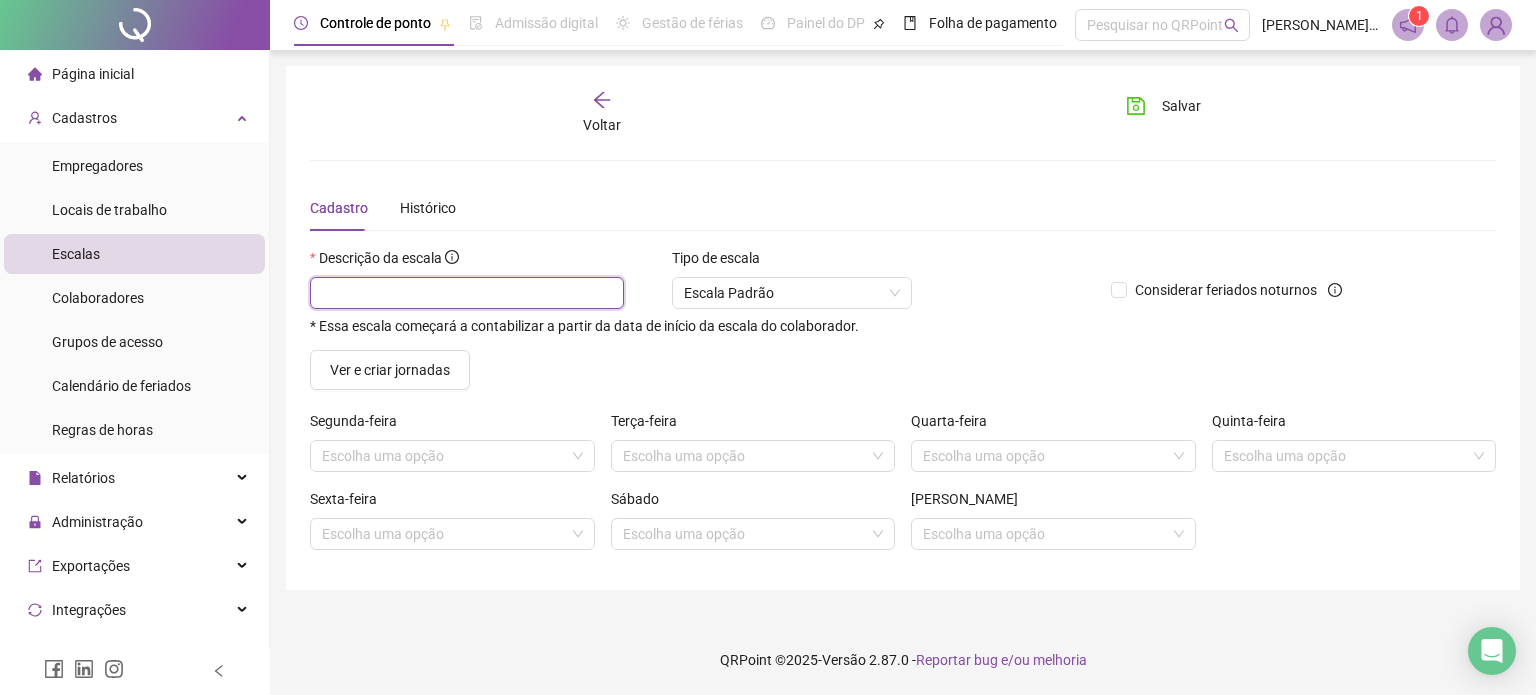 click at bounding box center (467, 293) 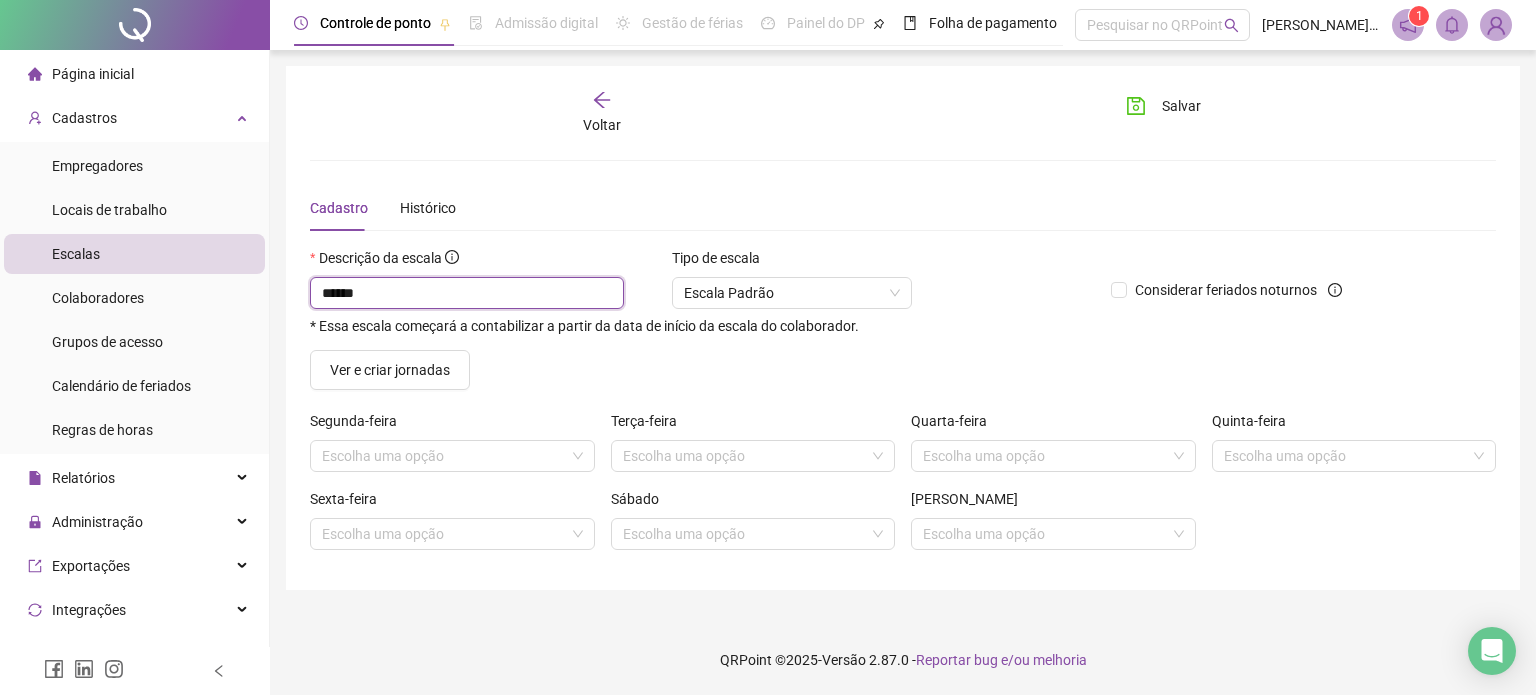 type on "******" 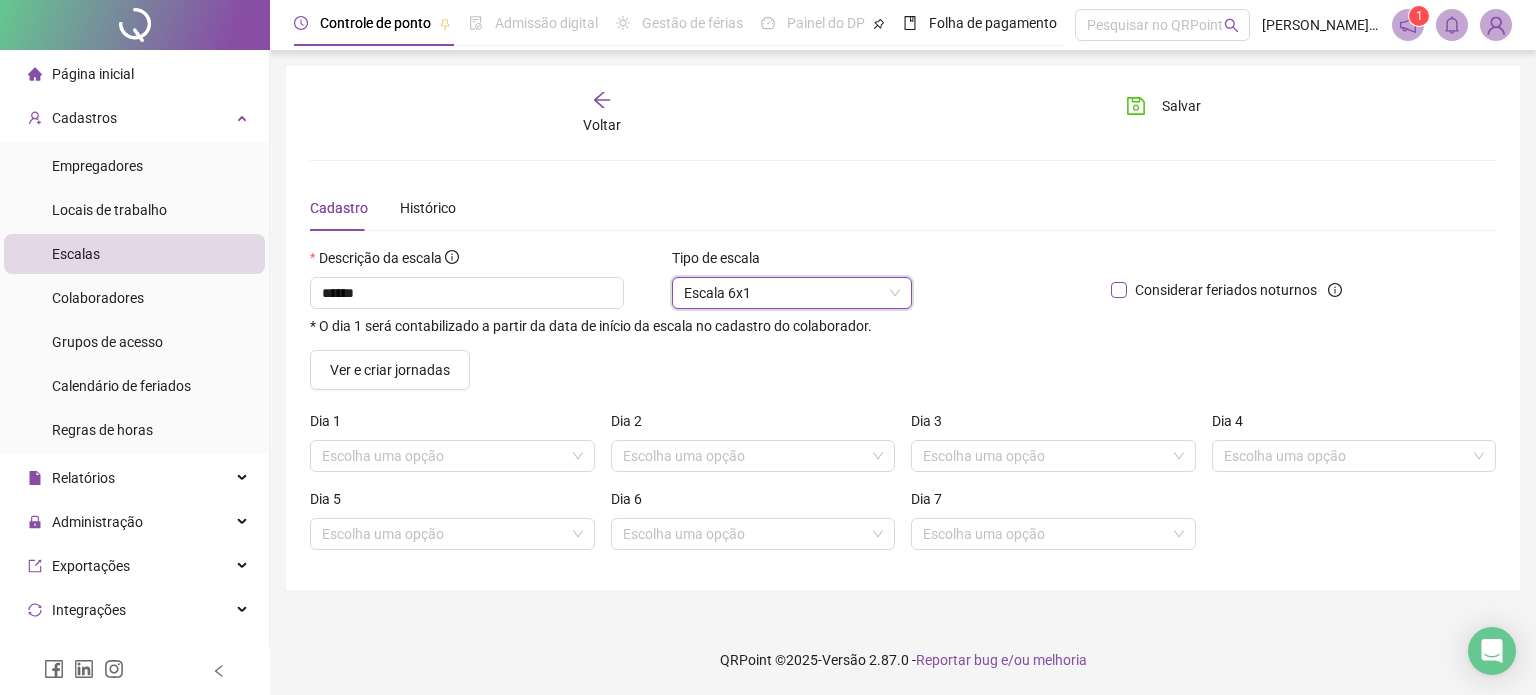 click on "Considerar feriados noturnos" at bounding box center [1226, 290] 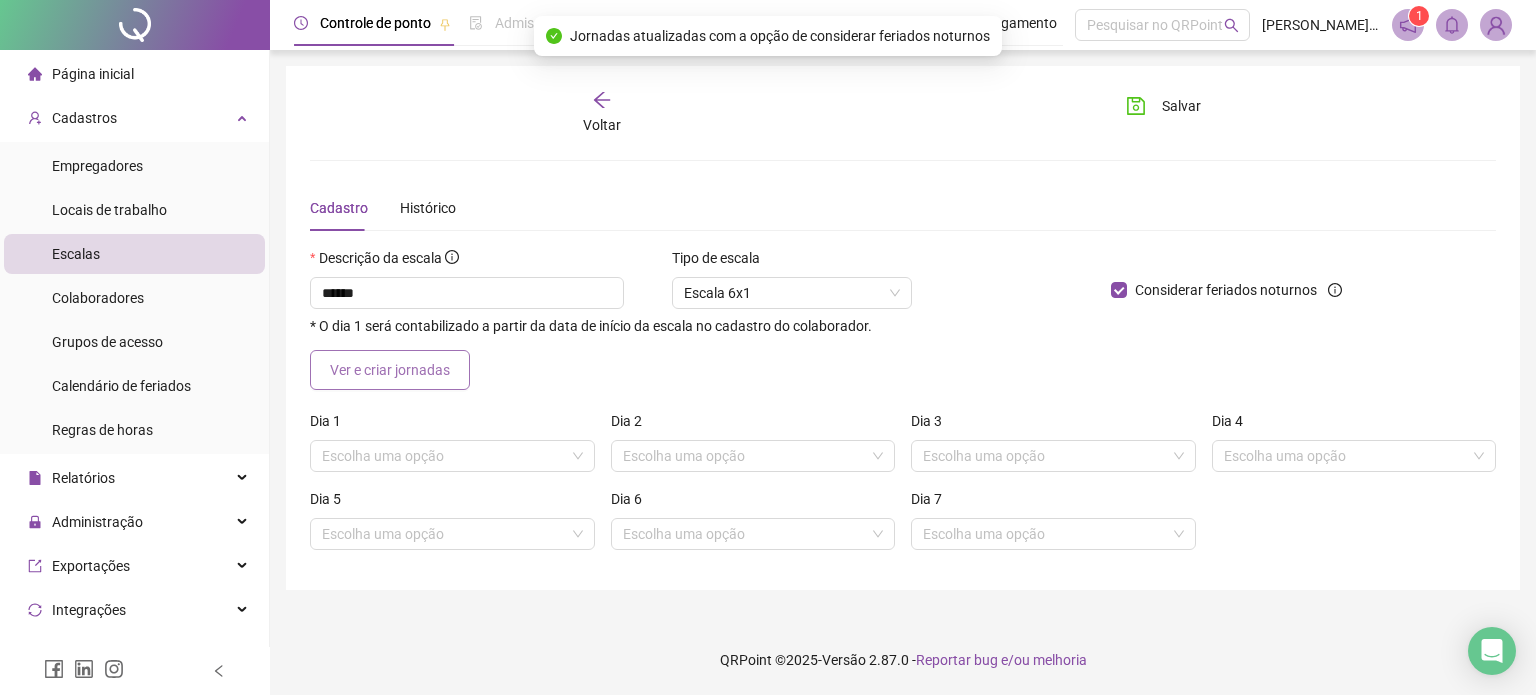 click on "Ver e criar jornadas" at bounding box center [390, 370] 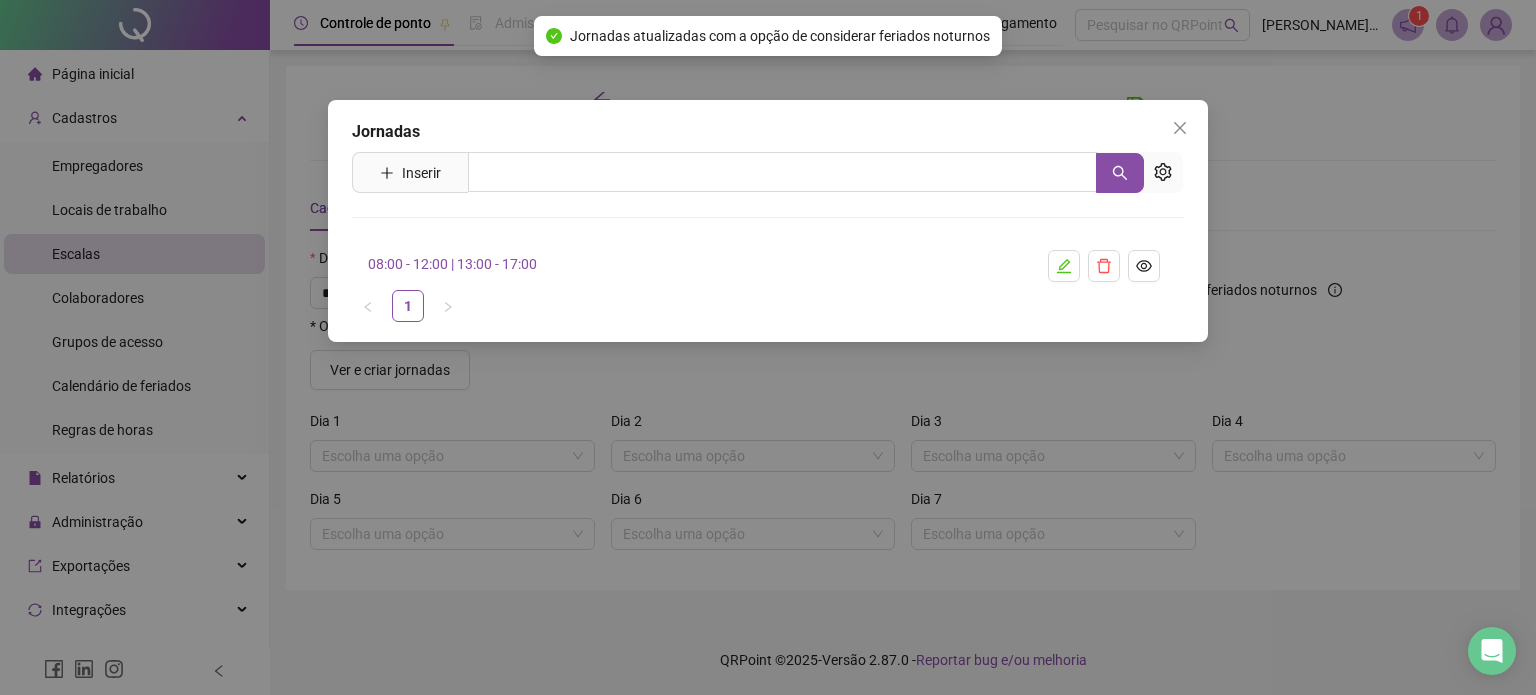click on "08:00 - 12:00 | 13:00 - 17:00" at bounding box center (684, 264) 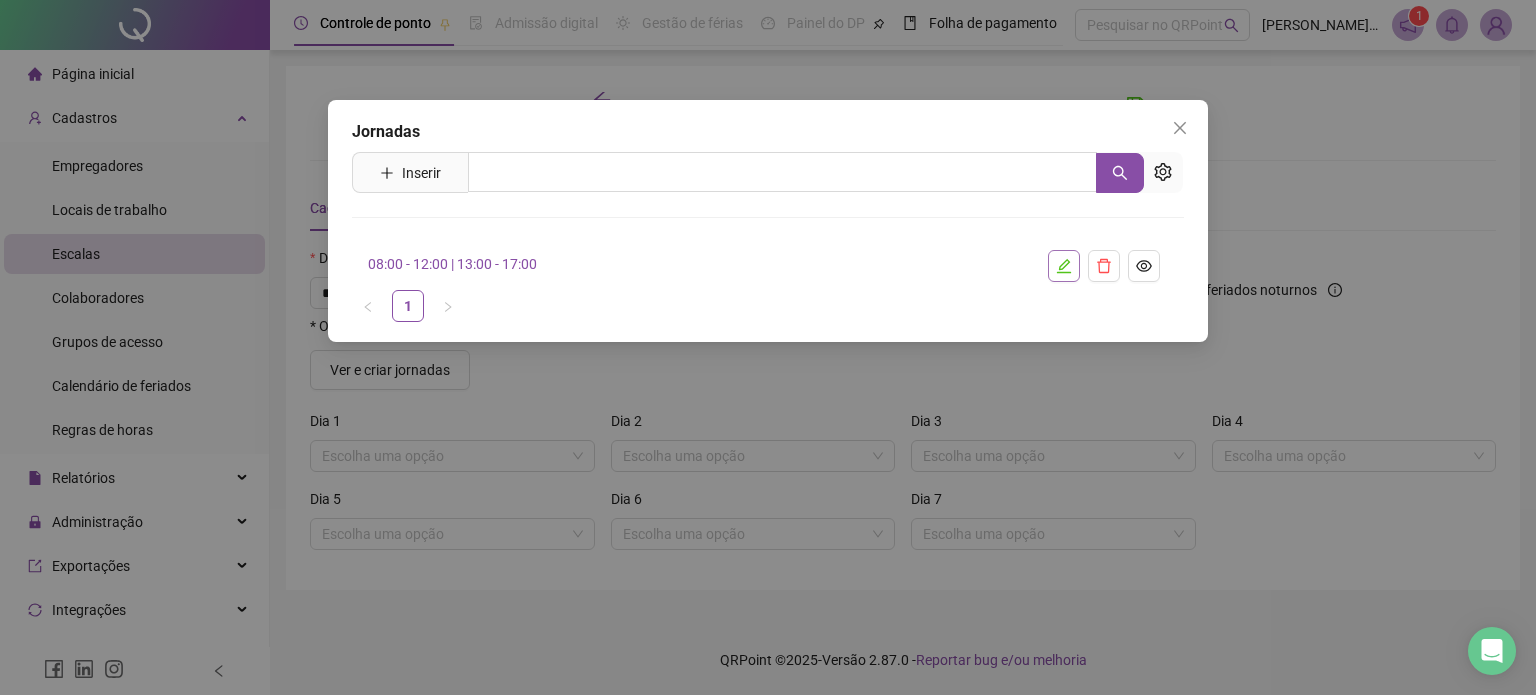 click 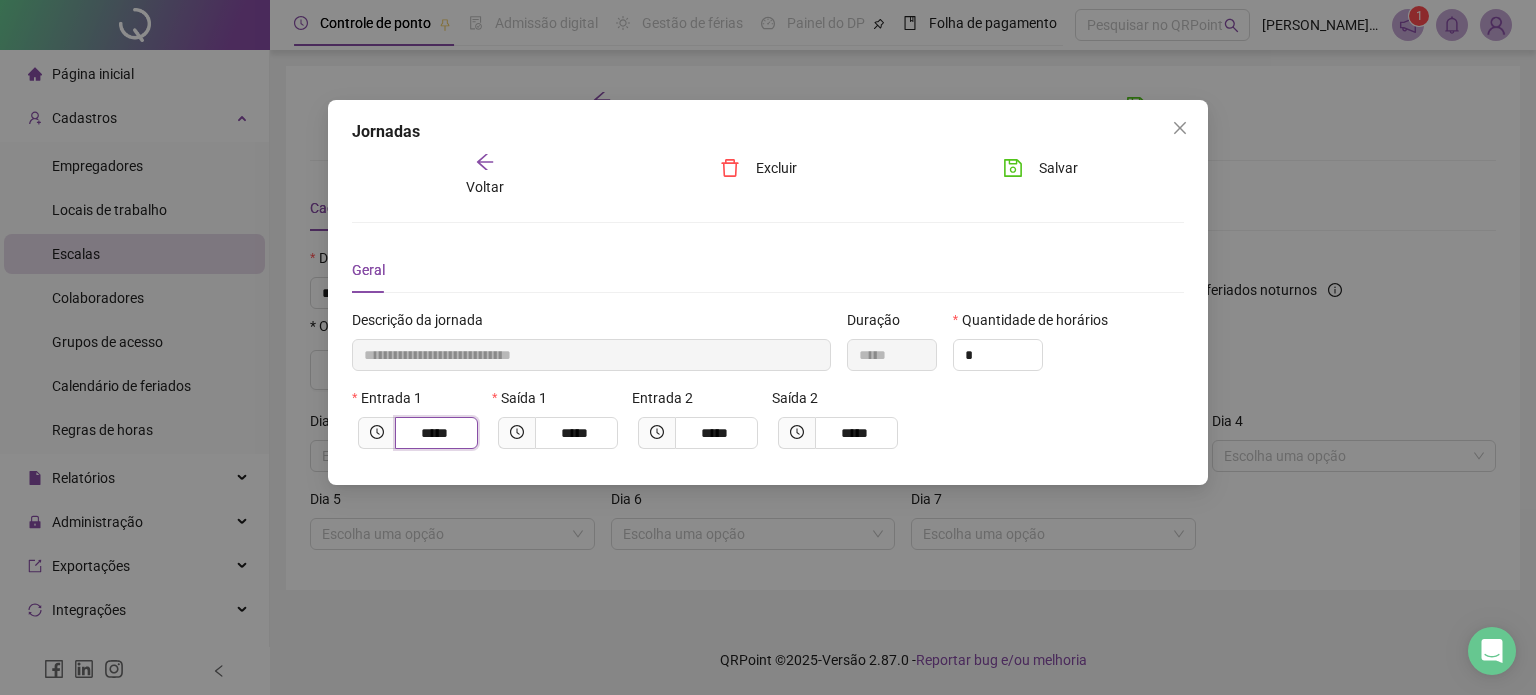 click on "*****" at bounding box center [434, 433] 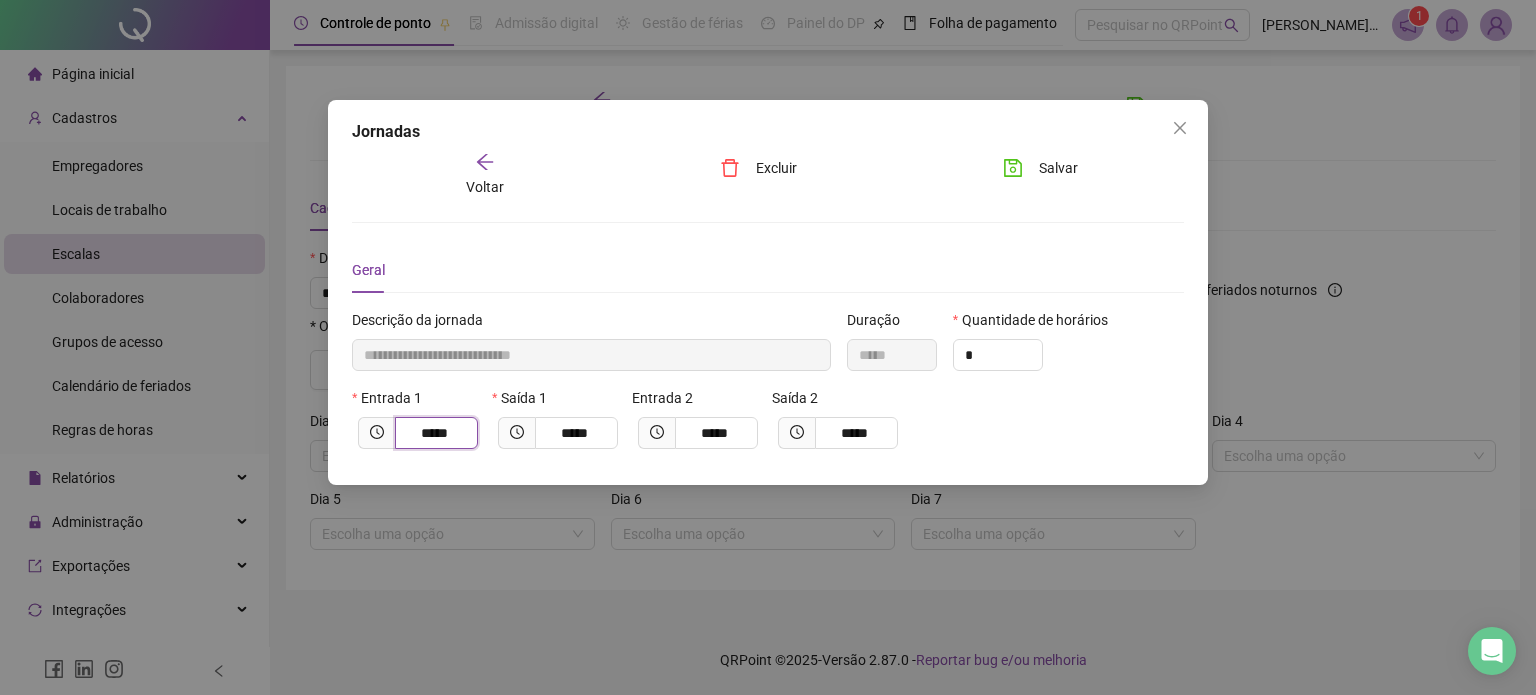 click on "*****" at bounding box center (434, 433) 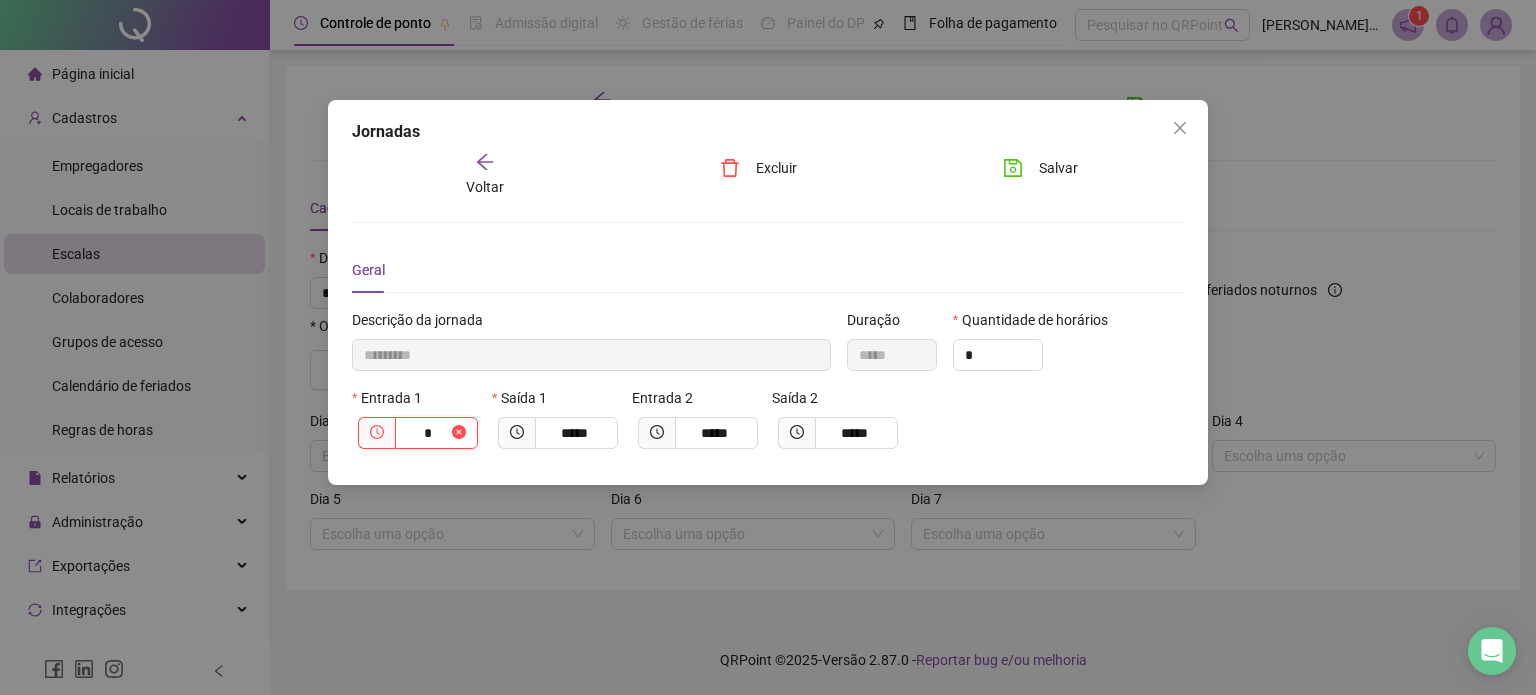 type on "**********" 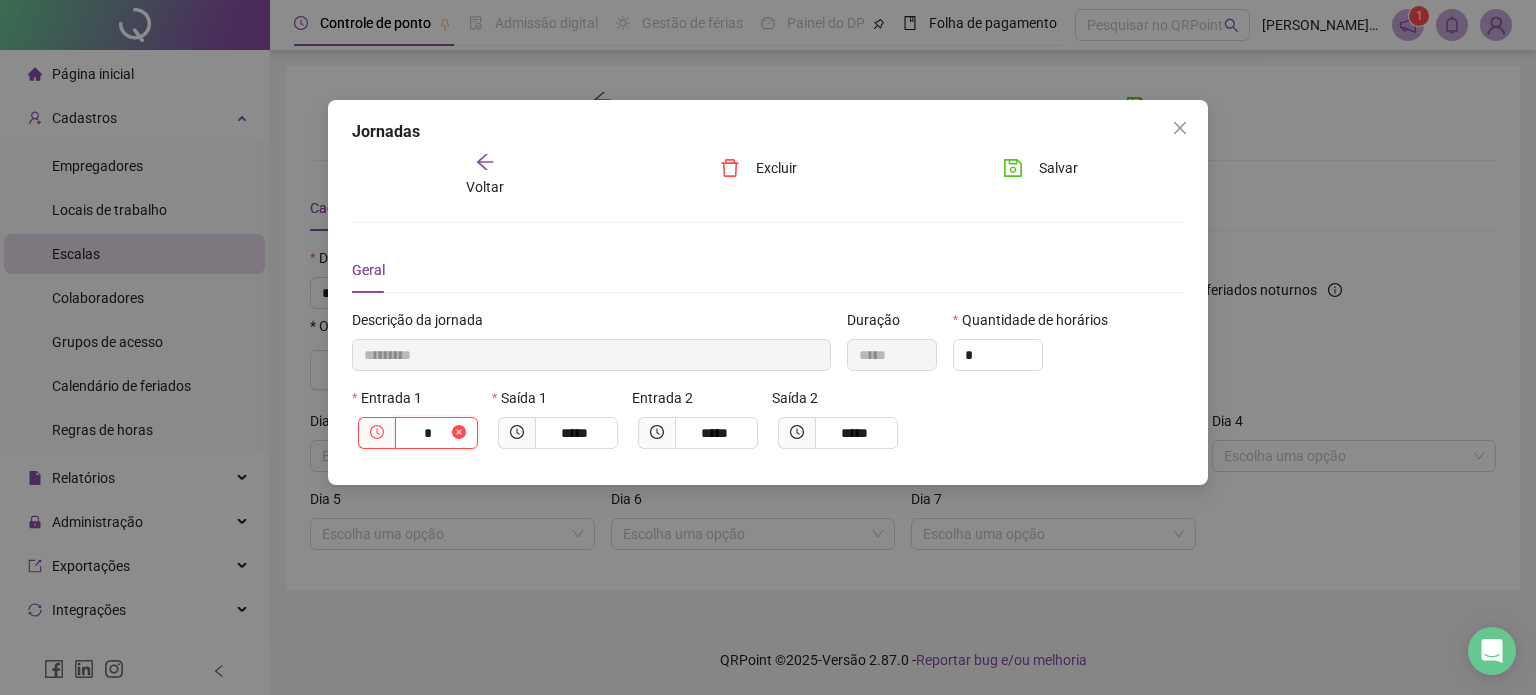 type on "**" 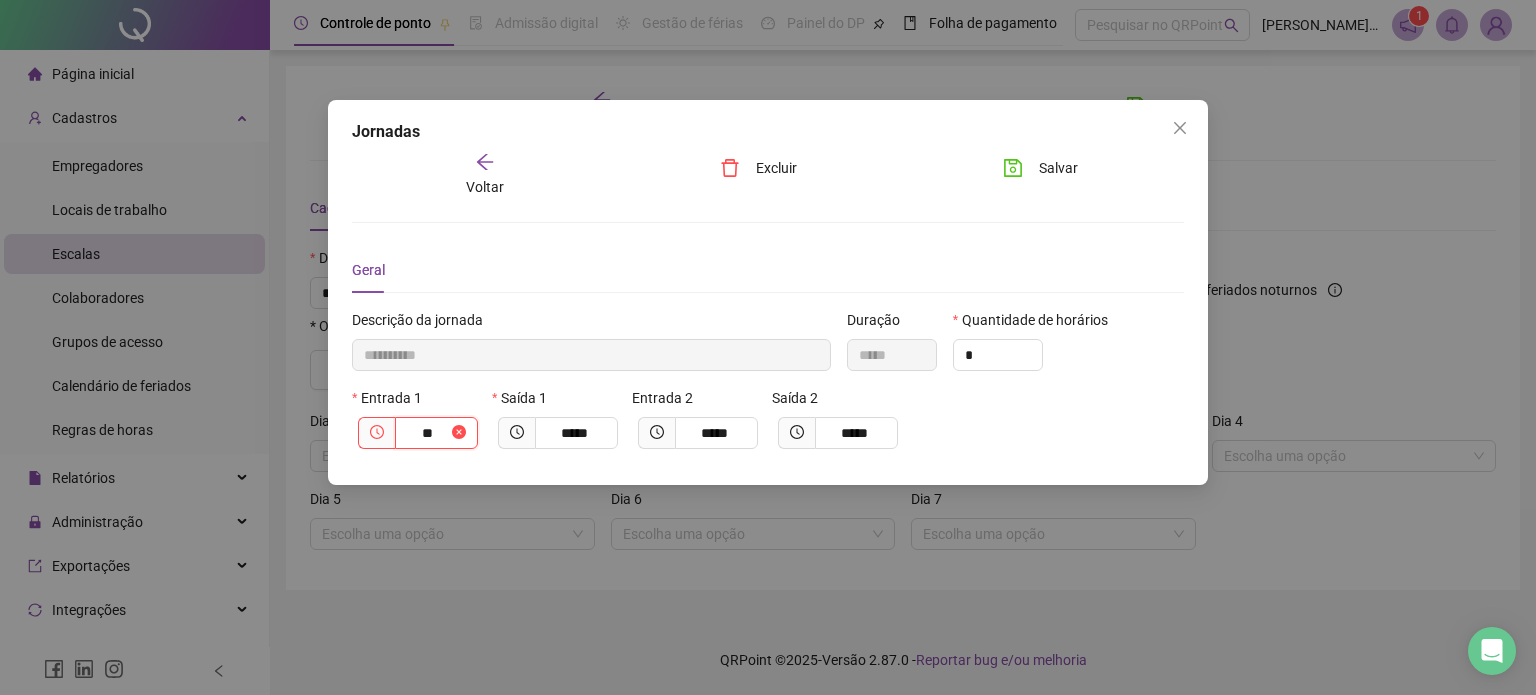 type on "**********" 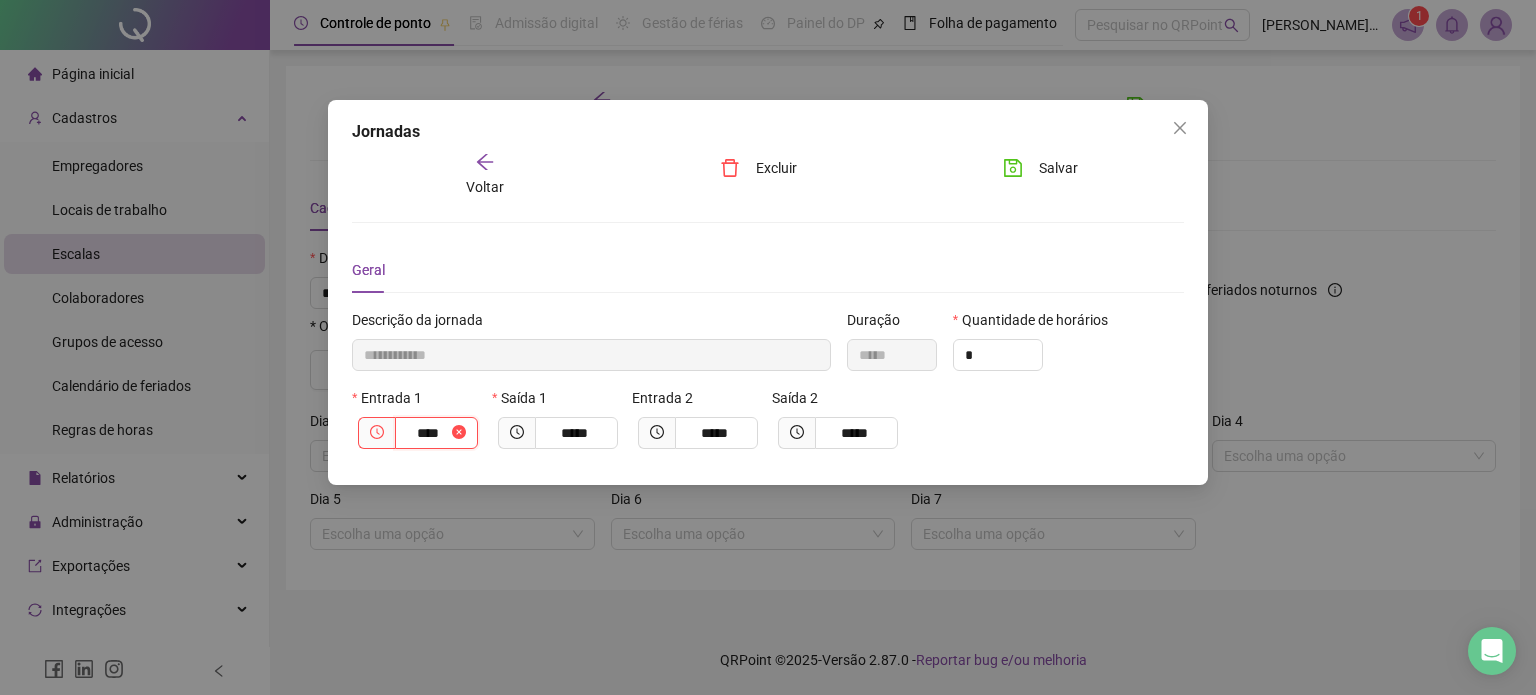 type on "**********" 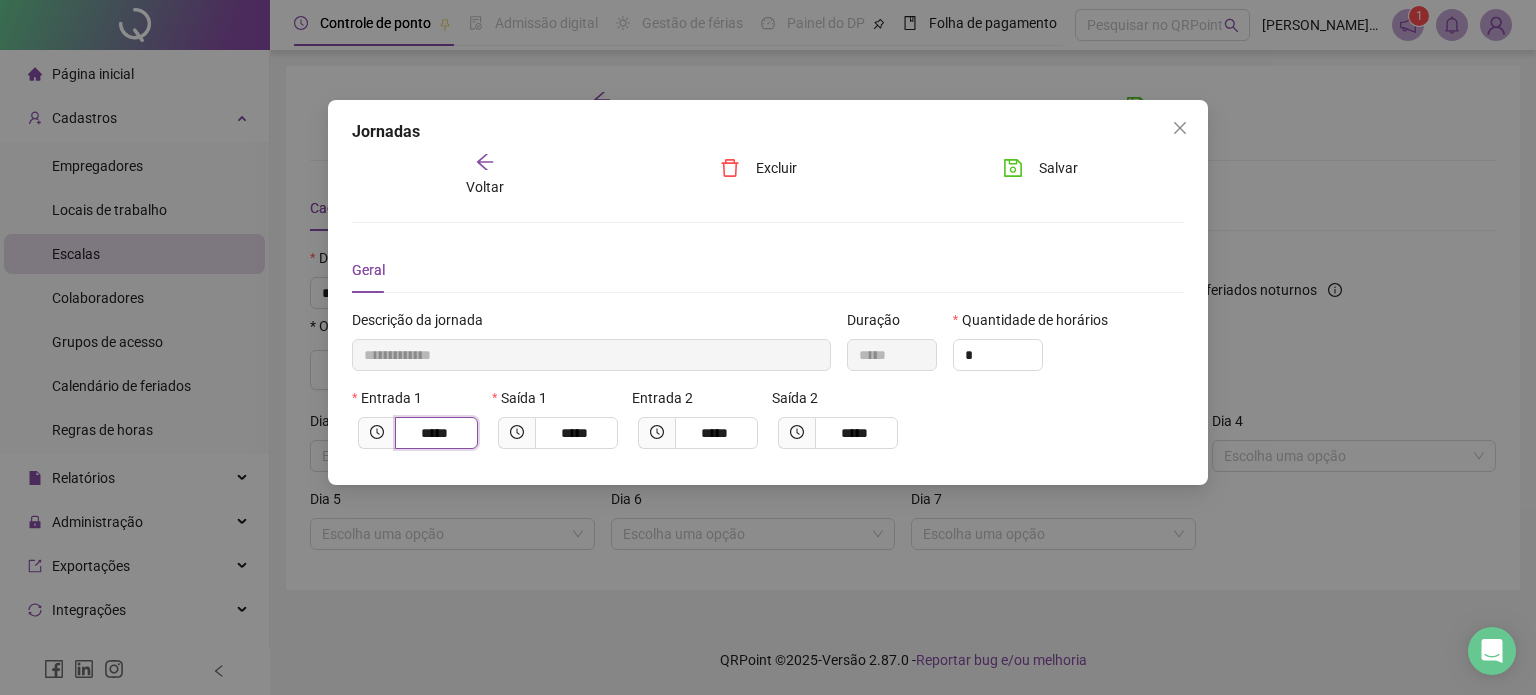 type on "*****" 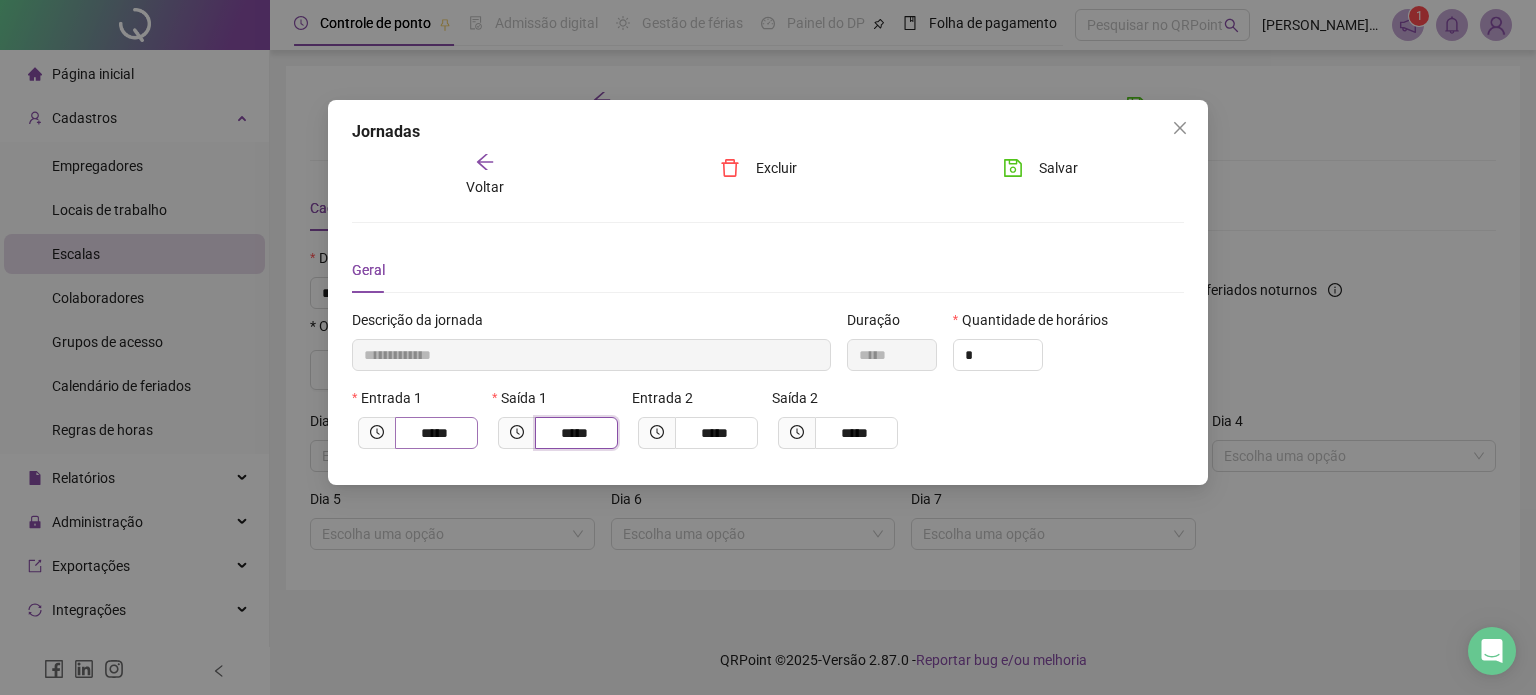 type on "*********" 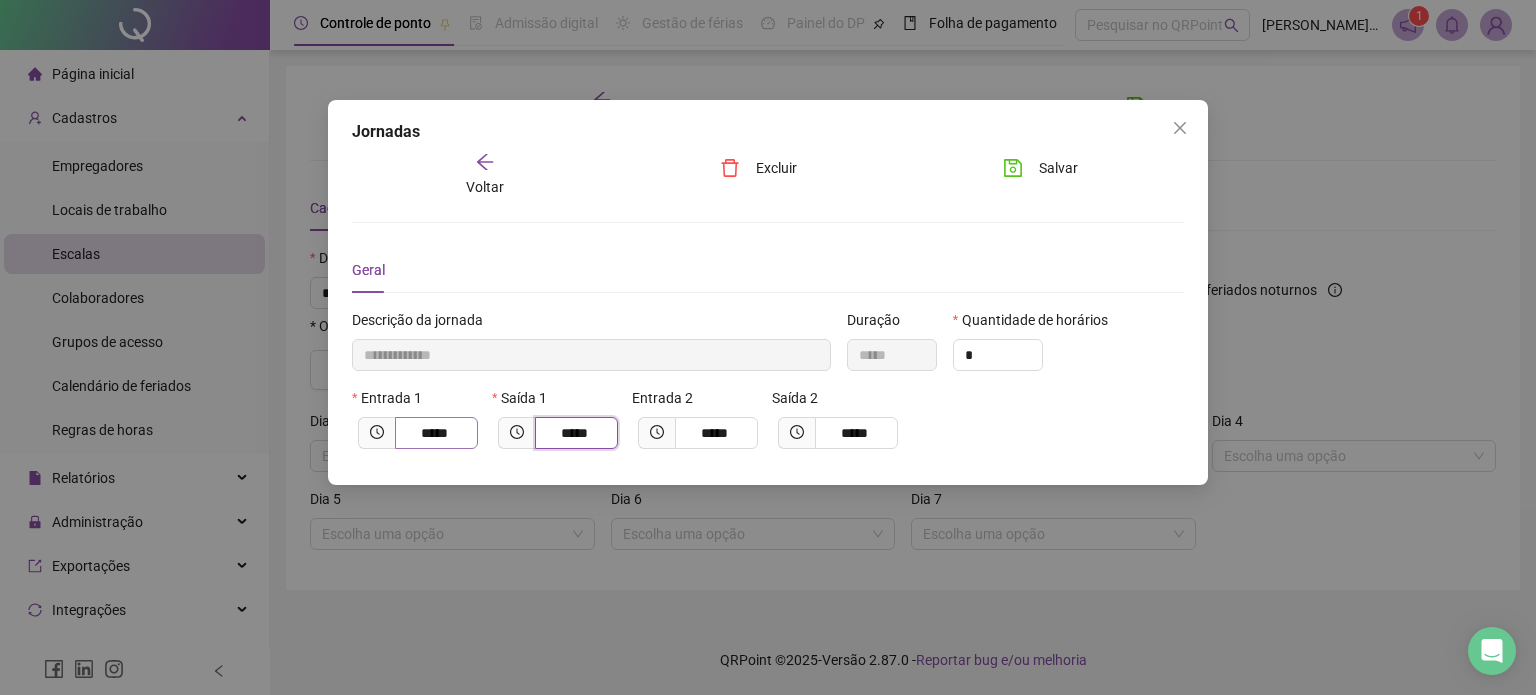 type on "*****" 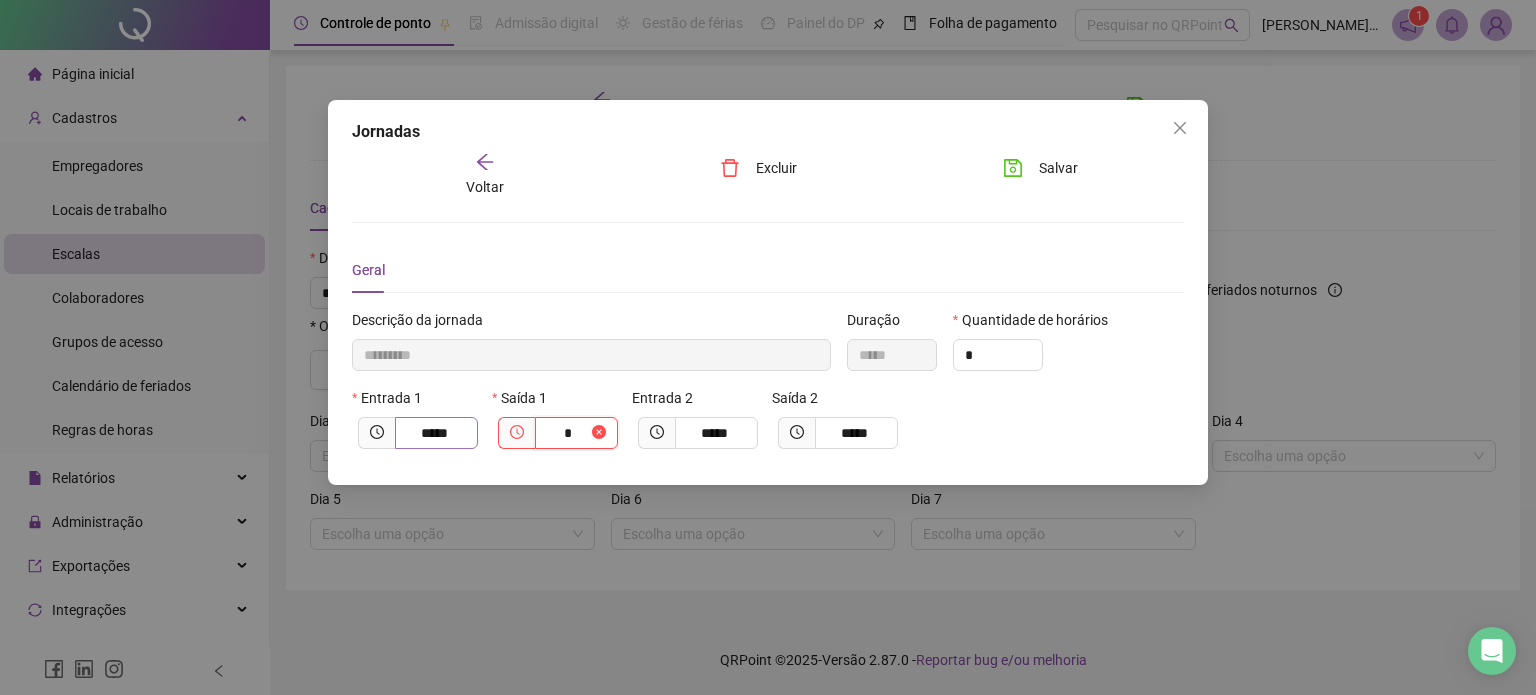 type on "**********" 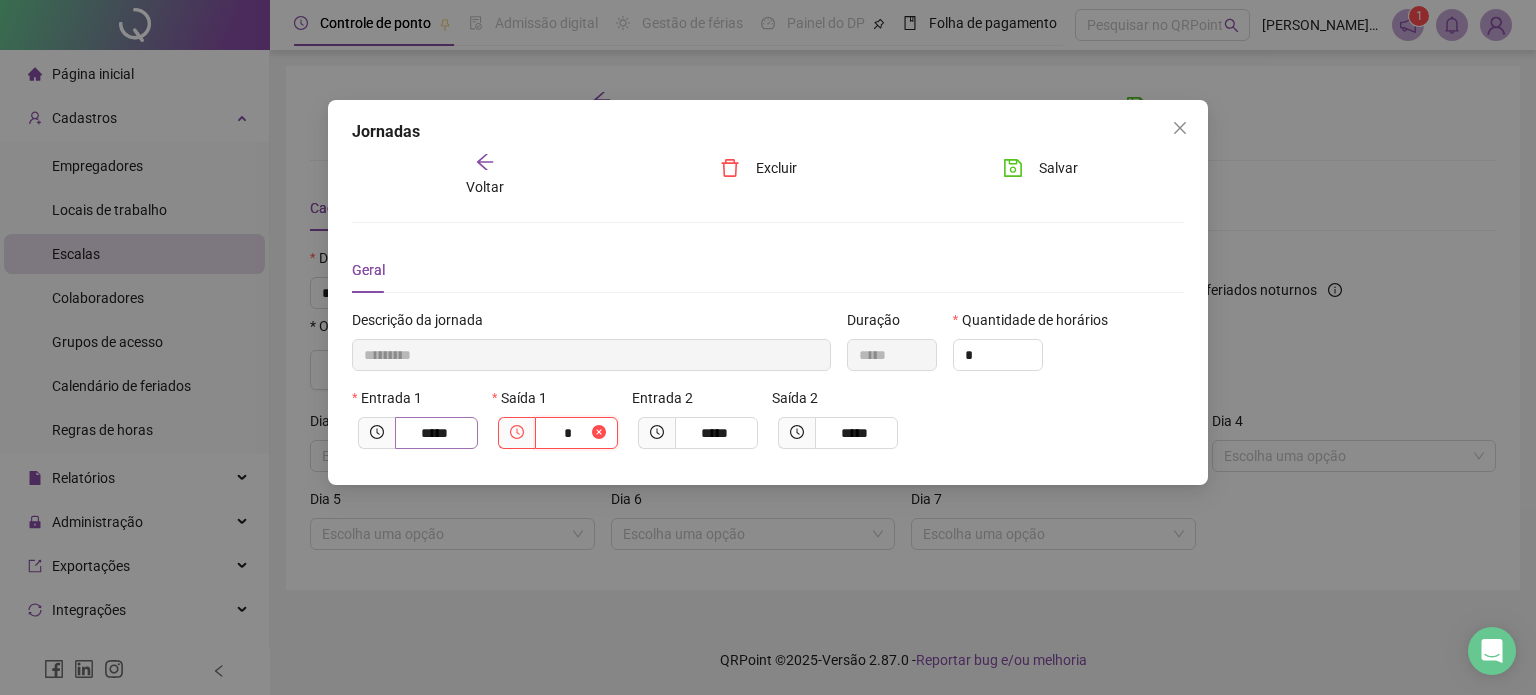 type on "**" 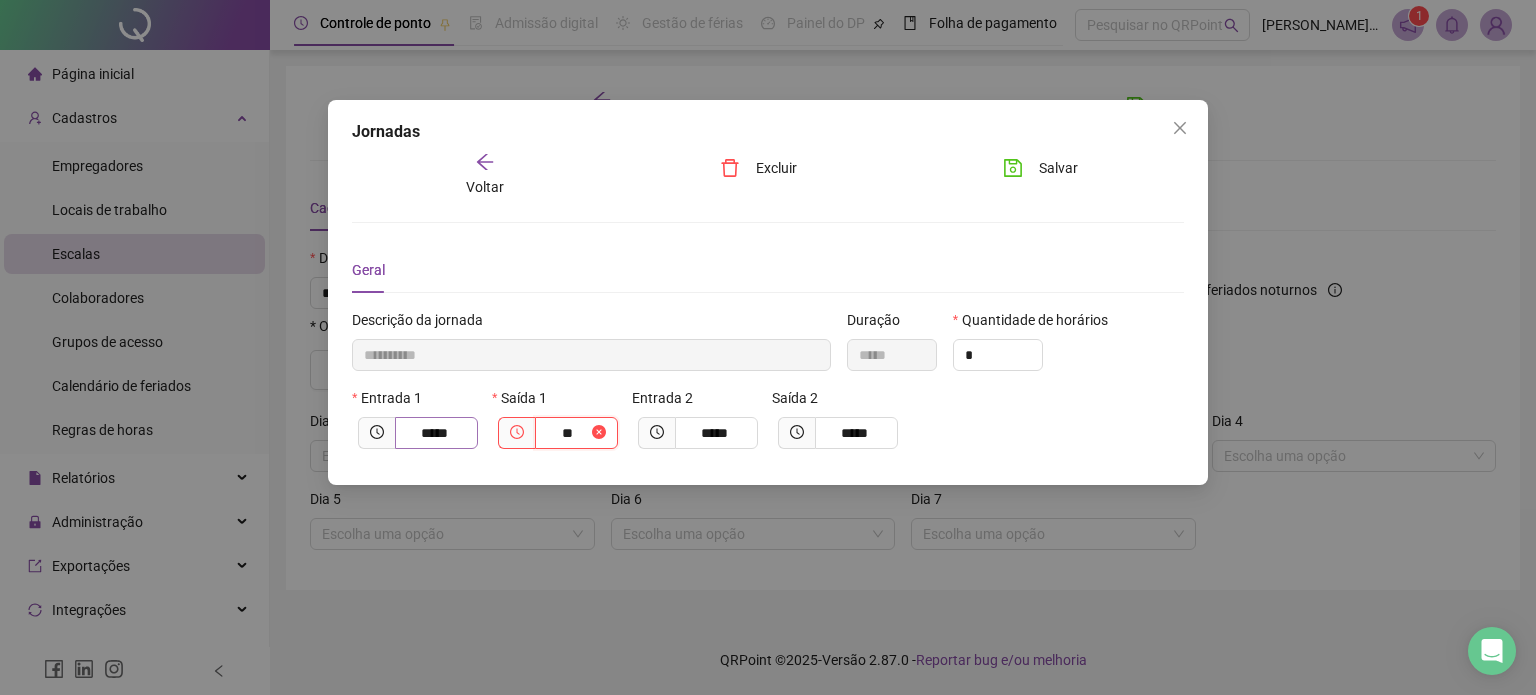 type on "**********" 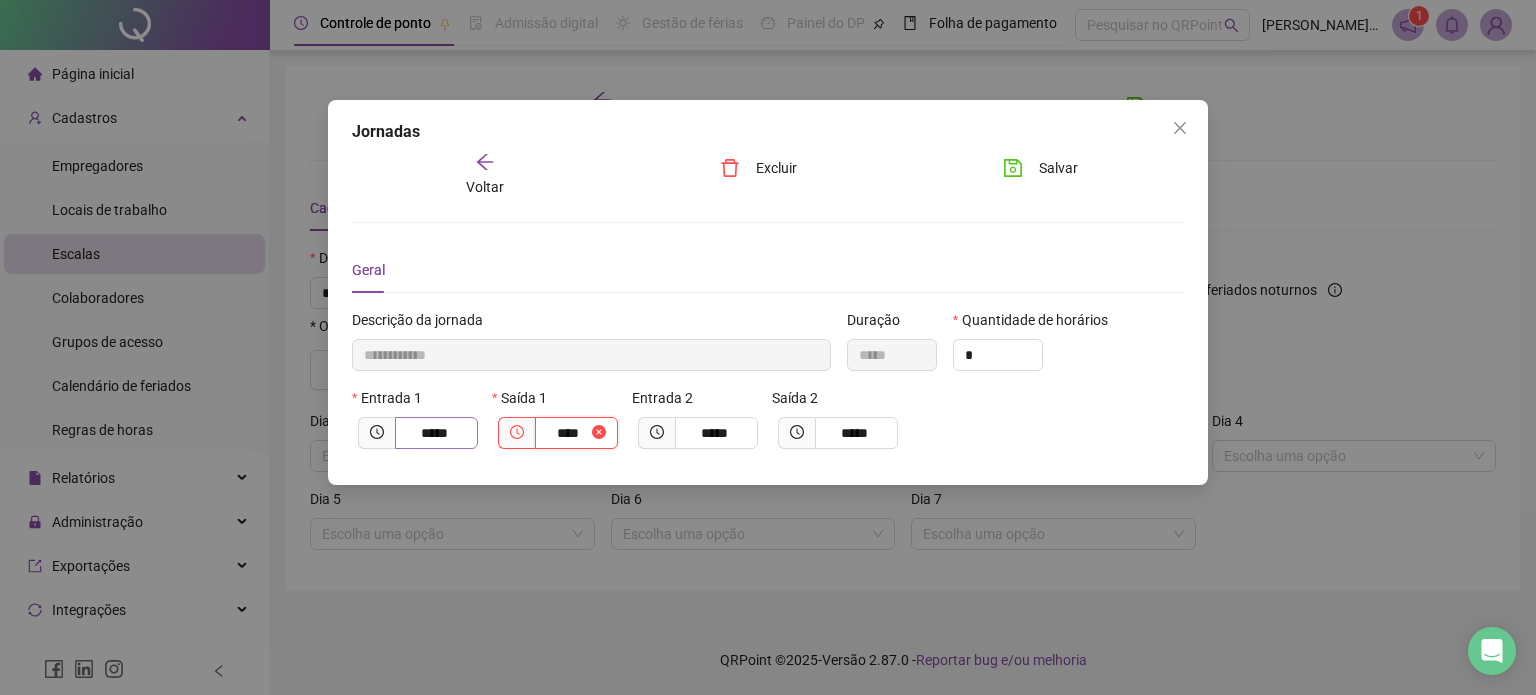 type on "**********" 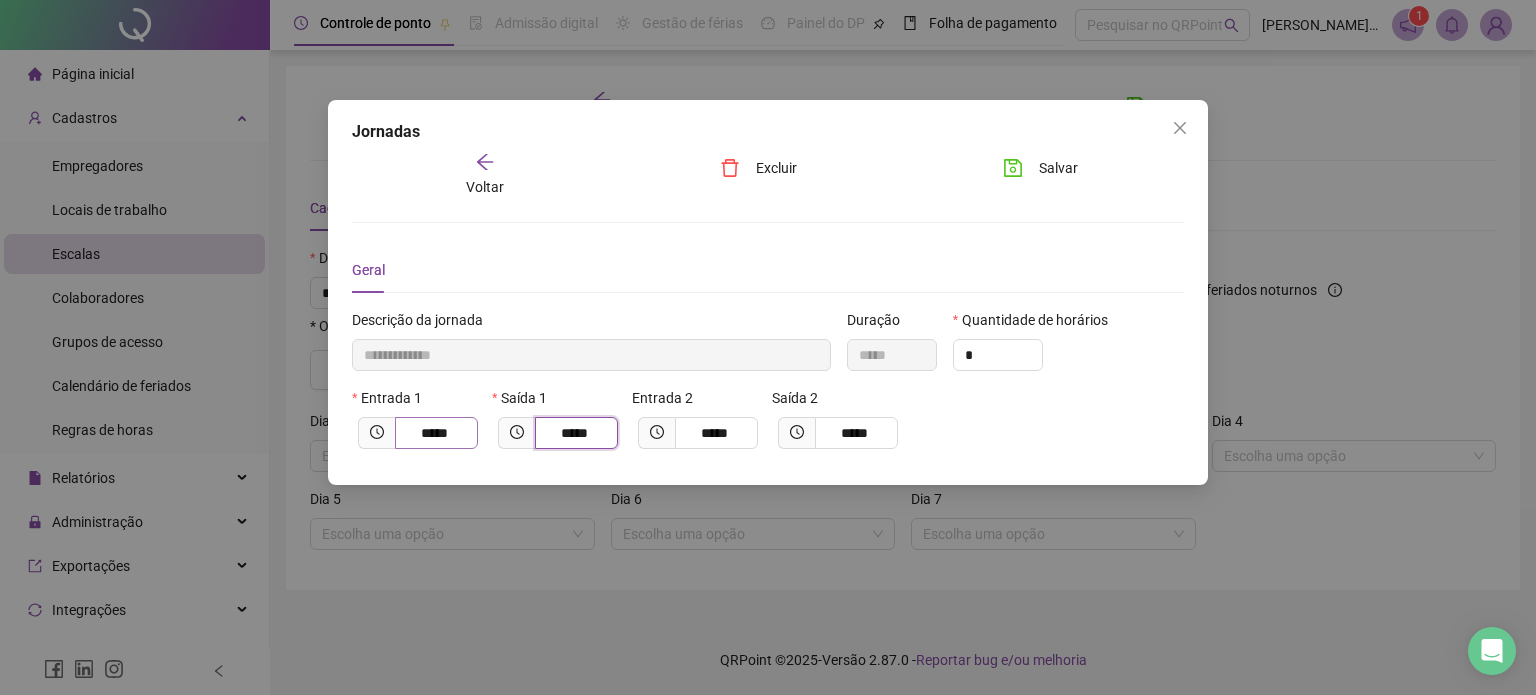 type on "*****" 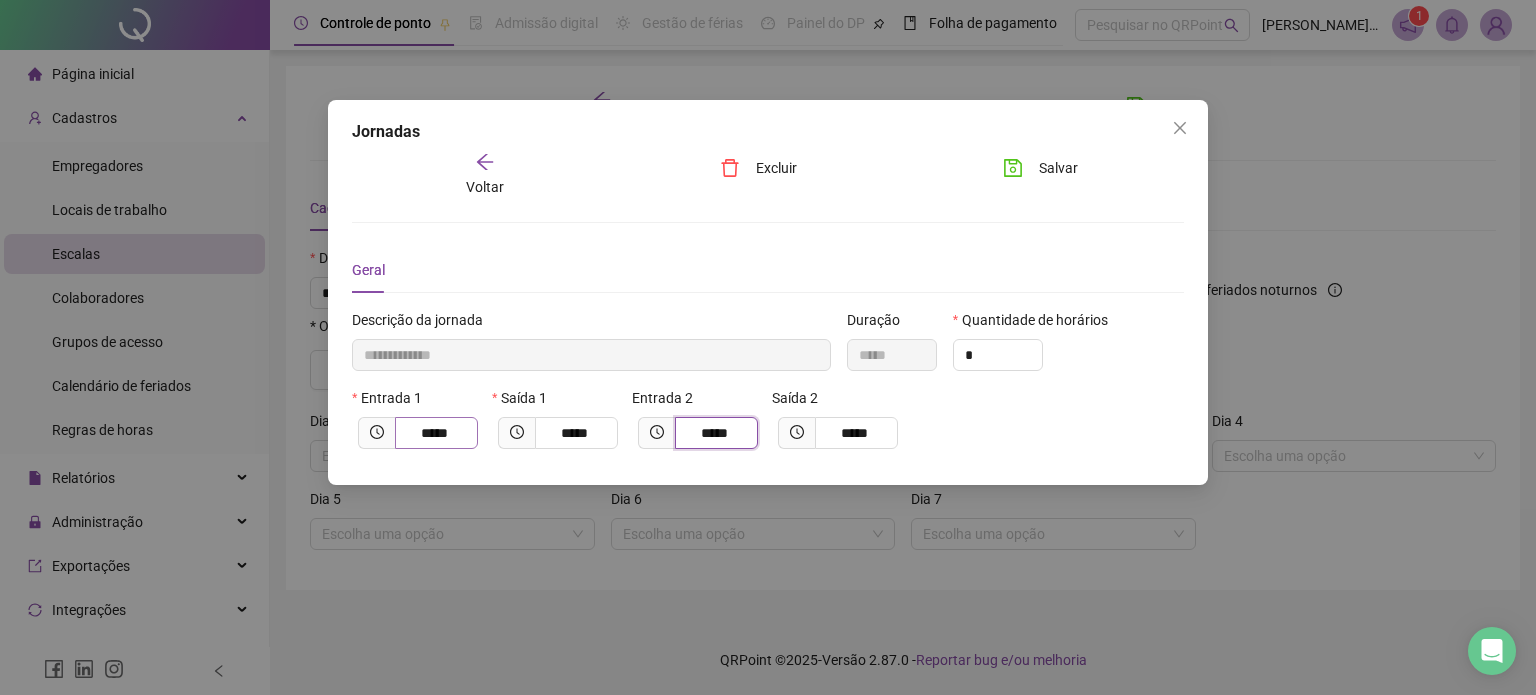 type on "**********" 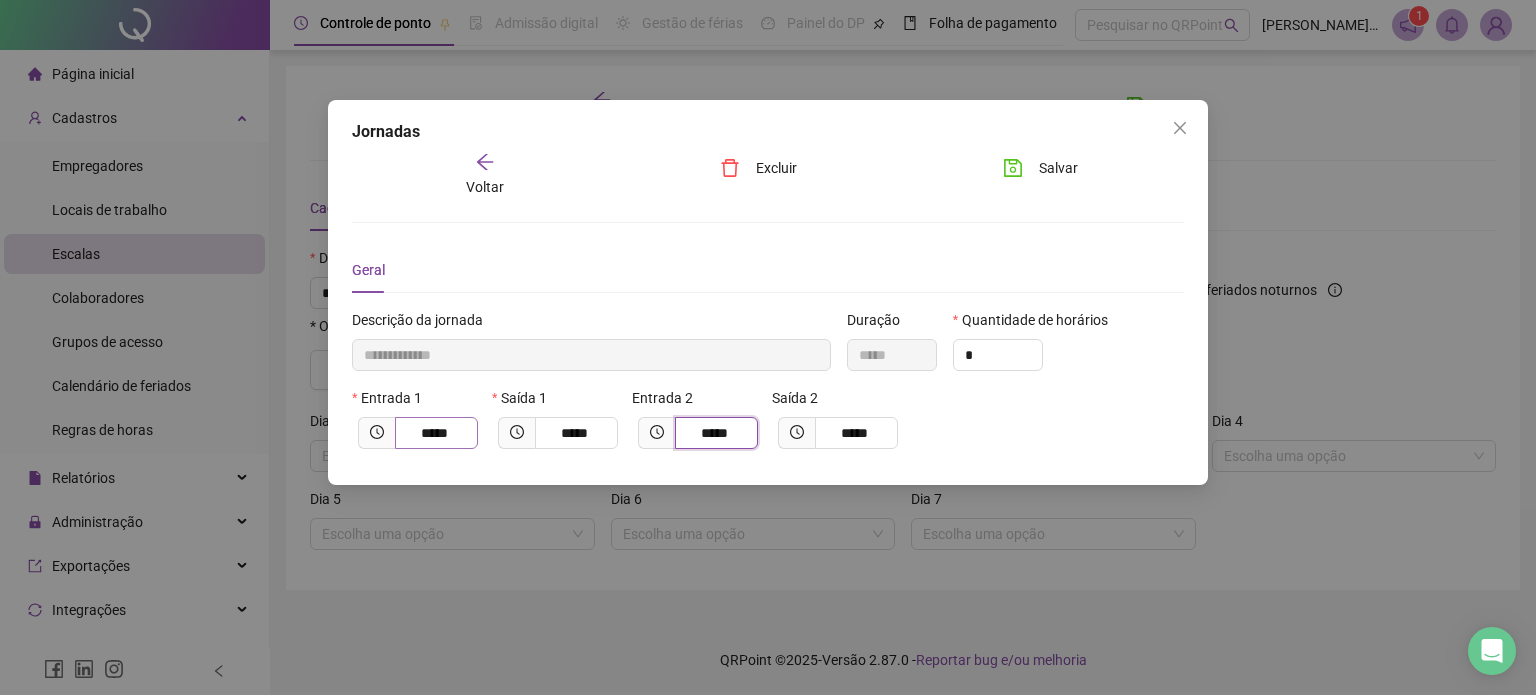 type on "*****" 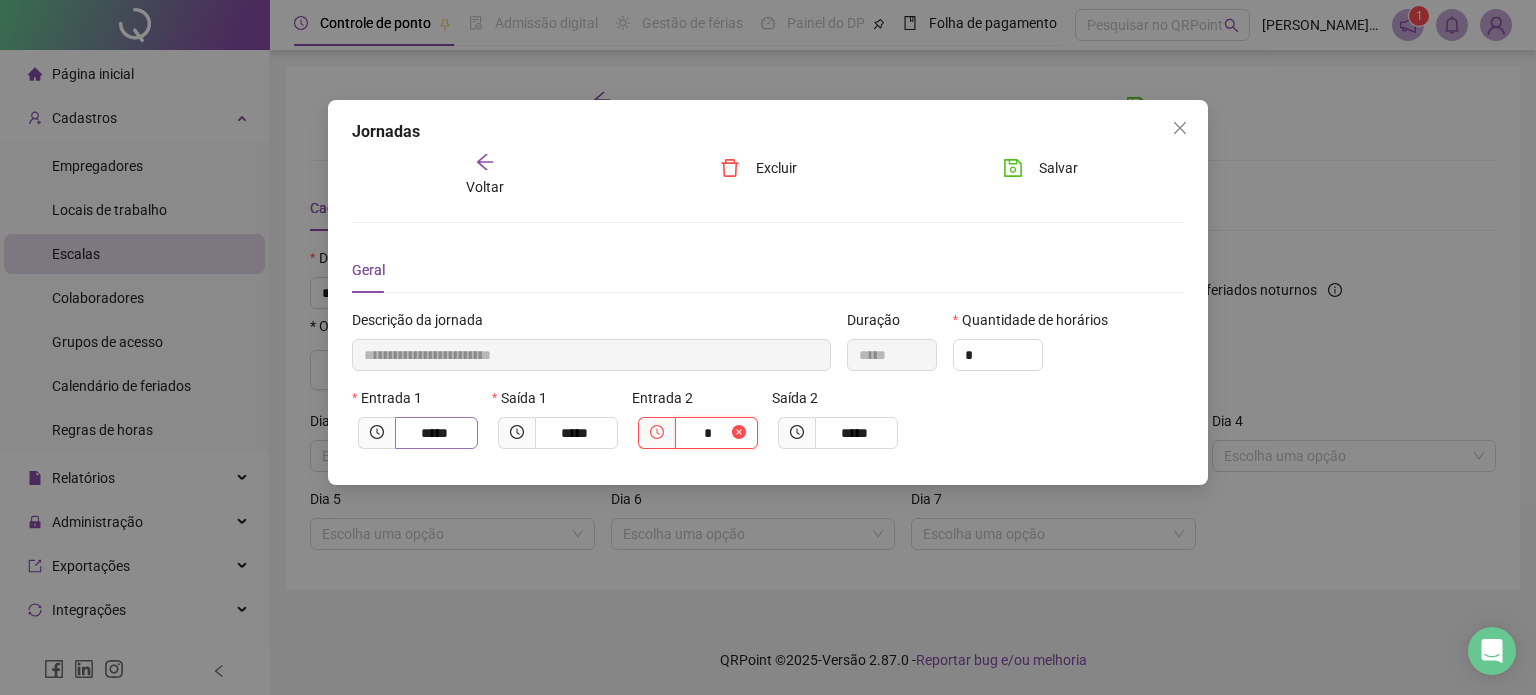 type on "**********" 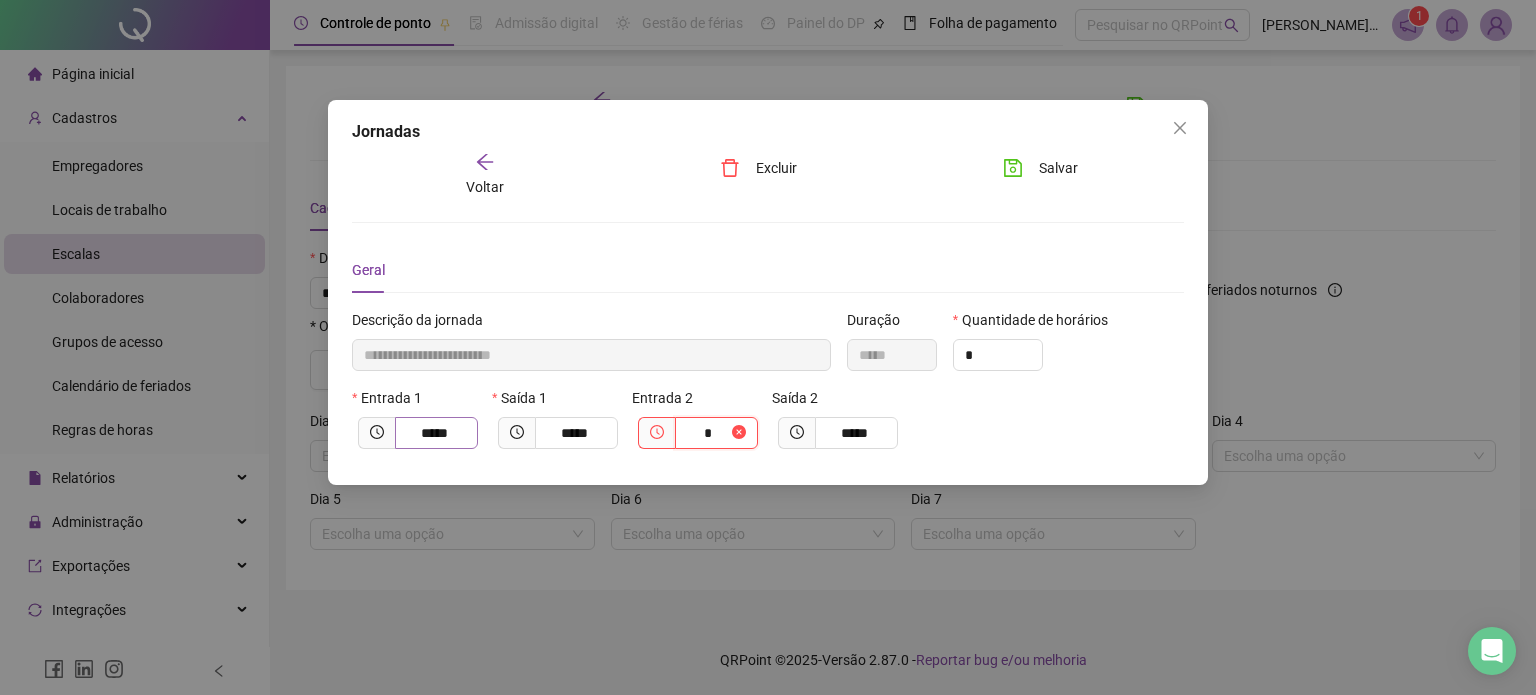 type on "**" 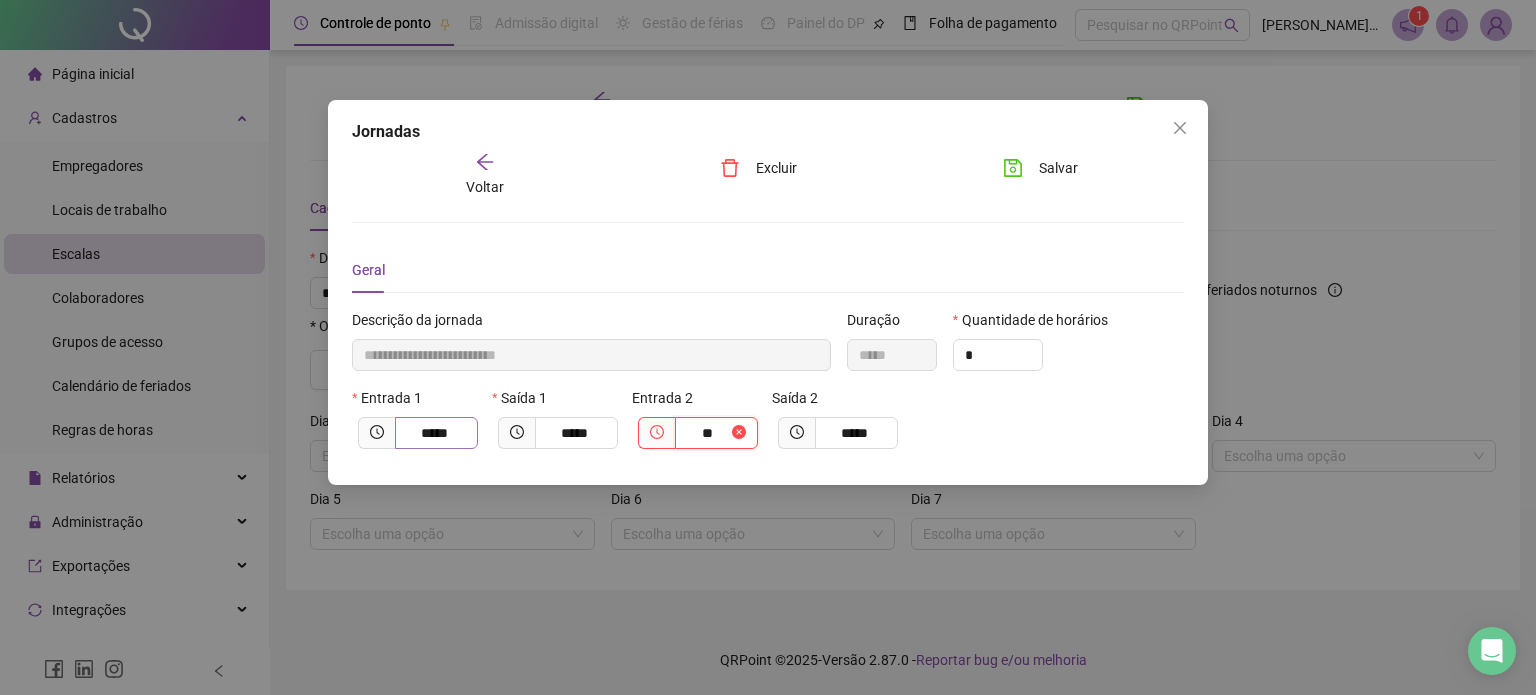type on "**********" 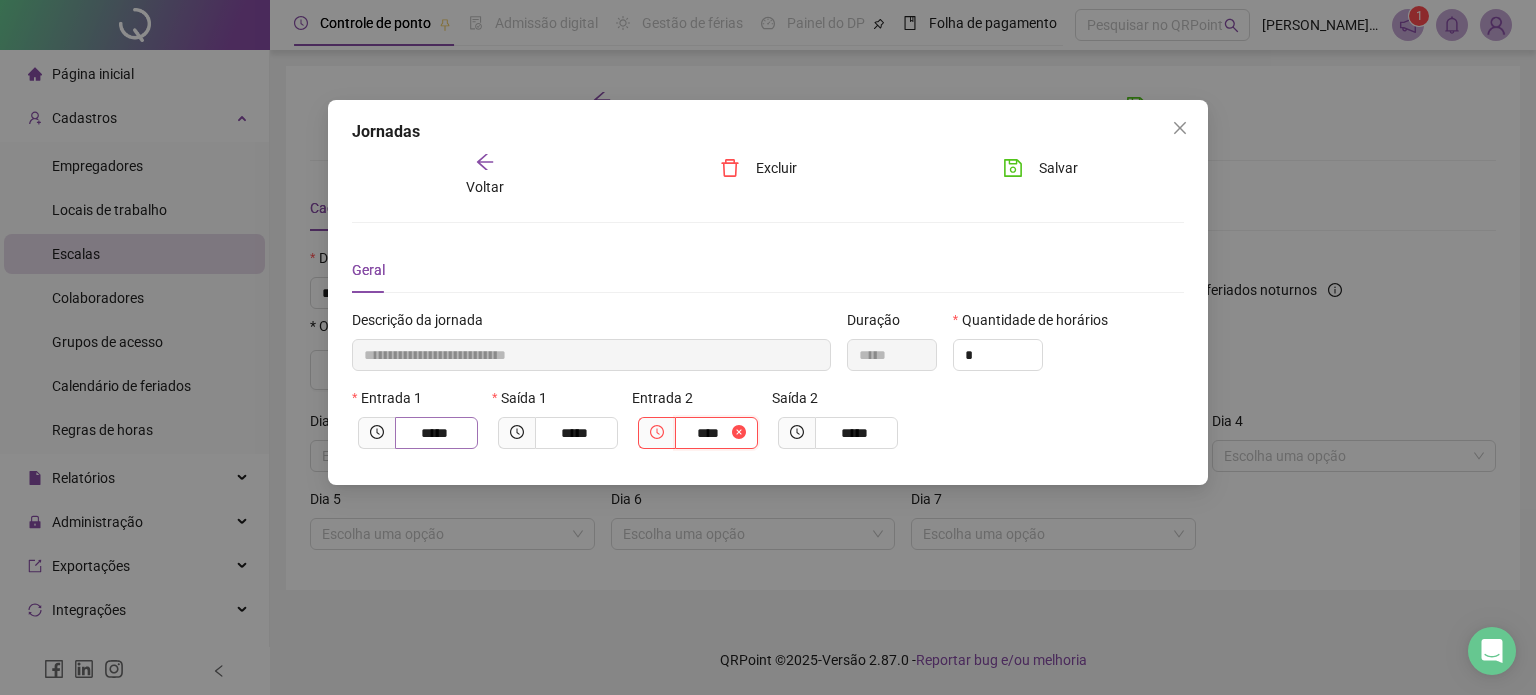 type on "**********" 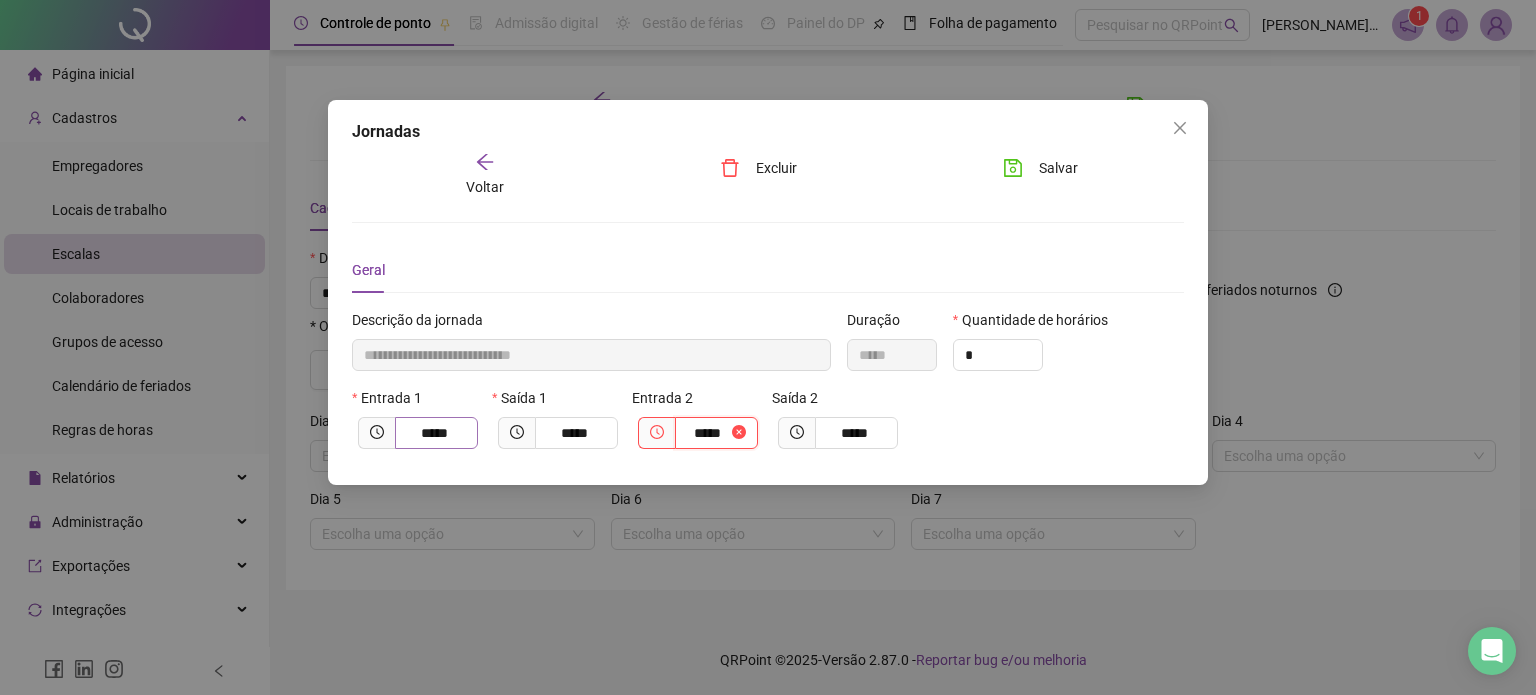 type on "*****" 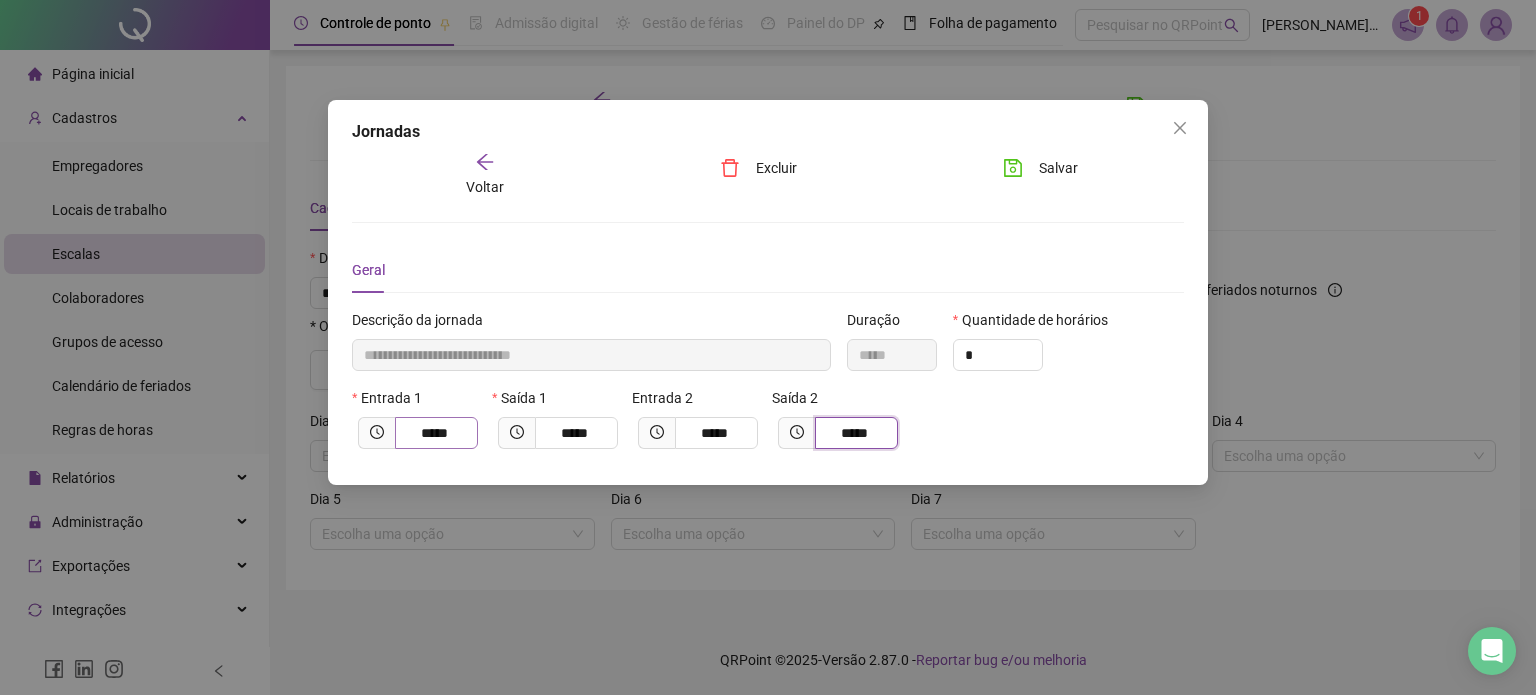 type on "**********" 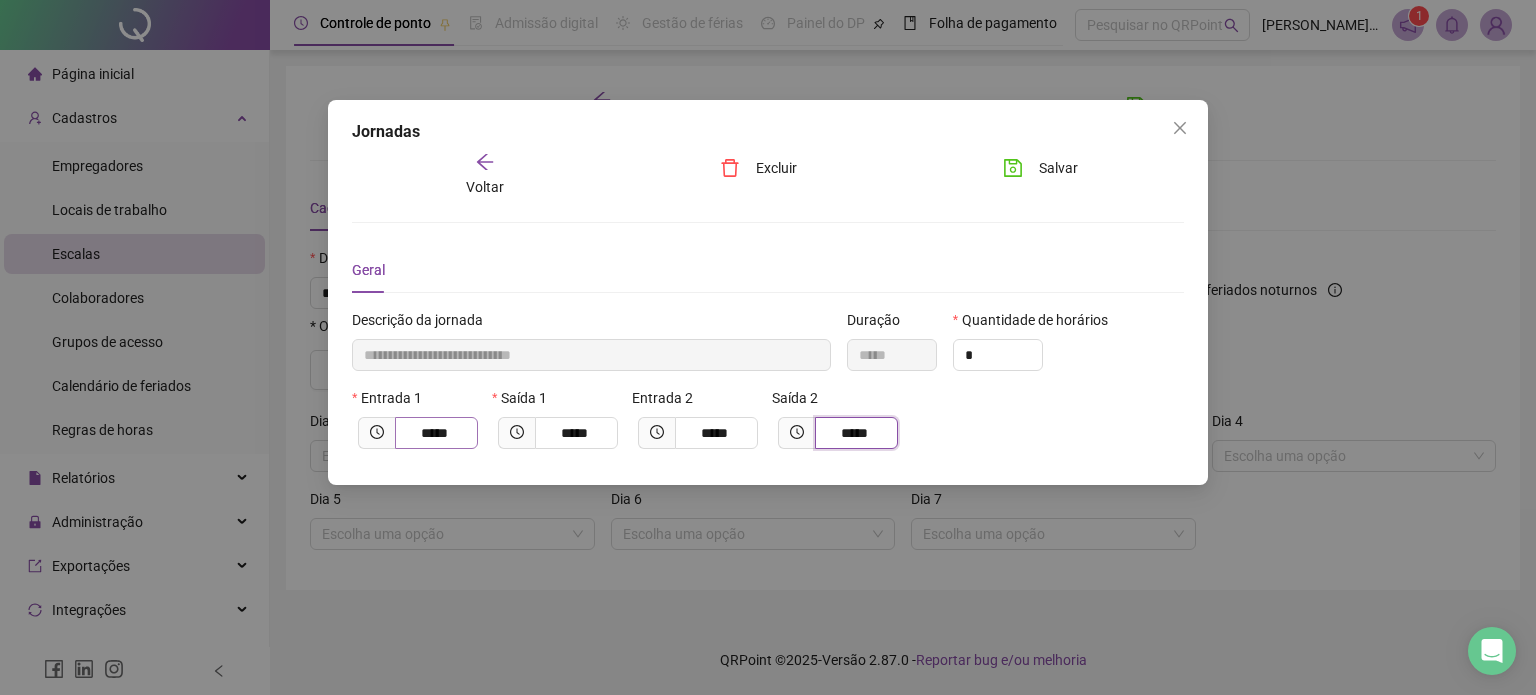 type on "*****" 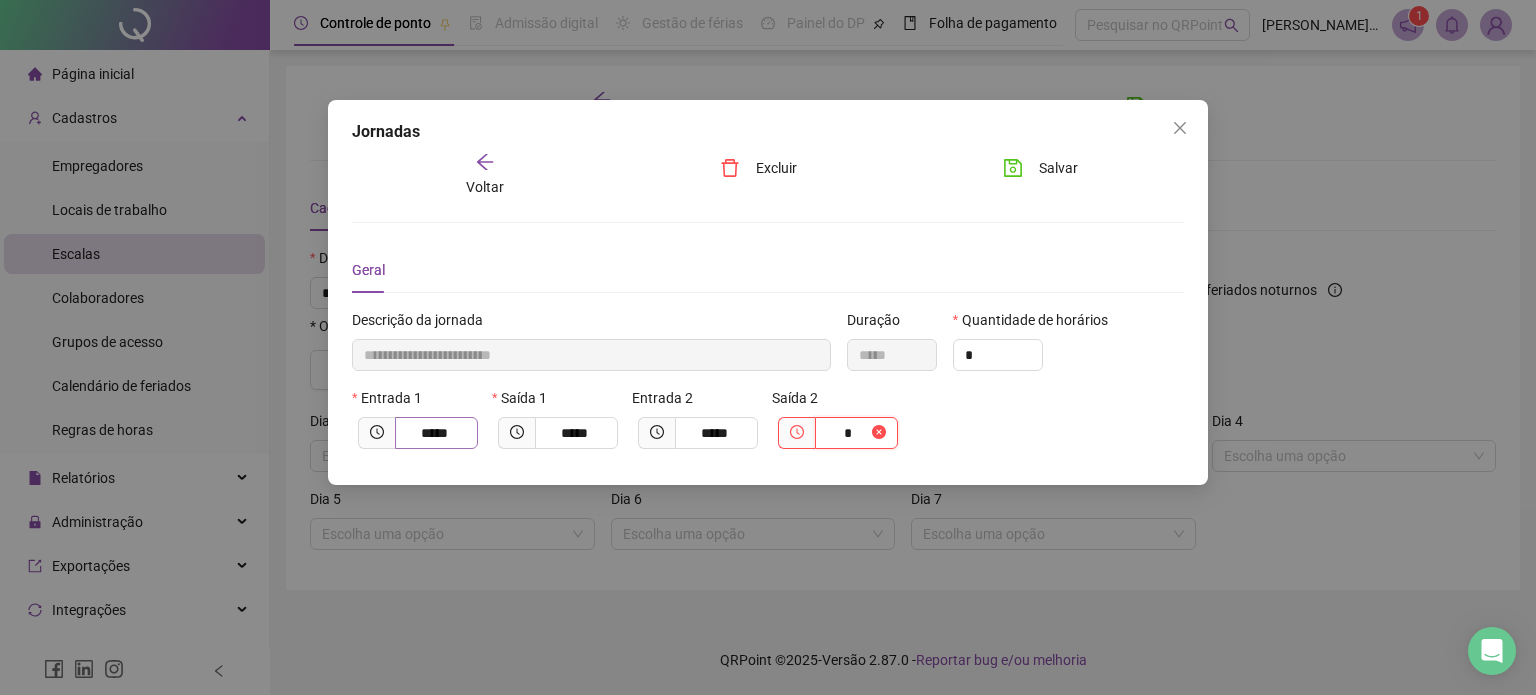 type on "**********" 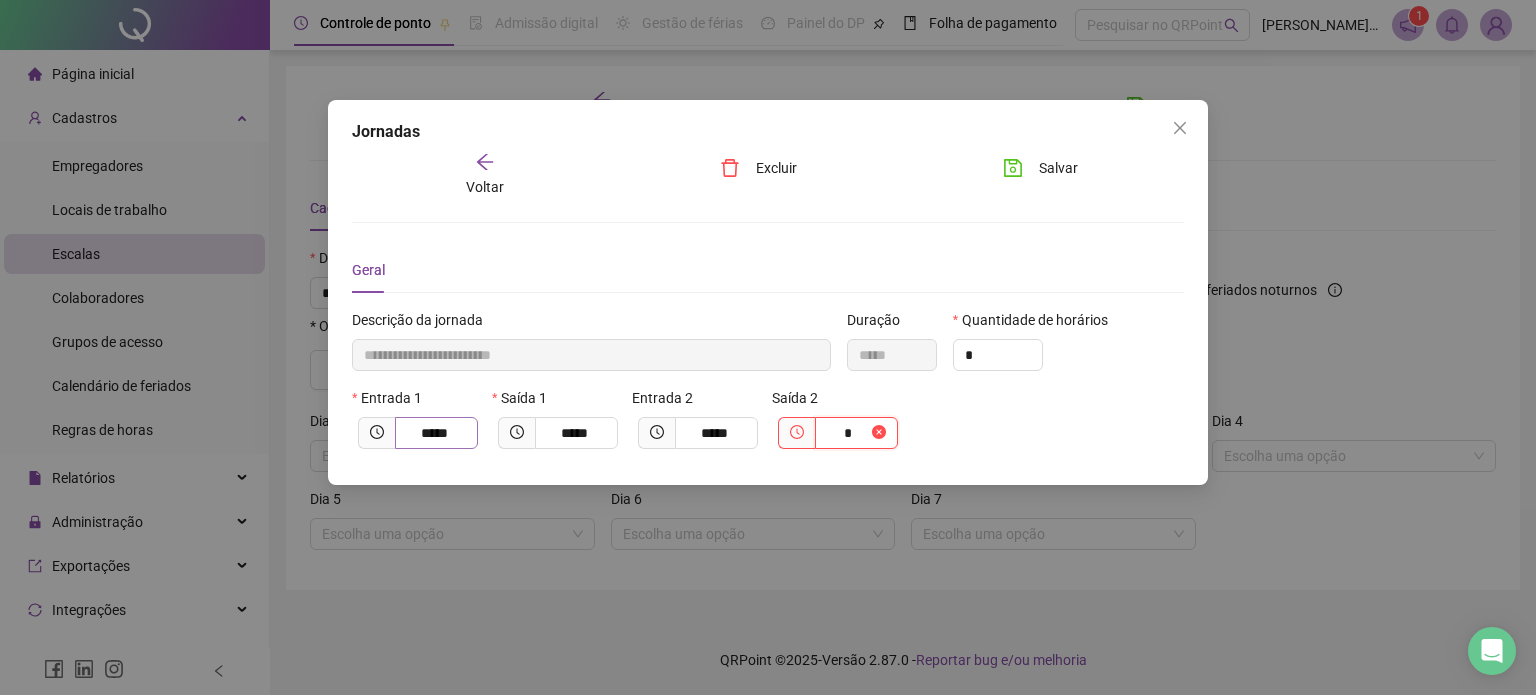 type on "**" 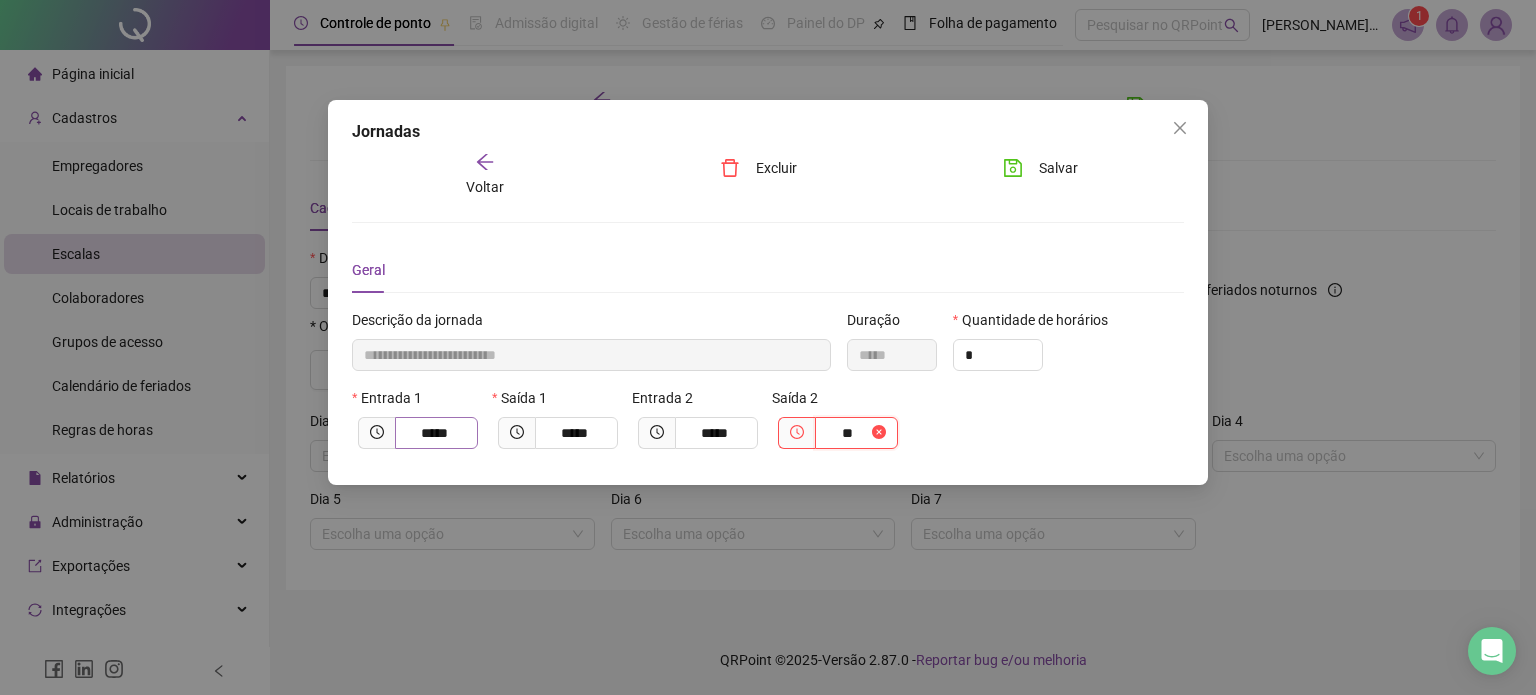 type on "**********" 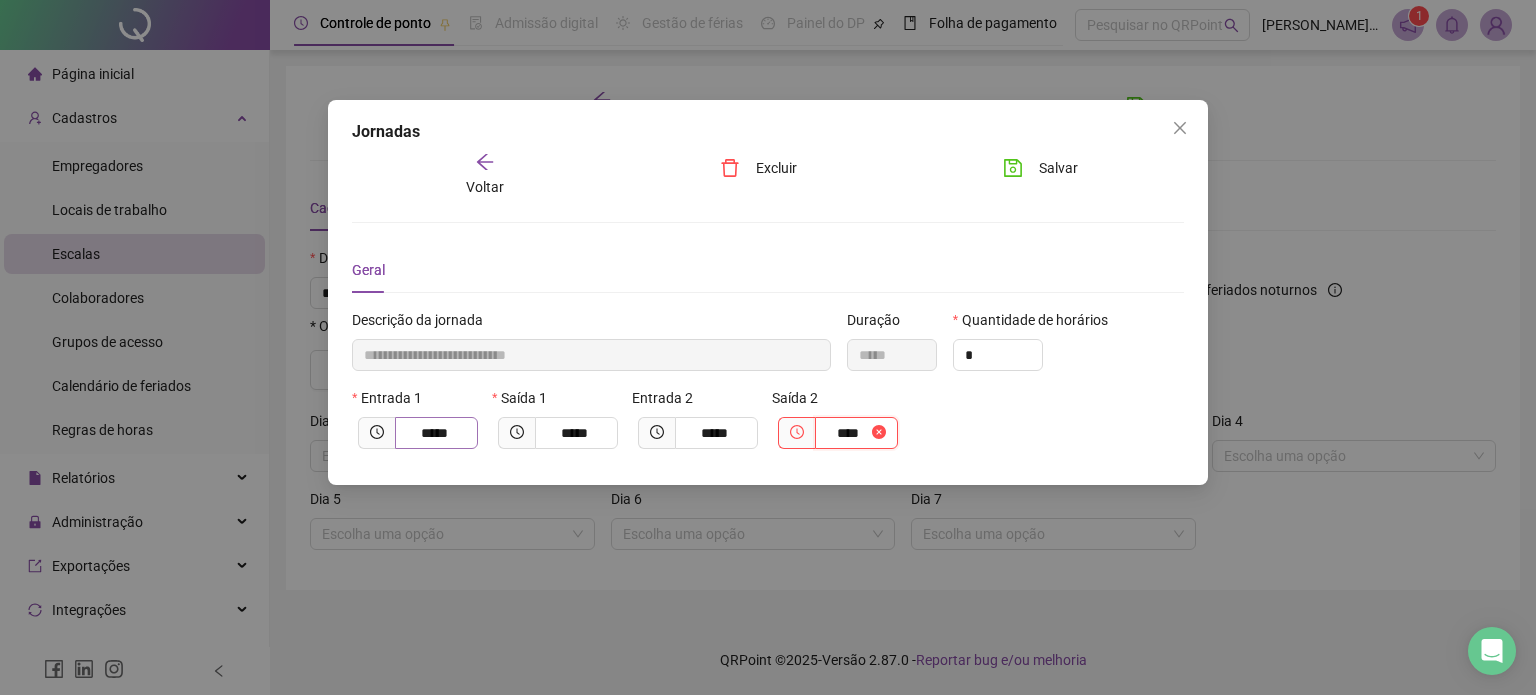 type on "**********" 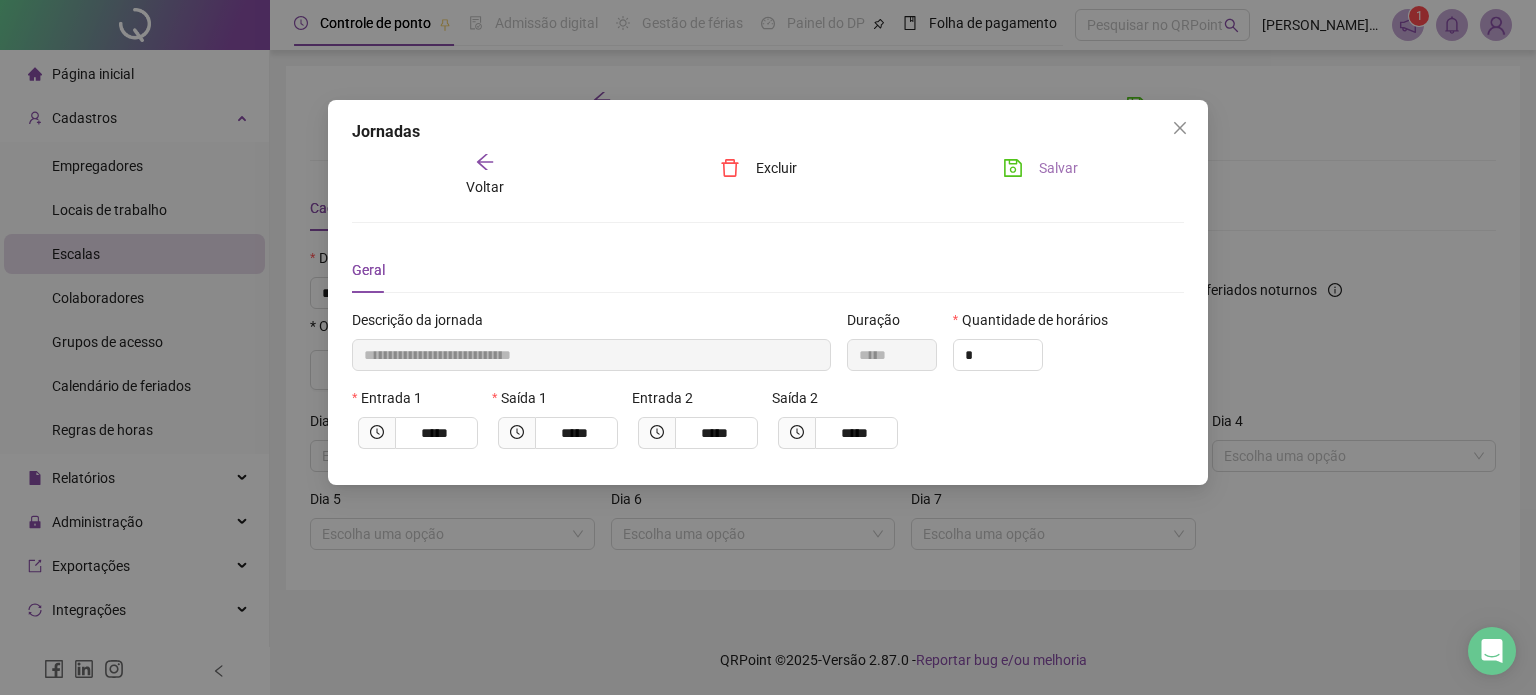 click on "Salvar" at bounding box center [1058, 168] 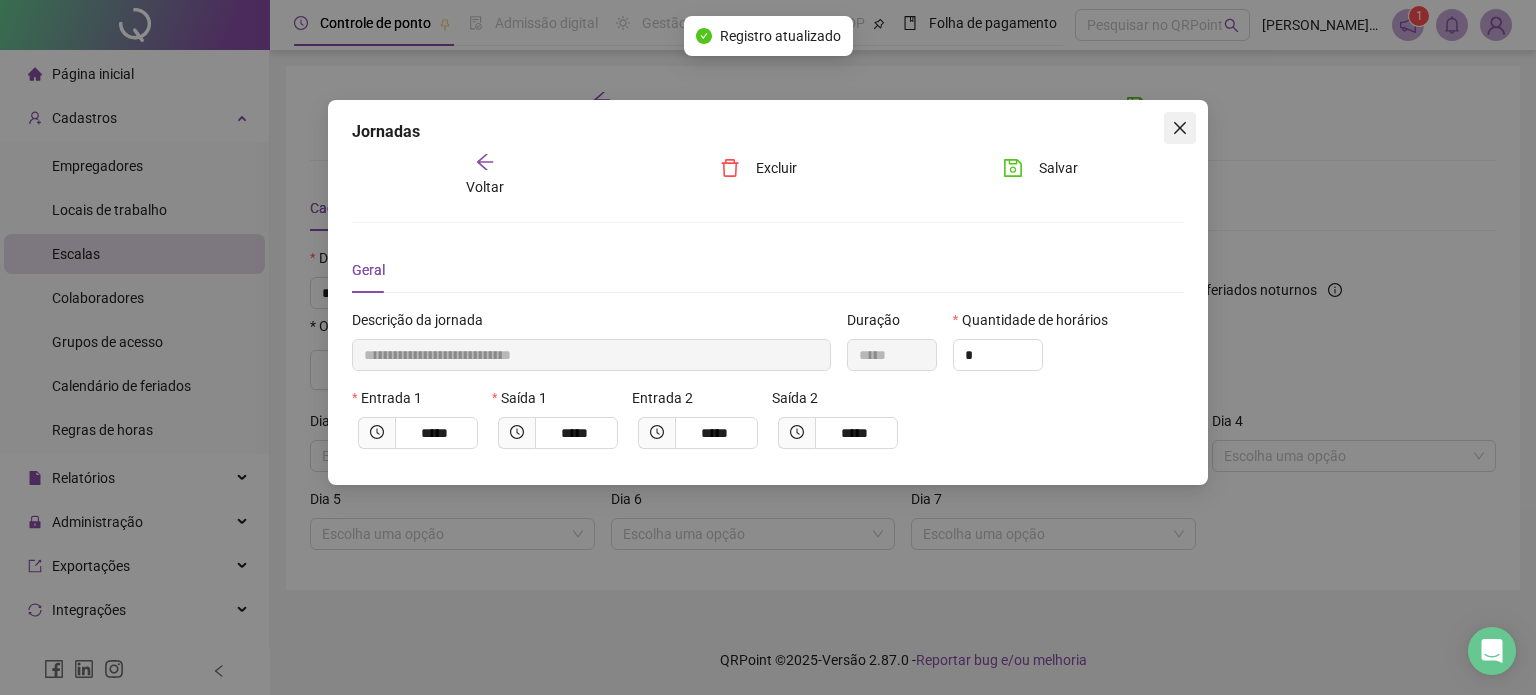 click 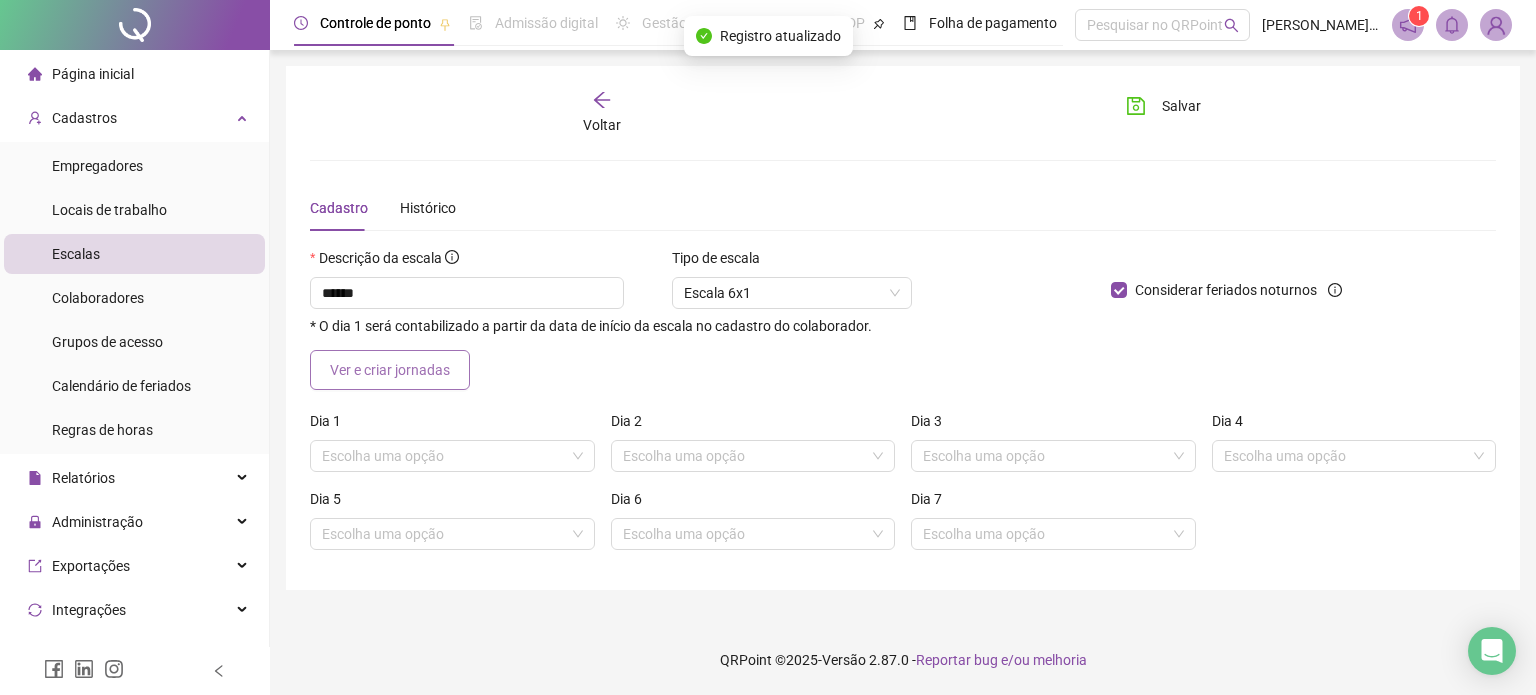 click on "Ver e criar jornadas" at bounding box center (390, 370) 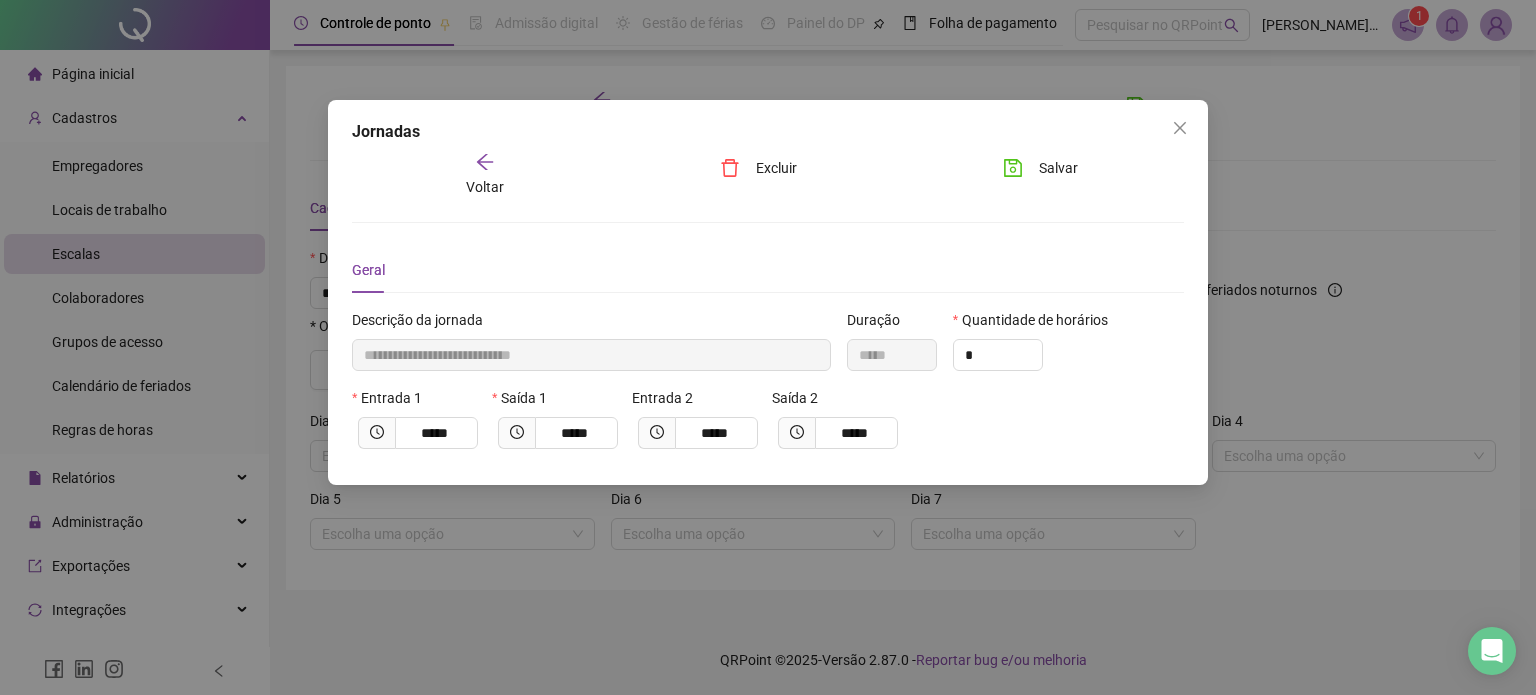 click 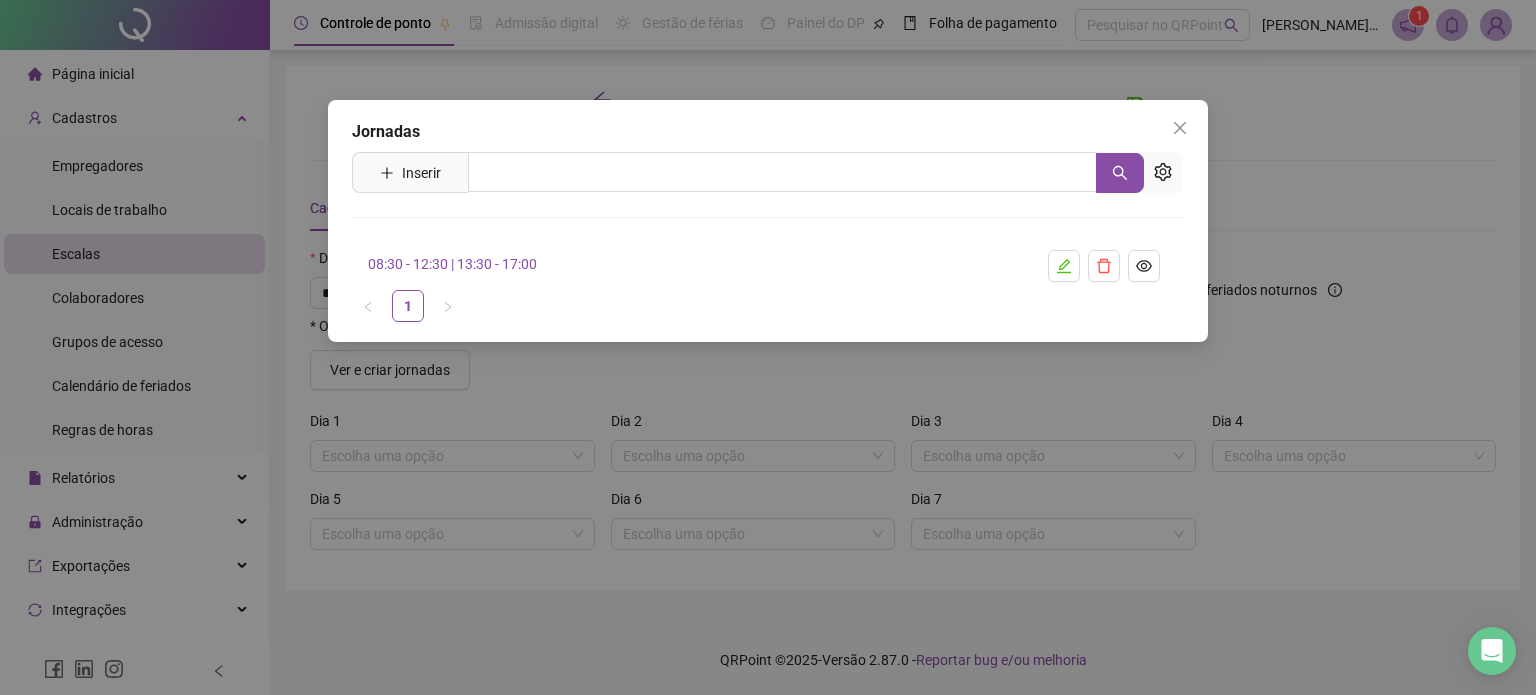 click on "08:30 - 12:30 | 13:30 - 17:00" at bounding box center (684, 264) 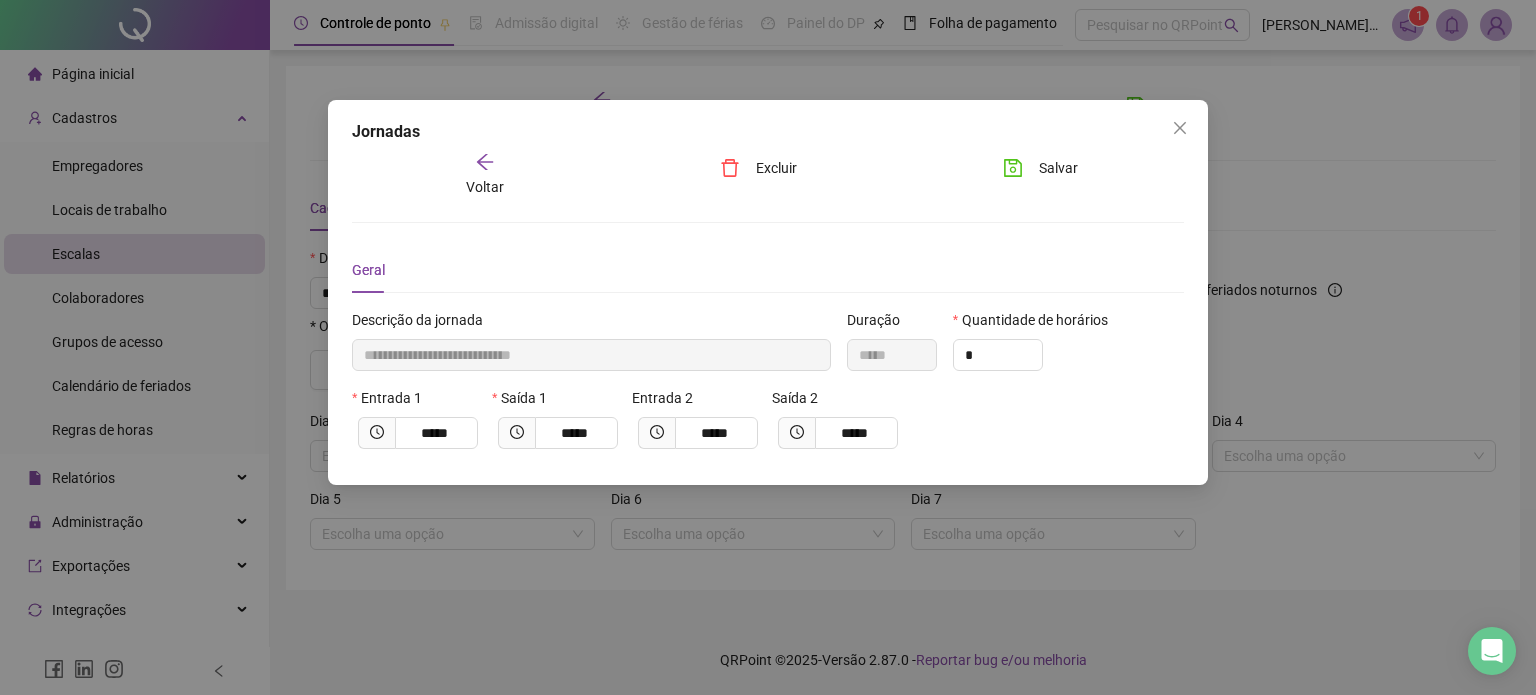 click 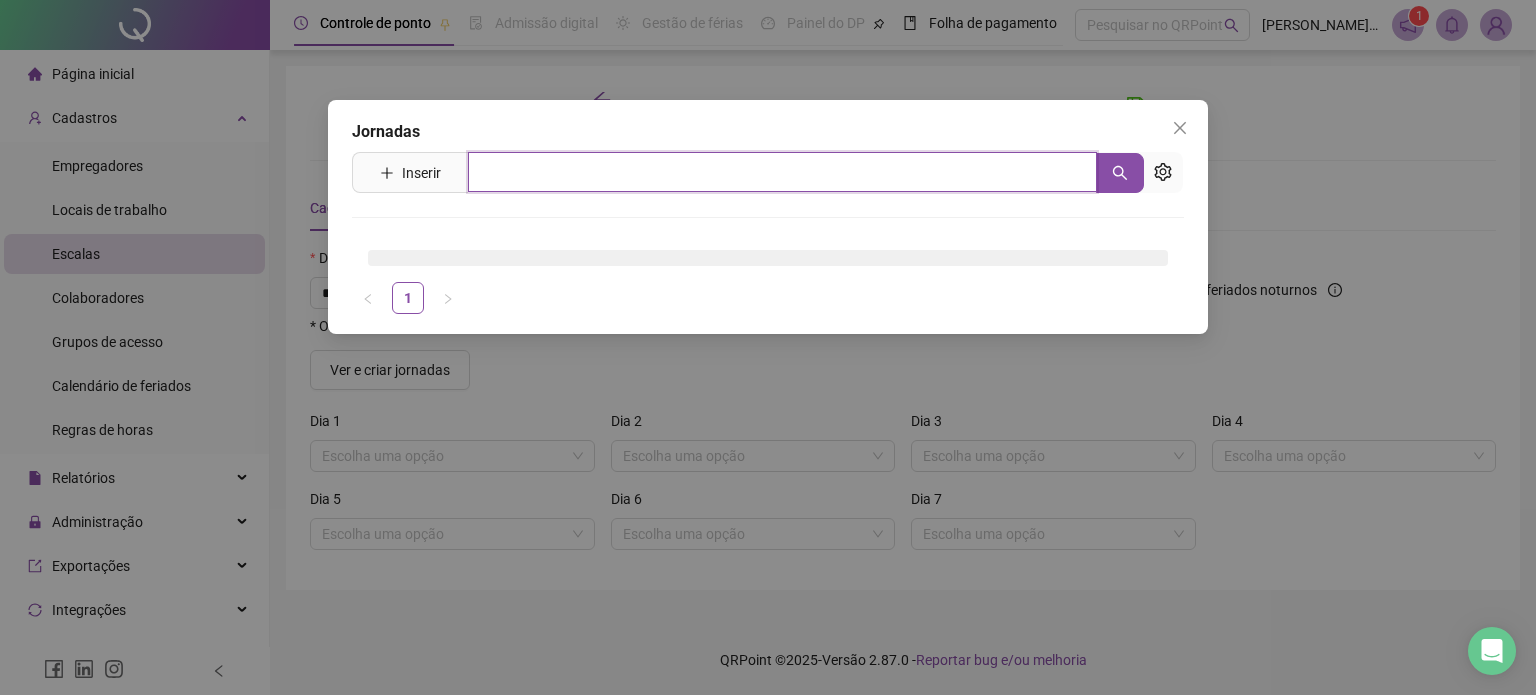click at bounding box center [782, 172] 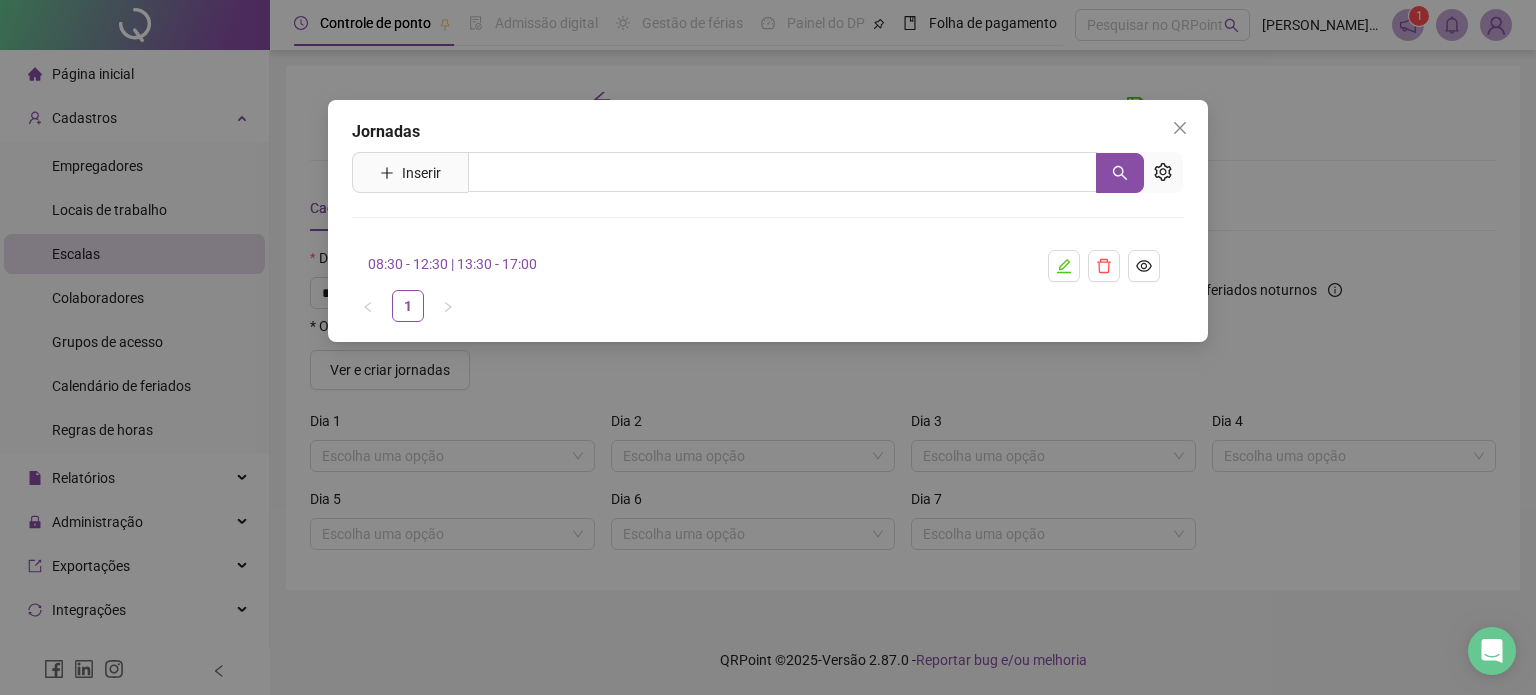 click on "Jornadas Inserir Nenhum resultado 08:30 - 12:30 | 13:30 - 17:00   1" at bounding box center [768, 347] 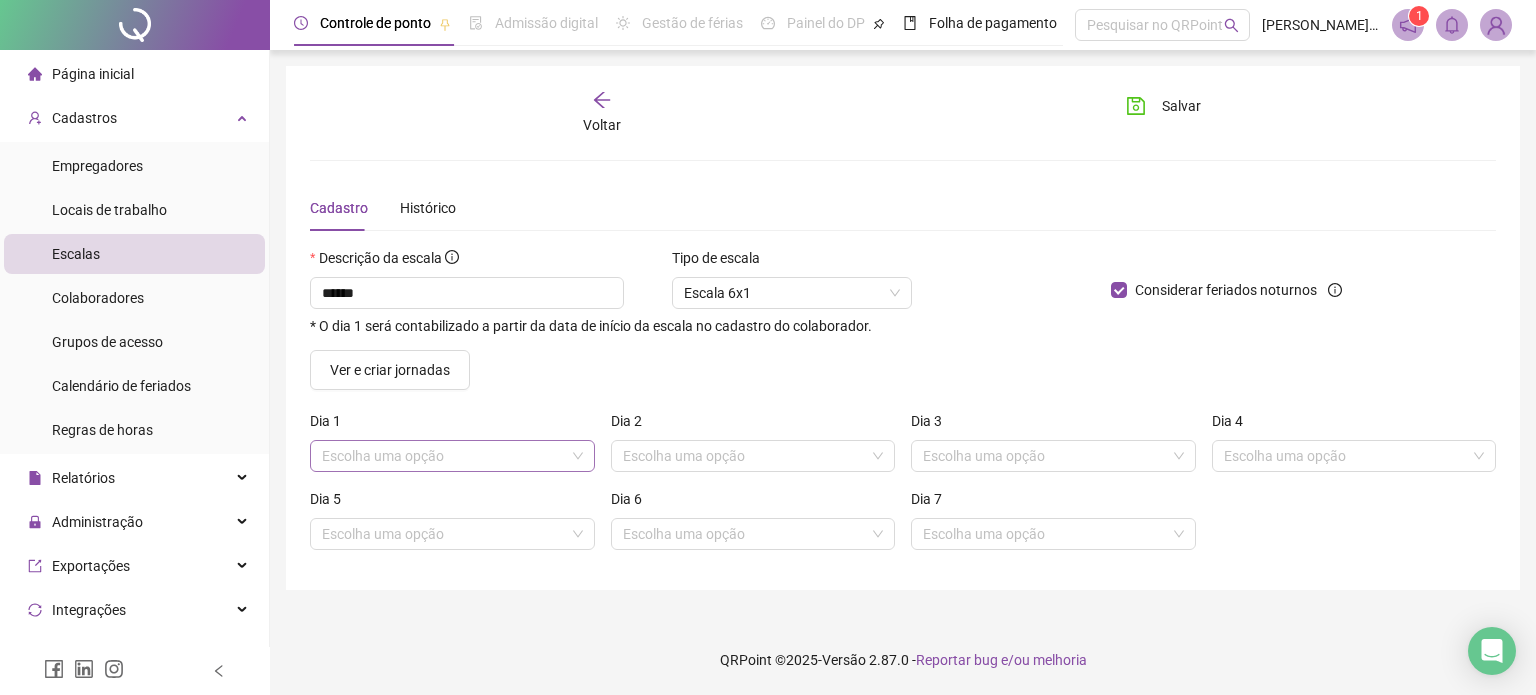 click at bounding box center [446, 456] 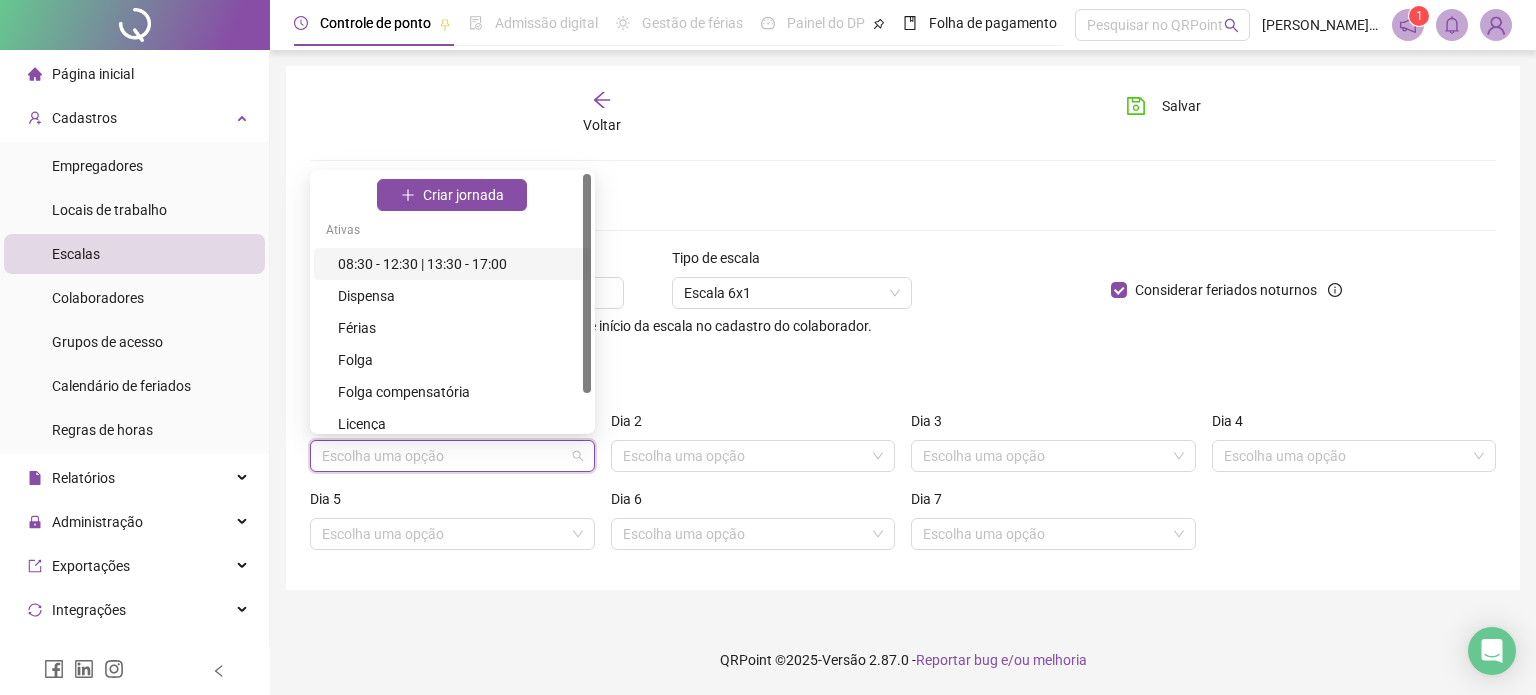 drag, startPoint x: 464, startPoint y: 261, endPoint x: 780, endPoint y: 527, distance: 413.05206 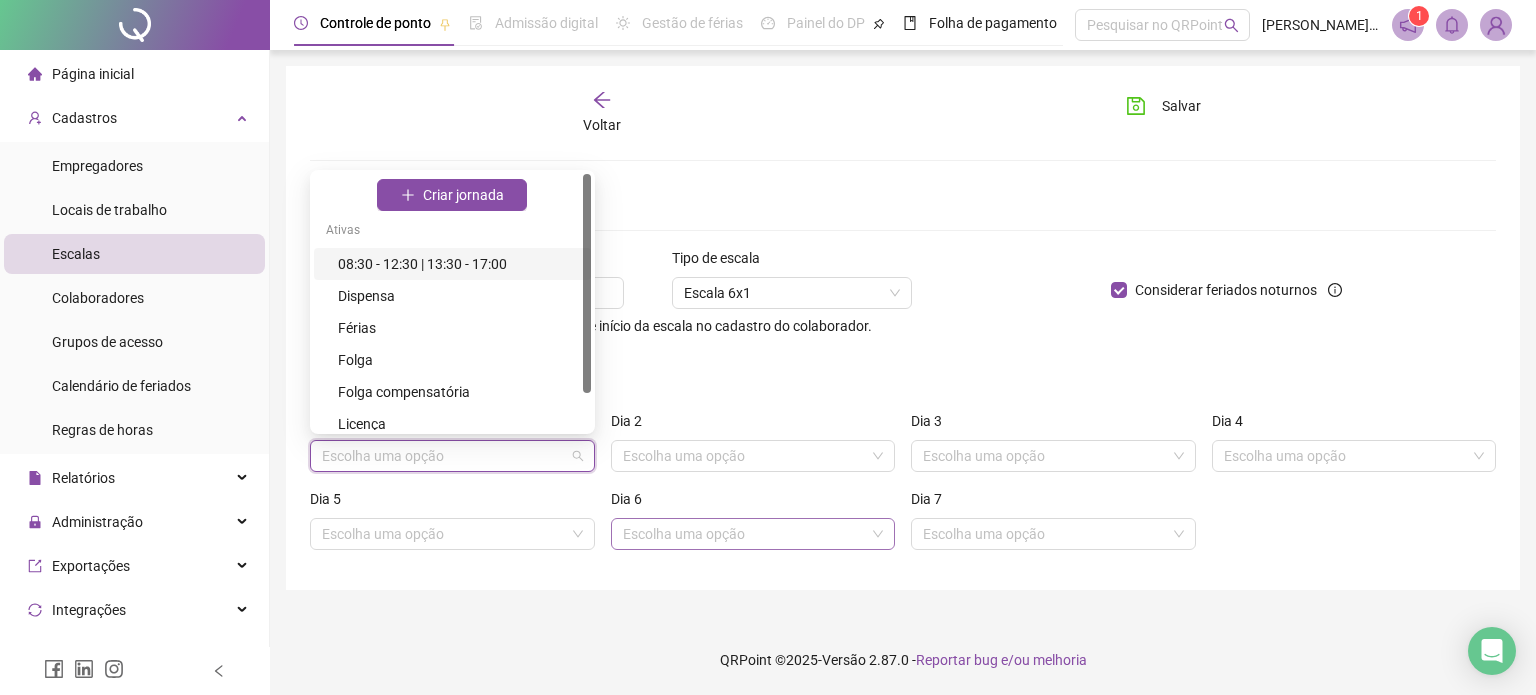 click on "08:30 - 12:30 | 13:30 - 17:00" at bounding box center (458, 264) 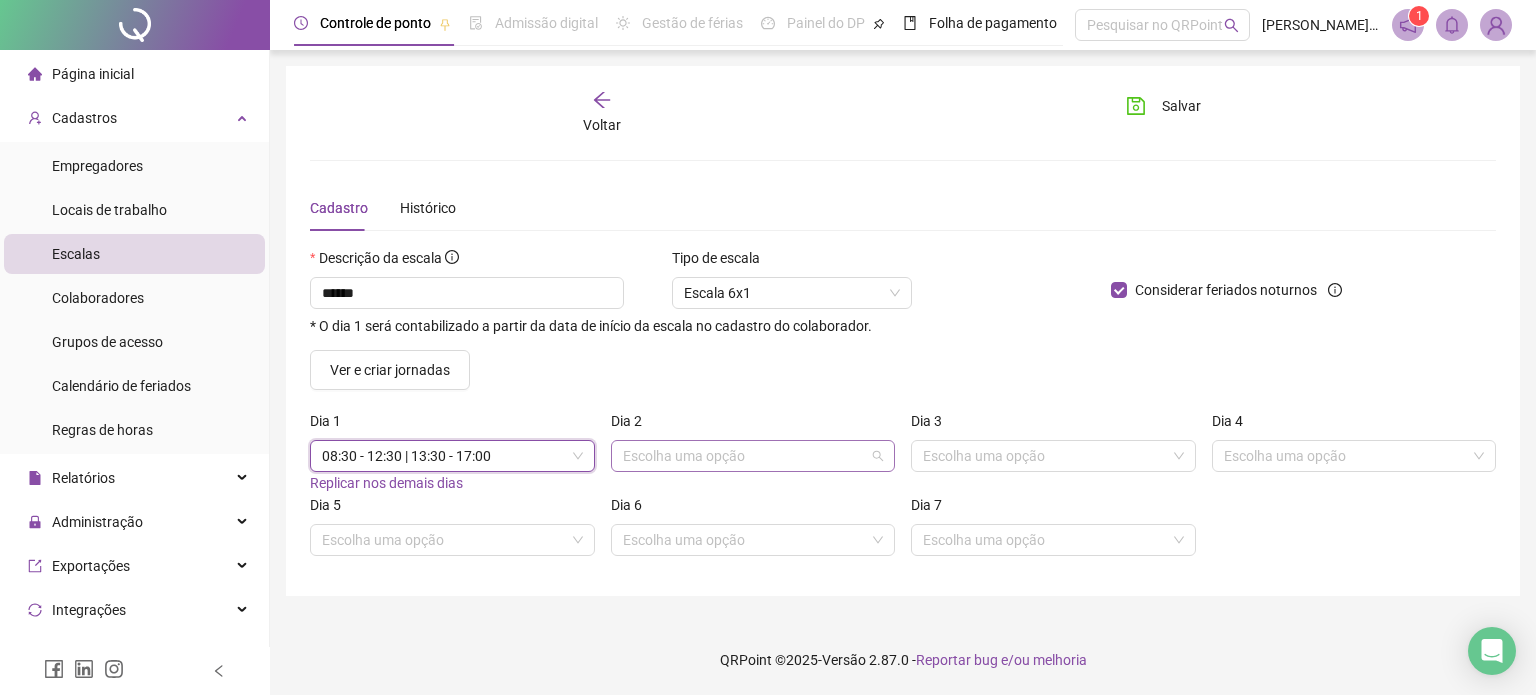 click at bounding box center [747, 456] 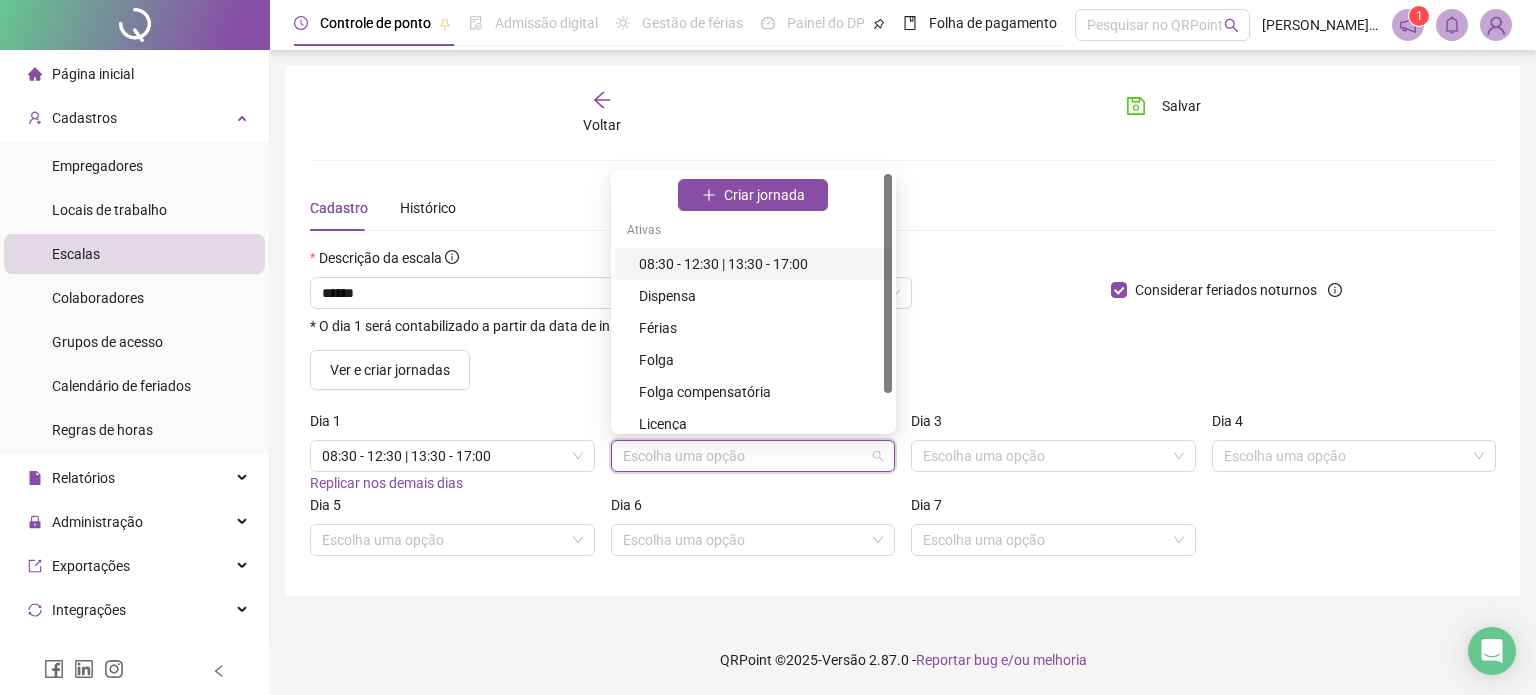 click on "08:30 - 12:30 | 13:30 - 17:00" at bounding box center [759, 264] 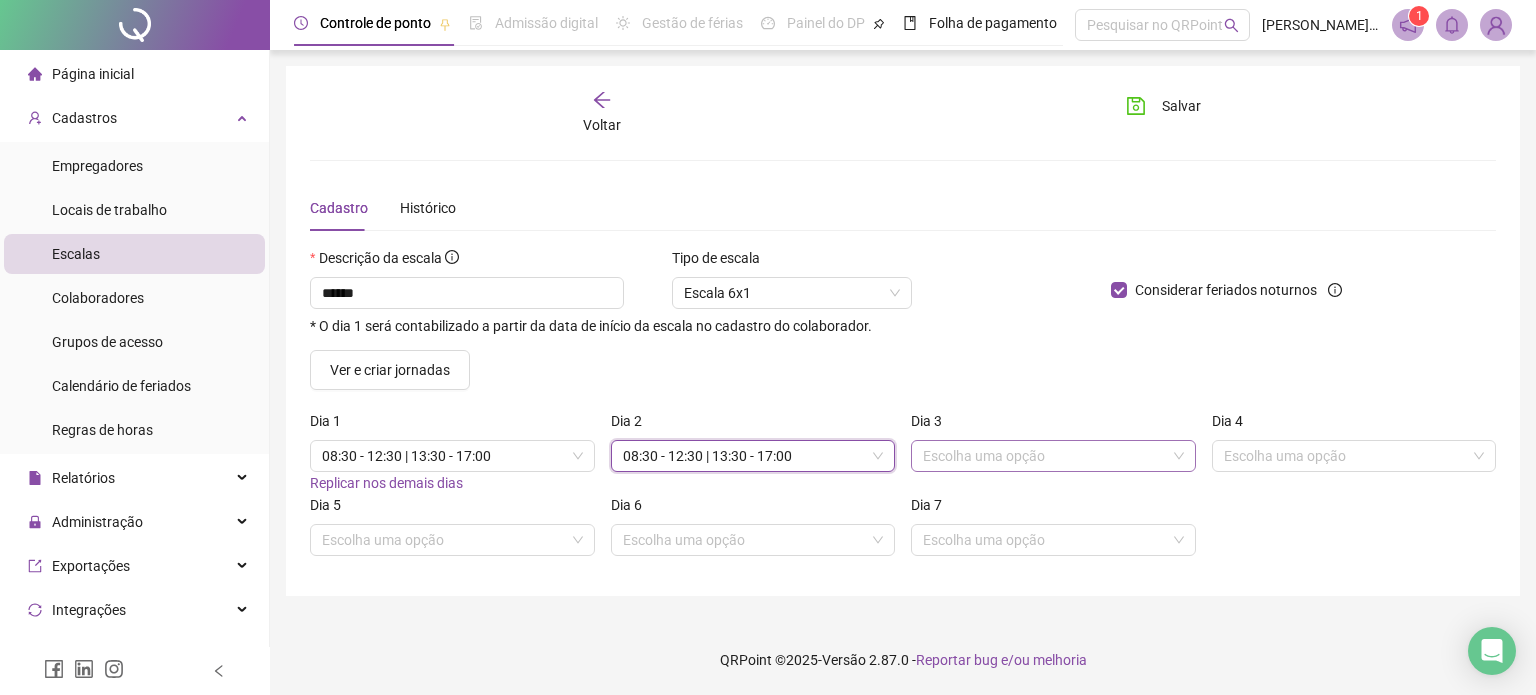 click at bounding box center [1047, 456] 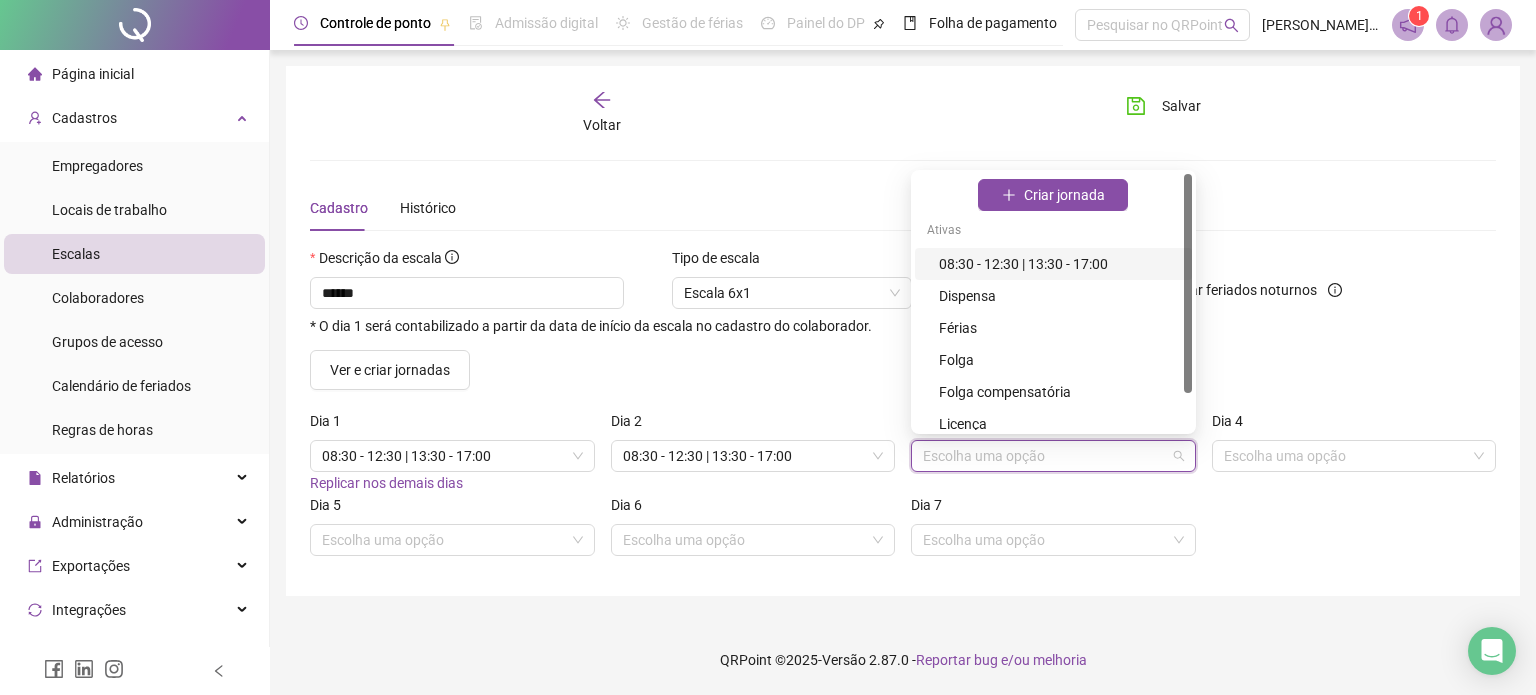 click on "08:30 - 12:30 | 13:30 - 17:00" at bounding box center (1059, 264) 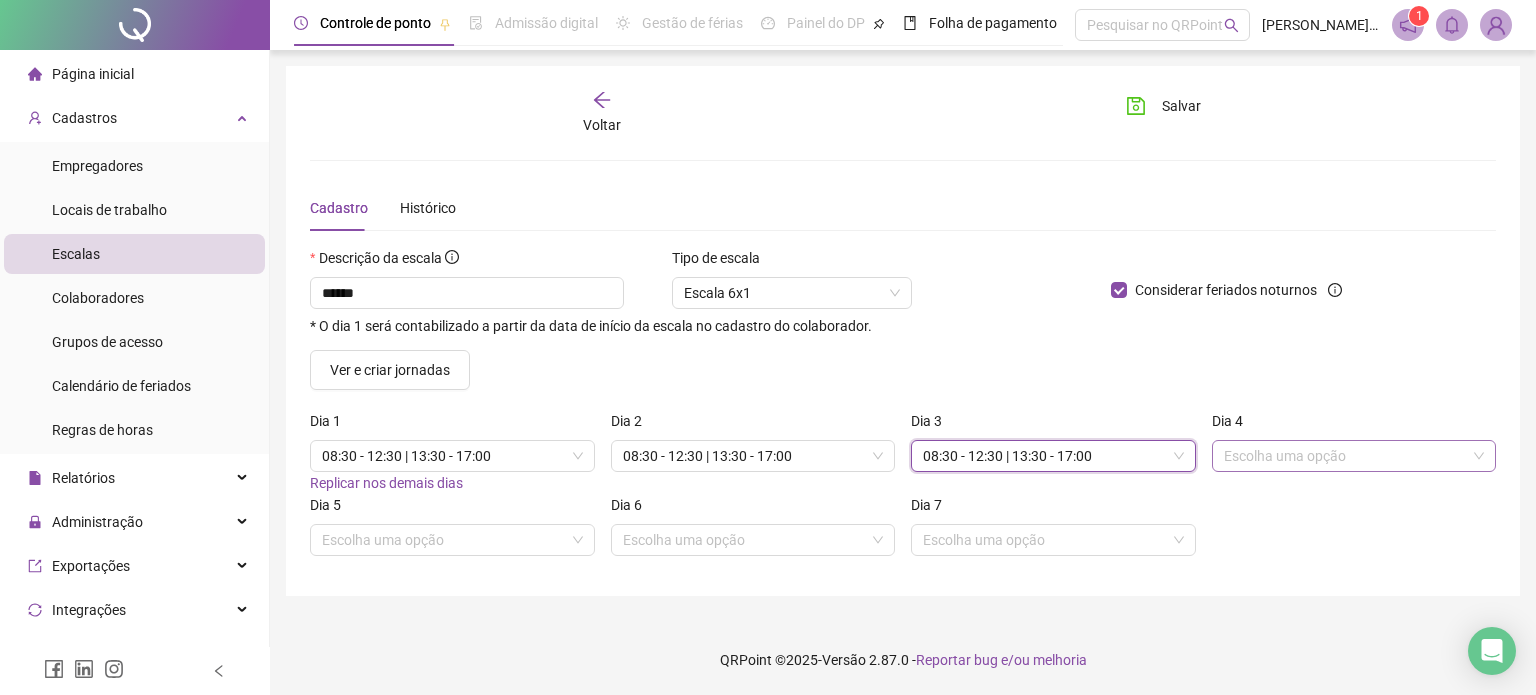 click at bounding box center (1348, 456) 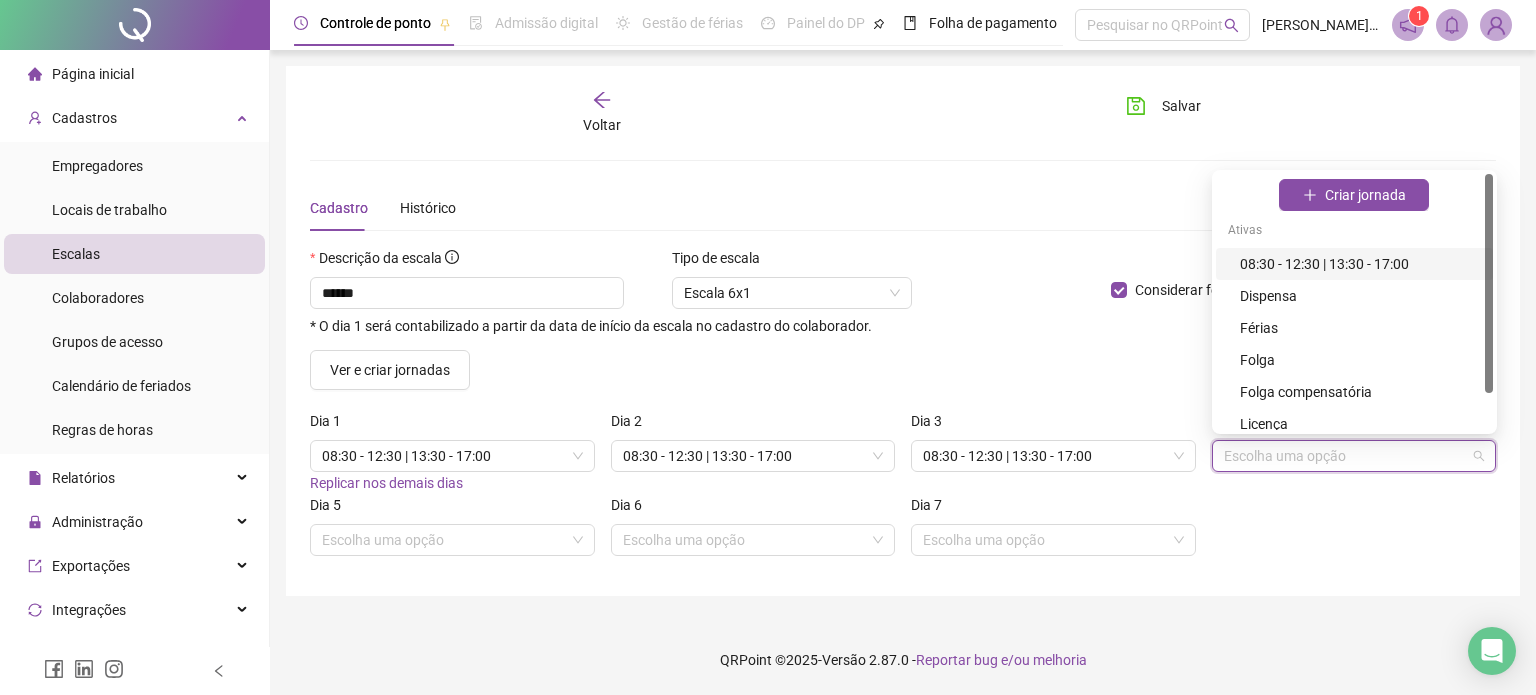click on "08:30 - 12:30 | 13:30 - 17:00" at bounding box center [1360, 264] 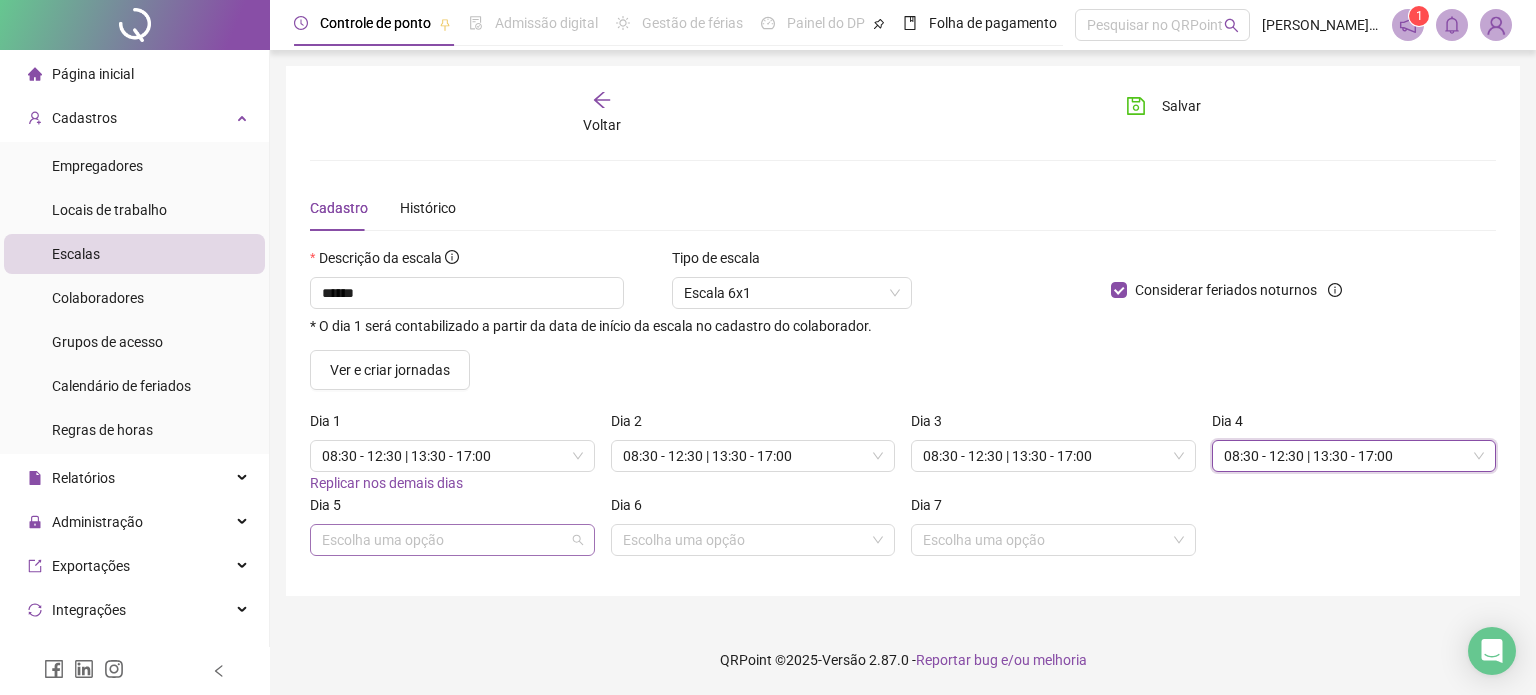 click at bounding box center (446, 540) 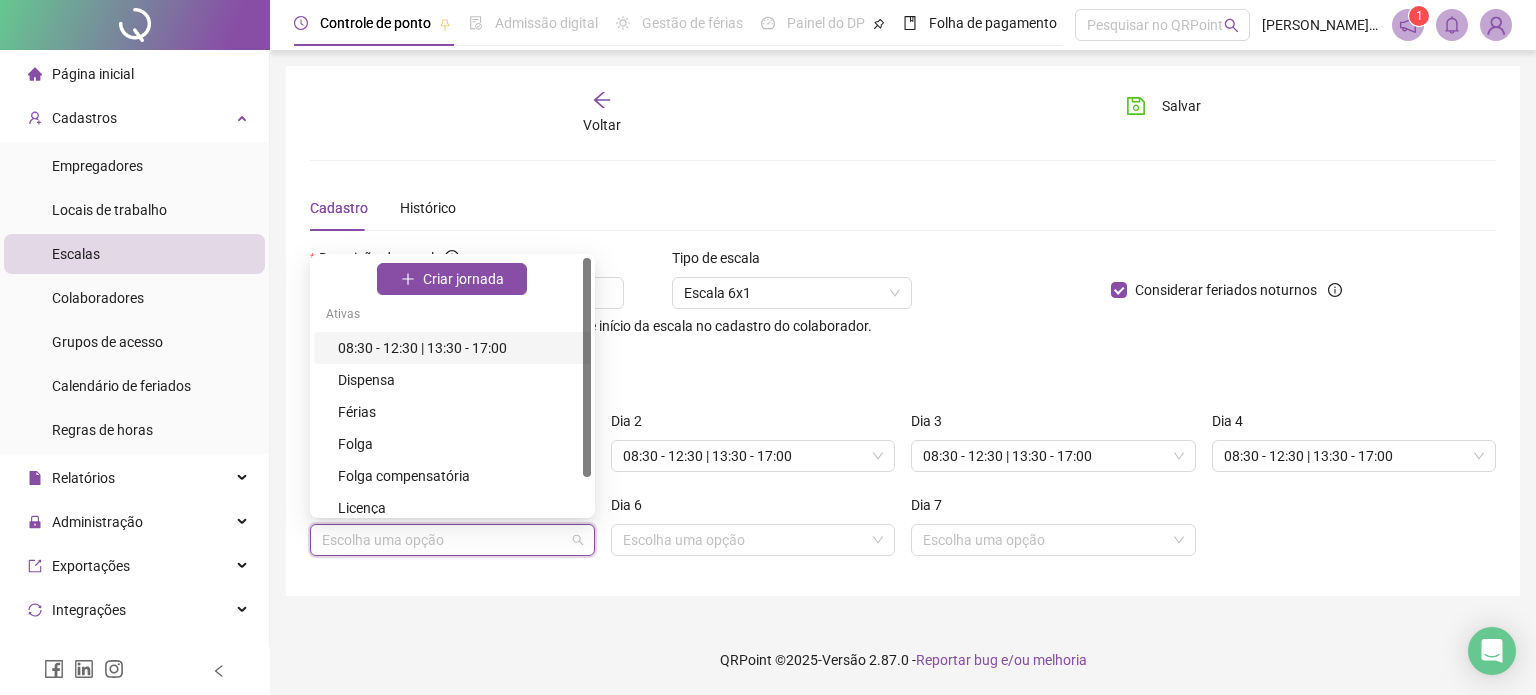 click on "08:30 - 12:30 | 13:30 - 17:00" at bounding box center (458, 348) 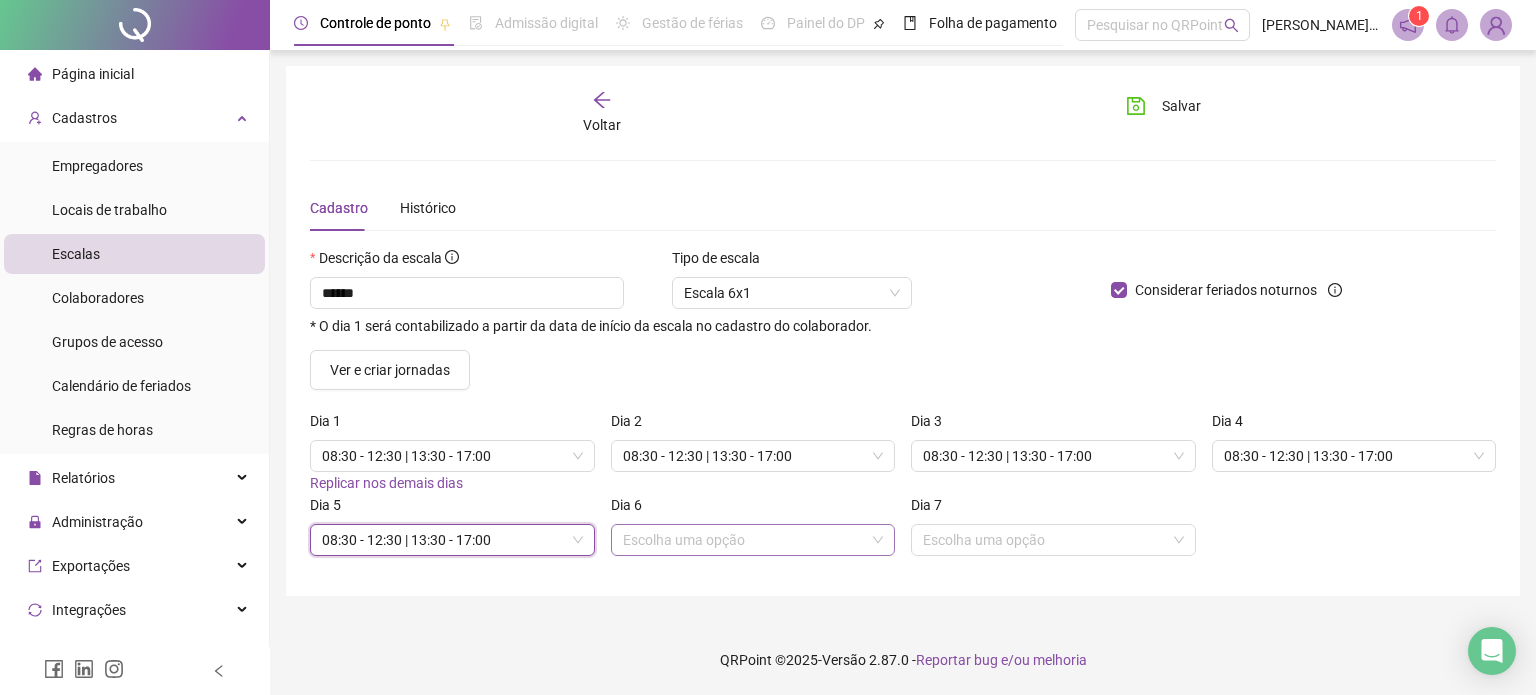 click at bounding box center [747, 540] 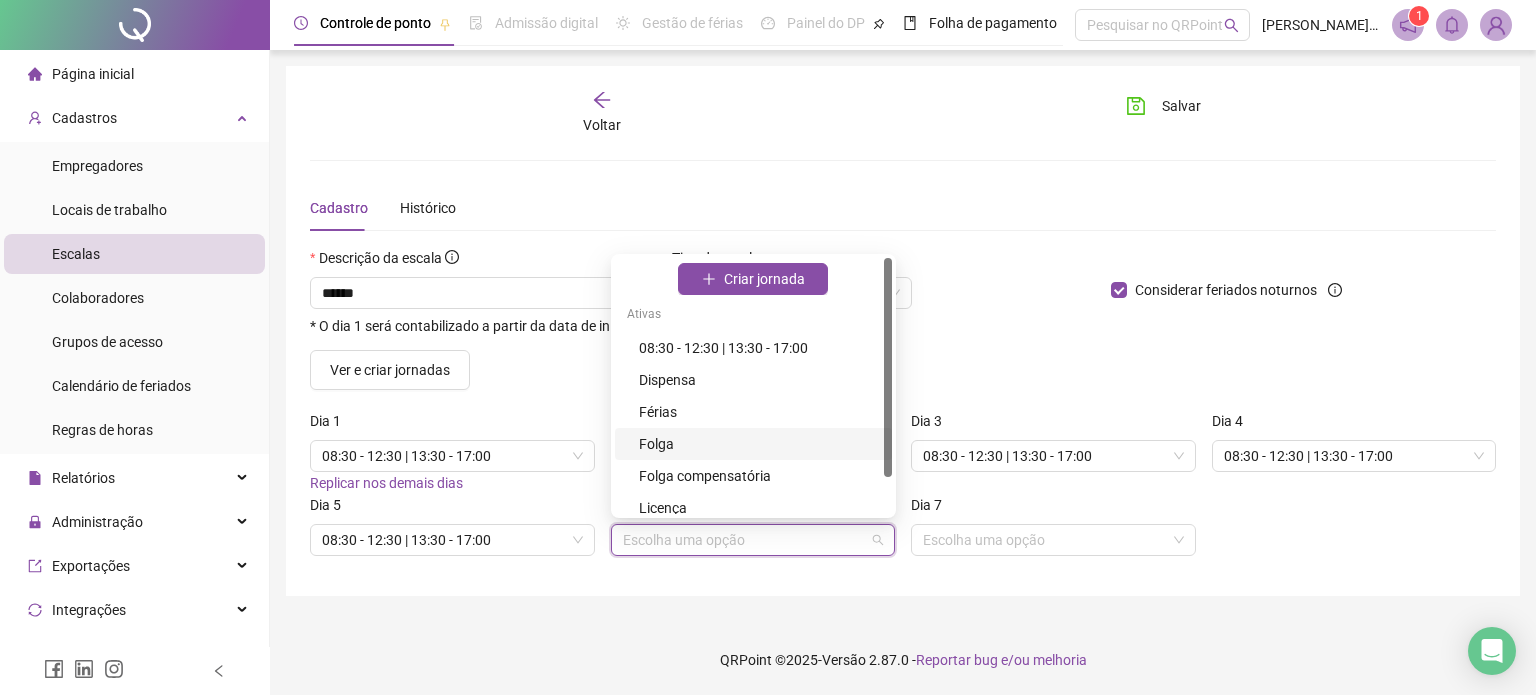 click on "Folga" at bounding box center (759, 444) 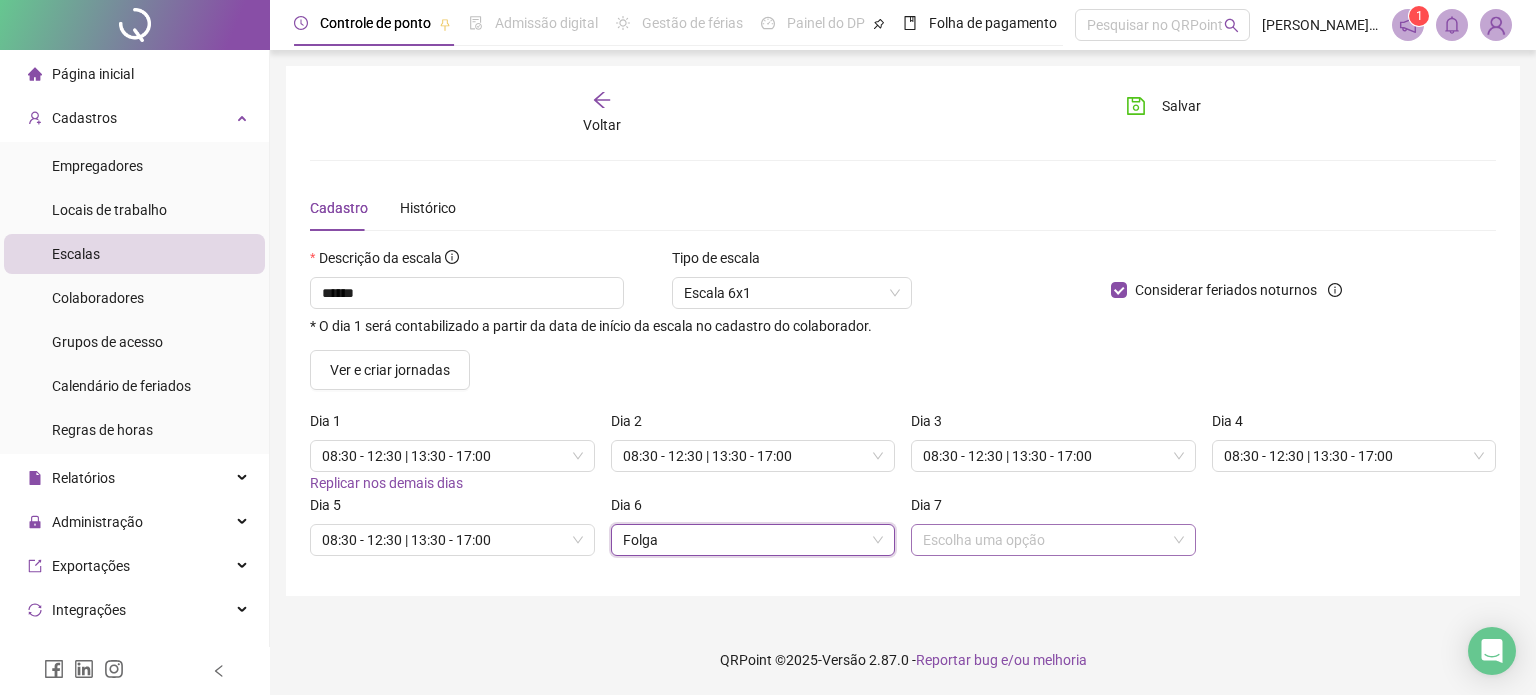 click at bounding box center [1047, 540] 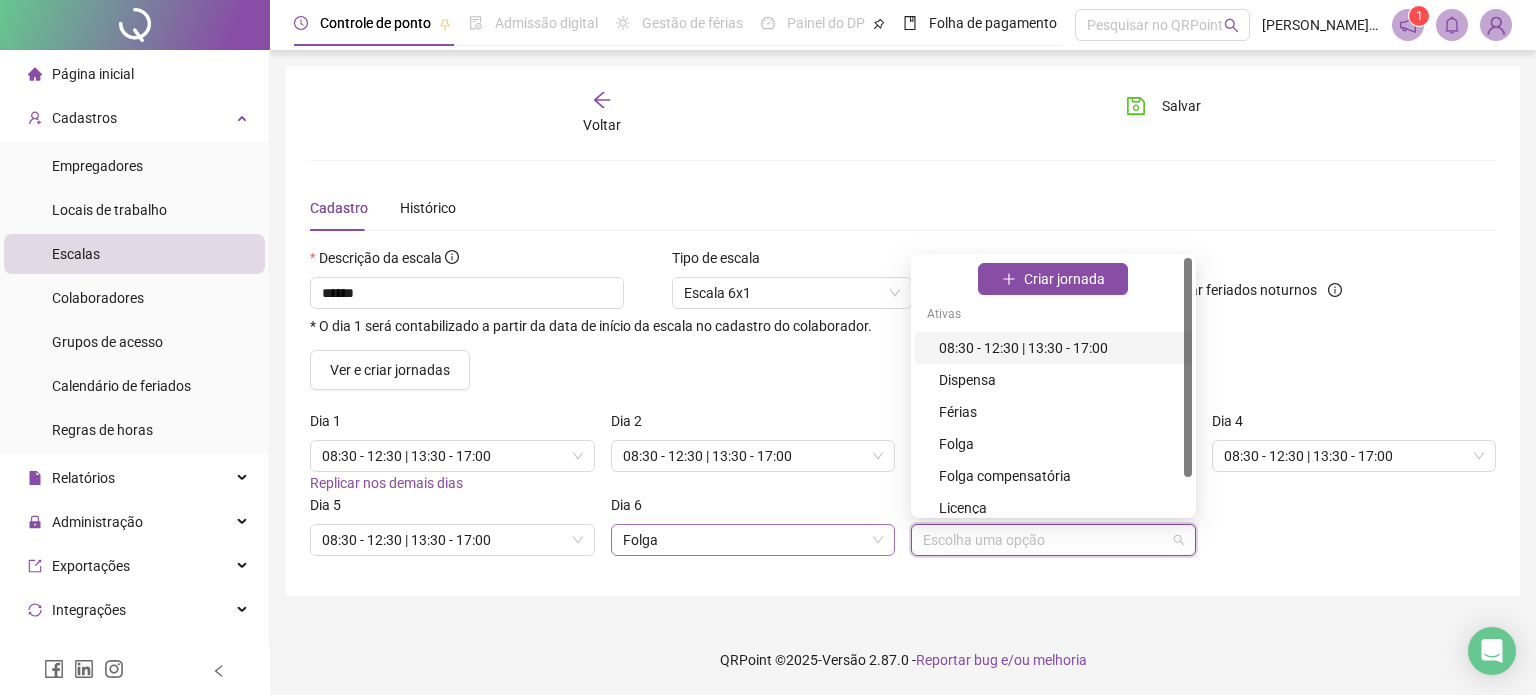 click on "Folga" at bounding box center (753, 540) 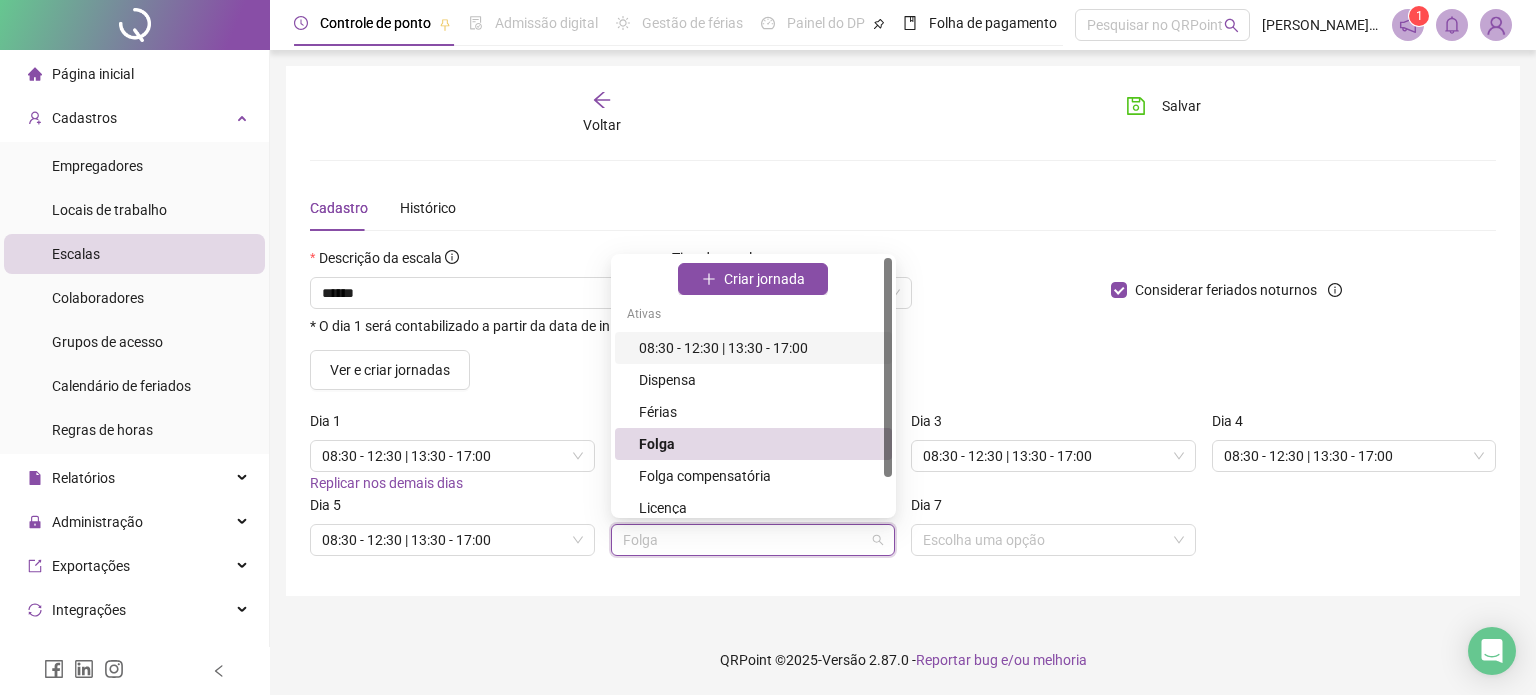 click on "08:30 - 12:30 | 13:30 - 17:00" at bounding box center [759, 348] 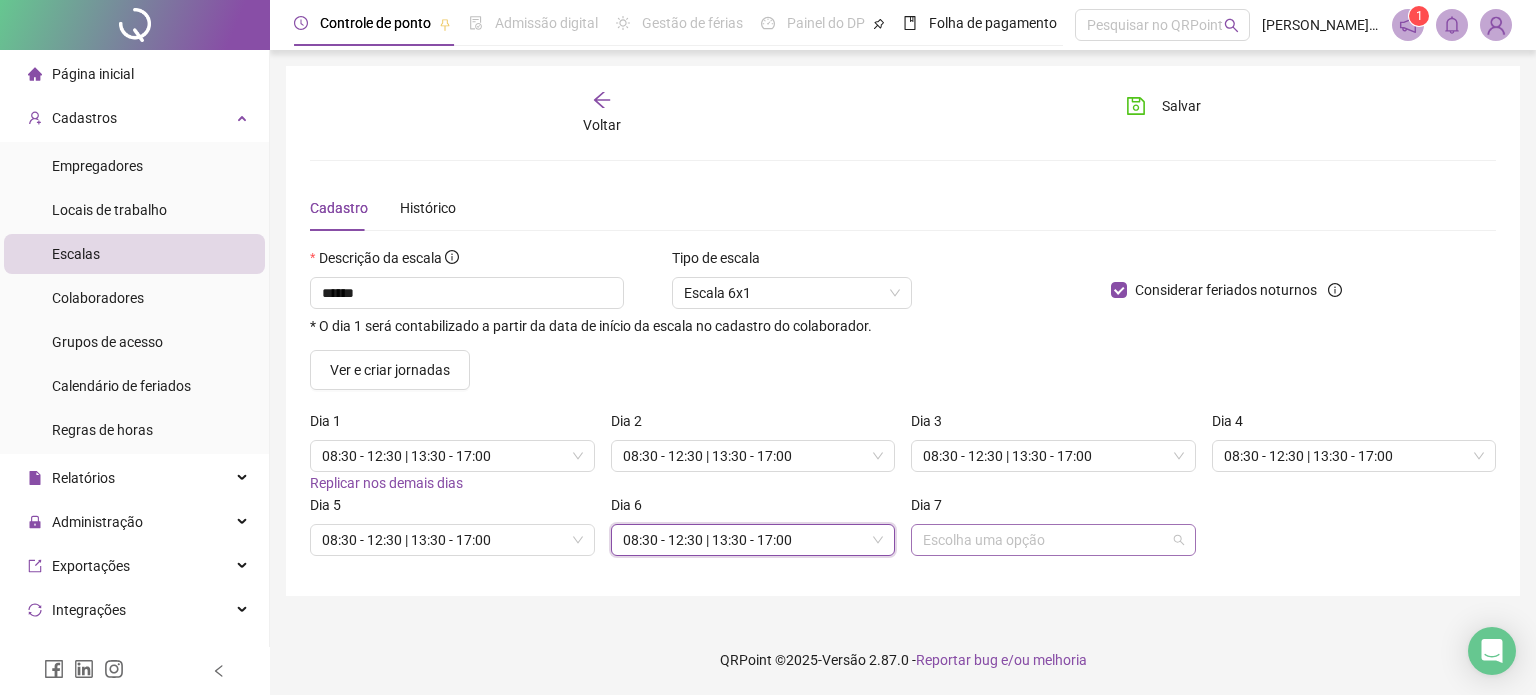 click at bounding box center [1047, 540] 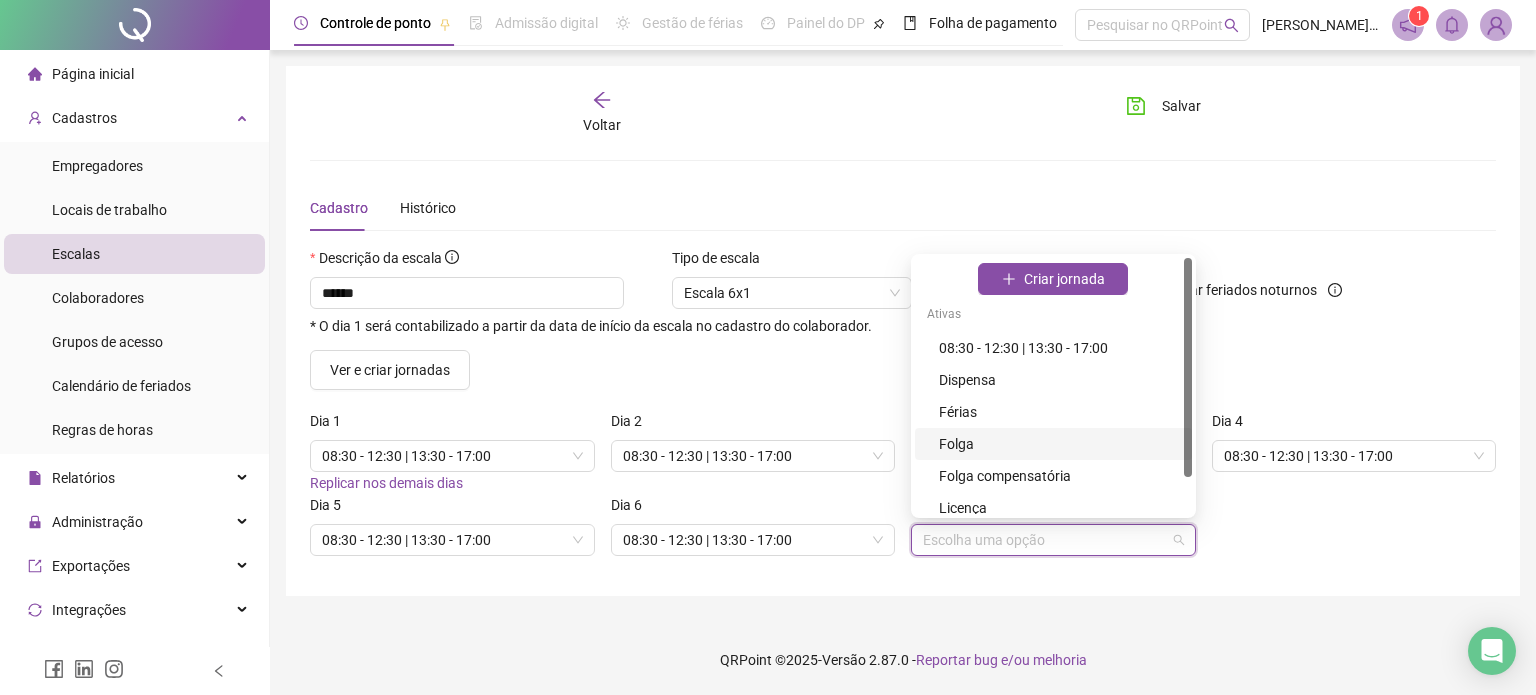 click on "Folga" at bounding box center [1059, 444] 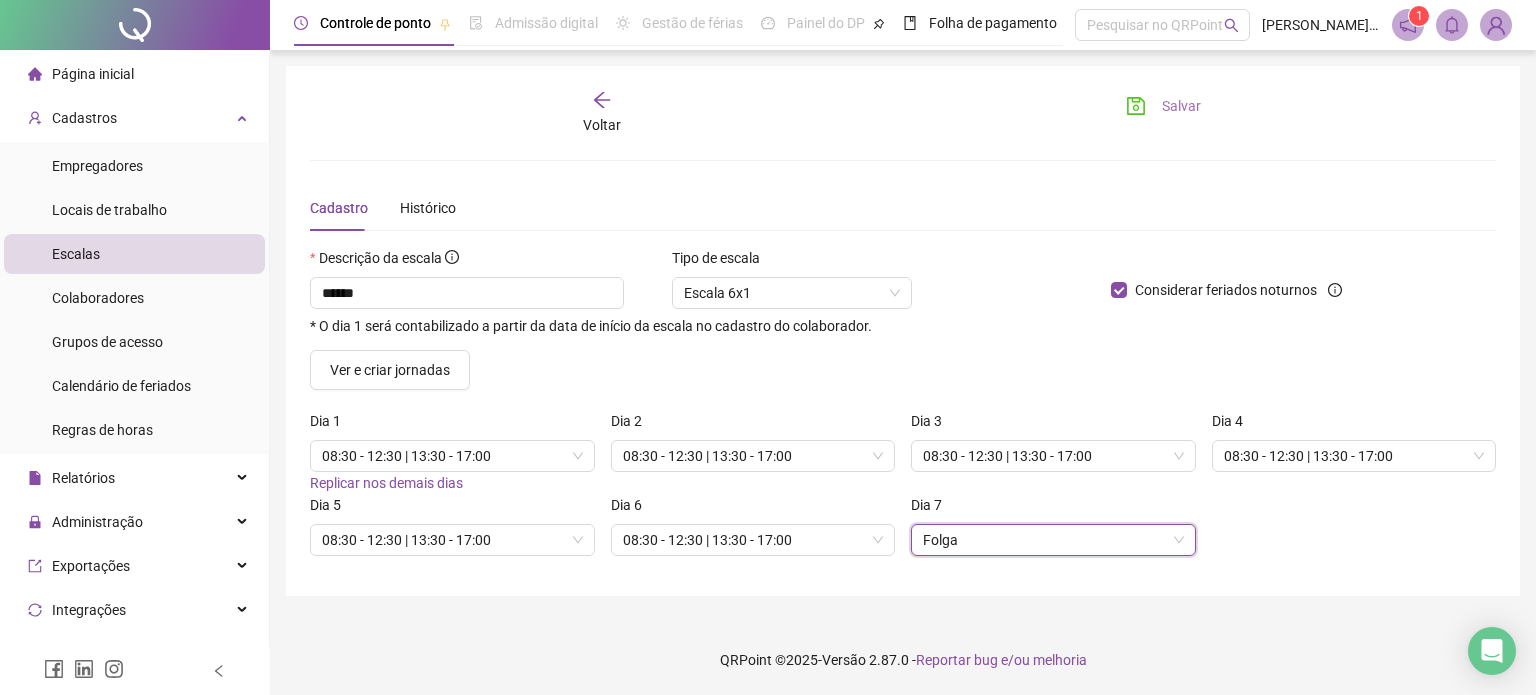 click 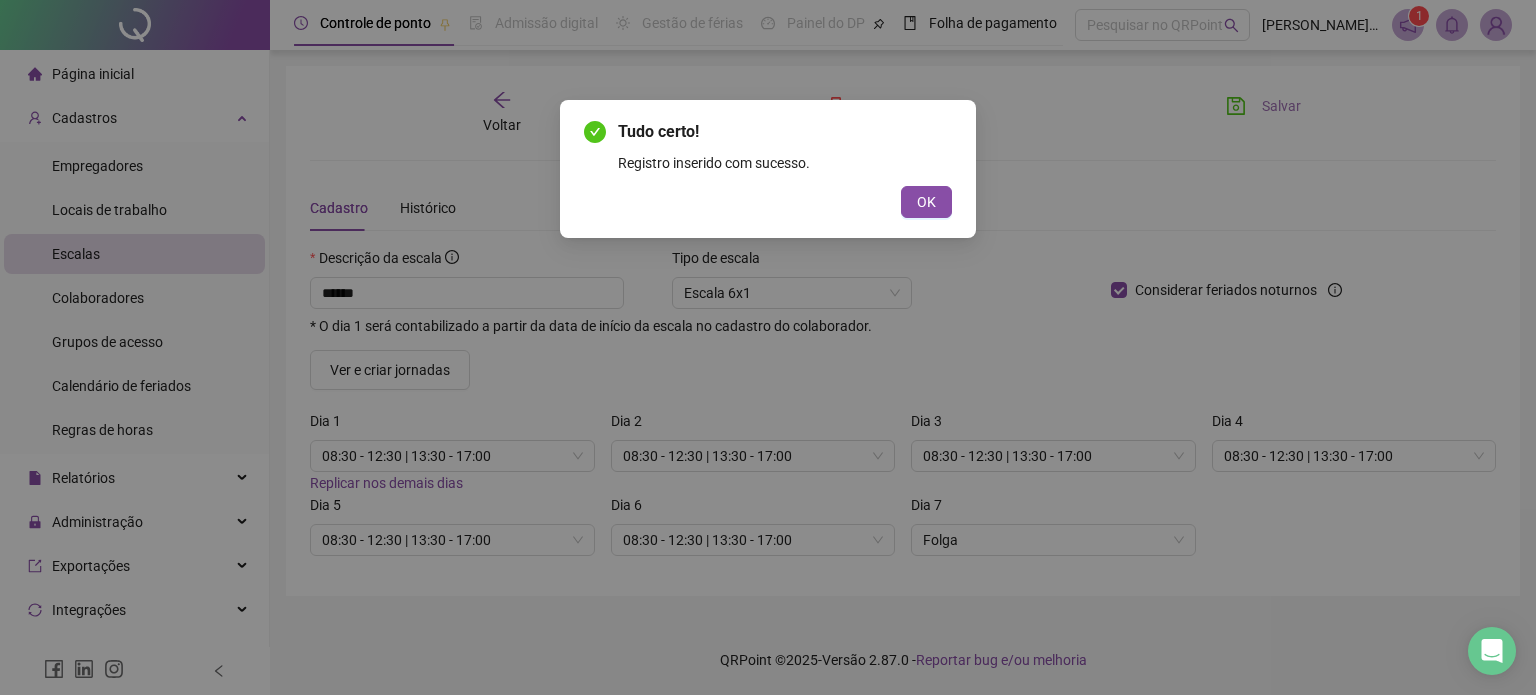 drag, startPoint x: 935, startPoint y: 208, endPoint x: 428, endPoint y: 95, distance: 519.44006 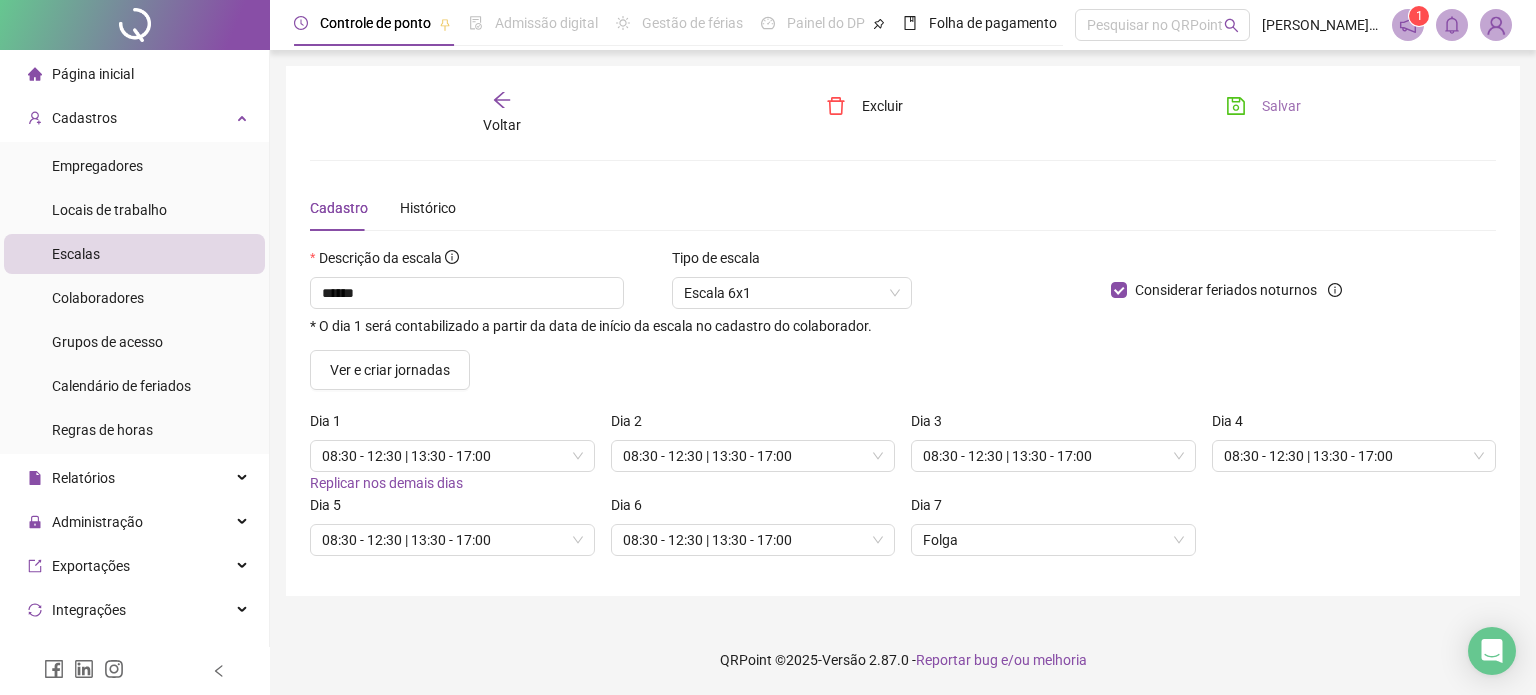 click on "Voltar" at bounding box center [502, 125] 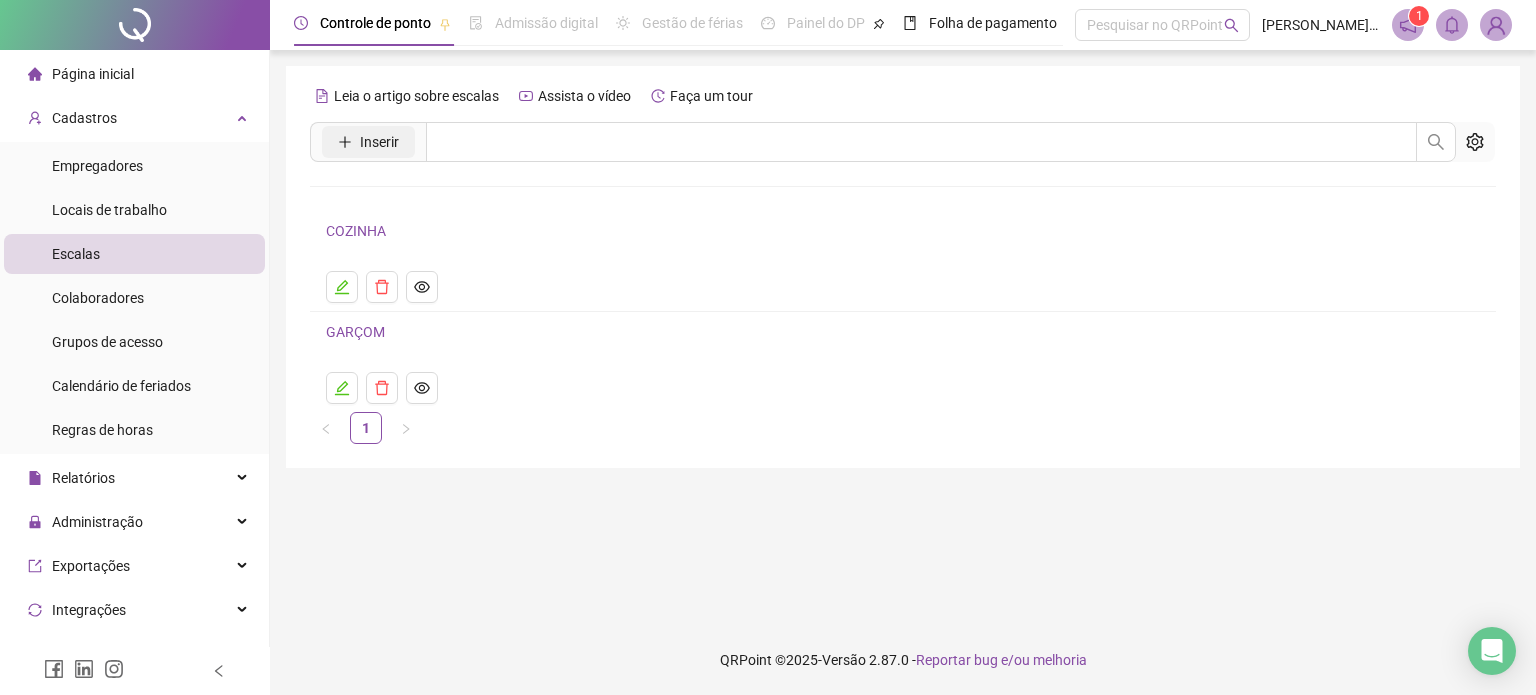 click on "Inserir" at bounding box center (379, 142) 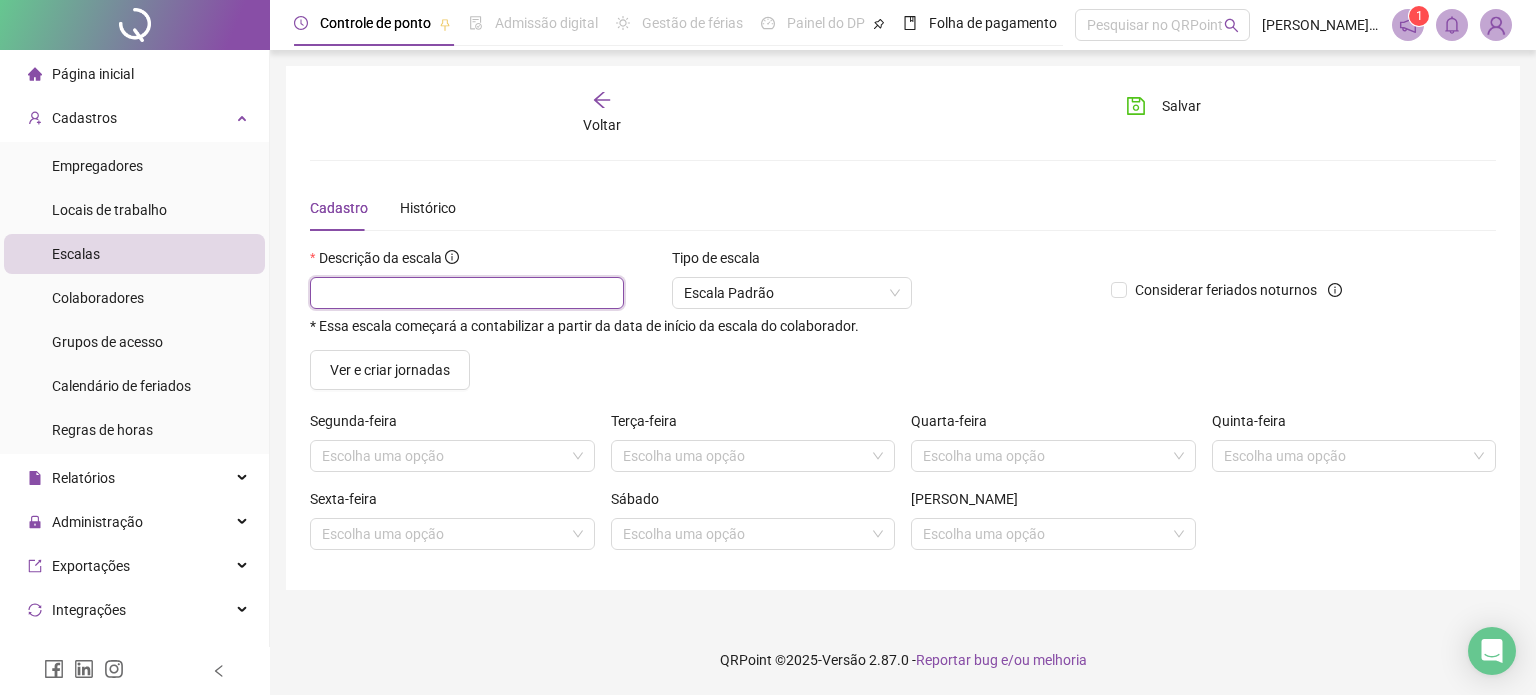 click at bounding box center [467, 293] 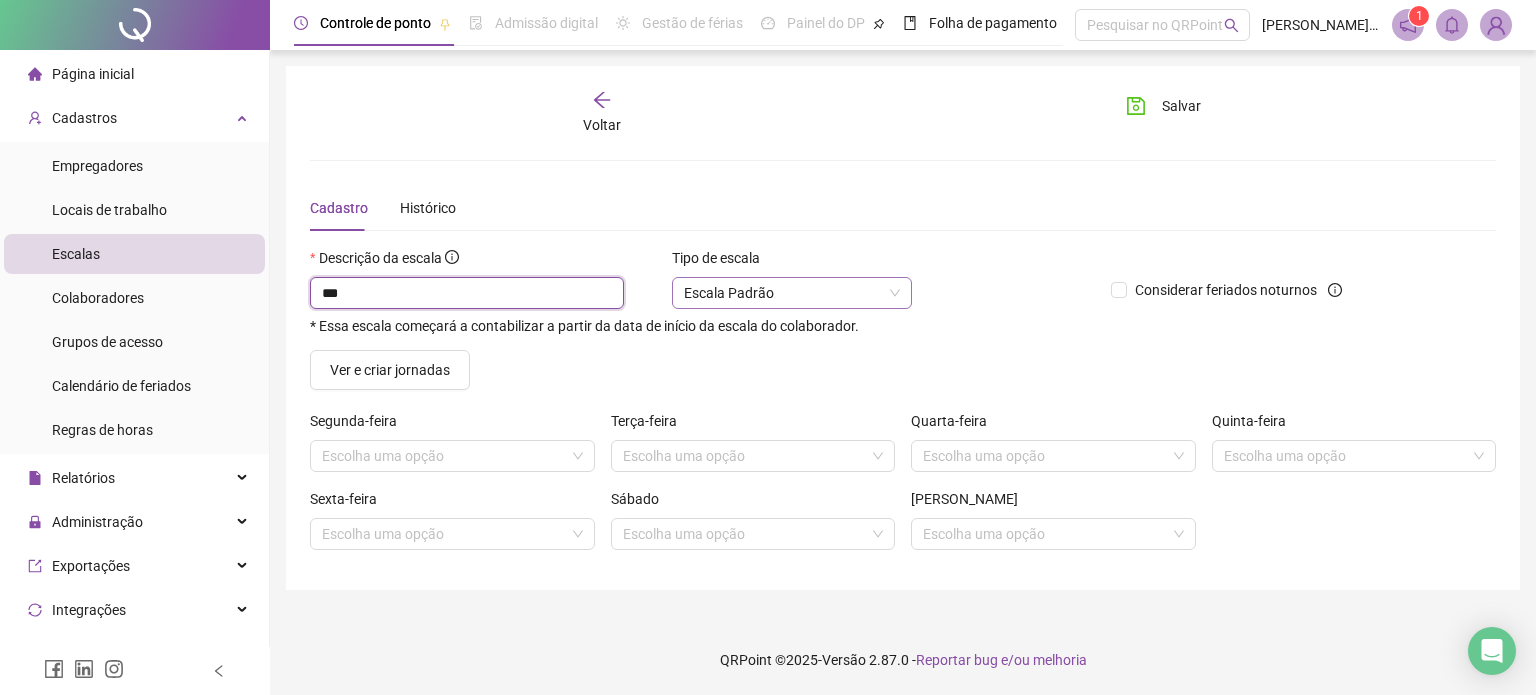 click on "Escala Padrão" at bounding box center (792, 293) 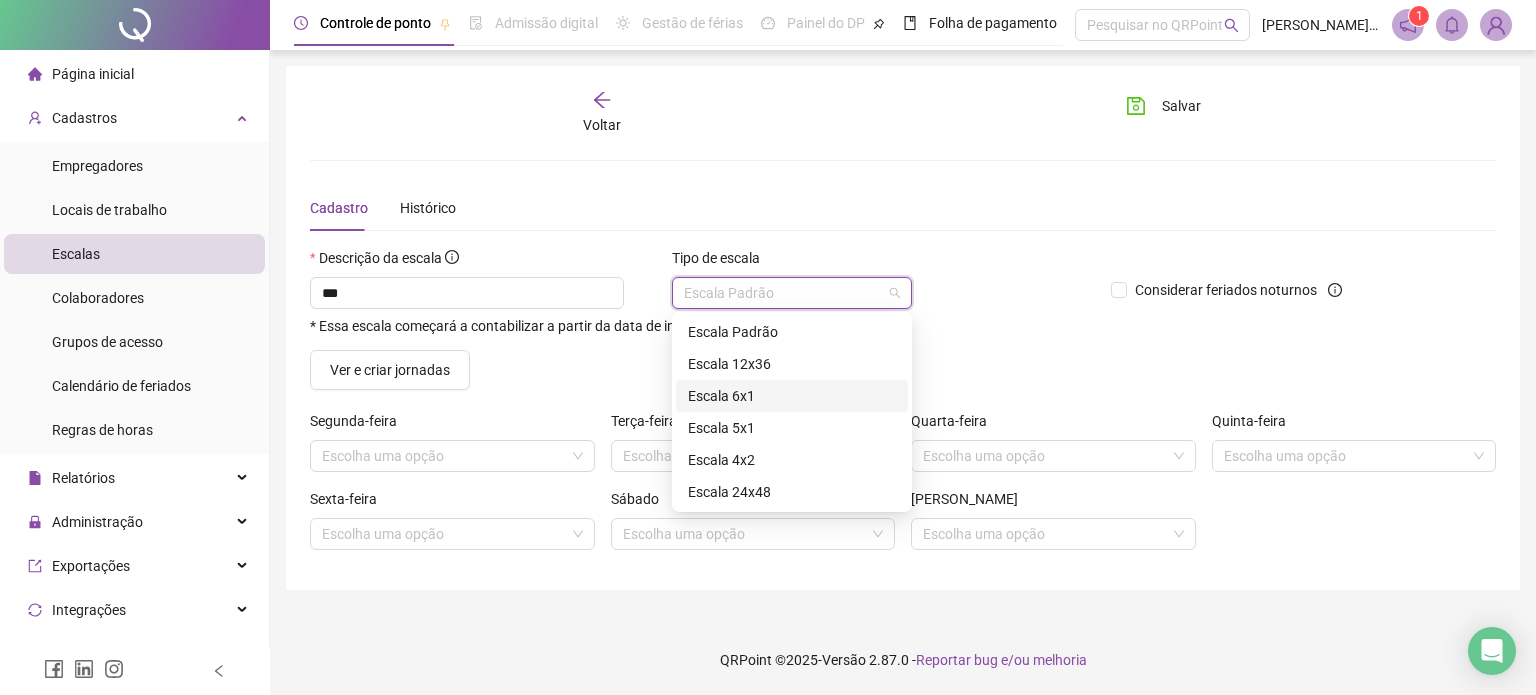 click on "Escala 6x1" at bounding box center [792, 396] 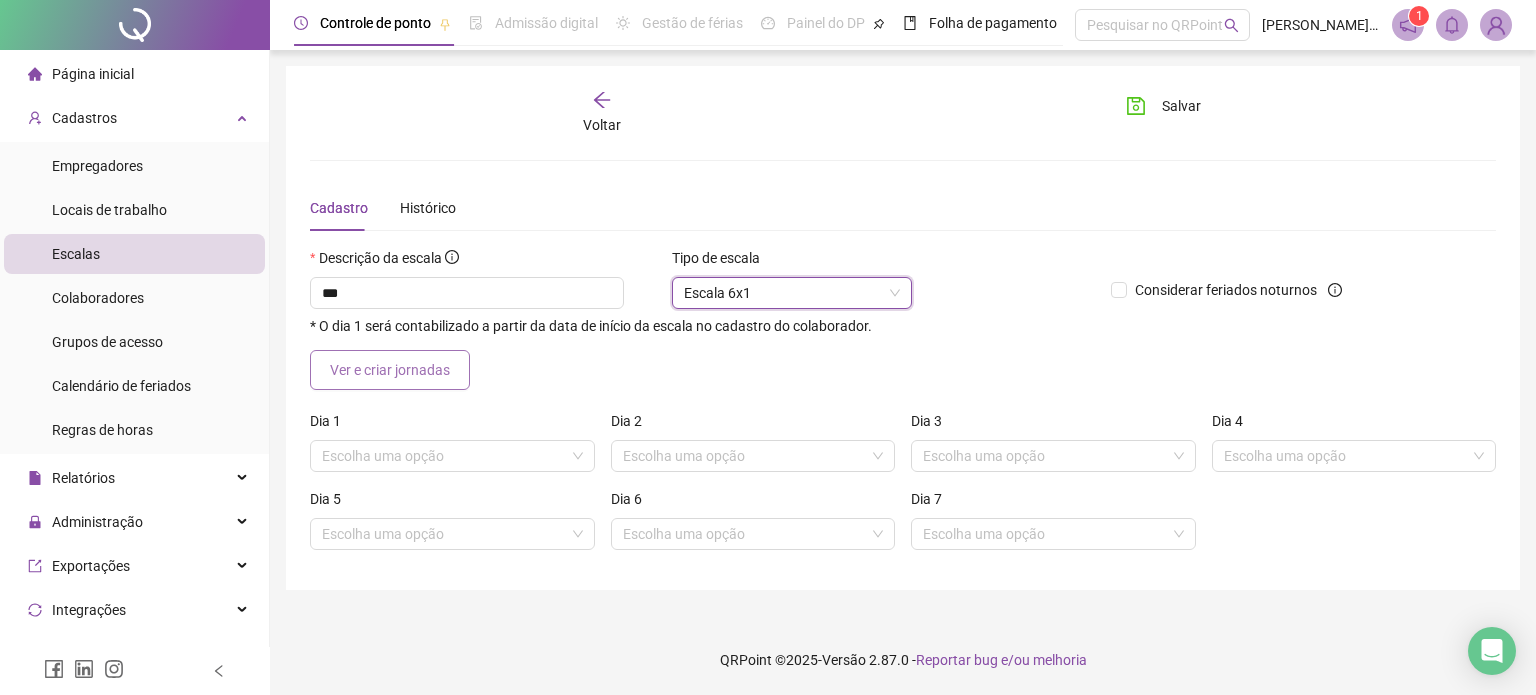 click on "Ver e criar jornadas" at bounding box center [390, 370] 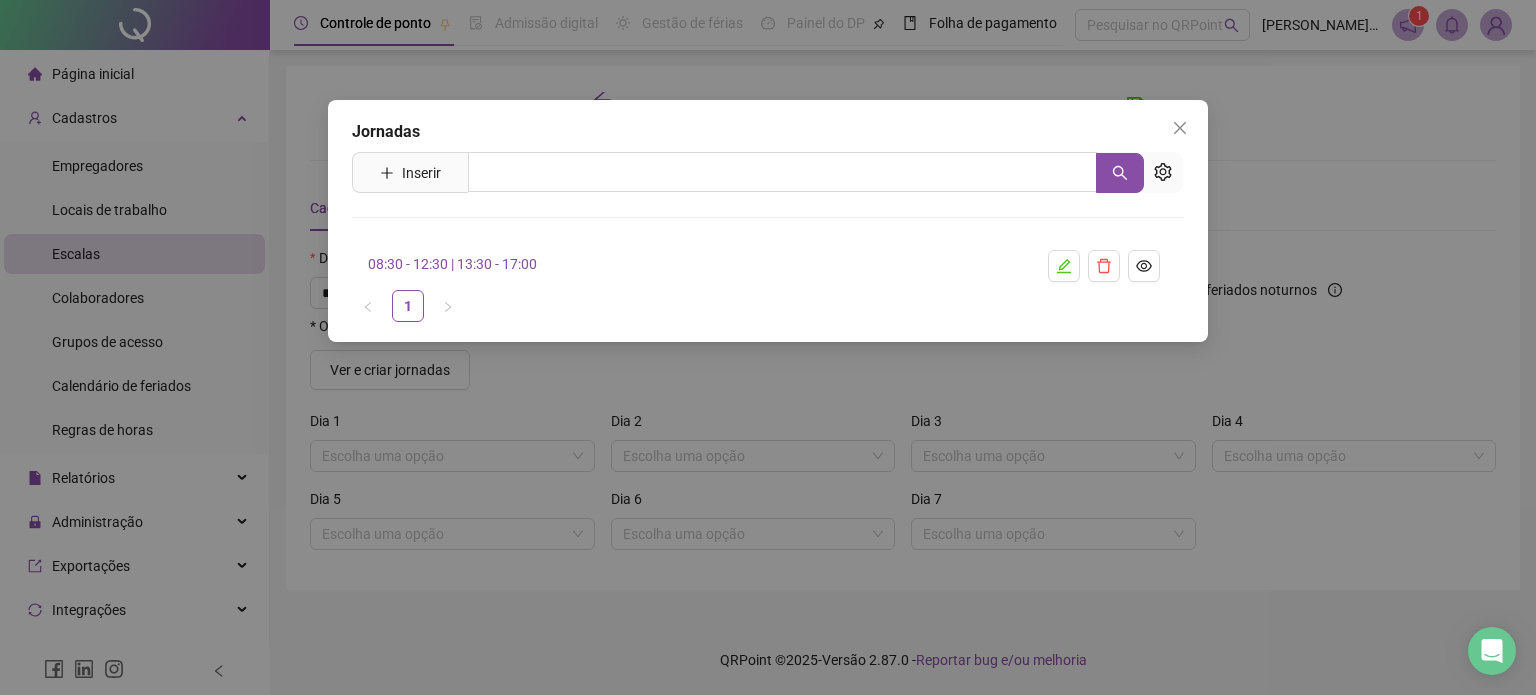 click on "08:30 - 12:30 | 13:30 - 17:00" at bounding box center (452, 264) 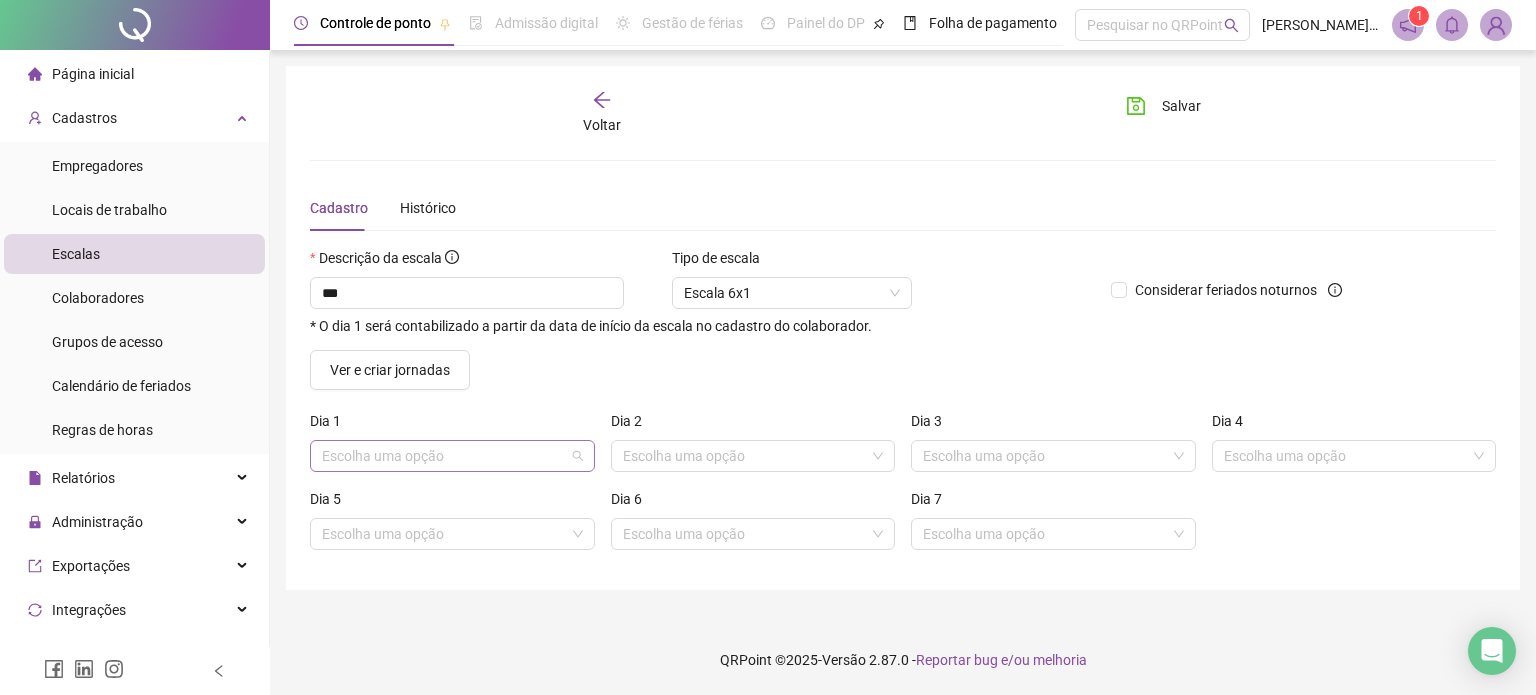 click at bounding box center (446, 456) 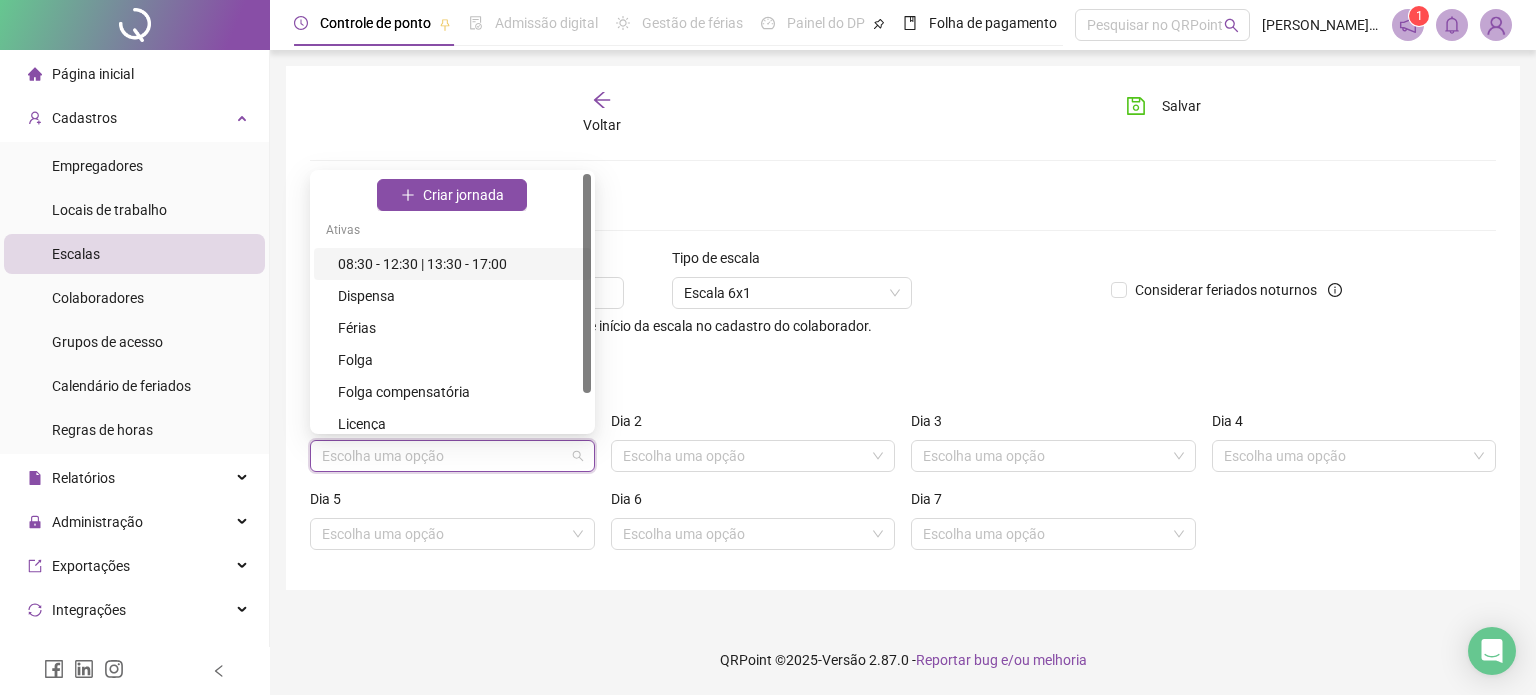 click on "08:30 - 12:30 | 13:30 - 17:00" at bounding box center (458, 264) 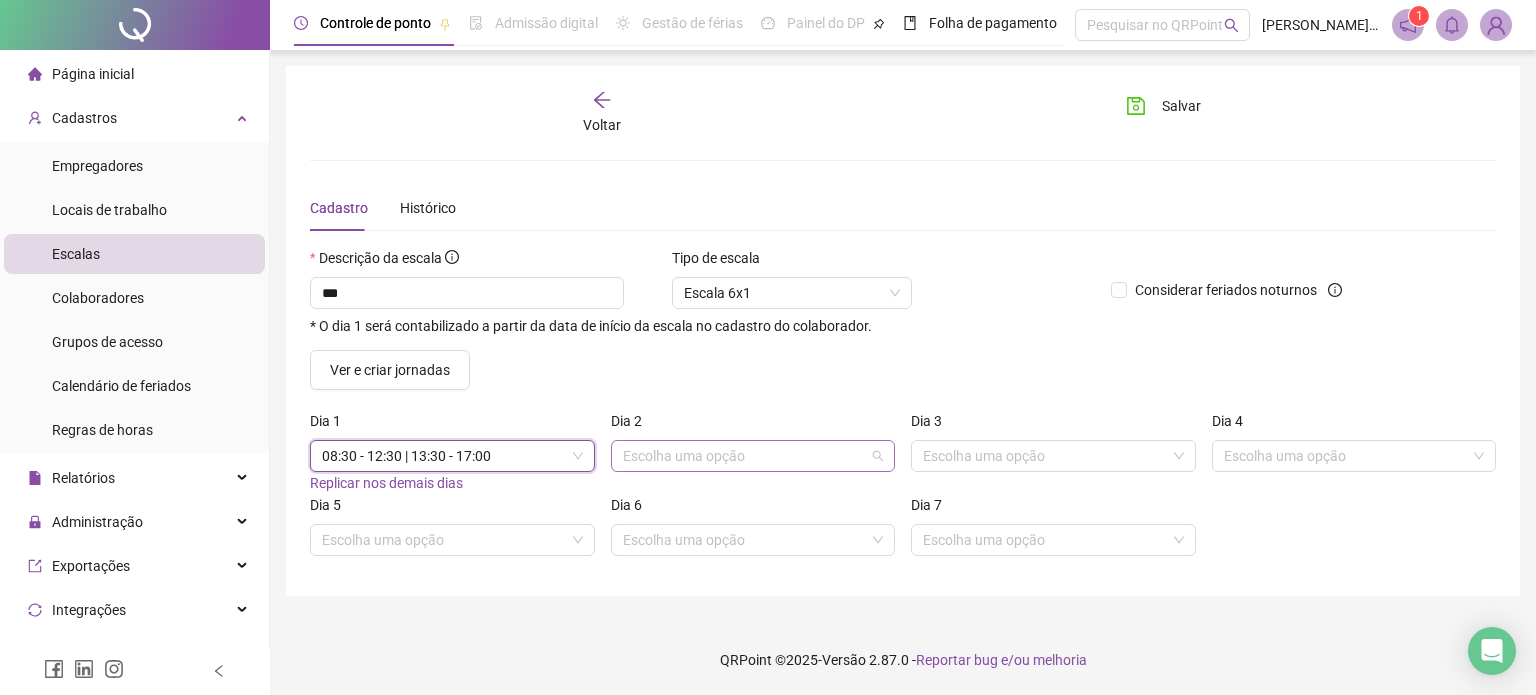 click at bounding box center (747, 456) 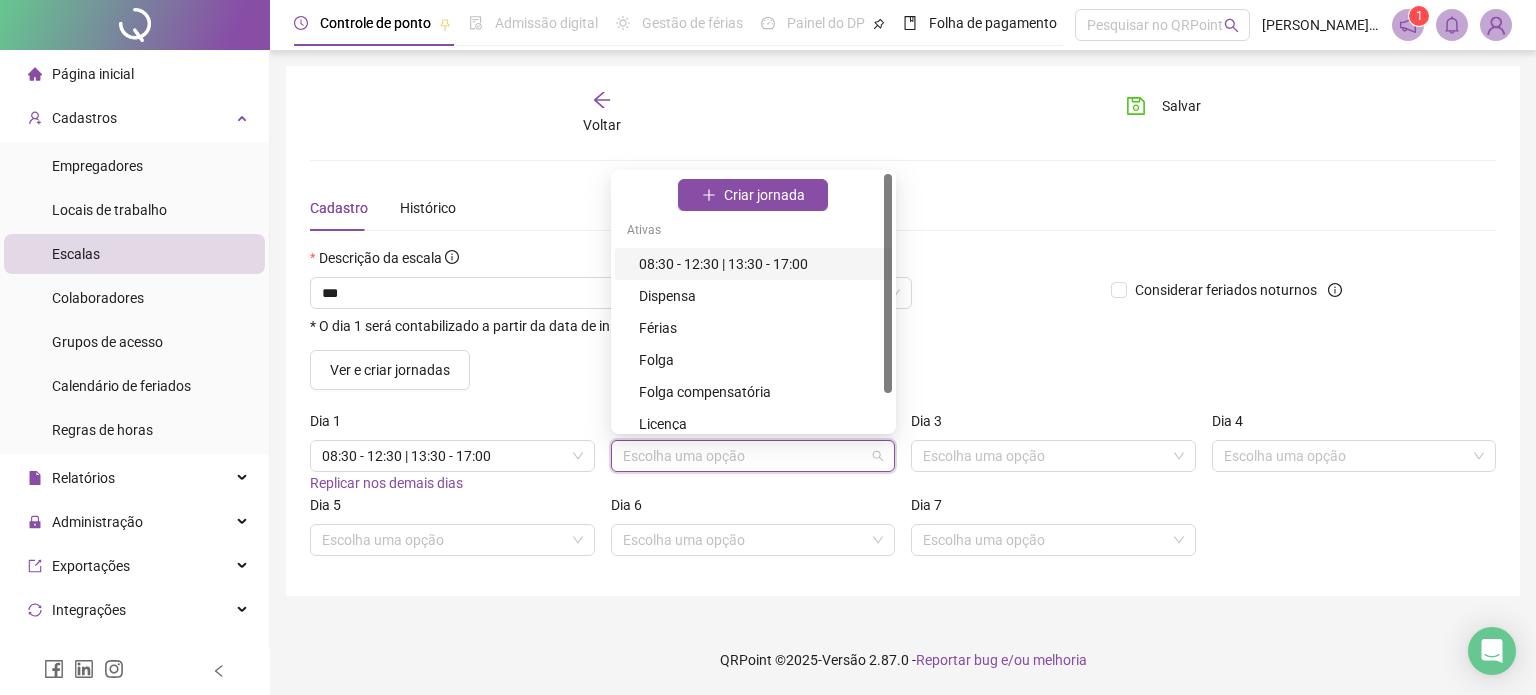 click on "08:30 - 12:30 | 13:30 - 17:00" at bounding box center (759, 264) 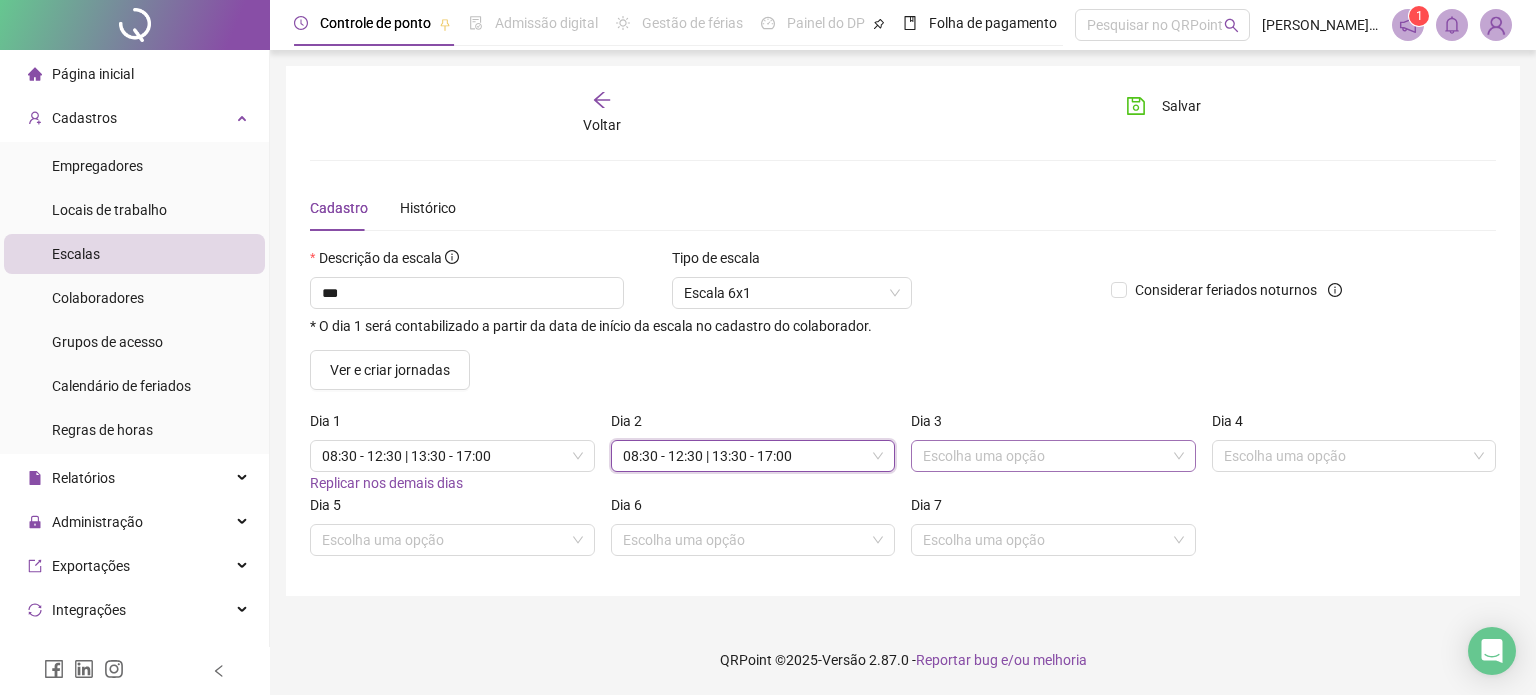 click at bounding box center (1047, 456) 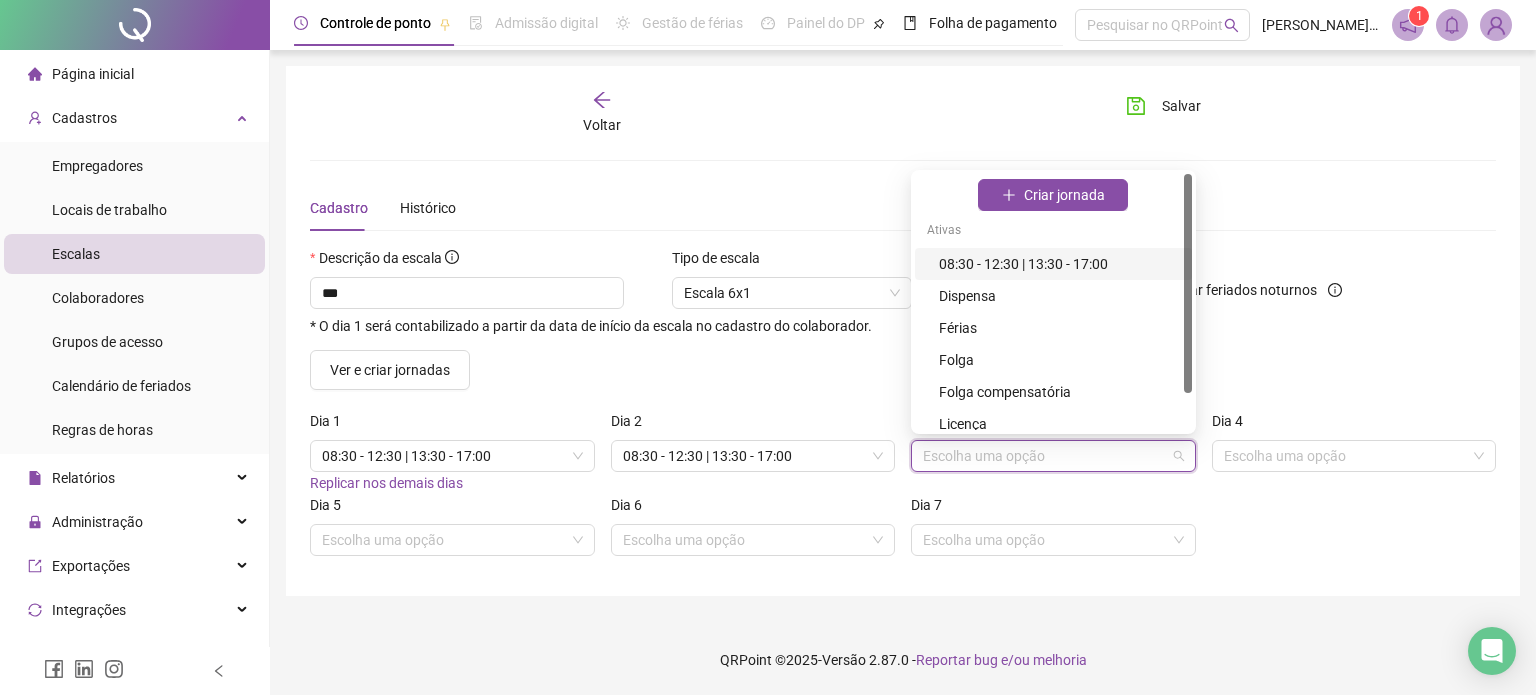 click on "08:30 - 12:30 | 13:30 - 17:00" at bounding box center (1059, 264) 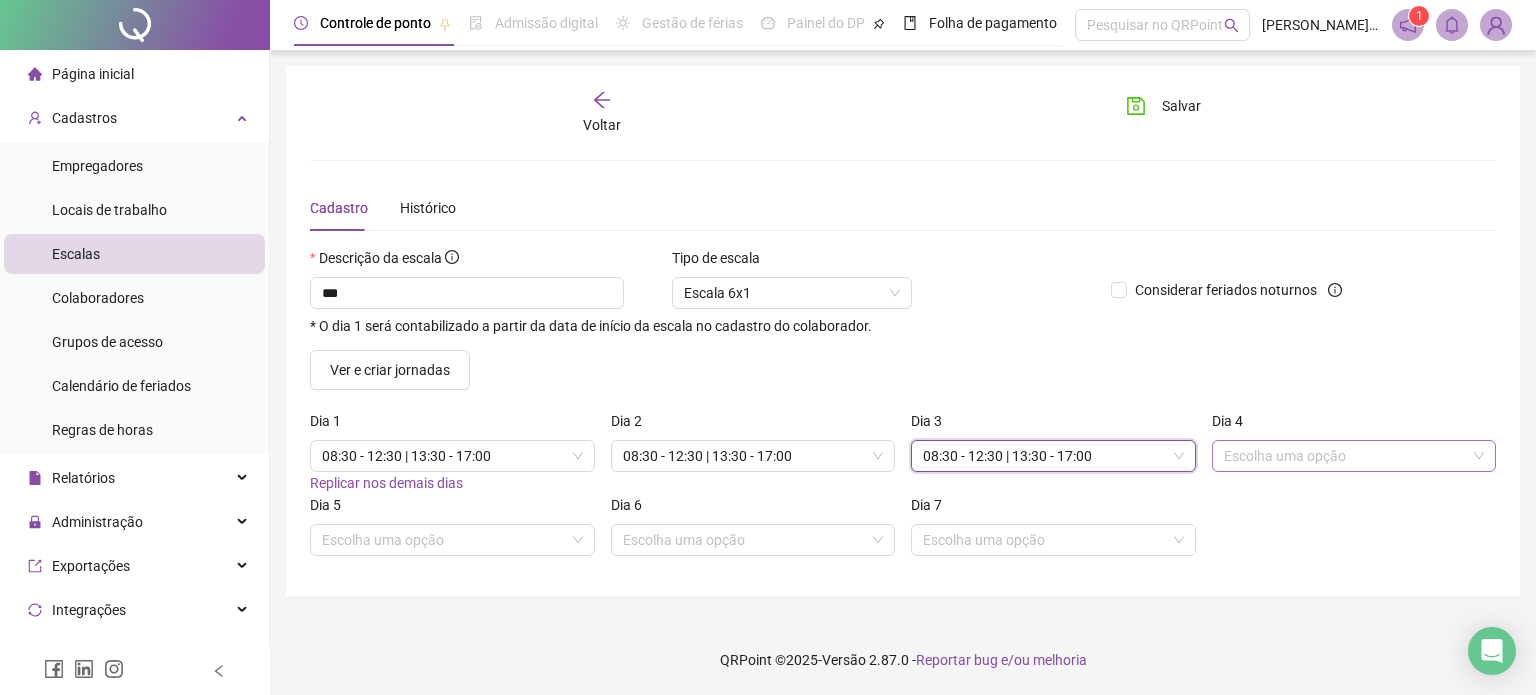click at bounding box center [1348, 456] 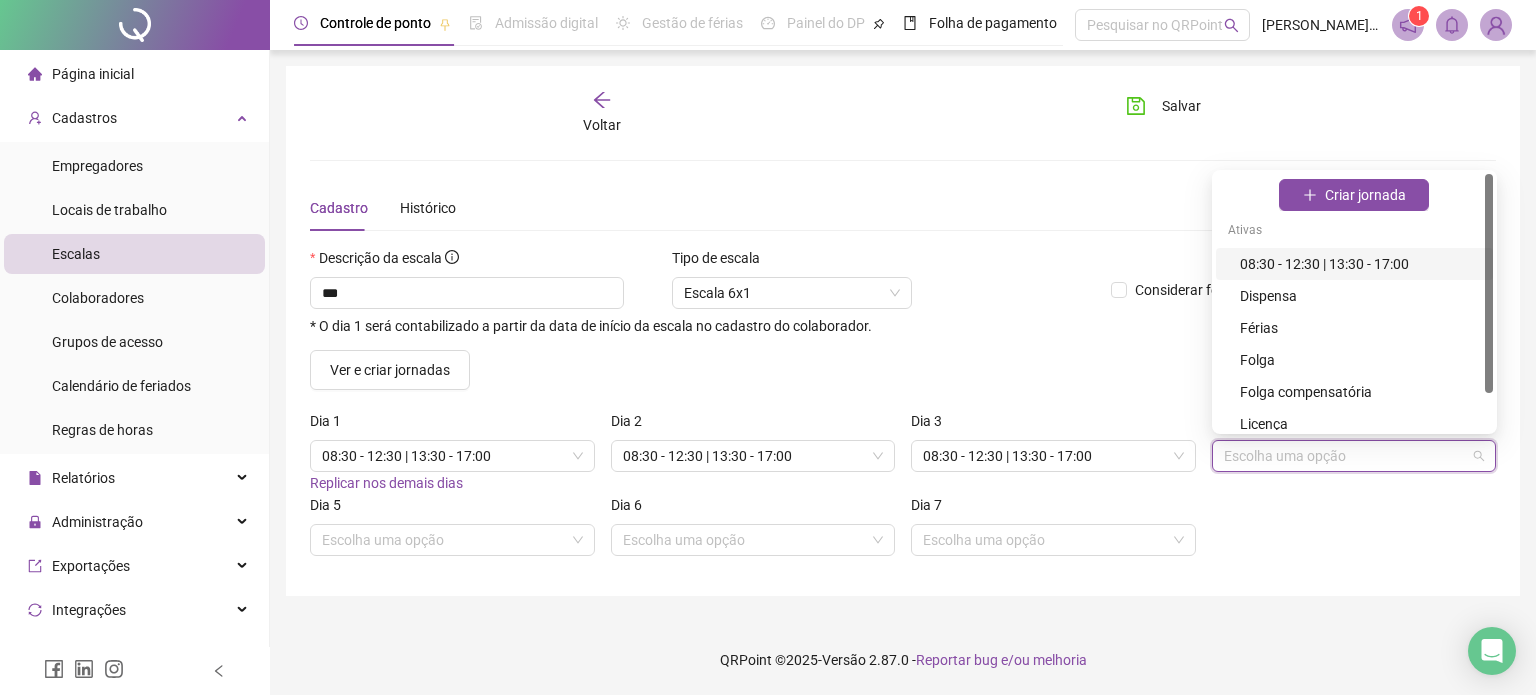 click on "08:30 - 12:30 | 13:30 - 17:00" at bounding box center [1360, 264] 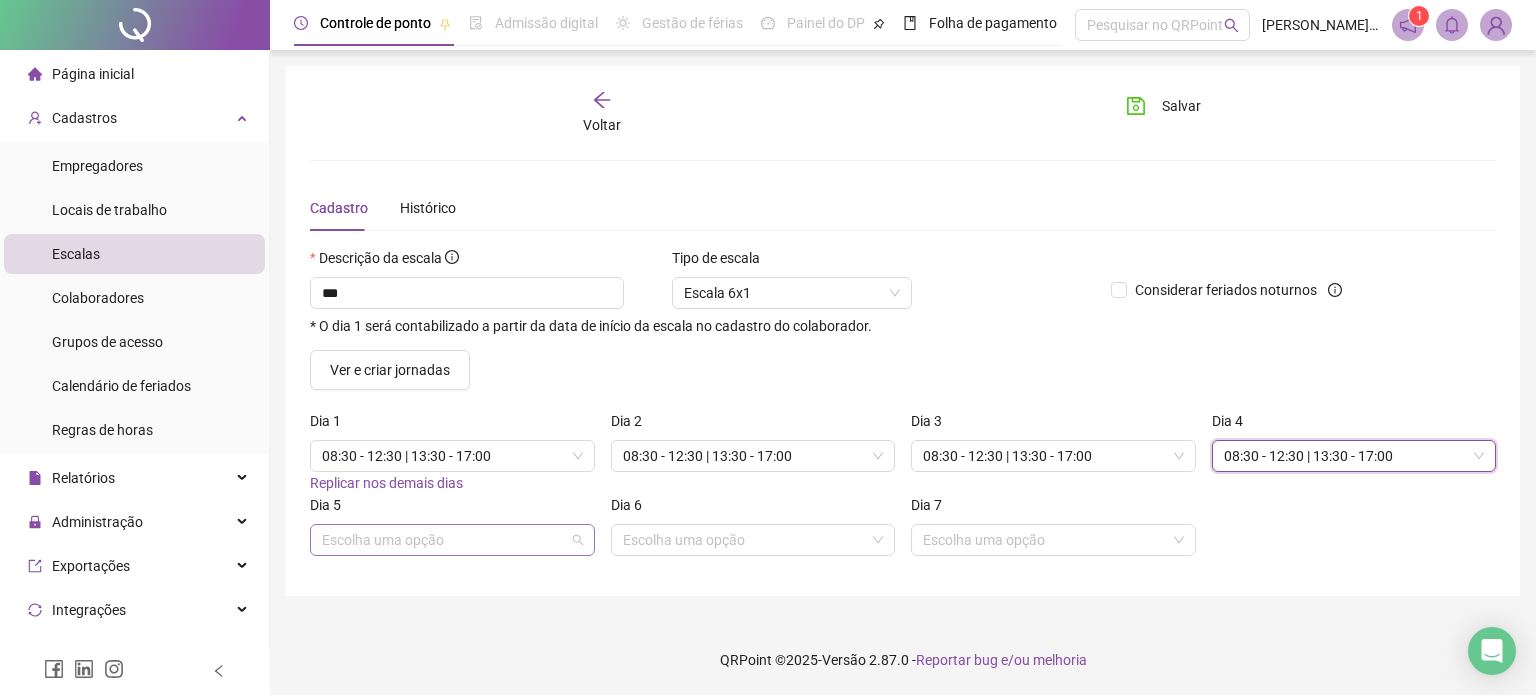 click at bounding box center [446, 540] 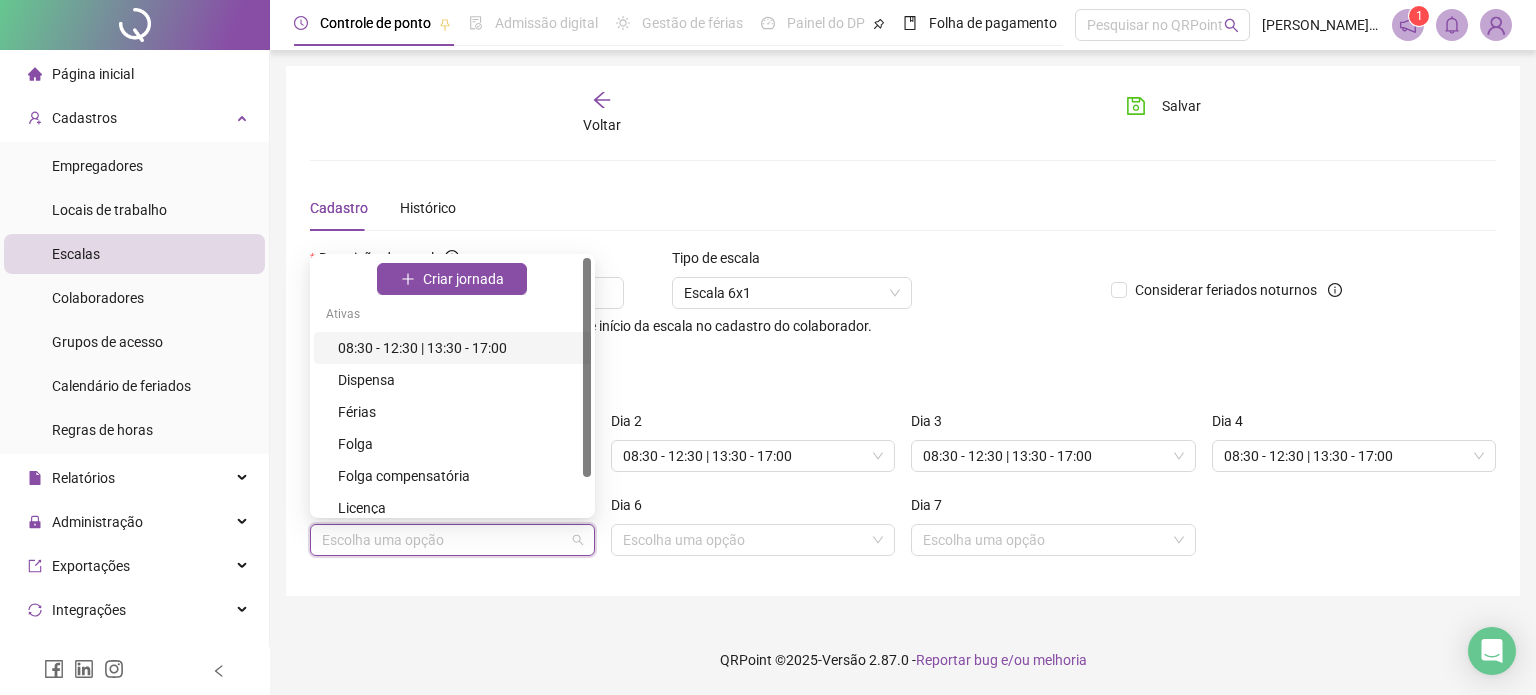 click on "08:30 - 12:30 | 13:30 - 17:00" at bounding box center [458, 348] 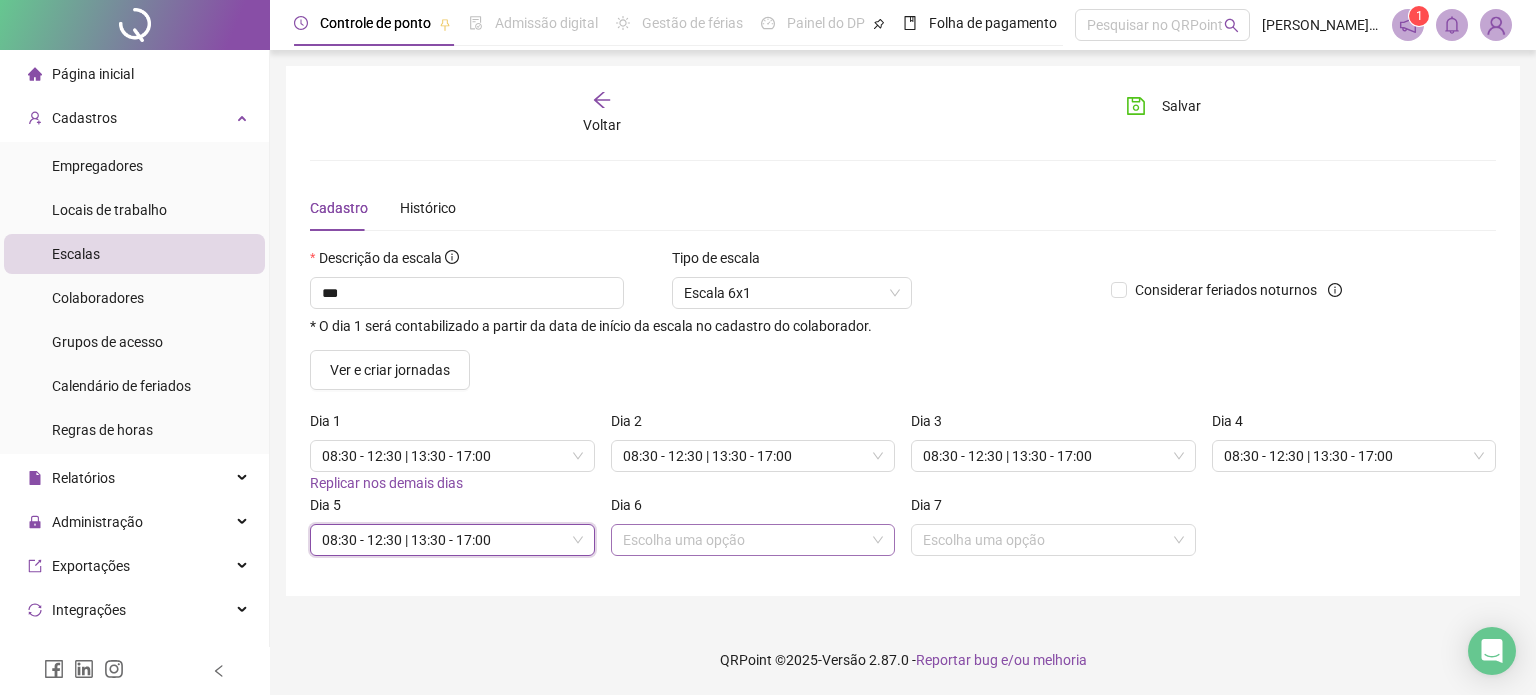 click at bounding box center [747, 540] 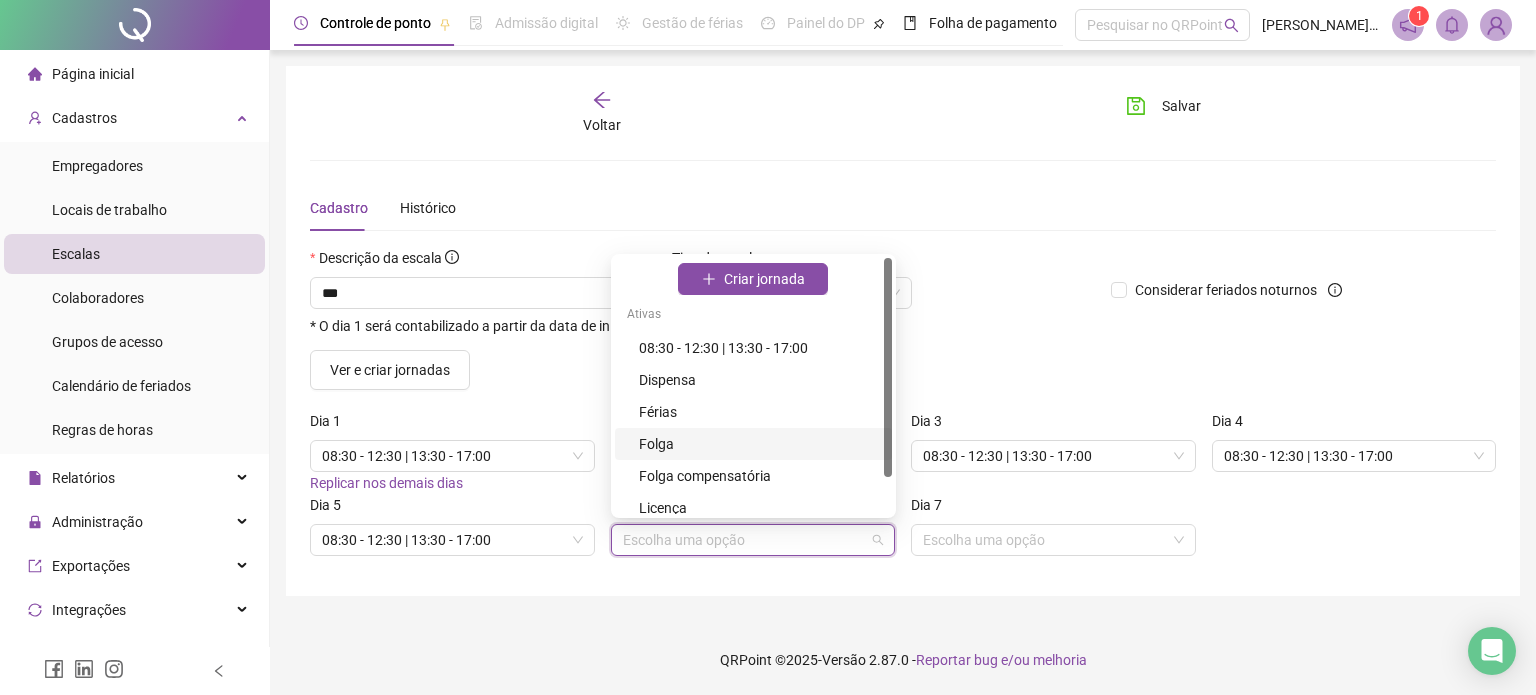 click on "Folga" at bounding box center [759, 444] 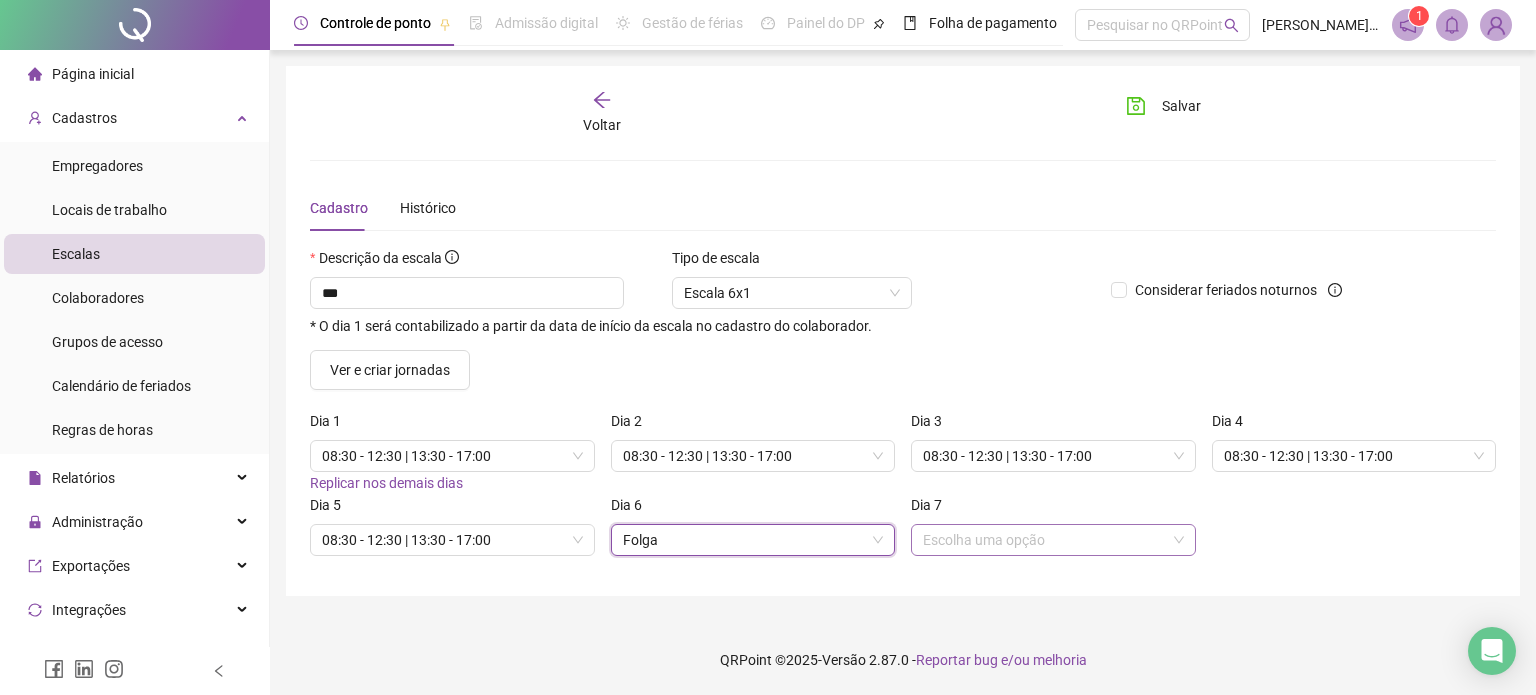 click at bounding box center [1047, 540] 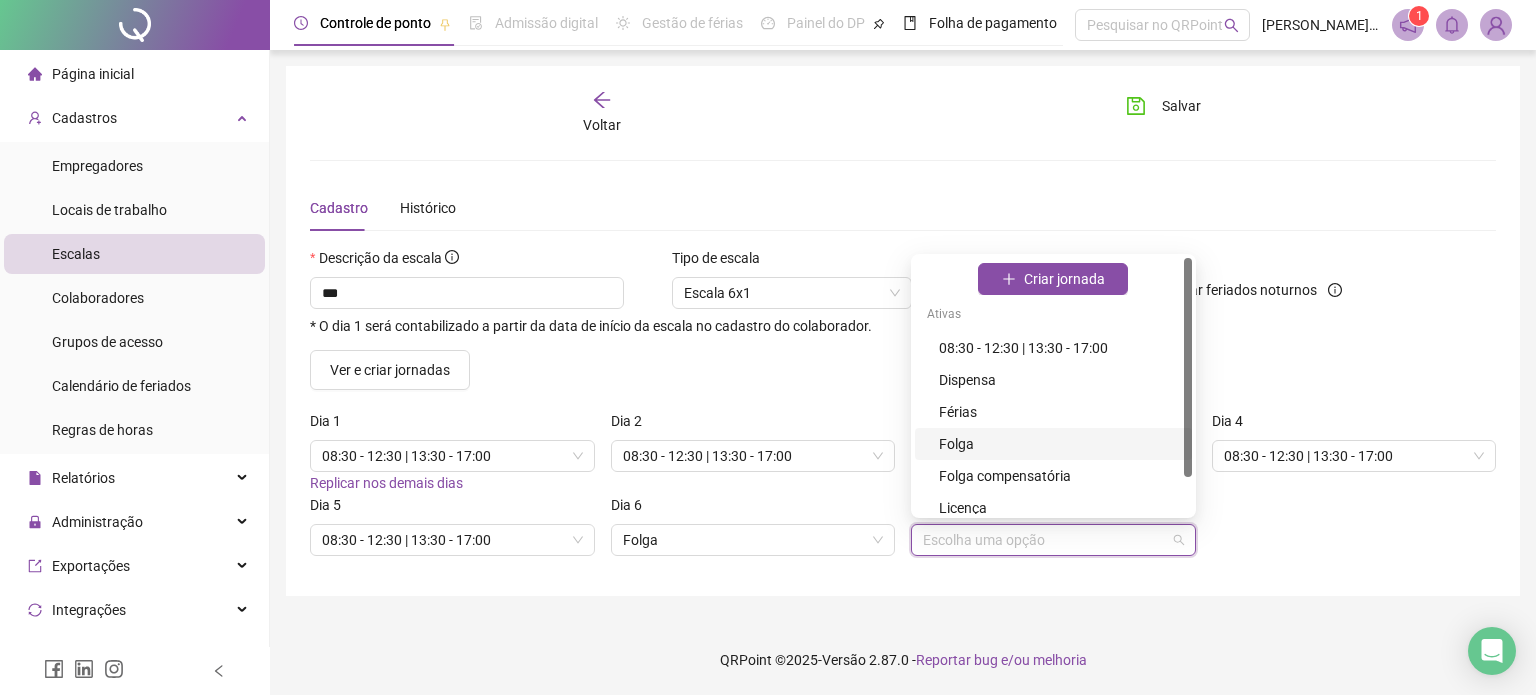 click on "Folga" at bounding box center [1059, 444] 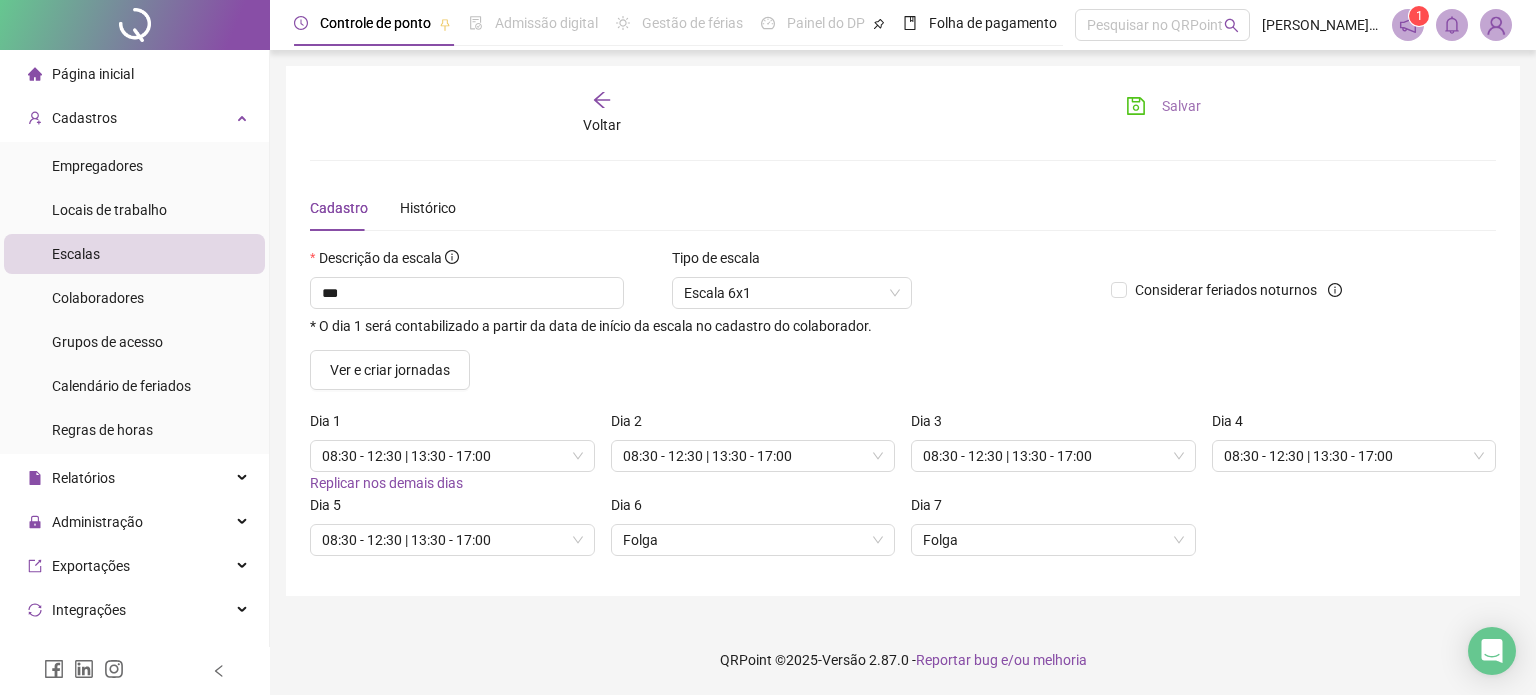 click on "Salvar" at bounding box center [1163, 106] 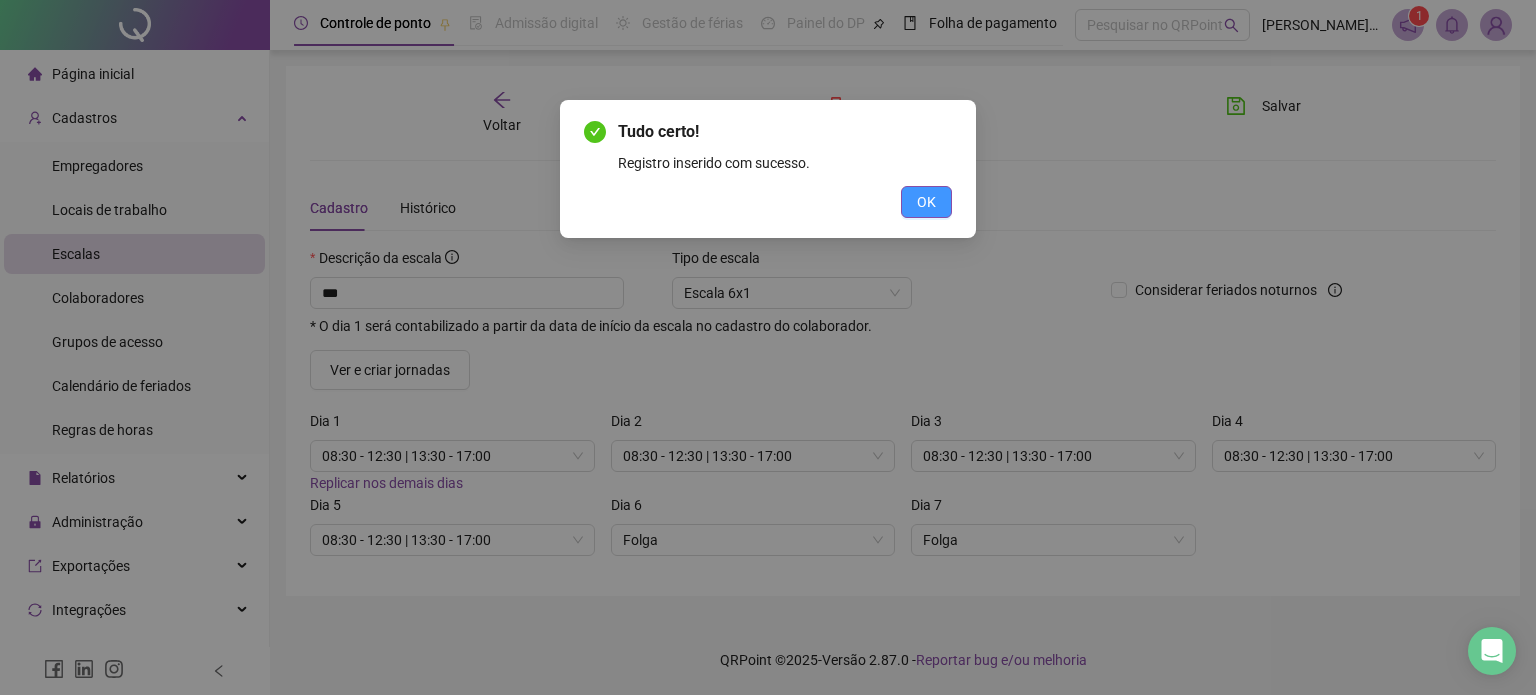 click on "OK" at bounding box center [926, 202] 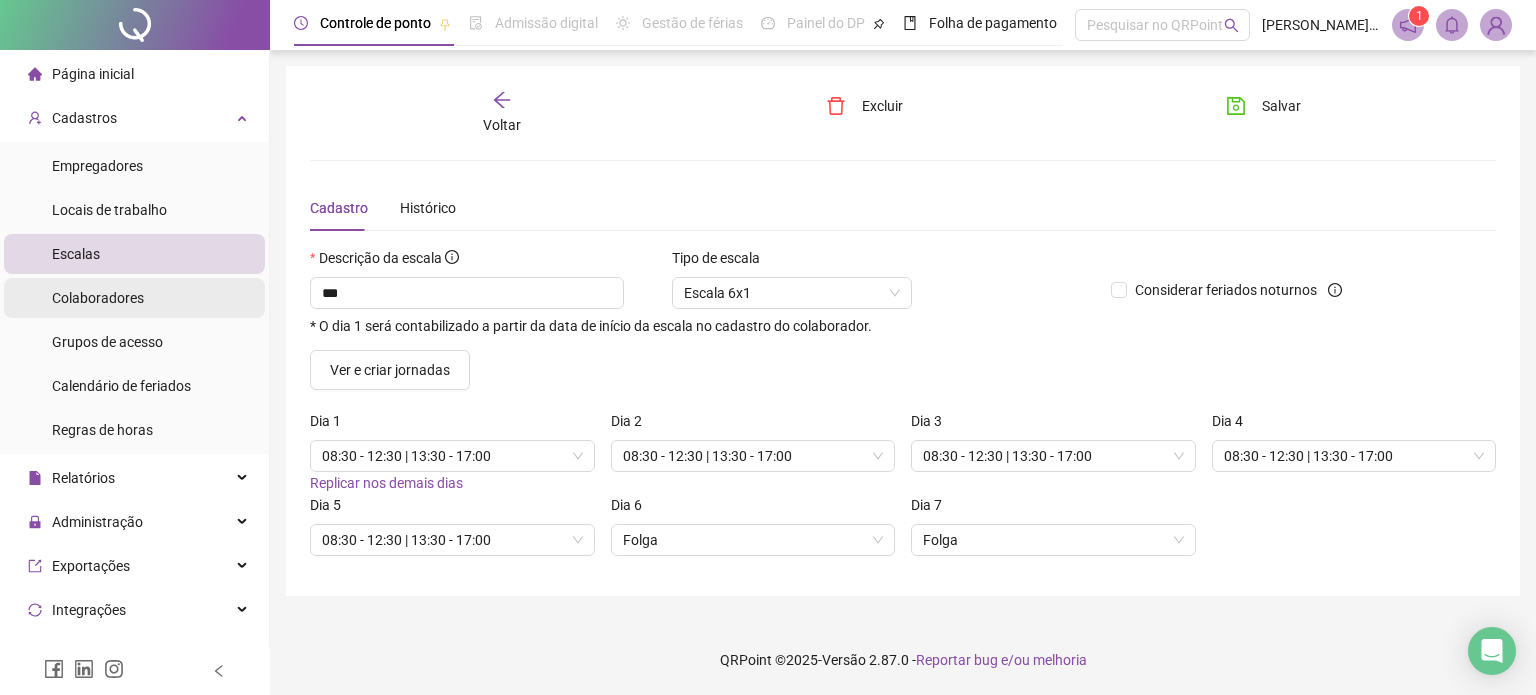 click on "Colaboradores" at bounding box center (98, 298) 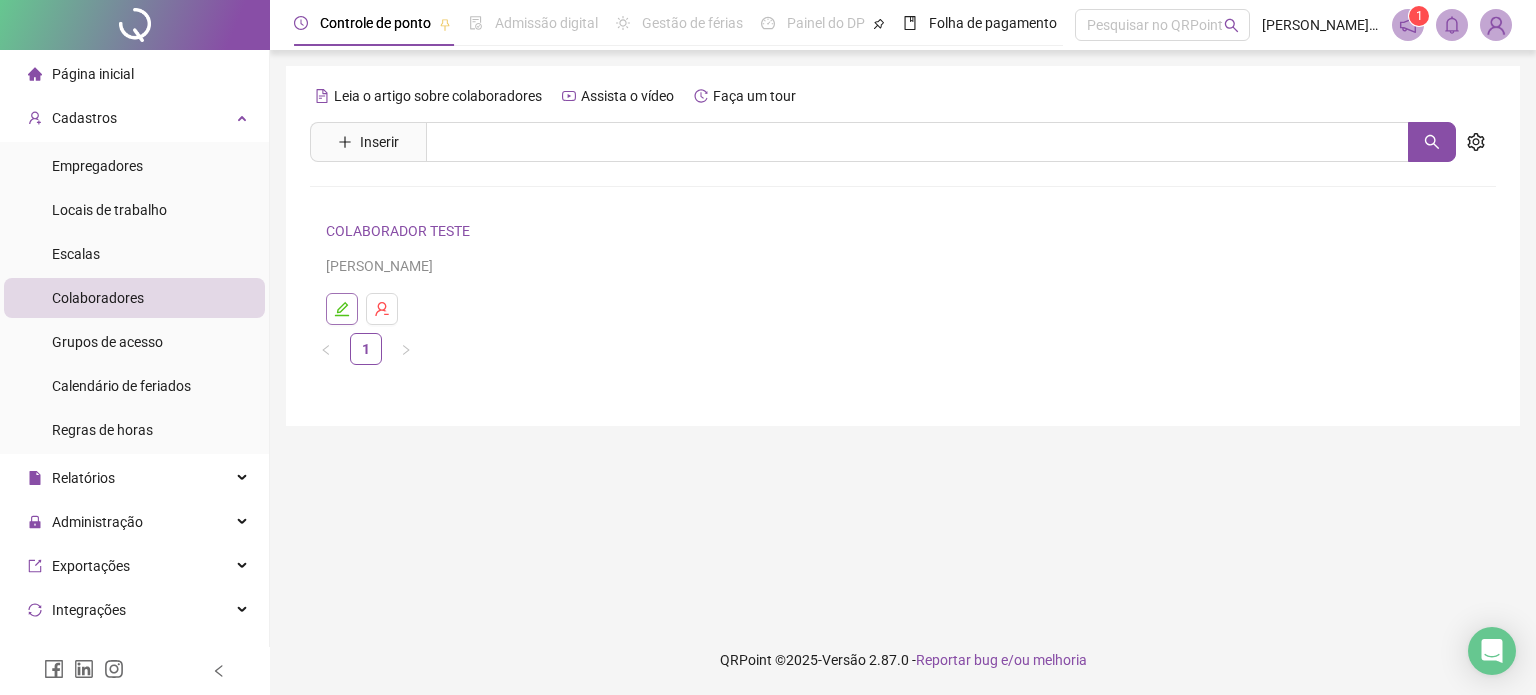 click 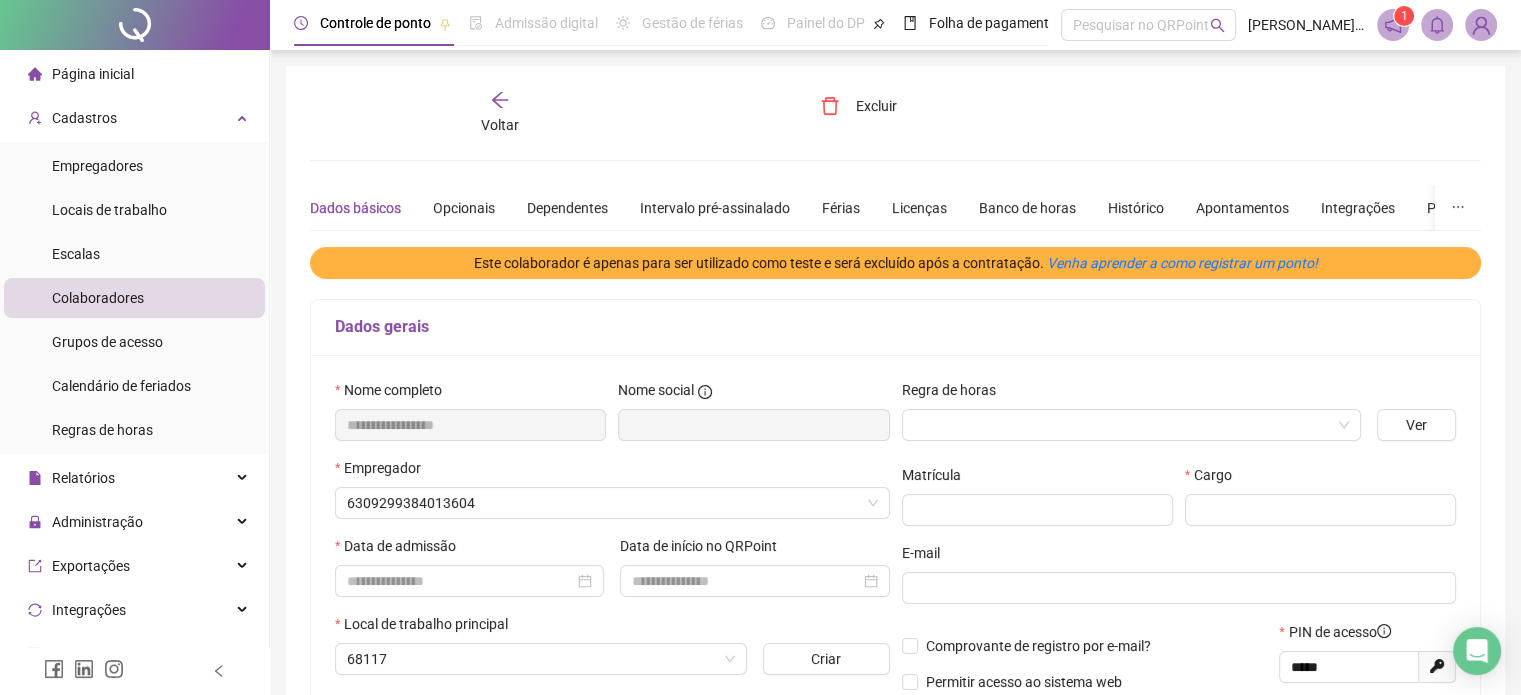 type on "*******" 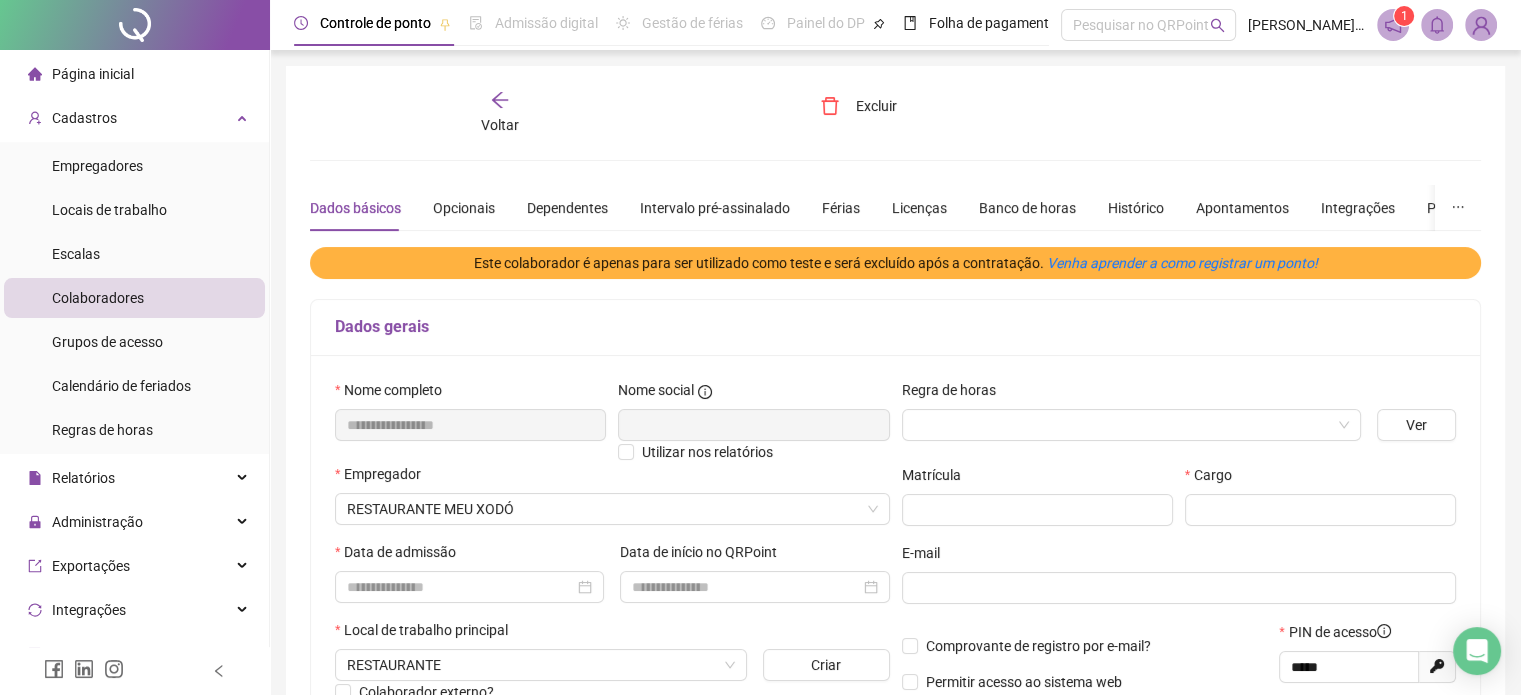 click 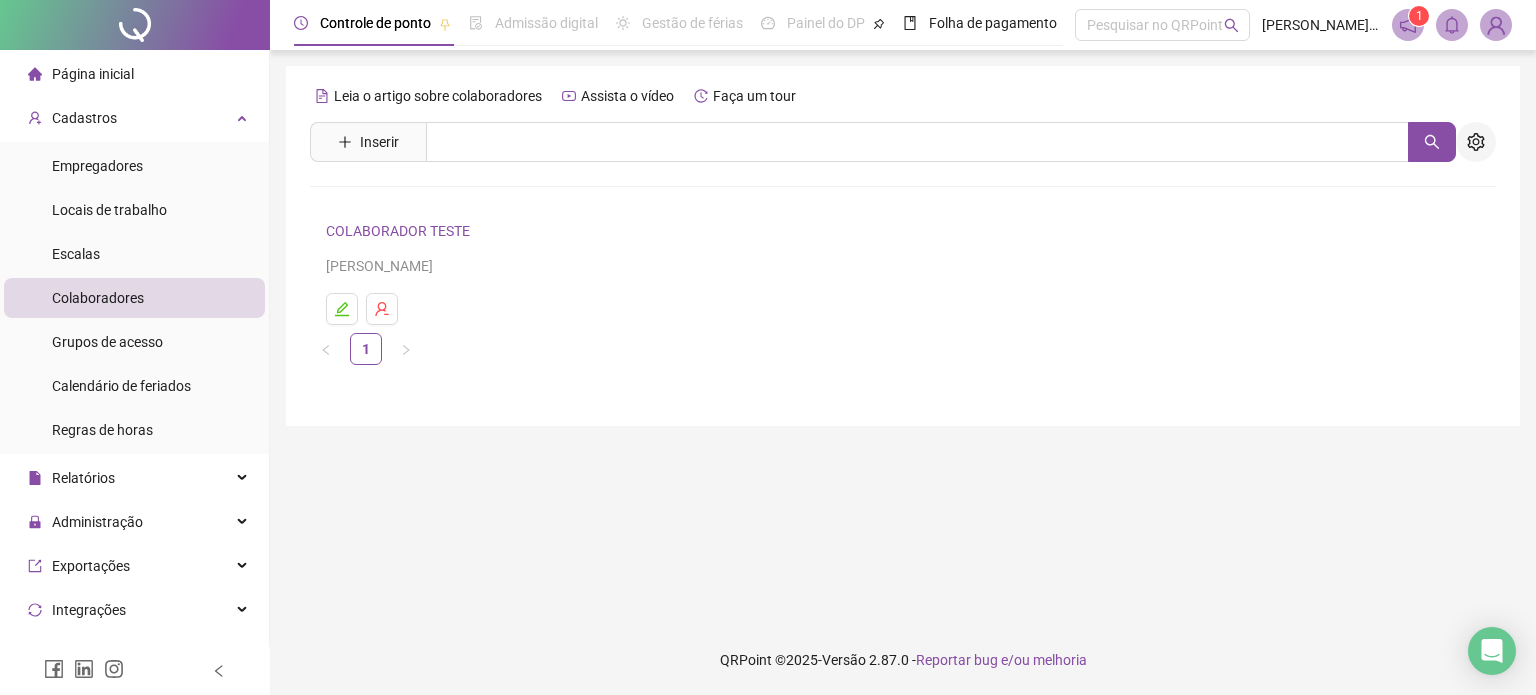 click 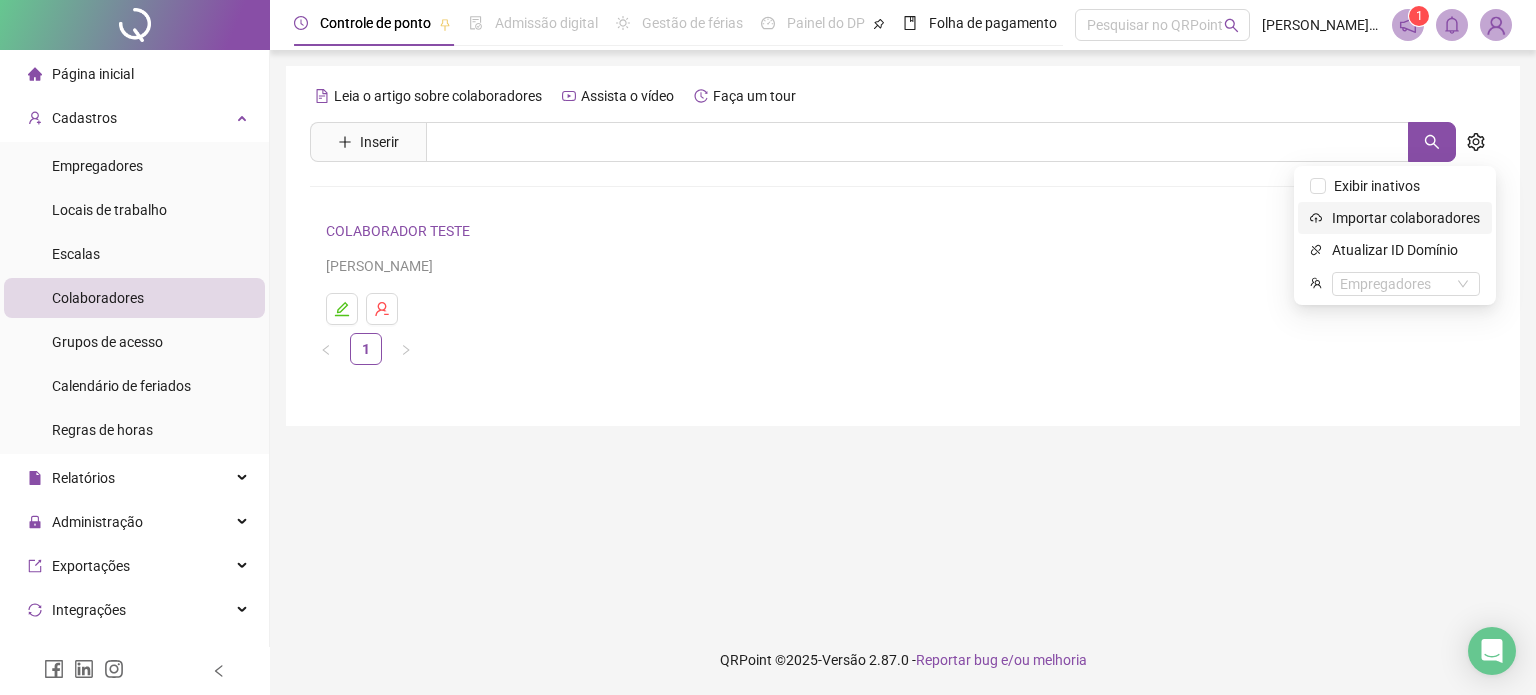 click on "Importar colaboradores" at bounding box center [1406, 218] 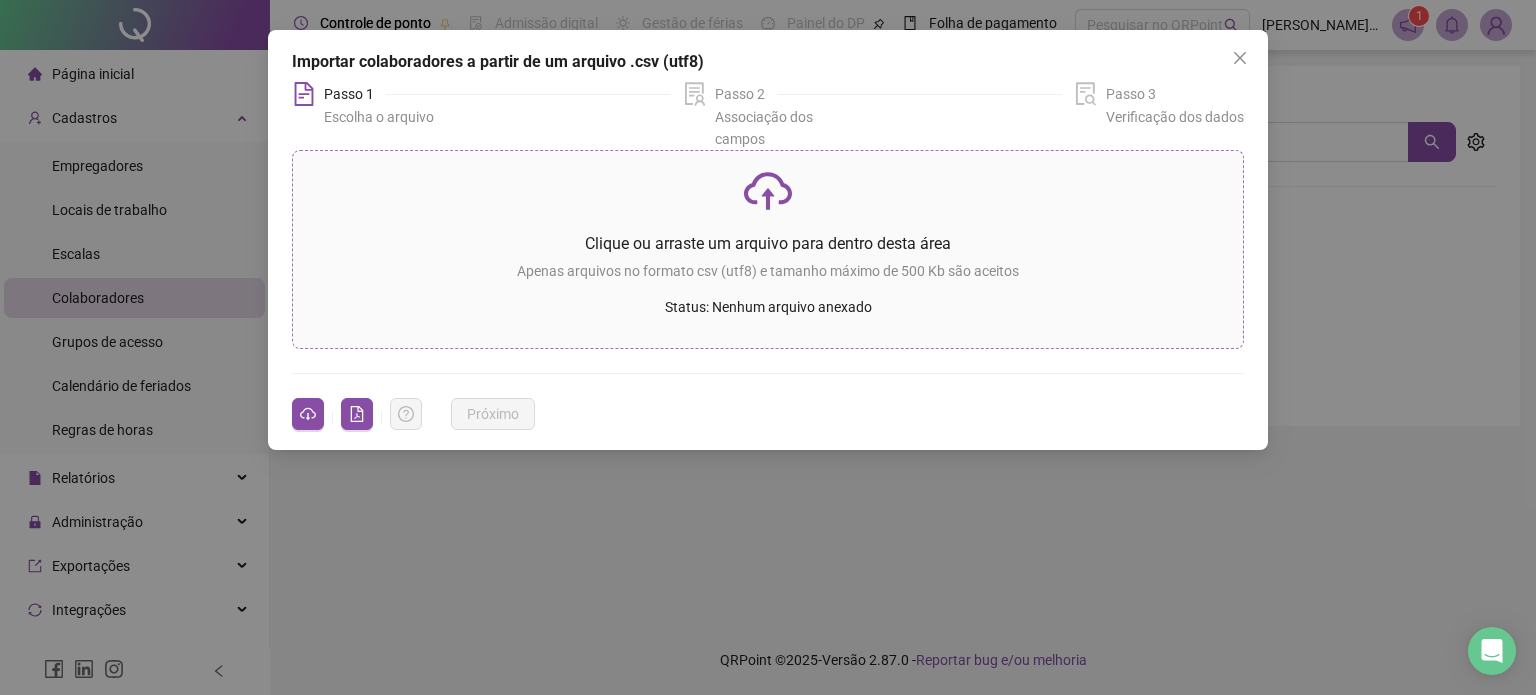 click on "Apenas arquivos no formato csv (utf8) e tamanho máximo de 500 Kb são aceitos" at bounding box center [768, 271] 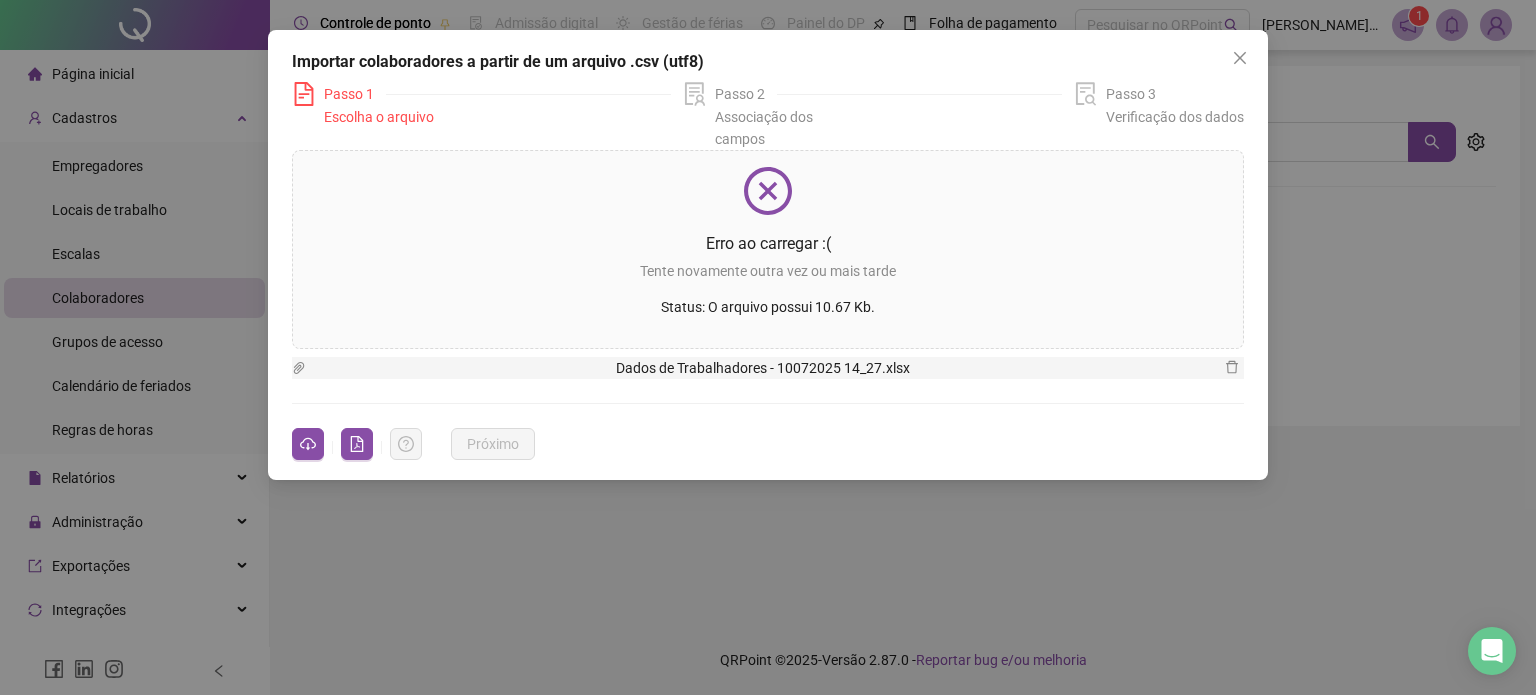 click on "Dados de Trabalhadores - 10072025 14_27.xlsx" at bounding box center (763, 368) 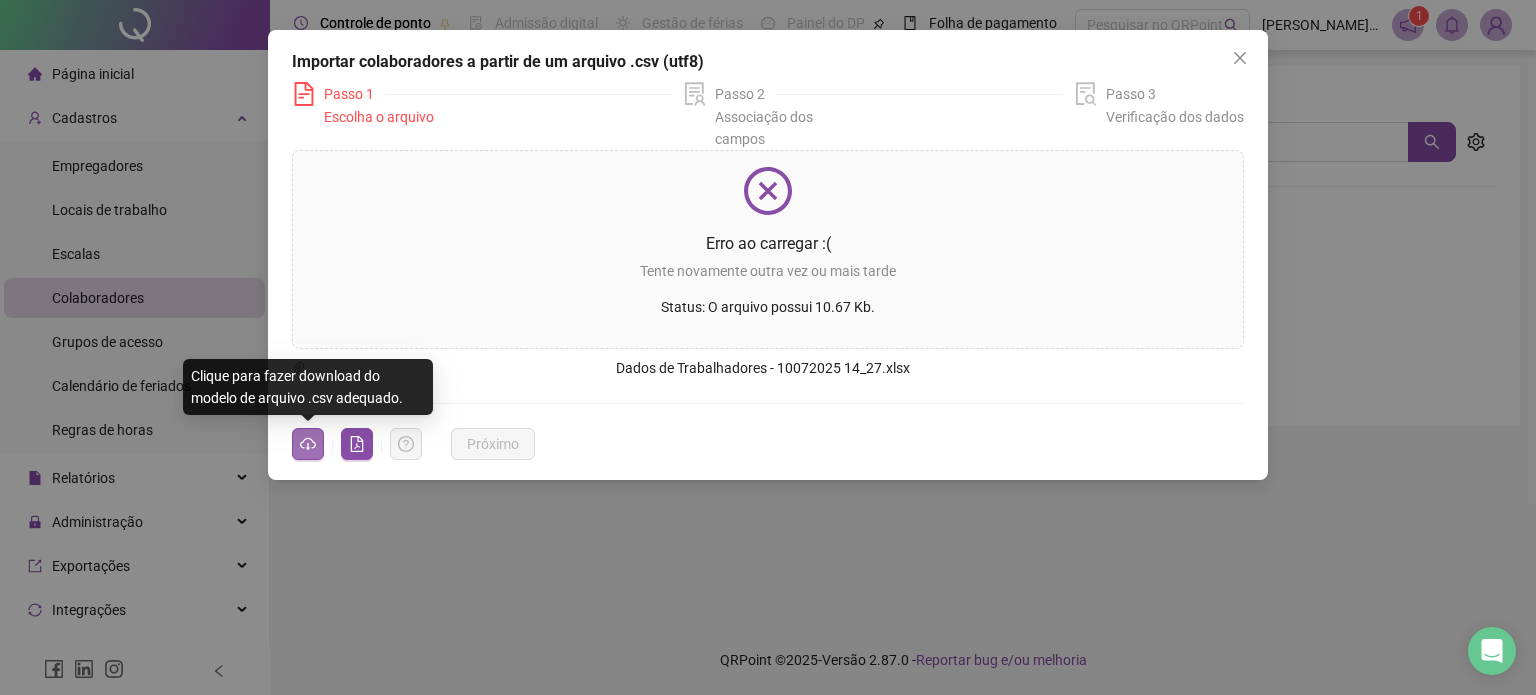 click at bounding box center (308, 444) 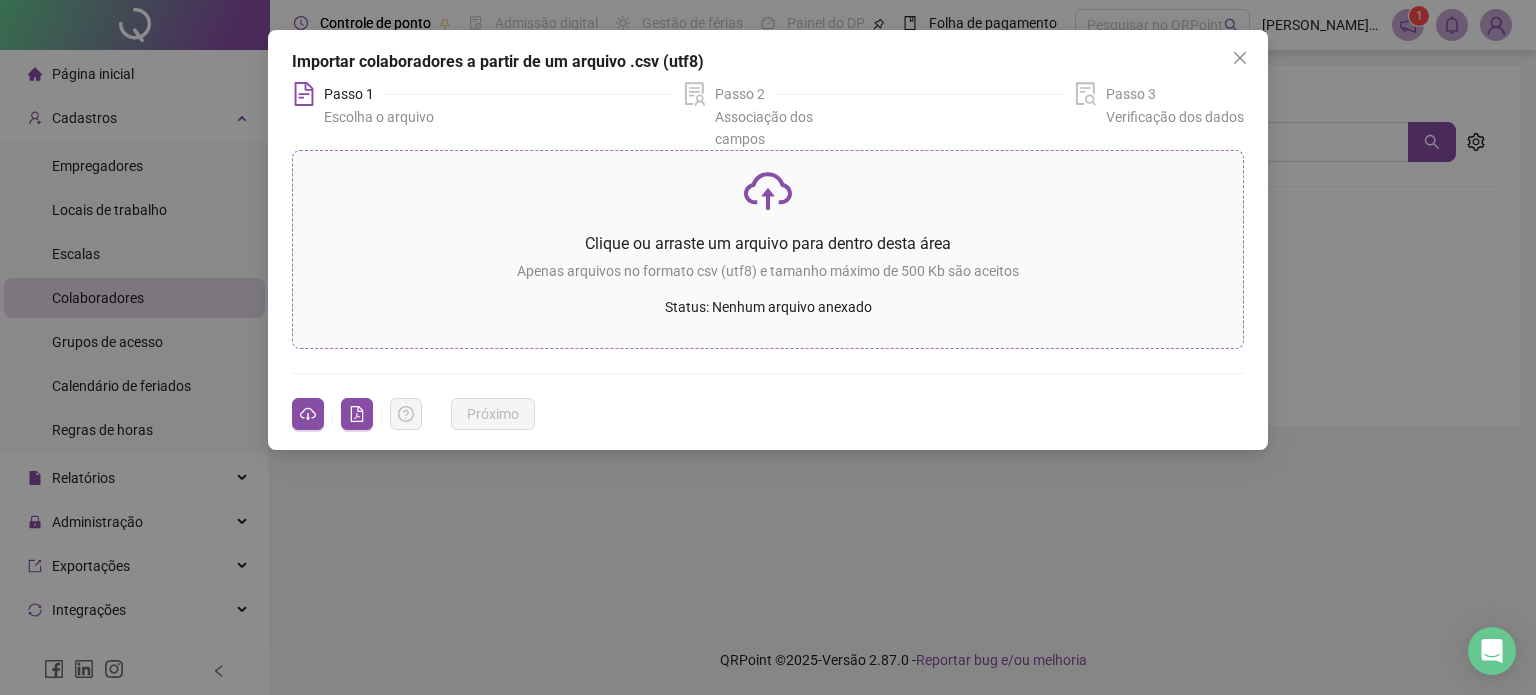 click on "Clique ou arraste um arquivo para dentro desta área" at bounding box center (768, 243) 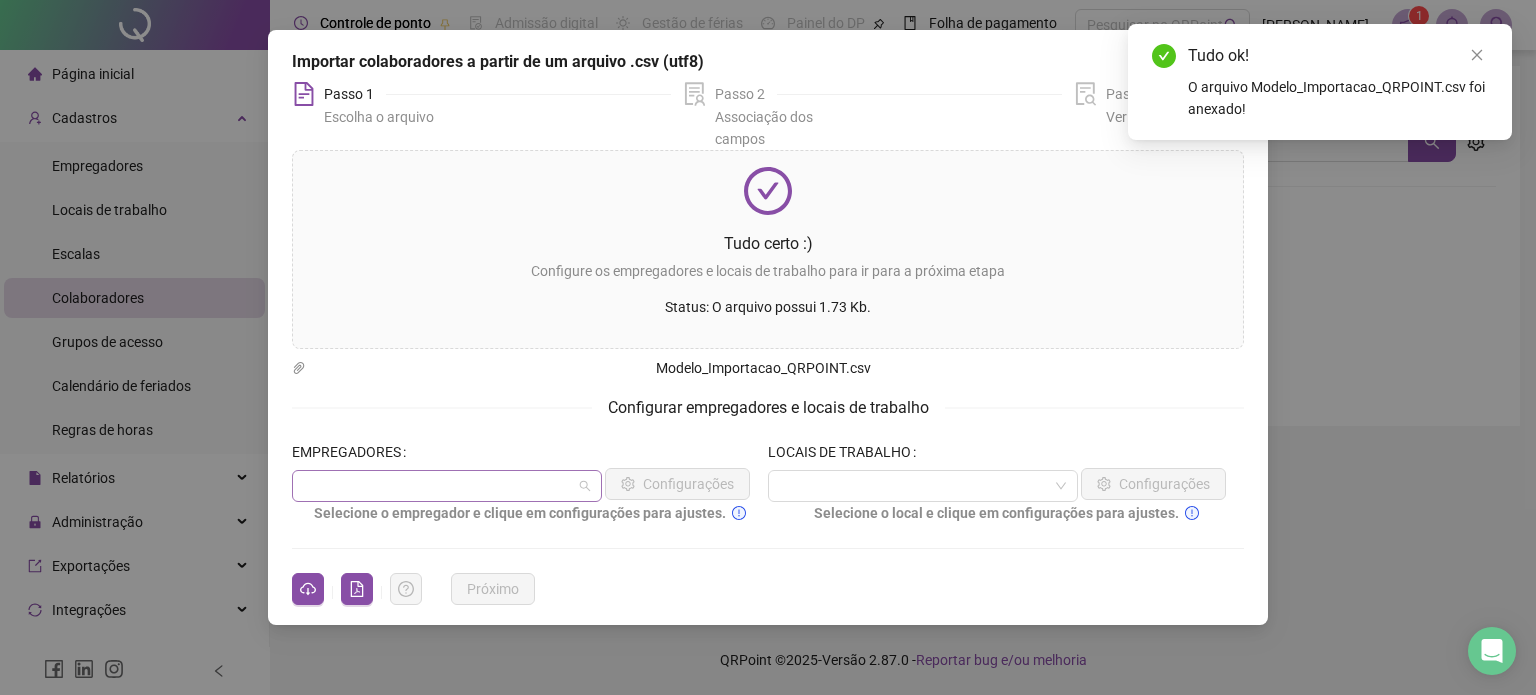 click at bounding box center [441, 486] 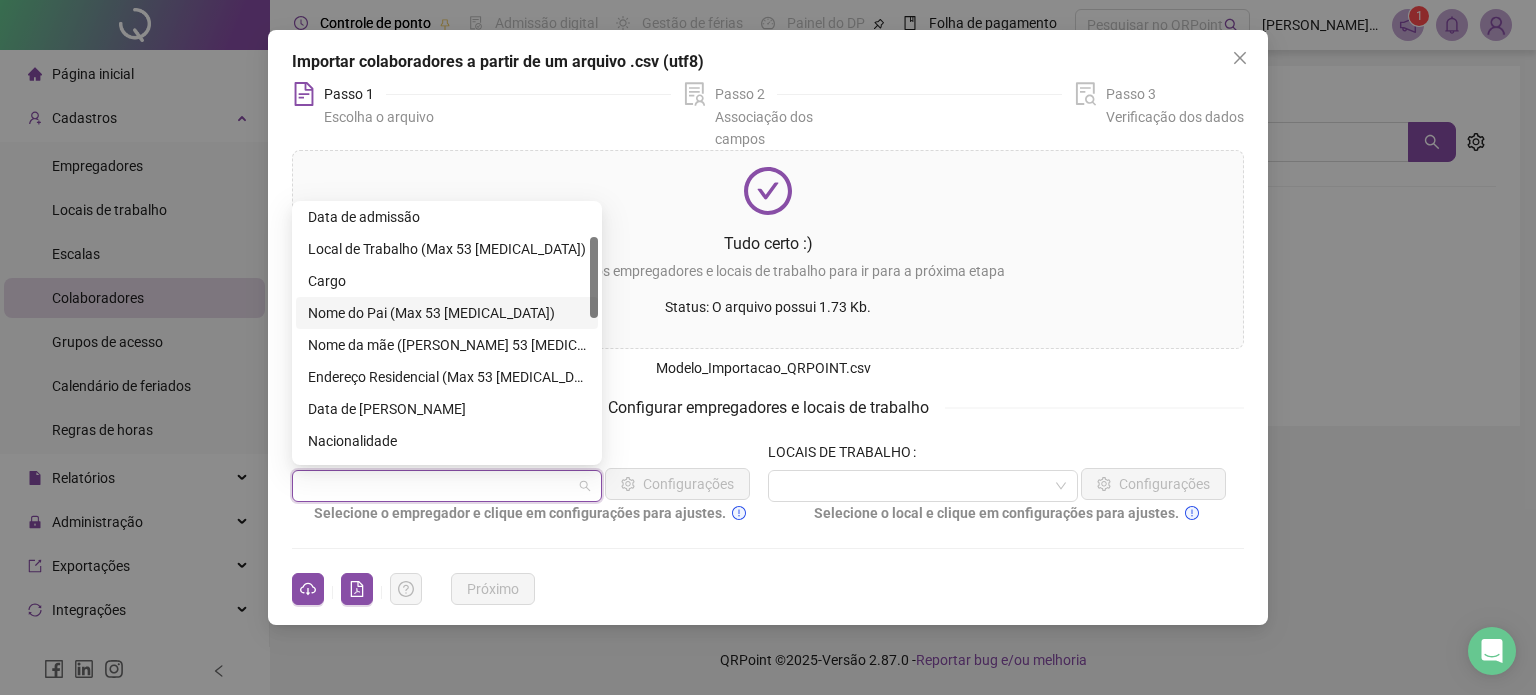 scroll, scrollTop: 0, scrollLeft: 0, axis: both 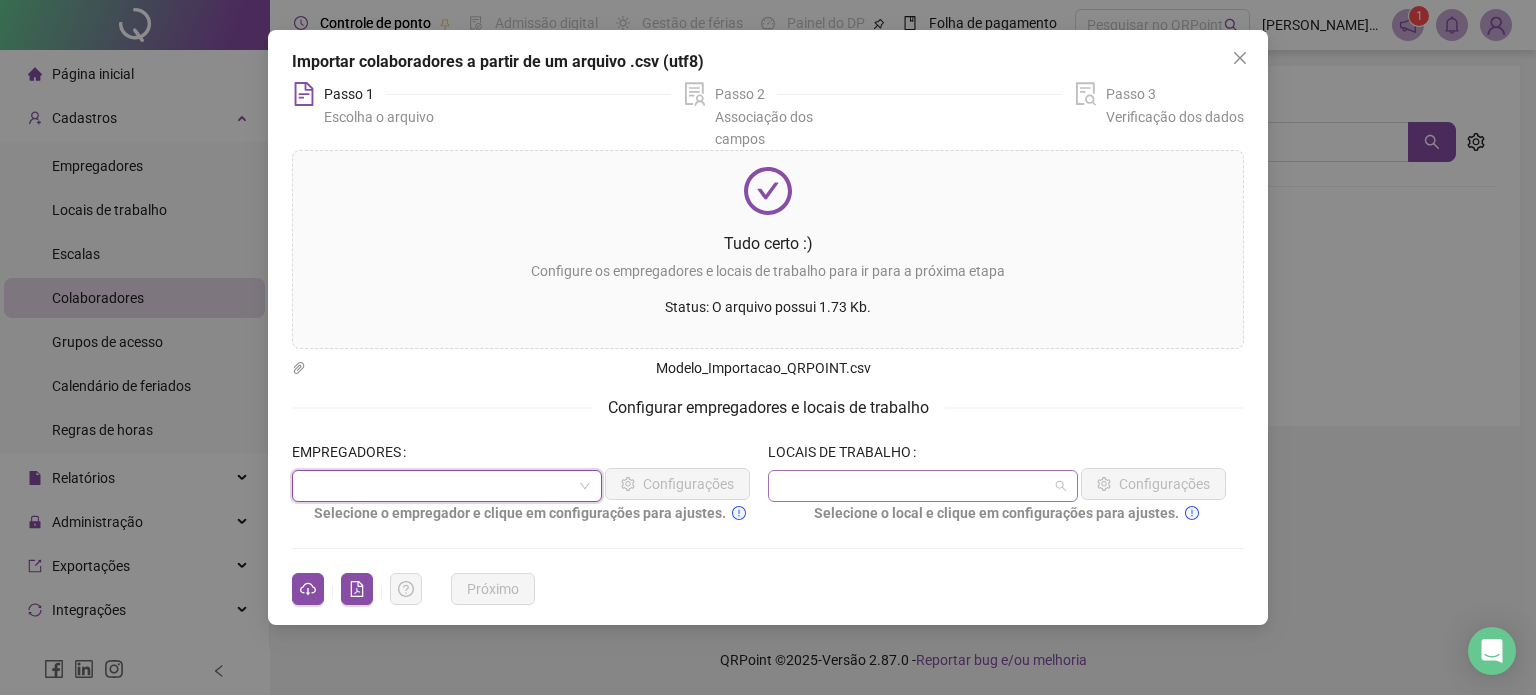 click at bounding box center (917, 486) 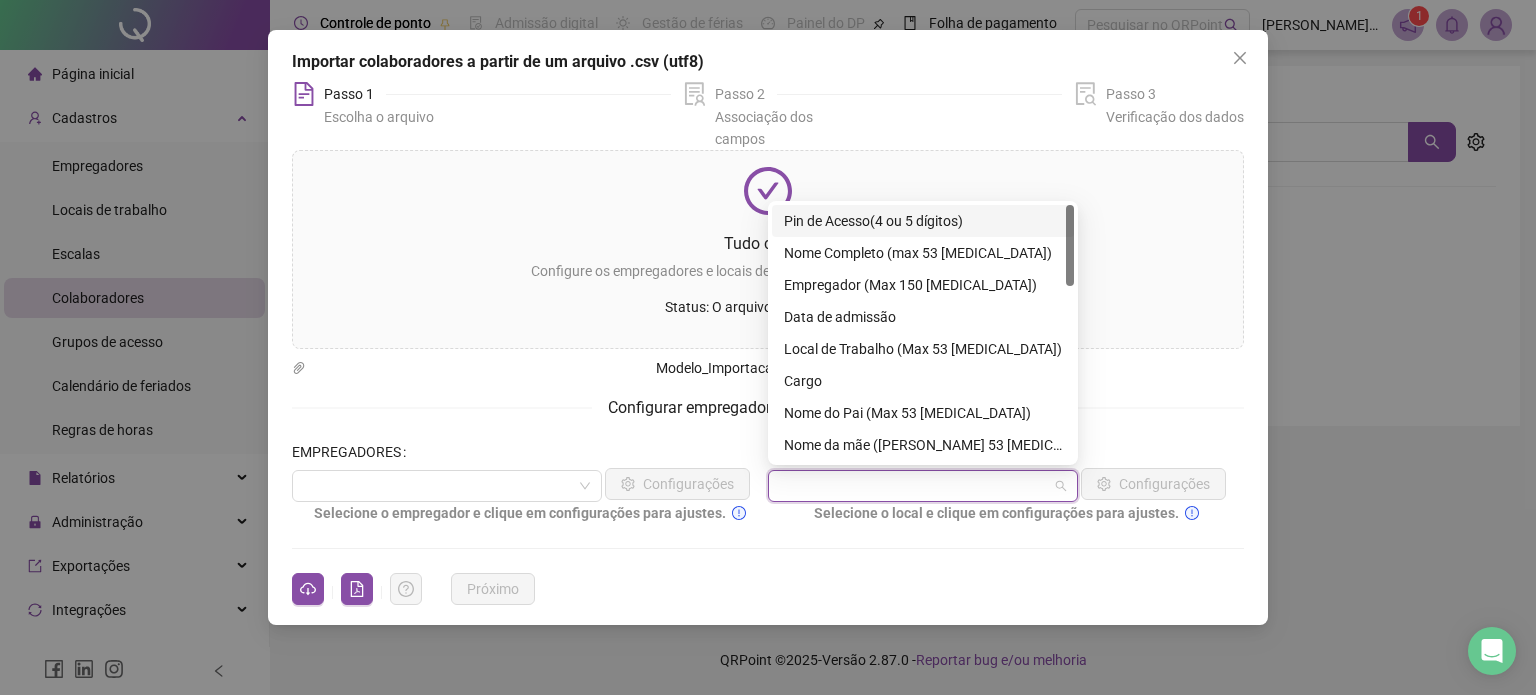 click on "EMPREGADORES   Configurações Selecione o empregador e clique em configurações para ajustes." at bounding box center (530, 480) 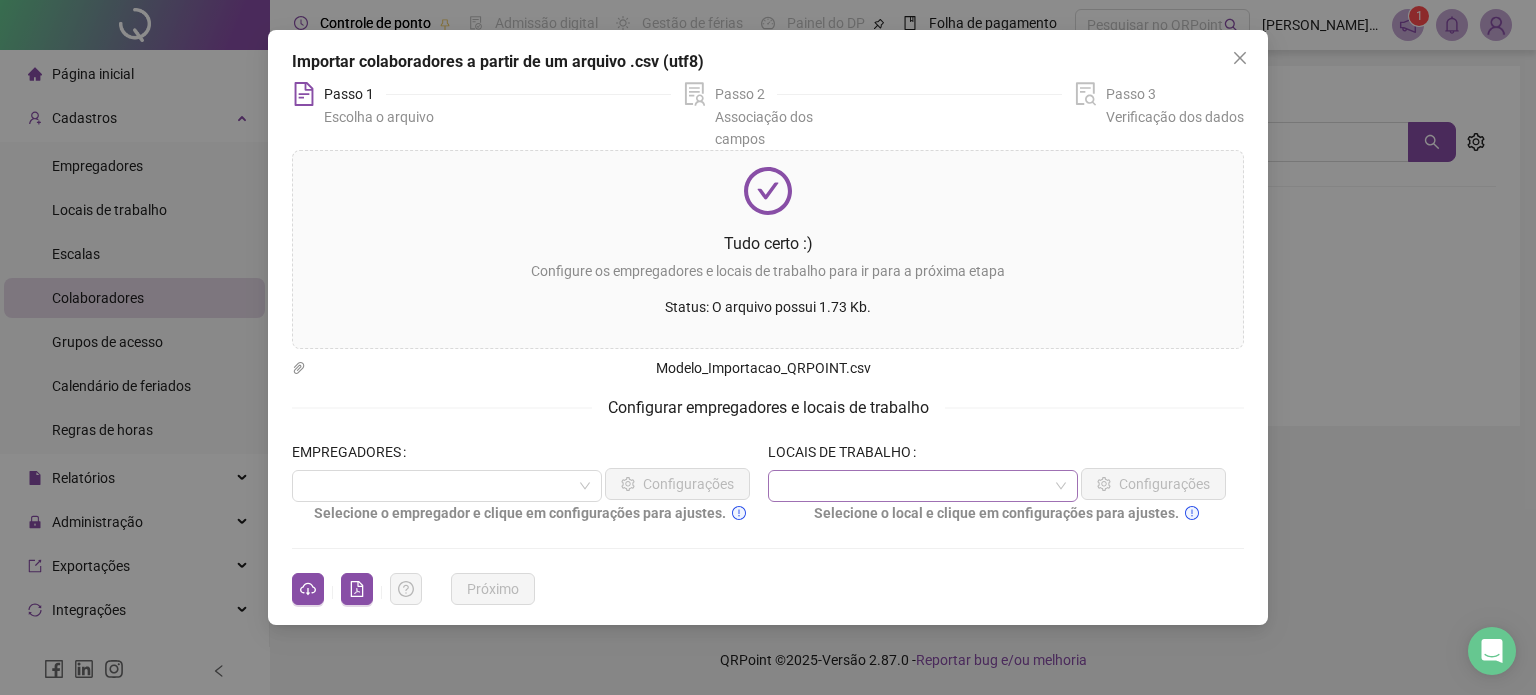 click at bounding box center [917, 486] 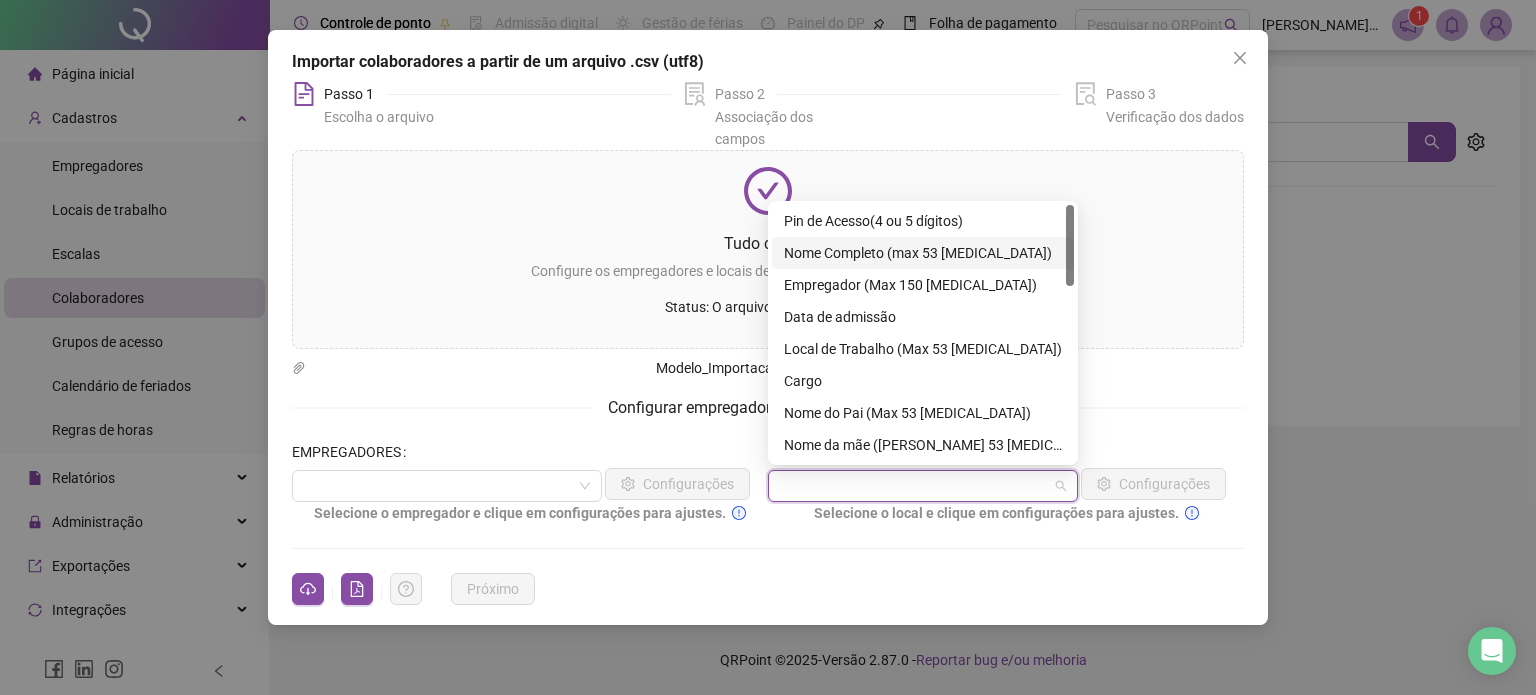 click on "Nome Completo (max 53 [MEDICAL_DATA])" at bounding box center (923, 253) 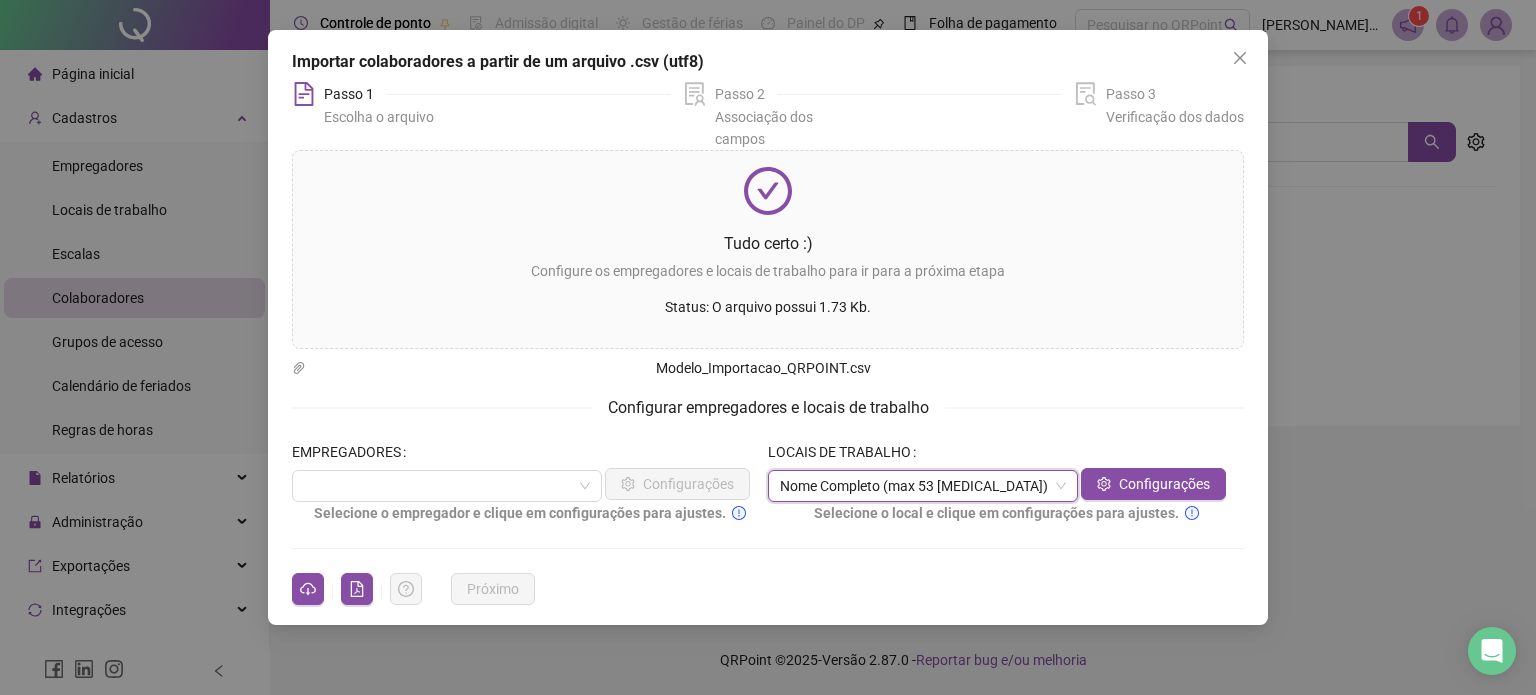 click on "LOCAIS DE TRABALHO Nome Completo (max 53 [MEDICAL_DATA]) Nome Completo (max 53 [MEDICAL_DATA])   Configurações Selecione o local e clique em configurações para ajustes." at bounding box center (1006, 480) 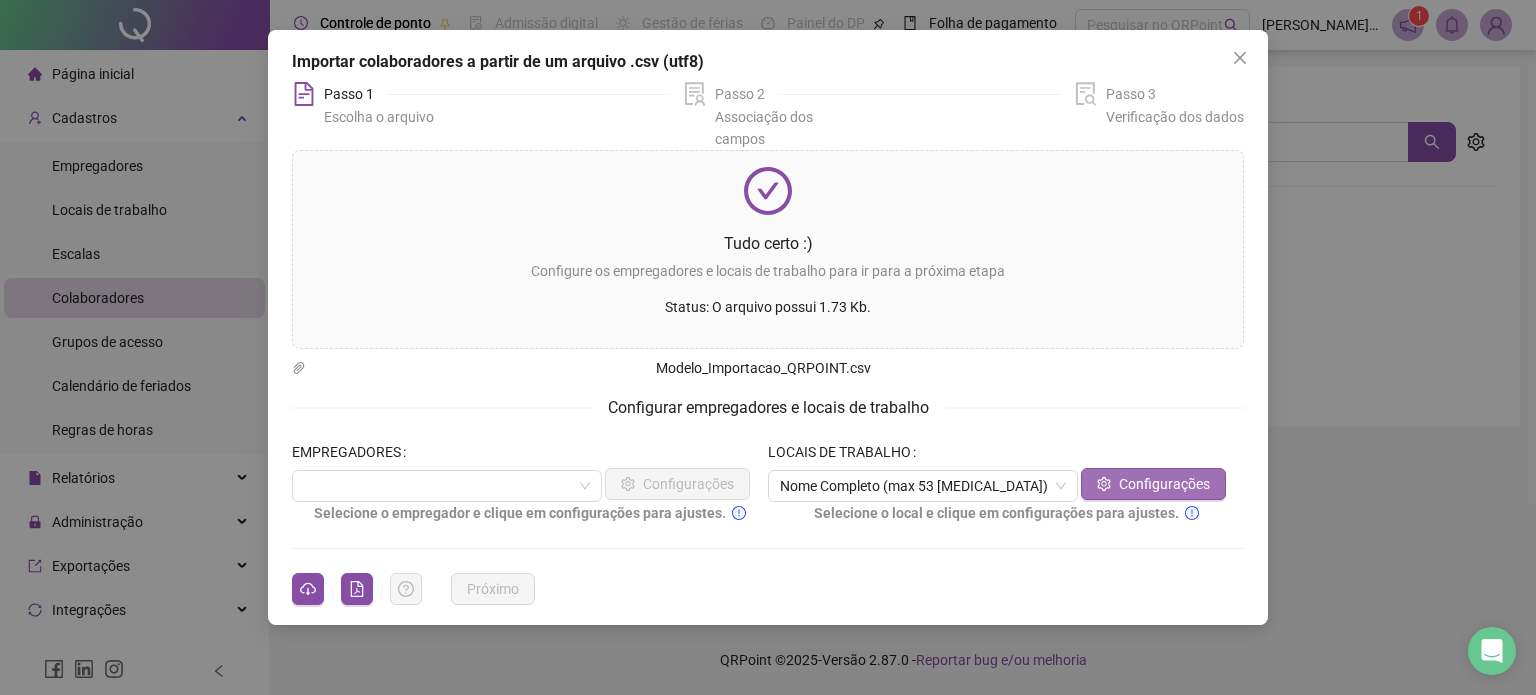 click on "Configurações" at bounding box center (1164, 484) 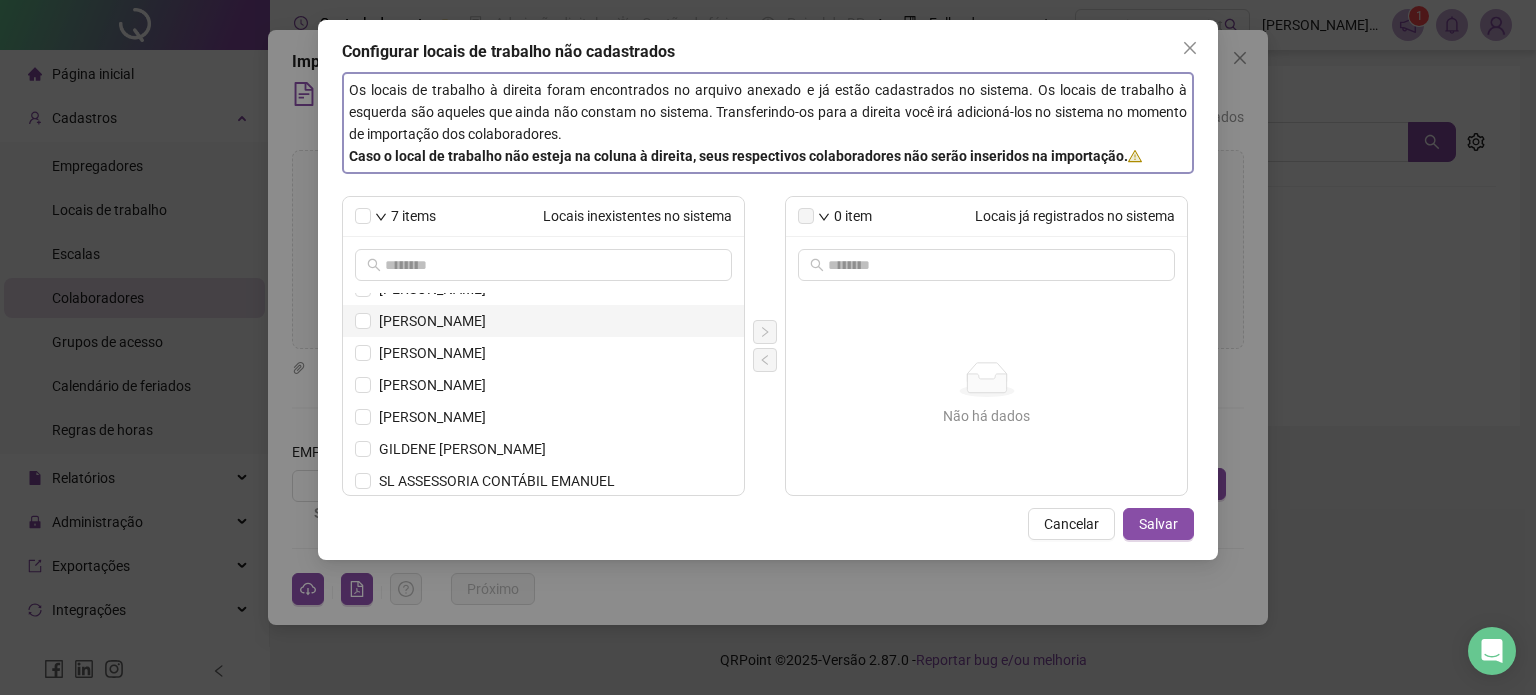 scroll, scrollTop: 0, scrollLeft: 0, axis: both 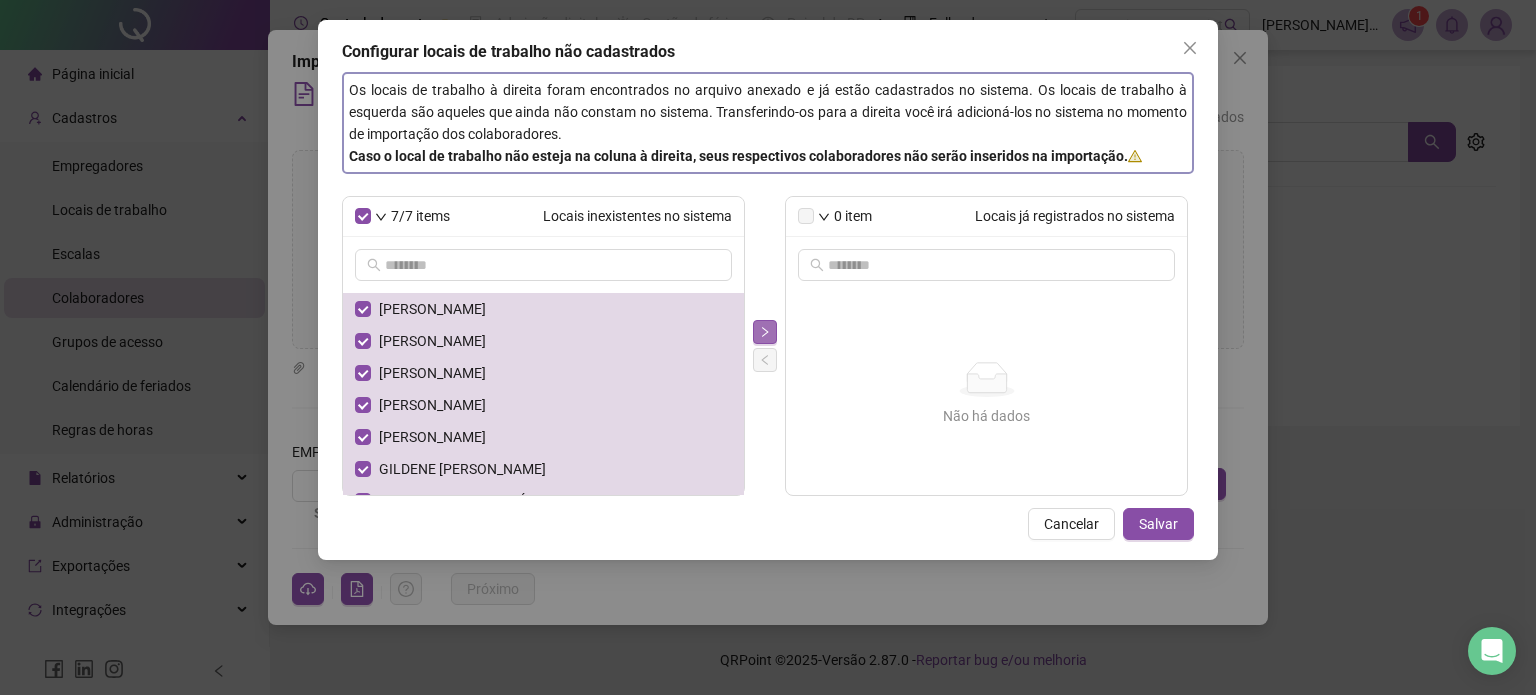 click at bounding box center [765, 332] 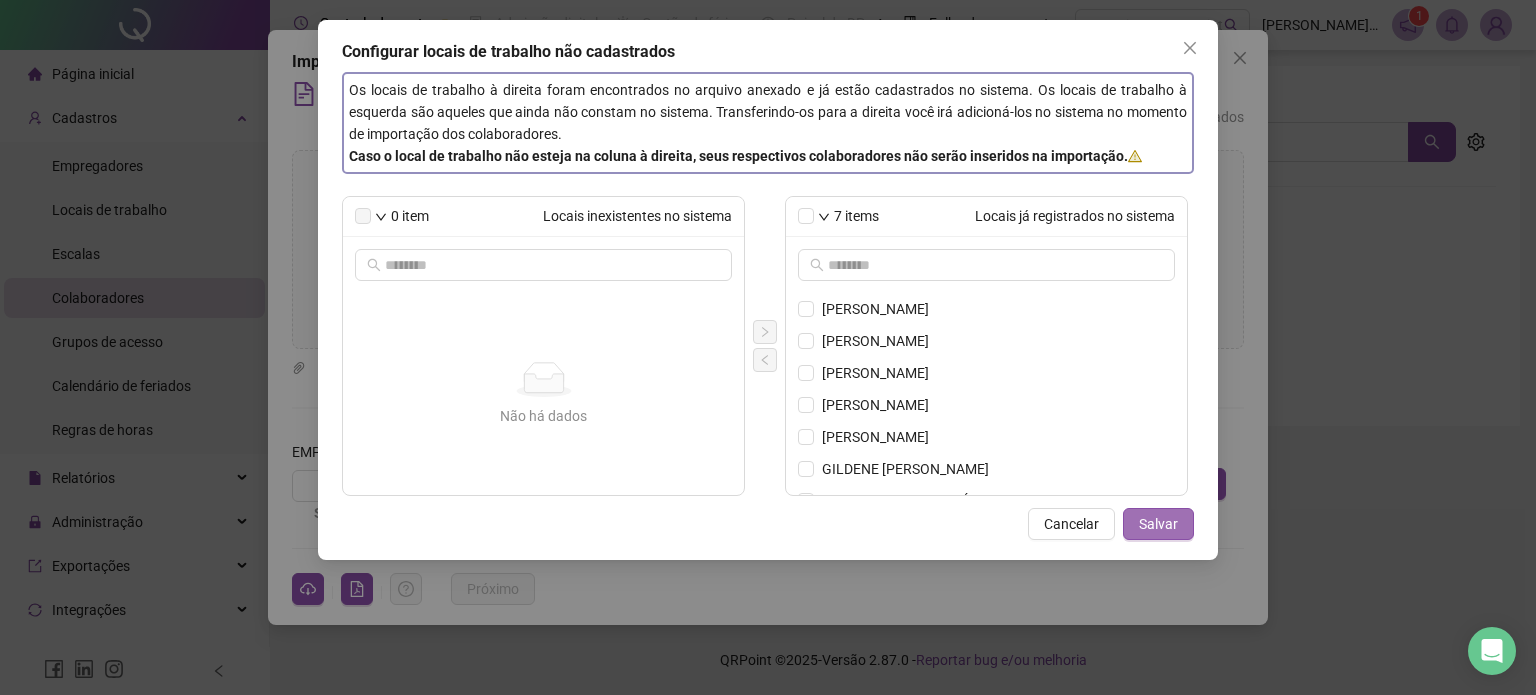 click on "Salvar" at bounding box center [1158, 524] 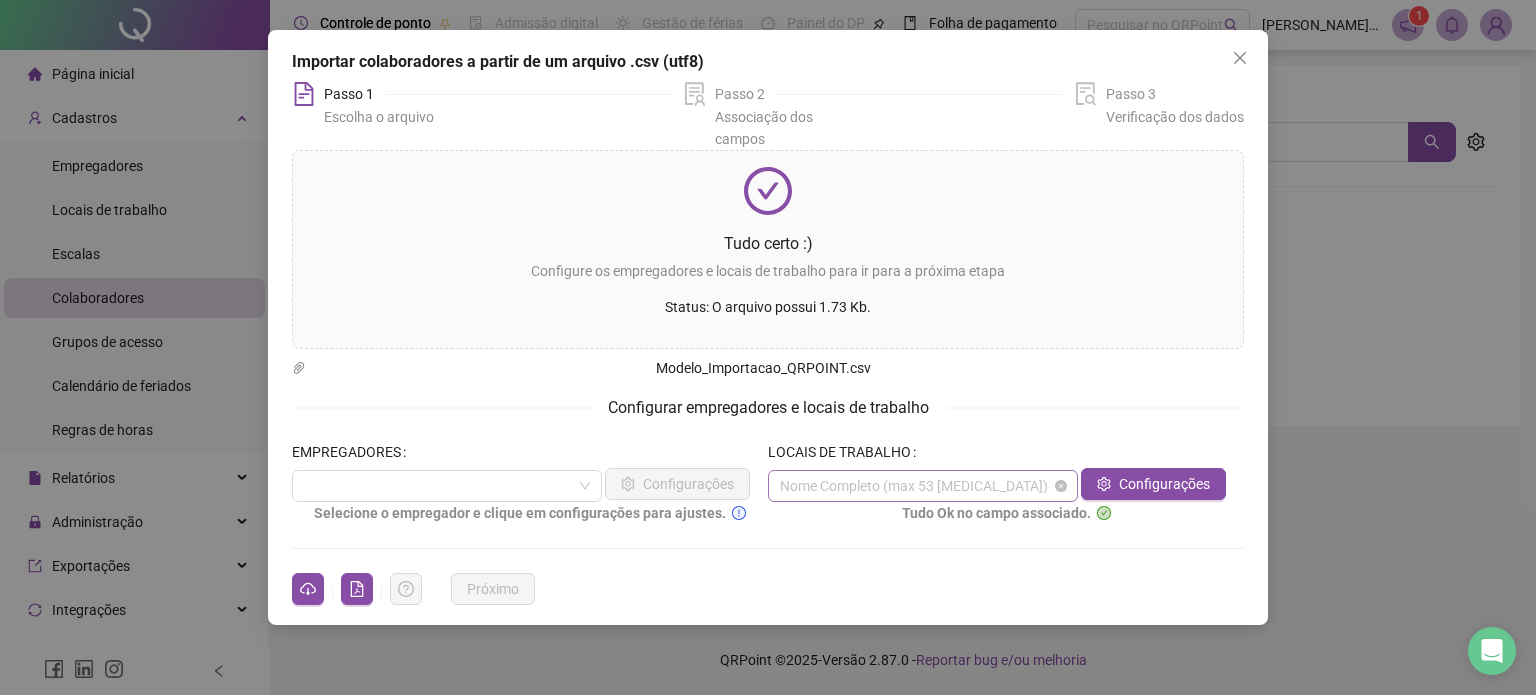 click on "Nome Completo (max 53 [MEDICAL_DATA])" at bounding box center (923, 486) 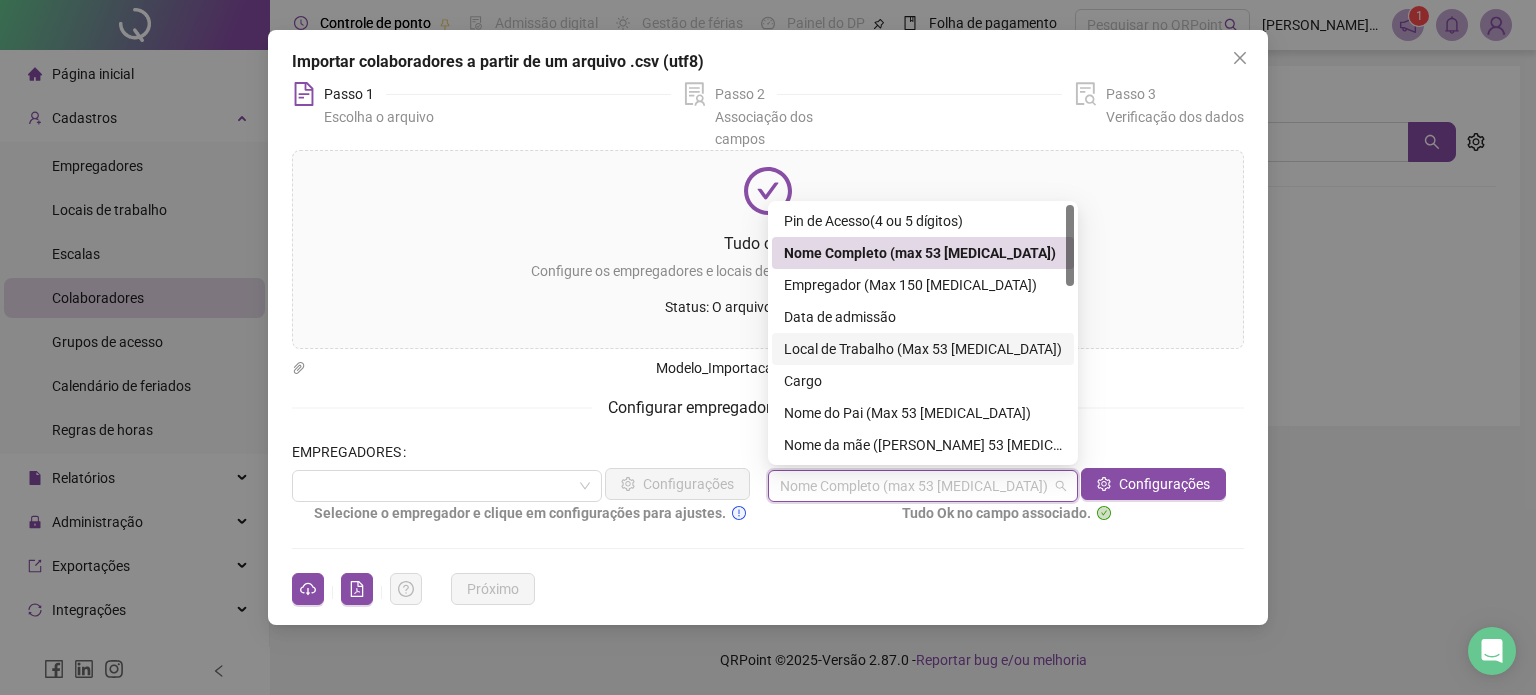 click on "Local de Trabalho (Max 53 [MEDICAL_DATA])" at bounding box center [923, 349] 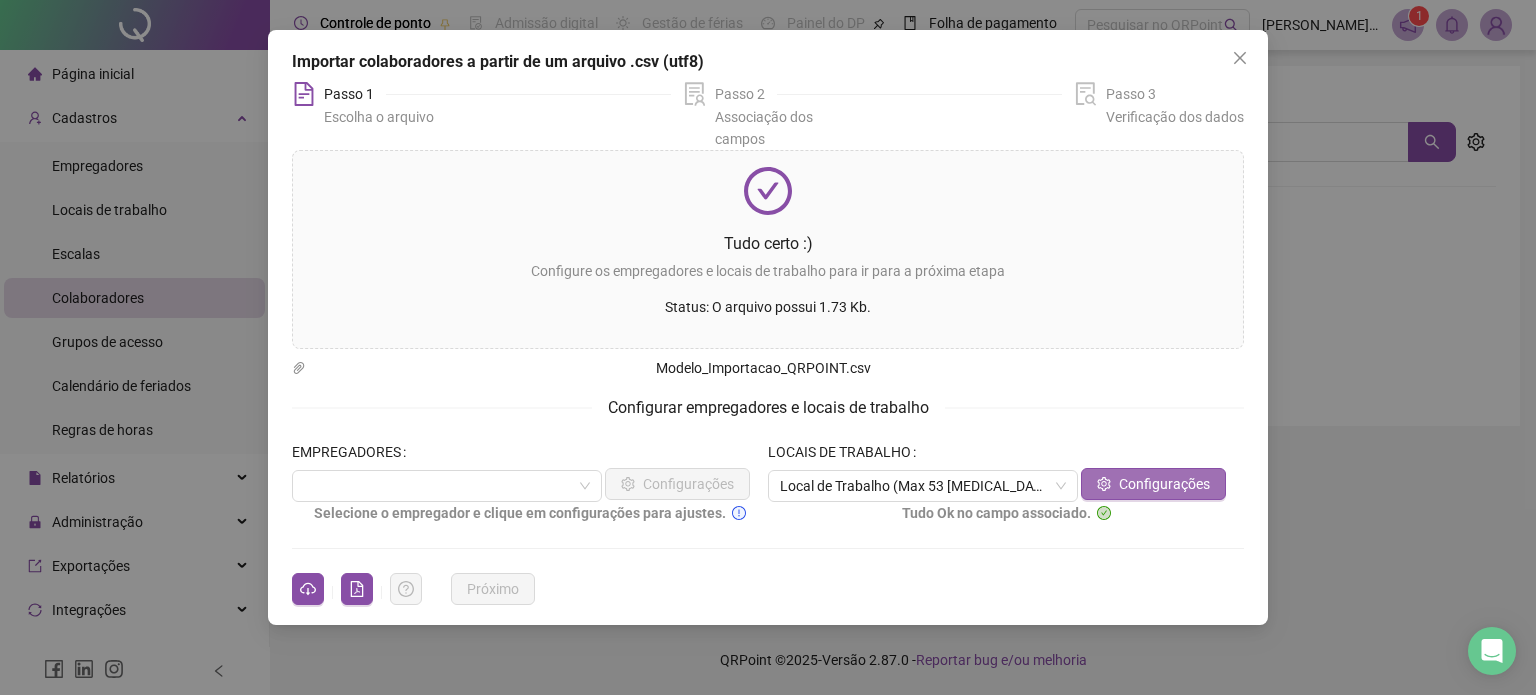 click on "Configurações" at bounding box center (1164, 484) 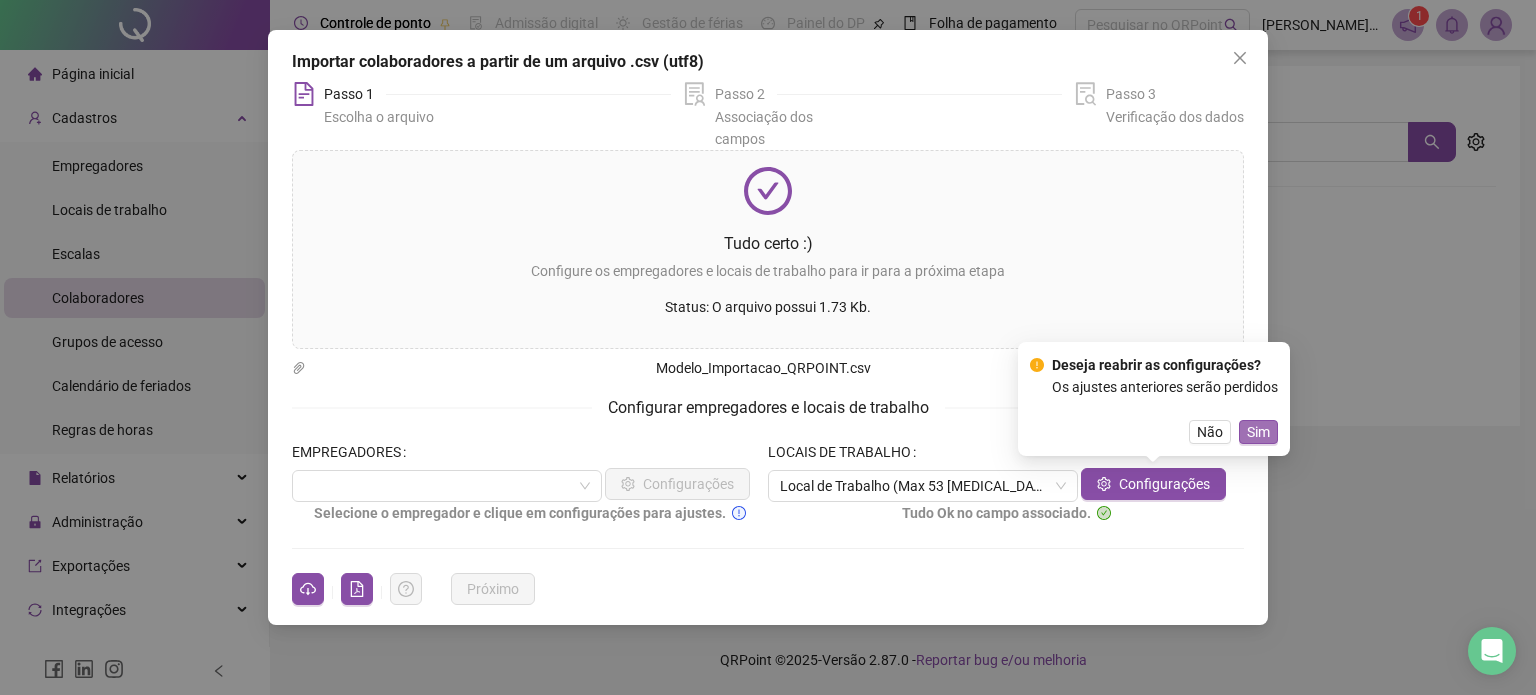 click on "Sim" at bounding box center (1258, 432) 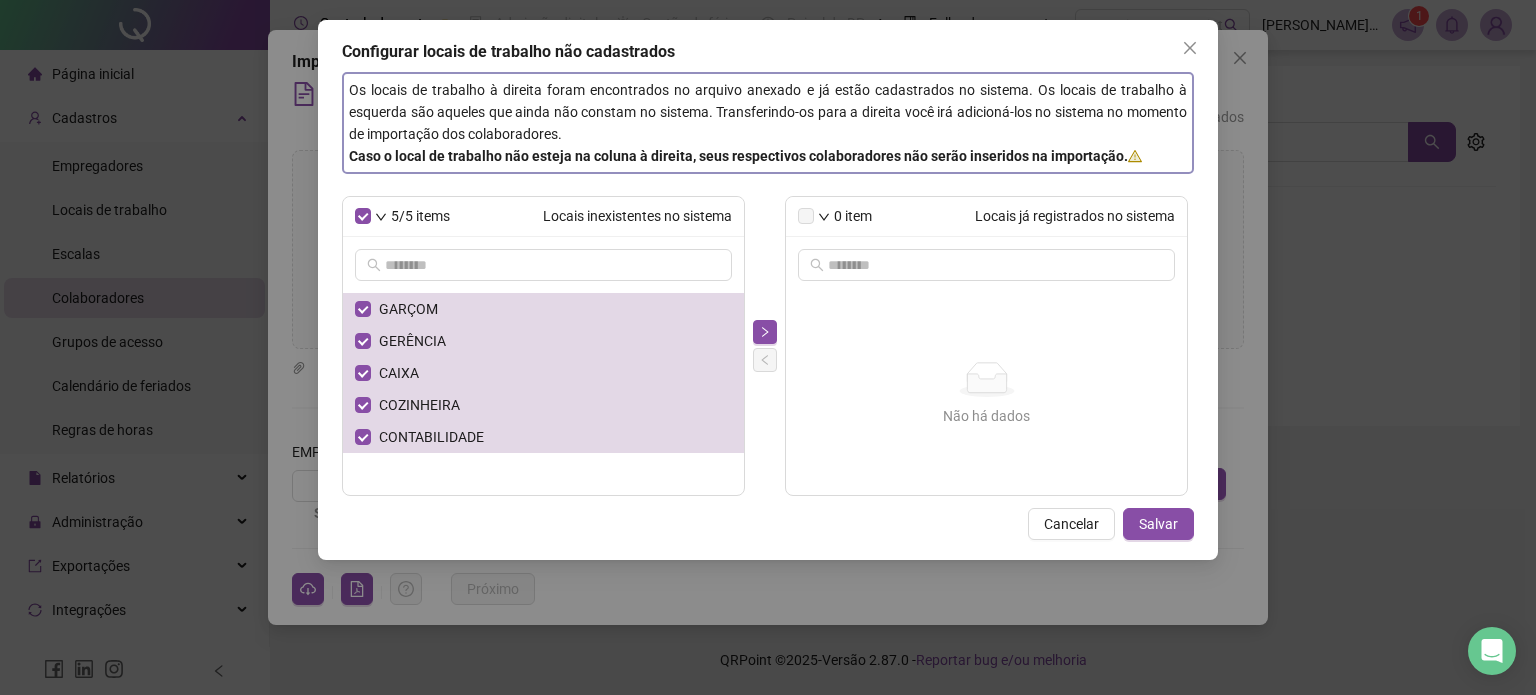drag, startPoint x: 764, startPoint y: 327, endPoint x: 782, endPoint y: 335, distance: 19.697716 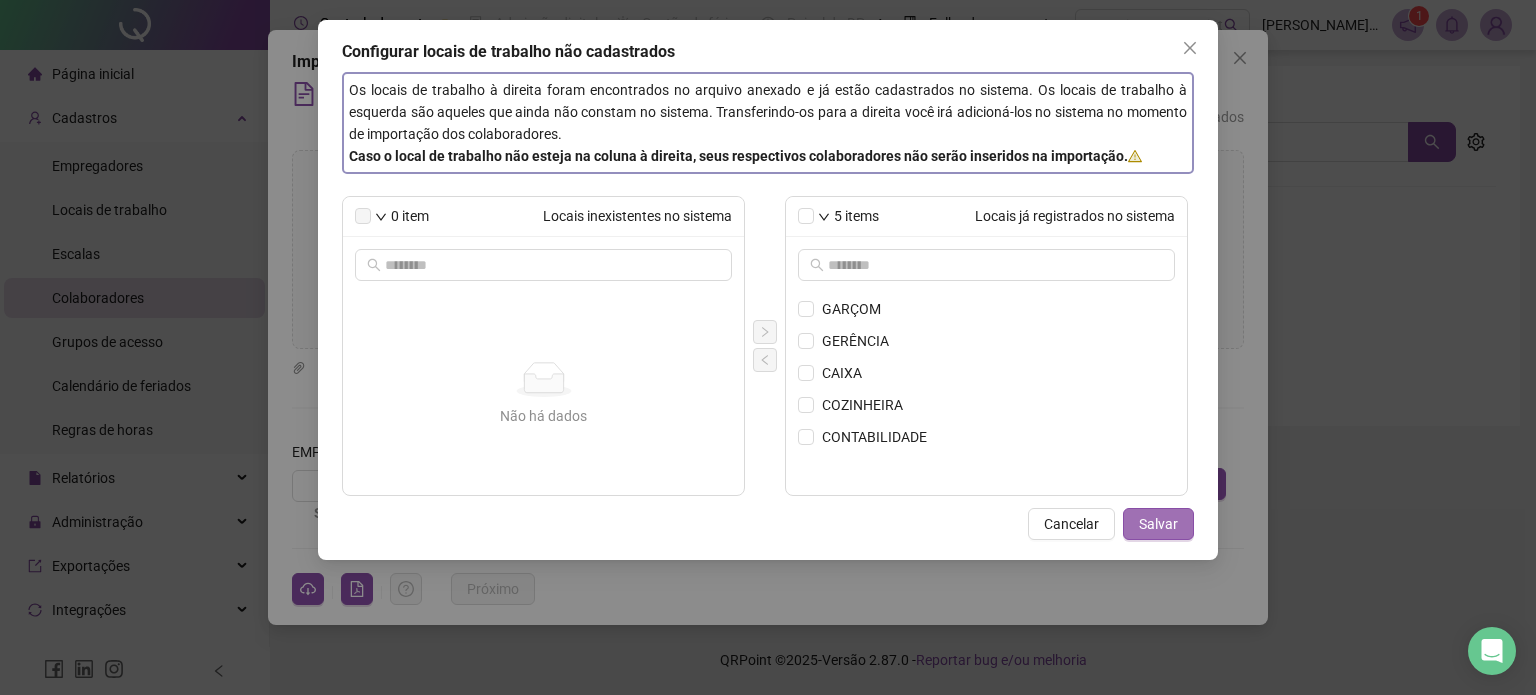 click on "Salvar" at bounding box center [1158, 524] 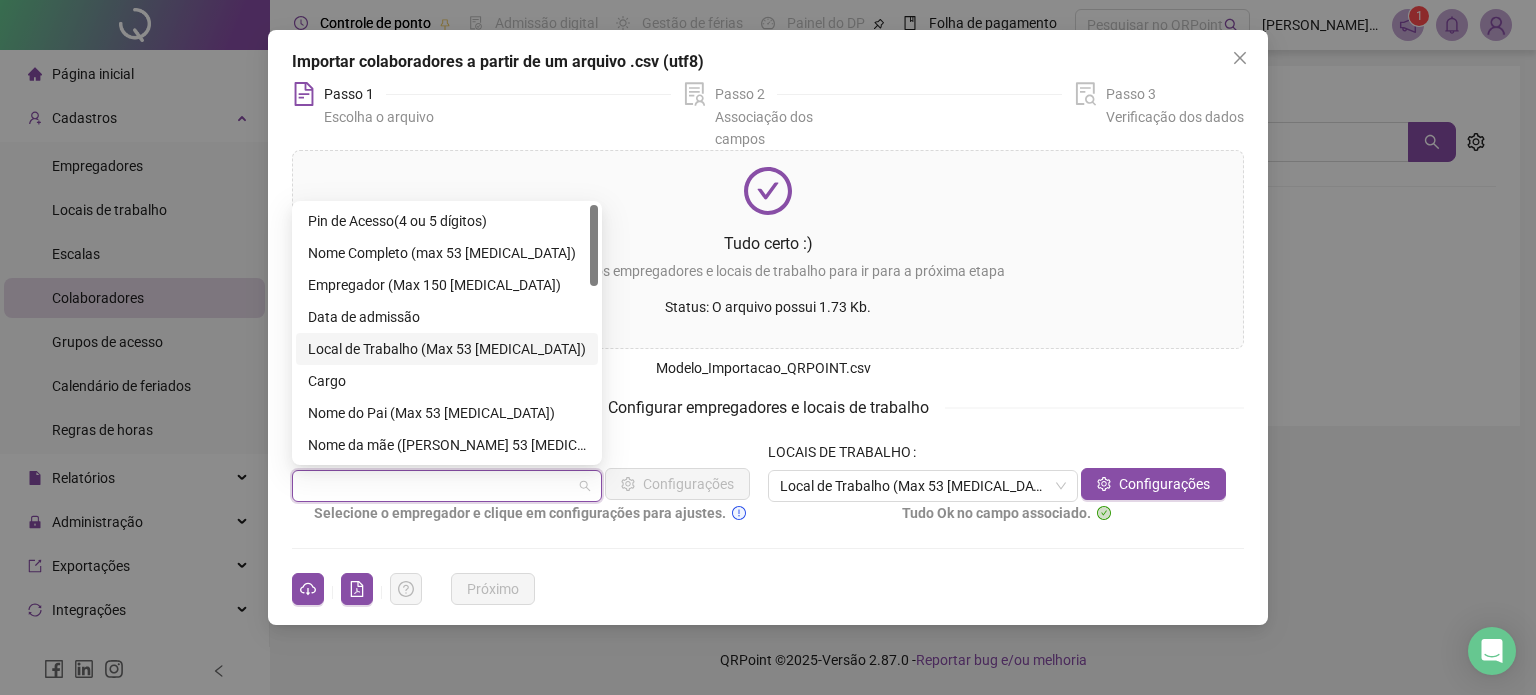 click at bounding box center (441, 486) 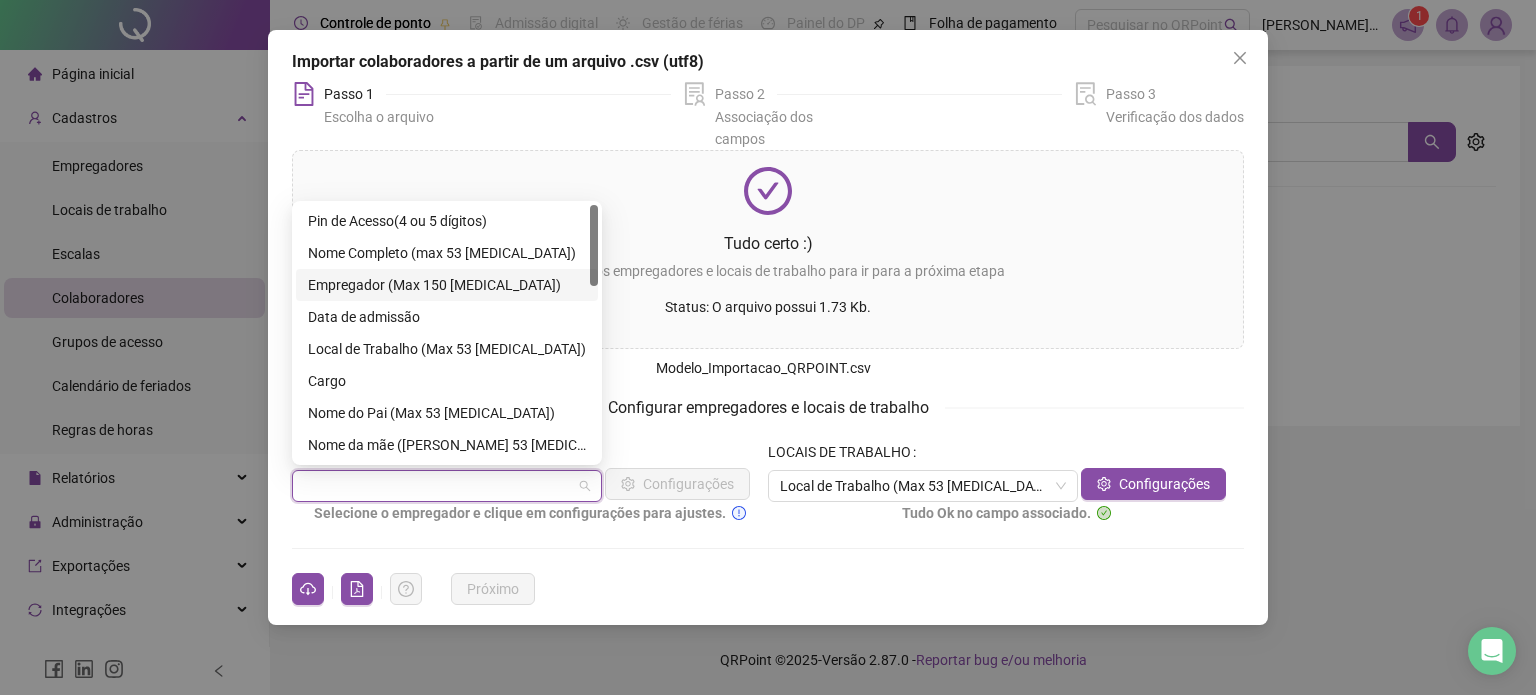 click on "Empregador (Max 150 [MEDICAL_DATA])" at bounding box center (447, 285) 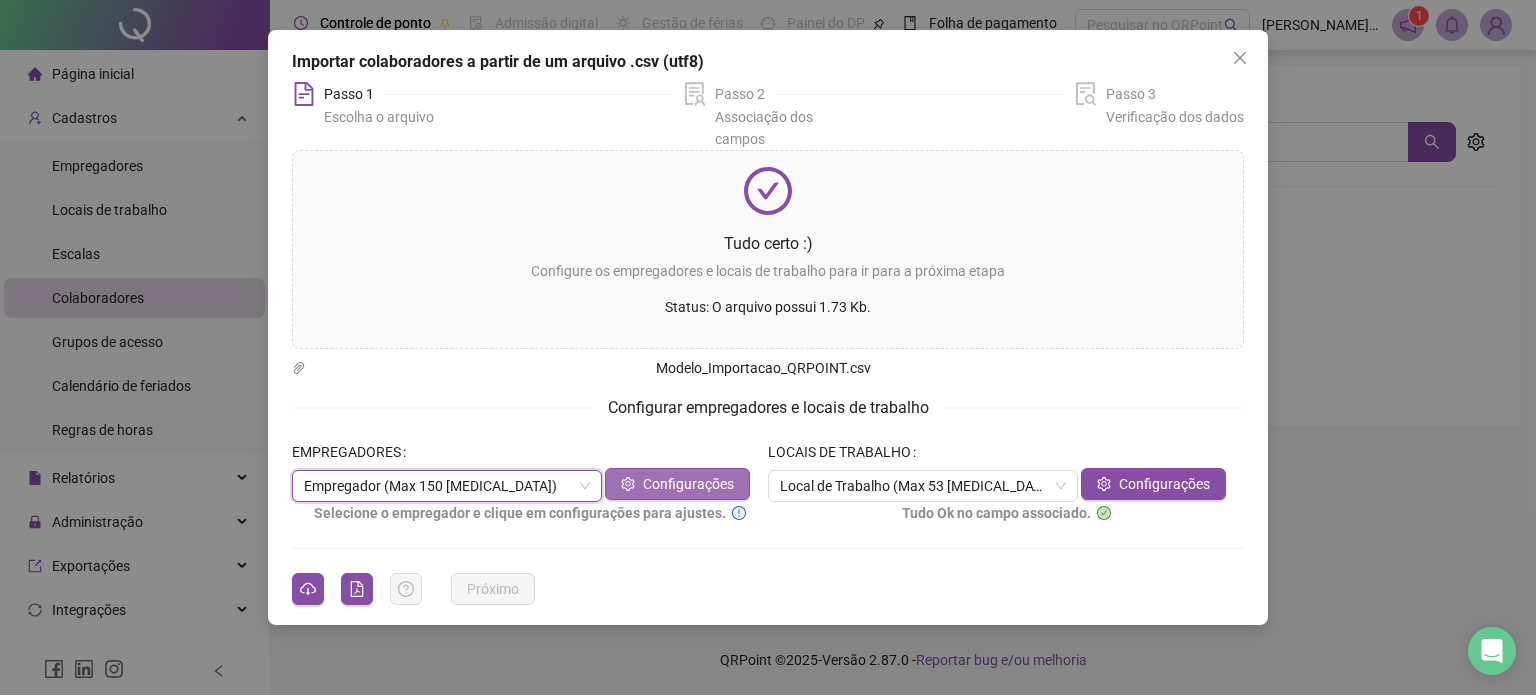 click on "Configurações" at bounding box center (688, 484) 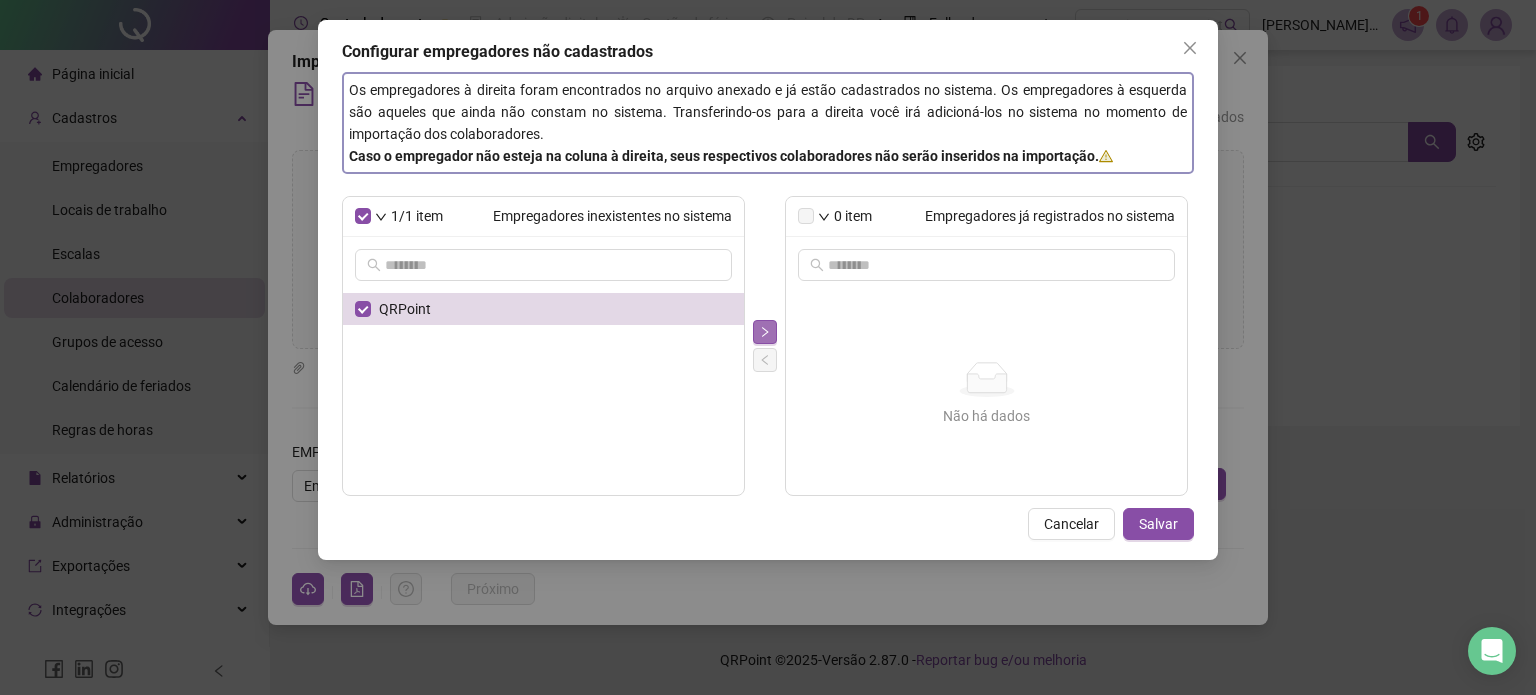 click at bounding box center (765, 332) 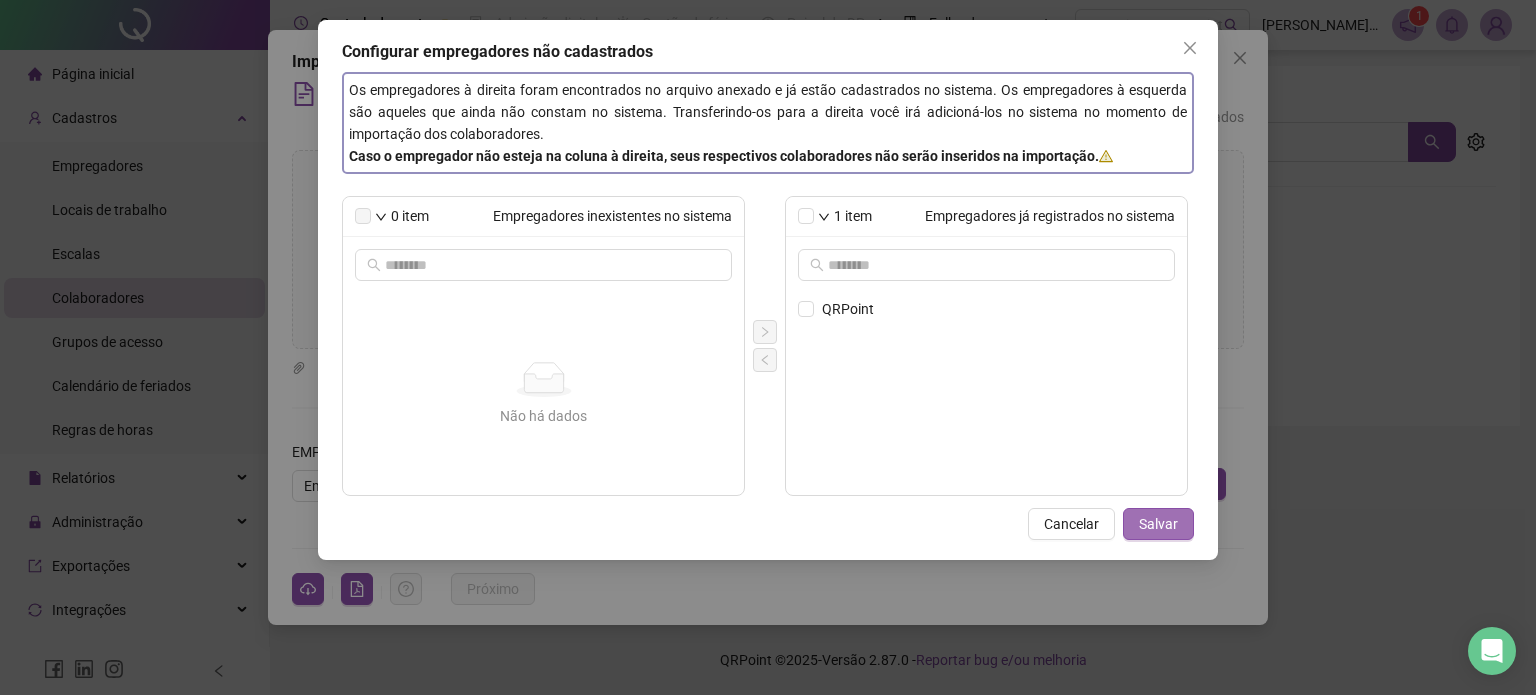 click on "Salvar" at bounding box center (1158, 524) 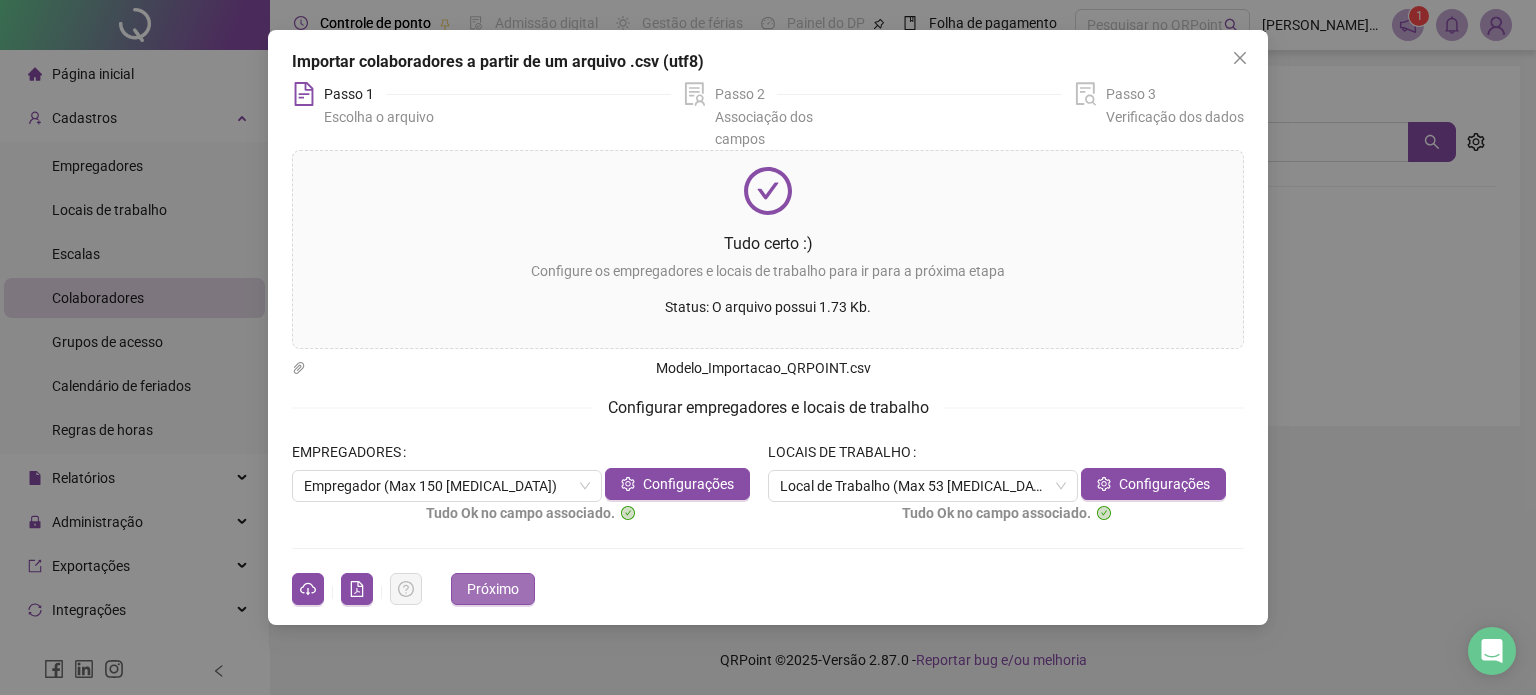 click on "Próximo" at bounding box center (493, 589) 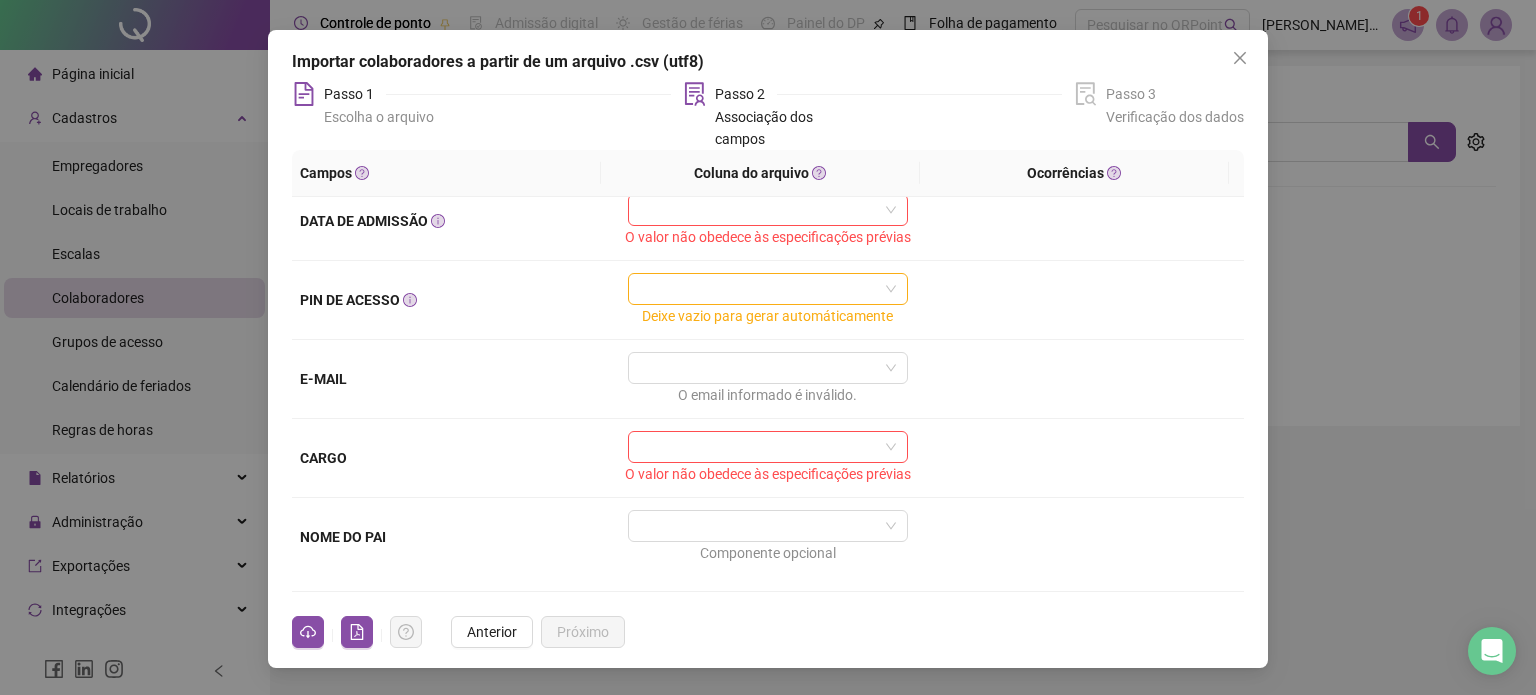 scroll, scrollTop: 0, scrollLeft: 0, axis: both 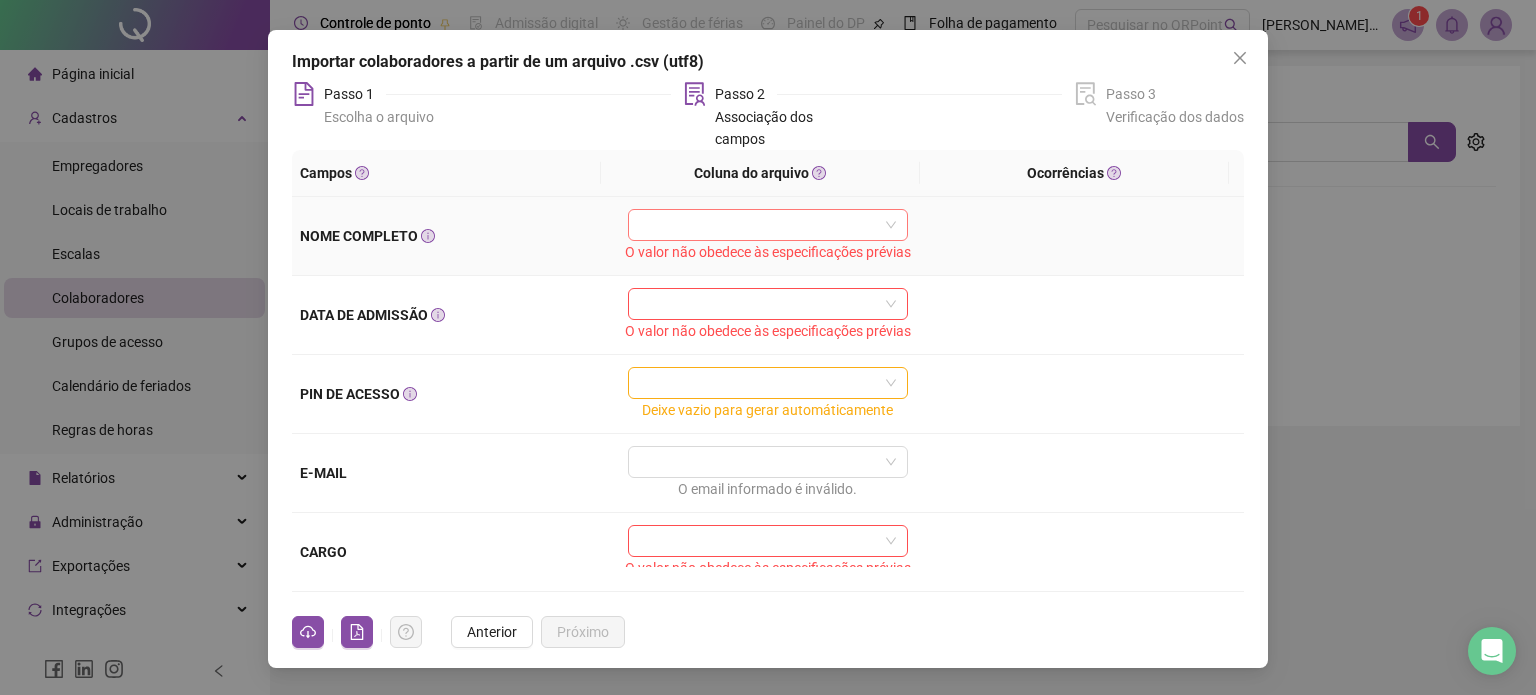 click at bounding box center (762, 225) 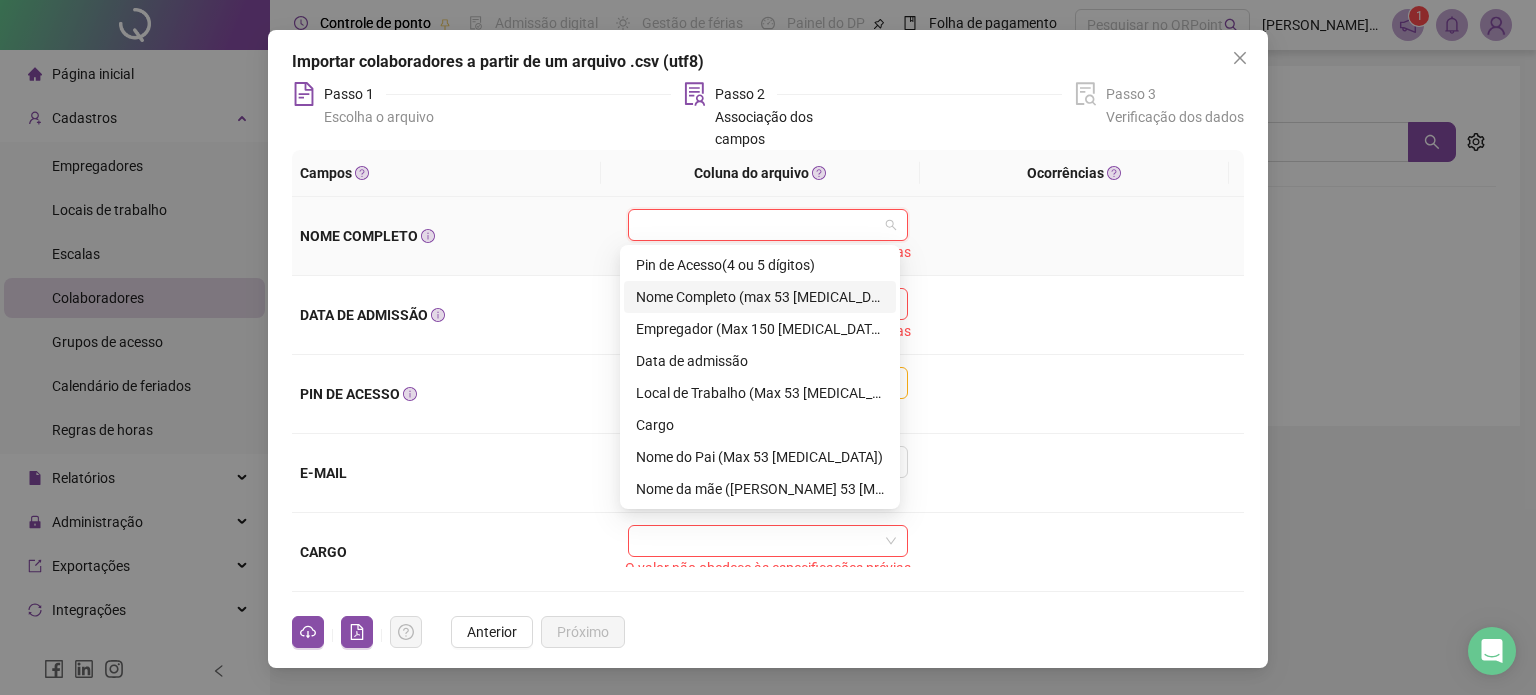click on "Nome Completo (max 53 [MEDICAL_DATA])" at bounding box center [760, 297] 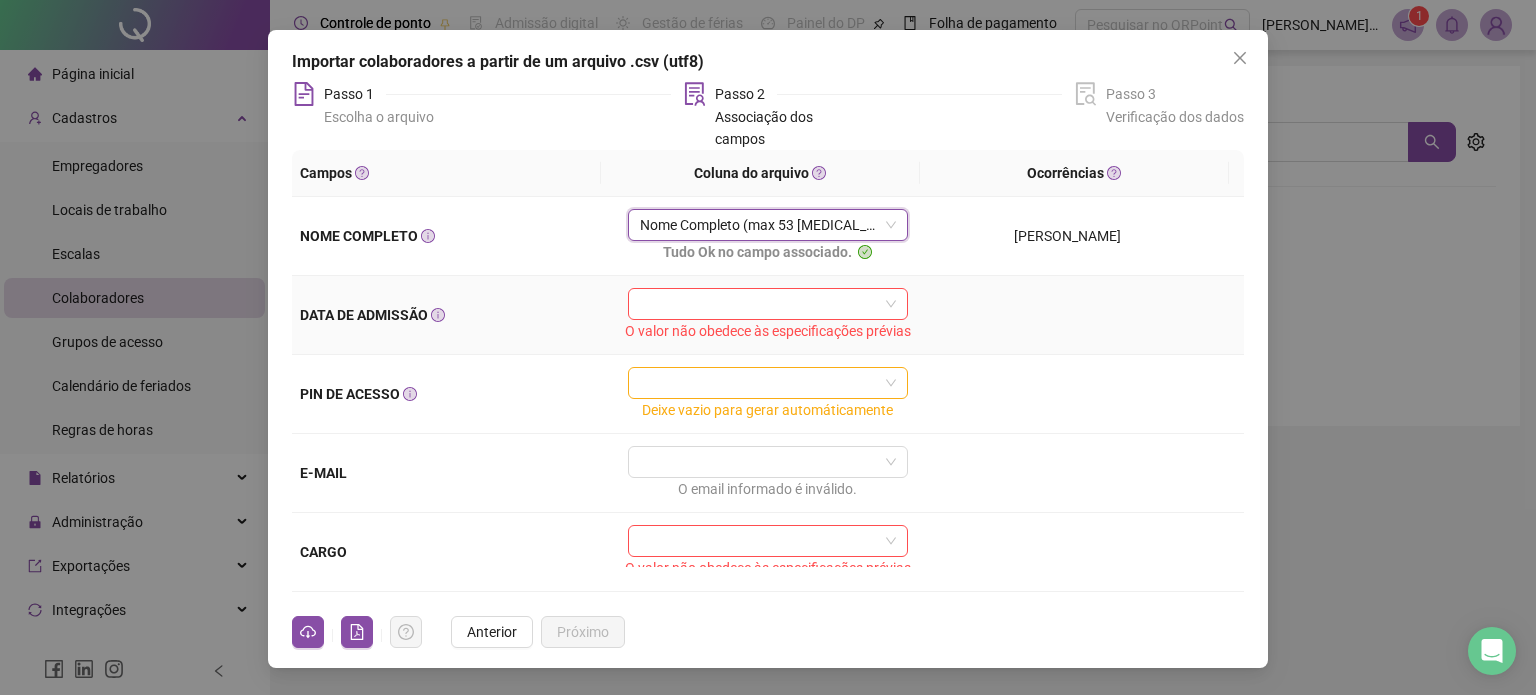 click at bounding box center (762, 304) 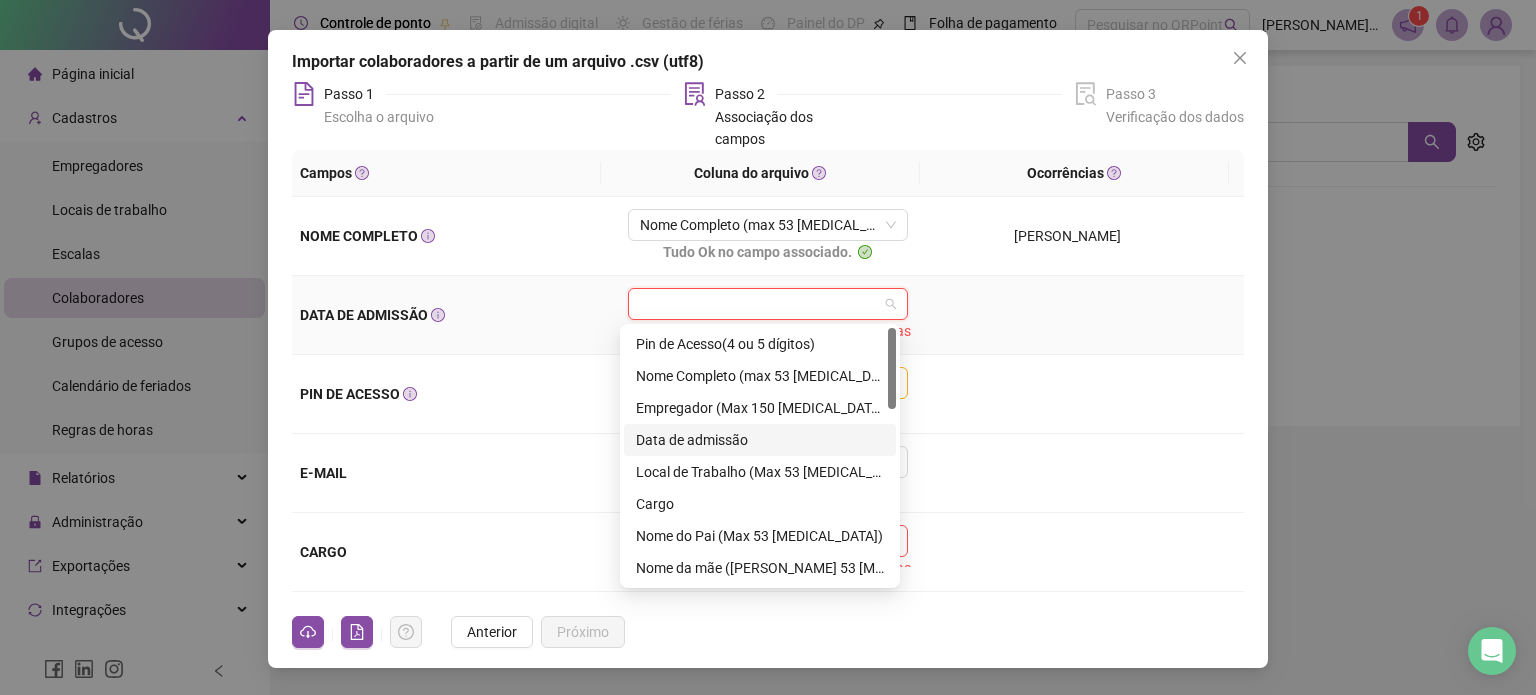 click on "Data de admissão" at bounding box center (760, 440) 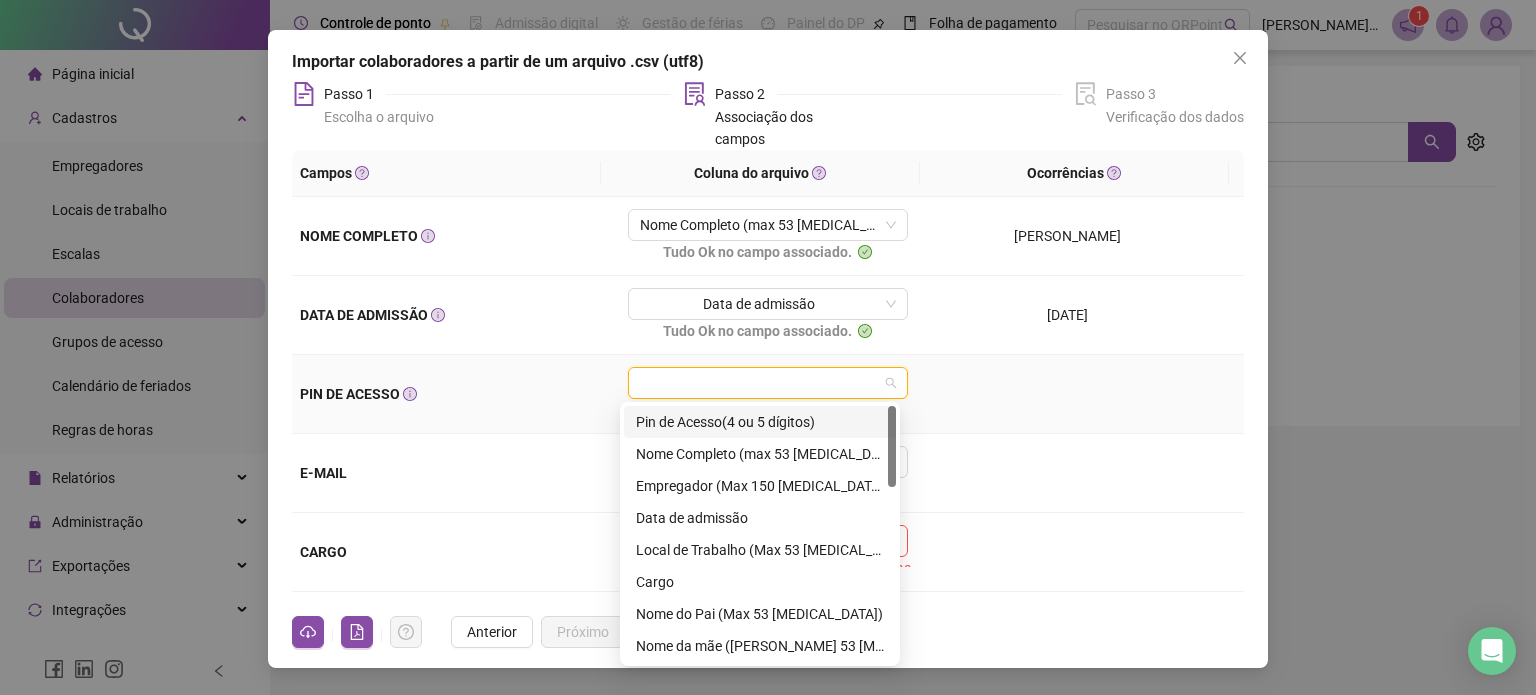 click at bounding box center [762, 383] 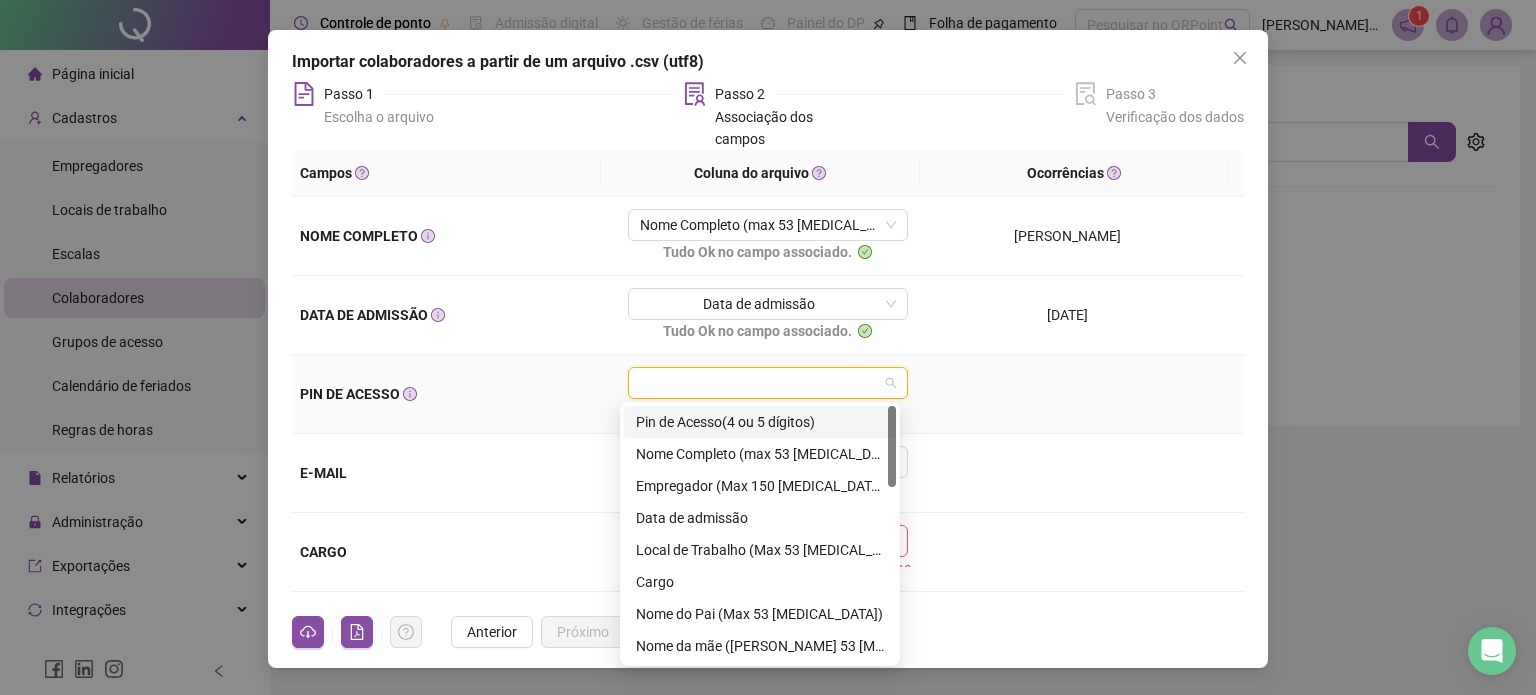 click on "Pin de Acesso(4 ou 5 dígitos)" at bounding box center (760, 422) 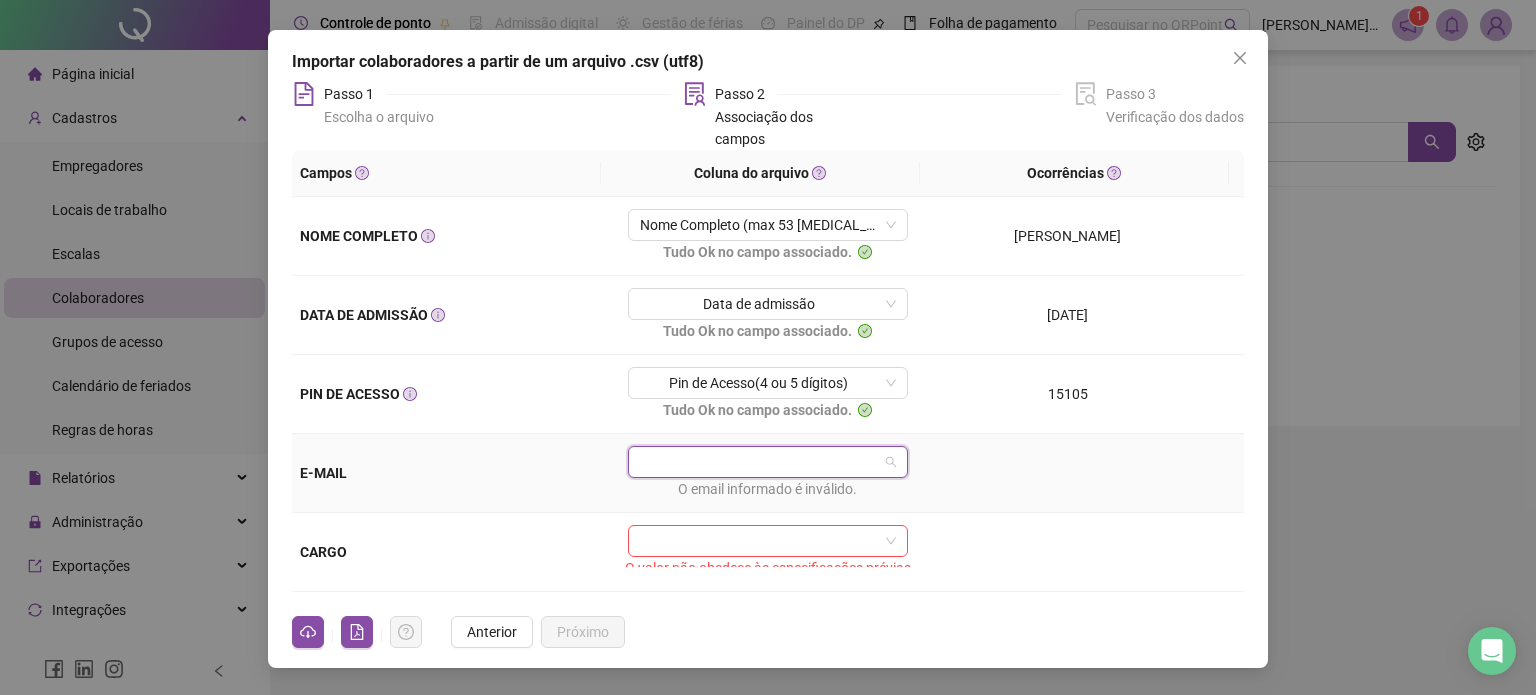 click at bounding box center (762, 462) 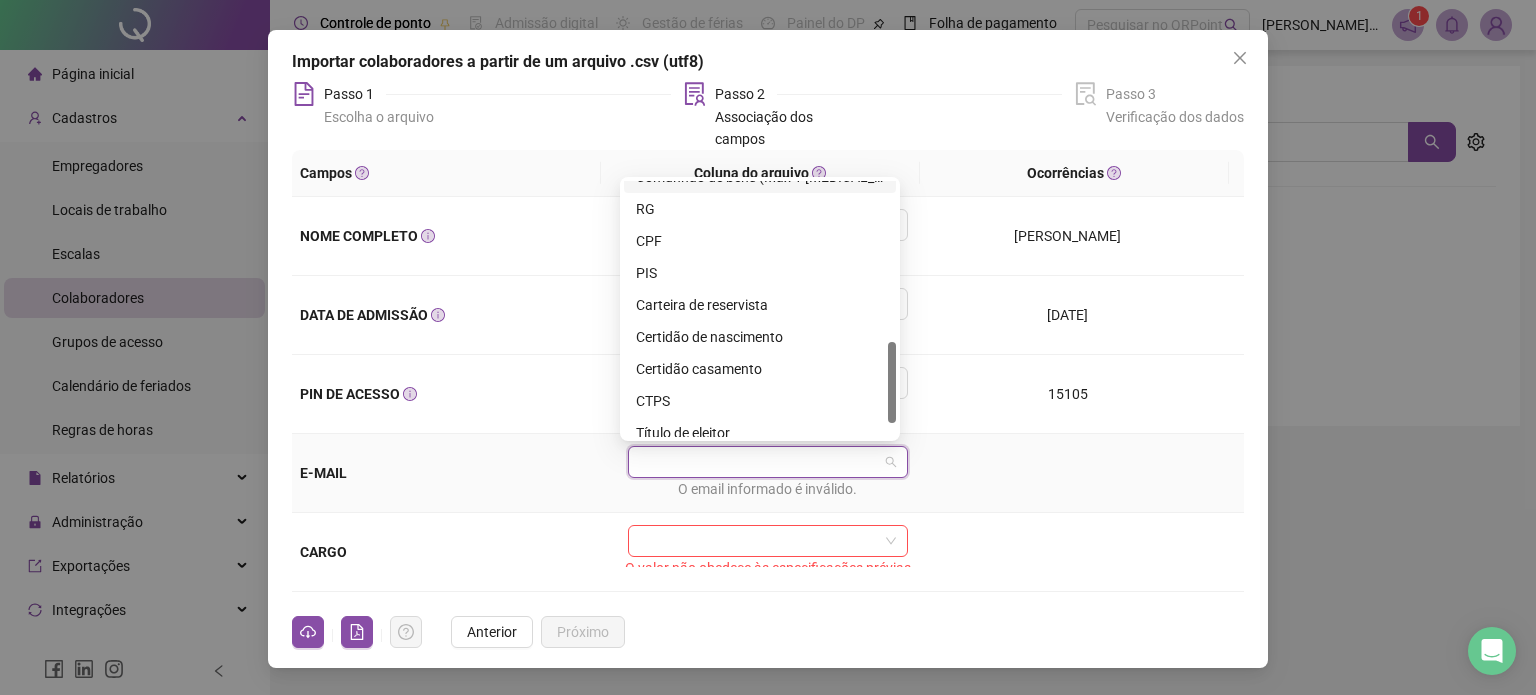 scroll, scrollTop: 544, scrollLeft: 0, axis: vertical 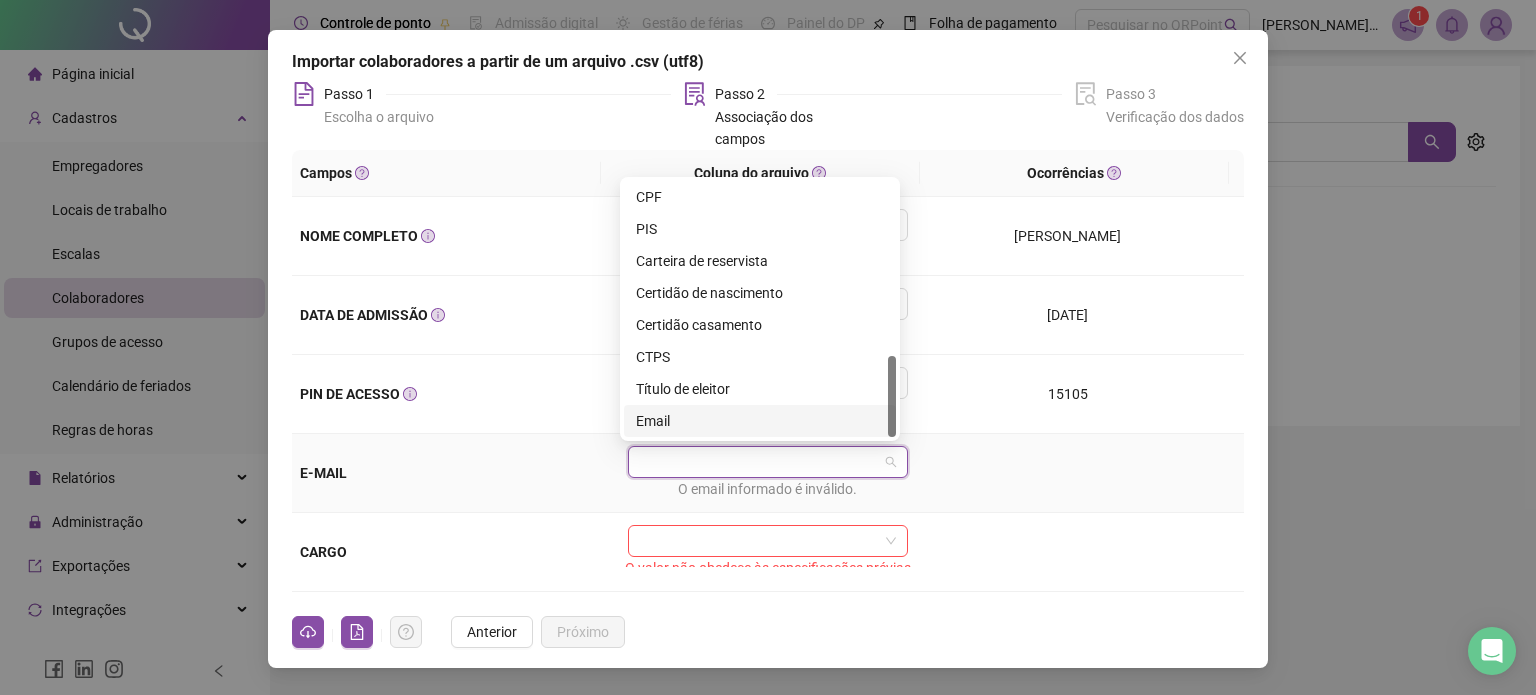 click on "Email" at bounding box center [760, 421] 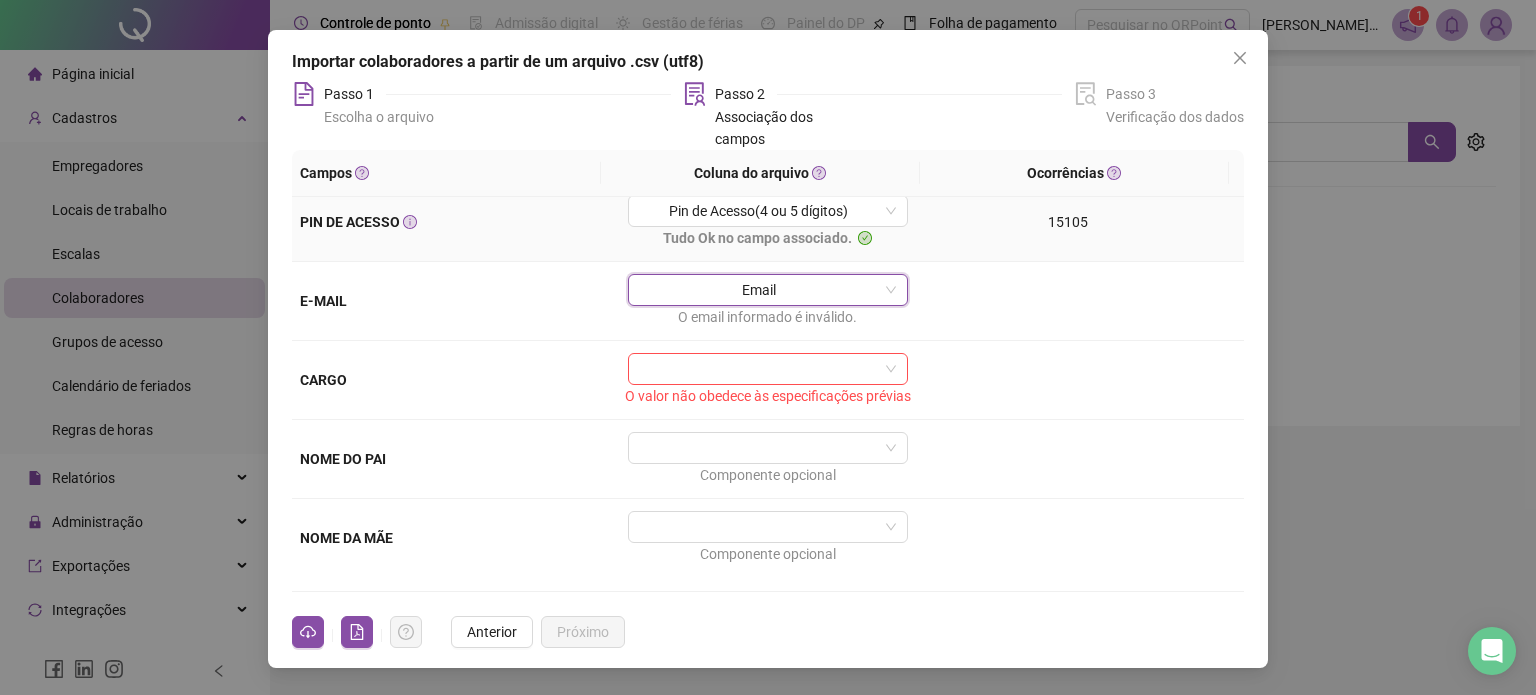 scroll, scrollTop: 200, scrollLeft: 0, axis: vertical 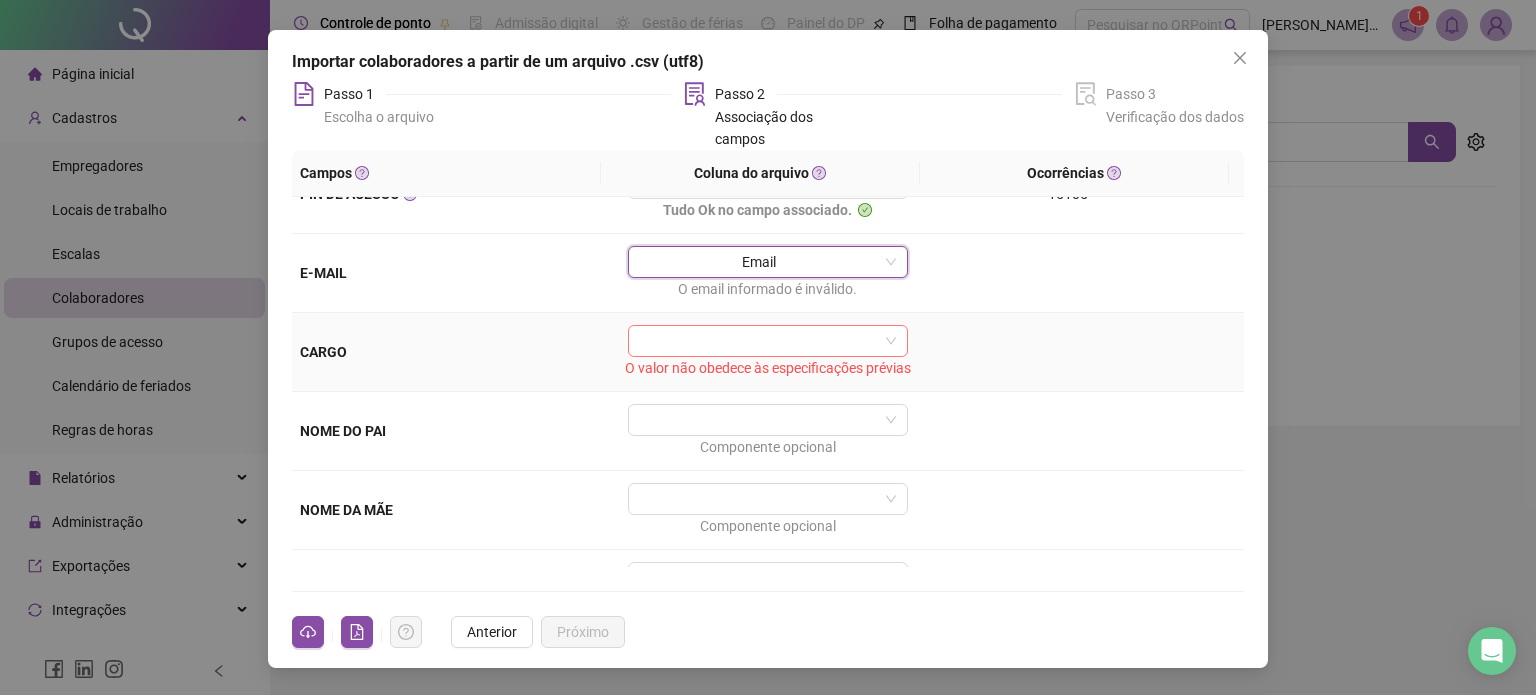 click at bounding box center [762, 341] 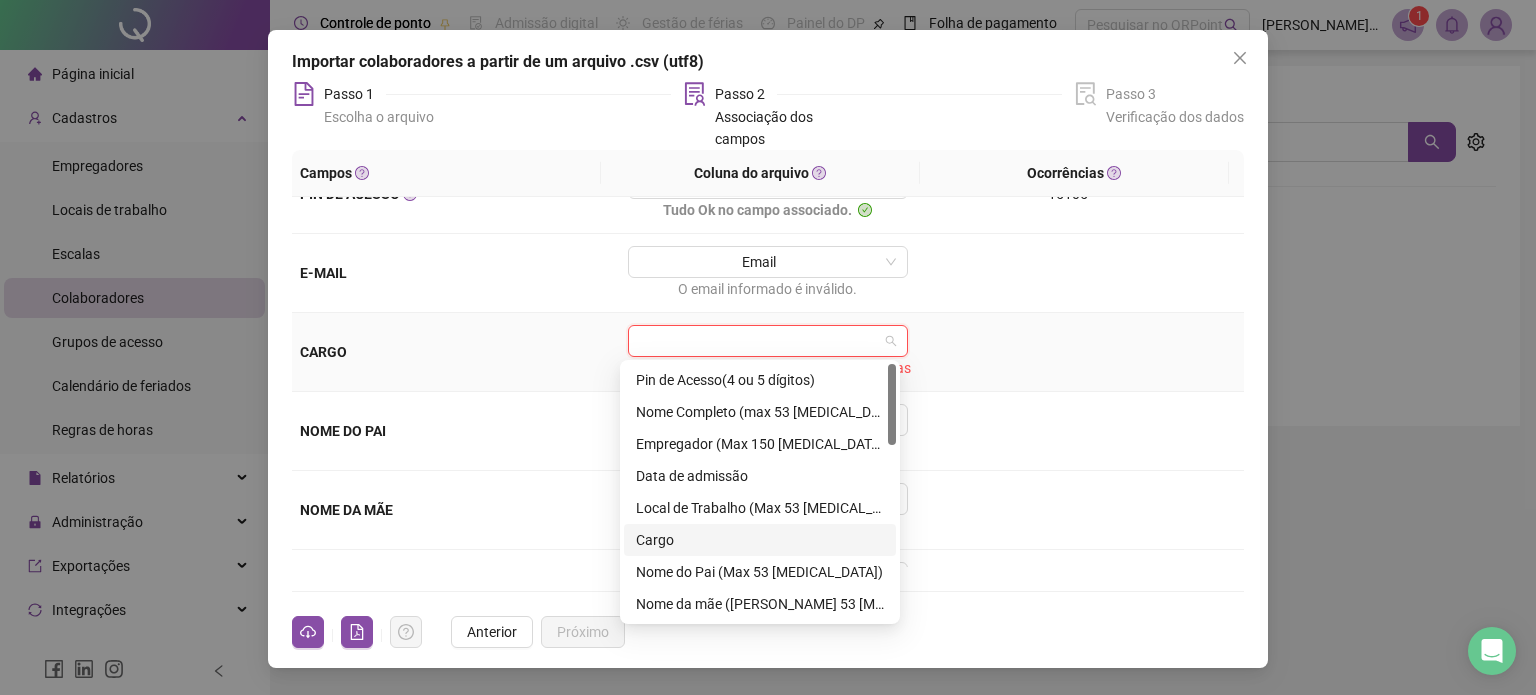 click on "Cargo" at bounding box center (760, 540) 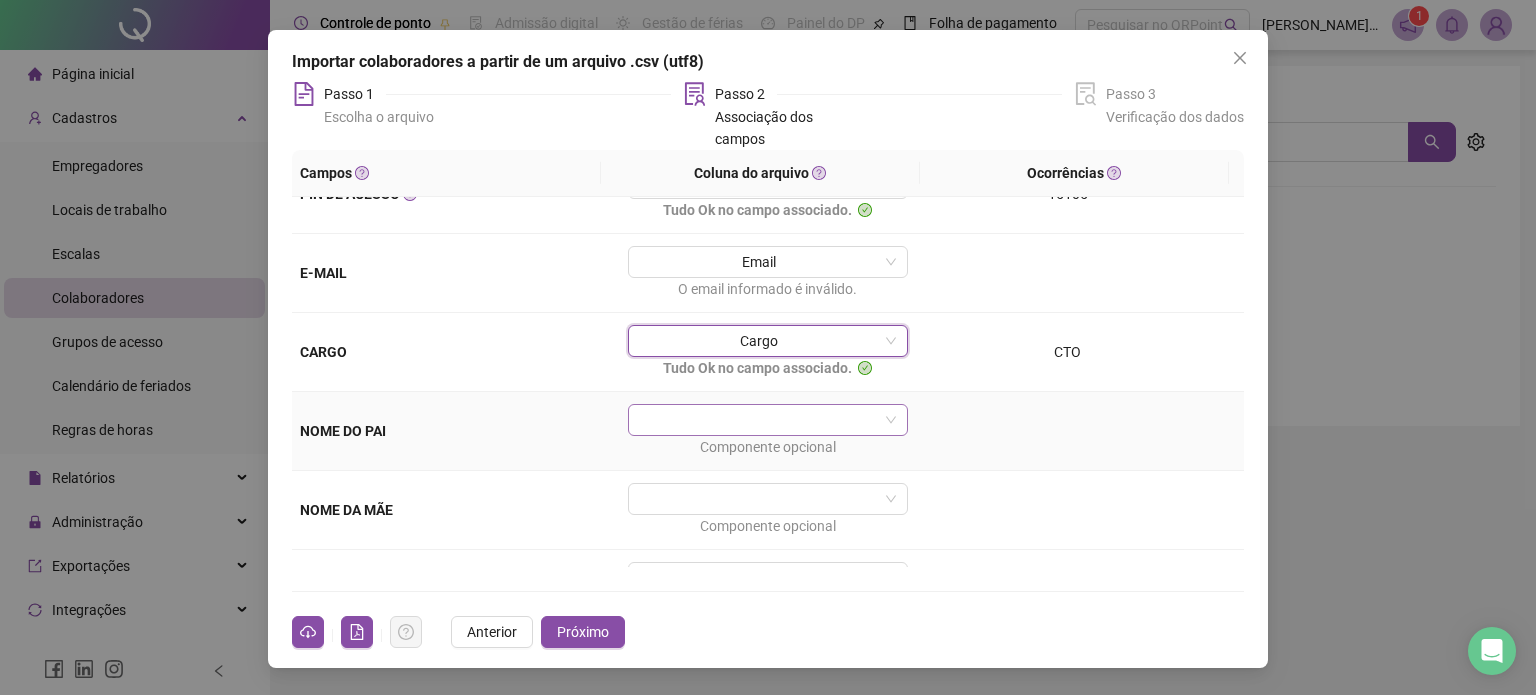 click at bounding box center (762, 420) 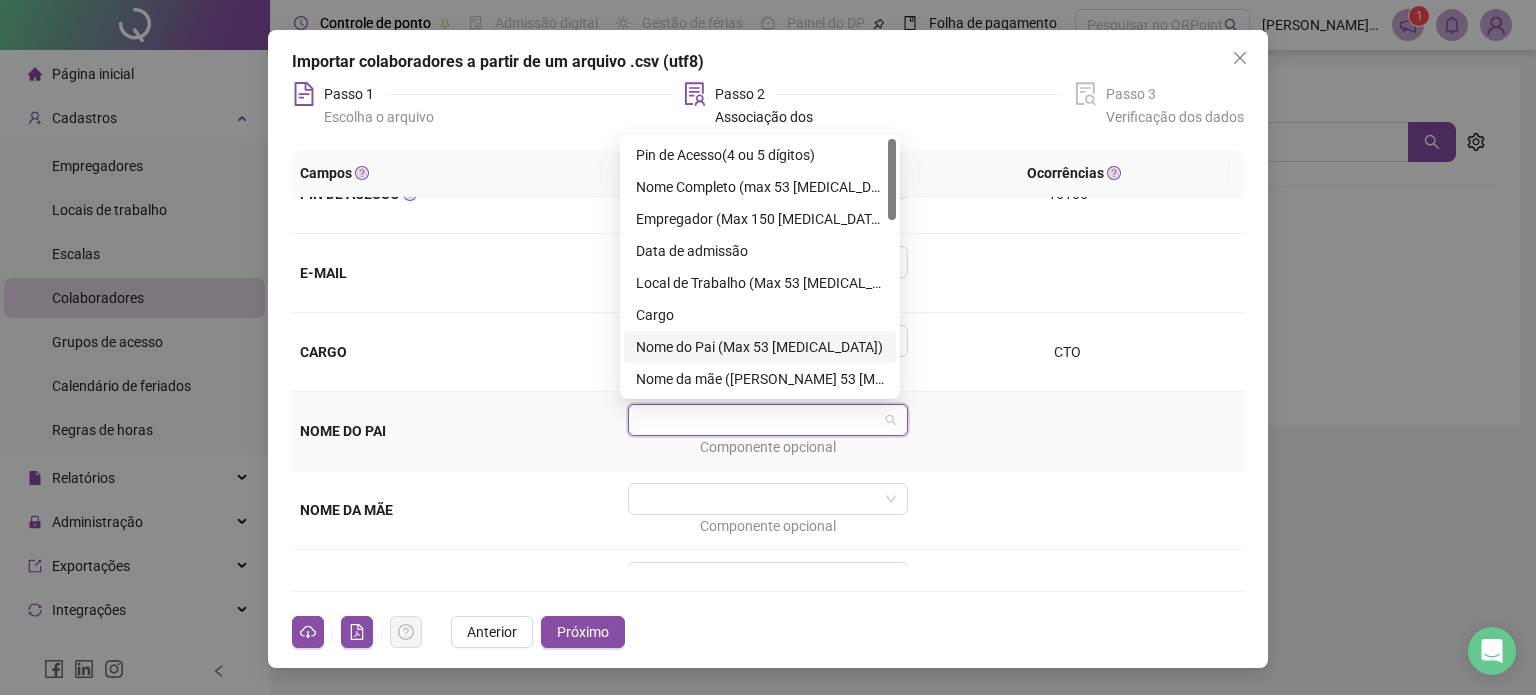 click on "Nome do Pai (Max 53 [MEDICAL_DATA])" at bounding box center [760, 347] 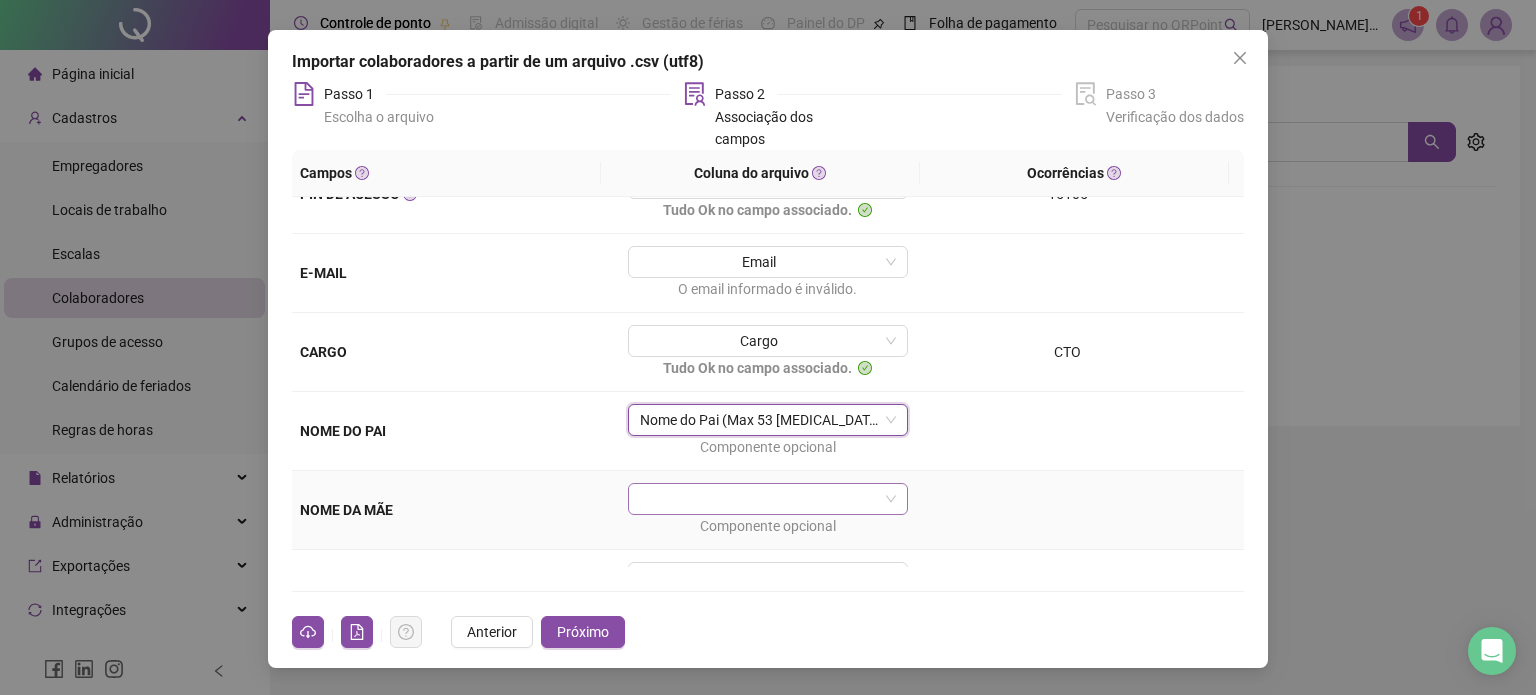 click at bounding box center (762, 499) 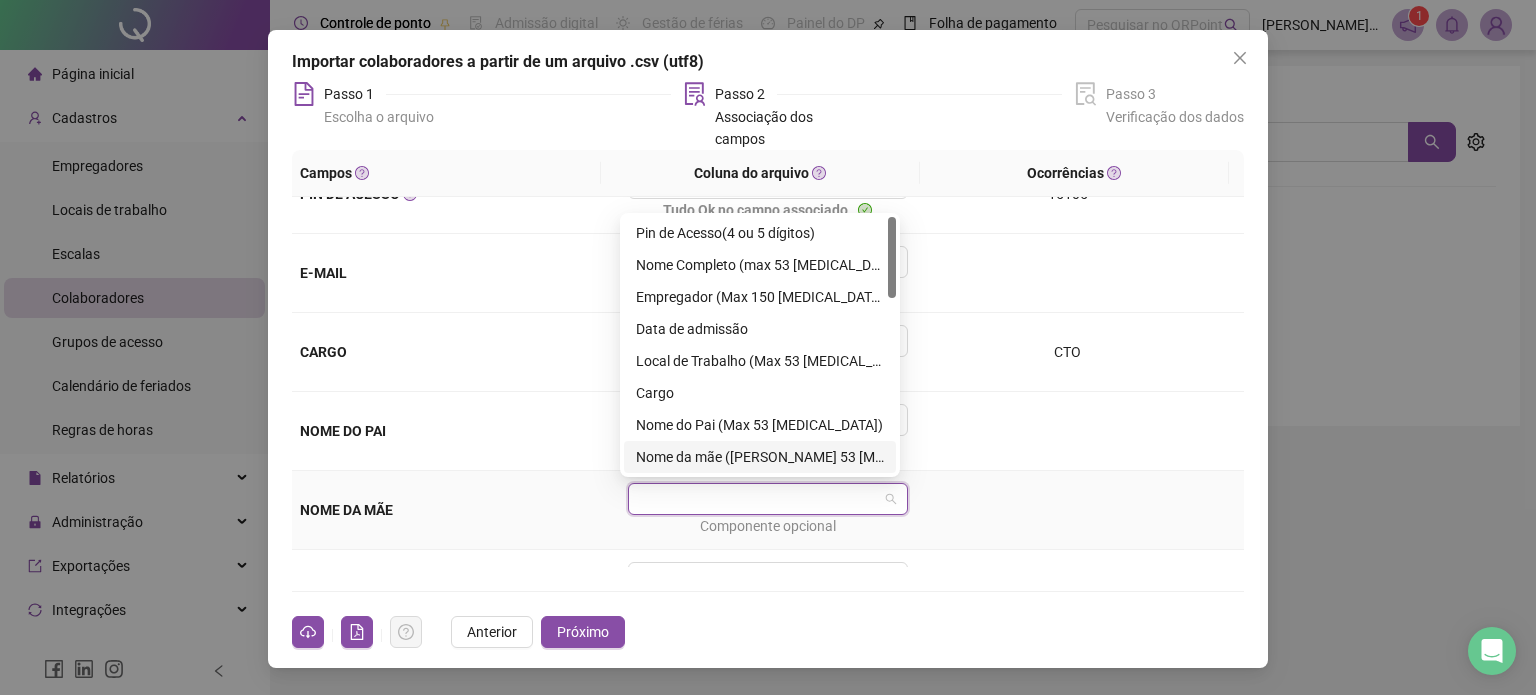 click on "Nome da mãe ([PERSON_NAME] 53 [MEDICAL_DATA])" at bounding box center (760, 457) 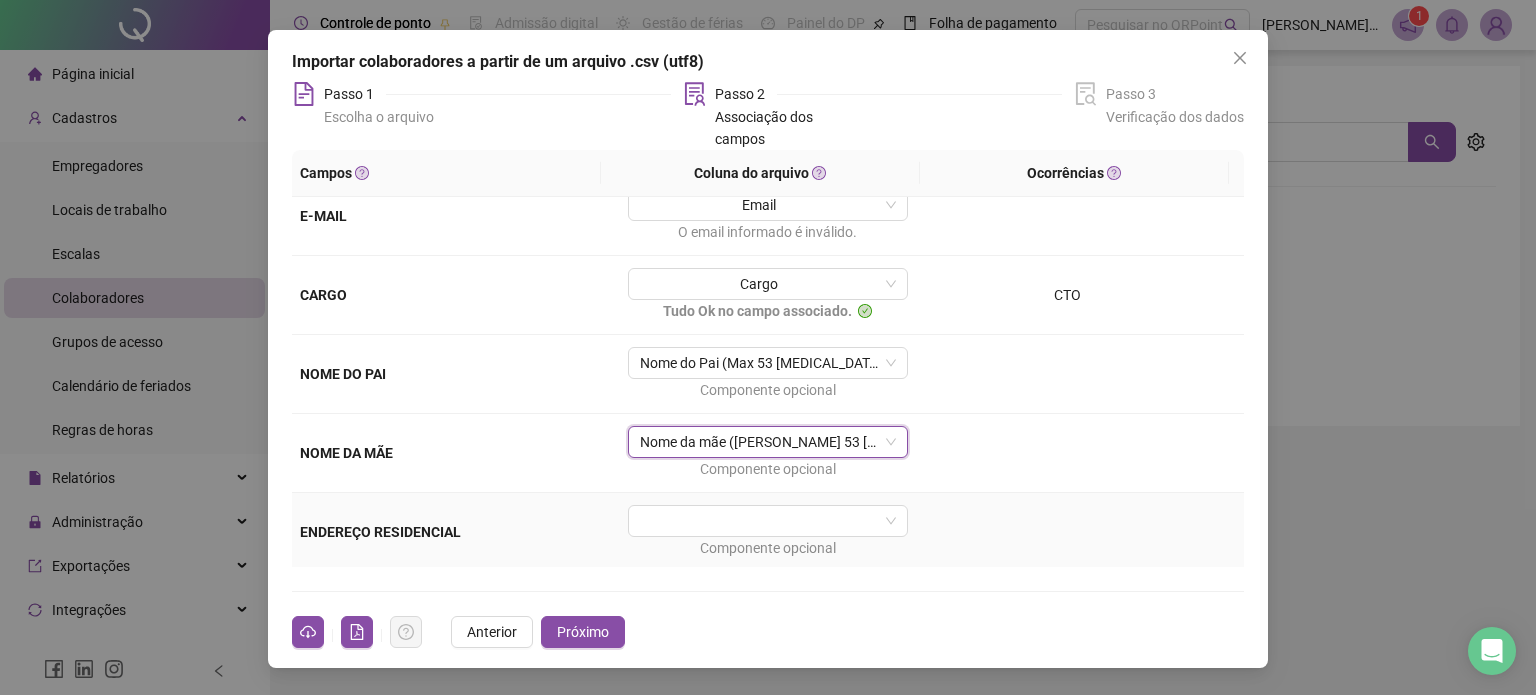 scroll, scrollTop: 300, scrollLeft: 0, axis: vertical 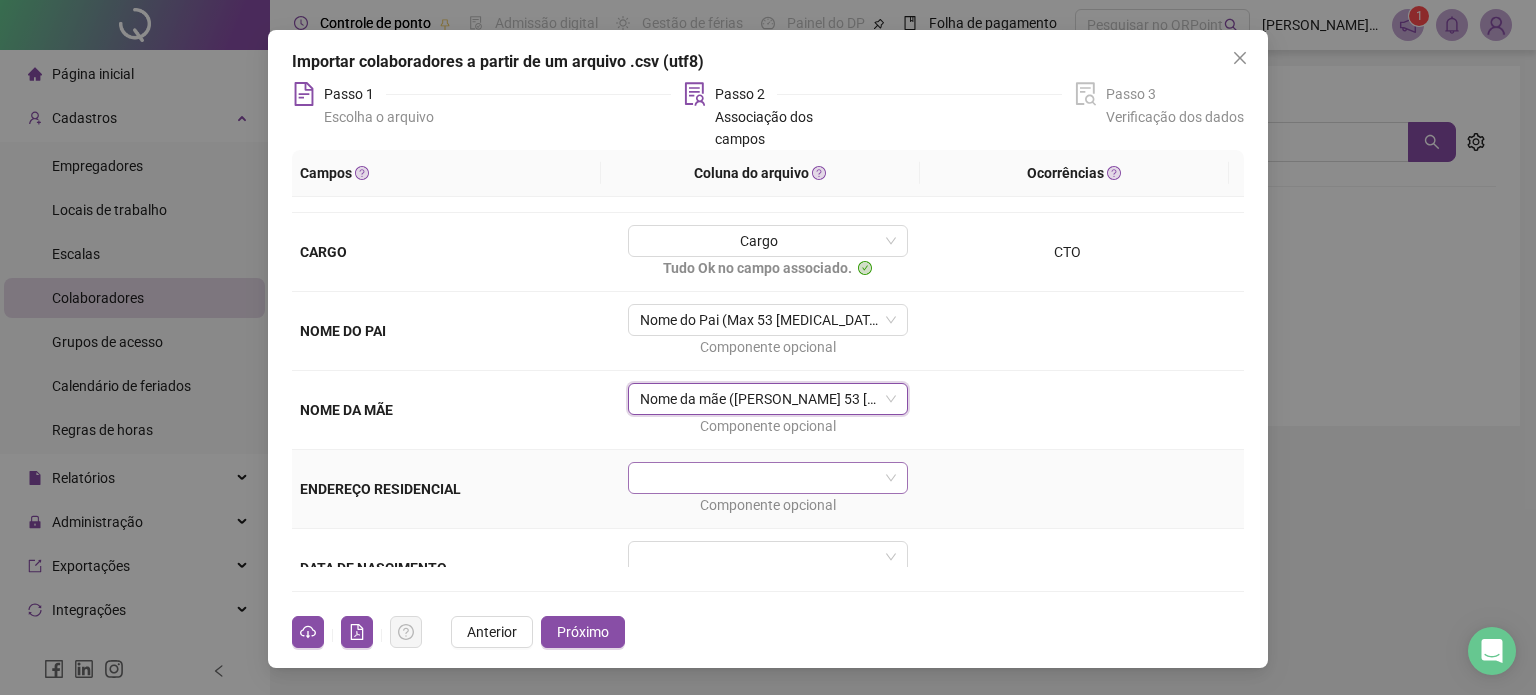 click at bounding box center [762, 478] 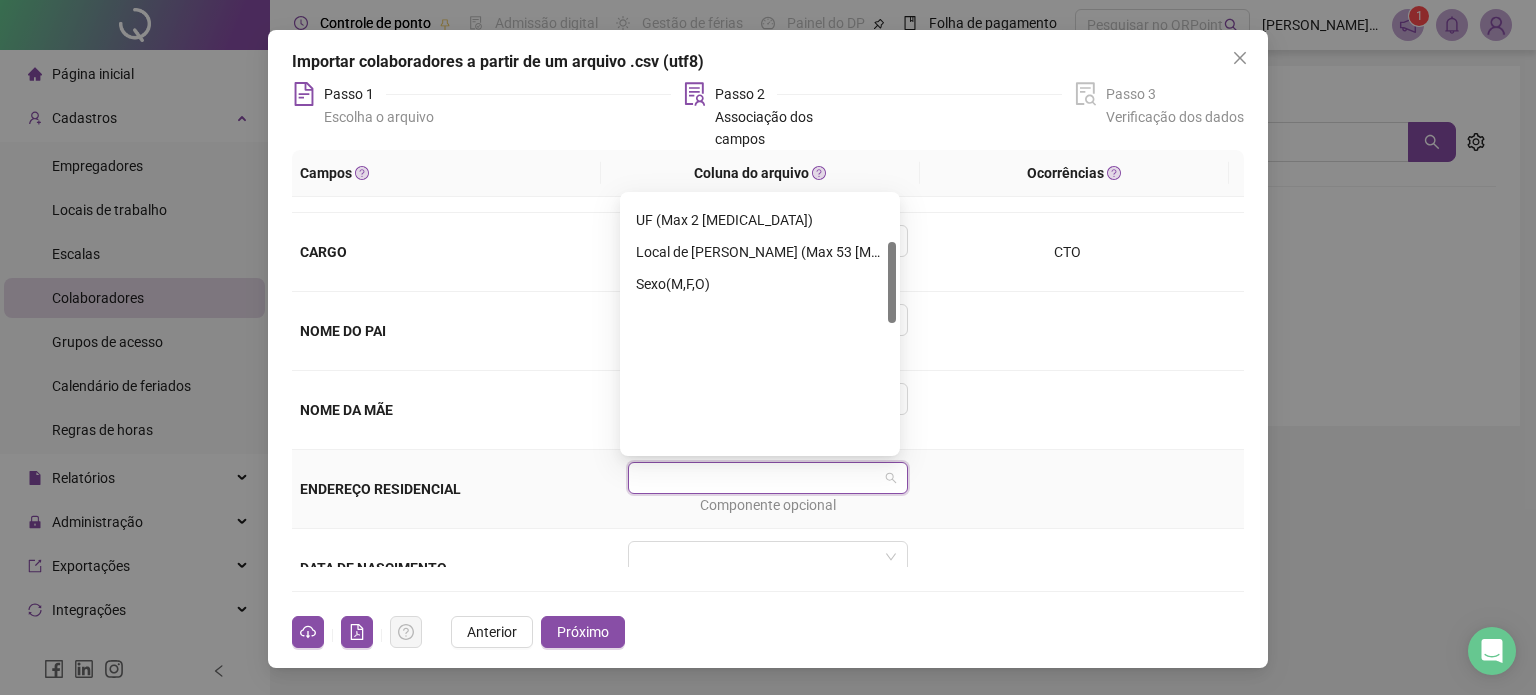 scroll, scrollTop: 144, scrollLeft: 0, axis: vertical 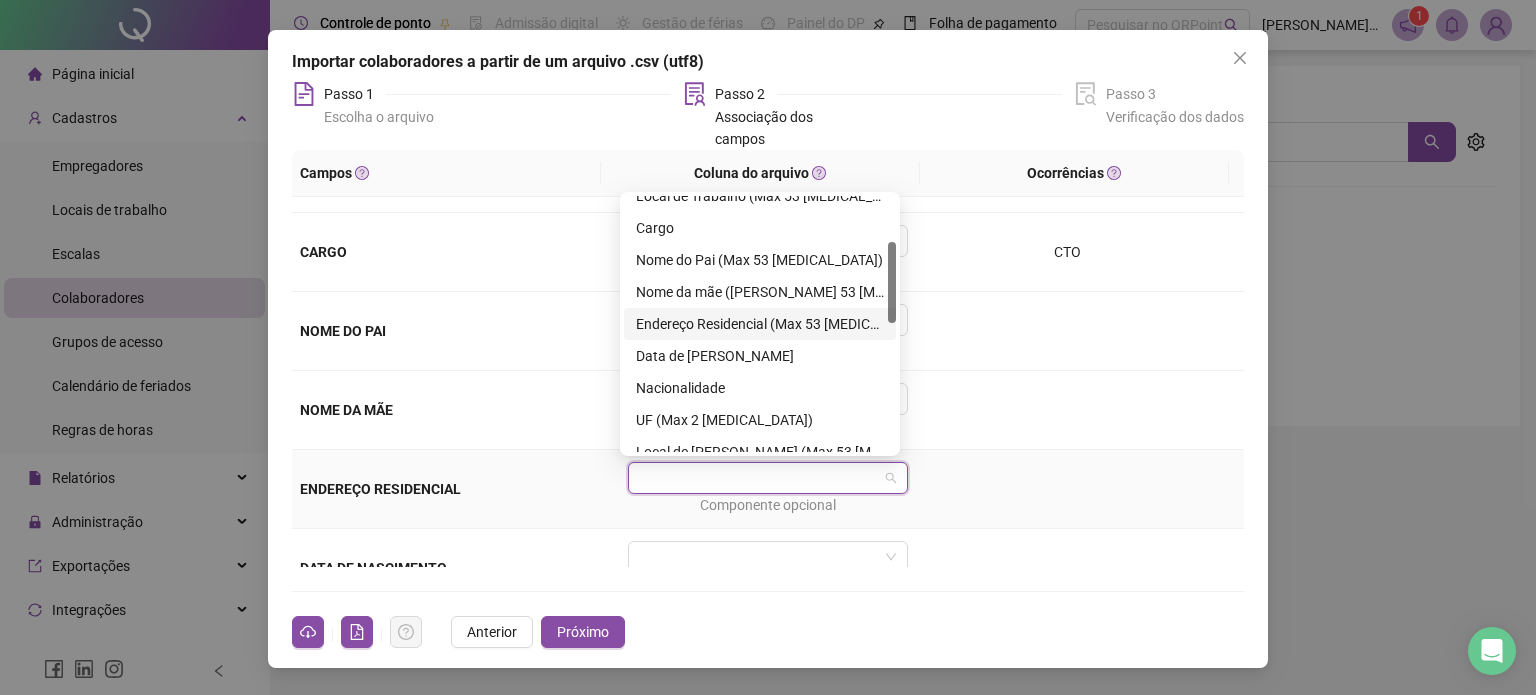 click on "Endereço Residencial (Max 53 [MEDICAL_DATA])" at bounding box center [760, 324] 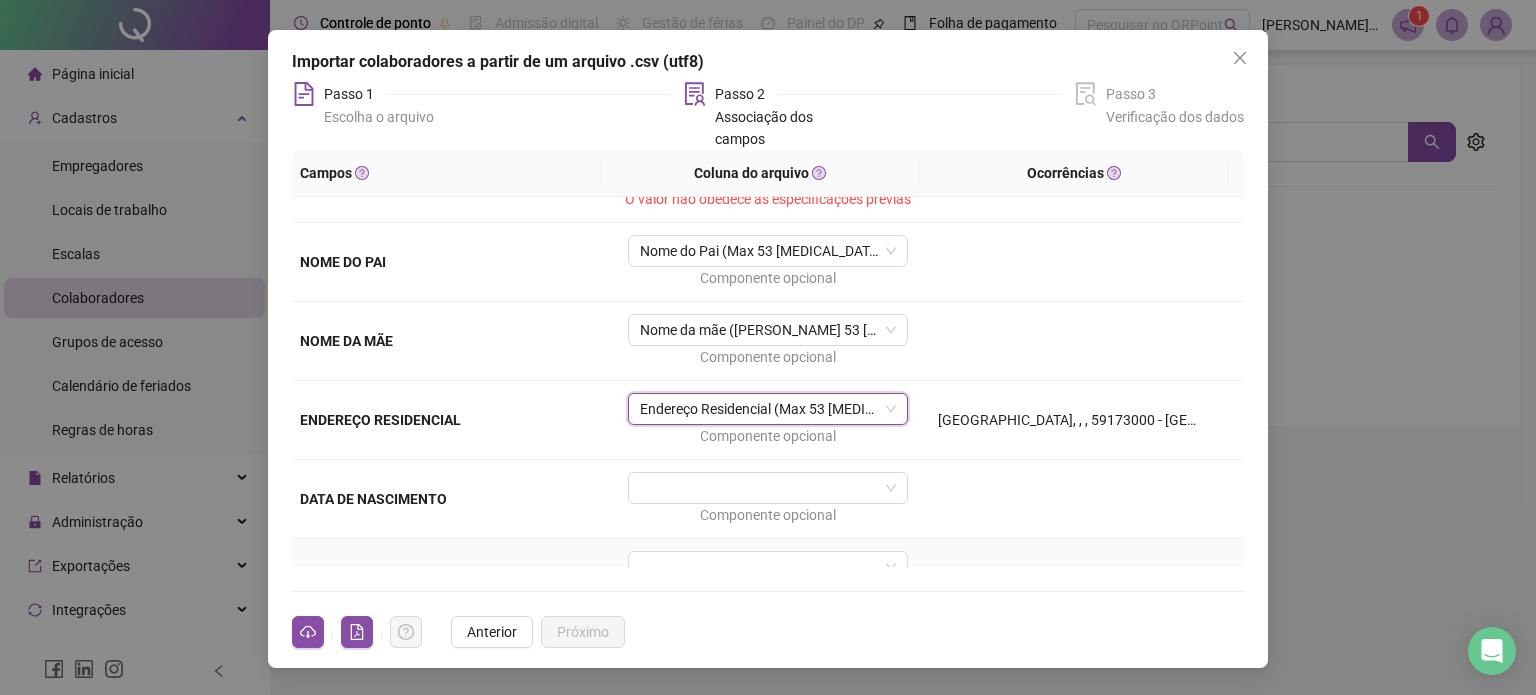 scroll, scrollTop: 500, scrollLeft: 0, axis: vertical 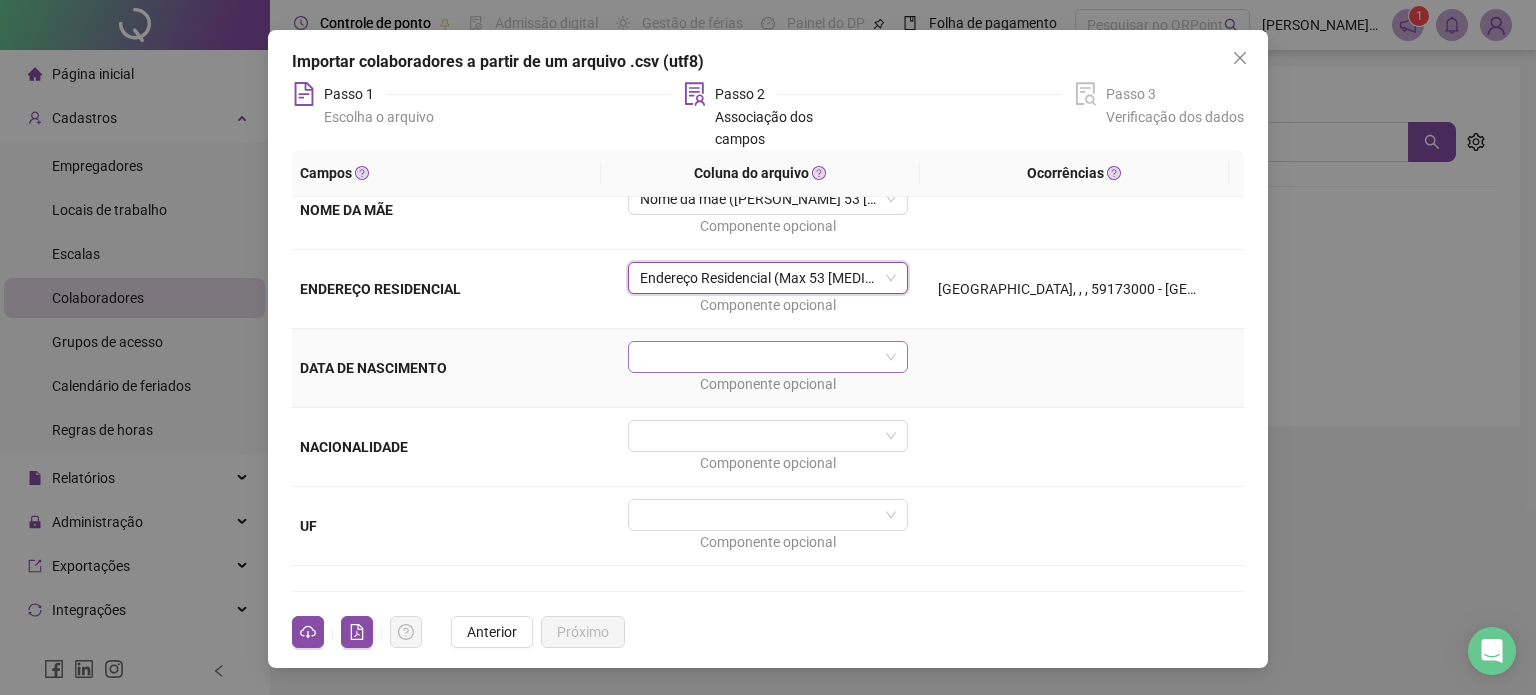click at bounding box center [762, 357] 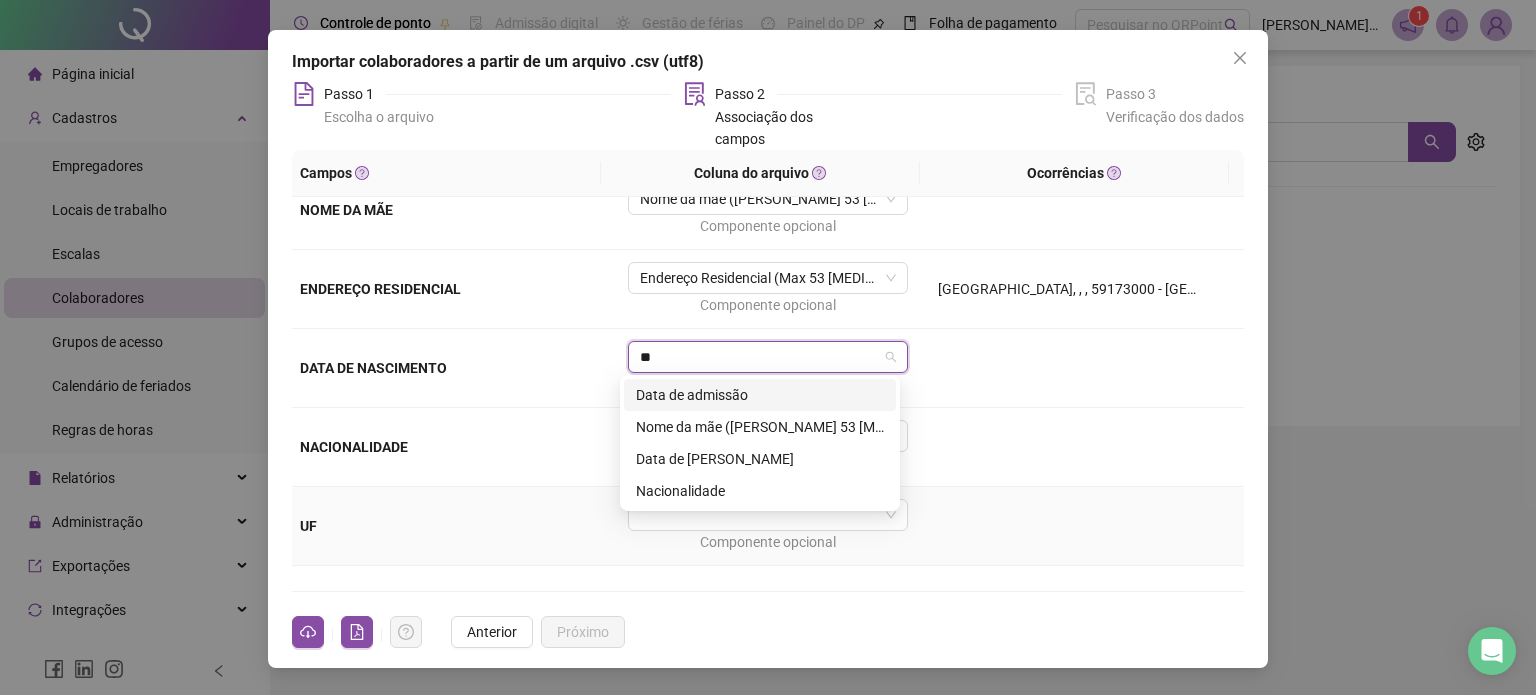 type on "***" 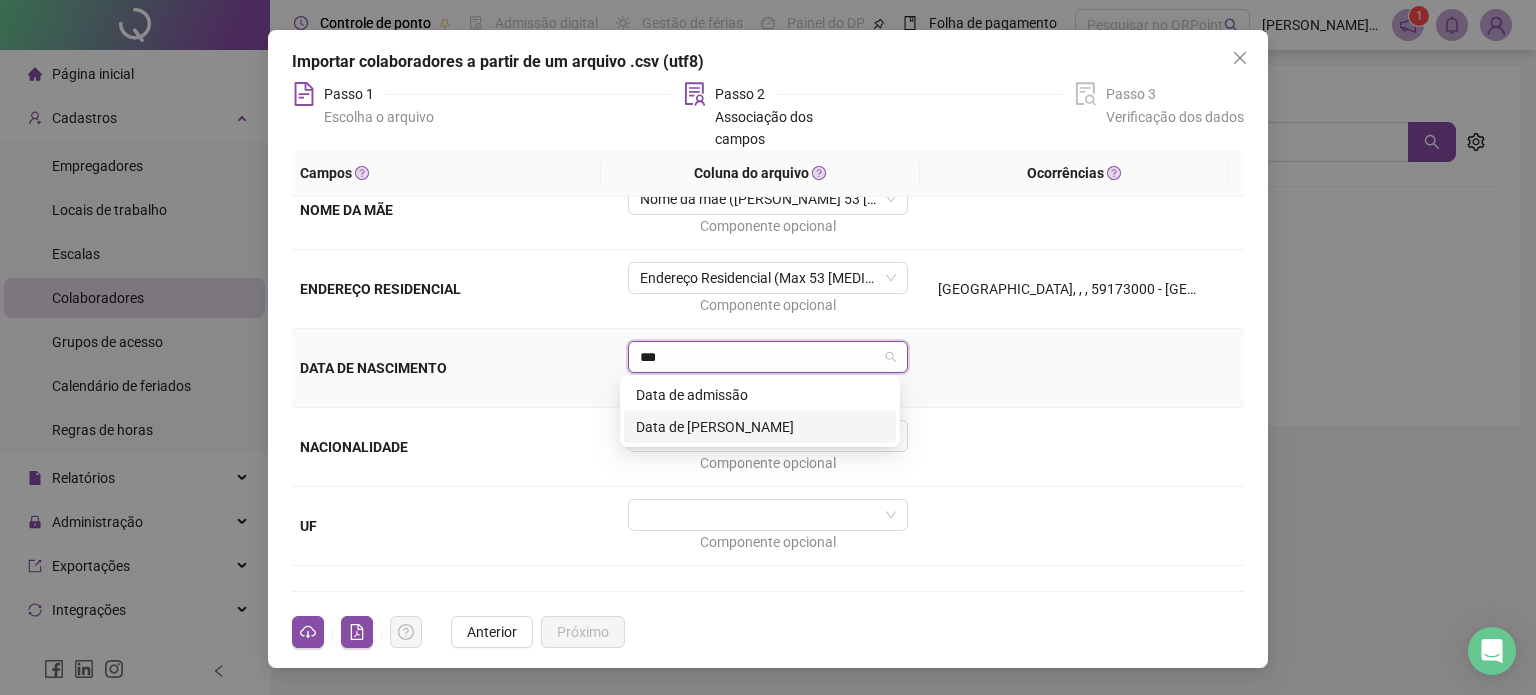 click on "Data de [PERSON_NAME]" at bounding box center [760, 427] 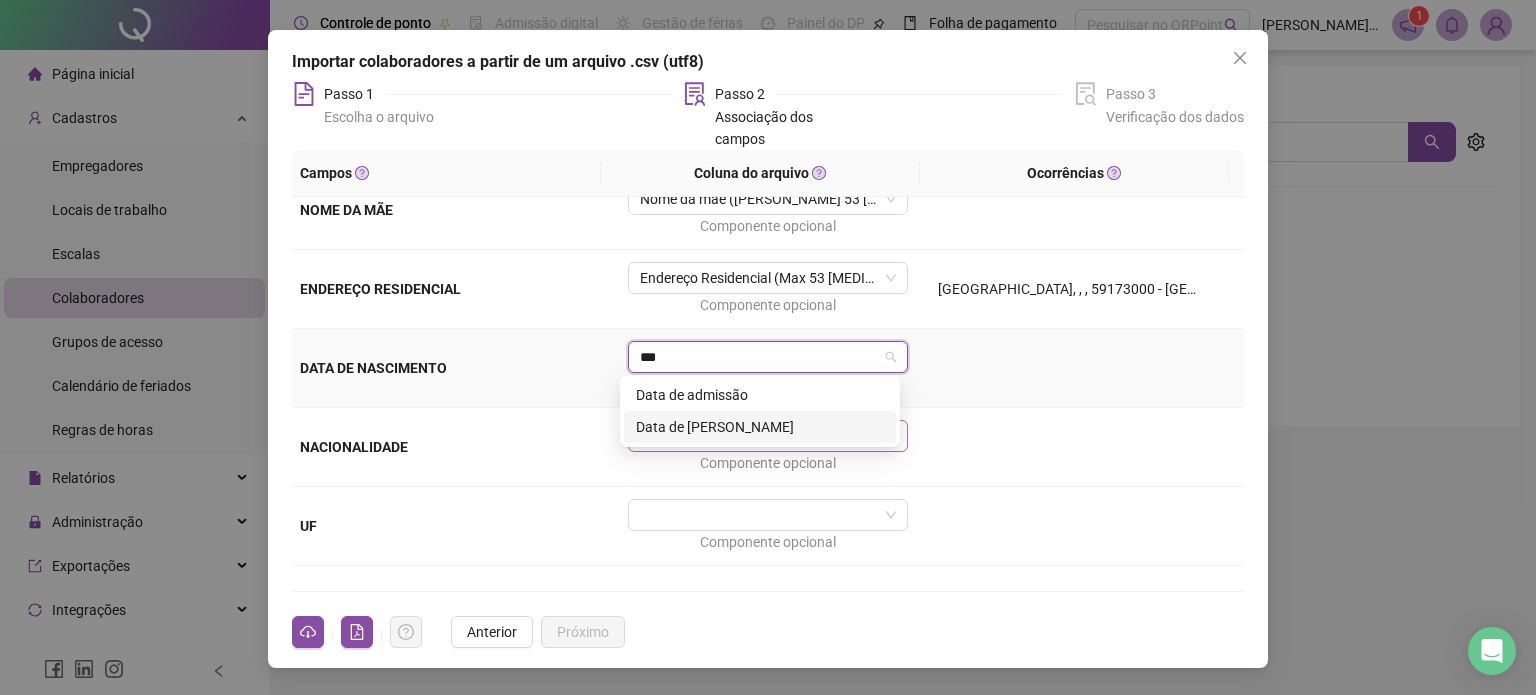 type 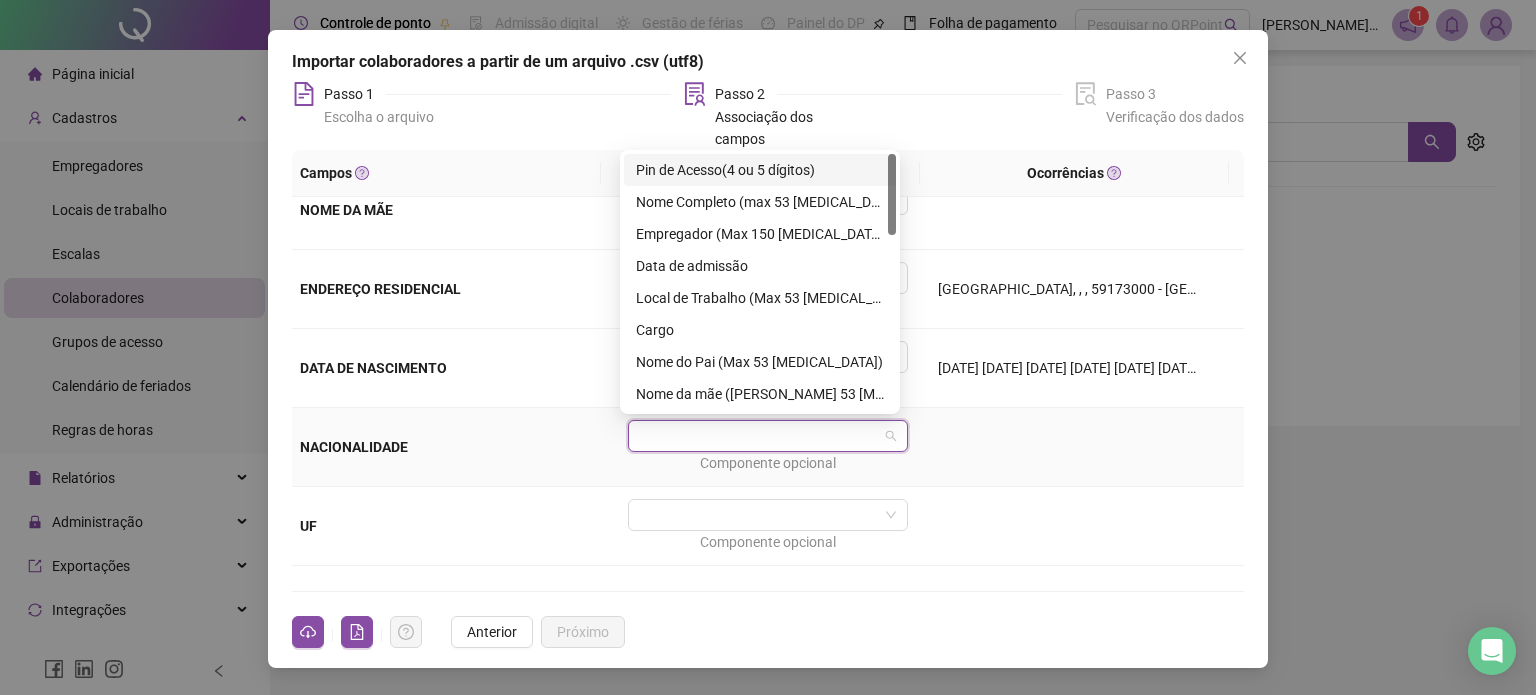click at bounding box center [762, 436] 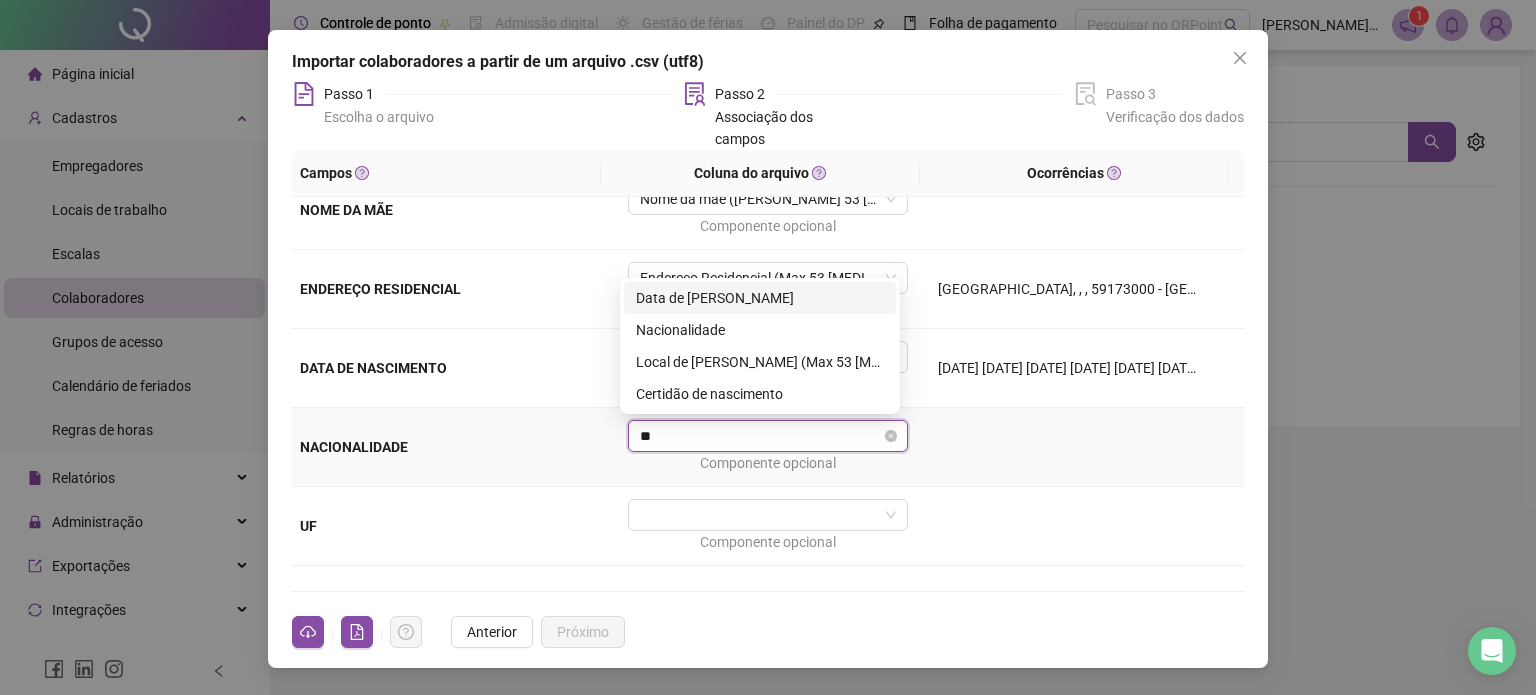 type on "***" 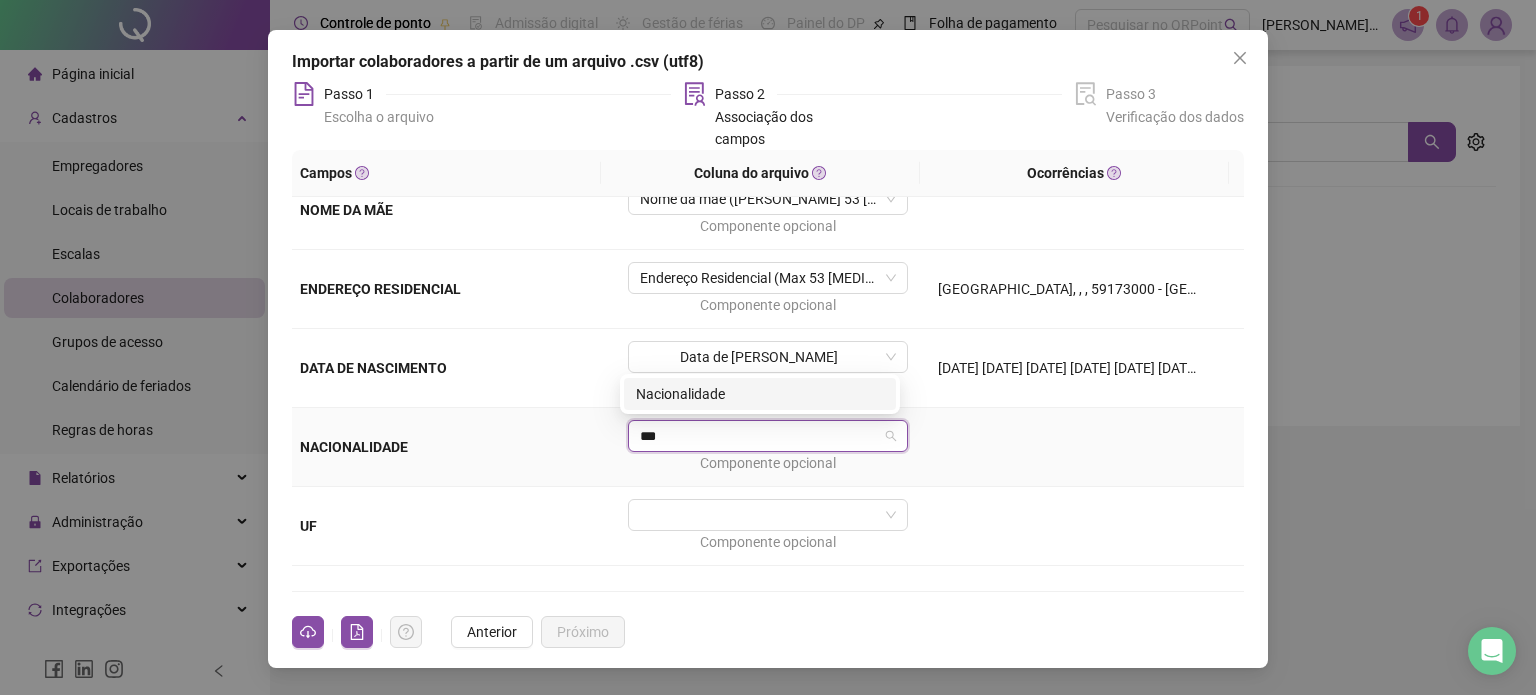 click on "Nacionalidade" at bounding box center (760, 394) 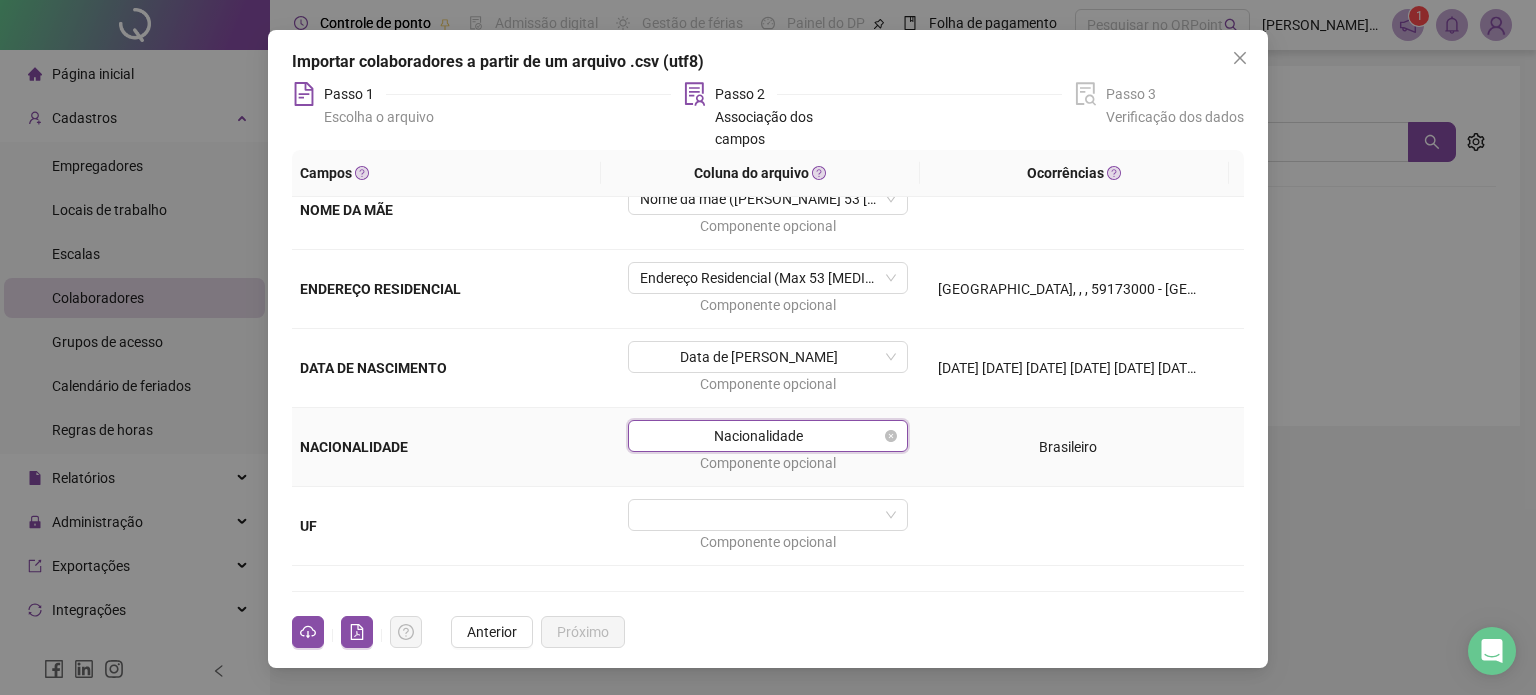 scroll, scrollTop: 600, scrollLeft: 0, axis: vertical 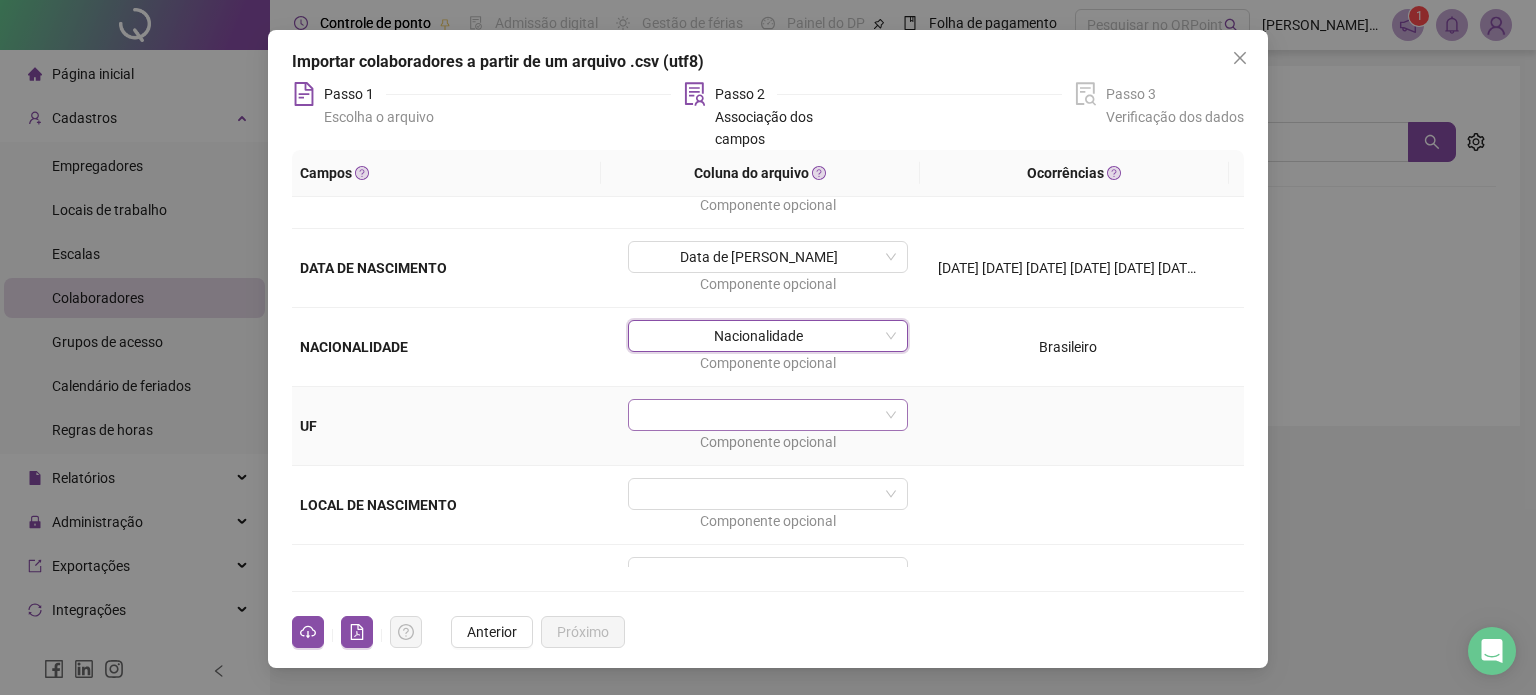 click at bounding box center (762, 415) 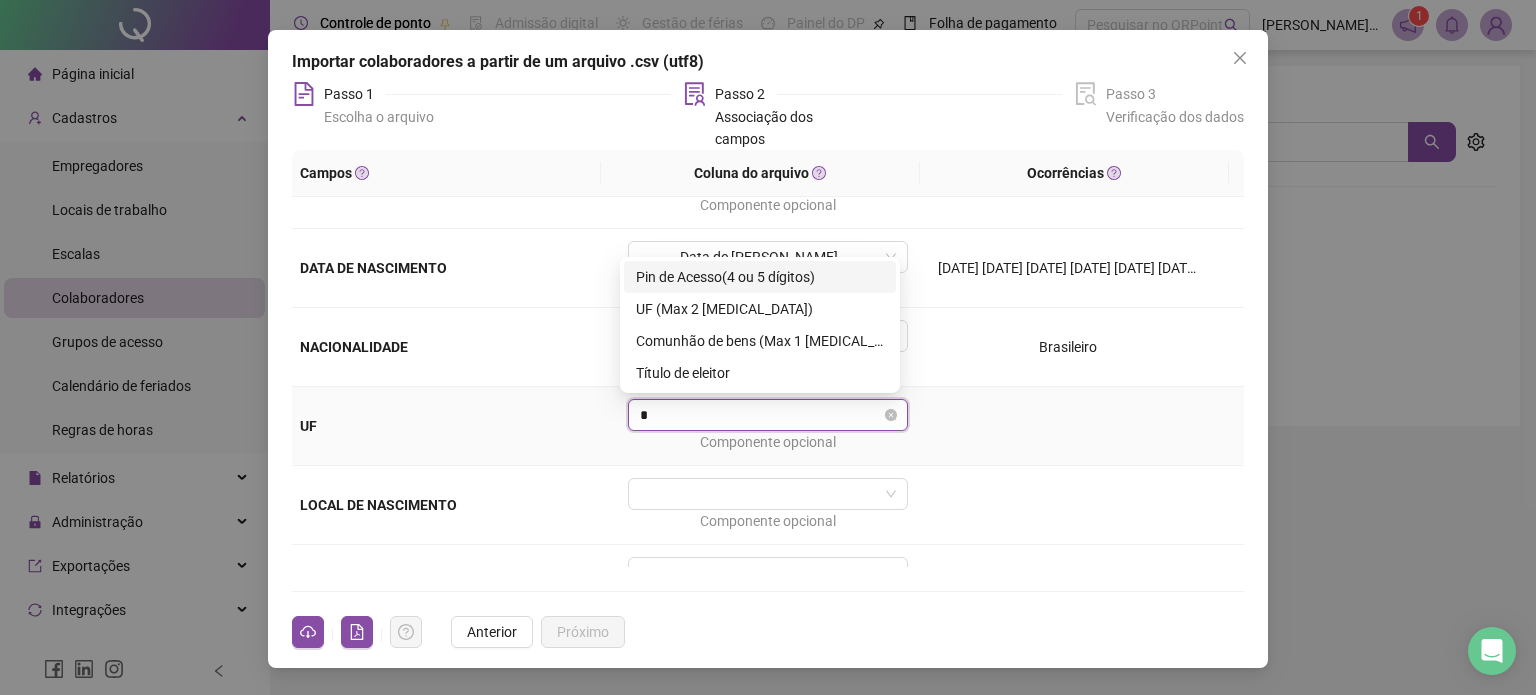 type on "**" 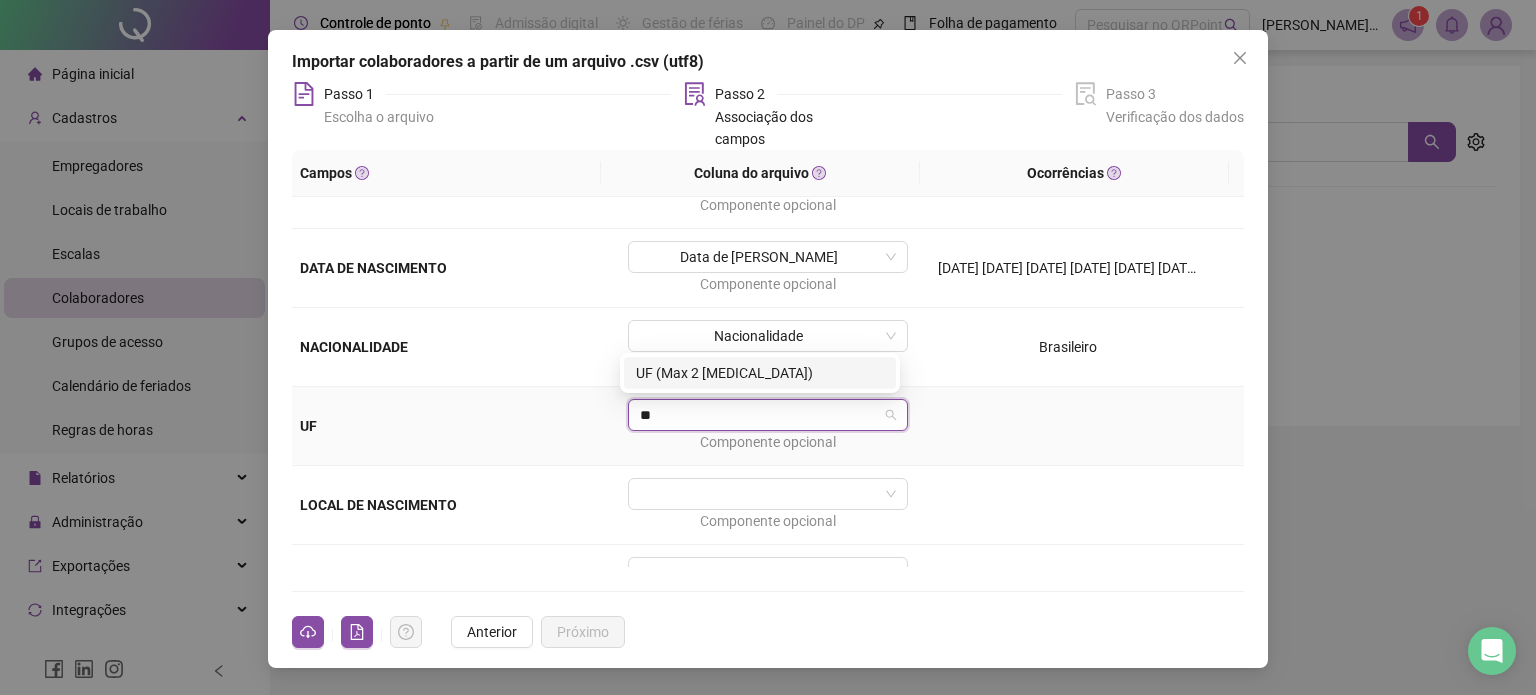 click on "UF (Max 2 [MEDICAL_DATA])" at bounding box center [760, 373] 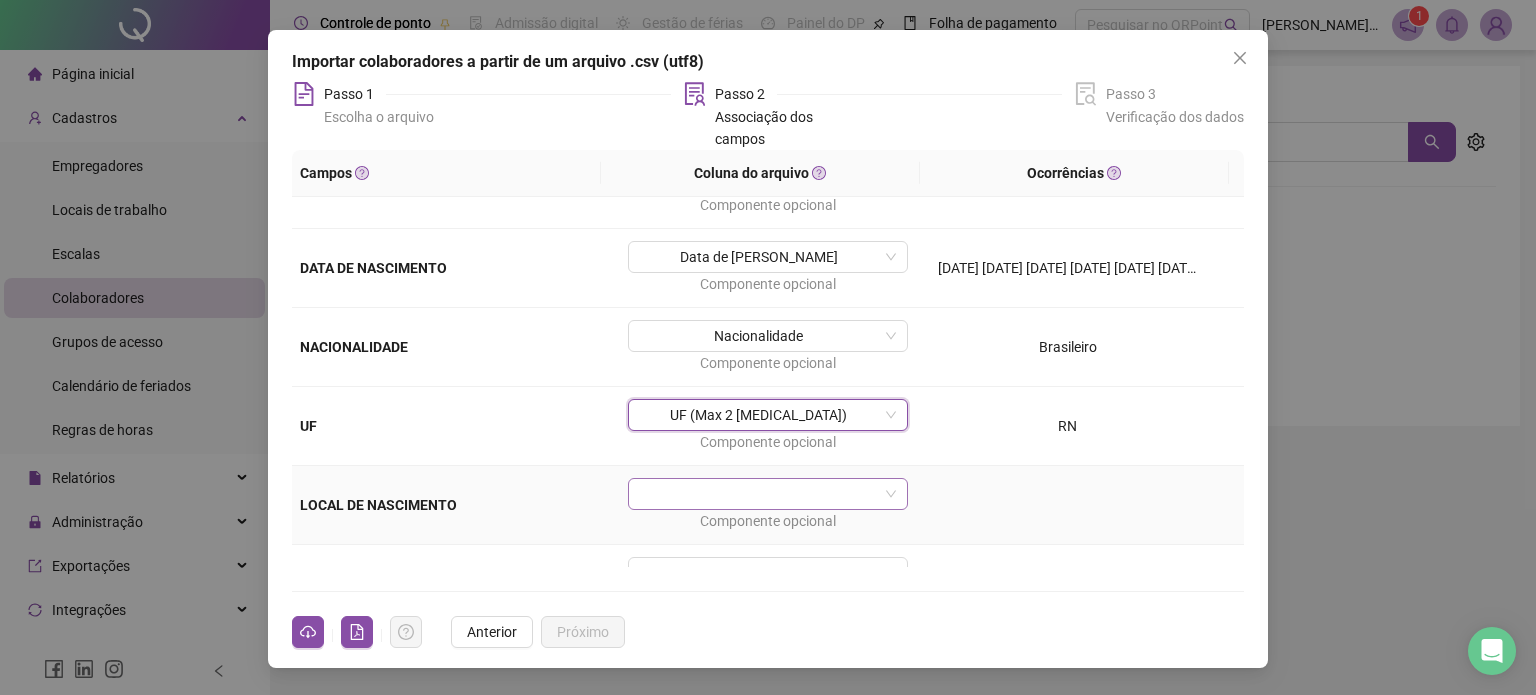click at bounding box center [762, 494] 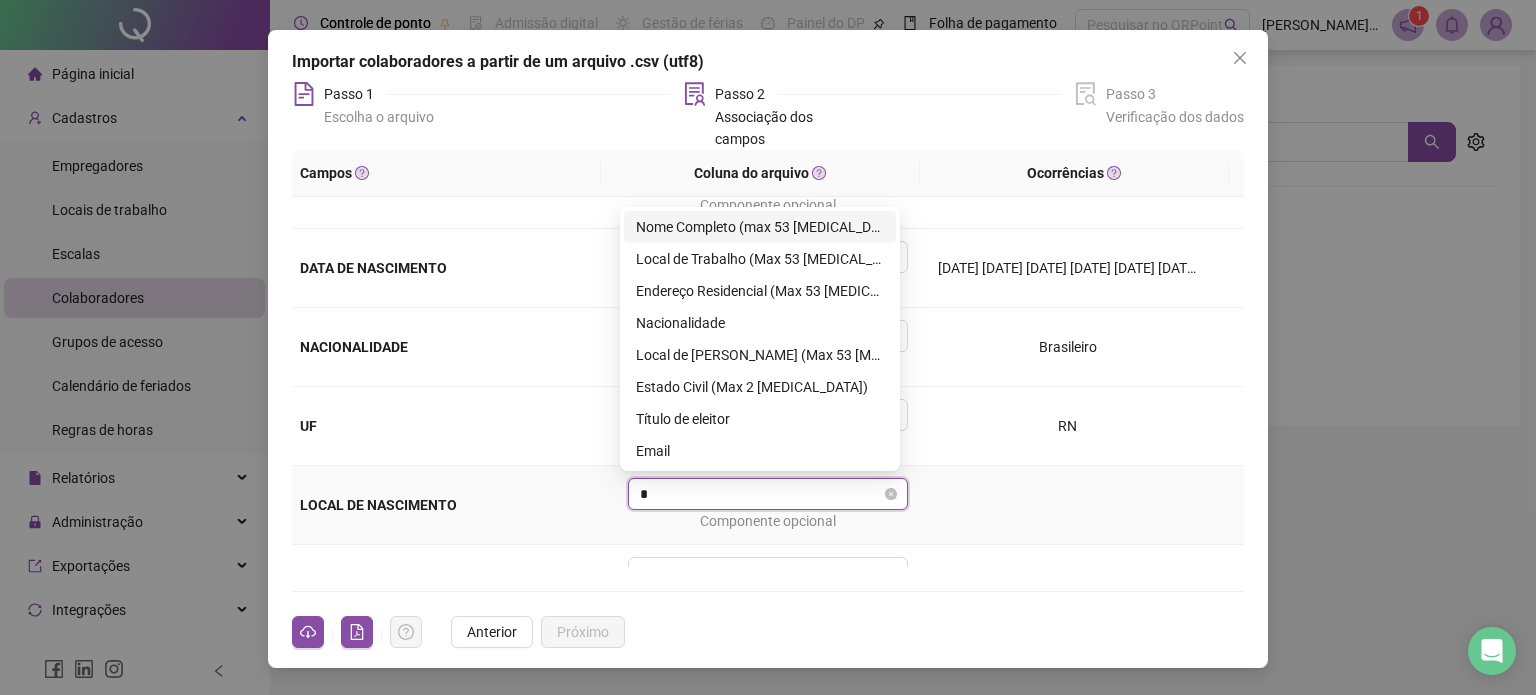 type on "**" 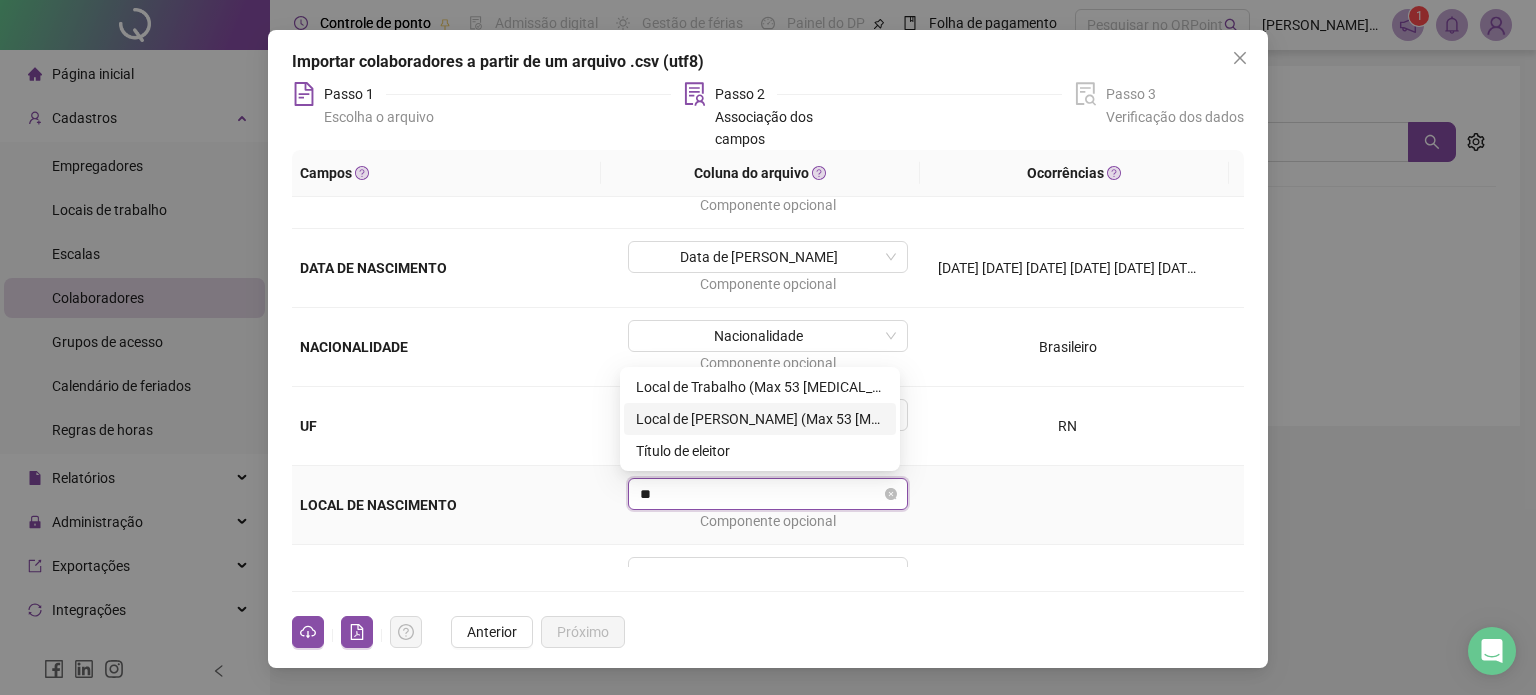 type 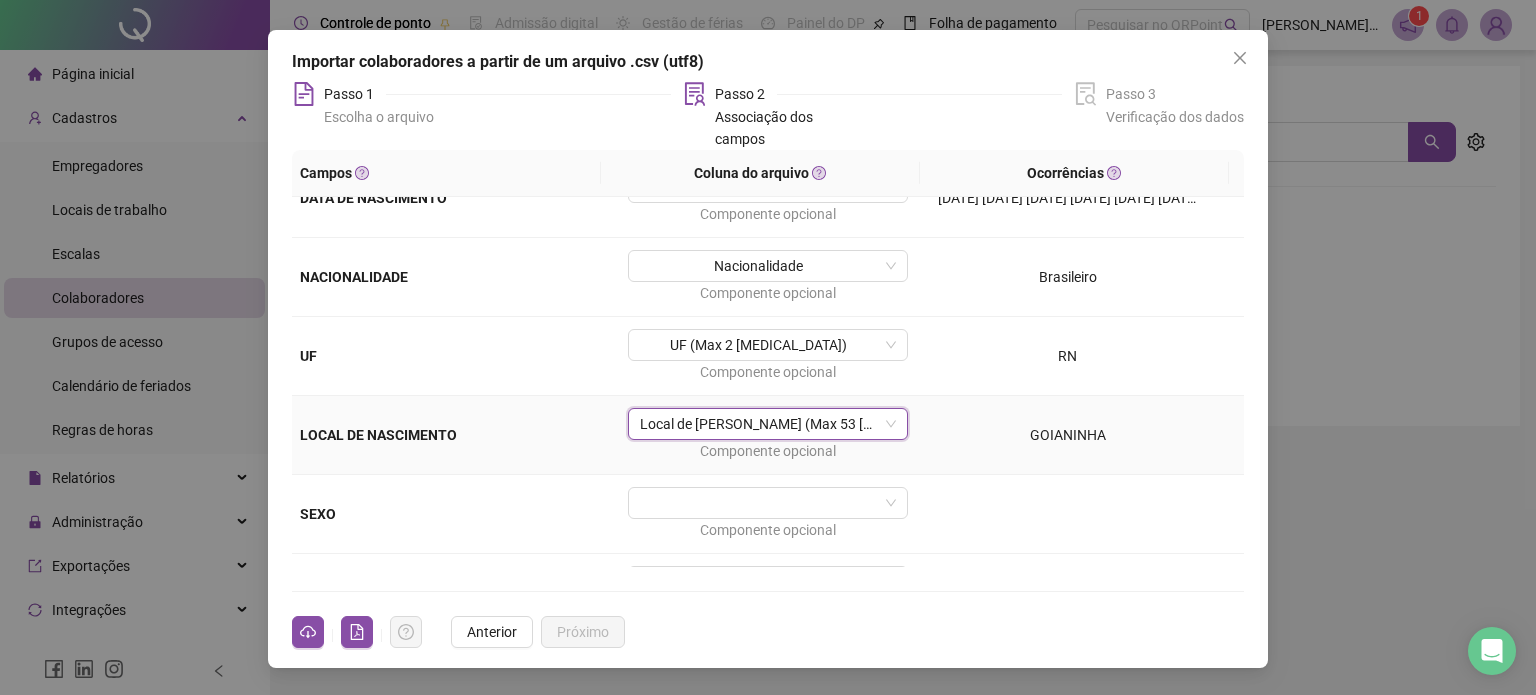 scroll, scrollTop: 700, scrollLeft: 0, axis: vertical 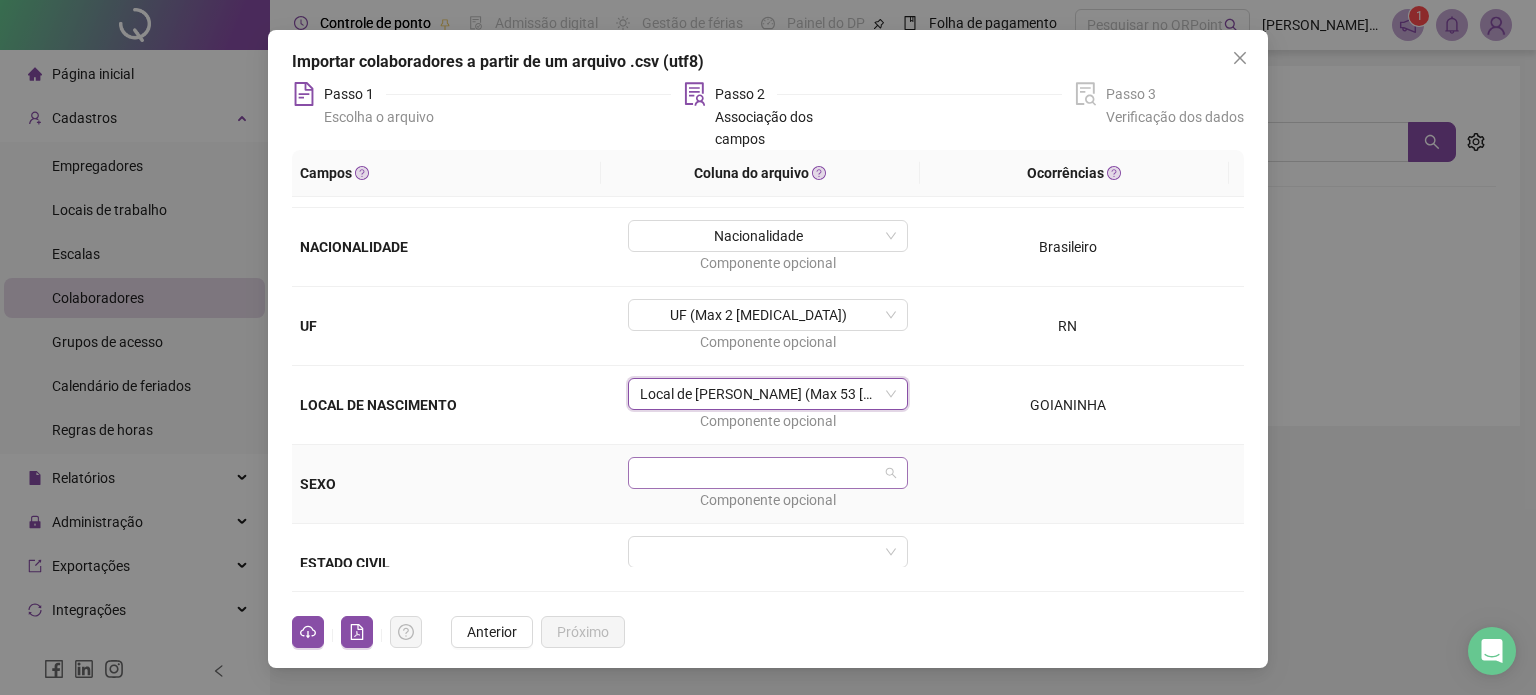 click at bounding box center (762, 473) 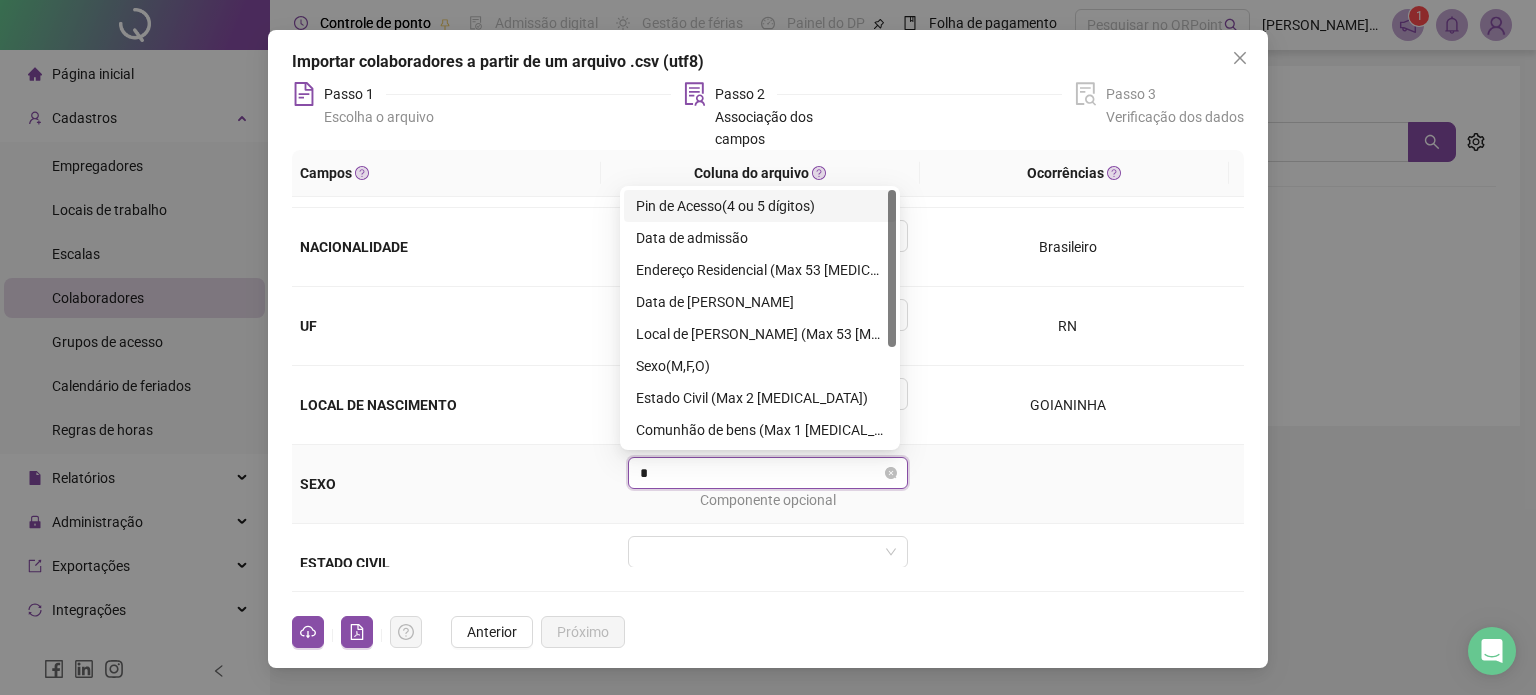 type on "**" 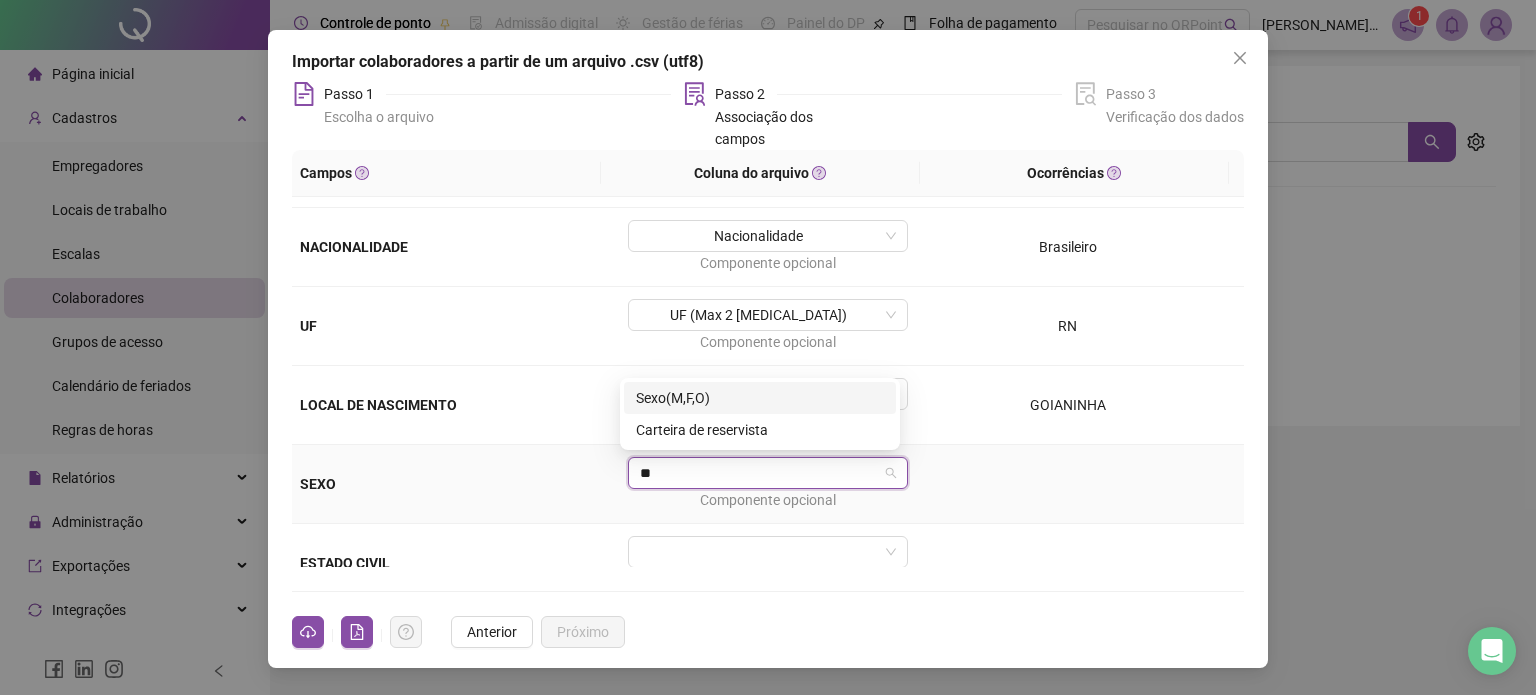 click on "Sexo(M,F,O)" at bounding box center (760, 398) 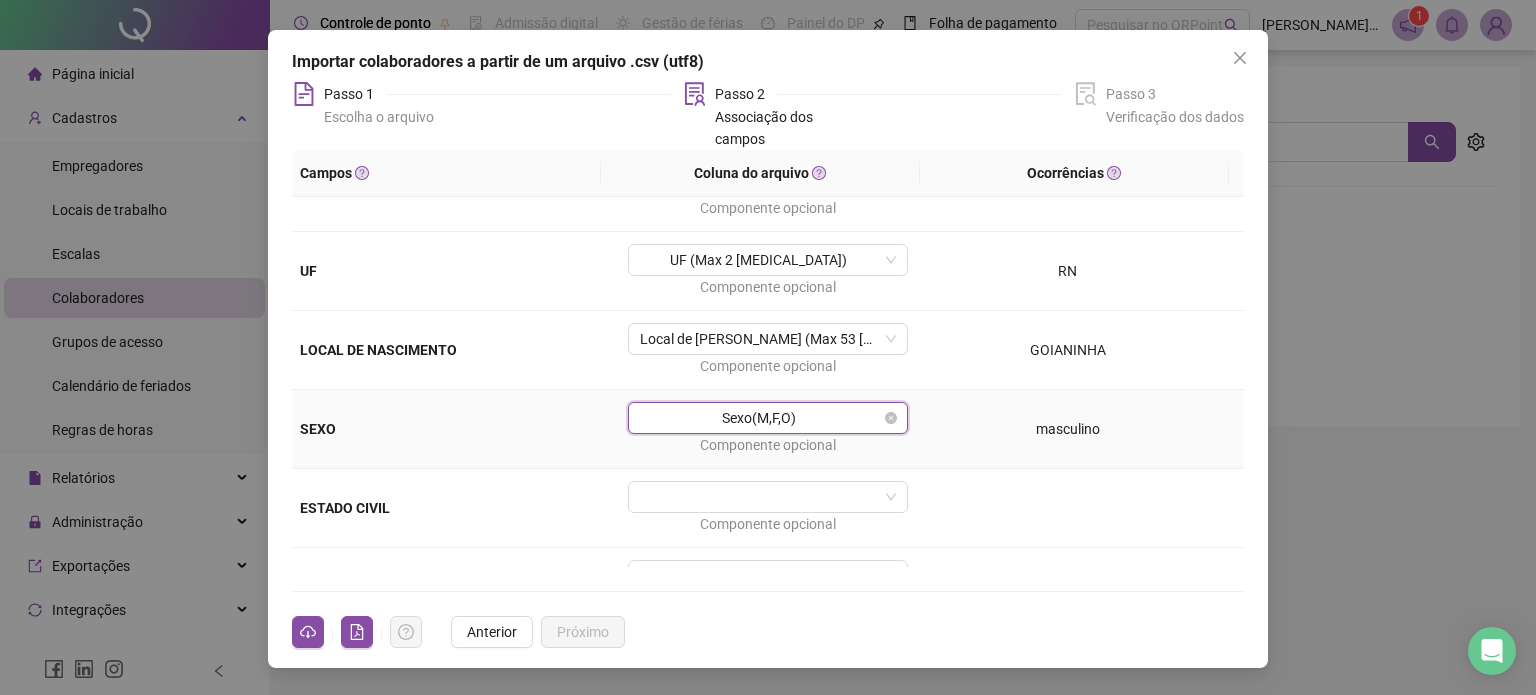 scroll, scrollTop: 800, scrollLeft: 0, axis: vertical 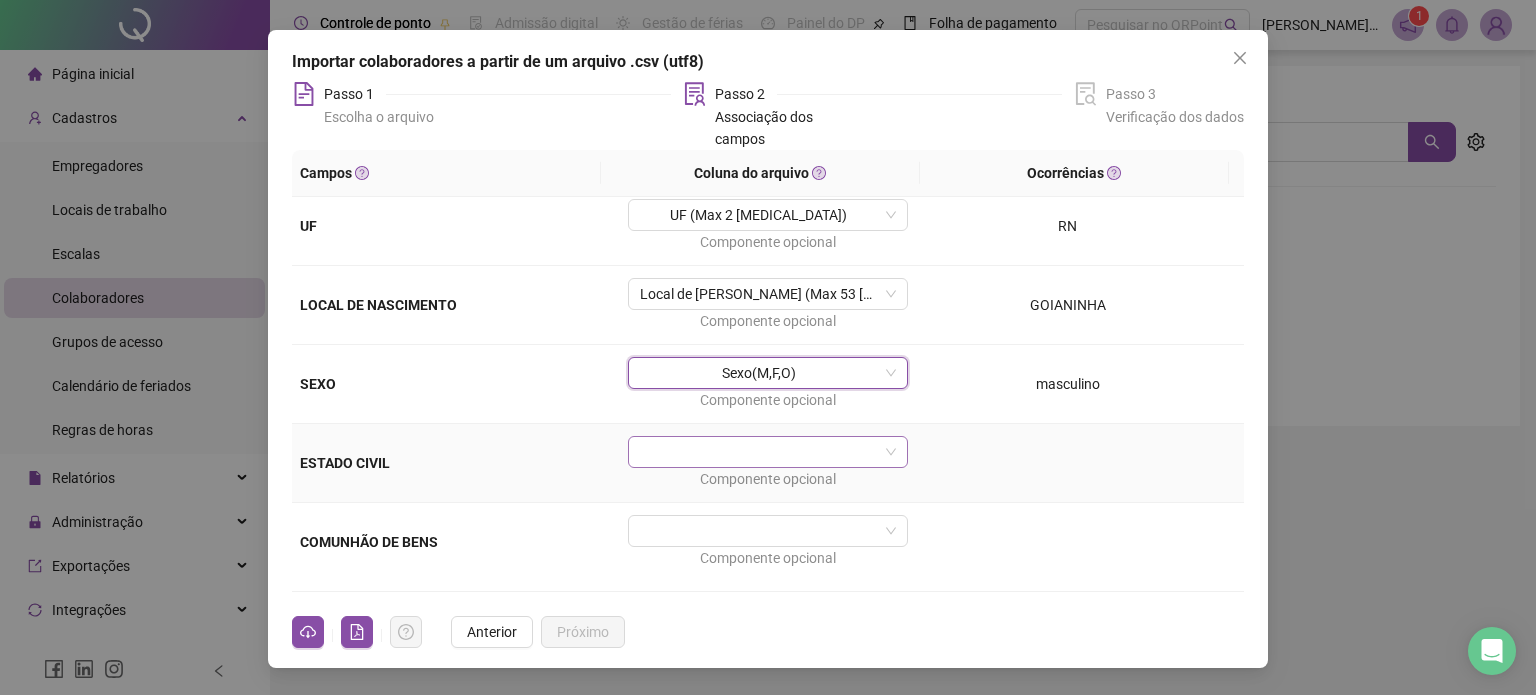 click at bounding box center [762, 452] 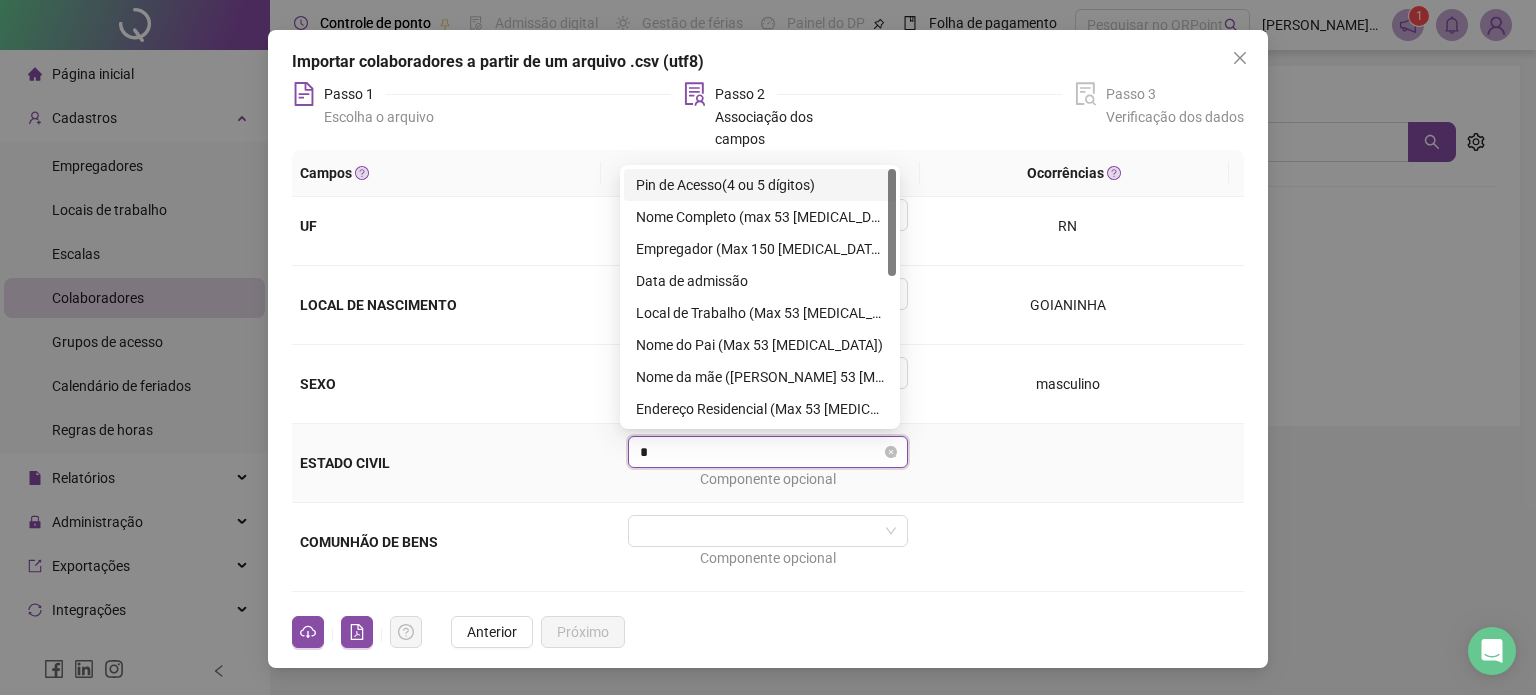 type on "**" 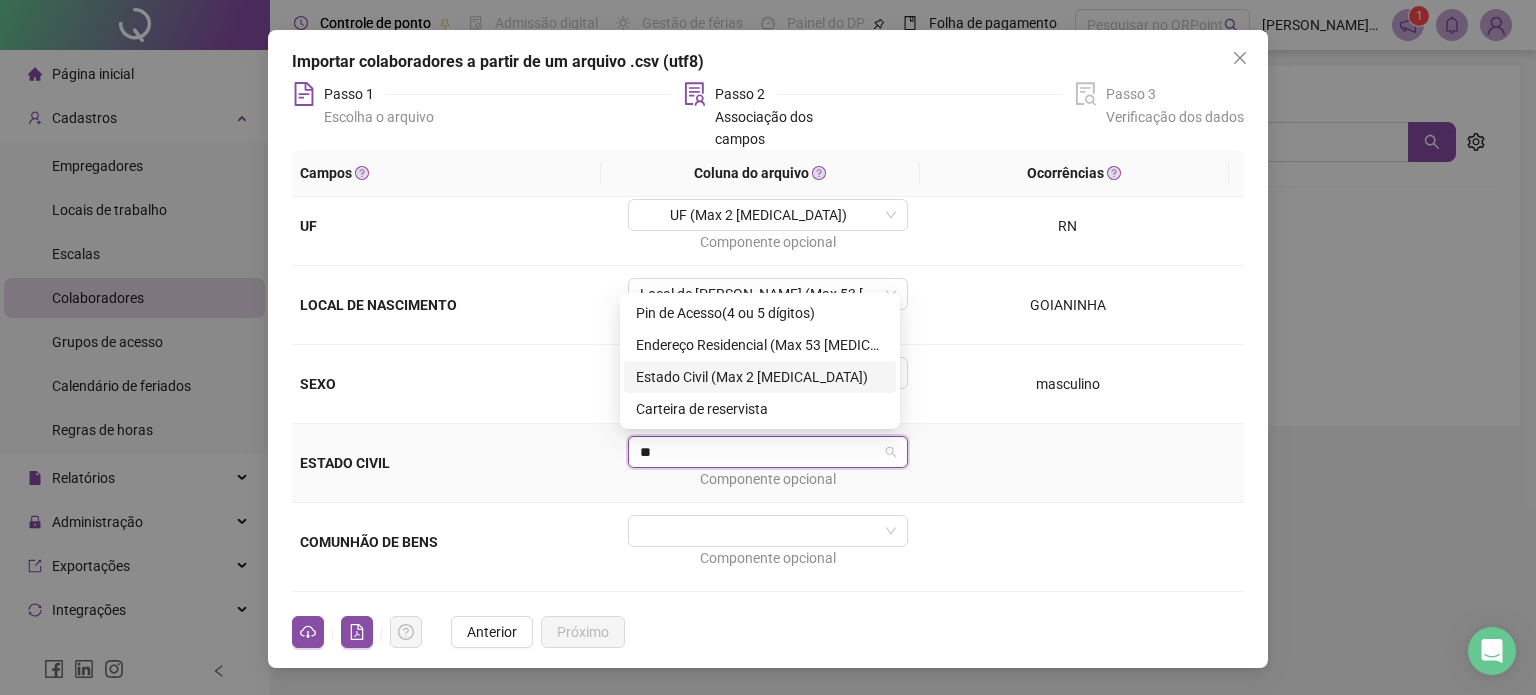 click on "Estado Civil (Max 2 [MEDICAL_DATA])" at bounding box center (760, 377) 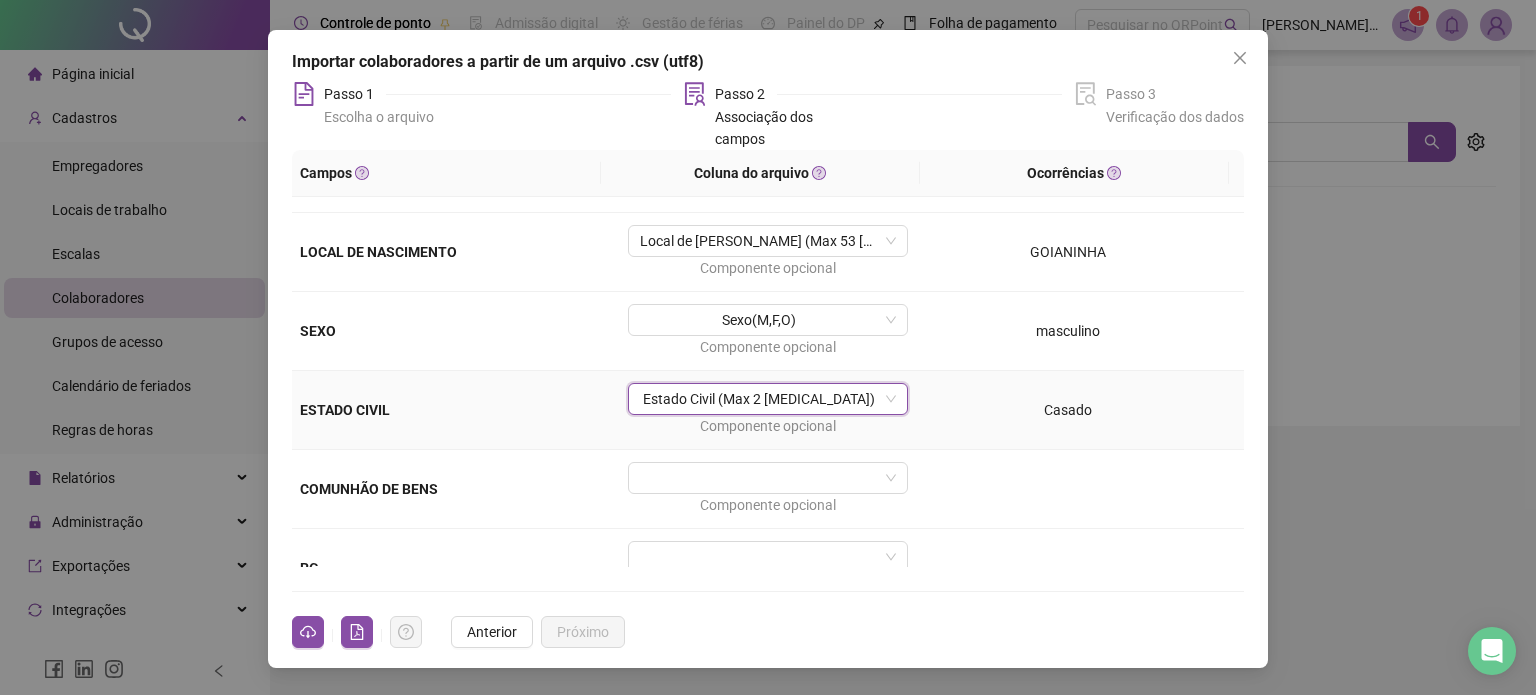 scroll, scrollTop: 900, scrollLeft: 0, axis: vertical 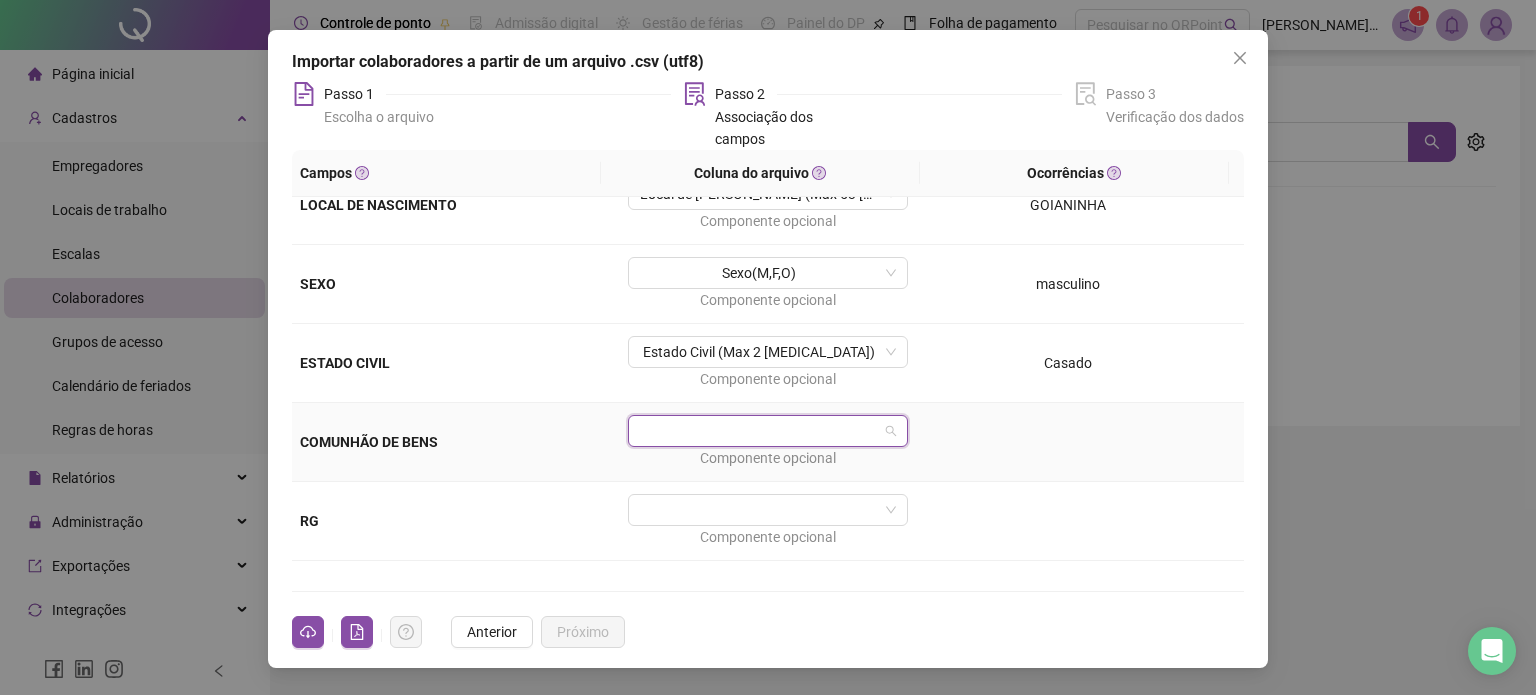 click at bounding box center [762, 431] 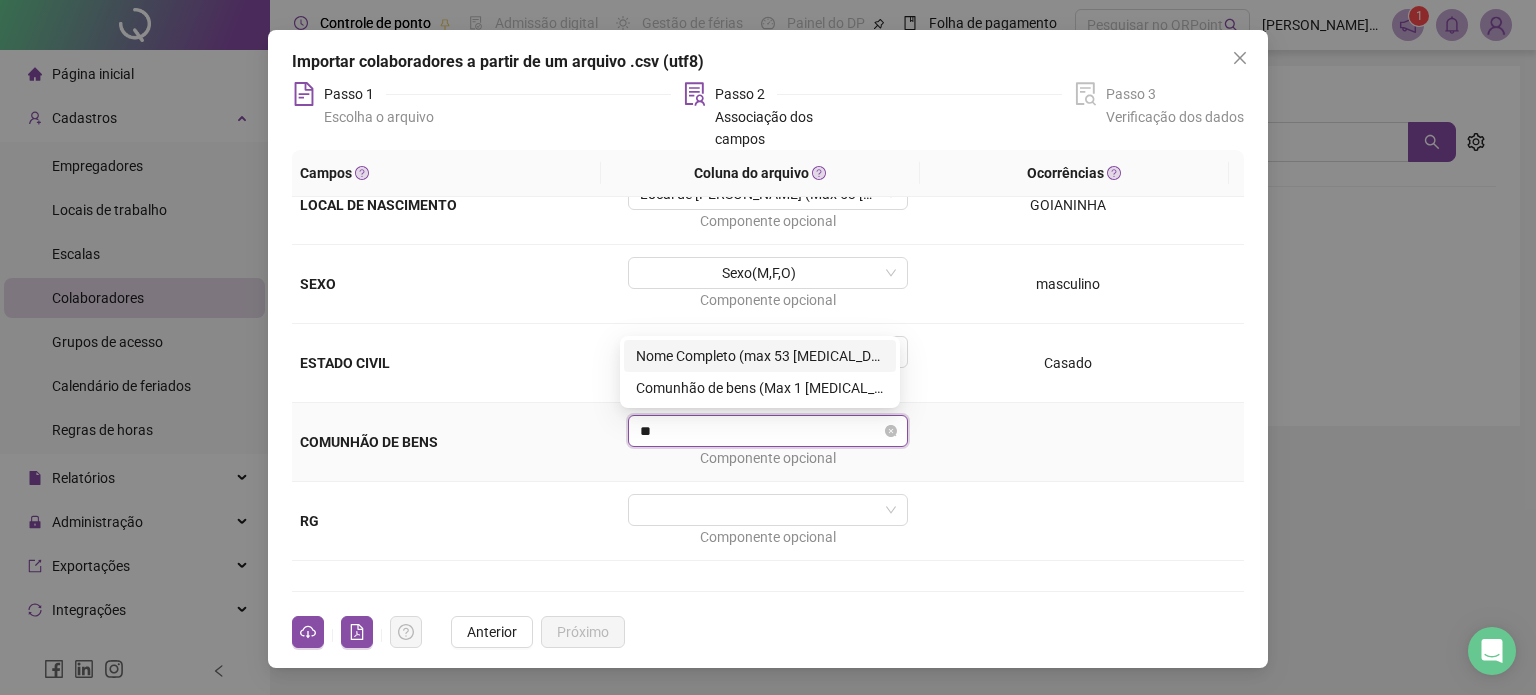type on "***" 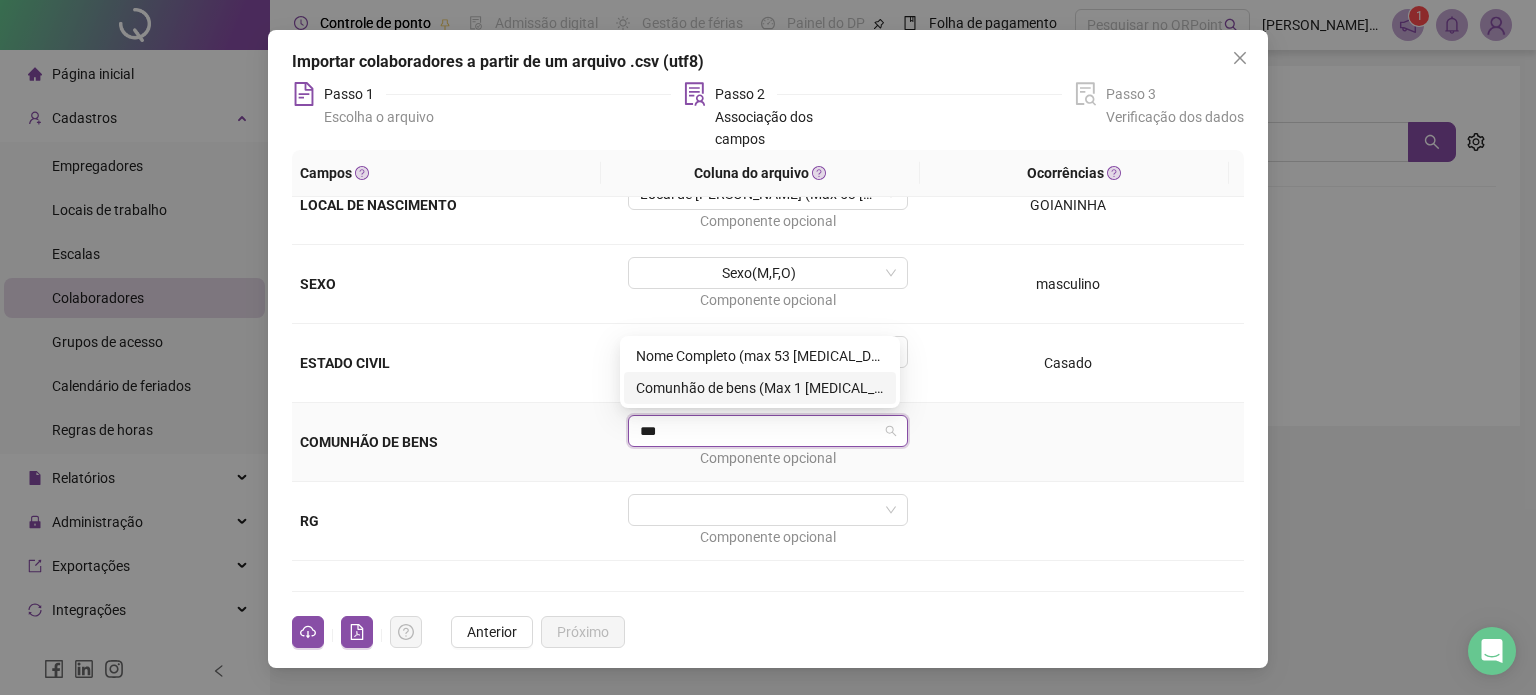 click on "Comunhão de bens (Max 1 [MEDICAL_DATA])" at bounding box center (760, 388) 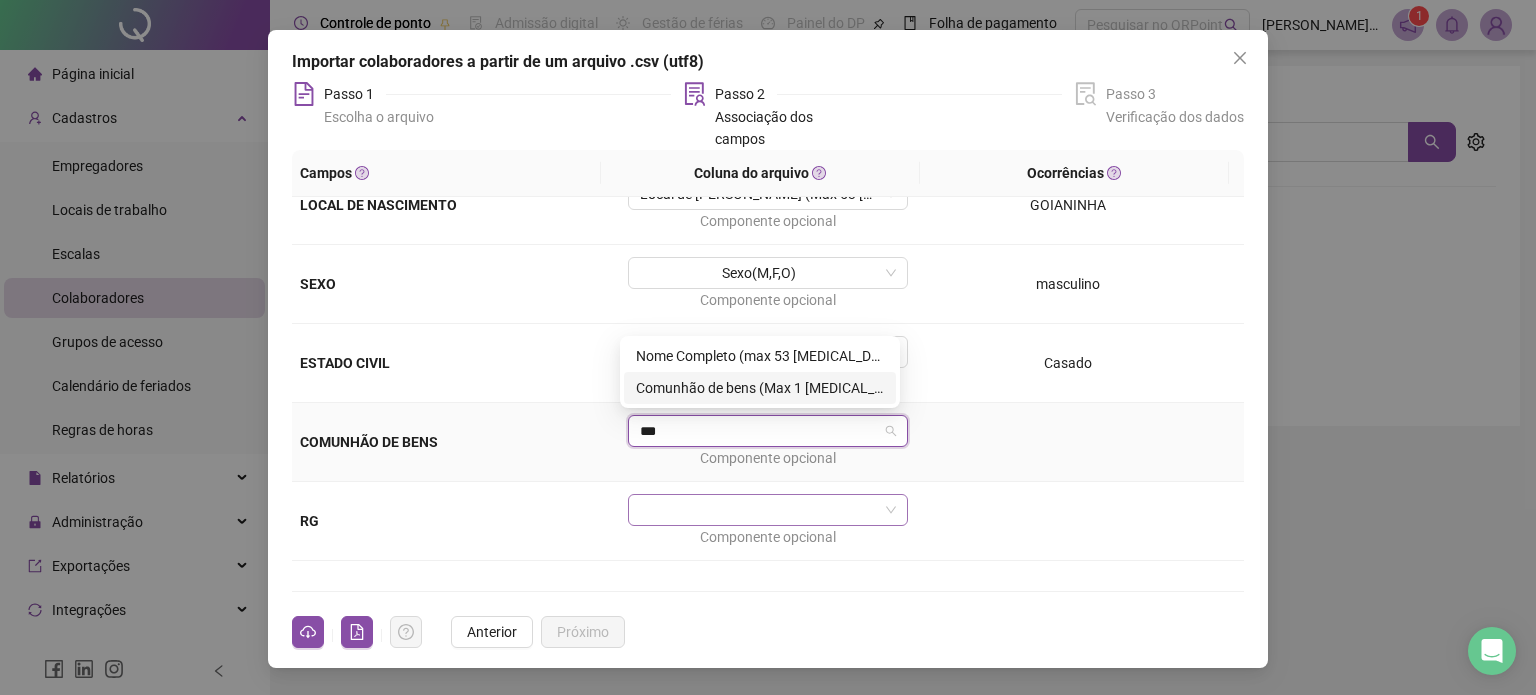 type 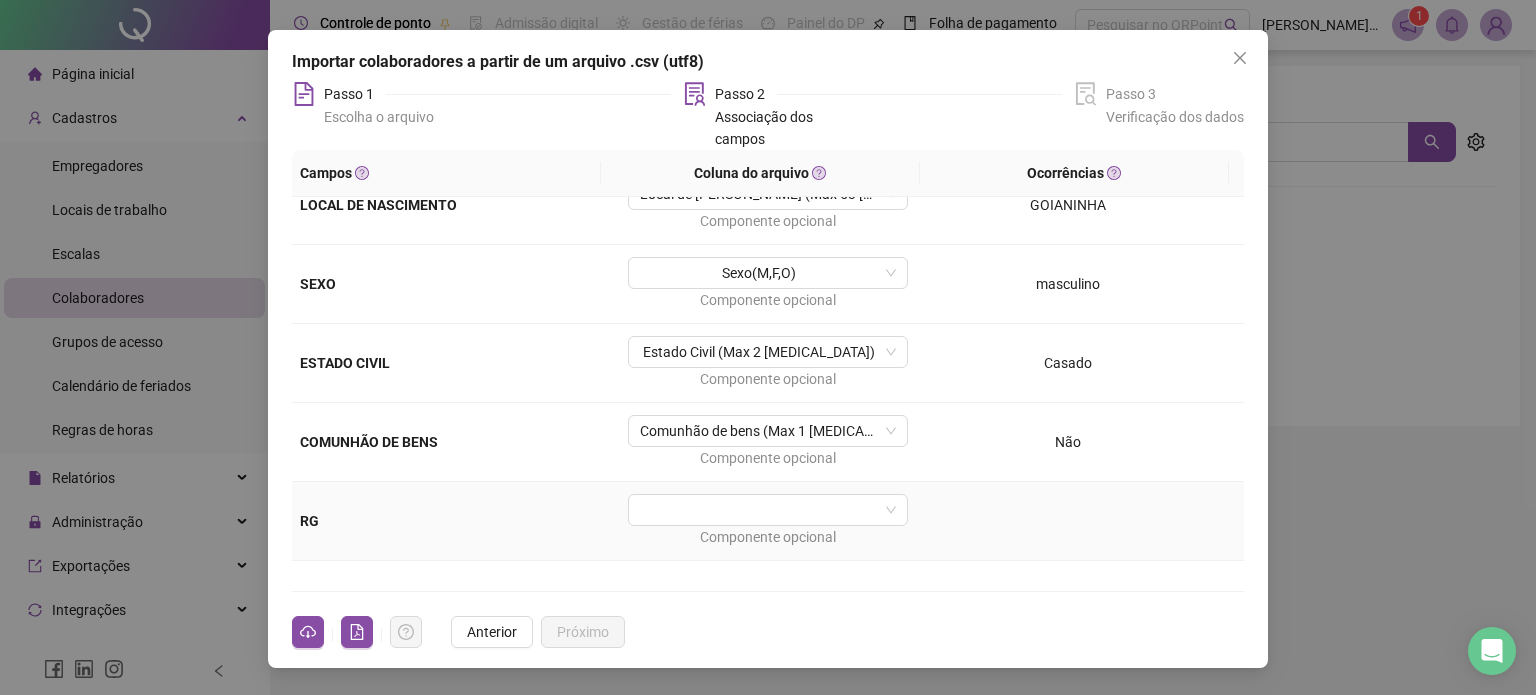 click on "Componente opcional" at bounding box center (768, 521) 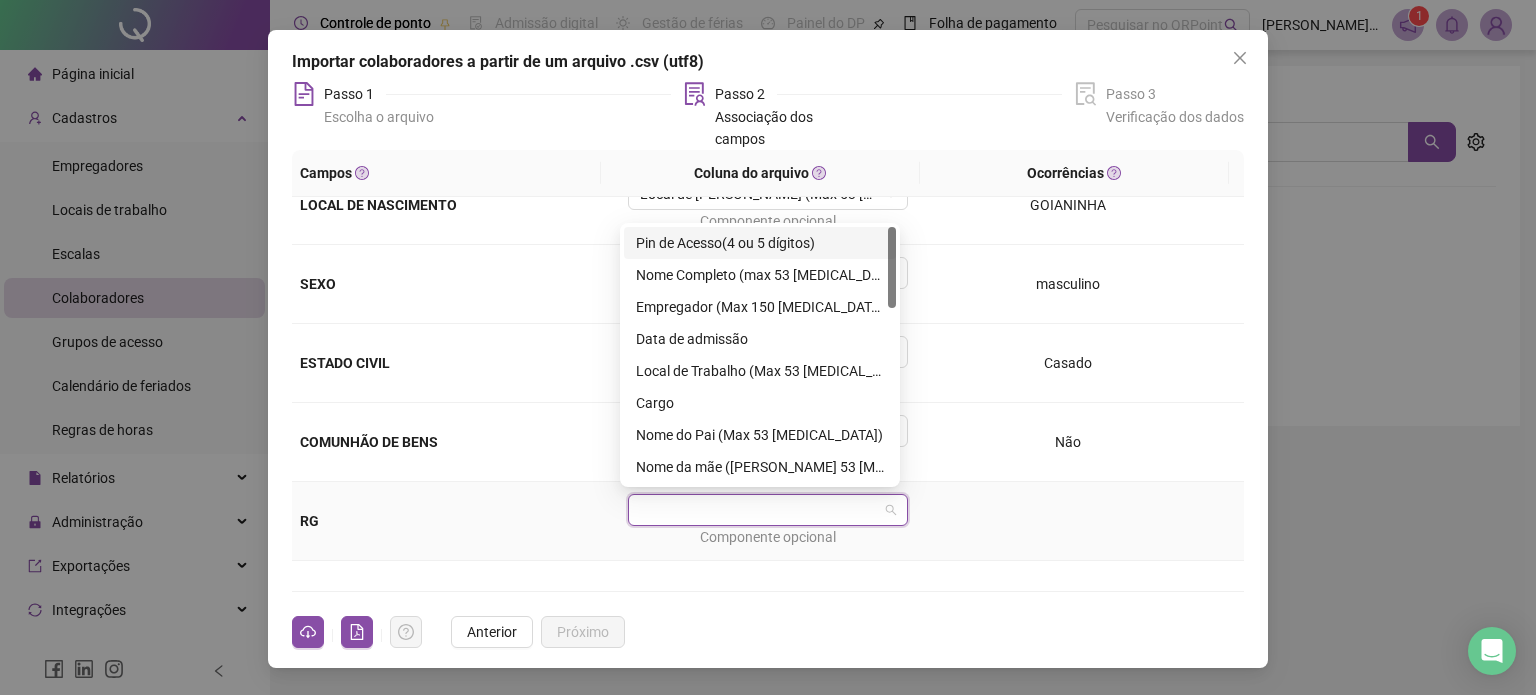 click at bounding box center [762, 510] 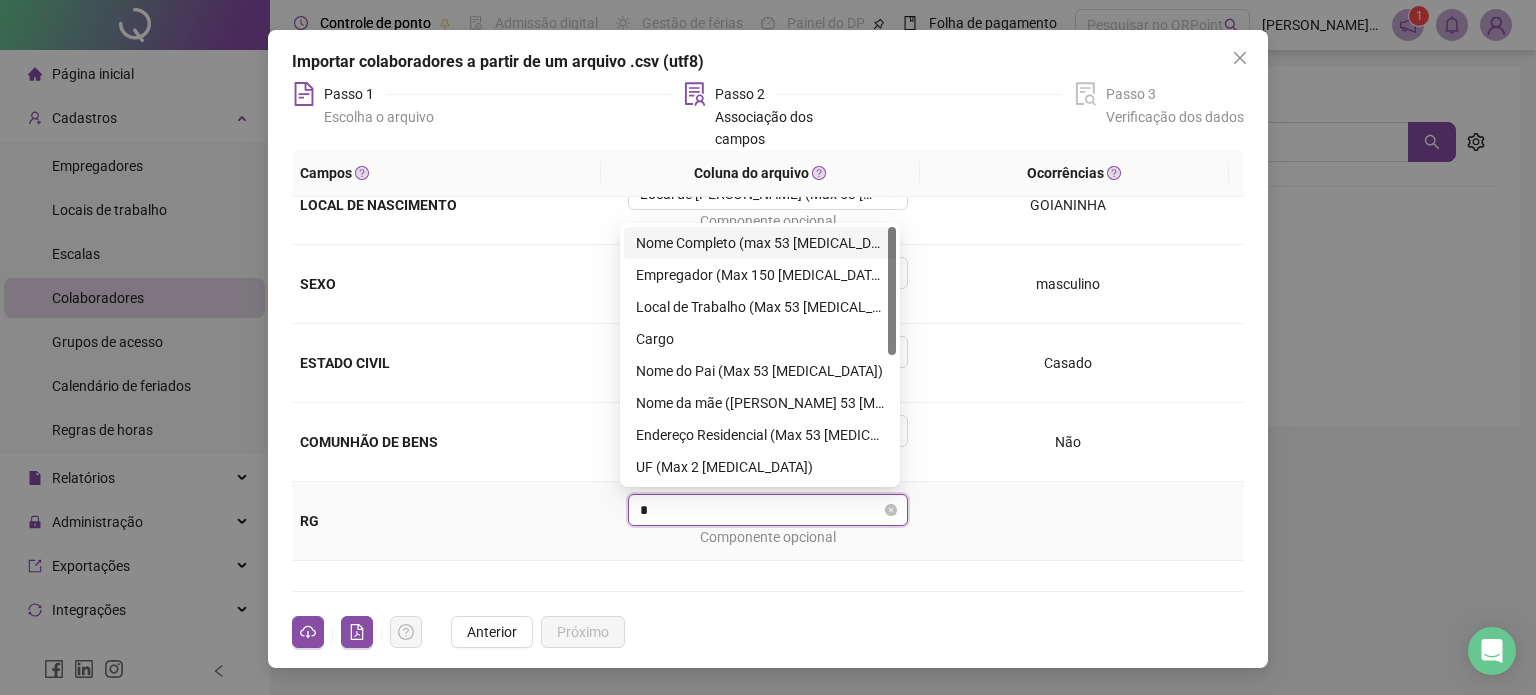 type on "**" 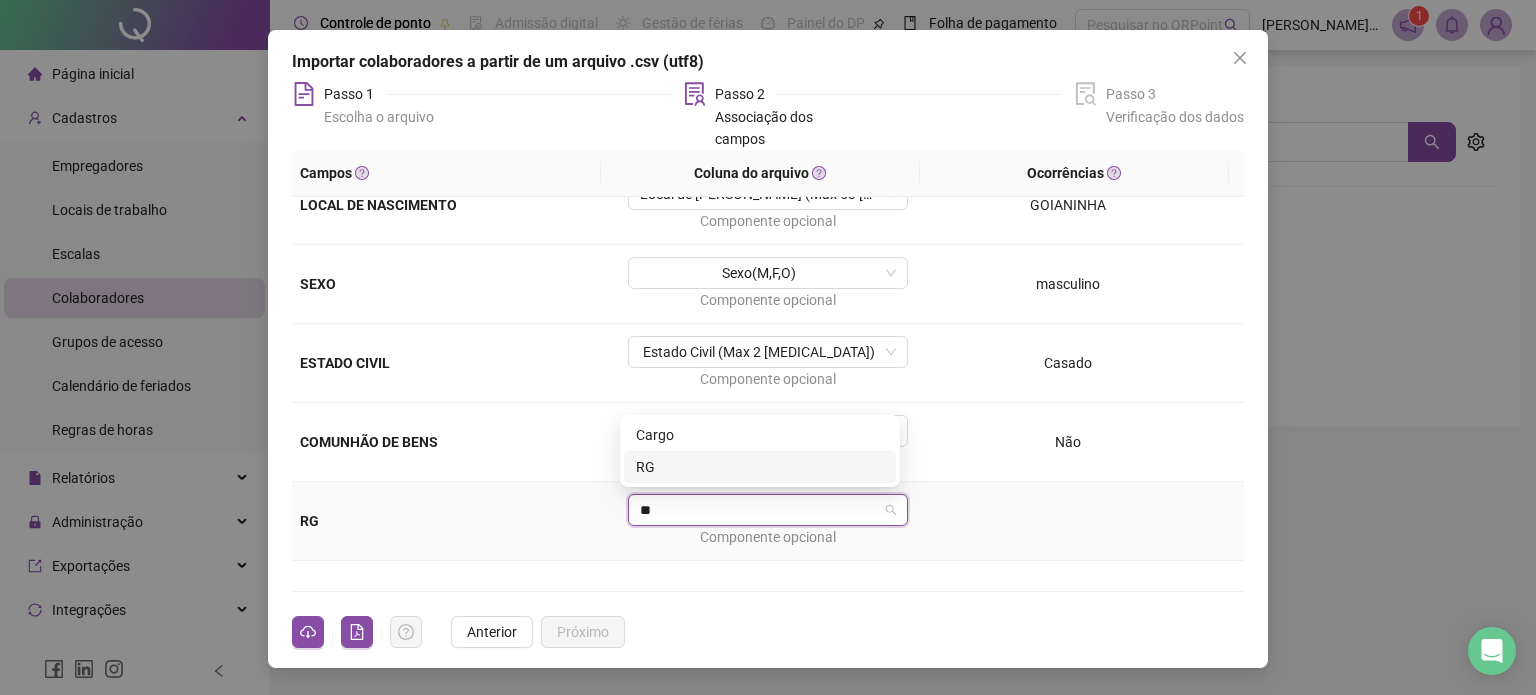 click on "RG" at bounding box center (760, 467) 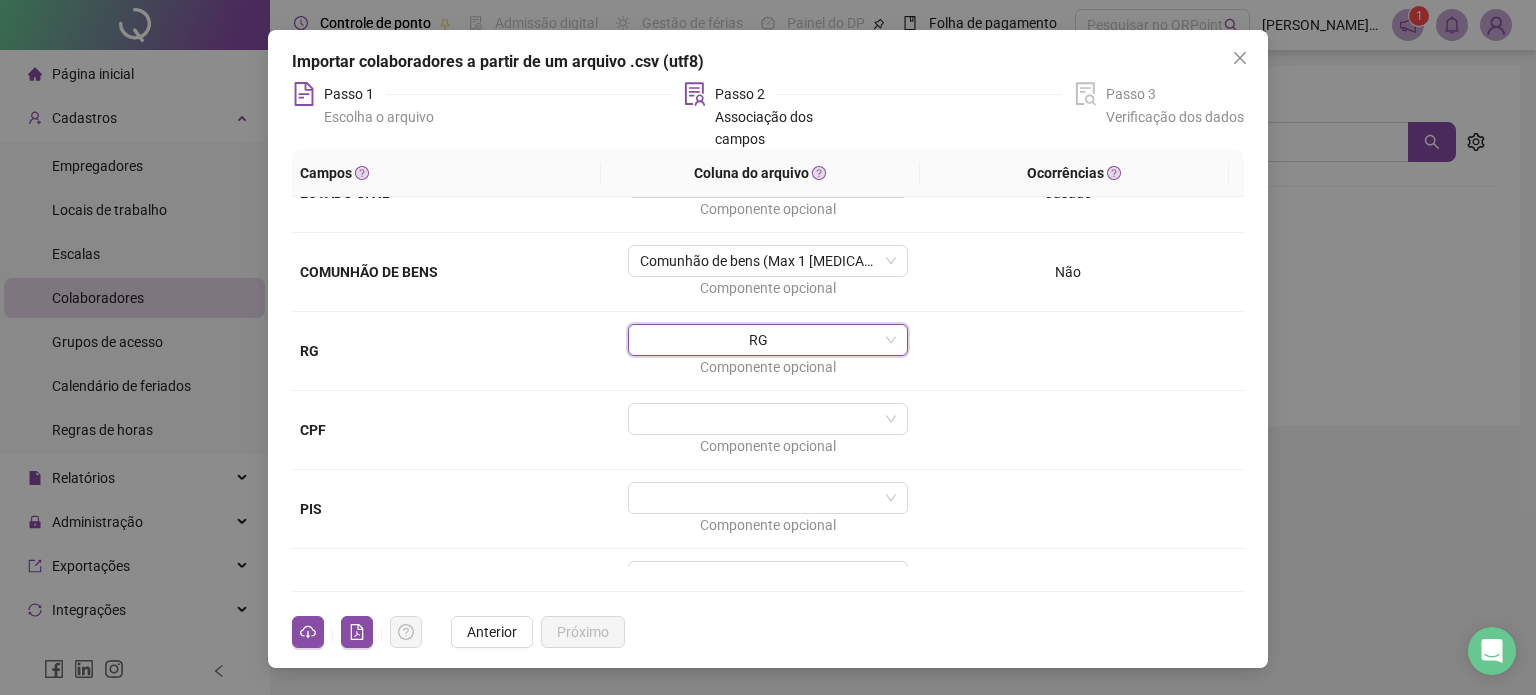scroll, scrollTop: 1042, scrollLeft: 0, axis: vertical 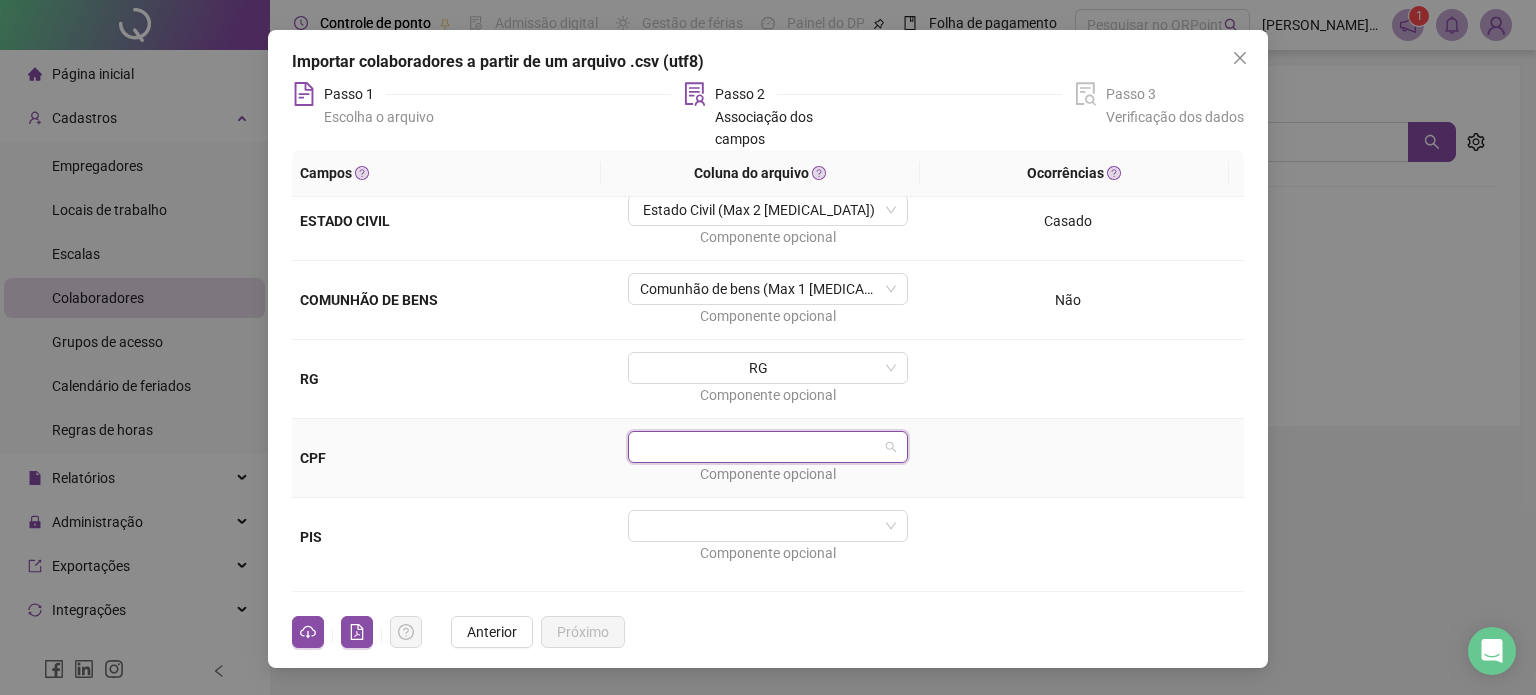 click at bounding box center [762, 447] 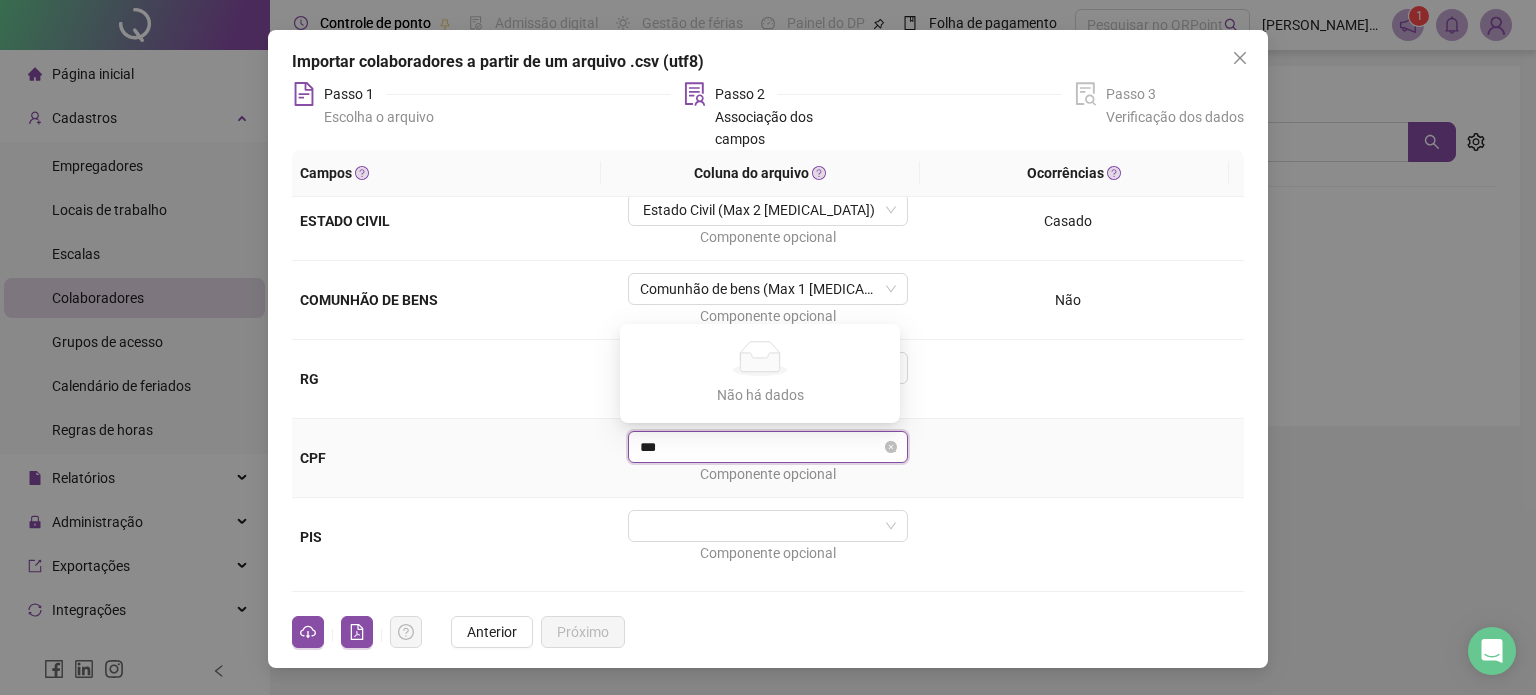 type on "**" 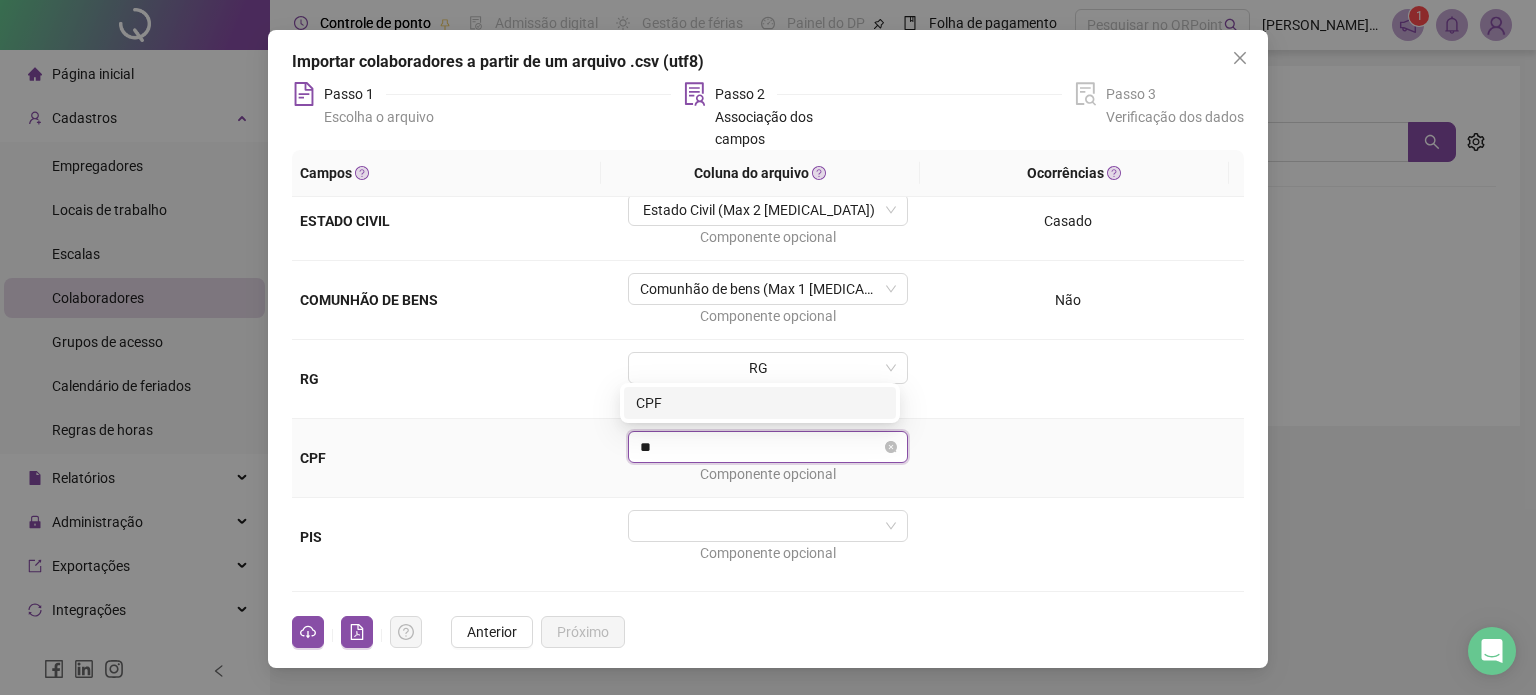 type 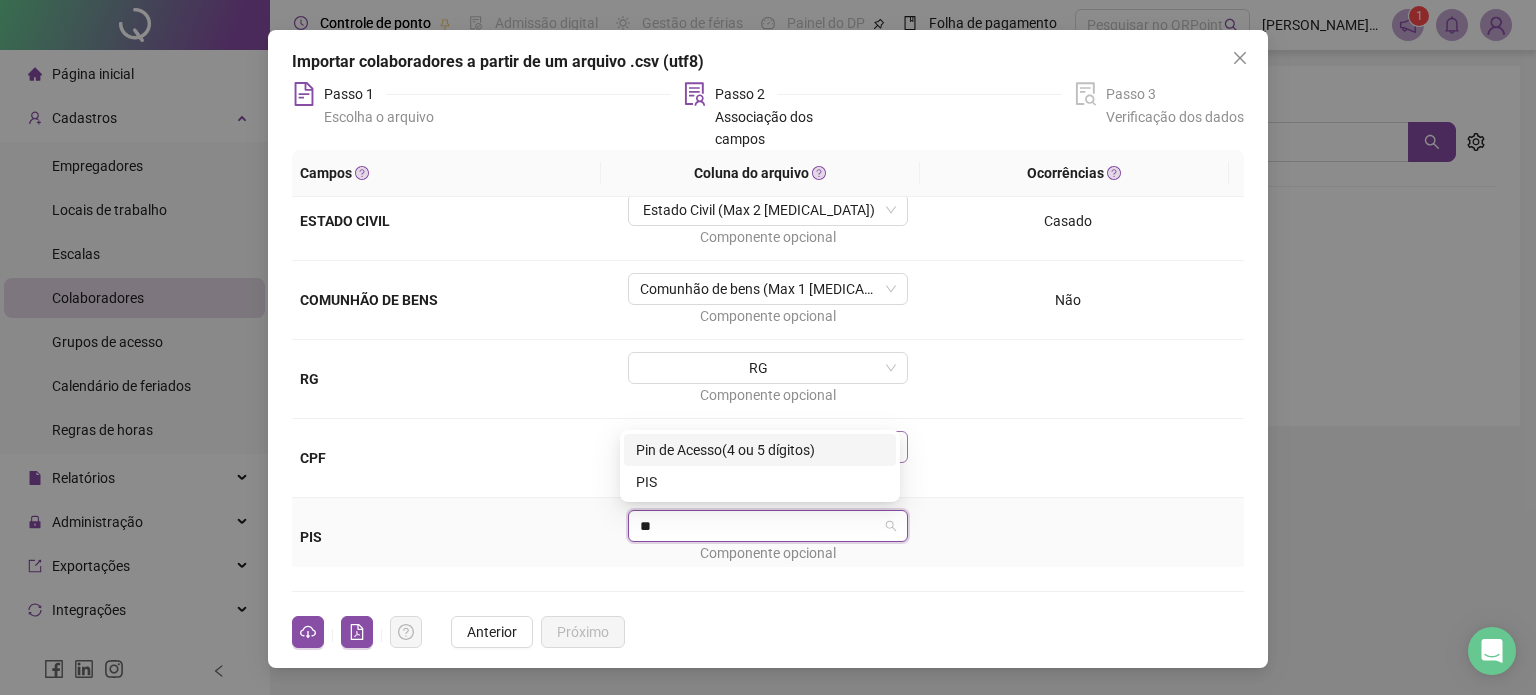 type on "***" 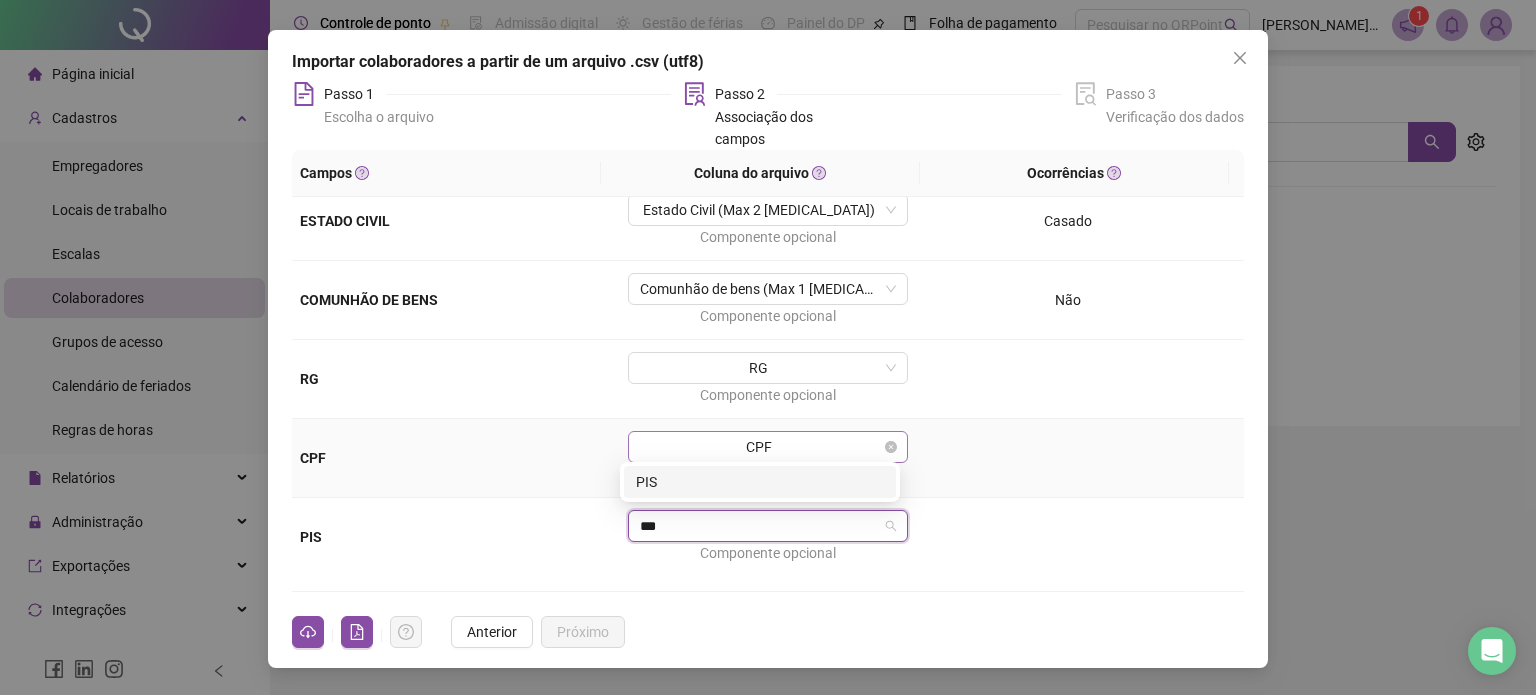 type 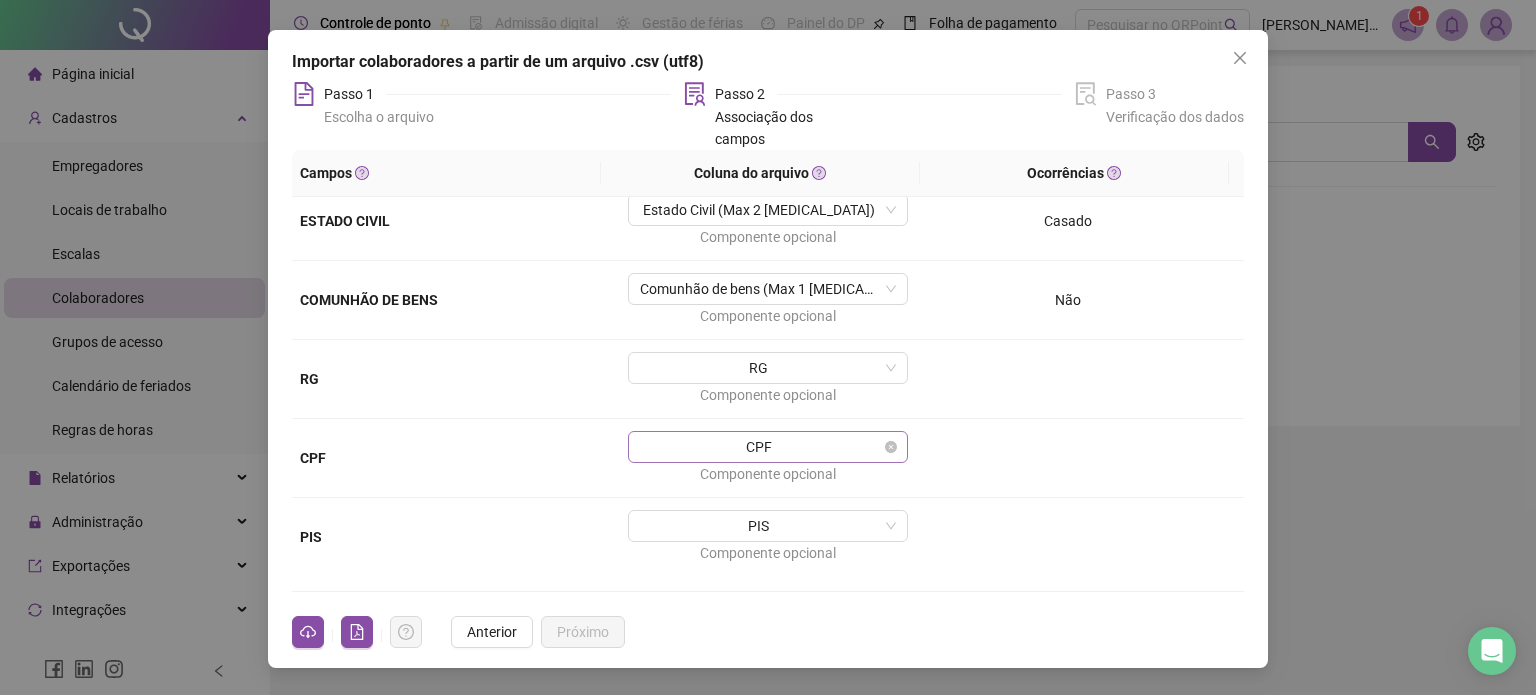 scroll, scrollTop: 1261, scrollLeft: 0, axis: vertical 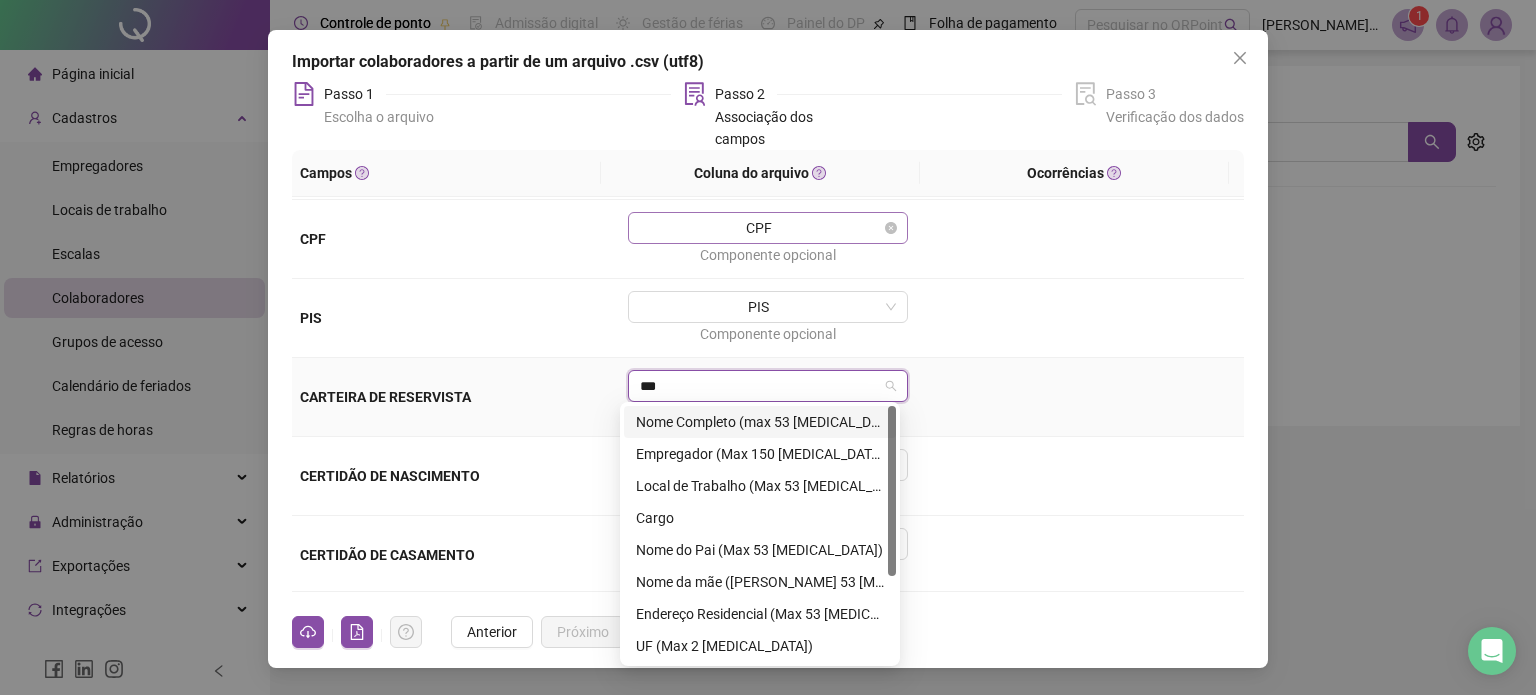 type on "****" 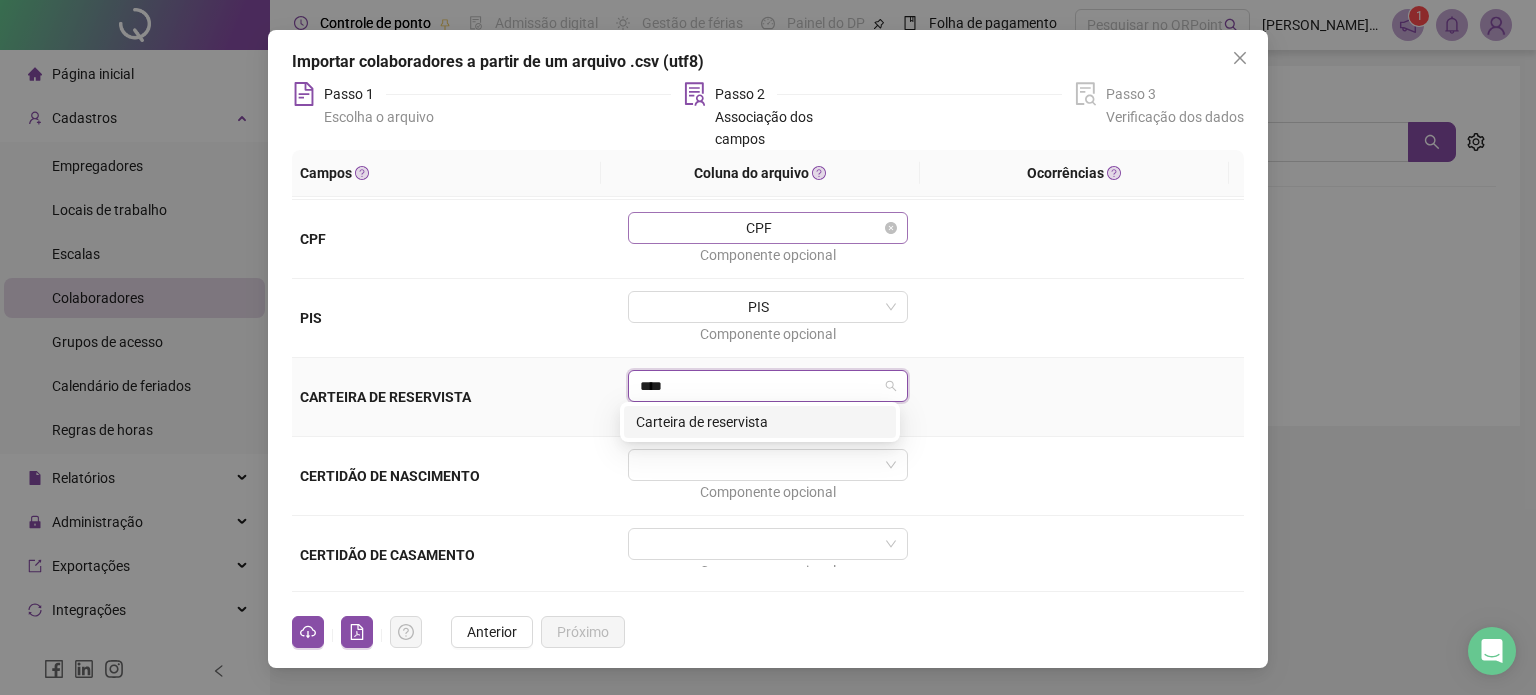 type 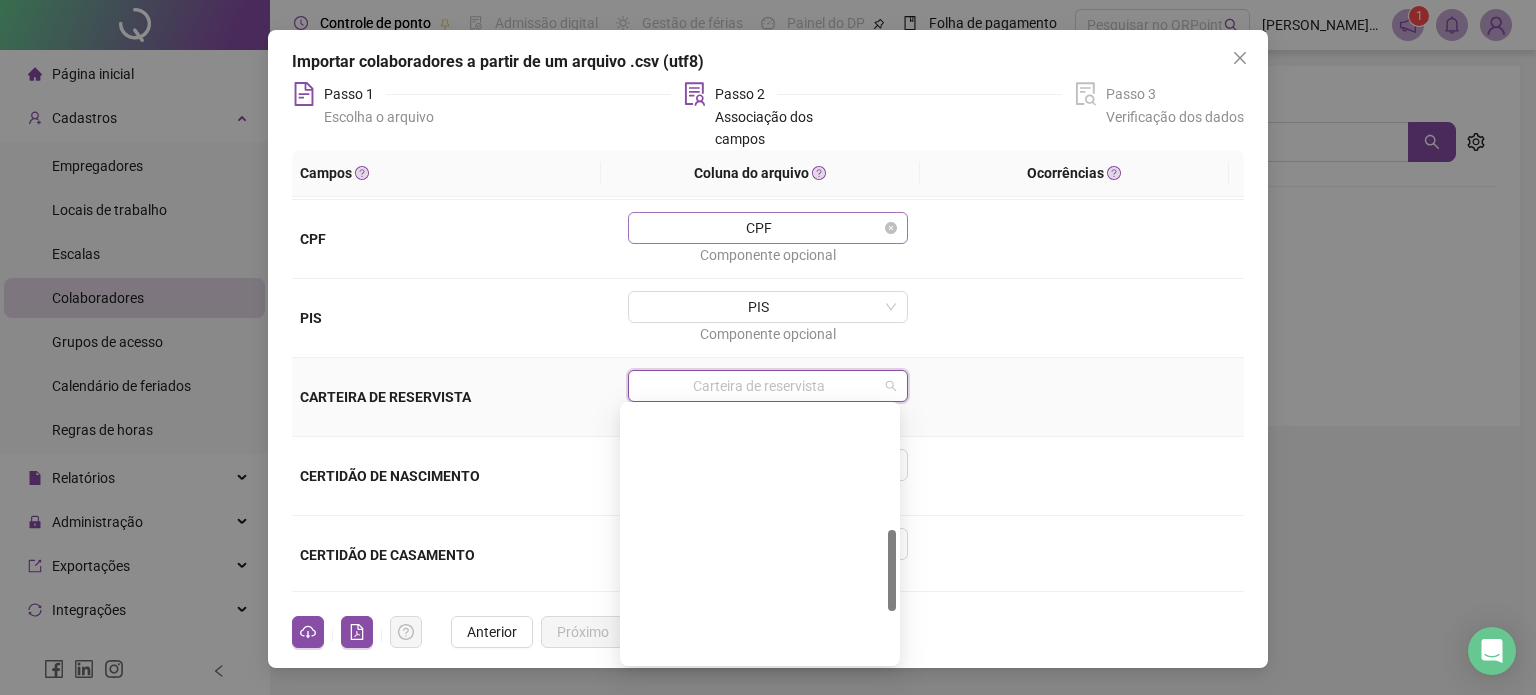 scroll, scrollTop: 384, scrollLeft: 0, axis: vertical 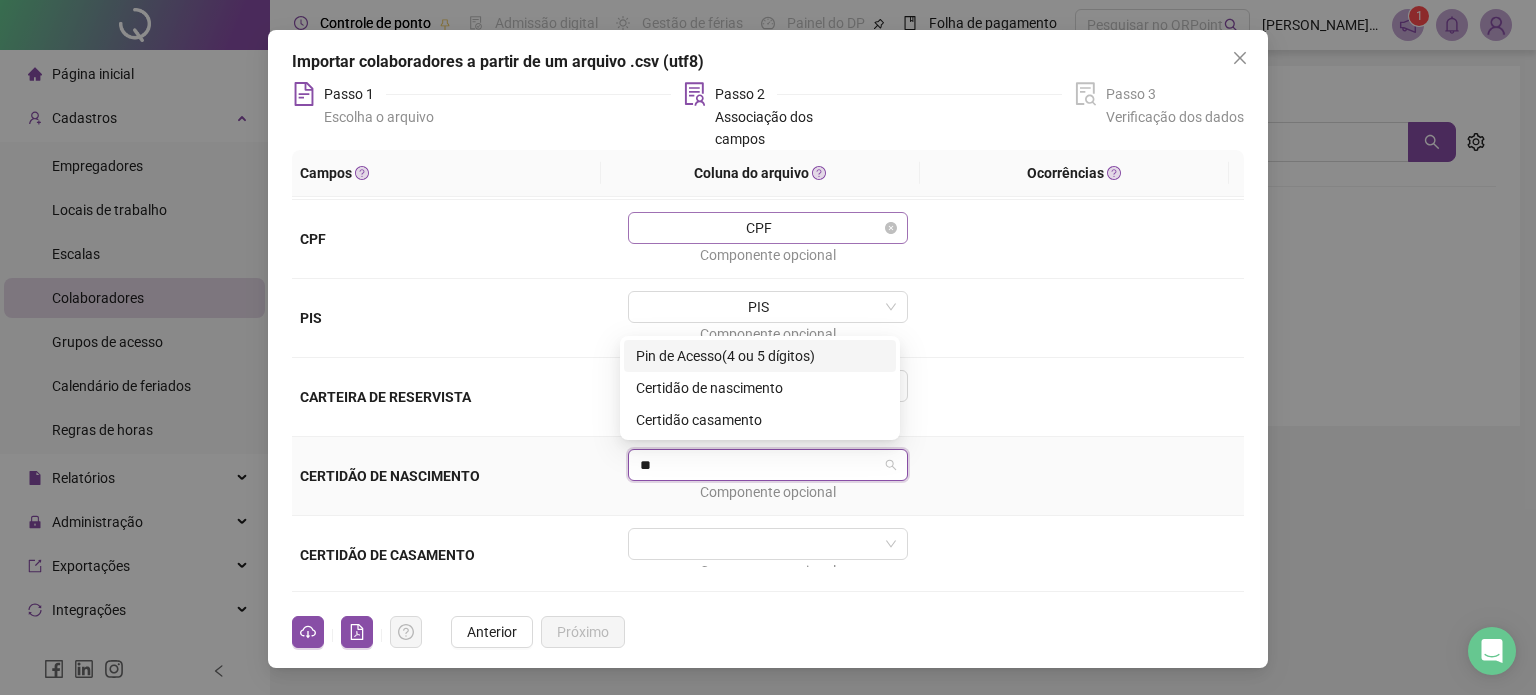 type on "***" 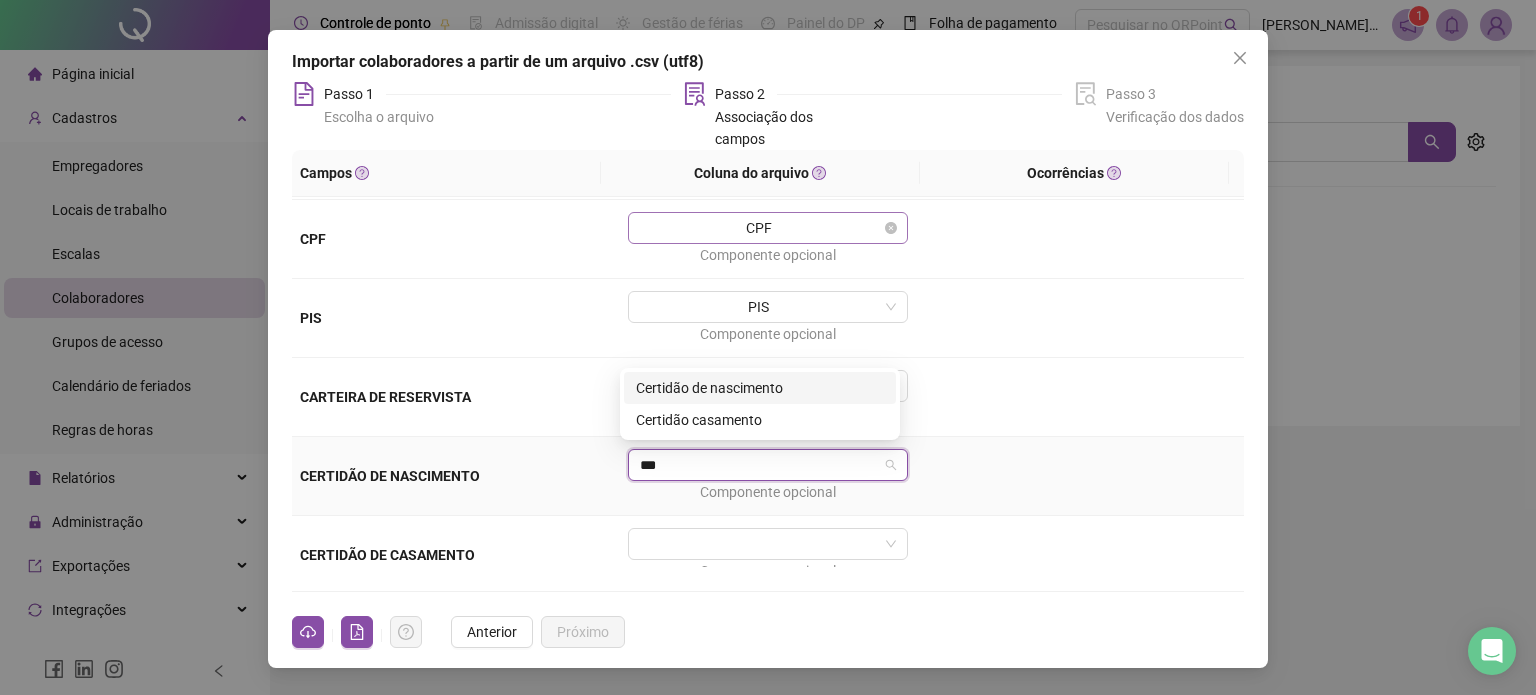 type 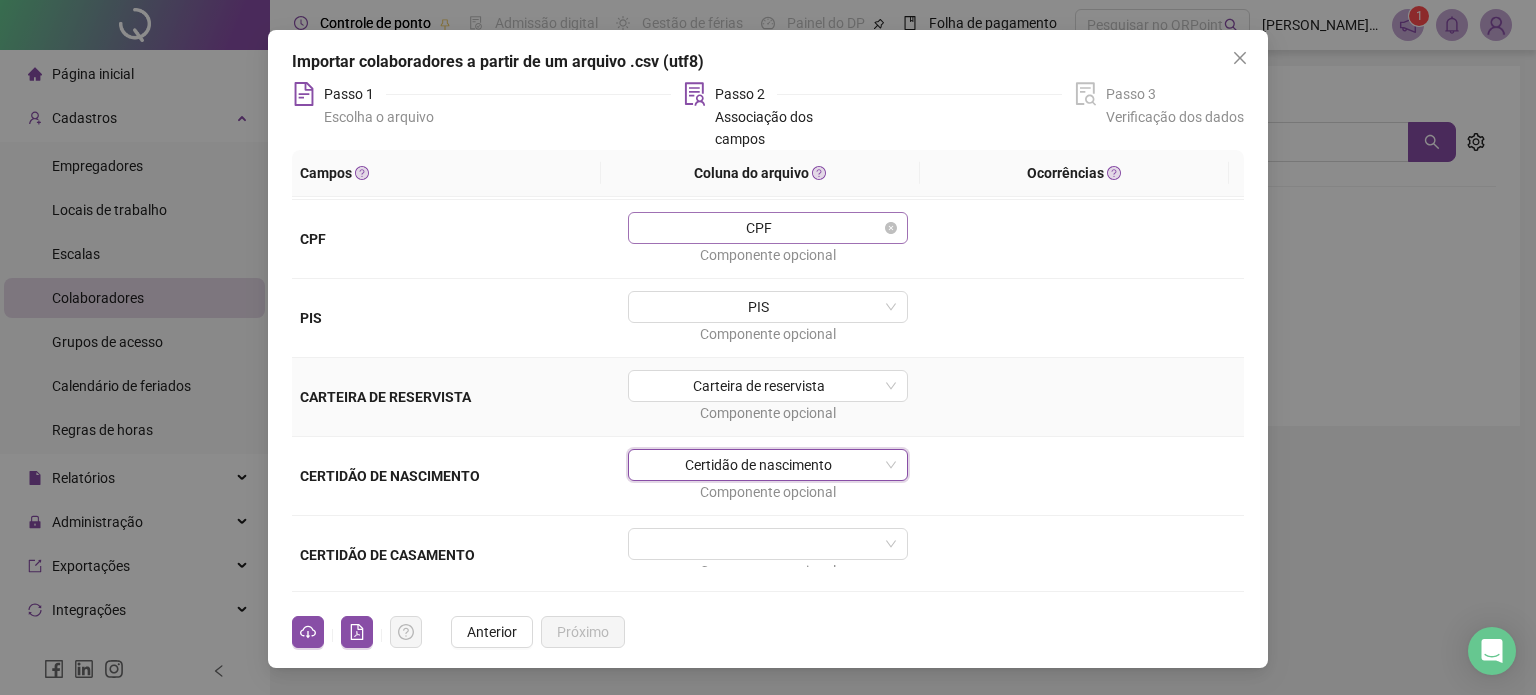 scroll, scrollTop: 416, scrollLeft: 0, axis: vertical 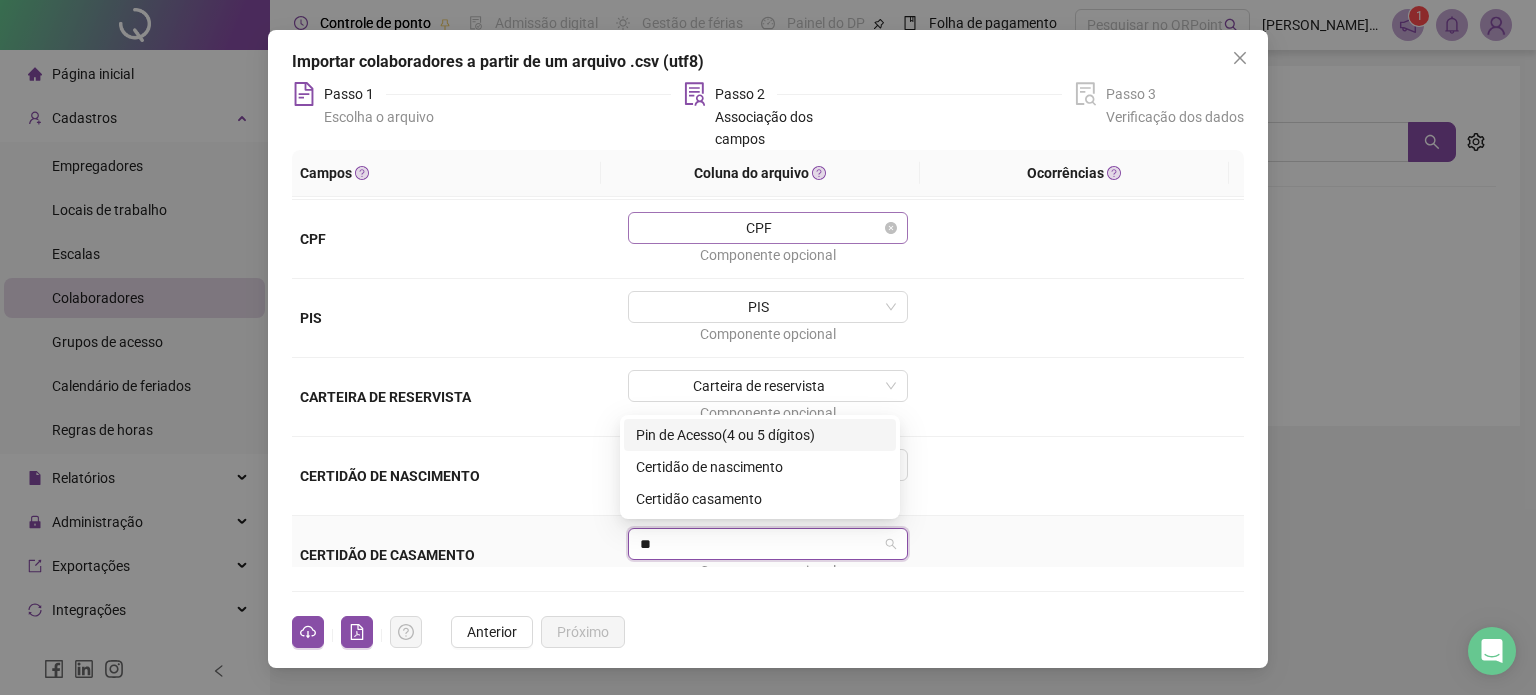 type on "***" 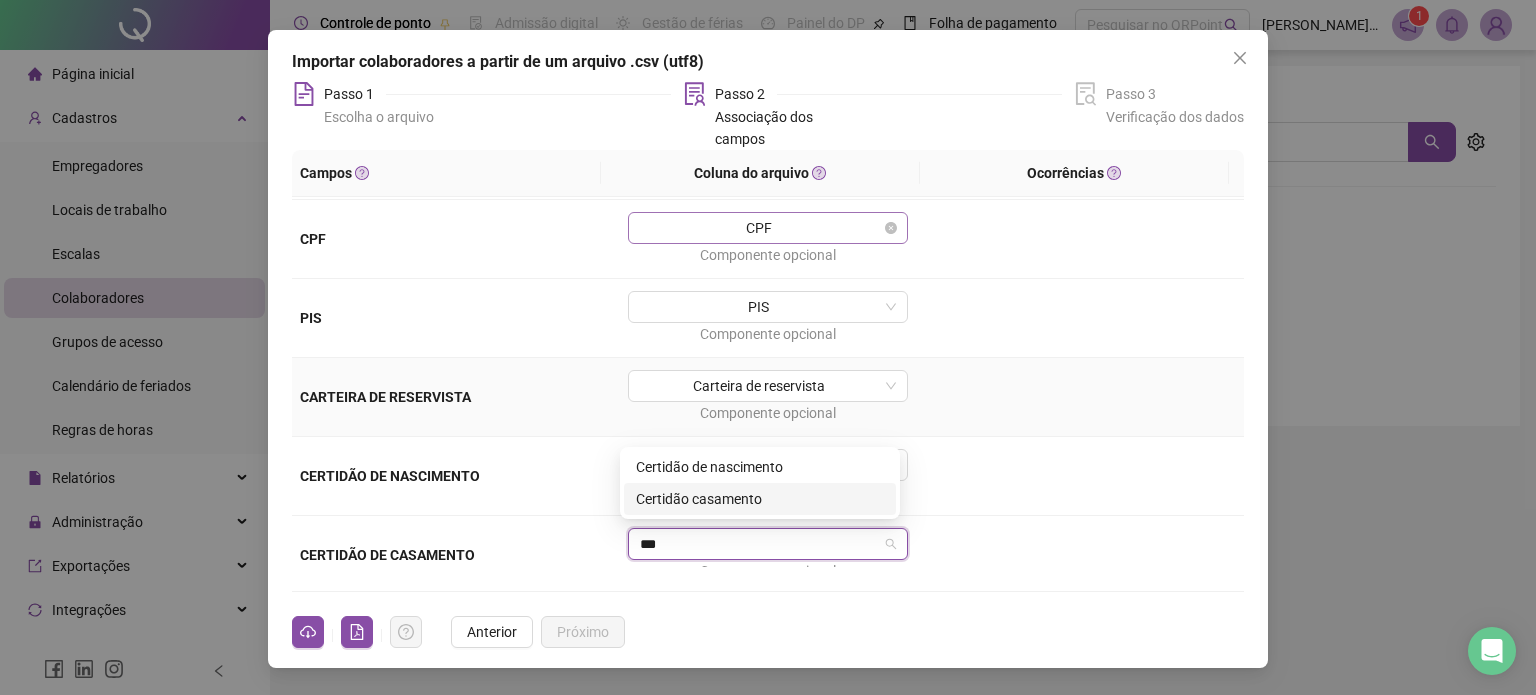 type 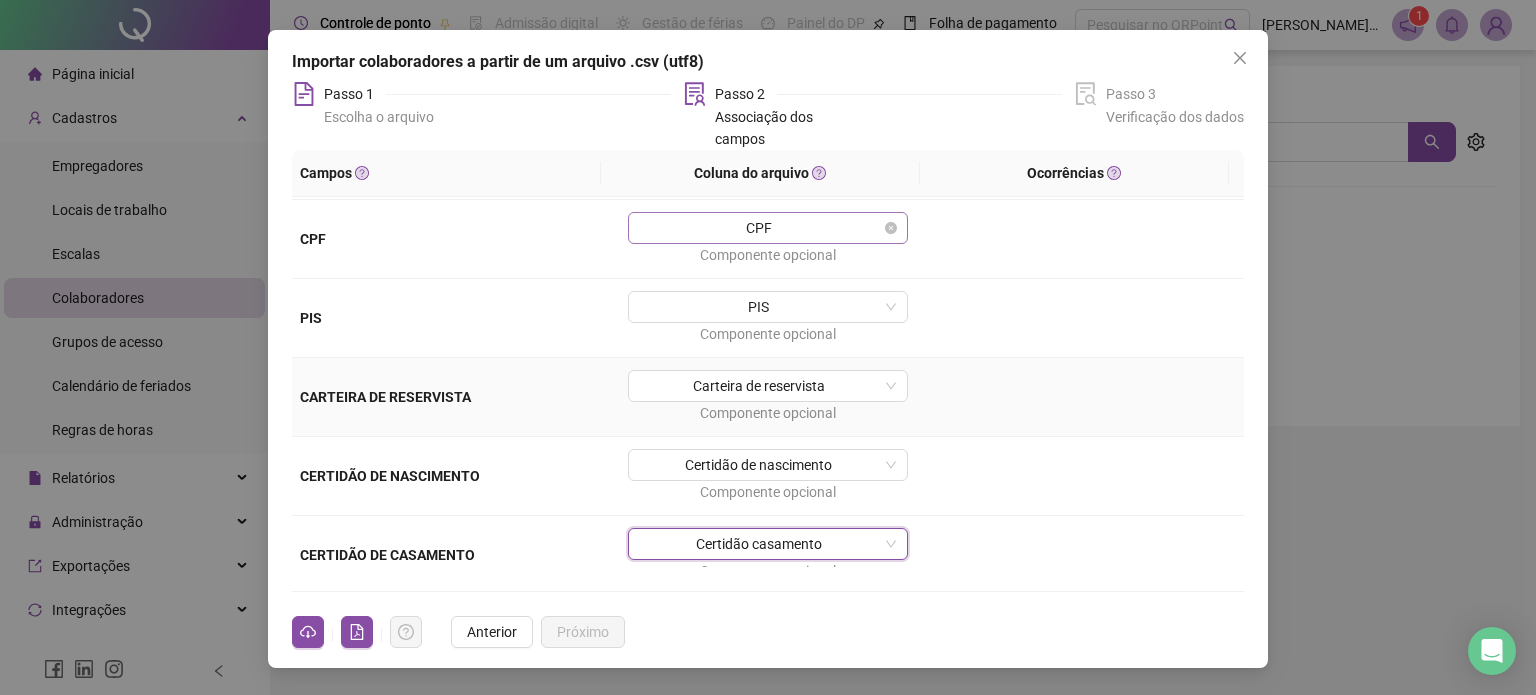 scroll, scrollTop: 448, scrollLeft: 0, axis: vertical 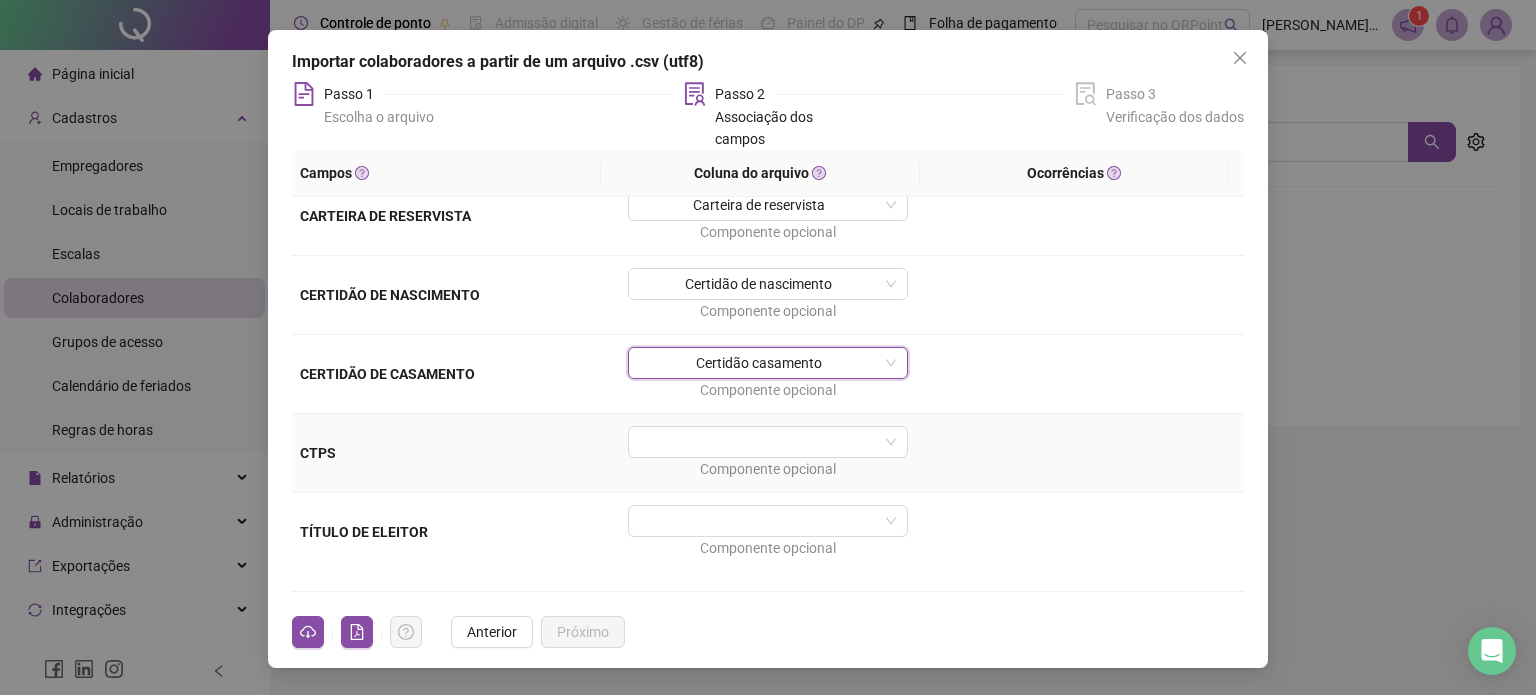 click on "Componente opcional" at bounding box center (768, 453) 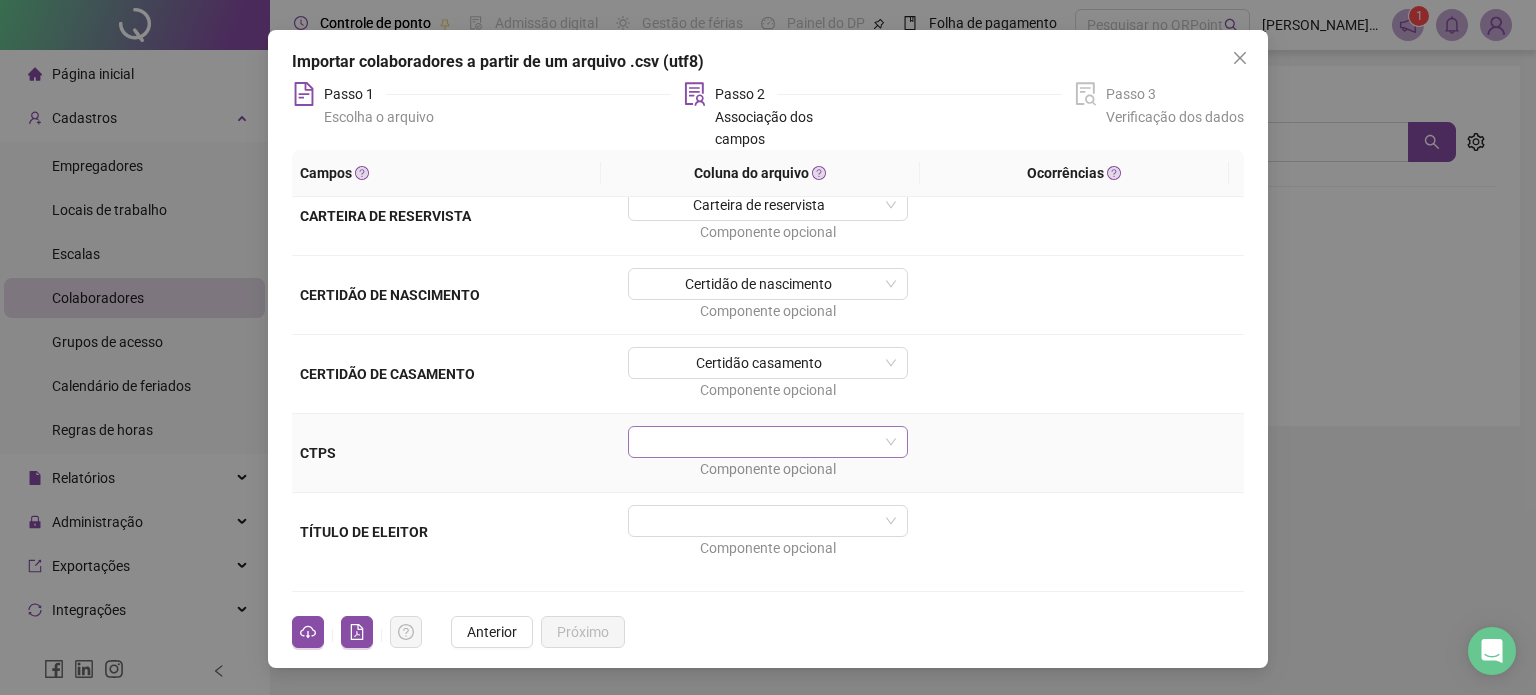 click at bounding box center (762, 442) 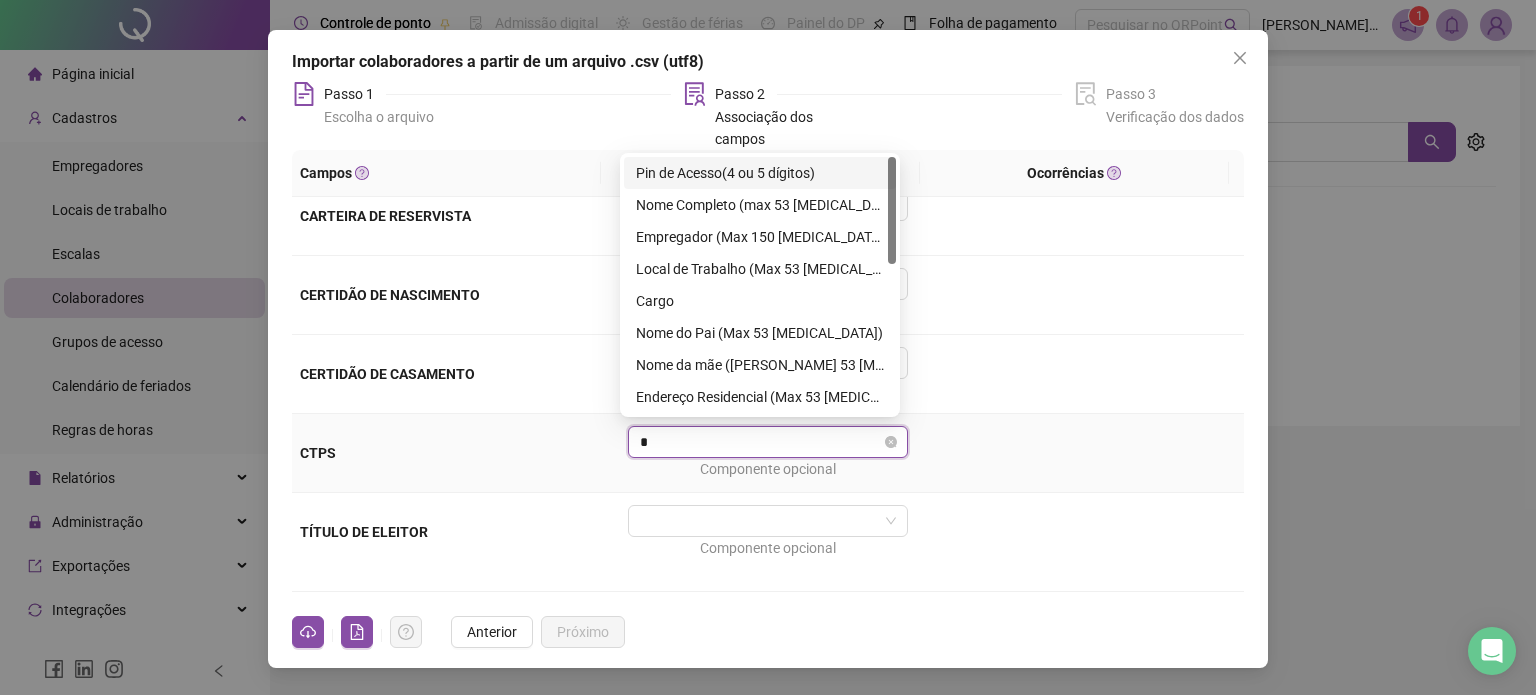 type on "**" 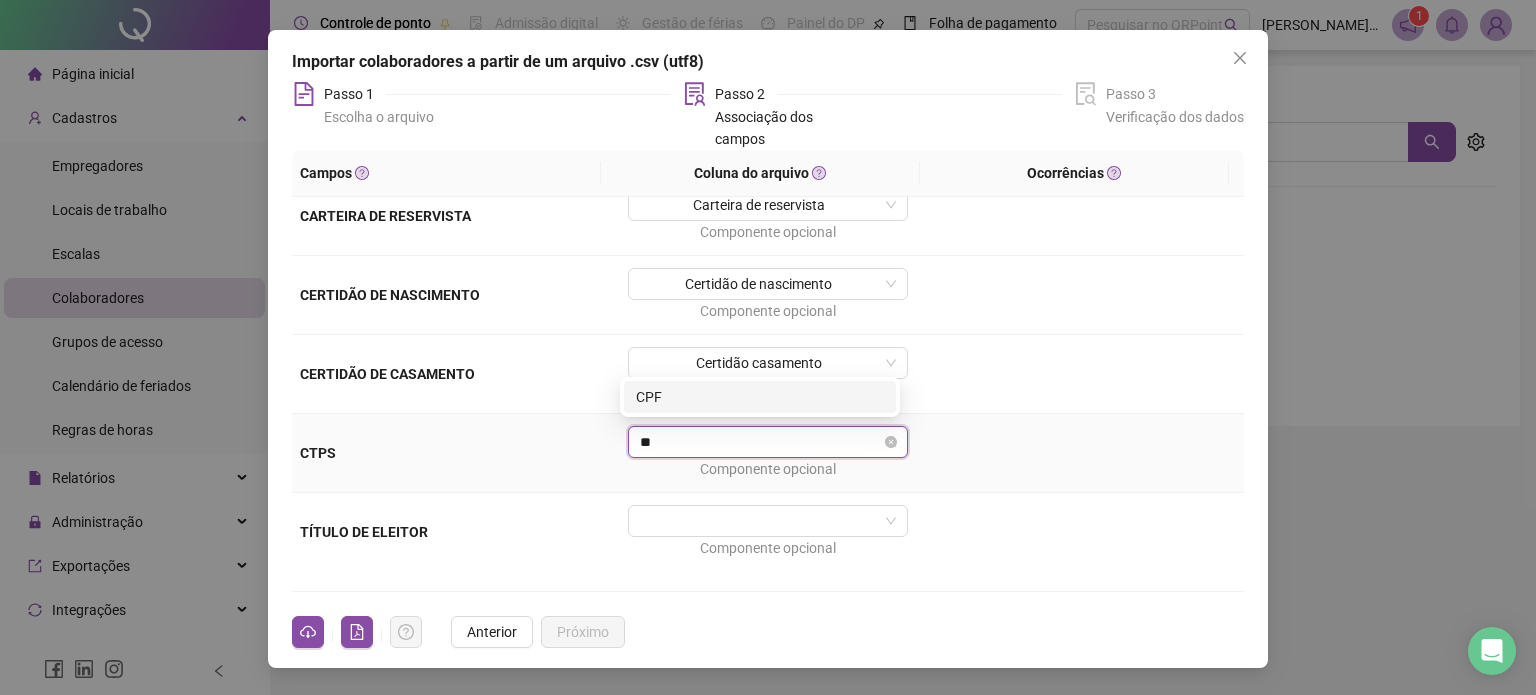 type 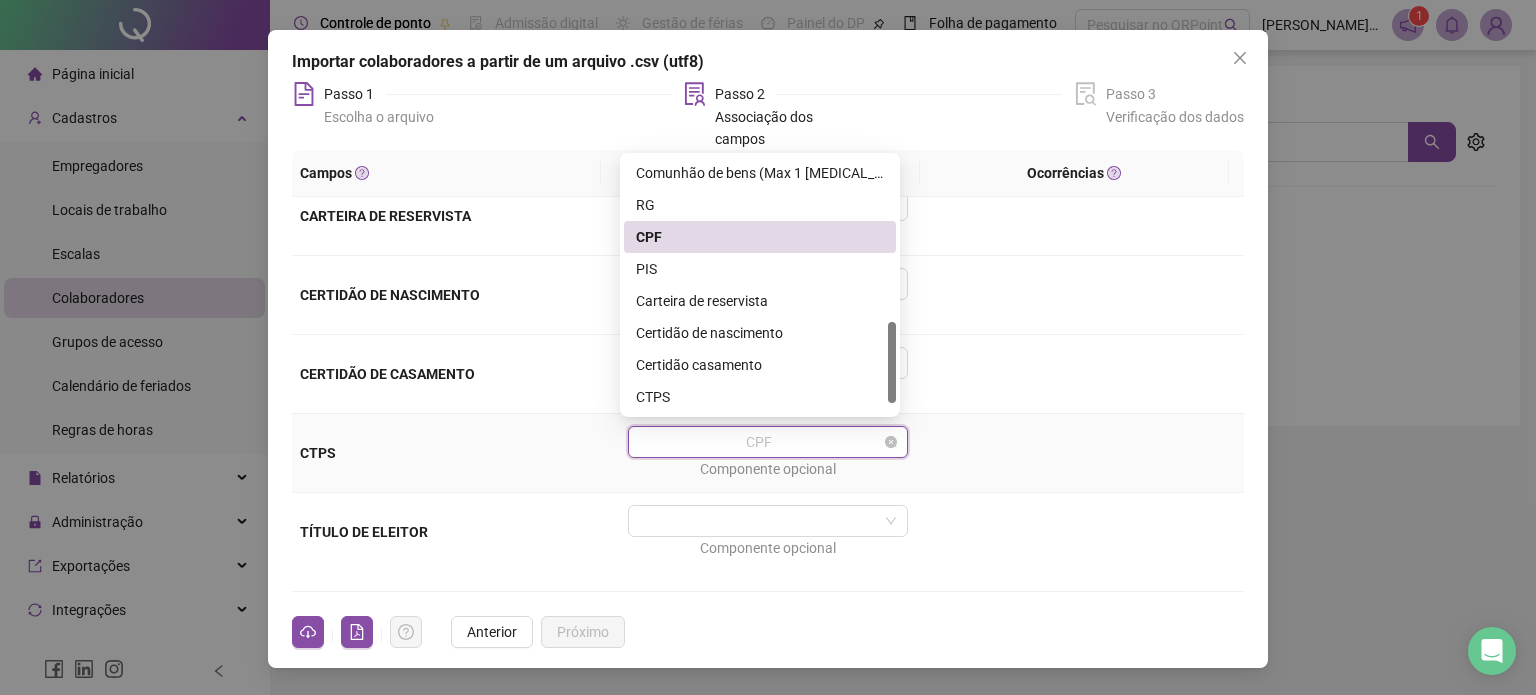 scroll, scrollTop: 512, scrollLeft: 0, axis: vertical 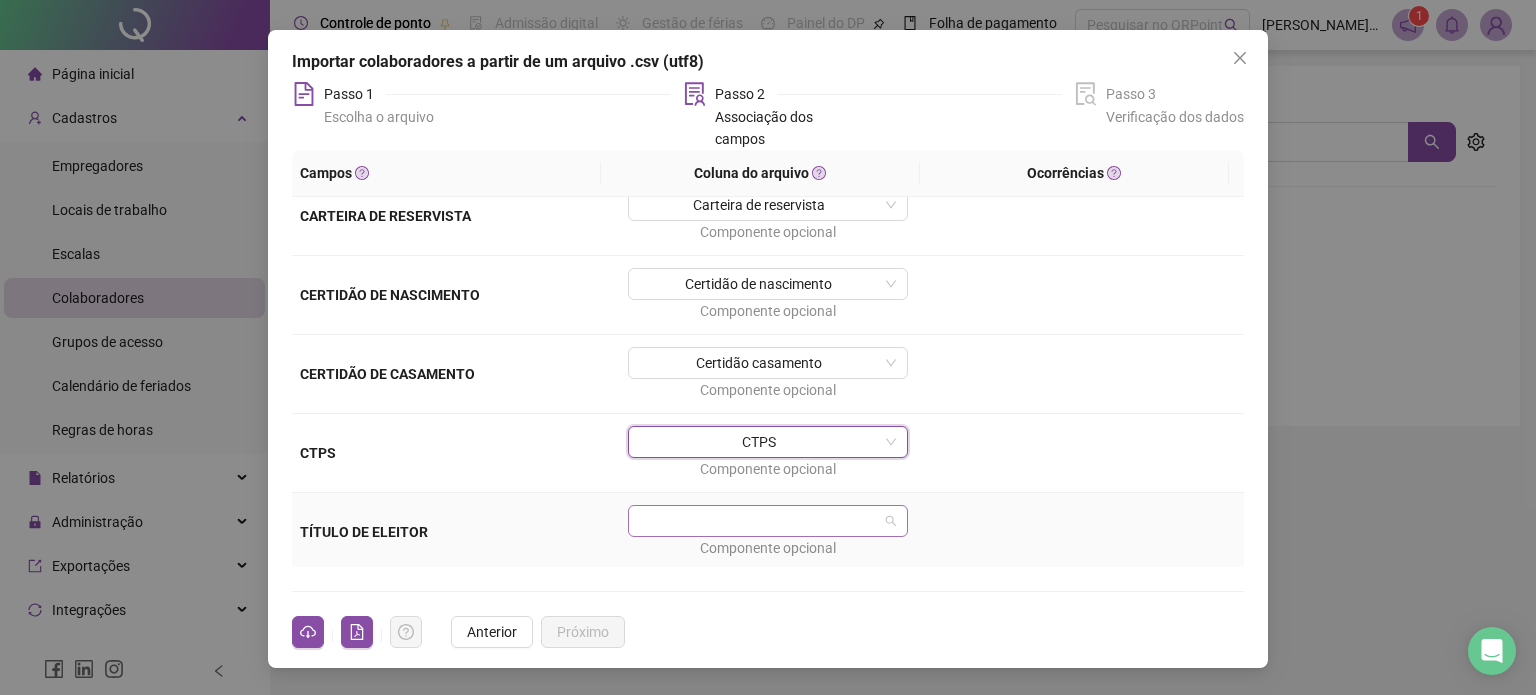 click at bounding box center (762, 521) 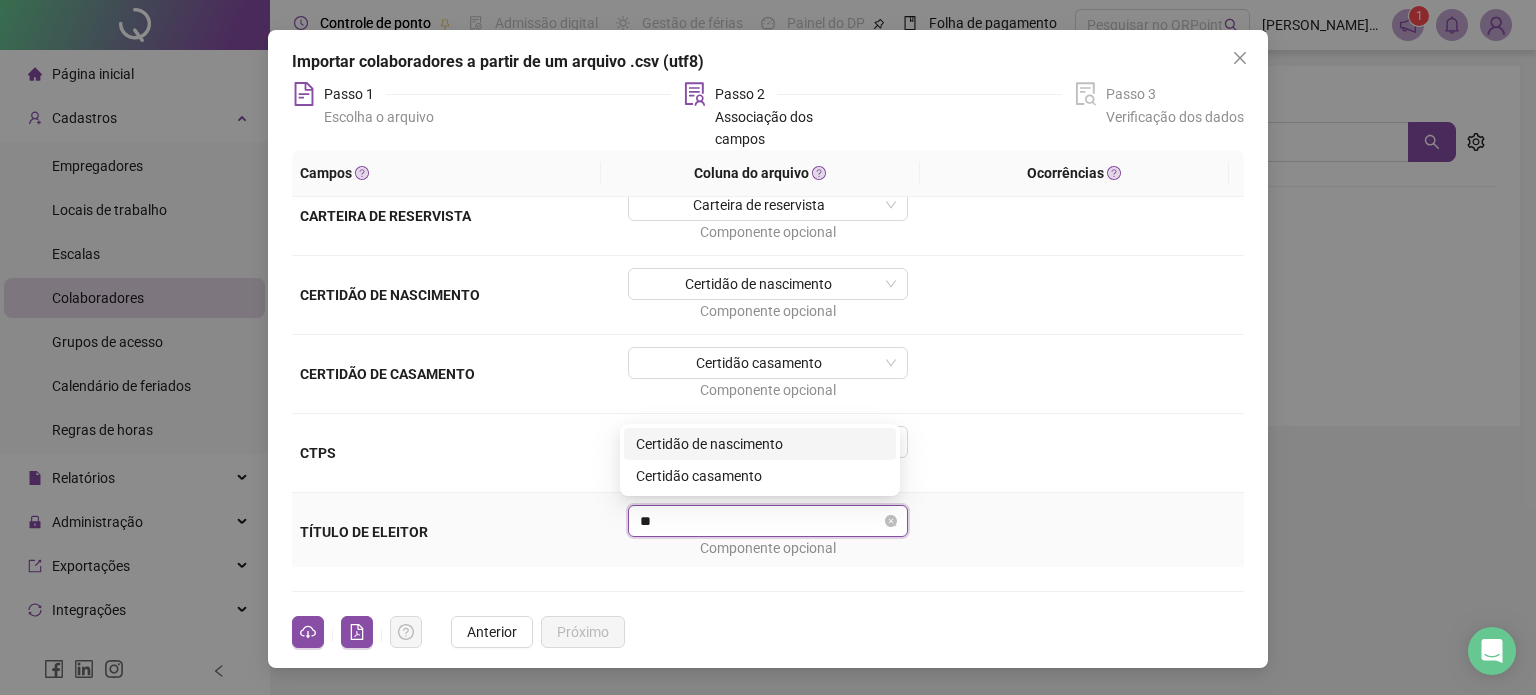 type on "*" 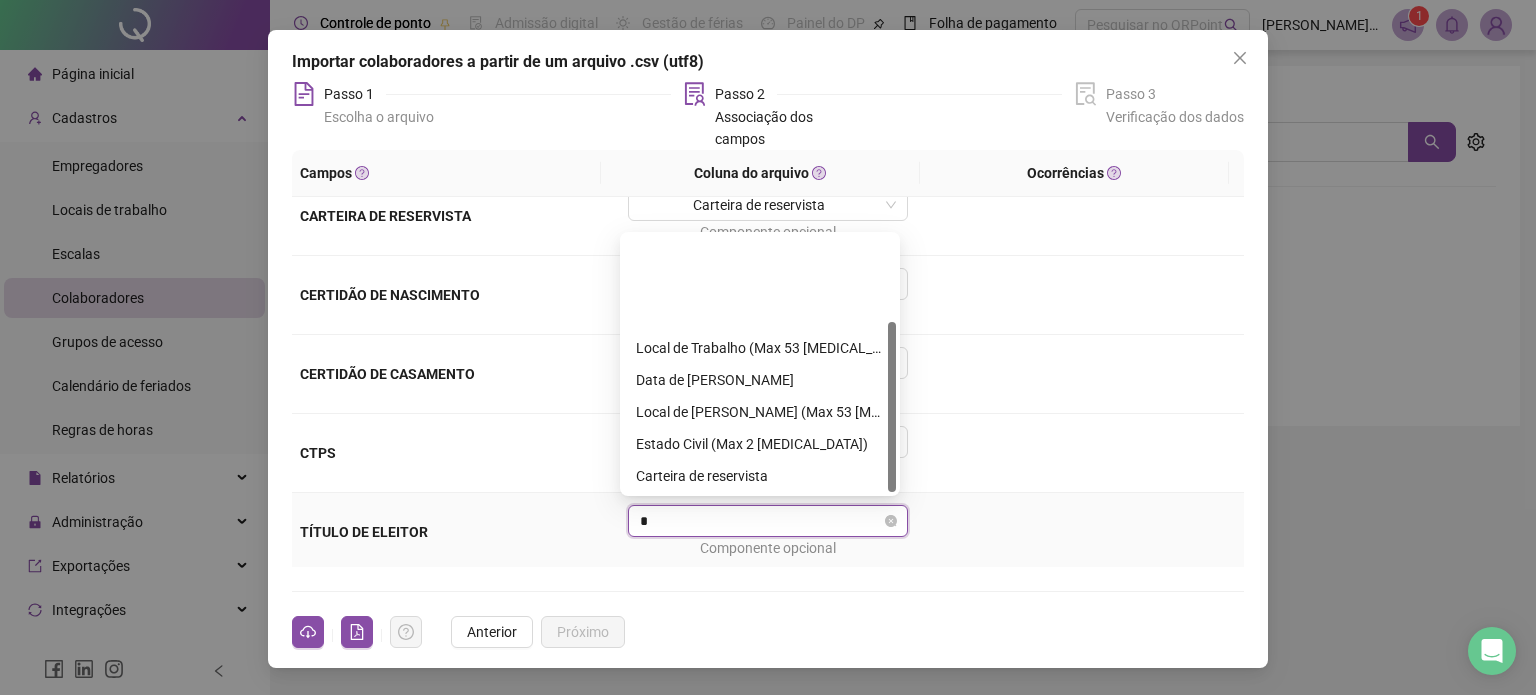 scroll, scrollTop: 128, scrollLeft: 0, axis: vertical 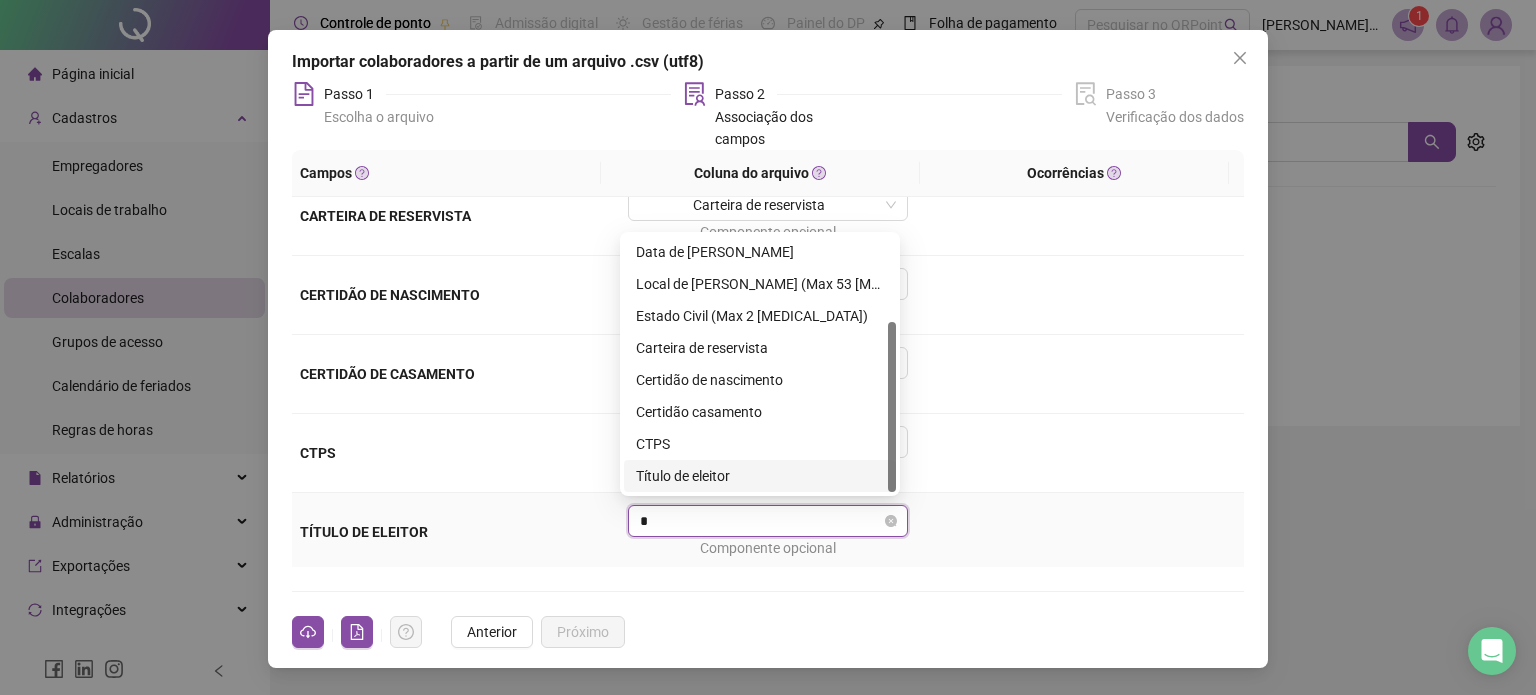 type 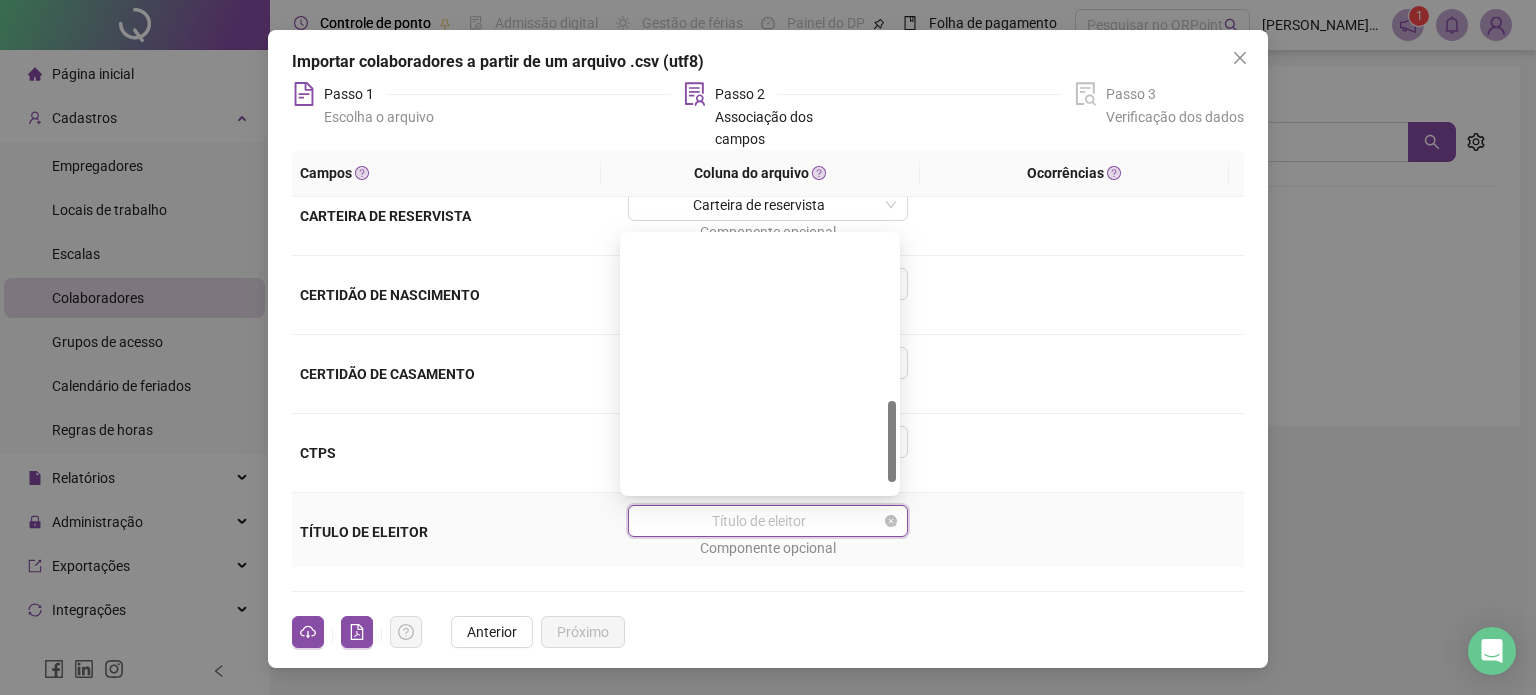 scroll, scrollTop: 512, scrollLeft: 0, axis: vertical 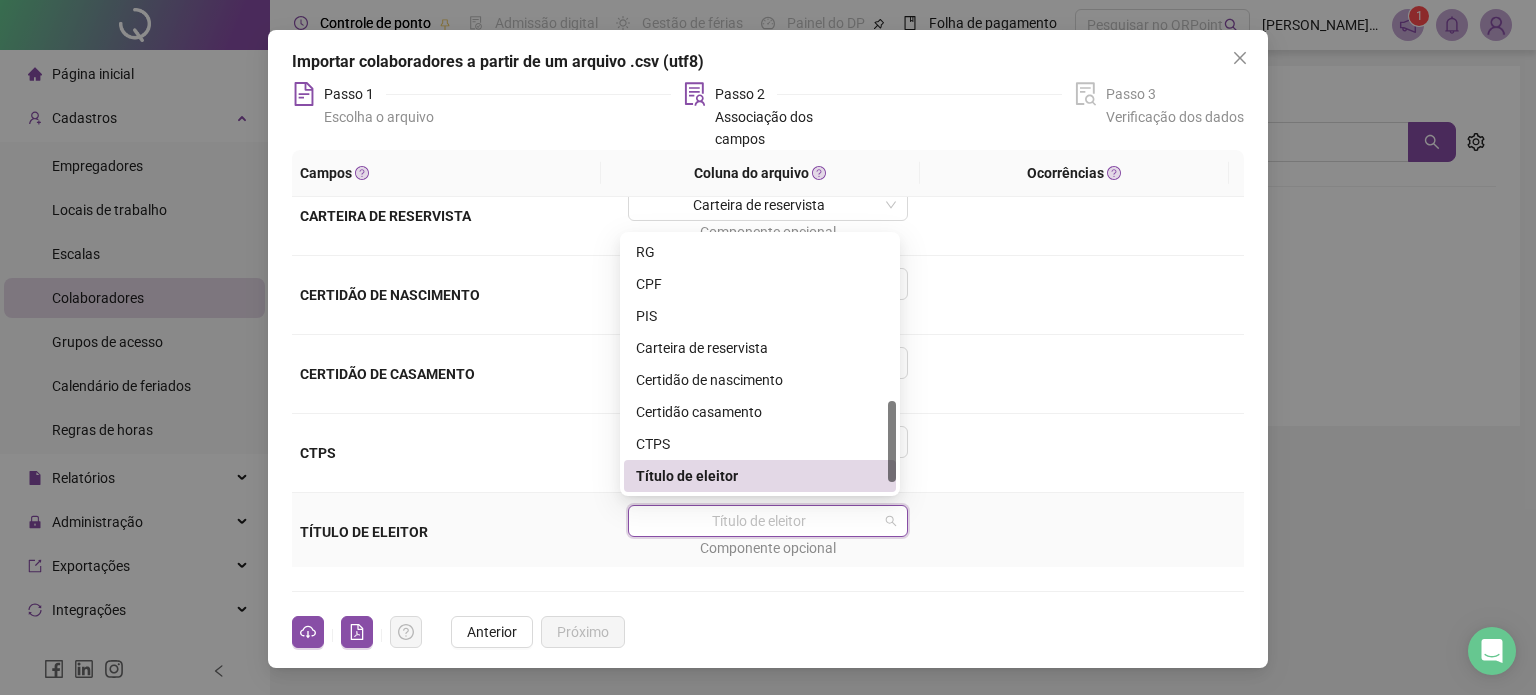 click on "Título de eleitor" at bounding box center (760, 476) 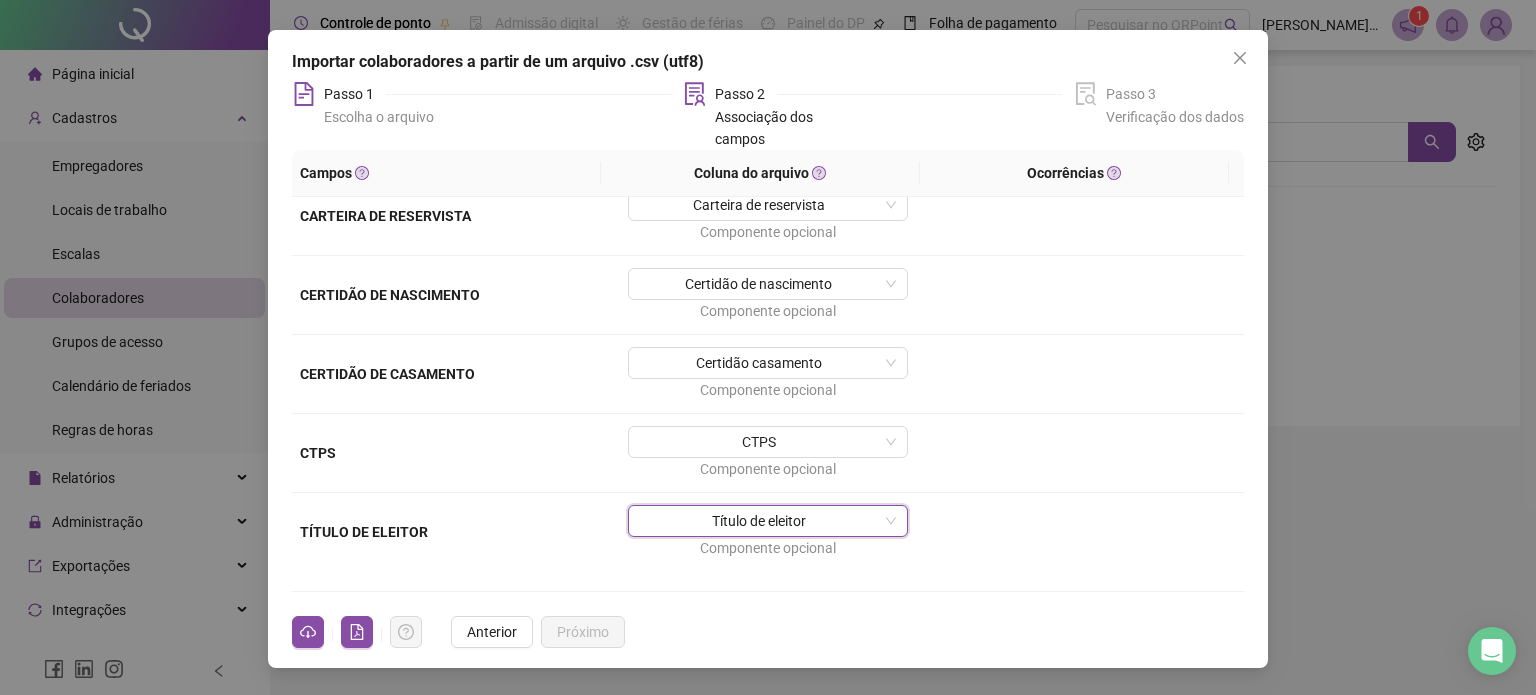 click on "Passo 2 Associação dos campos" at bounding box center [872, 116] 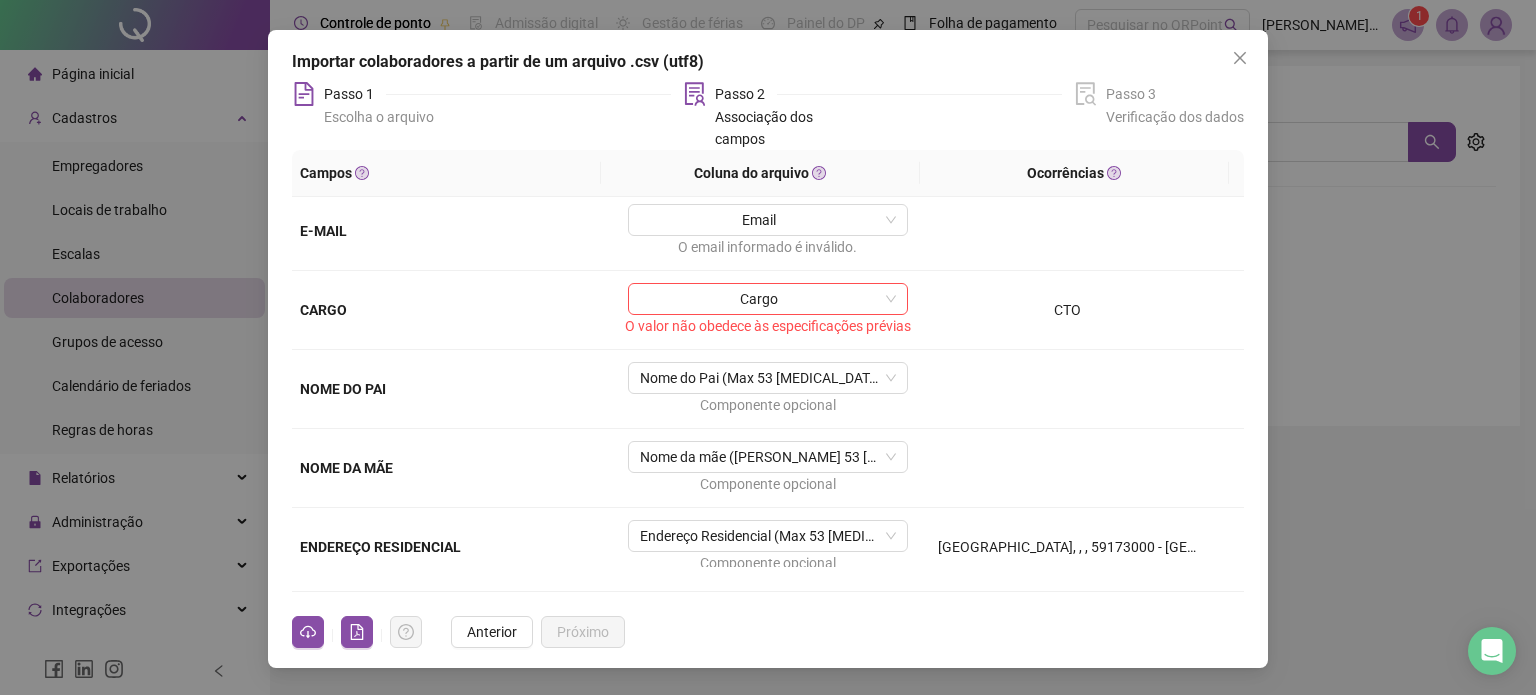 scroll, scrollTop: 42, scrollLeft: 0, axis: vertical 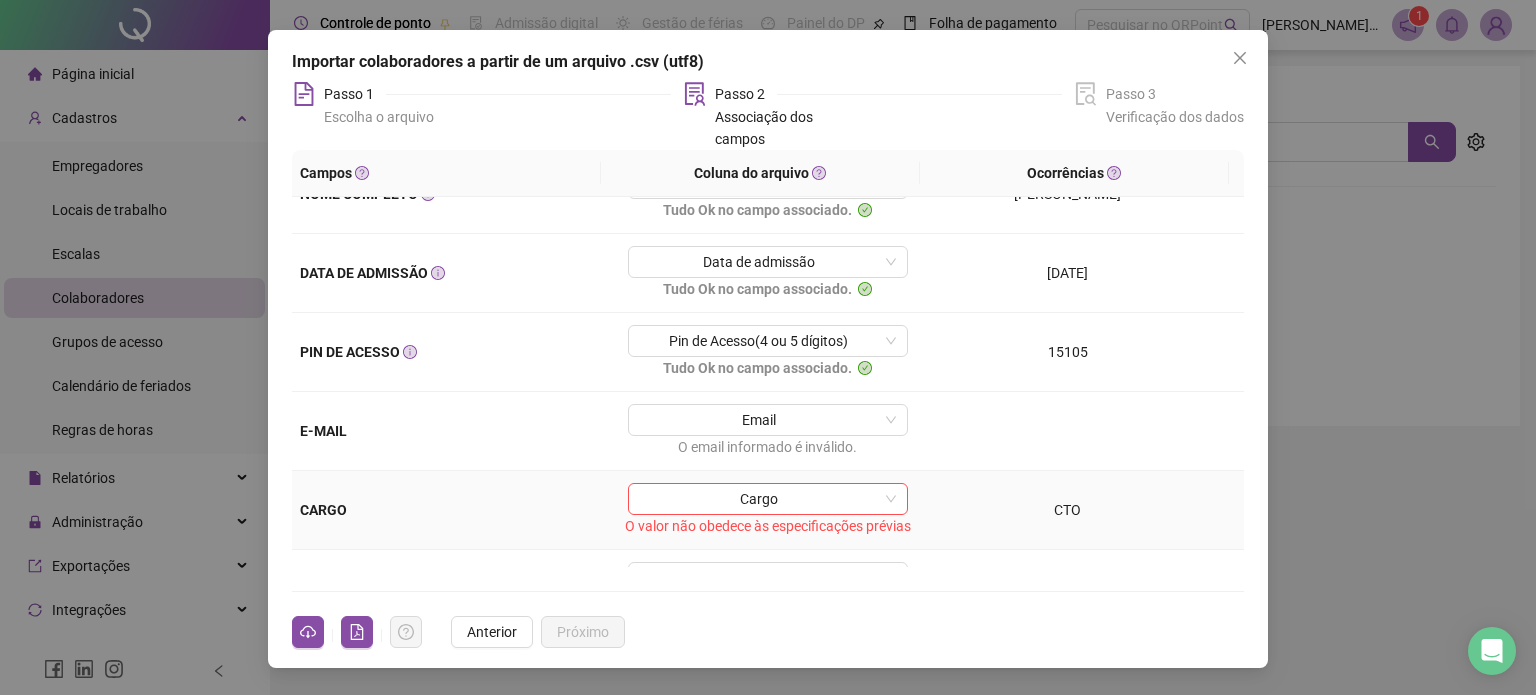 click on "CTO" at bounding box center [1068, 510] 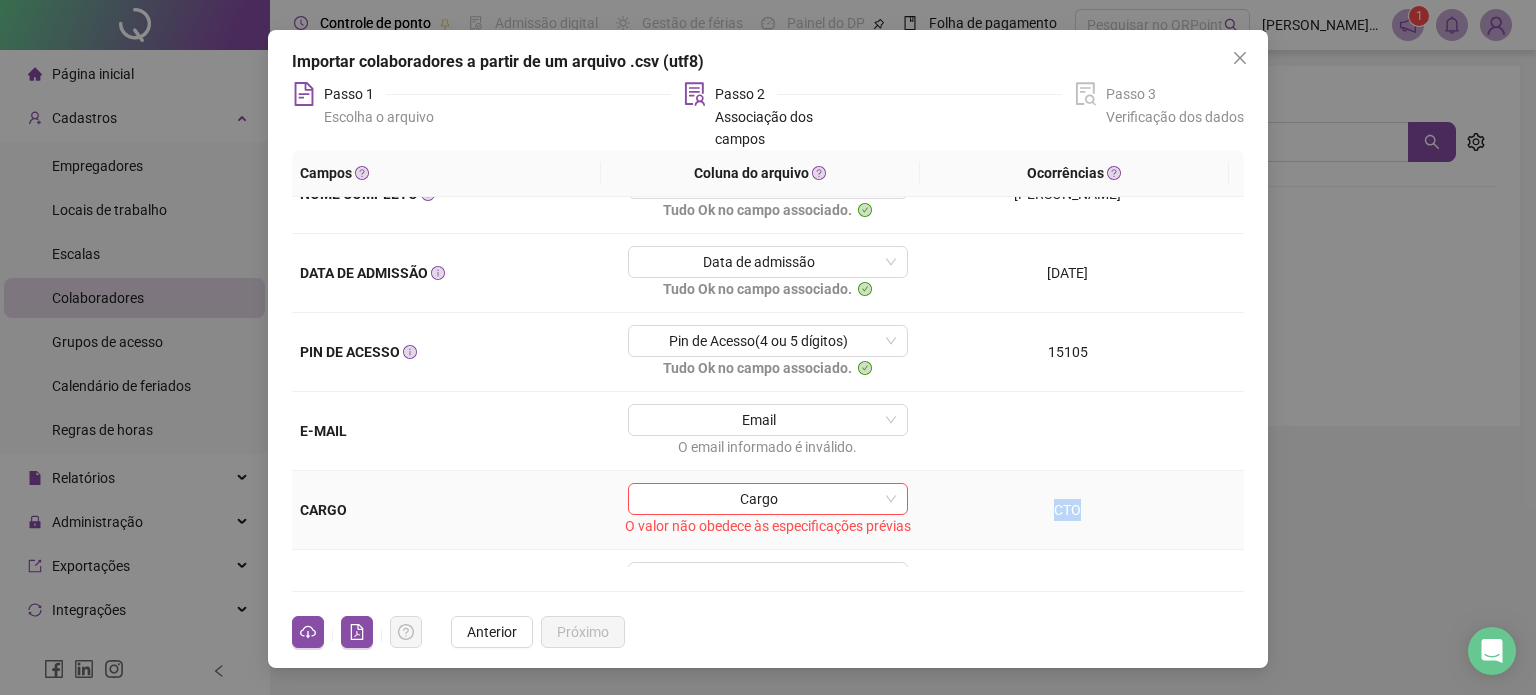 click on "CTO" at bounding box center [1068, 510] 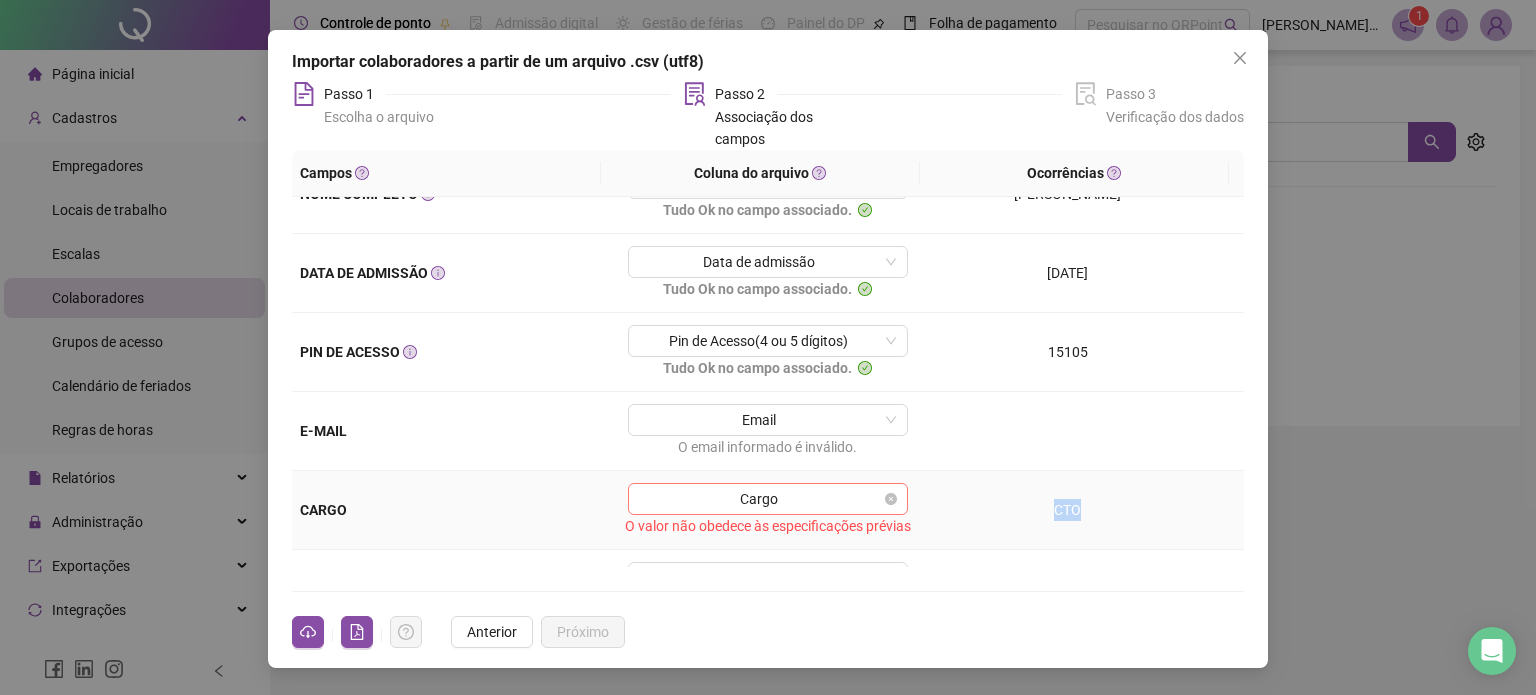 click on "Cargo" at bounding box center [768, 499] 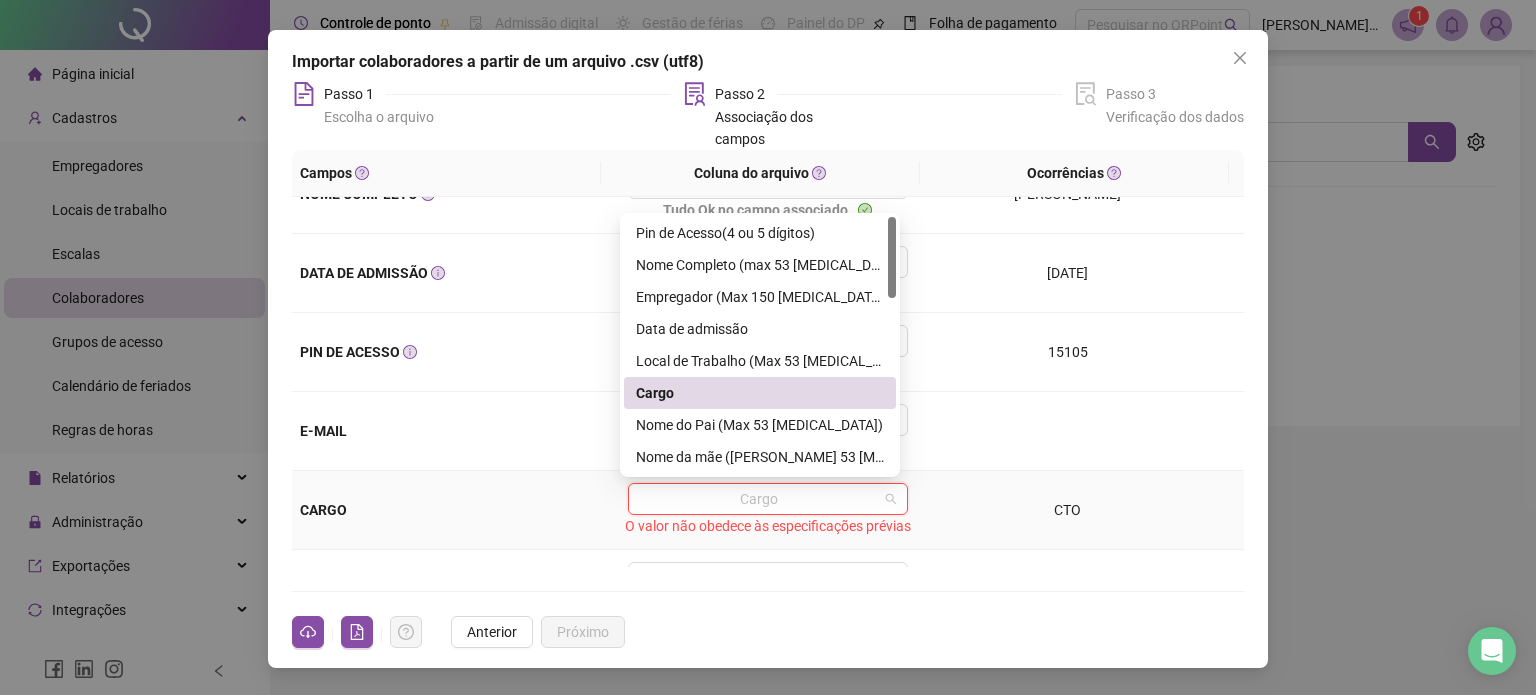 click on "Cargo" at bounding box center (760, 393) 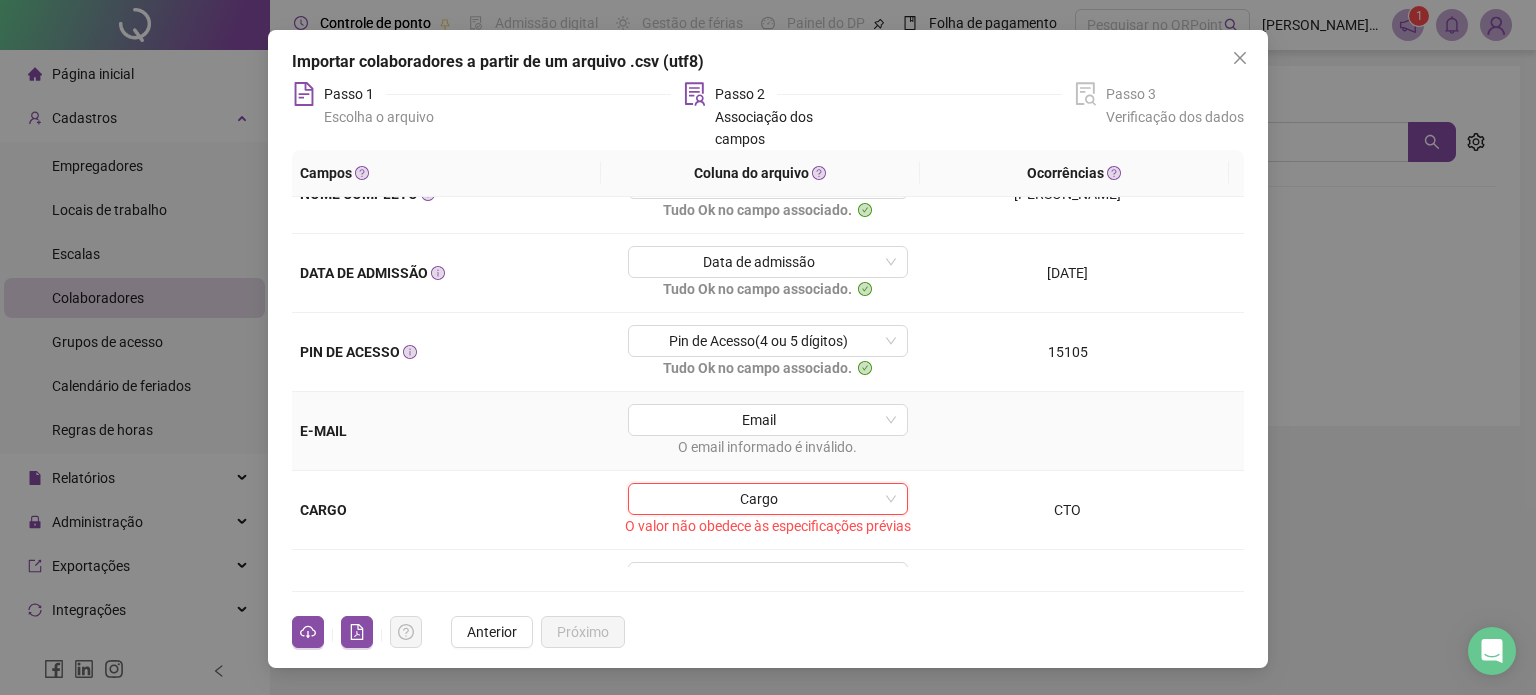 click on "E-MAIL" at bounding box center (449, 431) 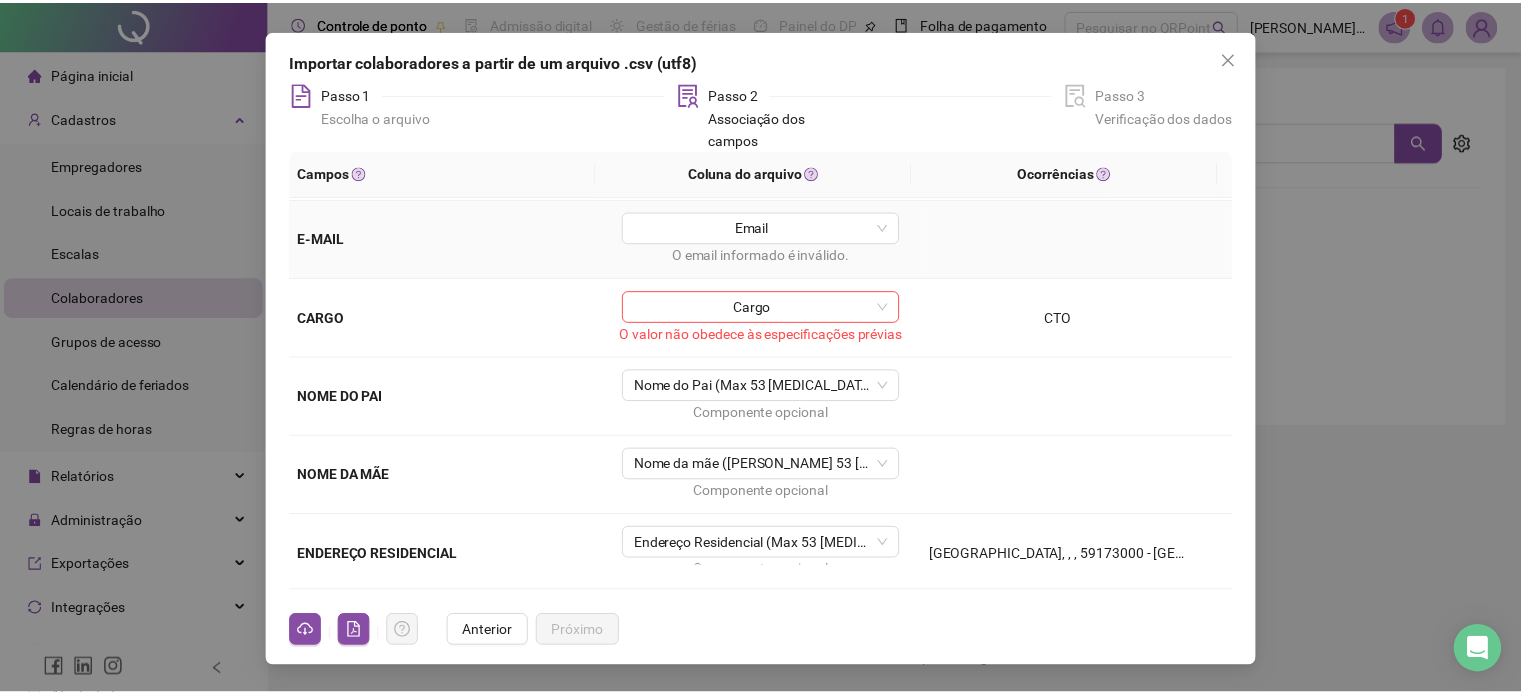 scroll, scrollTop: 200, scrollLeft: 0, axis: vertical 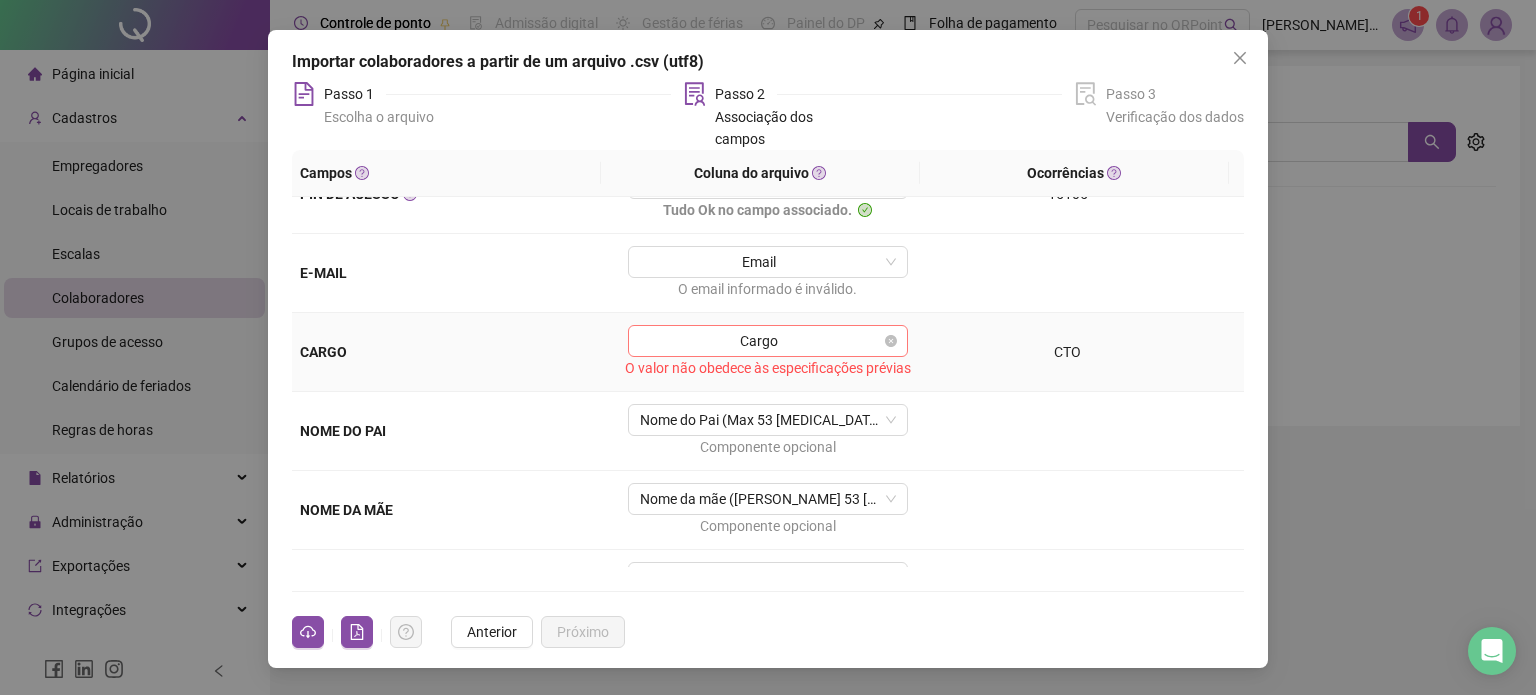 click on "Cargo" at bounding box center [768, 341] 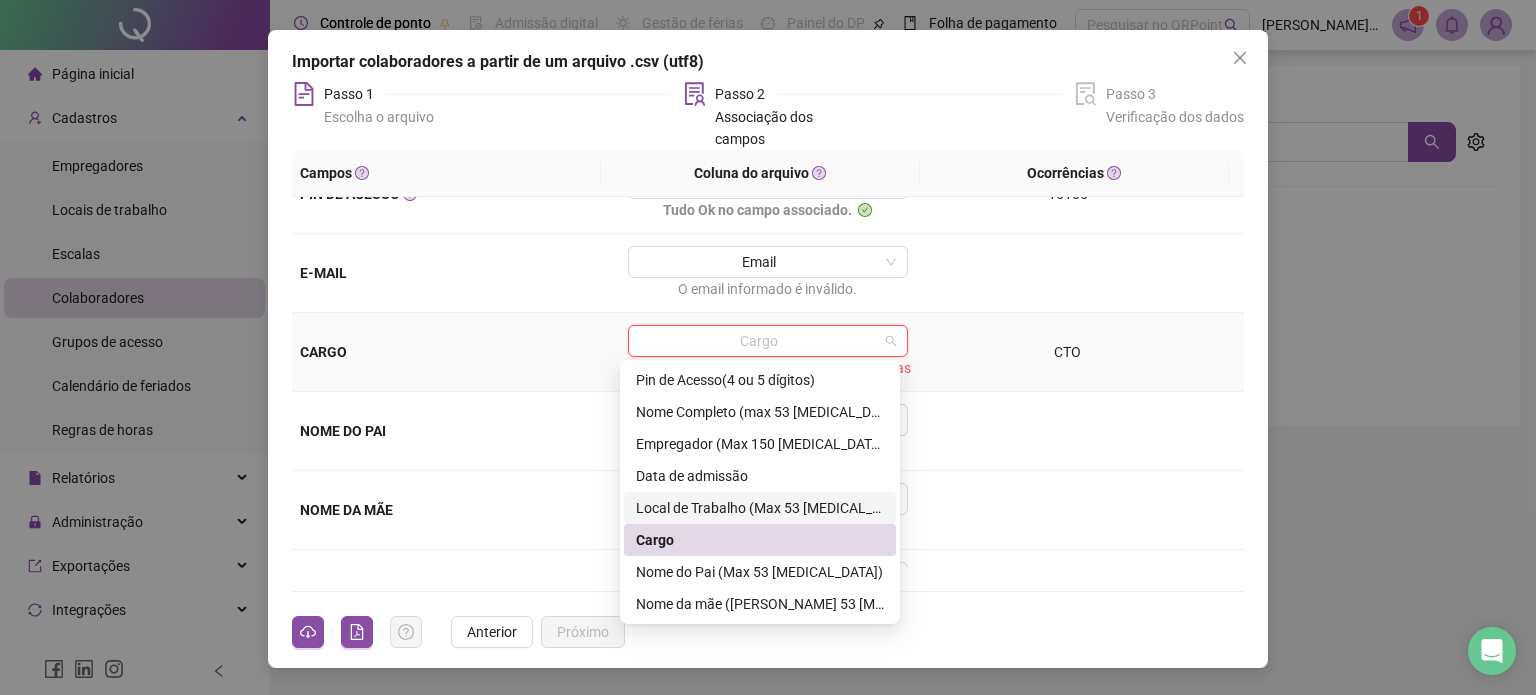 click on "Local de Trabalho (Max 53 [MEDICAL_DATA])" at bounding box center [760, 508] 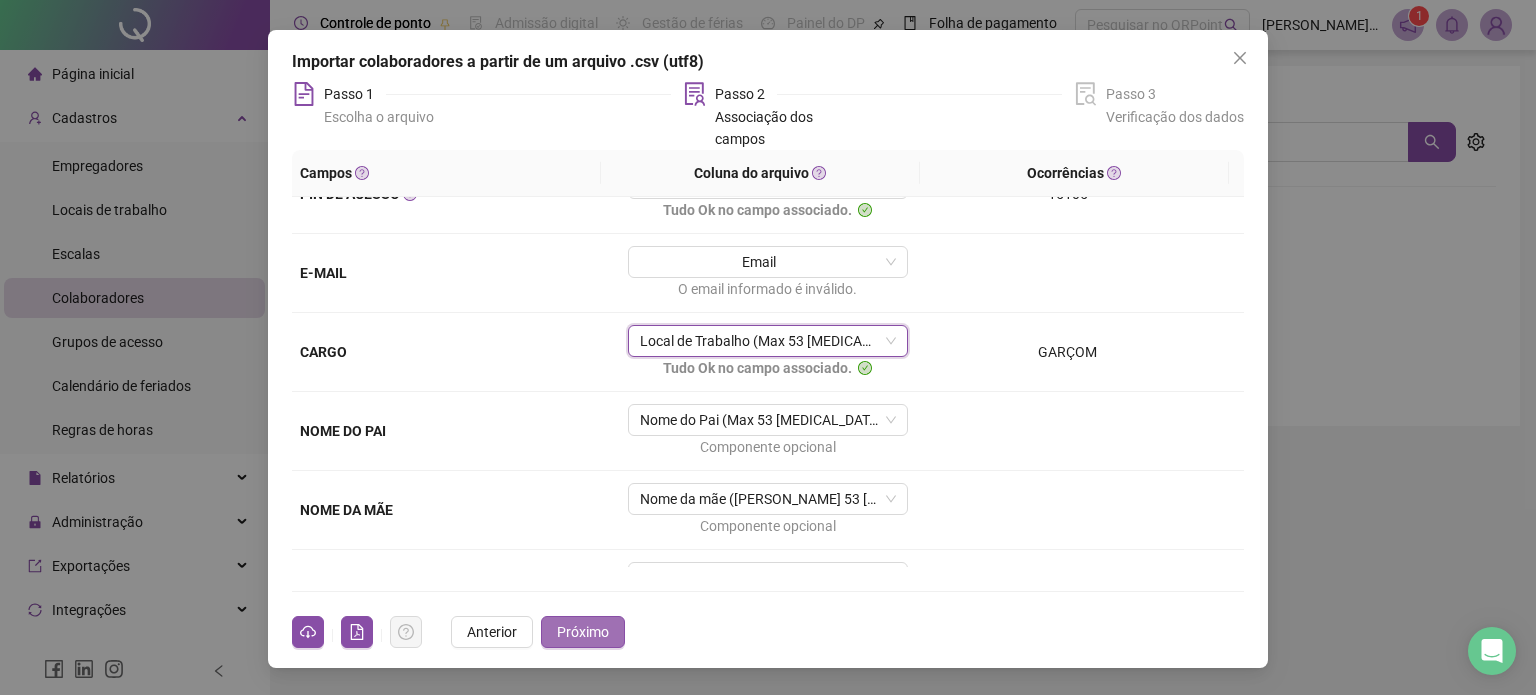 click on "Próximo" at bounding box center [583, 632] 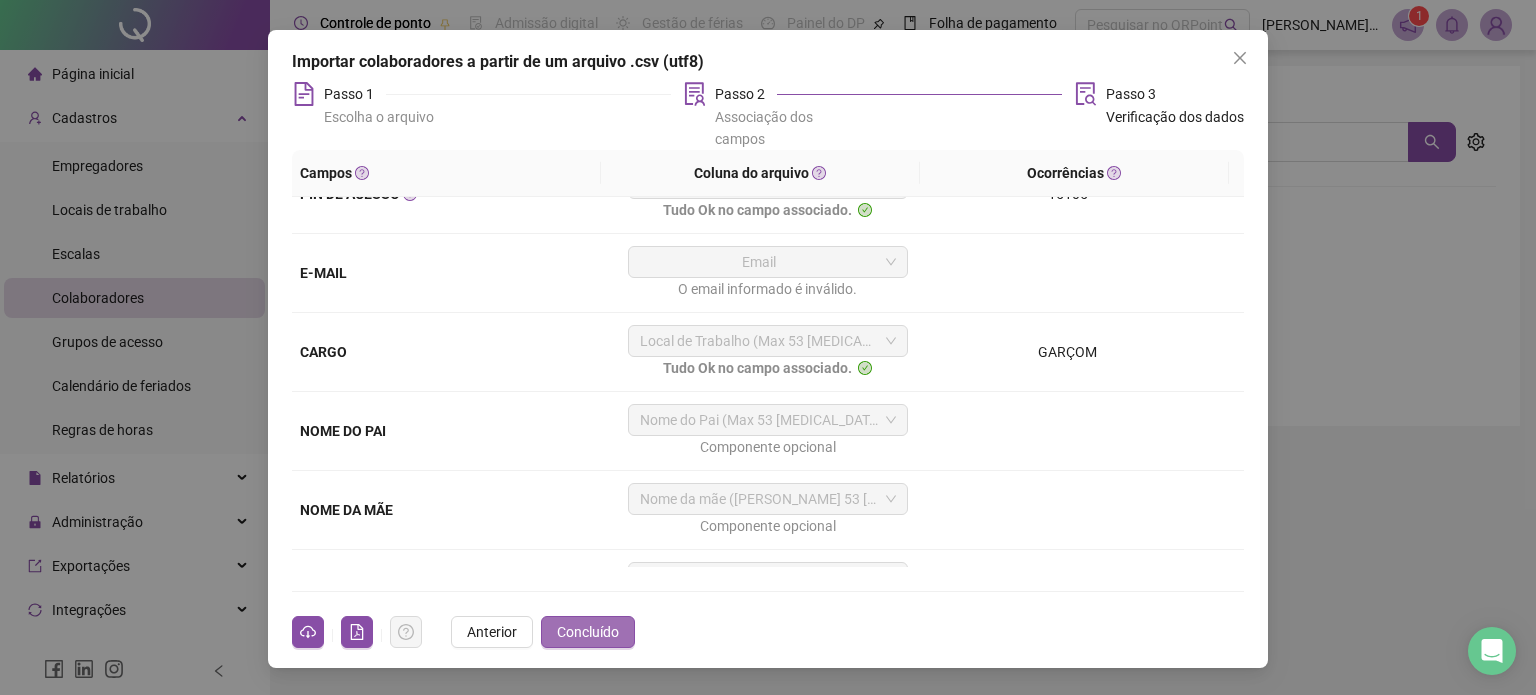 click on "Concluído" at bounding box center [588, 632] 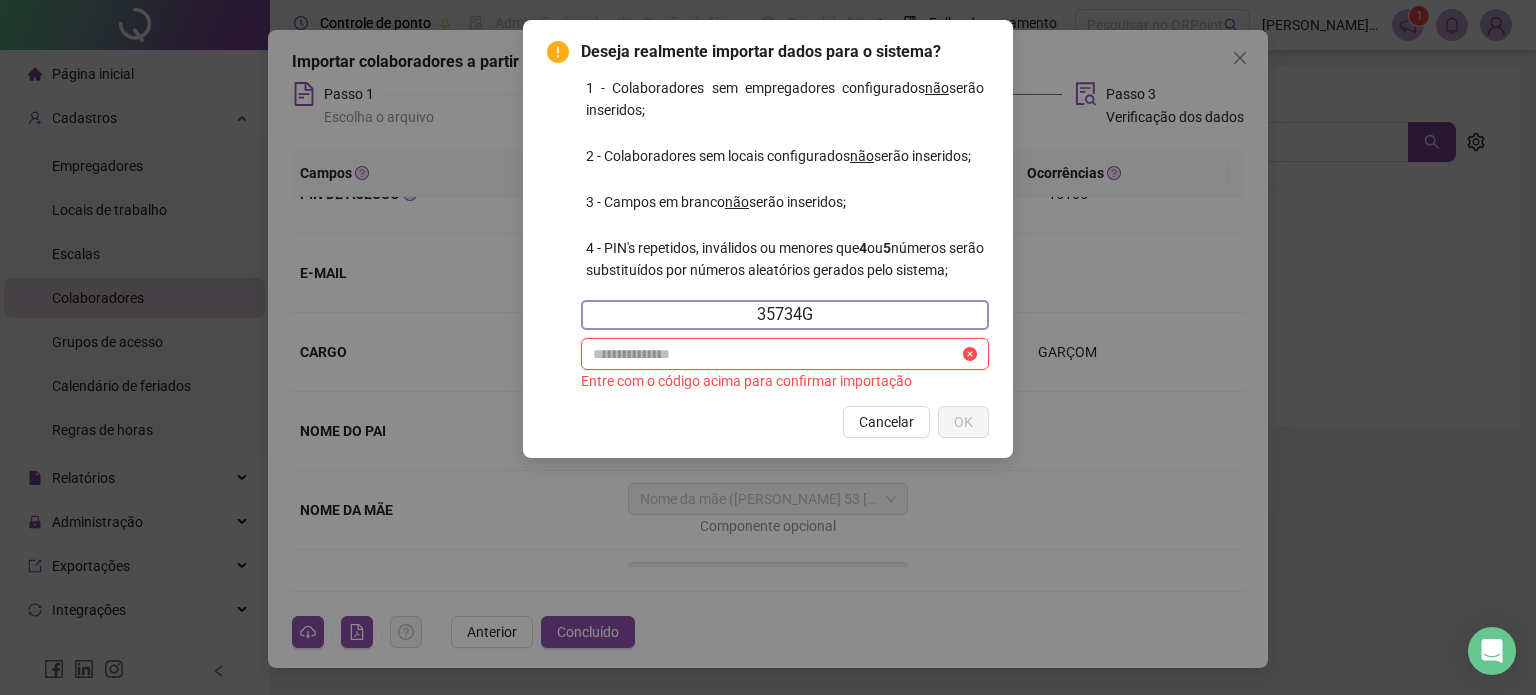 click at bounding box center (776, 354) 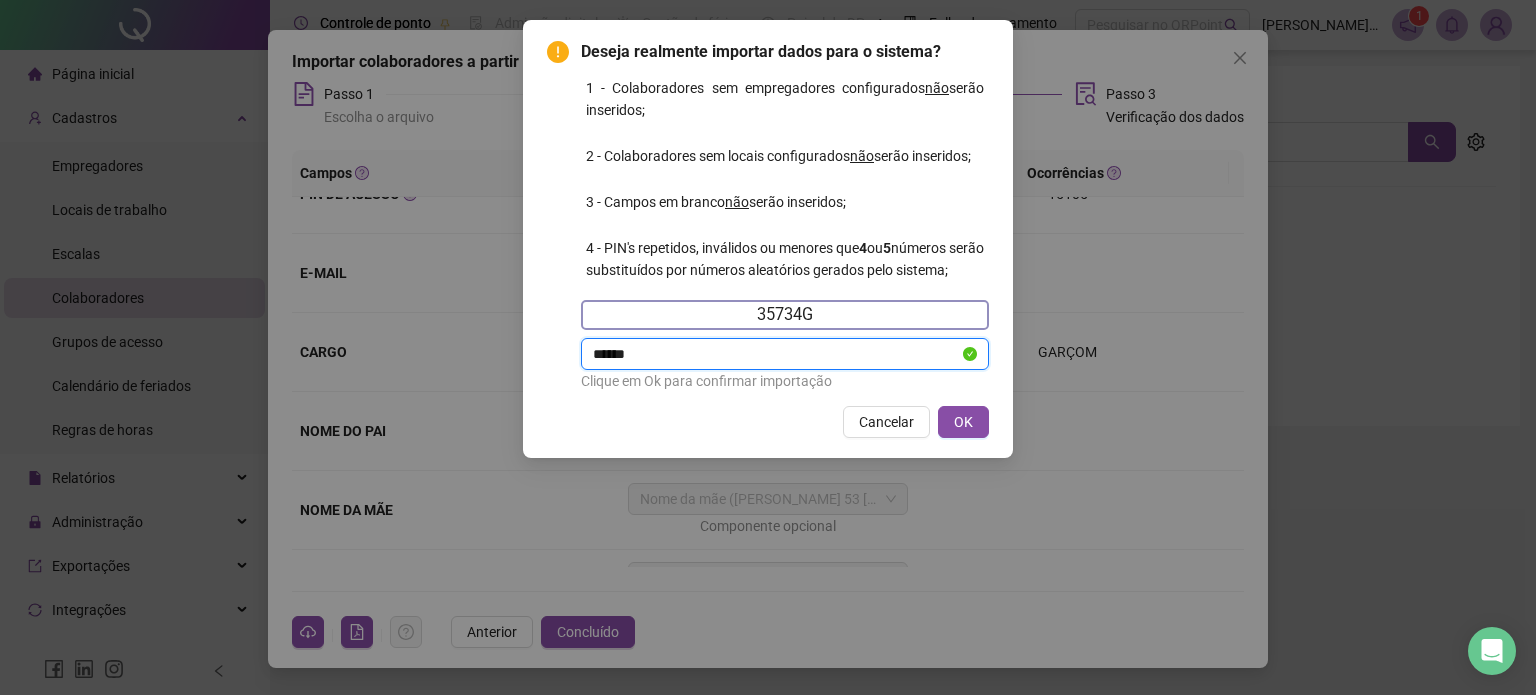 type on "******" 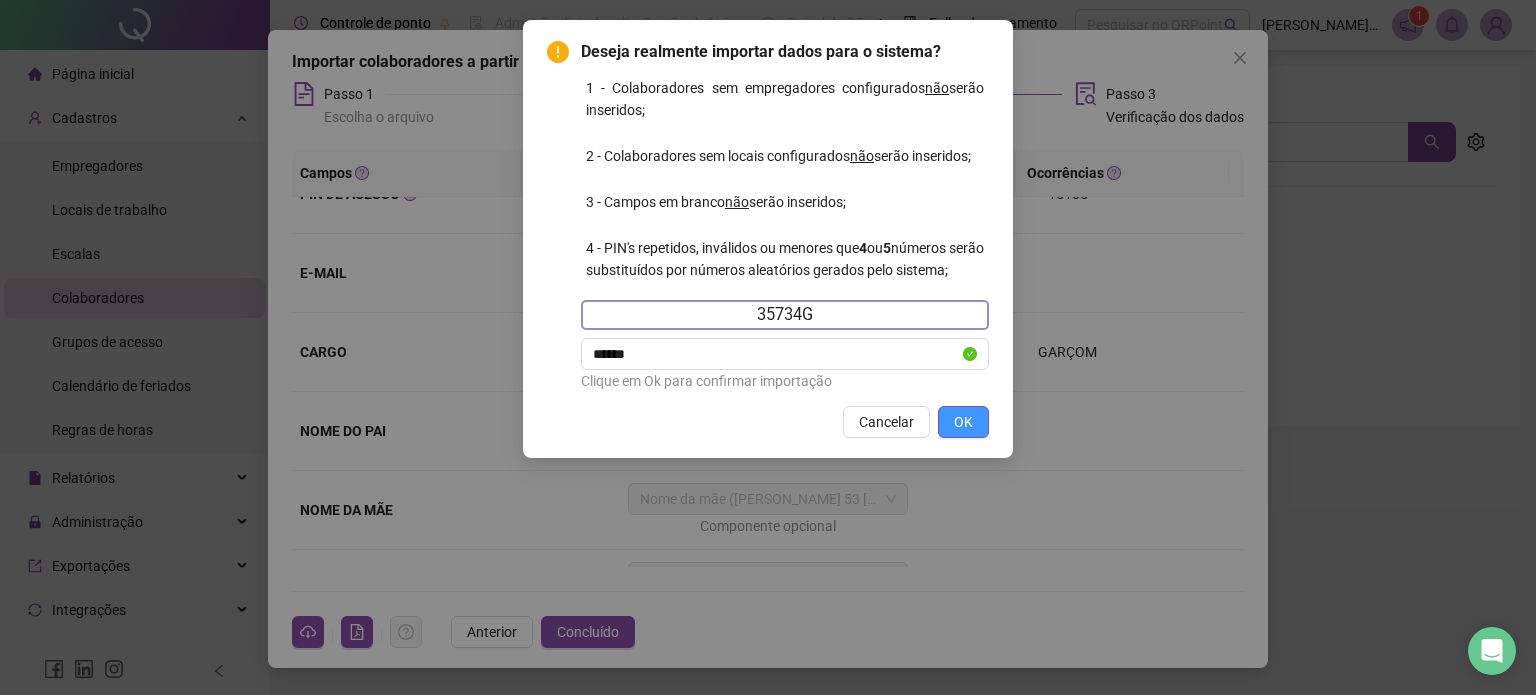 click on "OK" at bounding box center (963, 422) 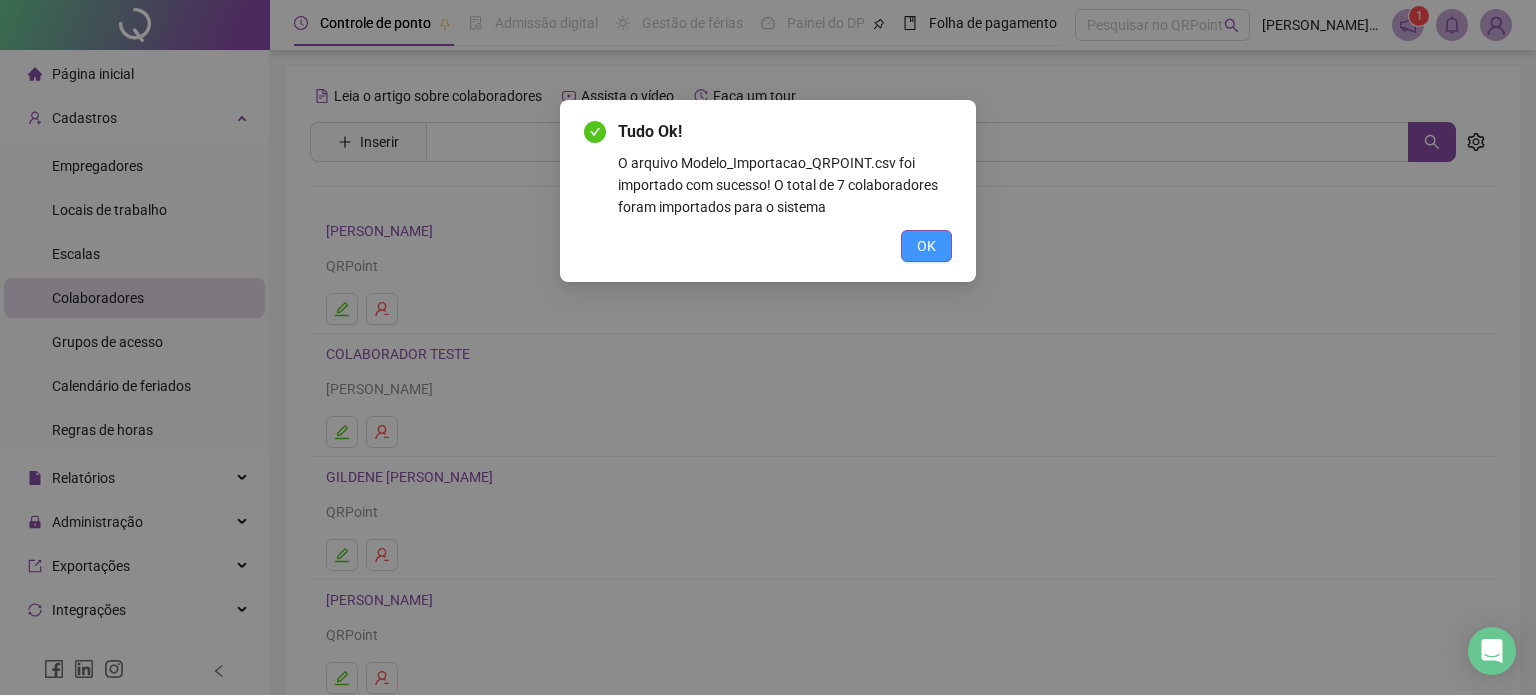 click on "OK" at bounding box center [926, 246] 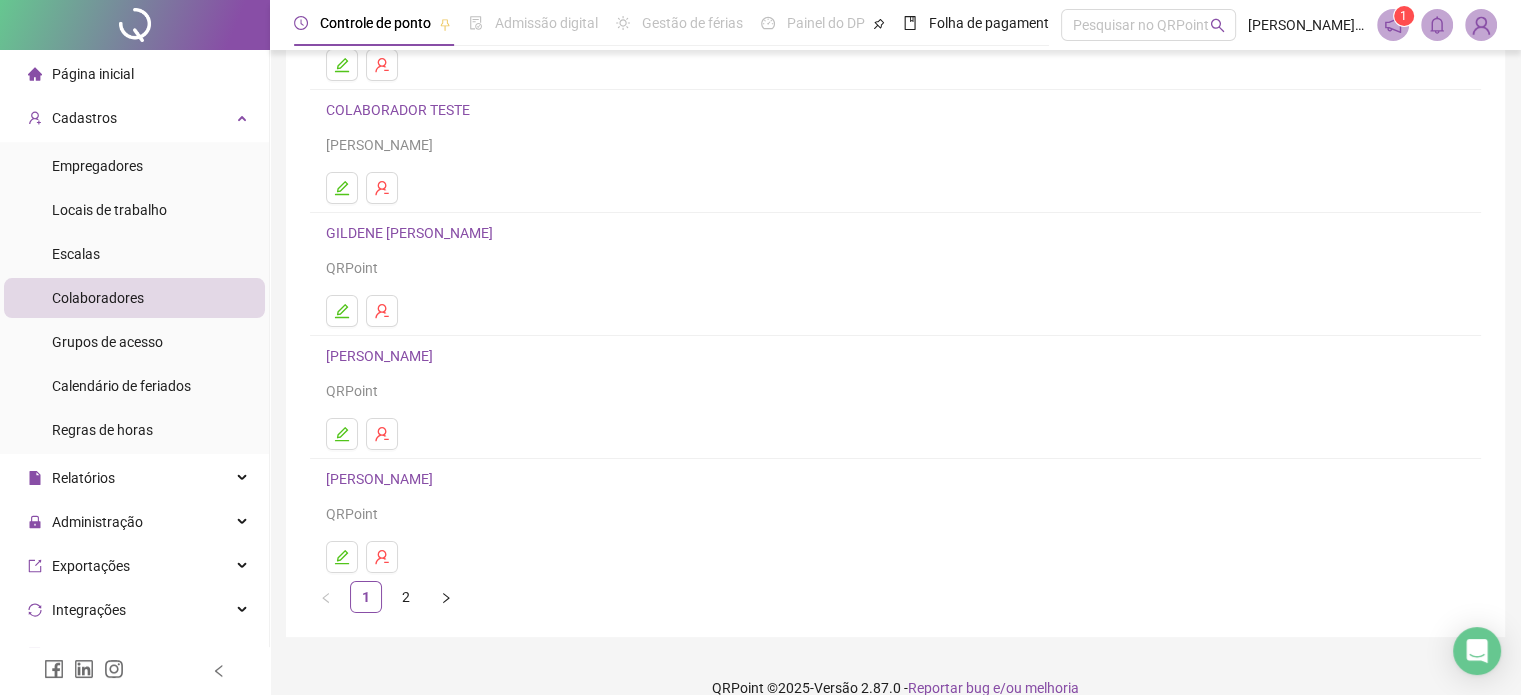 scroll, scrollTop: 271, scrollLeft: 0, axis: vertical 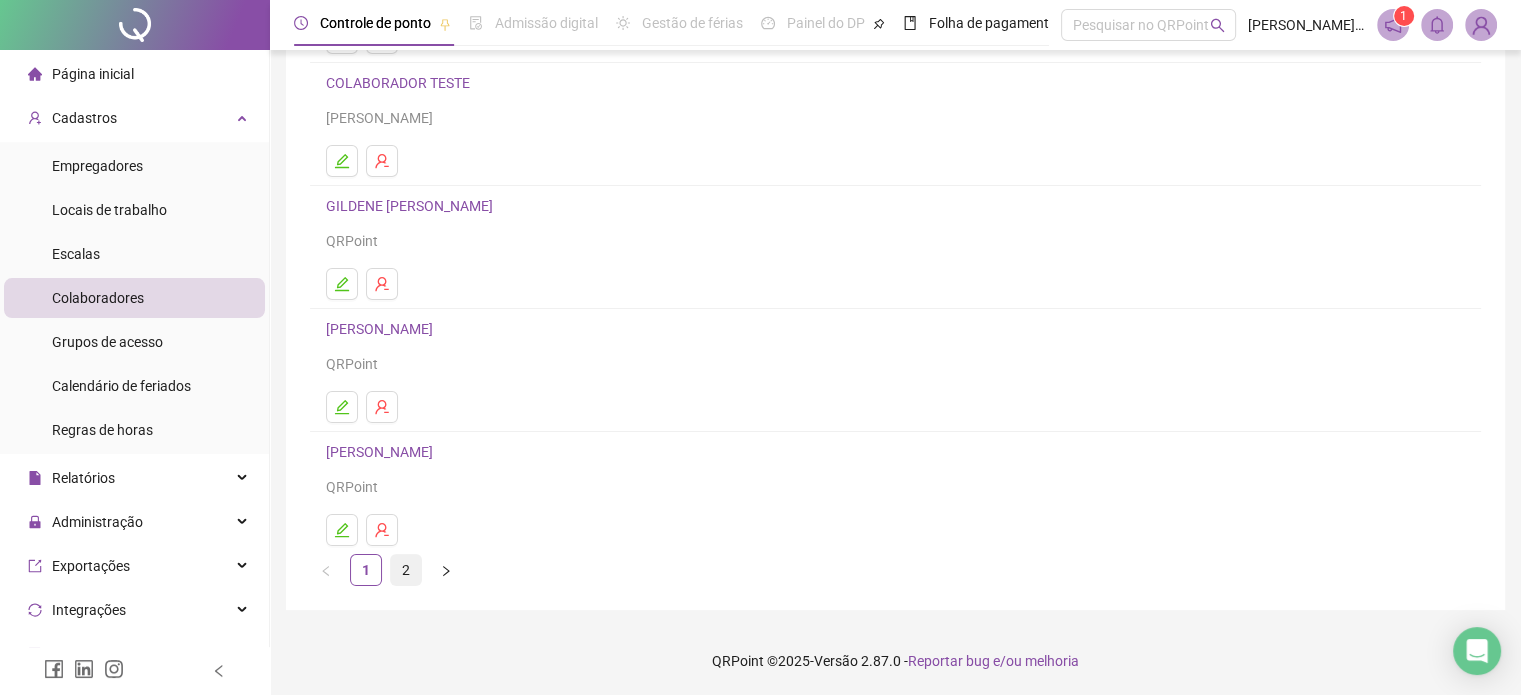 click on "2" at bounding box center [406, 570] 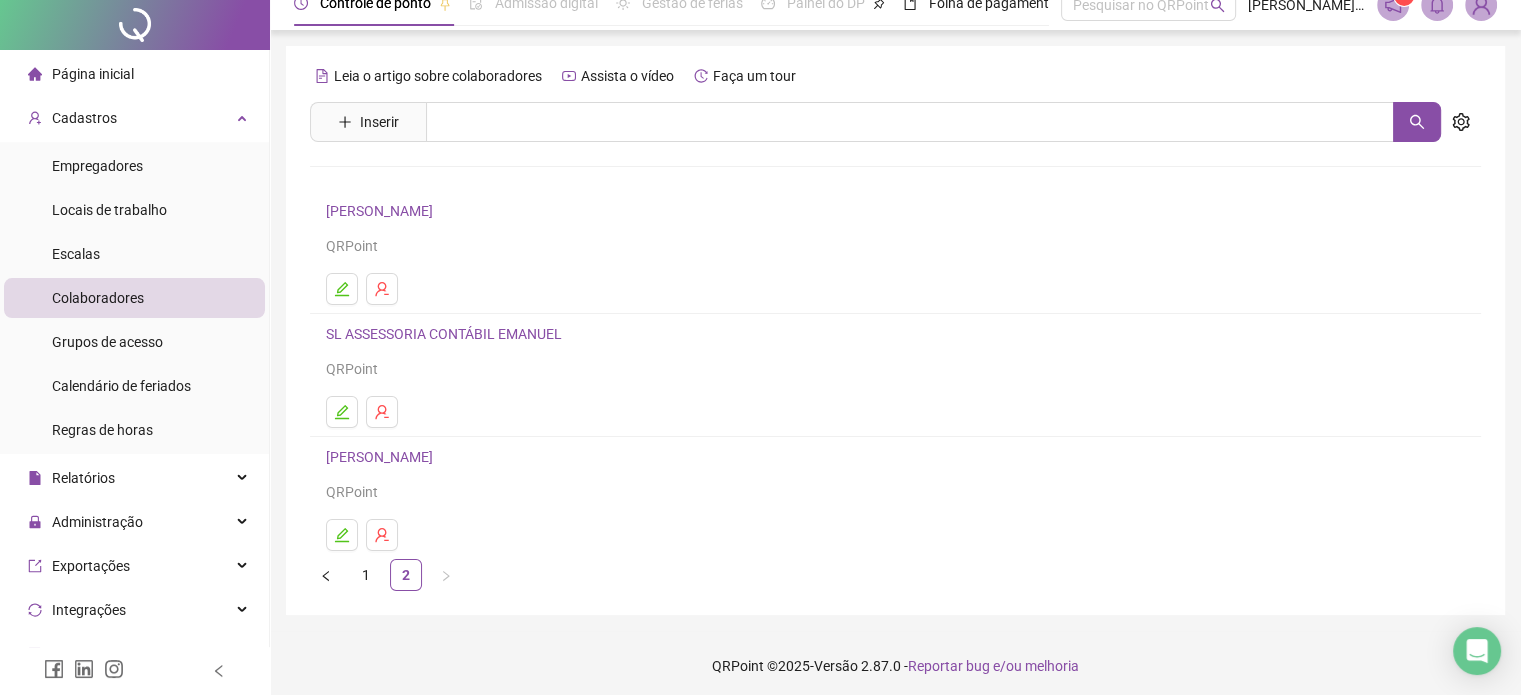 scroll, scrollTop: 25, scrollLeft: 0, axis: vertical 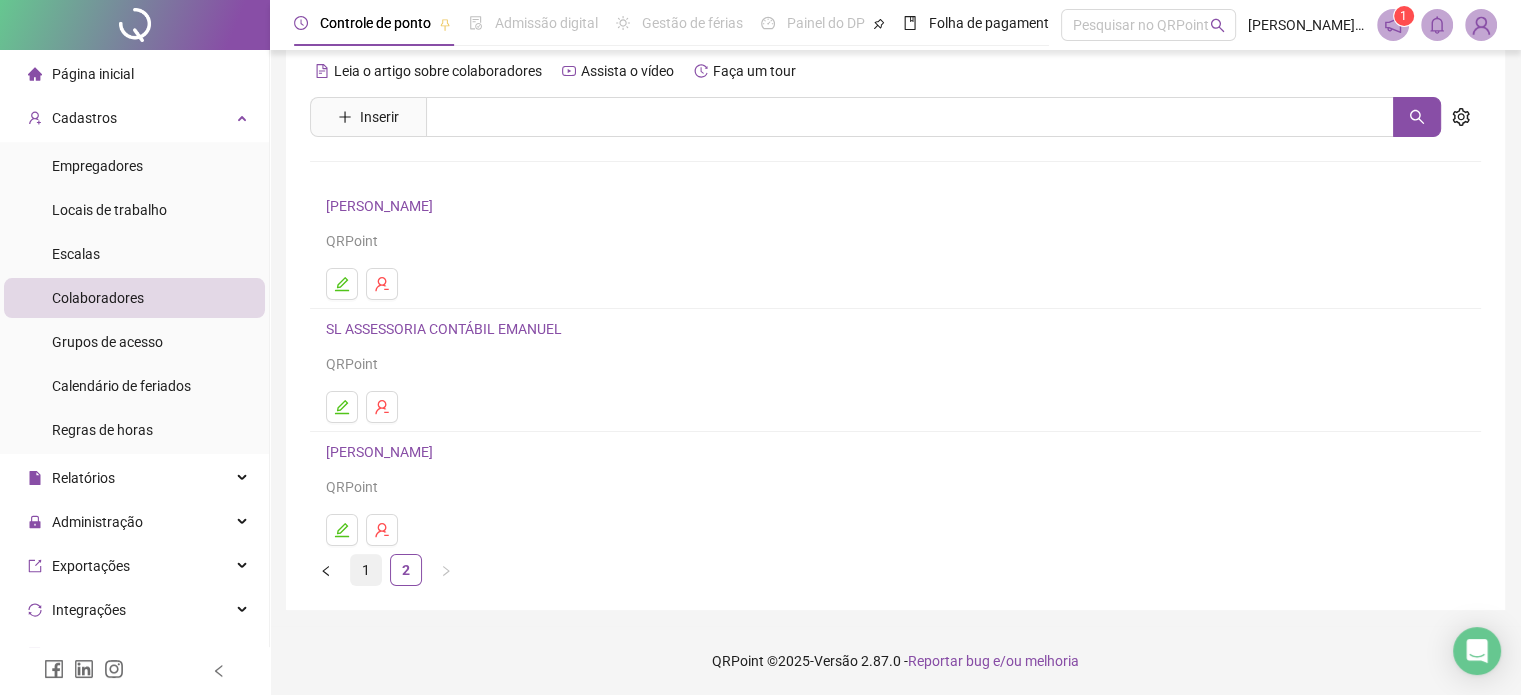 click on "1" at bounding box center (366, 570) 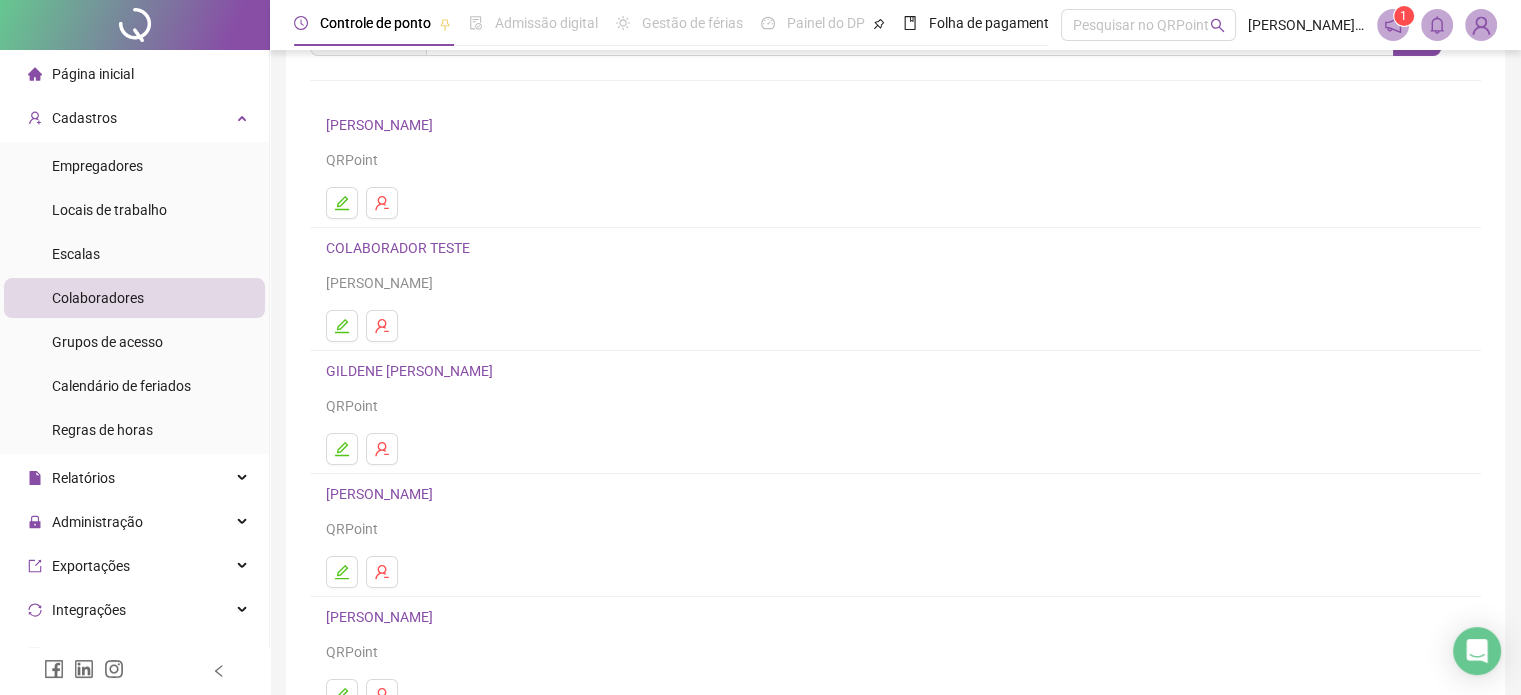 scroll, scrollTop: 200, scrollLeft: 0, axis: vertical 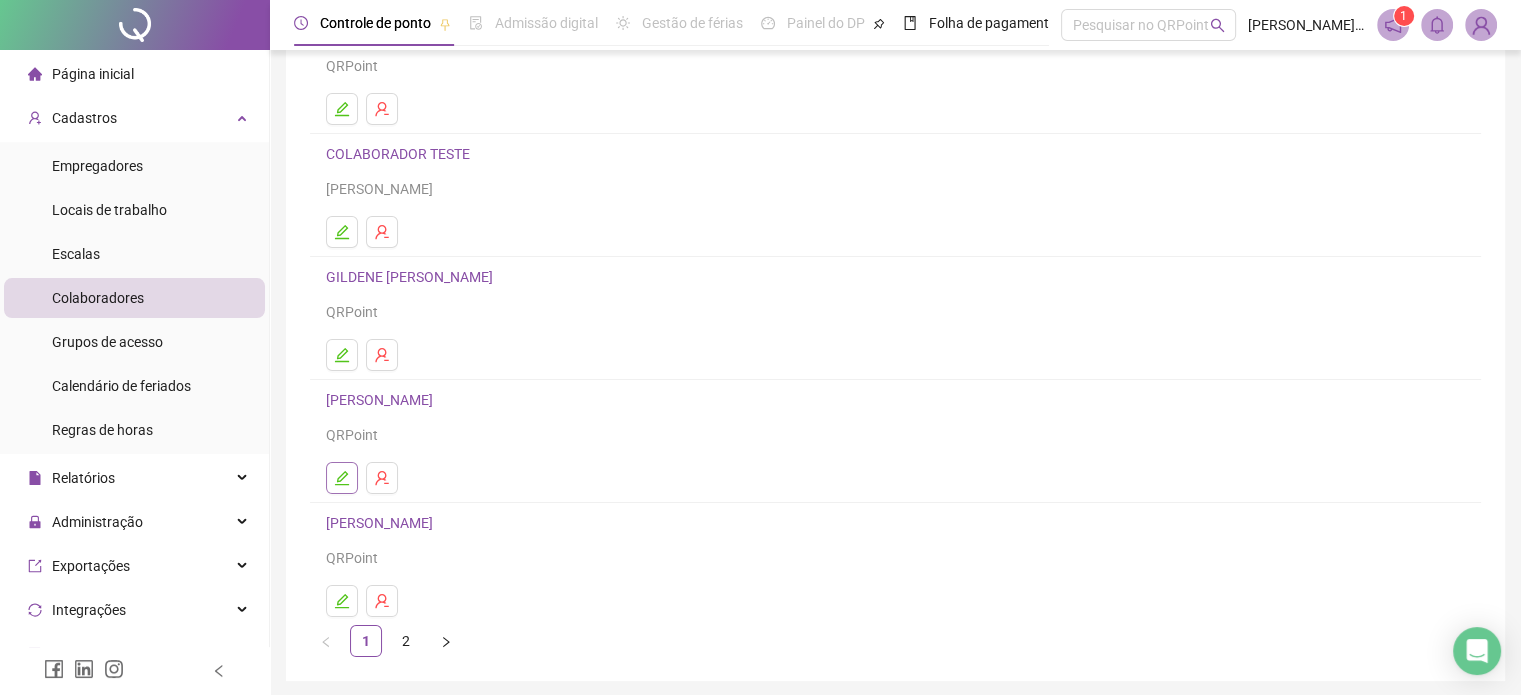 click at bounding box center [342, 478] 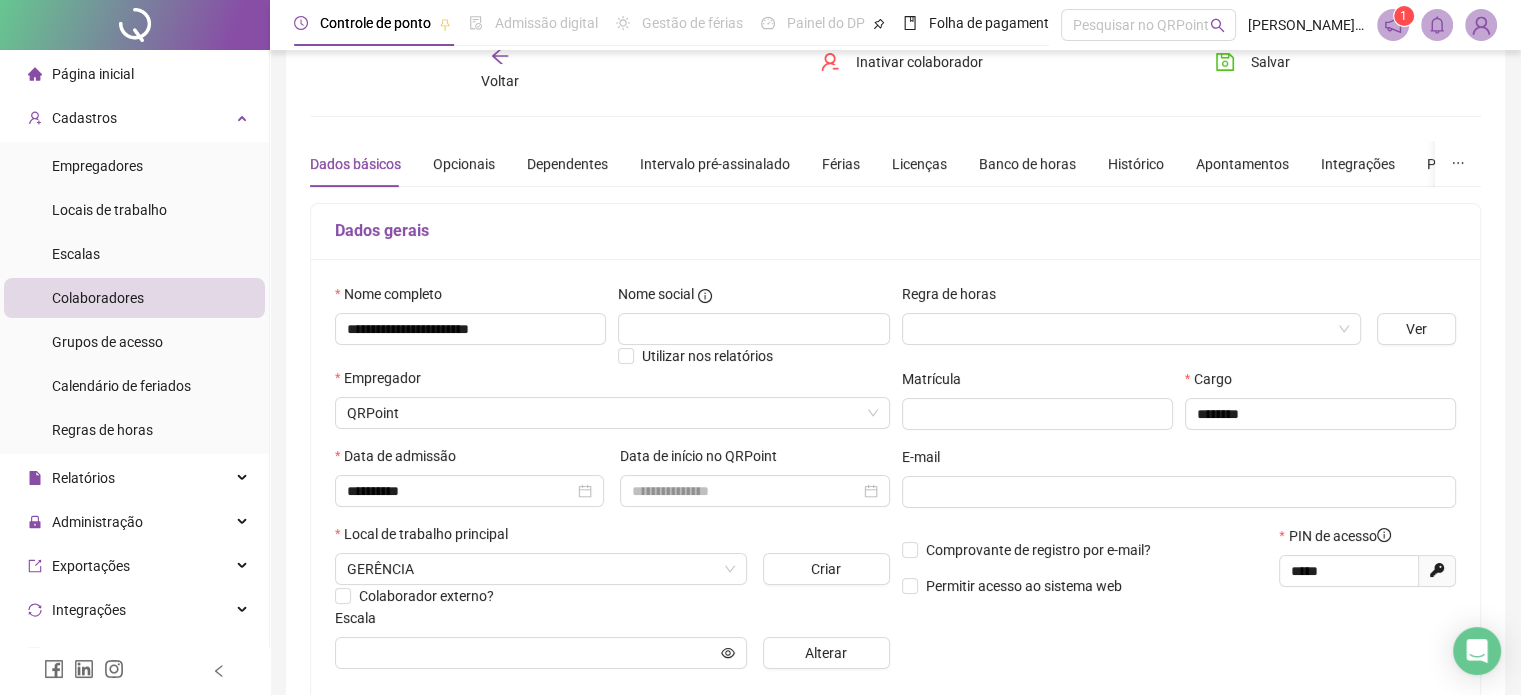 scroll, scrollTop: 10, scrollLeft: 0, axis: vertical 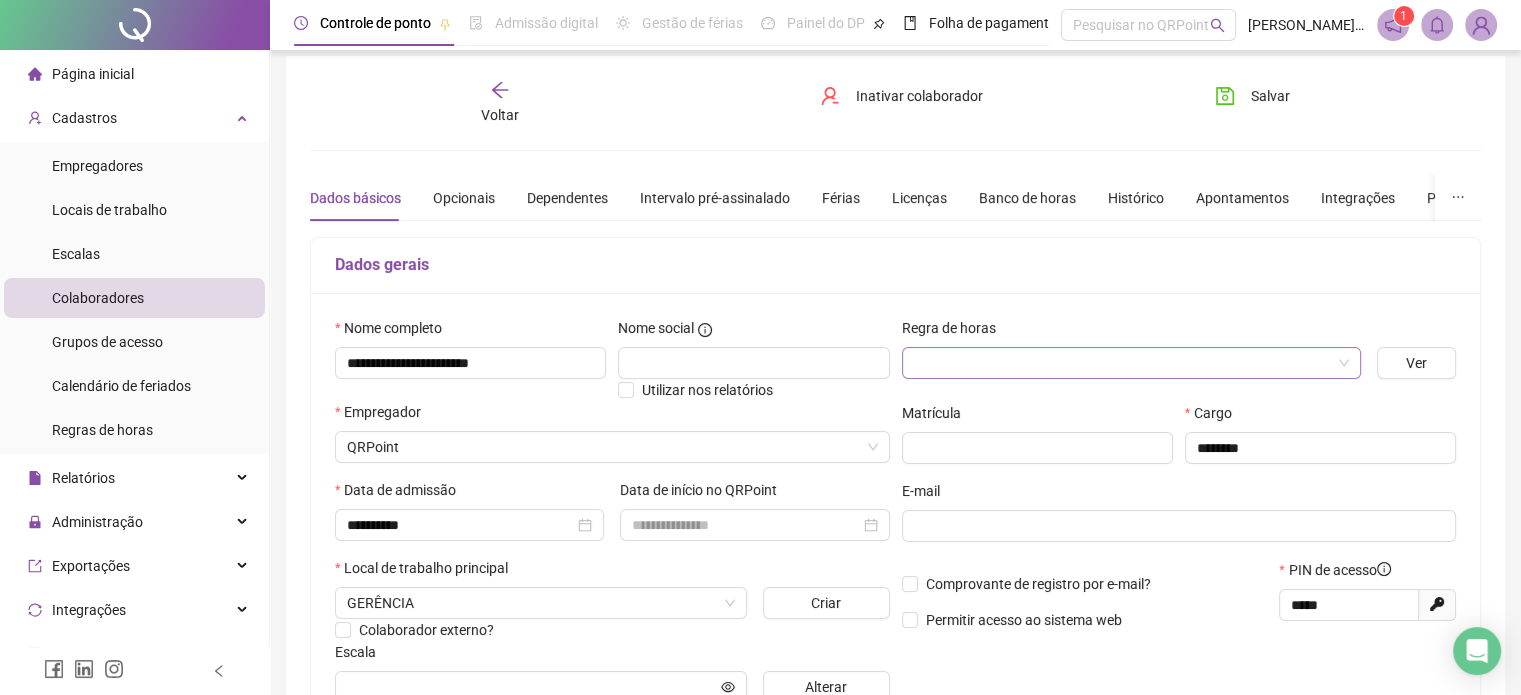 click at bounding box center (1125, 363) 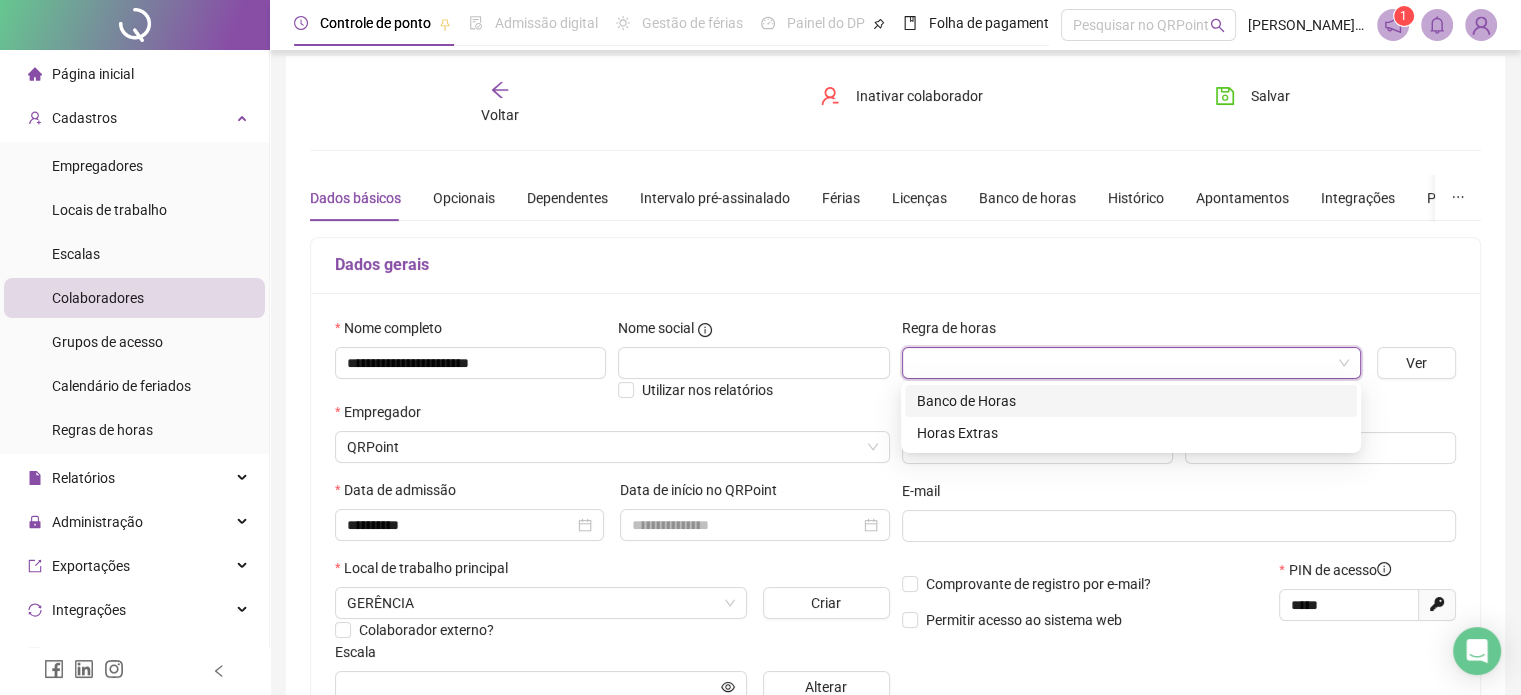 click on "Banco de Horas" at bounding box center [1131, 401] 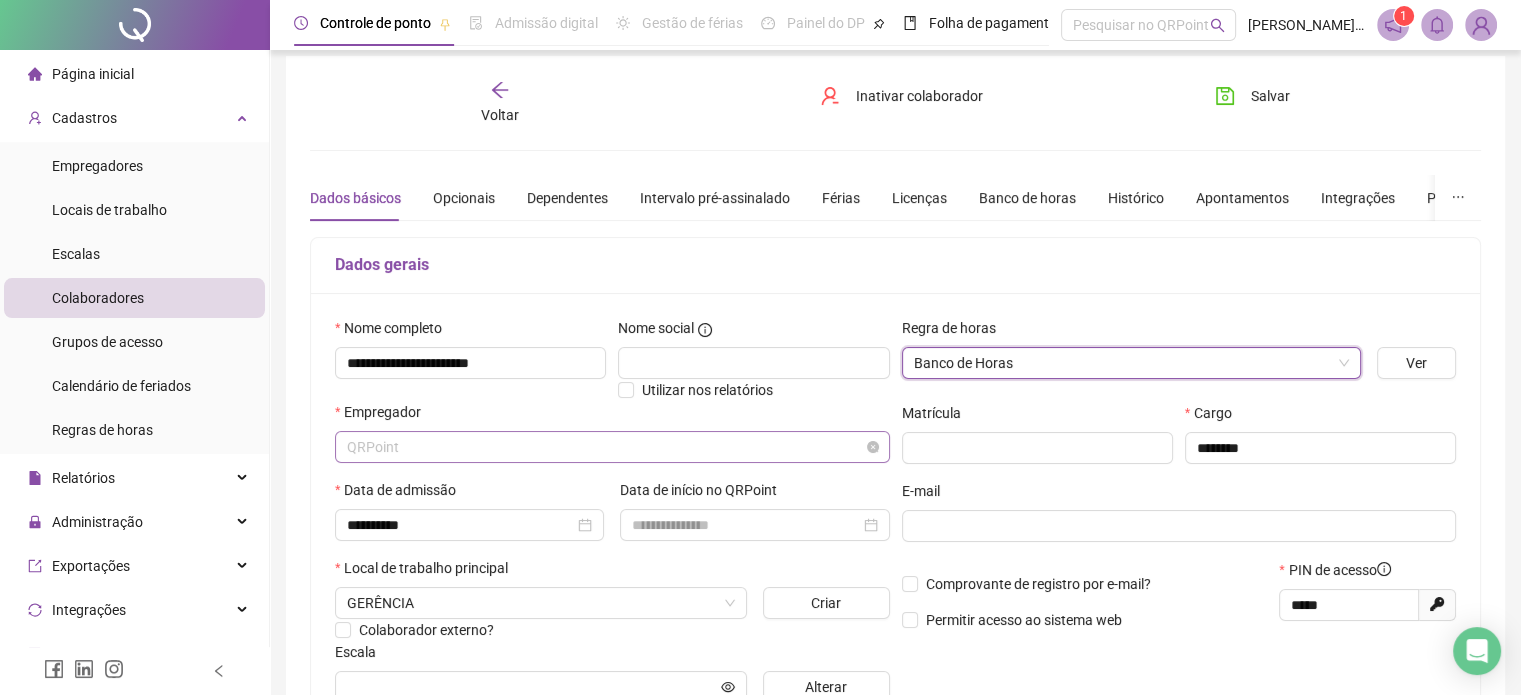 click on "QRPoint" at bounding box center (612, 447) 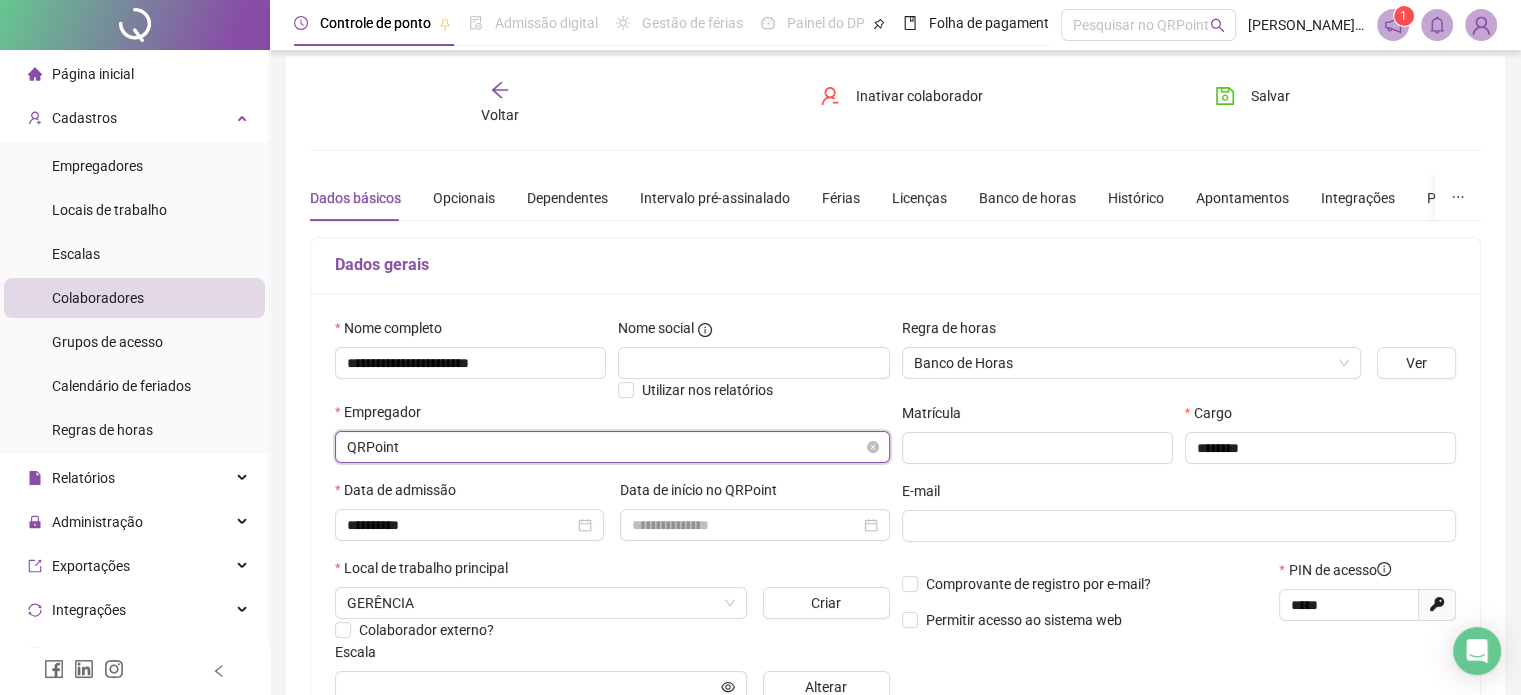 click on "QRPoint" at bounding box center (612, 447) 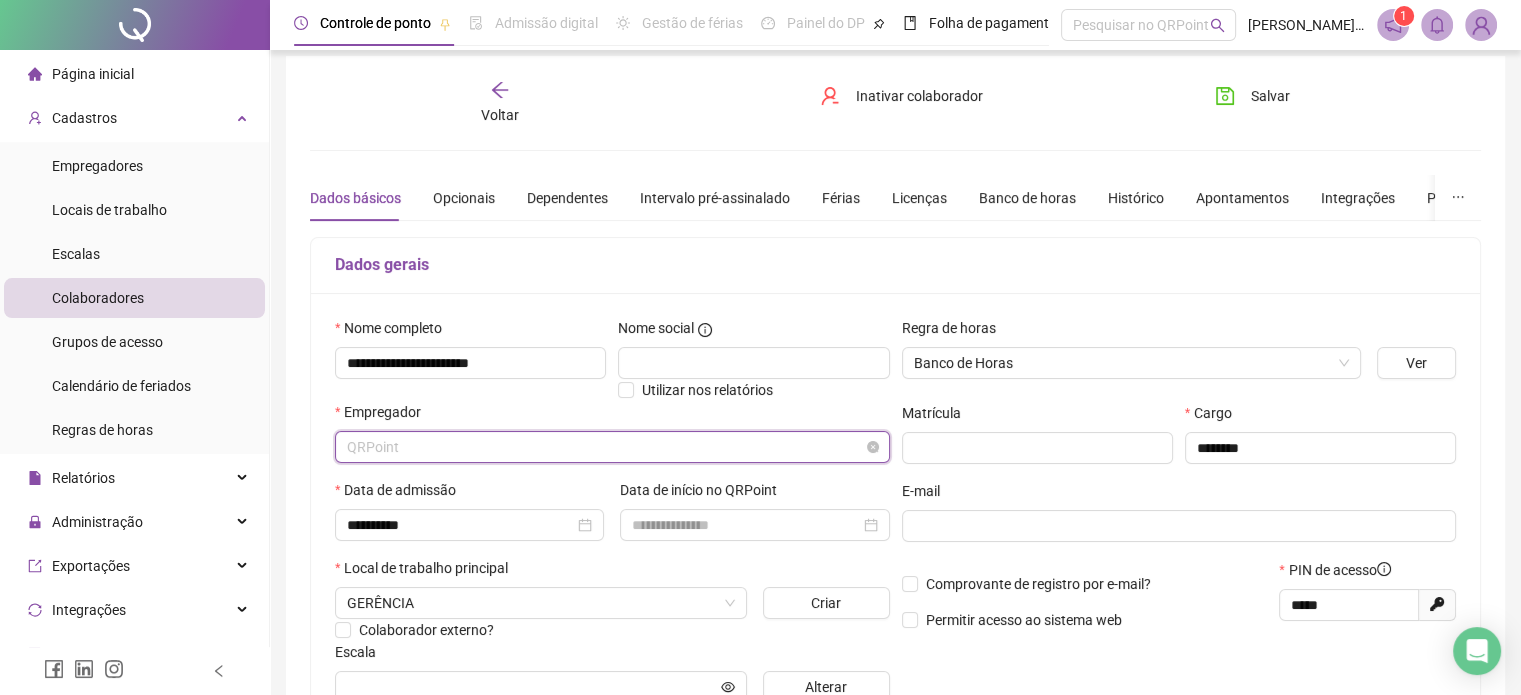 click on "QRPoint" at bounding box center [612, 447] 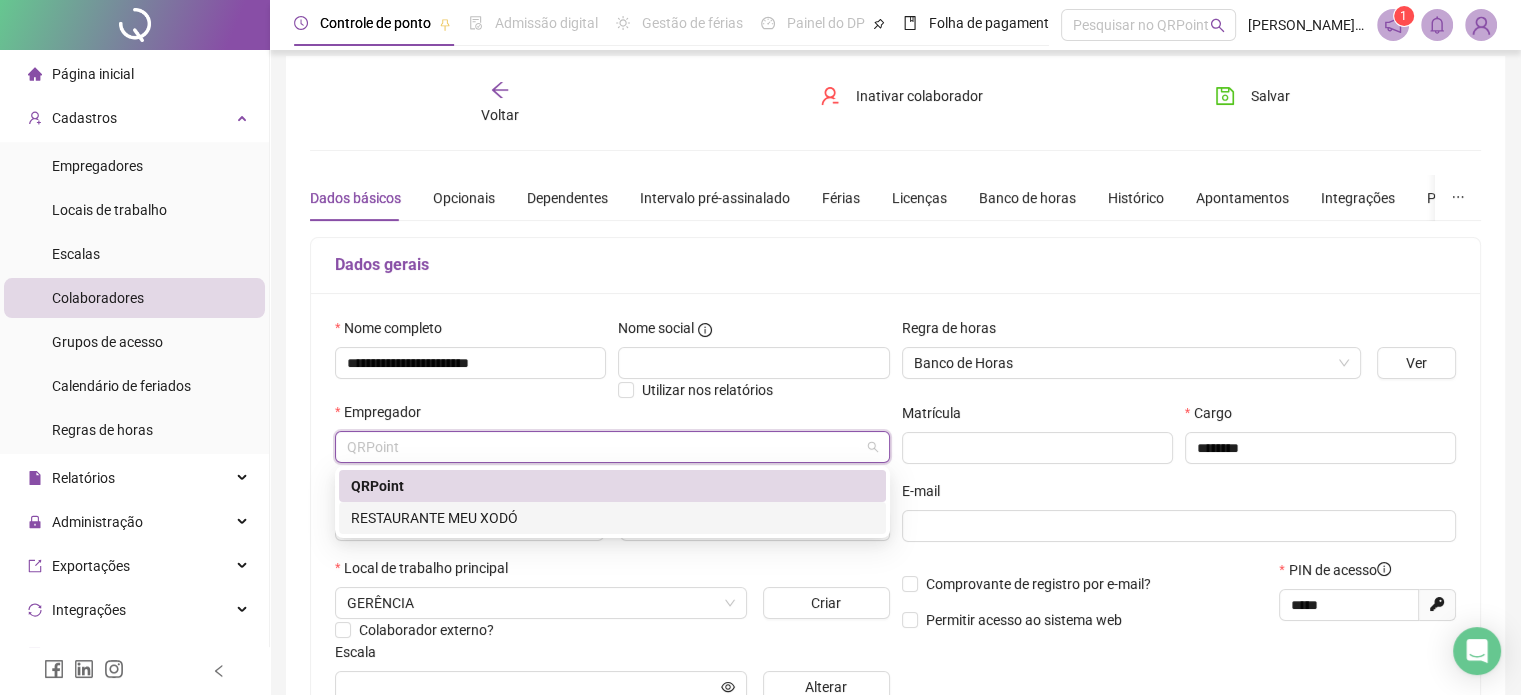 click on "RESTAURANTE MEU XODÓ" at bounding box center (612, 518) 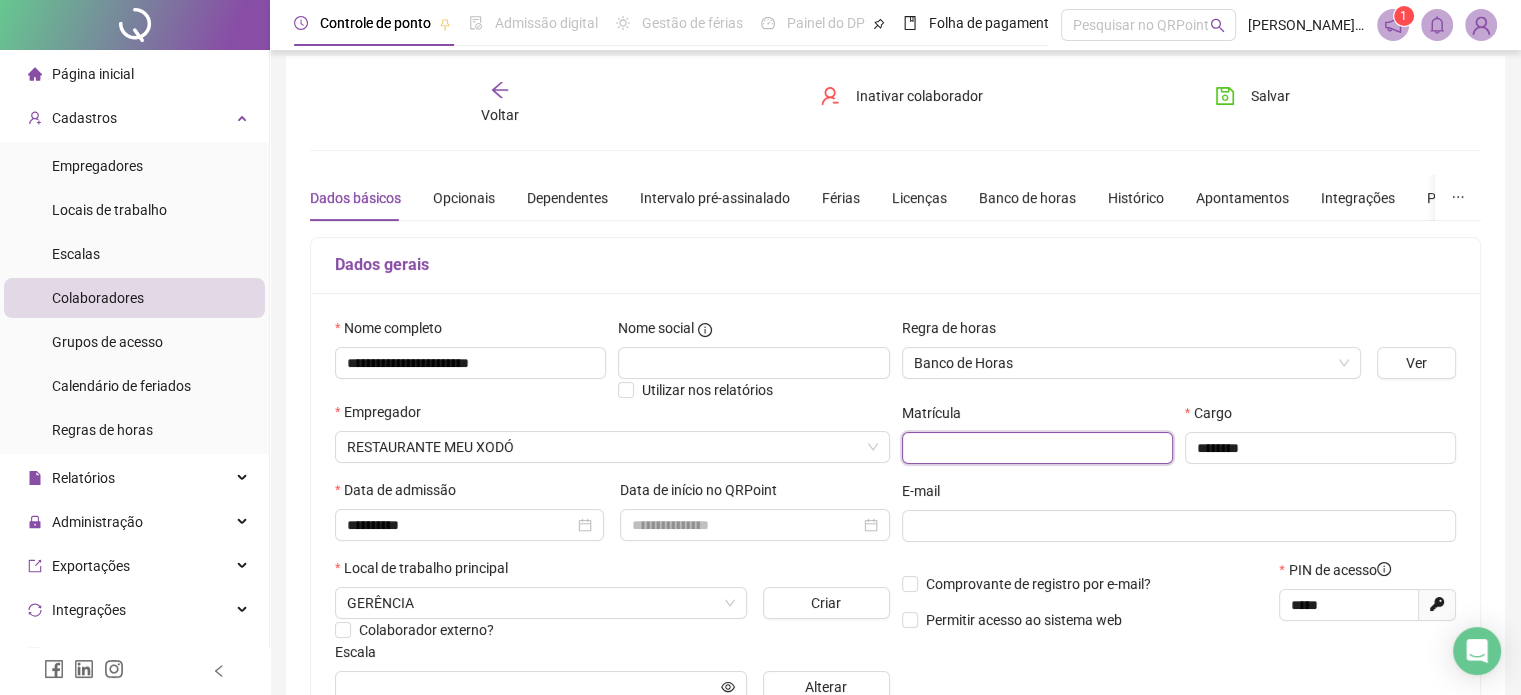 click at bounding box center [1037, 448] 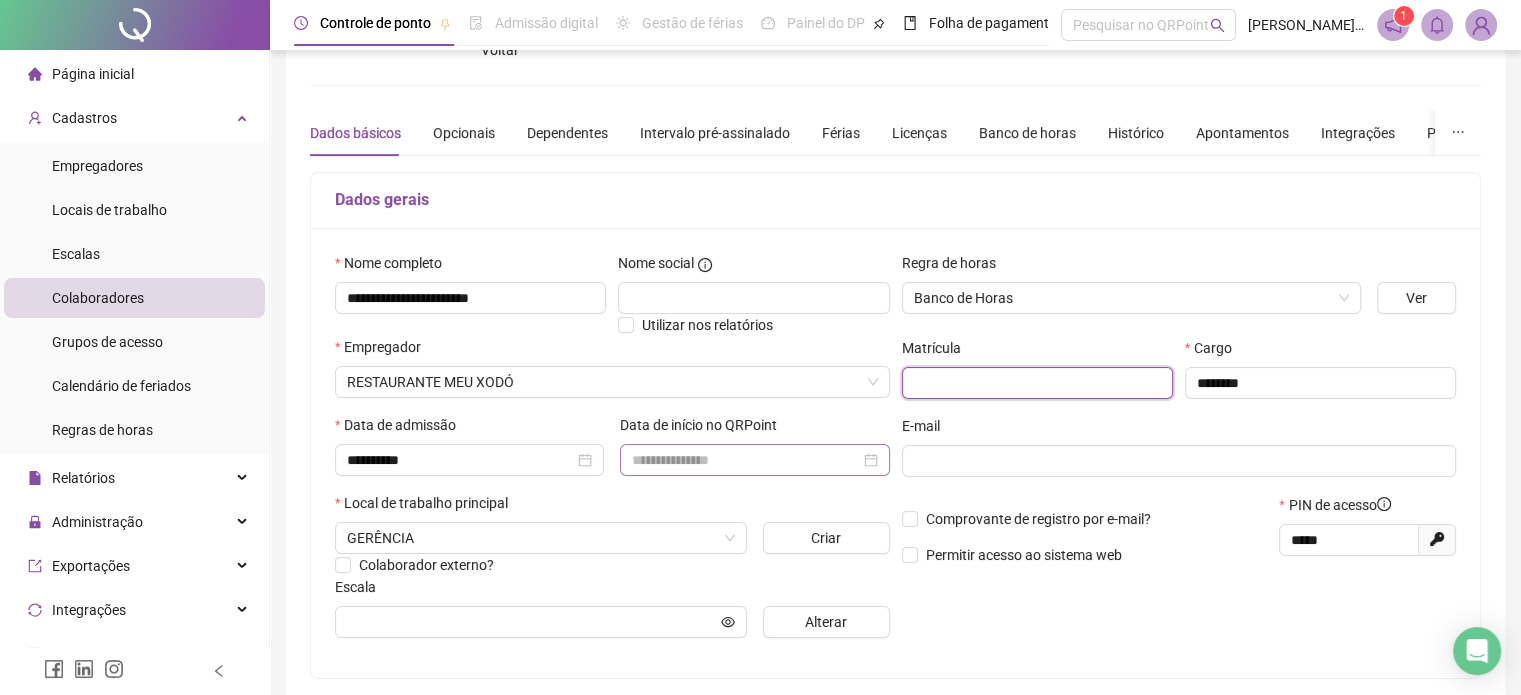 scroll, scrollTop: 110, scrollLeft: 0, axis: vertical 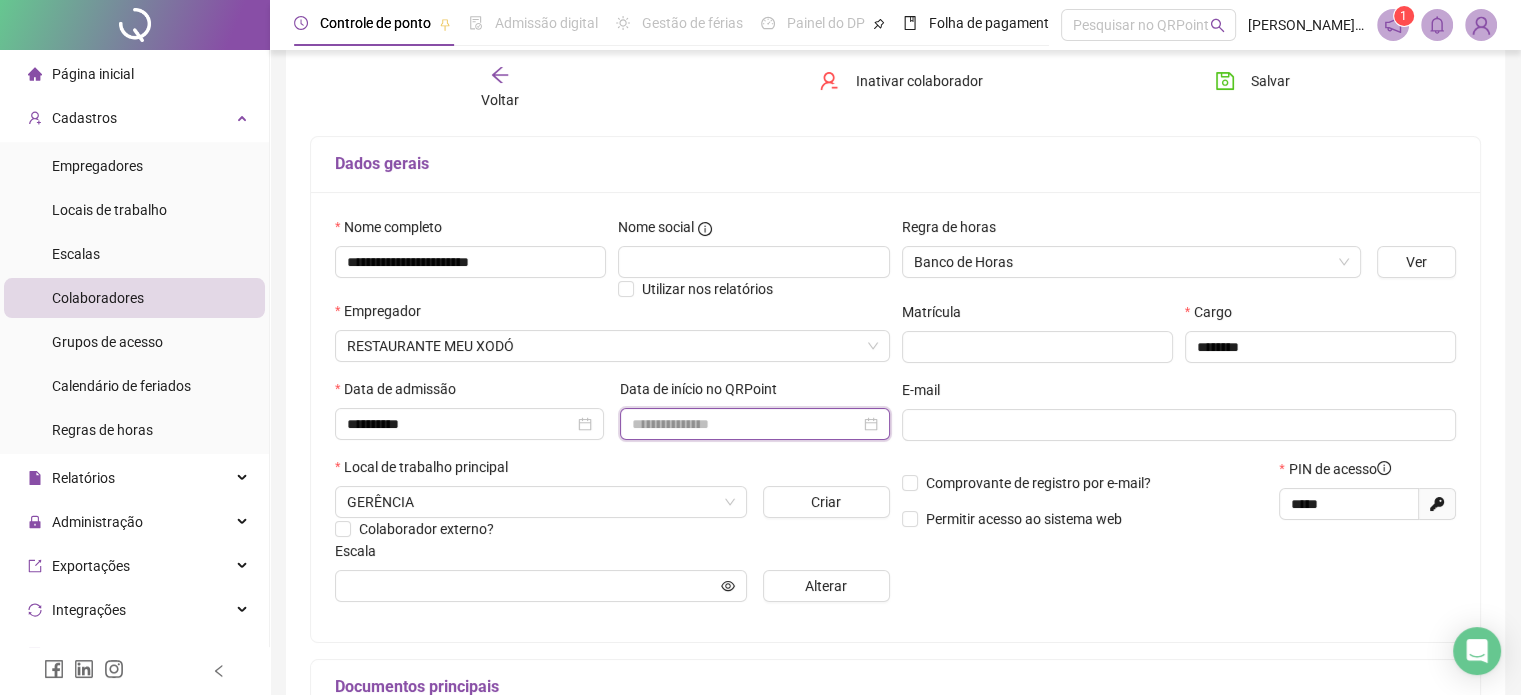 click at bounding box center [745, 424] 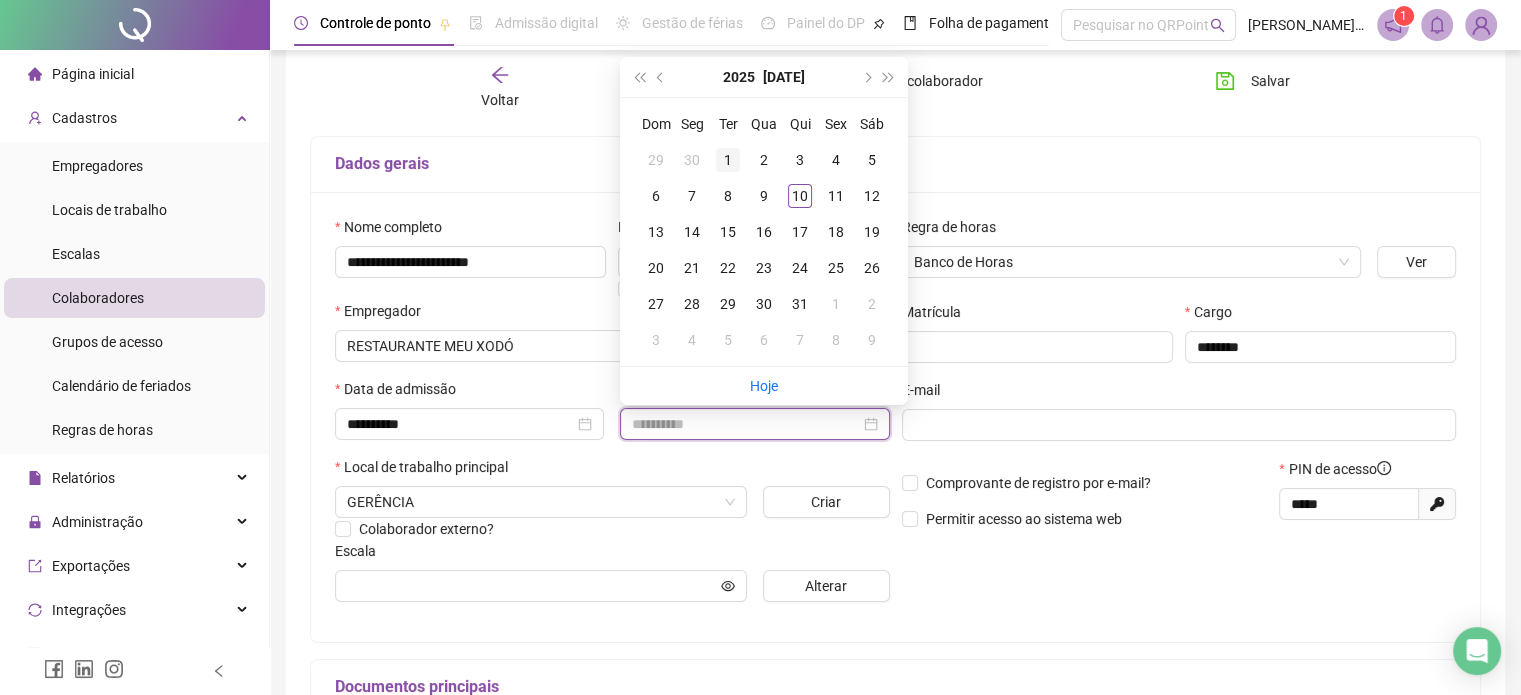 type on "**********" 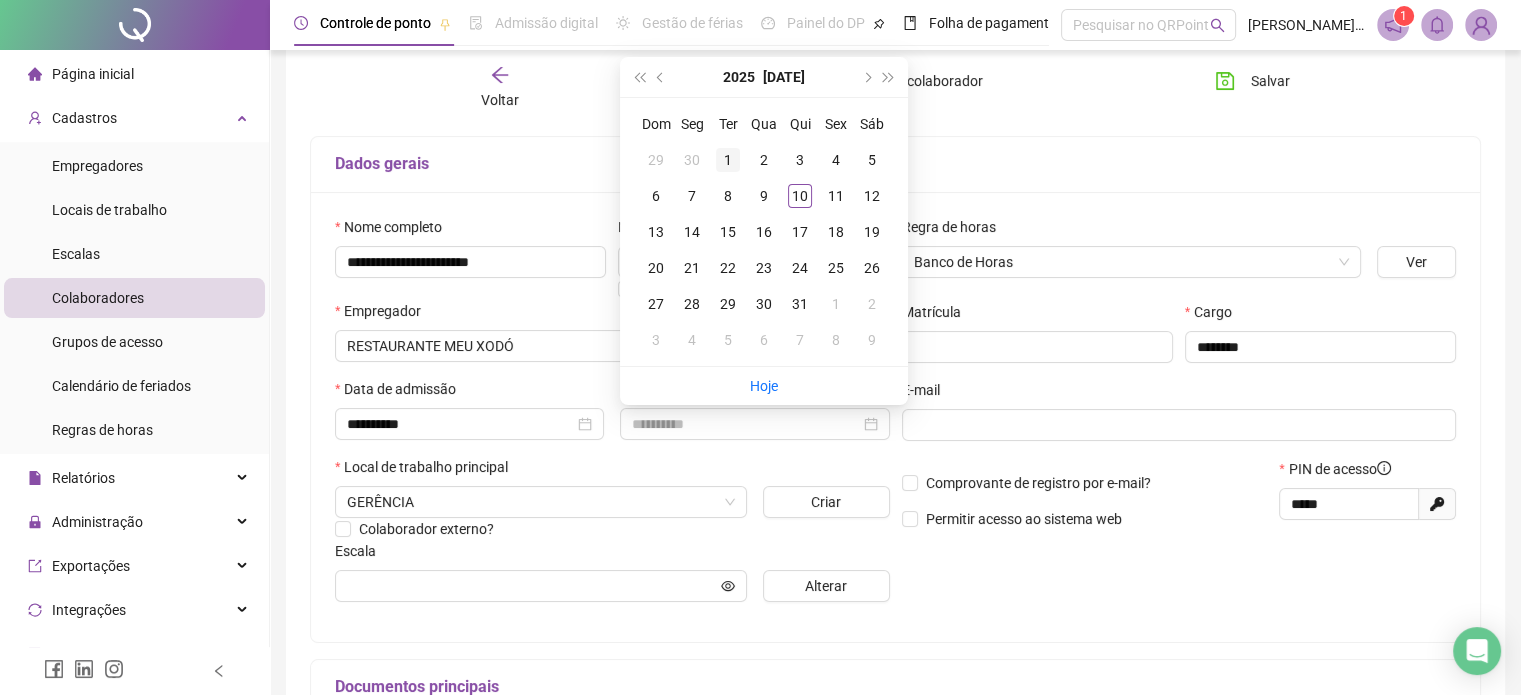 click on "1" at bounding box center [728, 160] 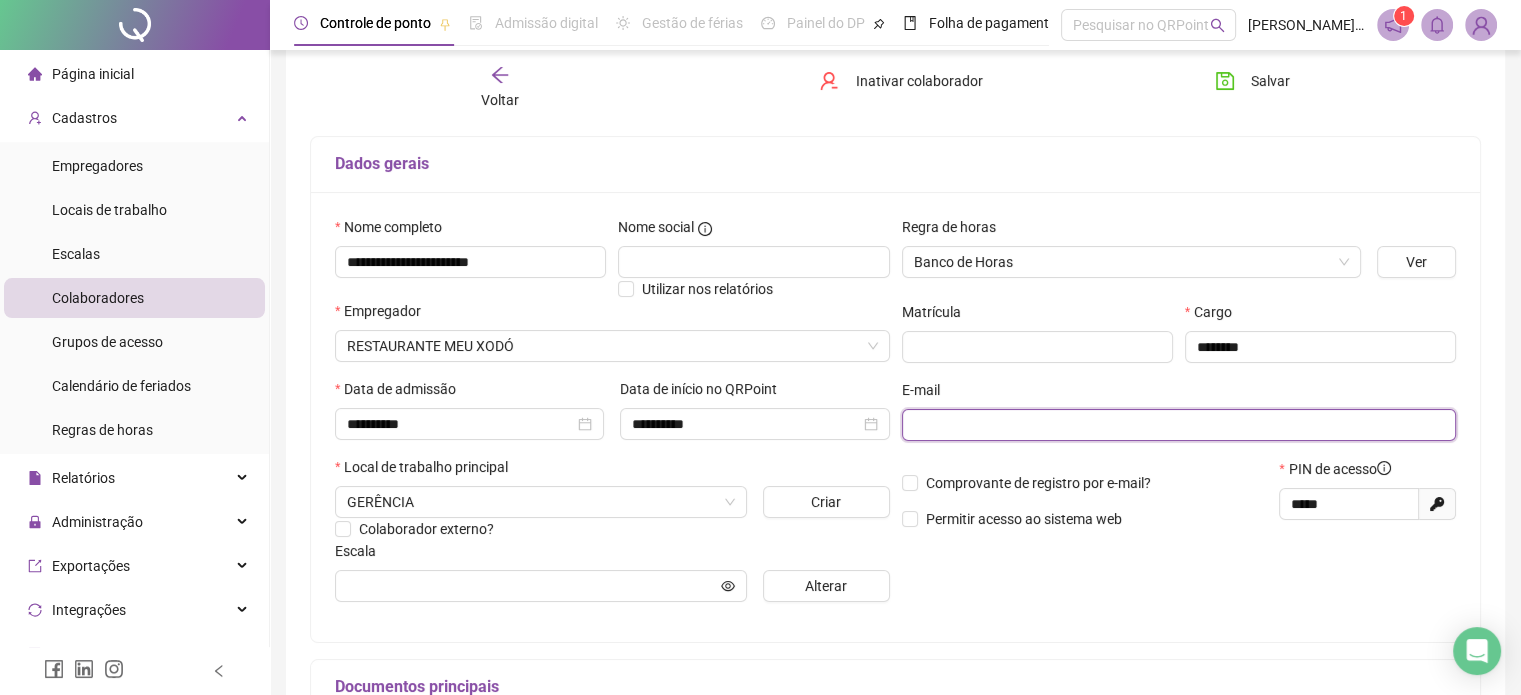 click at bounding box center (1177, 425) 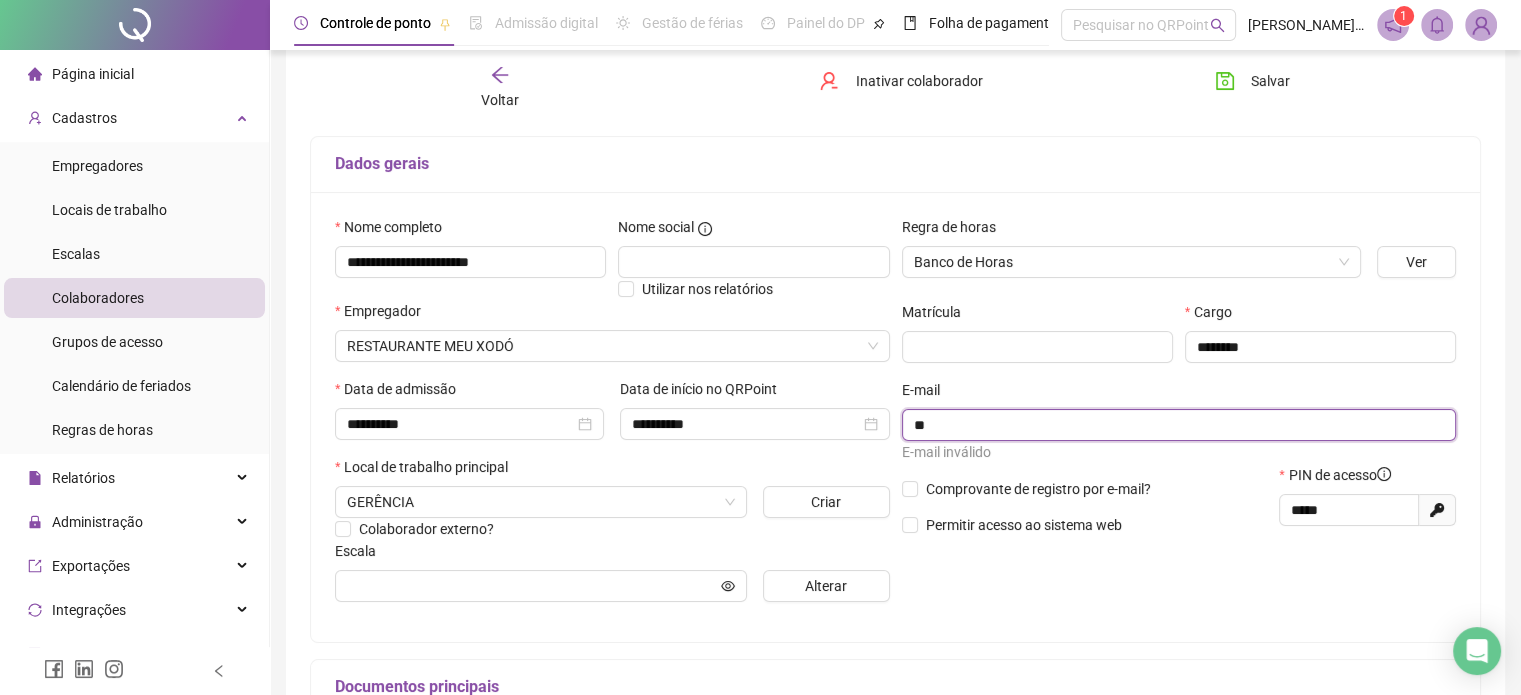 type on "*" 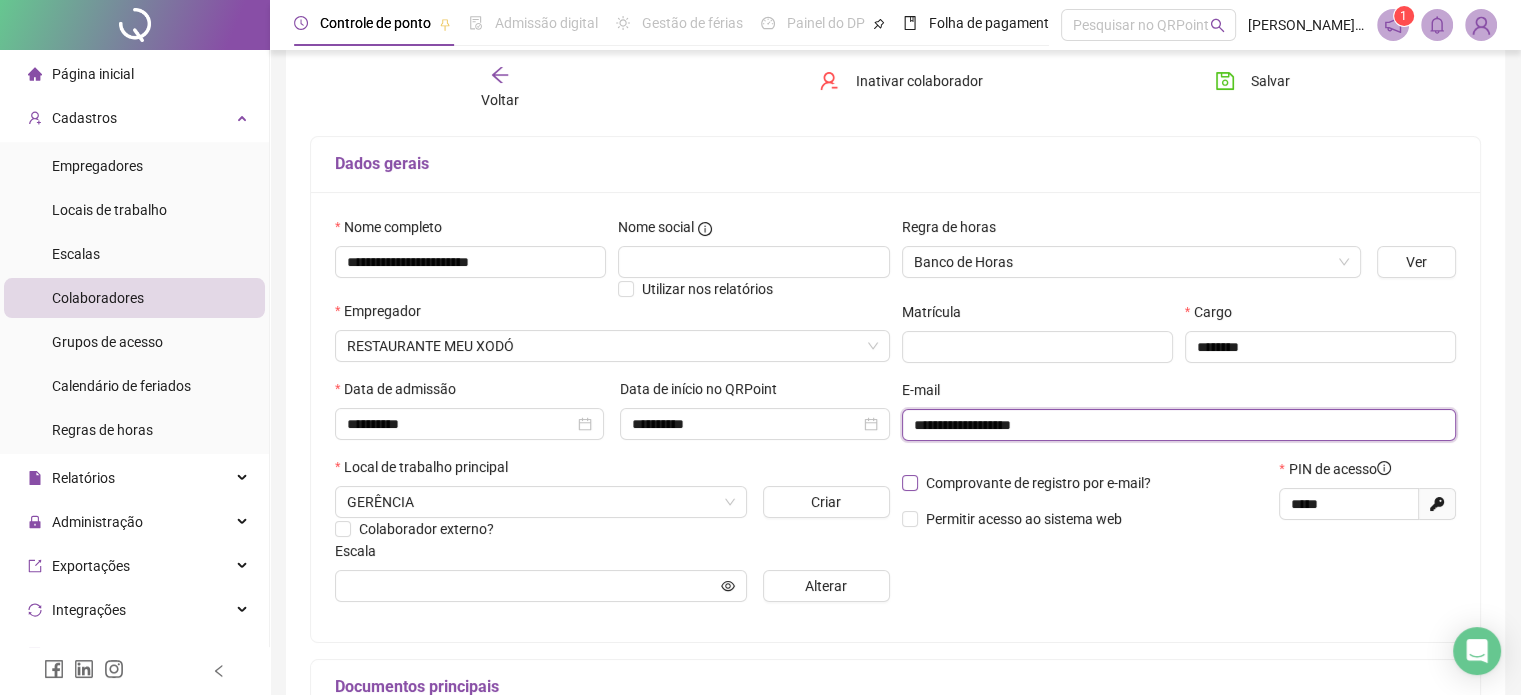 type on "**********" 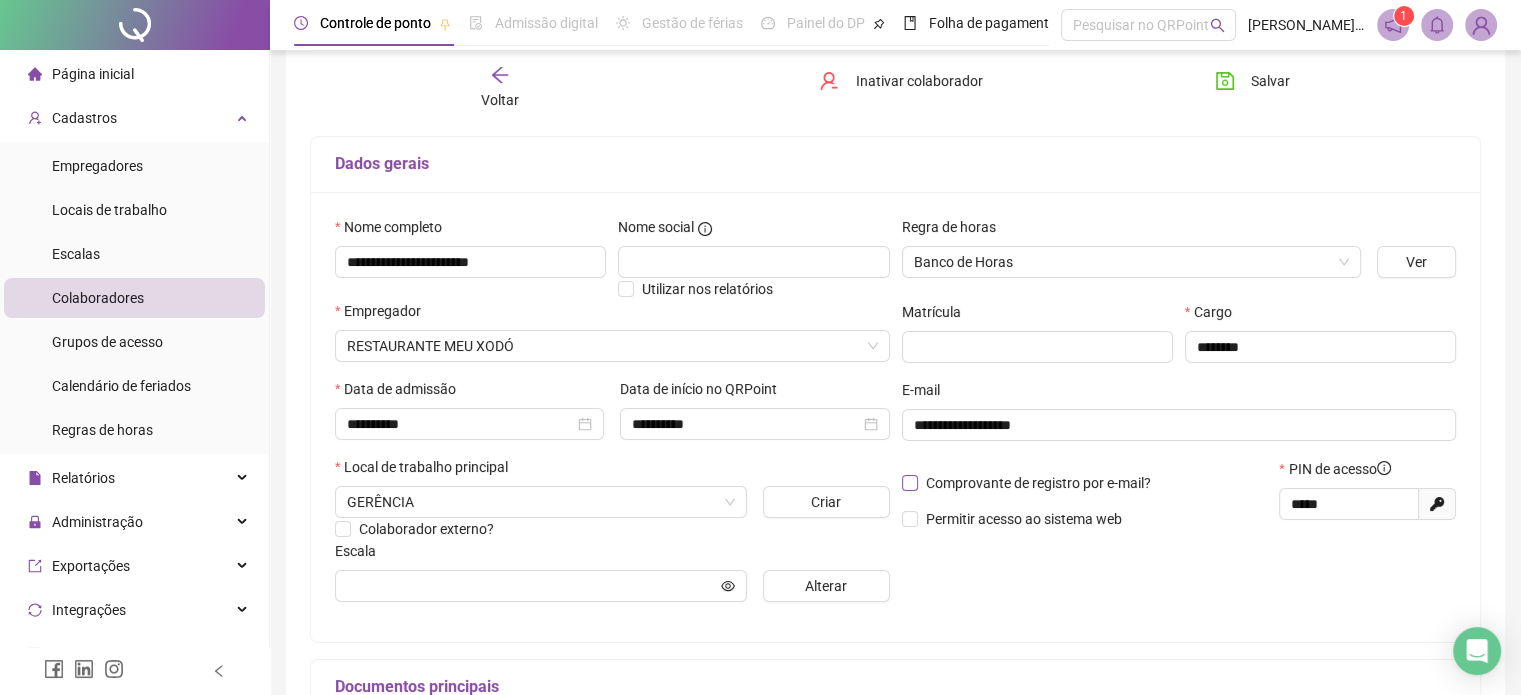 click on "Comprovante de registro por e-mail?" at bounding box center [1038, 483] 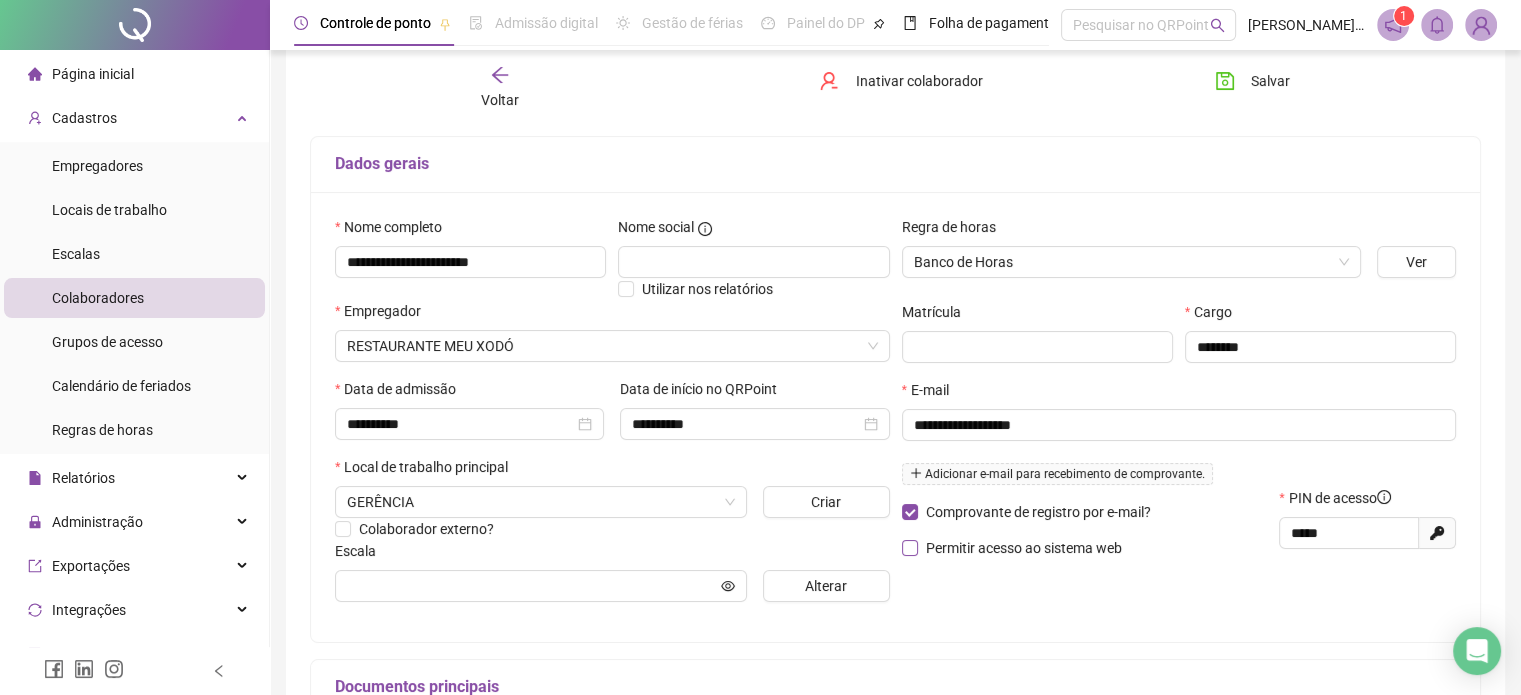 click on "Permitir acesso ao sistema web" at bounding box center (1024, 548) 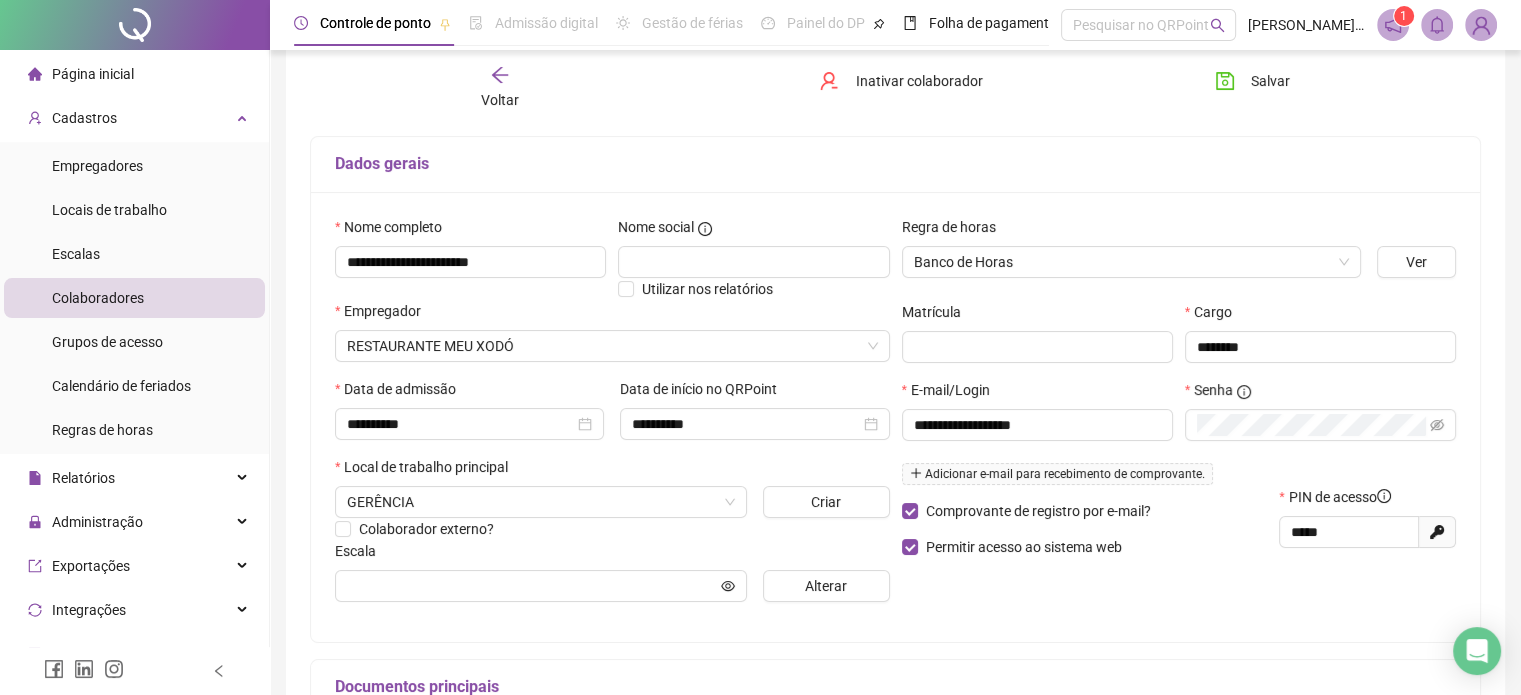 click on "Adicionar e-mail para recebimento de comprovante." at bounding box center [1057, 474] 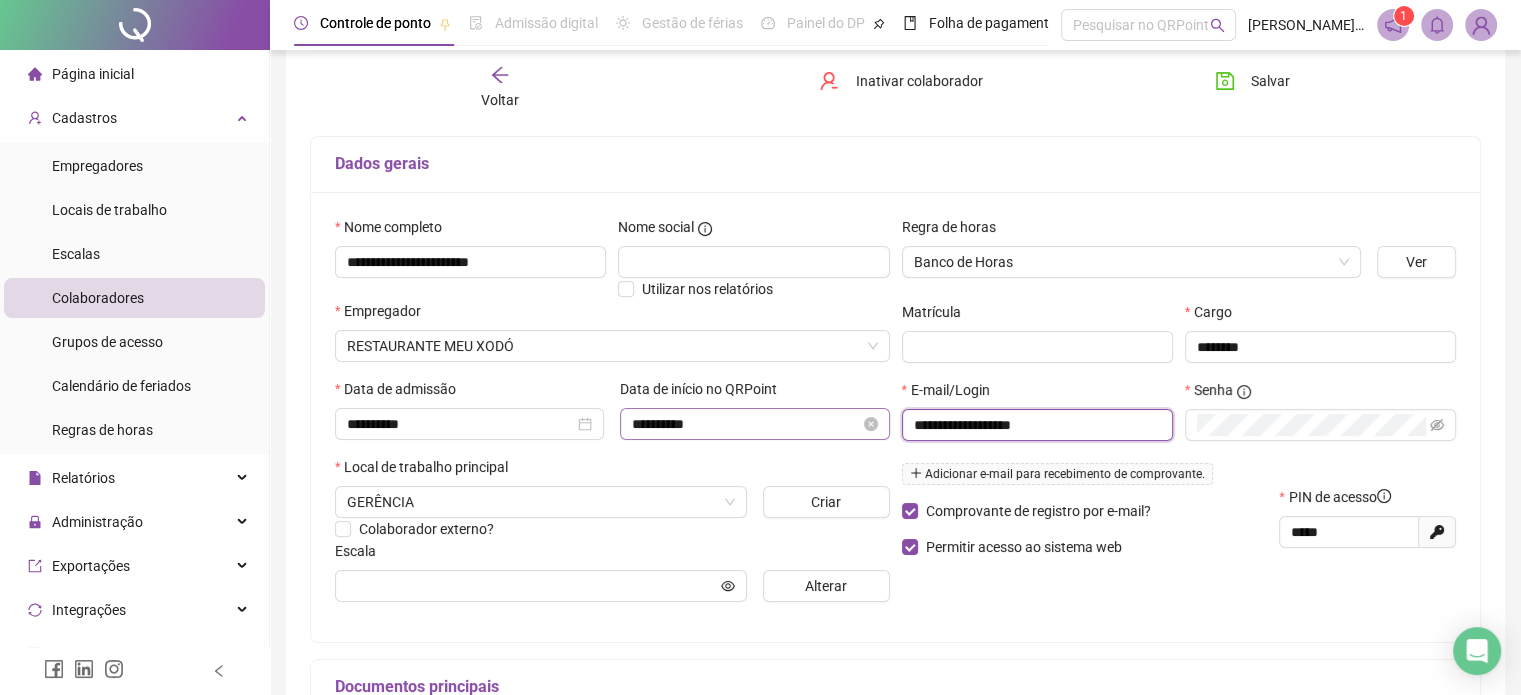 drag, startPoint x: 1064, startPoint y: 424, endPoint x: 807, endPoint y: 433, distance: 257.15753 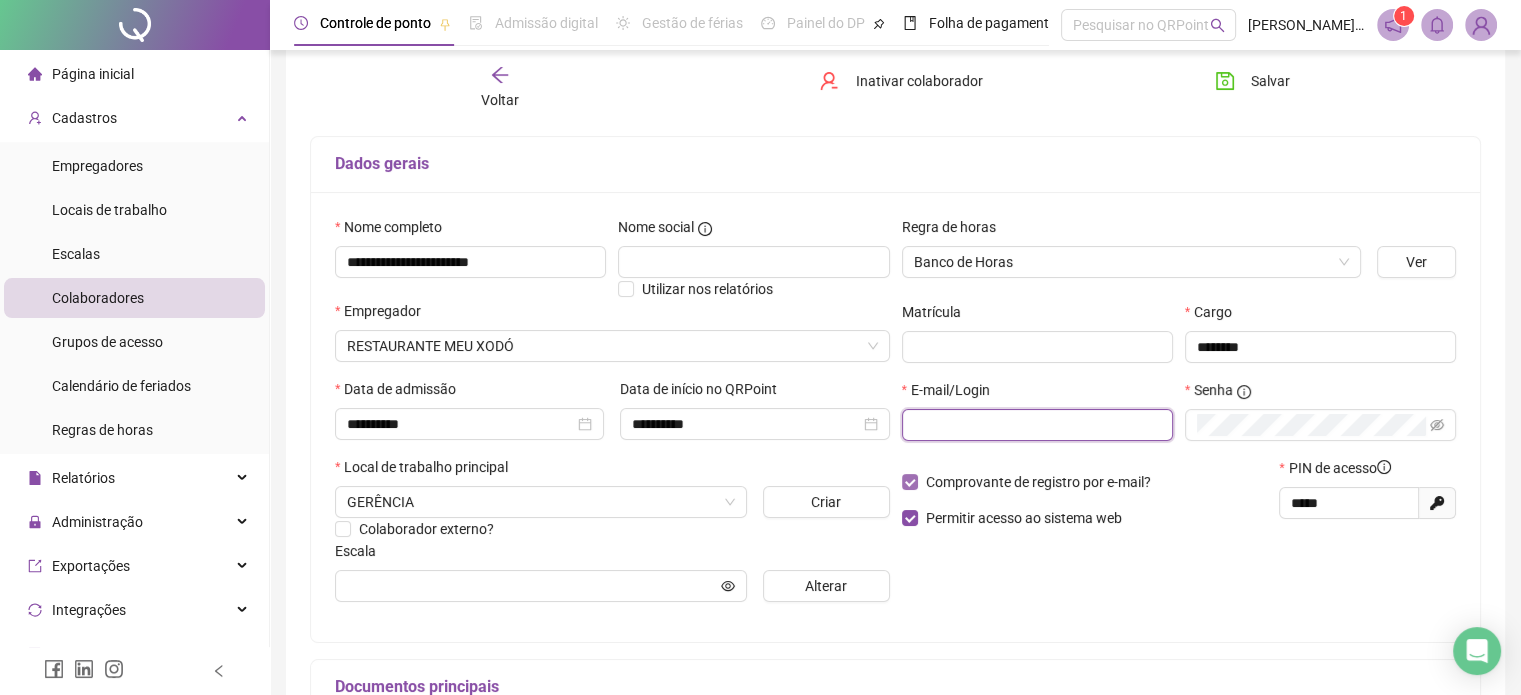 paste on "**********" 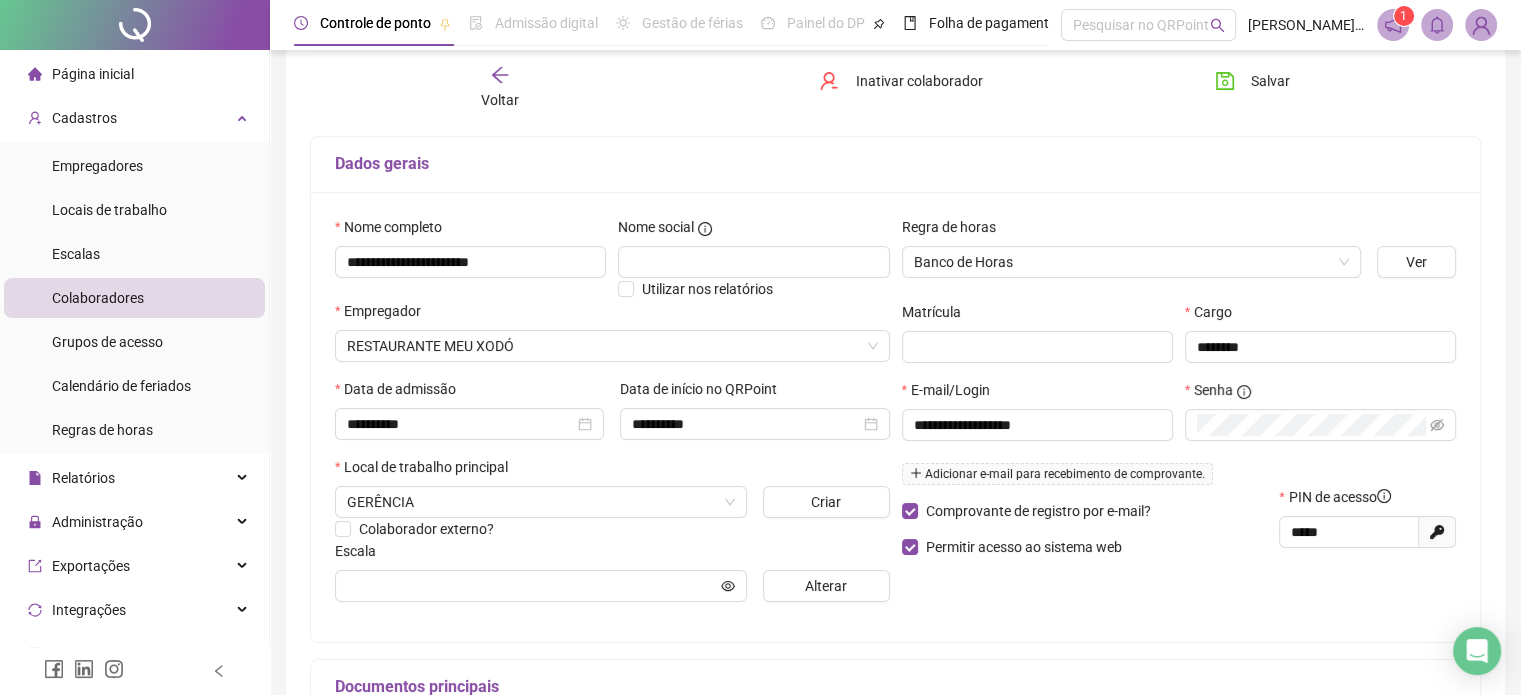 click on "Adicionar e-mail para recebimento de comprovante." at bounding box center (1057, 474) 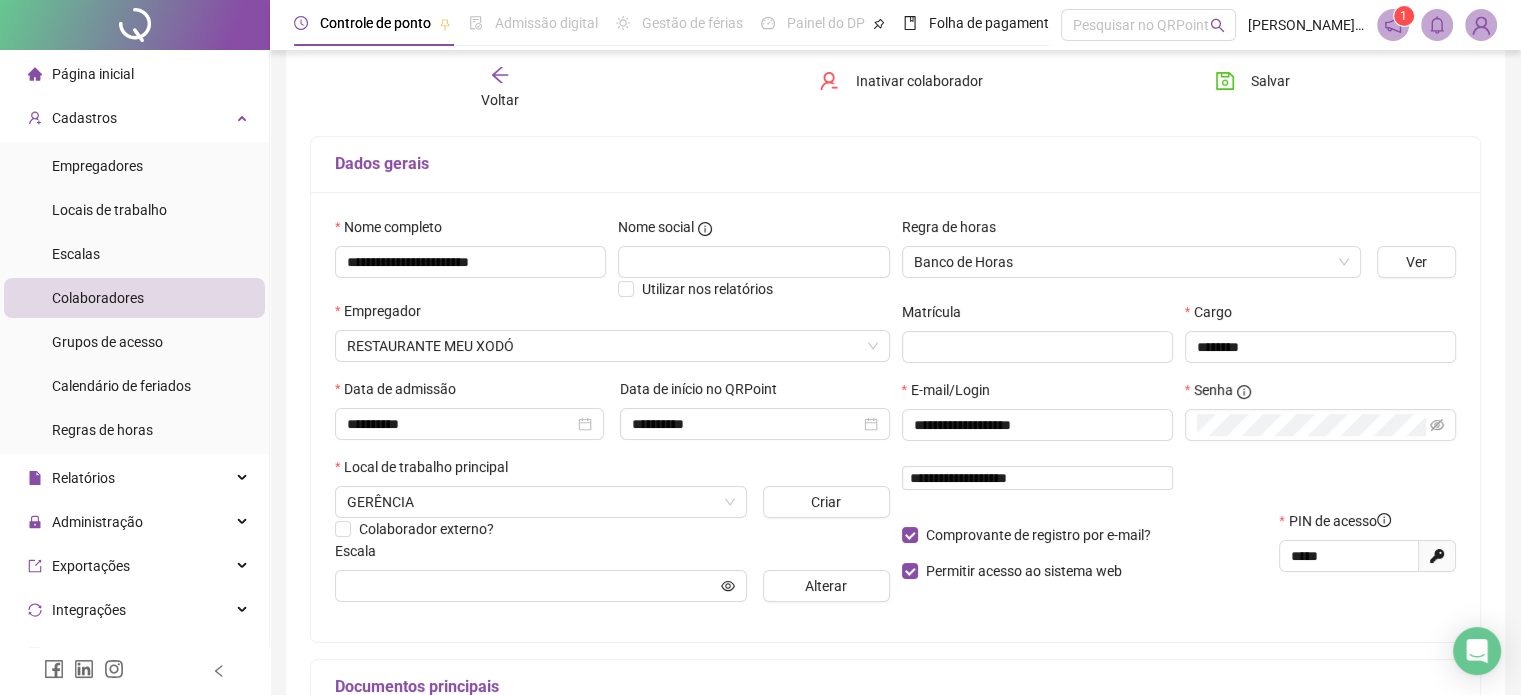 type on "**********" 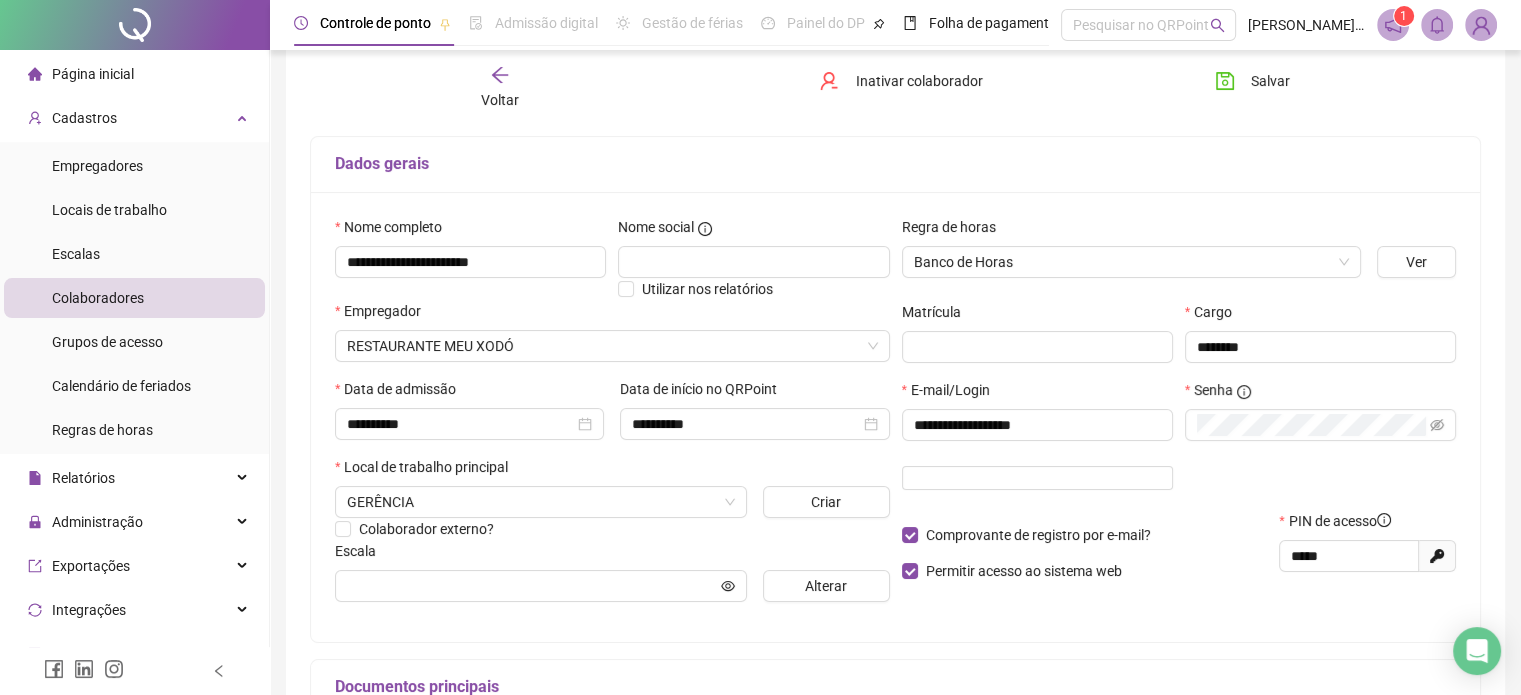 click on "Senha" at bounding box center [1320, 444] 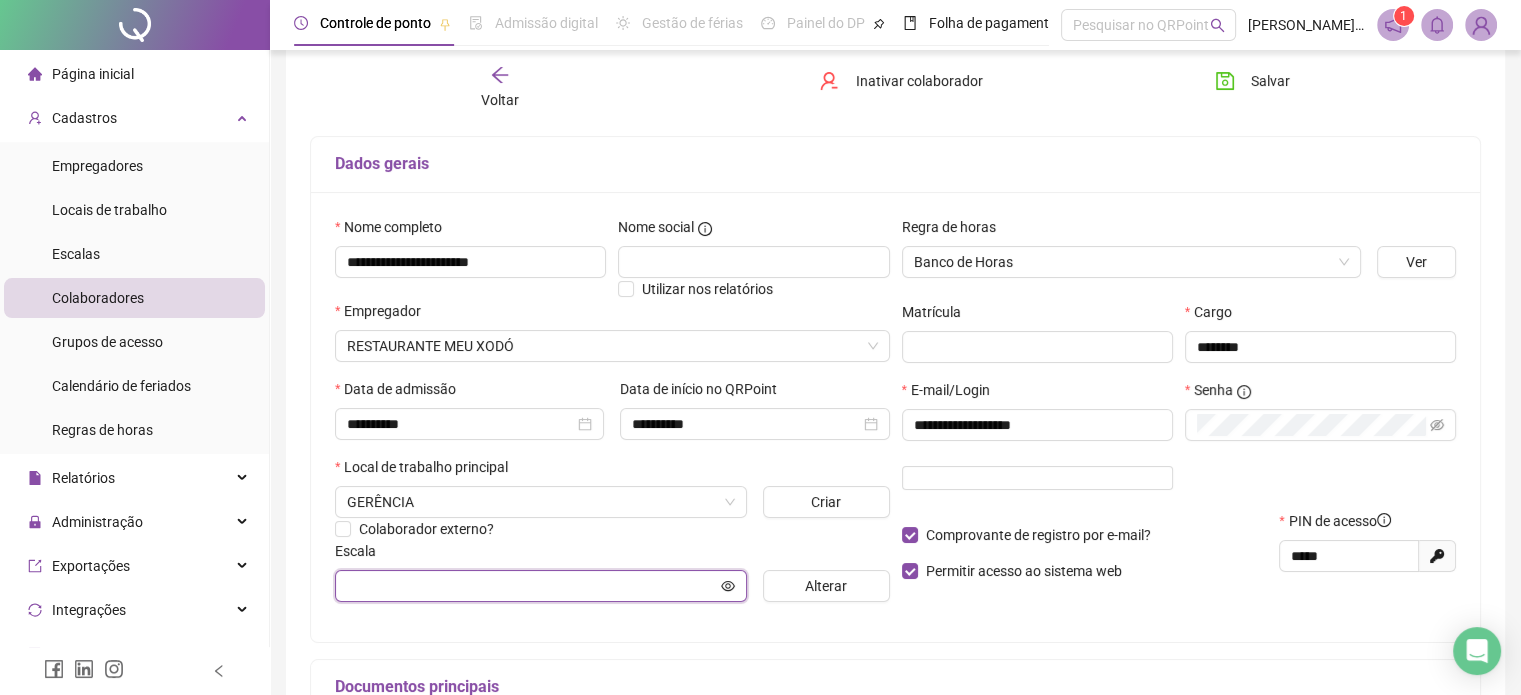 click at bounding box center (532, 586) 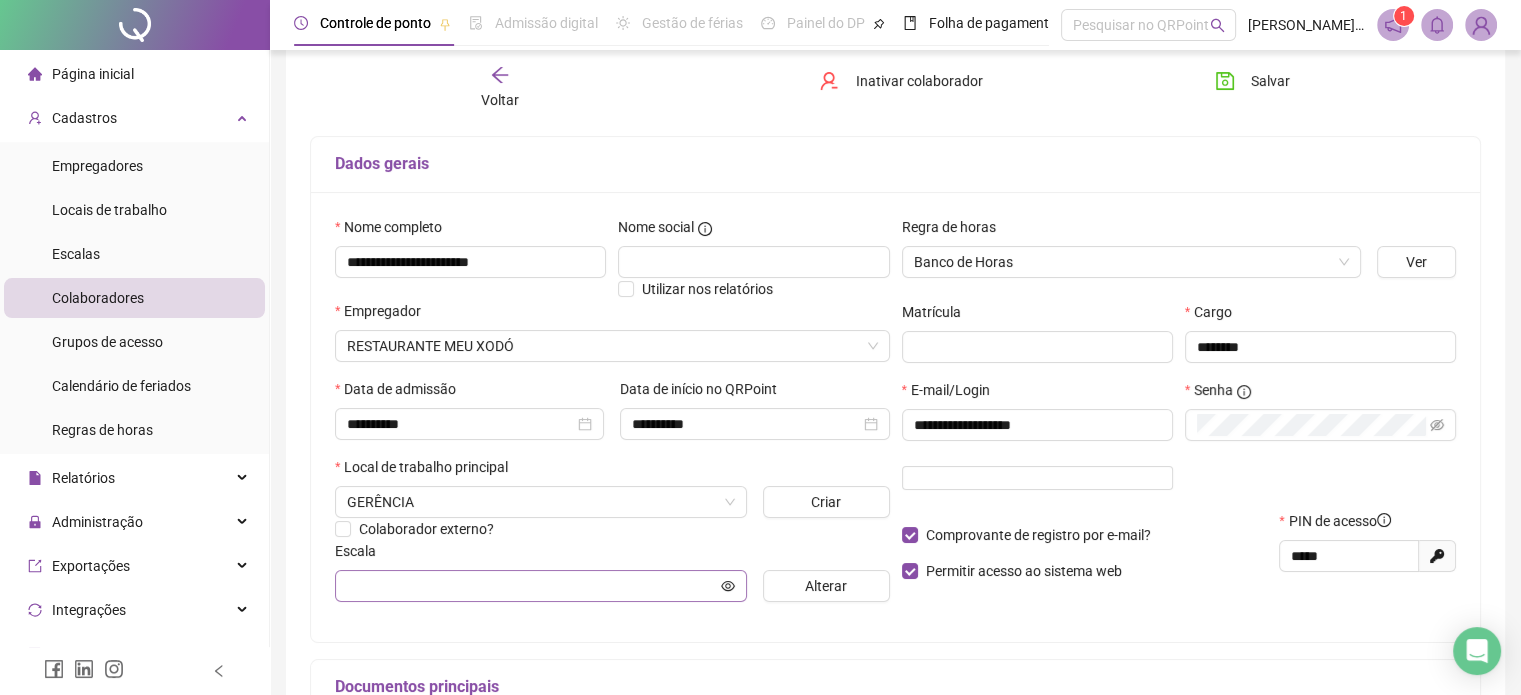 click at bounding box center [728, 586] 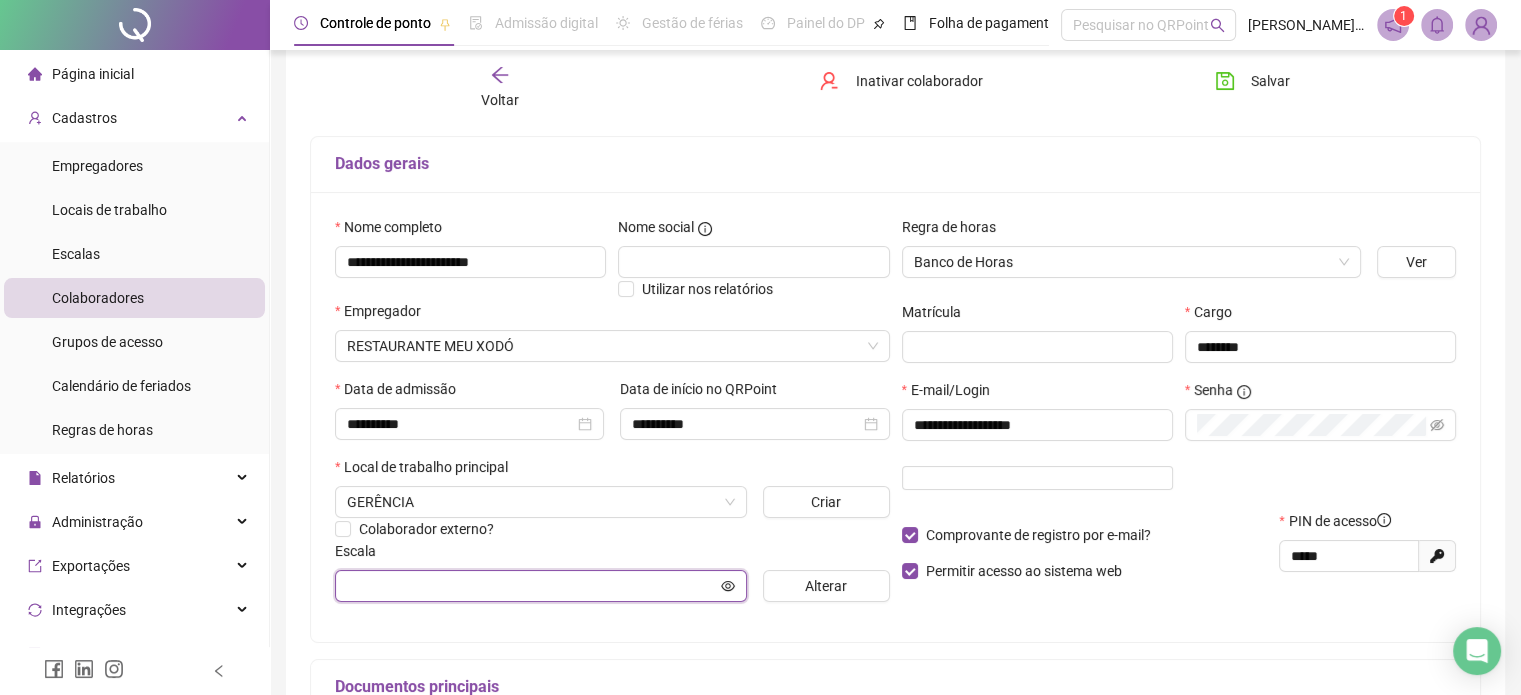 click 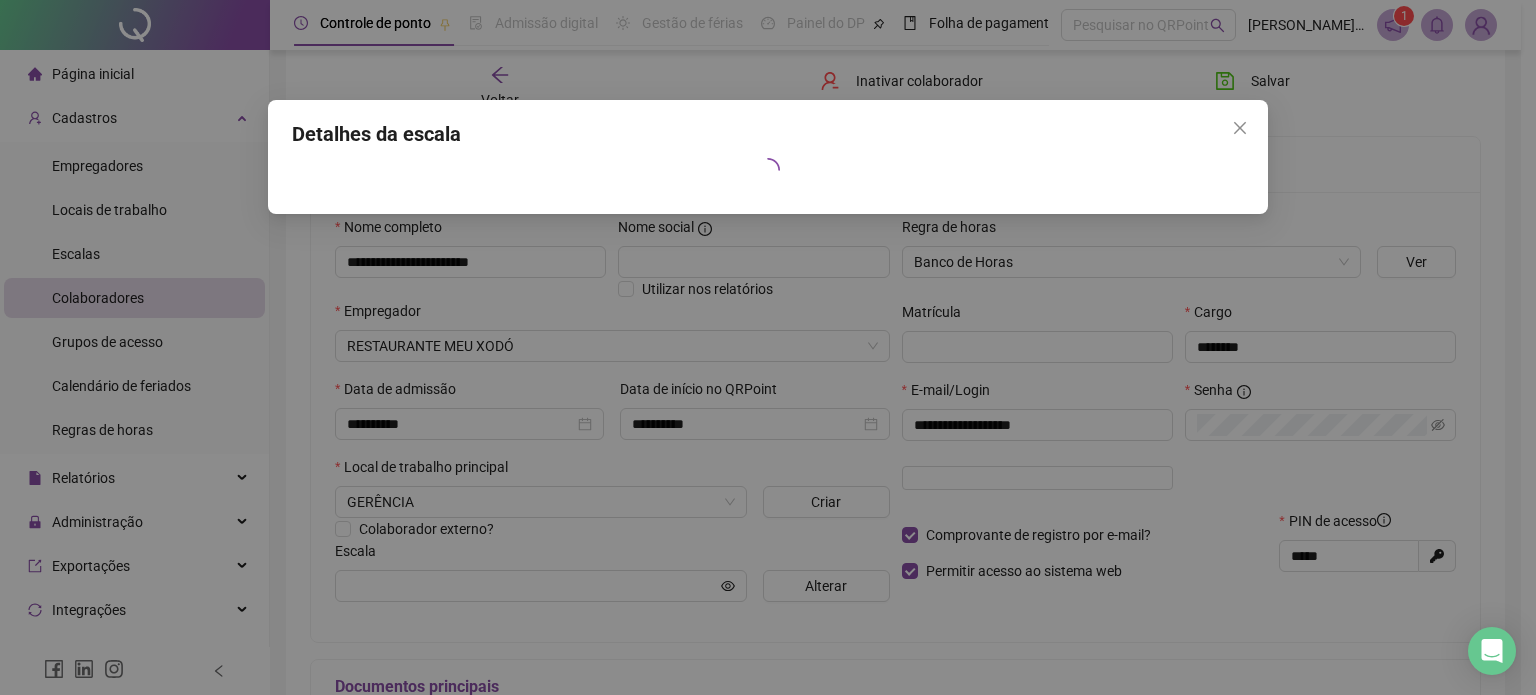 click on "Detalhes da escala" at bounding box center [768, 347] 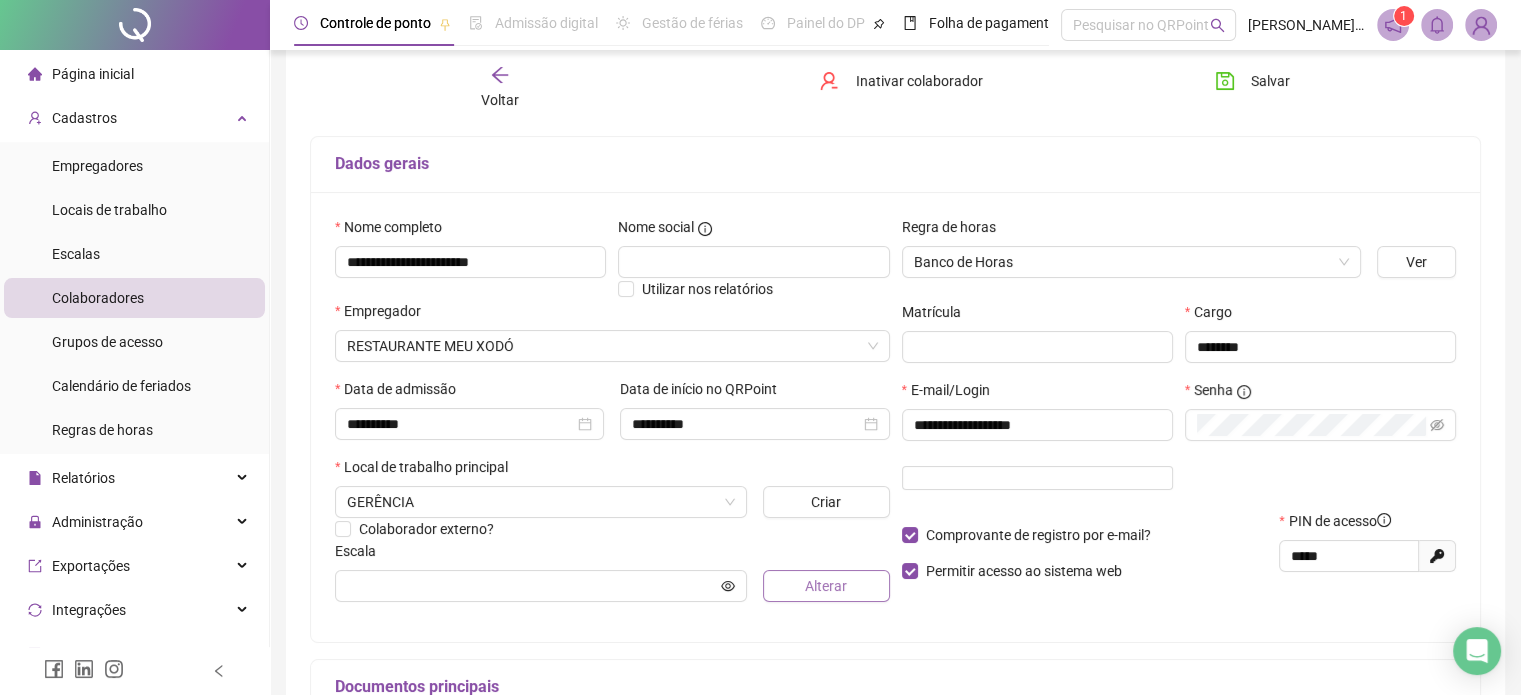 click on "Alterar" at bounding box center [826, 586] 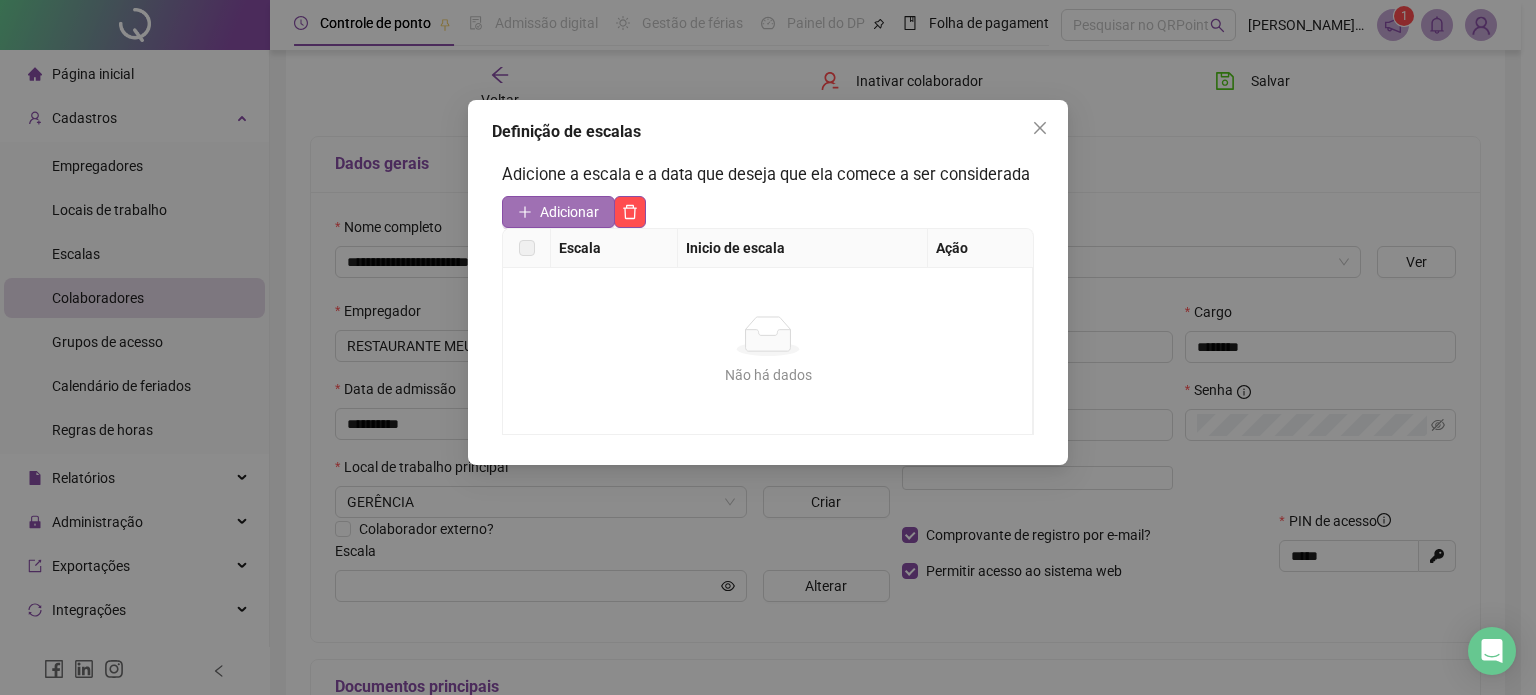 click on "Adicionar" at bounding box center [558, 212] 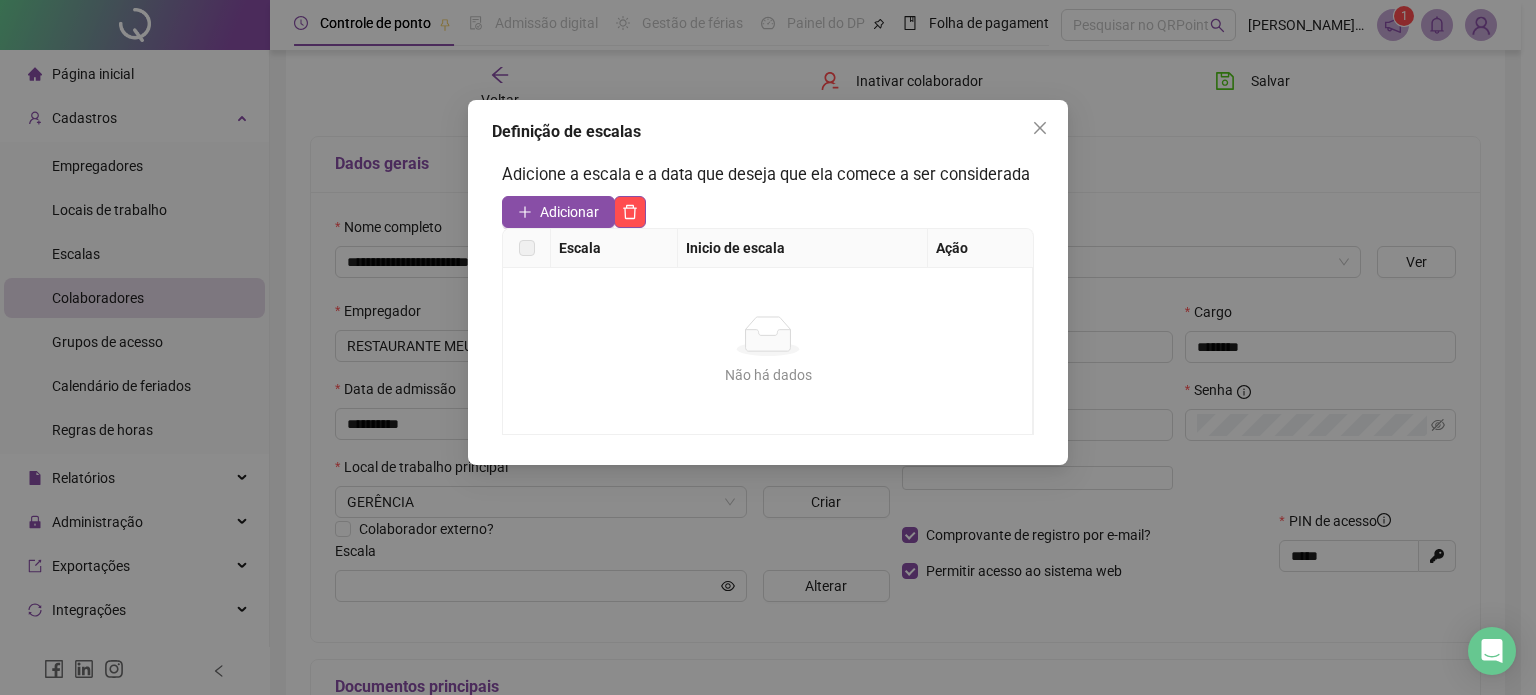 type 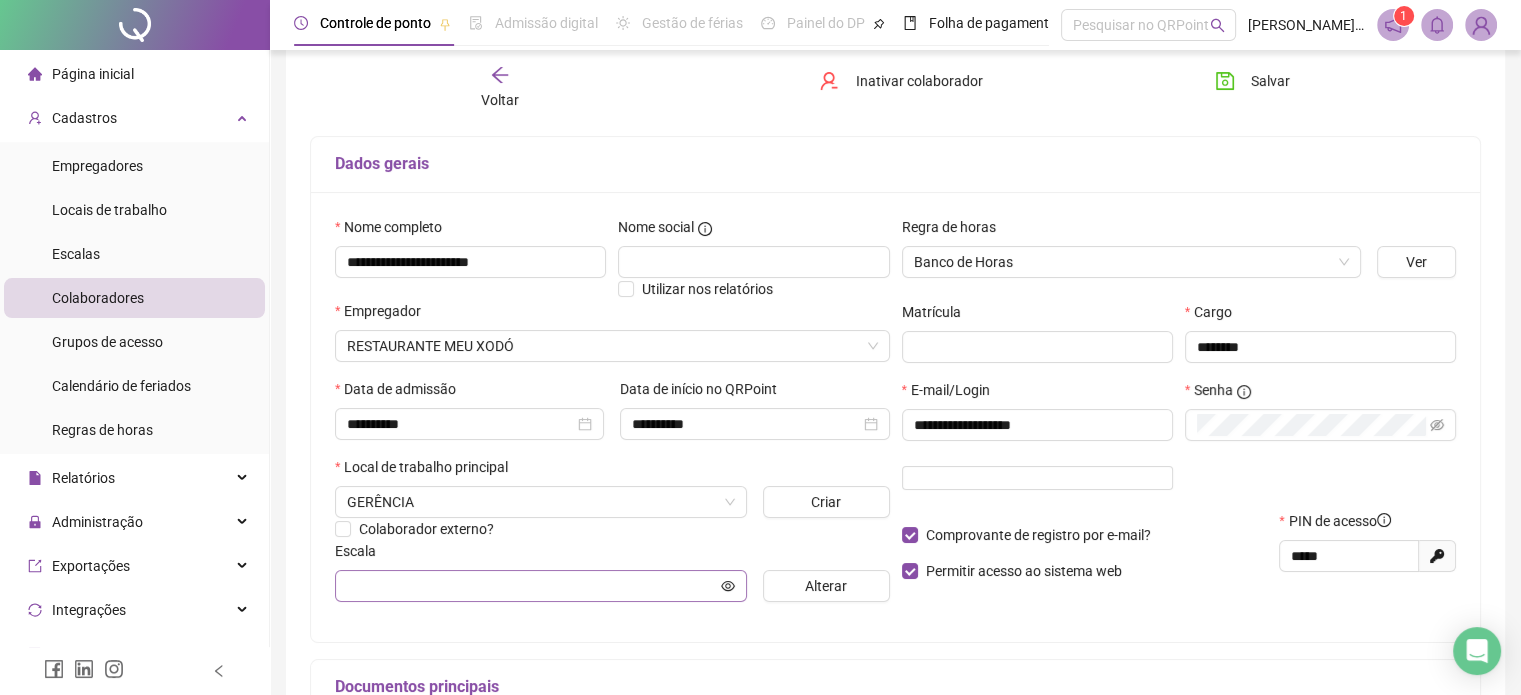 click at bounding box center (541, 586) 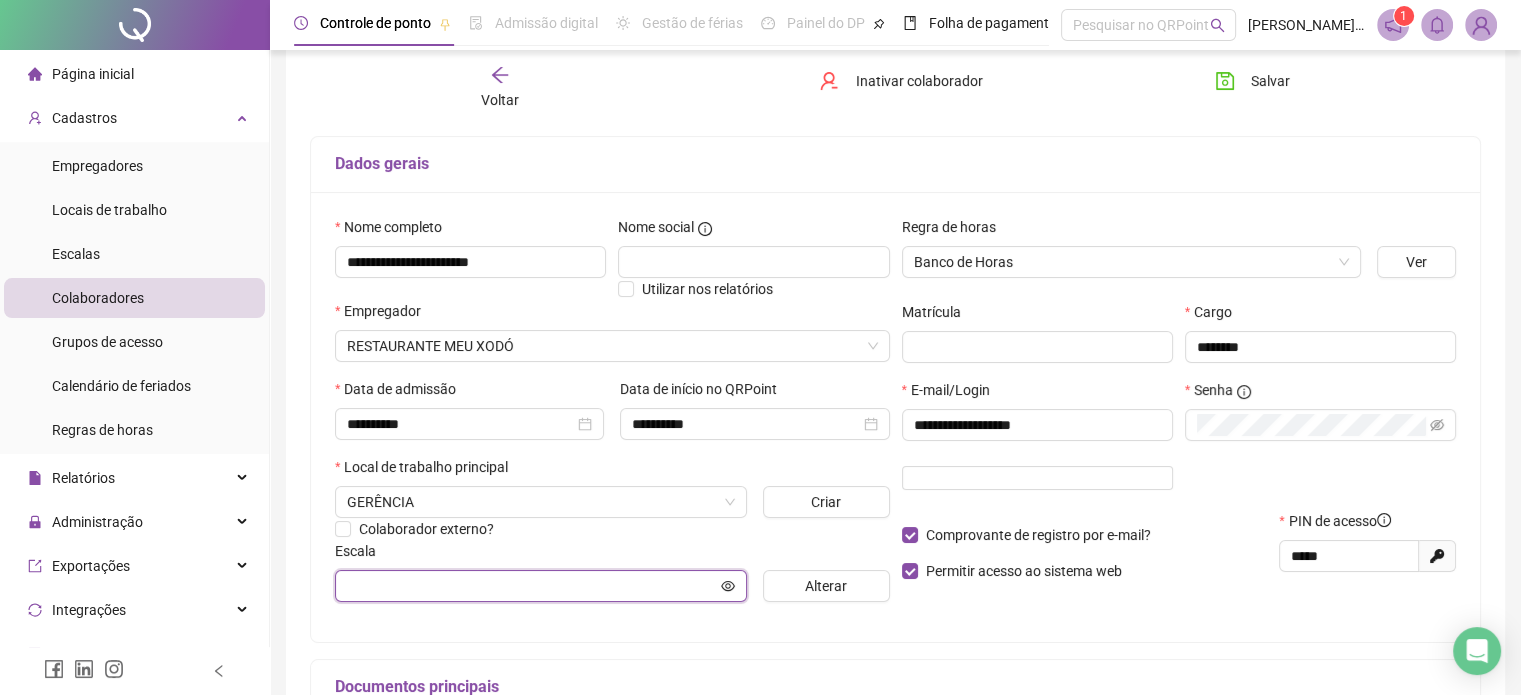 click 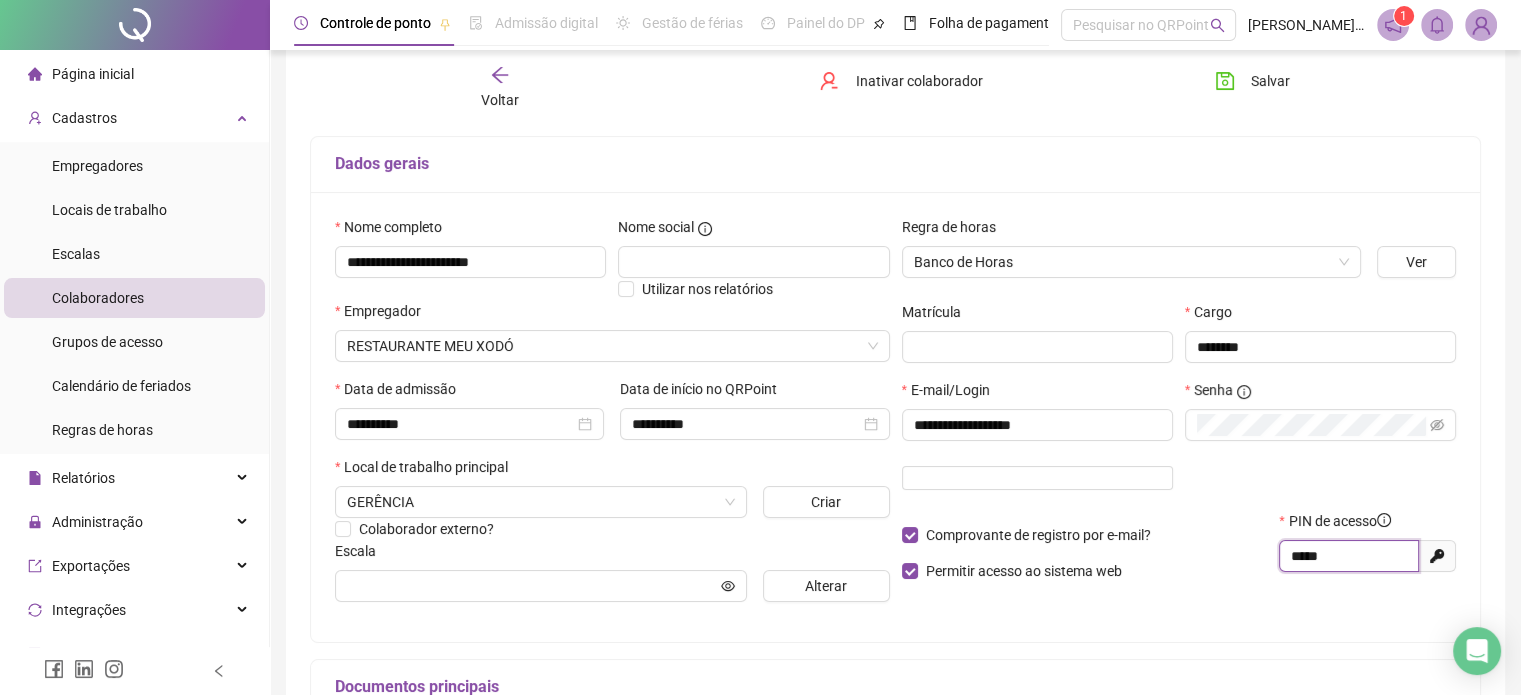 click on "*****" at bounding box center (1347, 556) 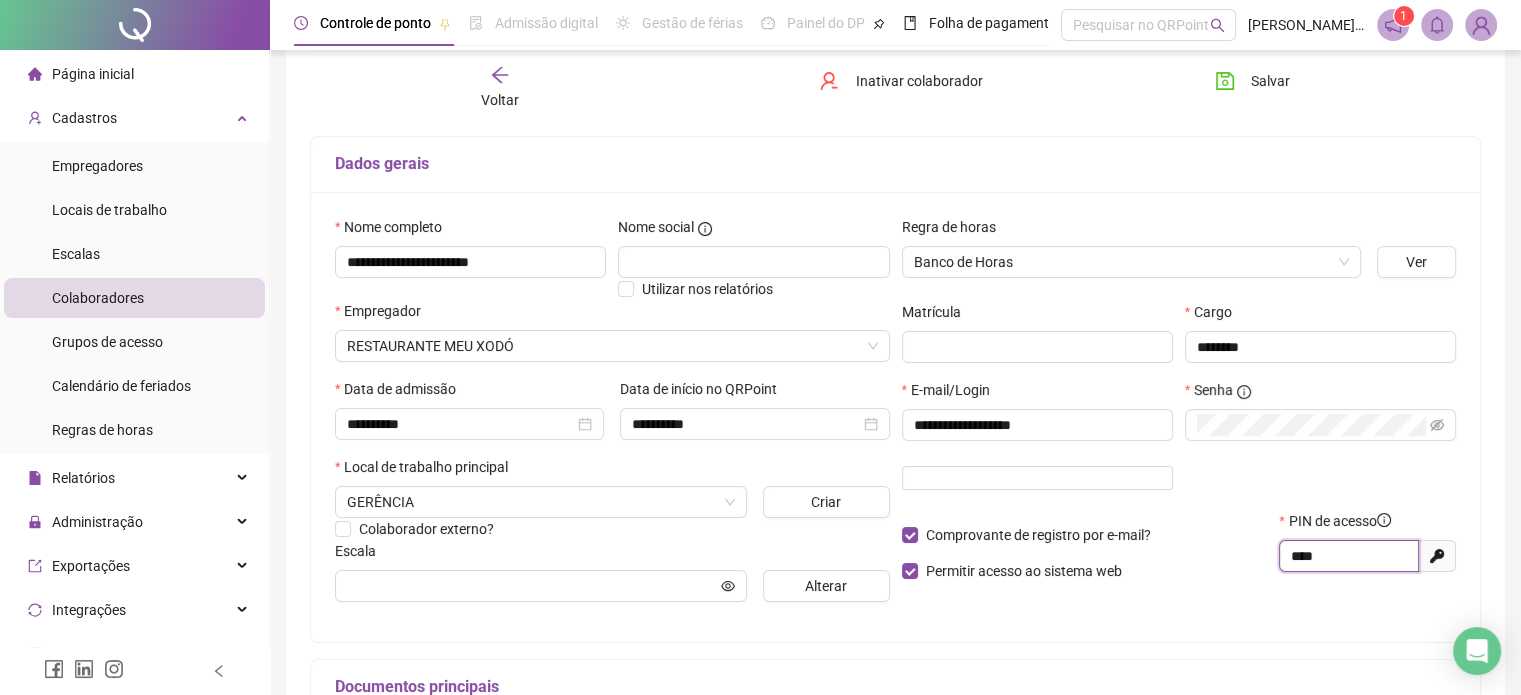 type on "****" 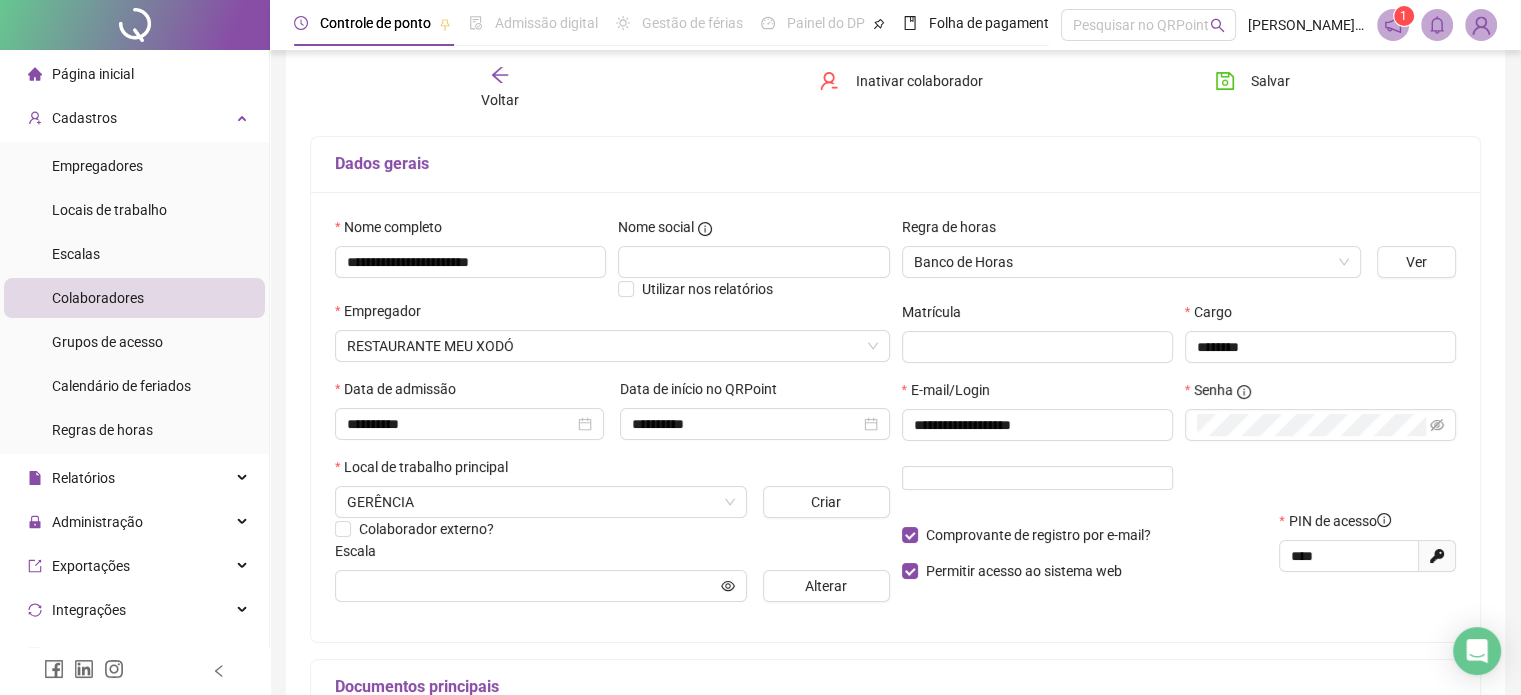 click on "Comprovante de registro por e-mail? Permitir acesso ao sistema web" at bounding box center (1085, 553) 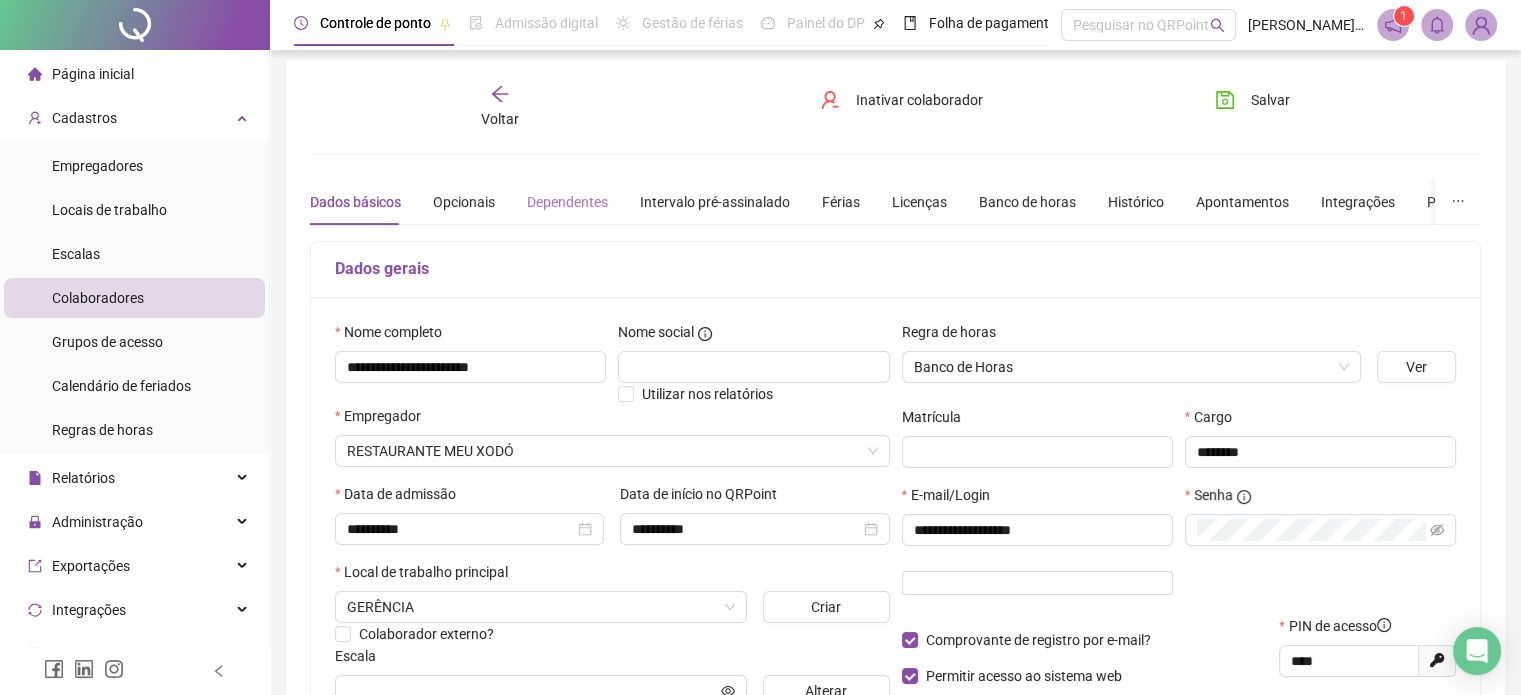 scroll, scrollTop: 0, scrollLeft: 0, axis: both 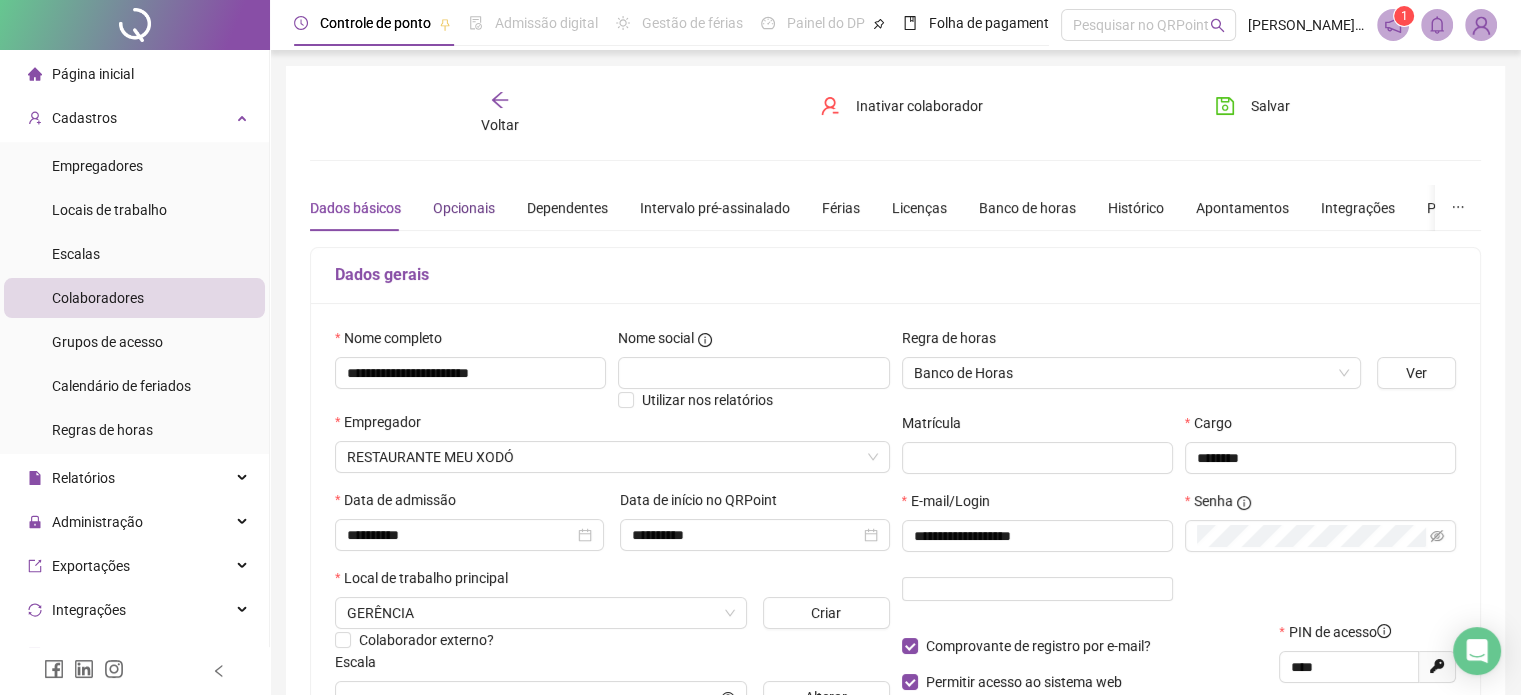 click on "Opcionais" at bounding box center (464, 208) 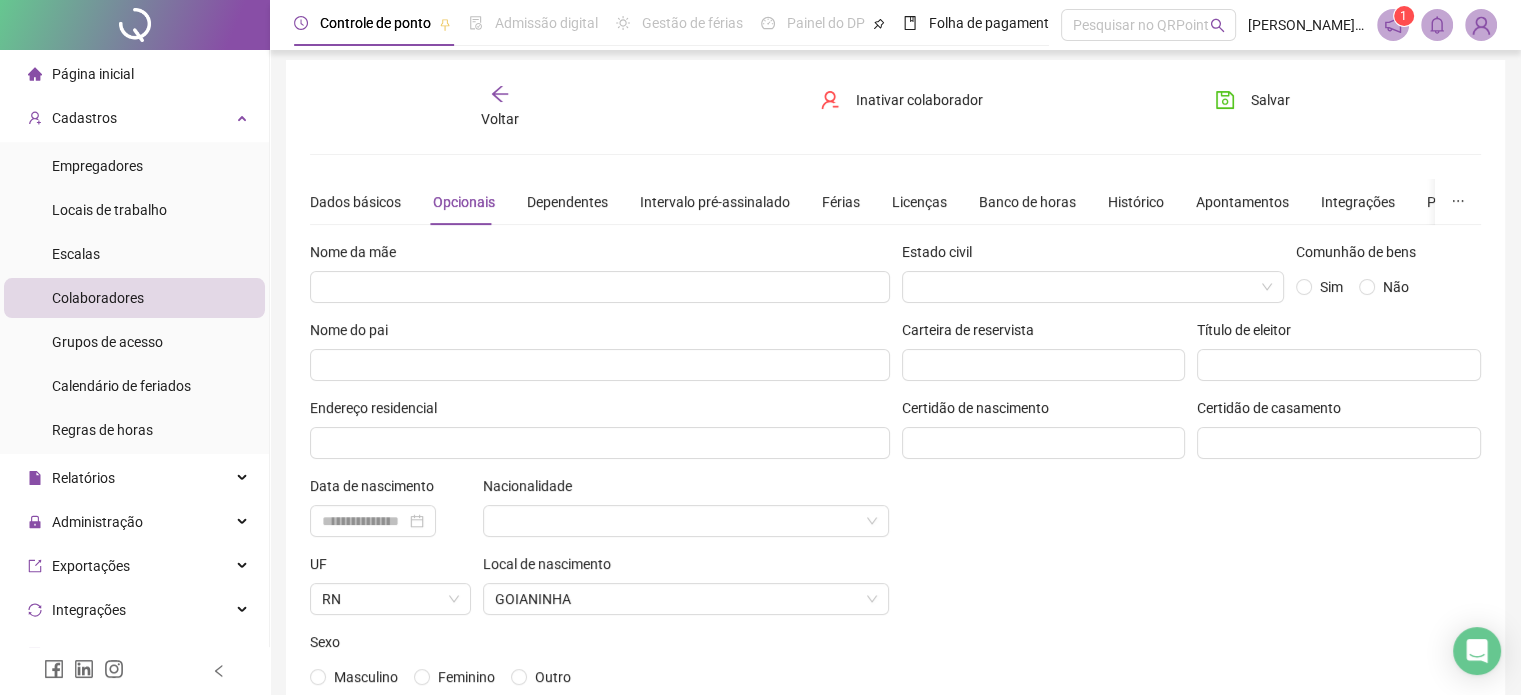scroll, scrollTop: 0, scrollLeft: 0, axis: both 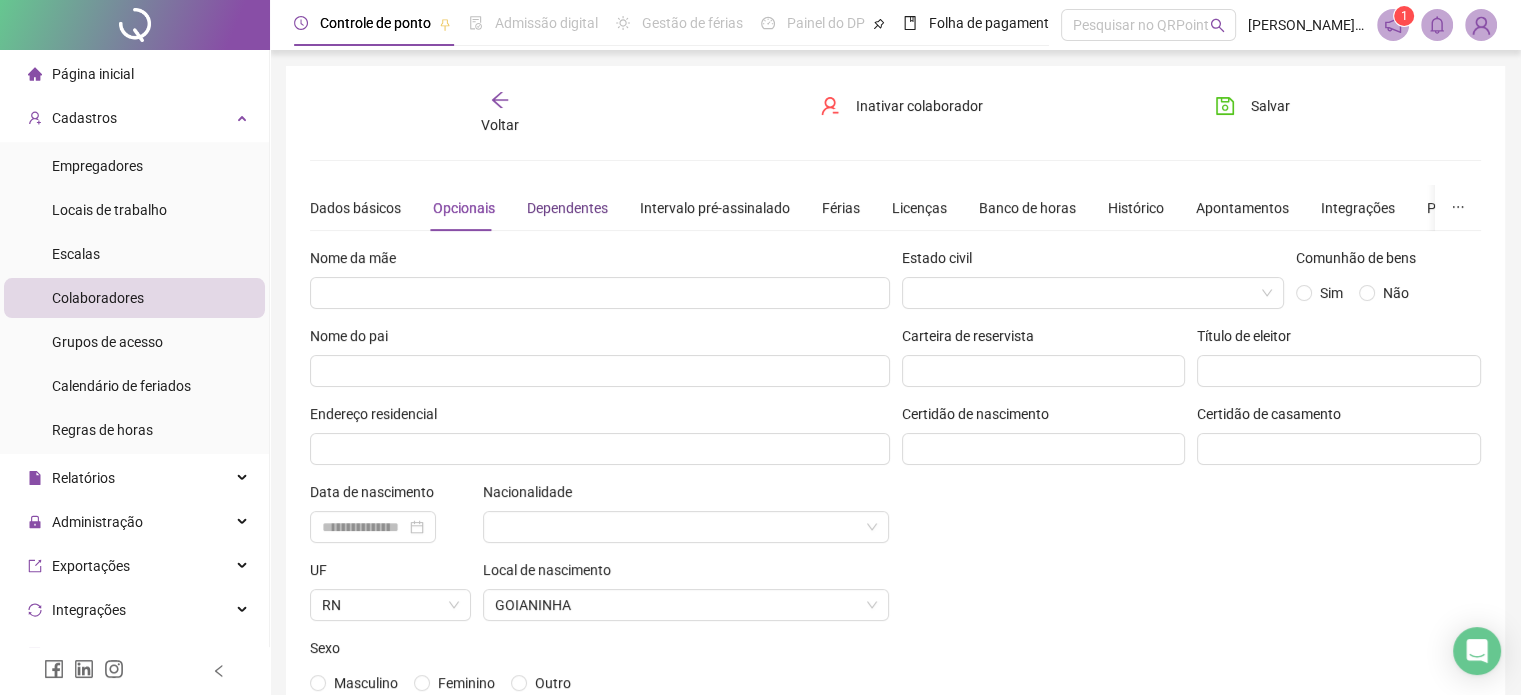 click on "Dependentes" at bounding box center (567, 208) 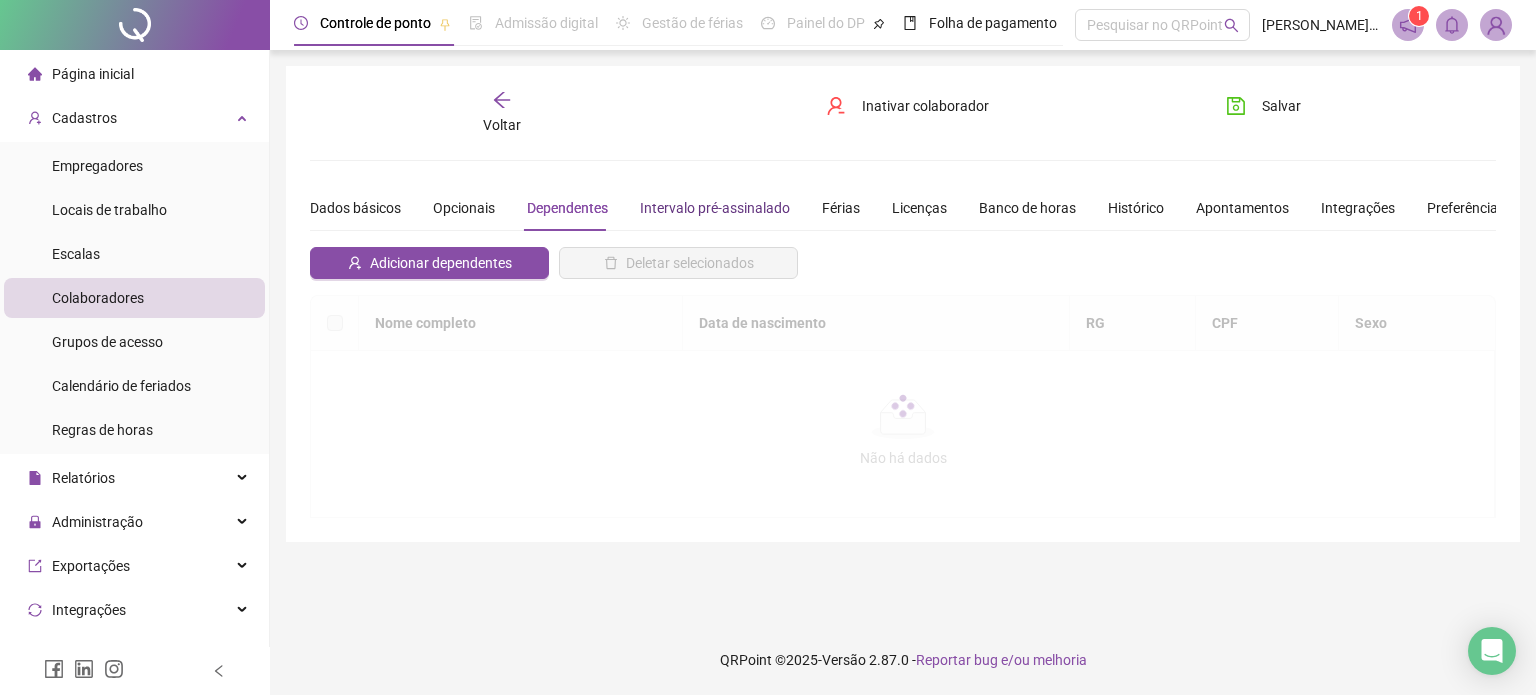 click on "Intervalo pré-assinalado" at bounding box center (715, 208) 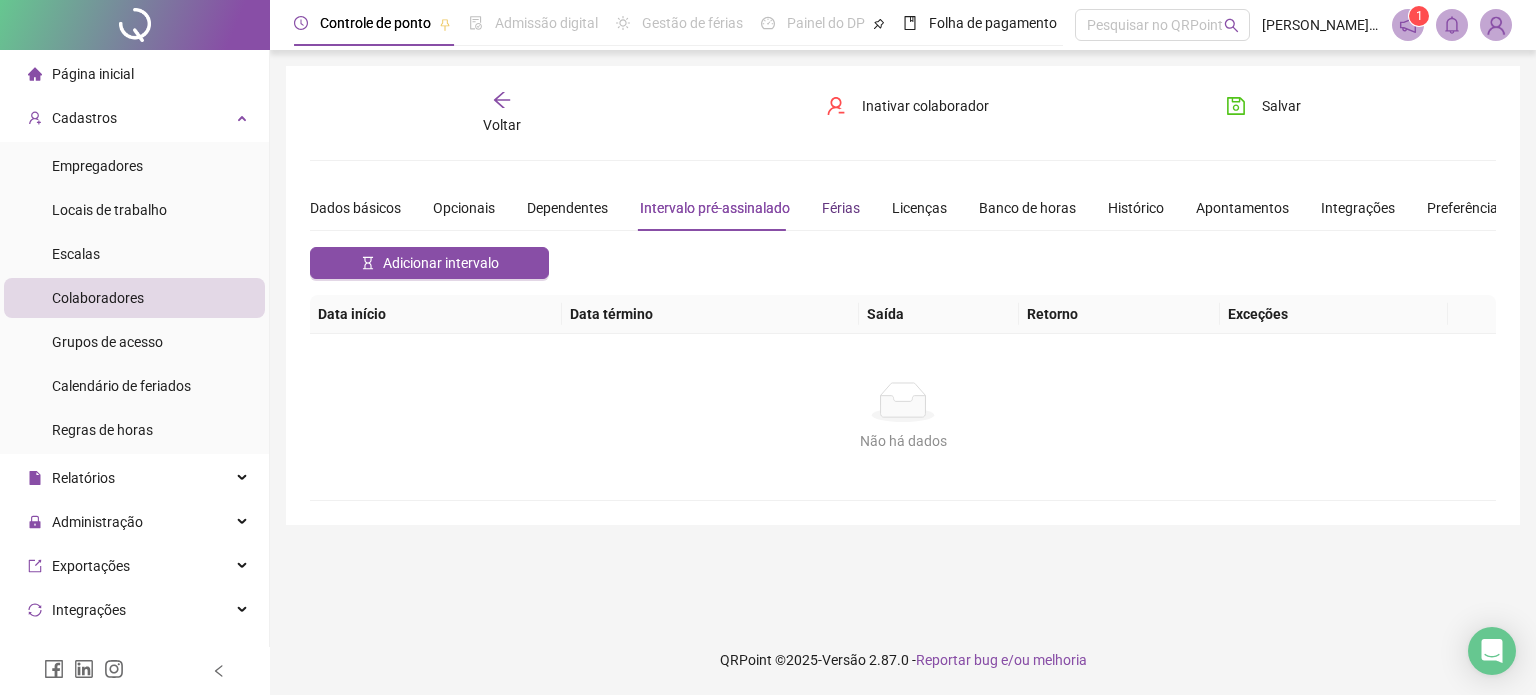 click on "Férias" at bounding box center (841, 208) 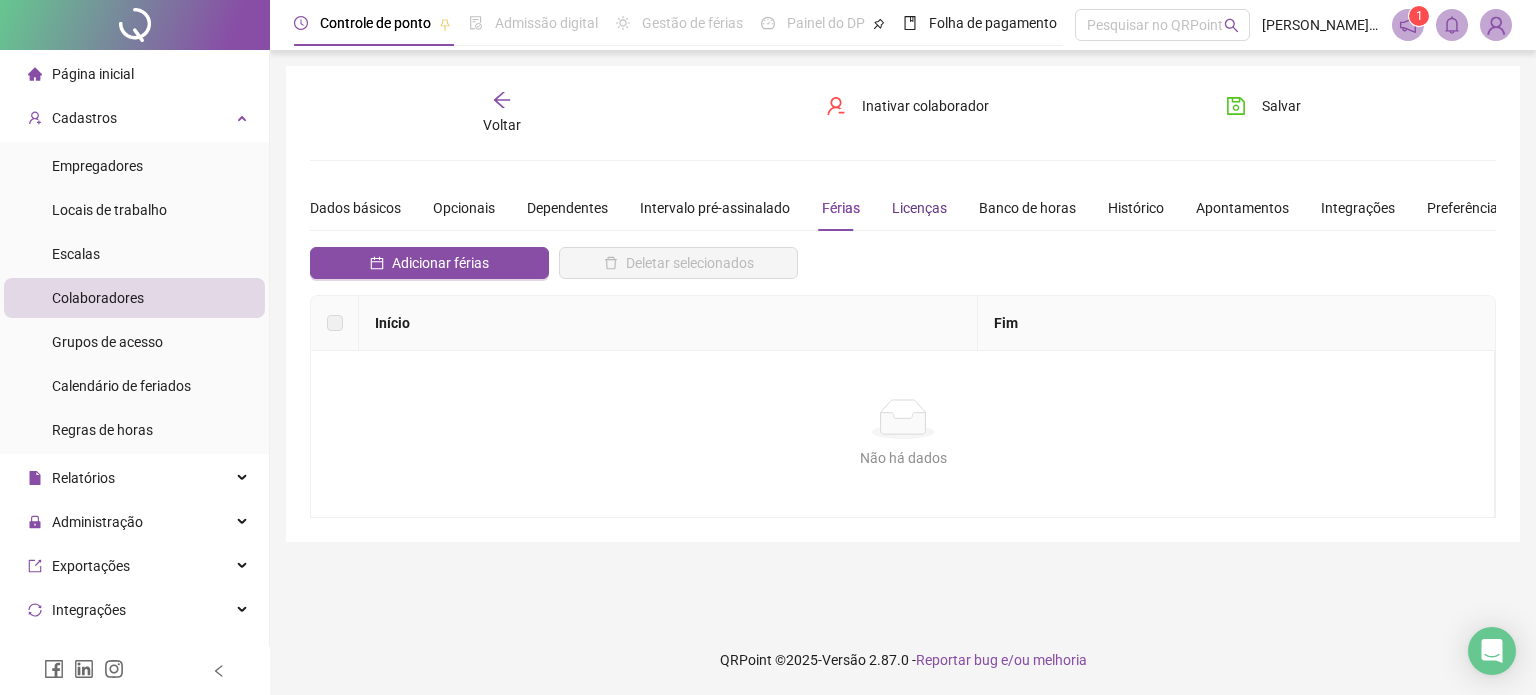 click on "Licenças" at bounding box center [919, 208] 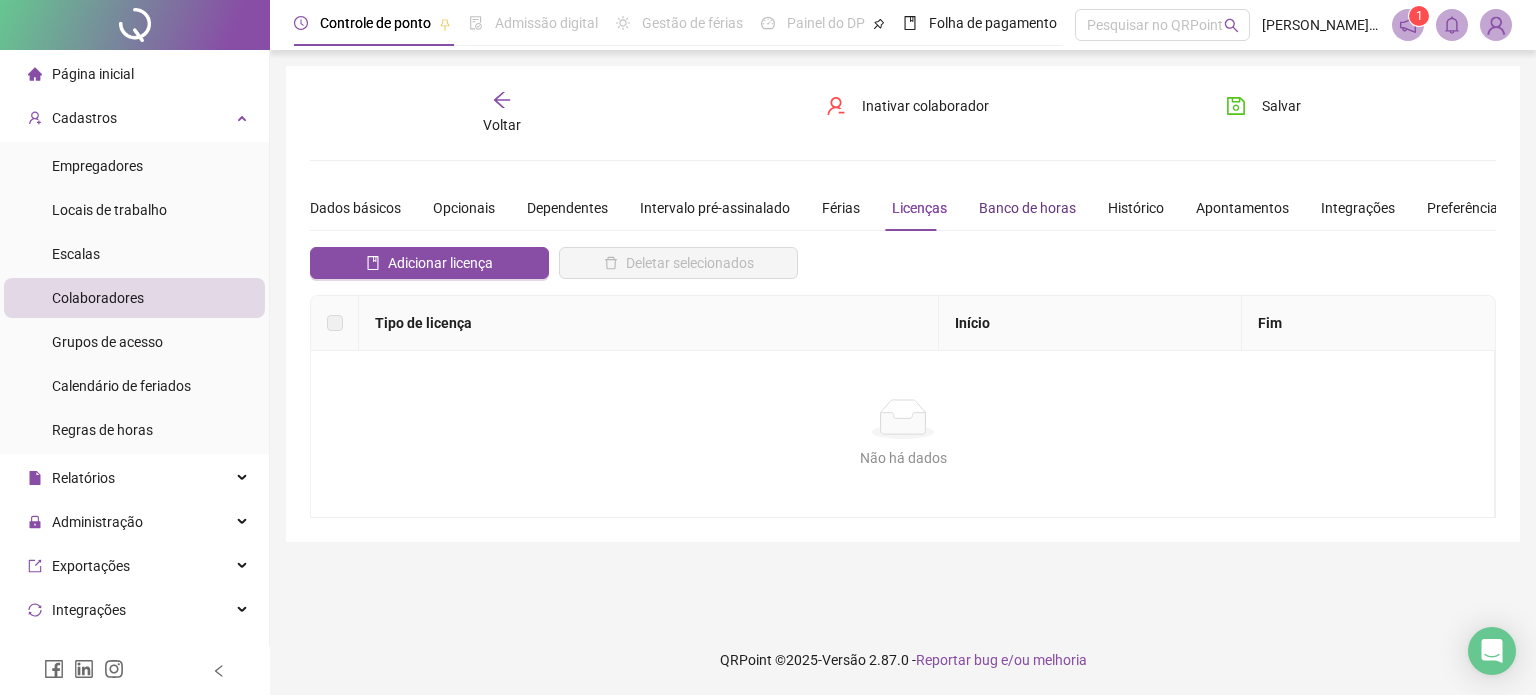 click on "Banco de horas" at bounding box center (1027, 208) 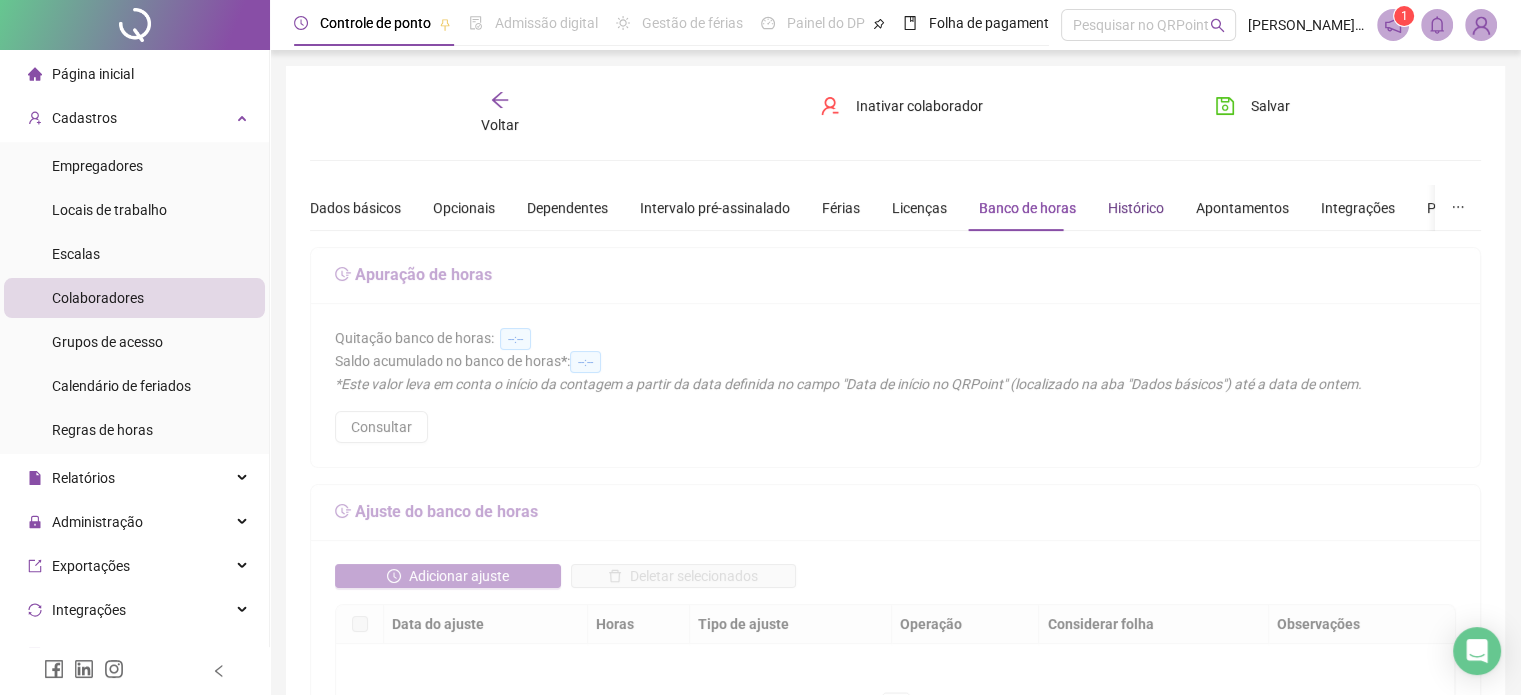 click on "Histórico" at bounding box center (1136, 208) 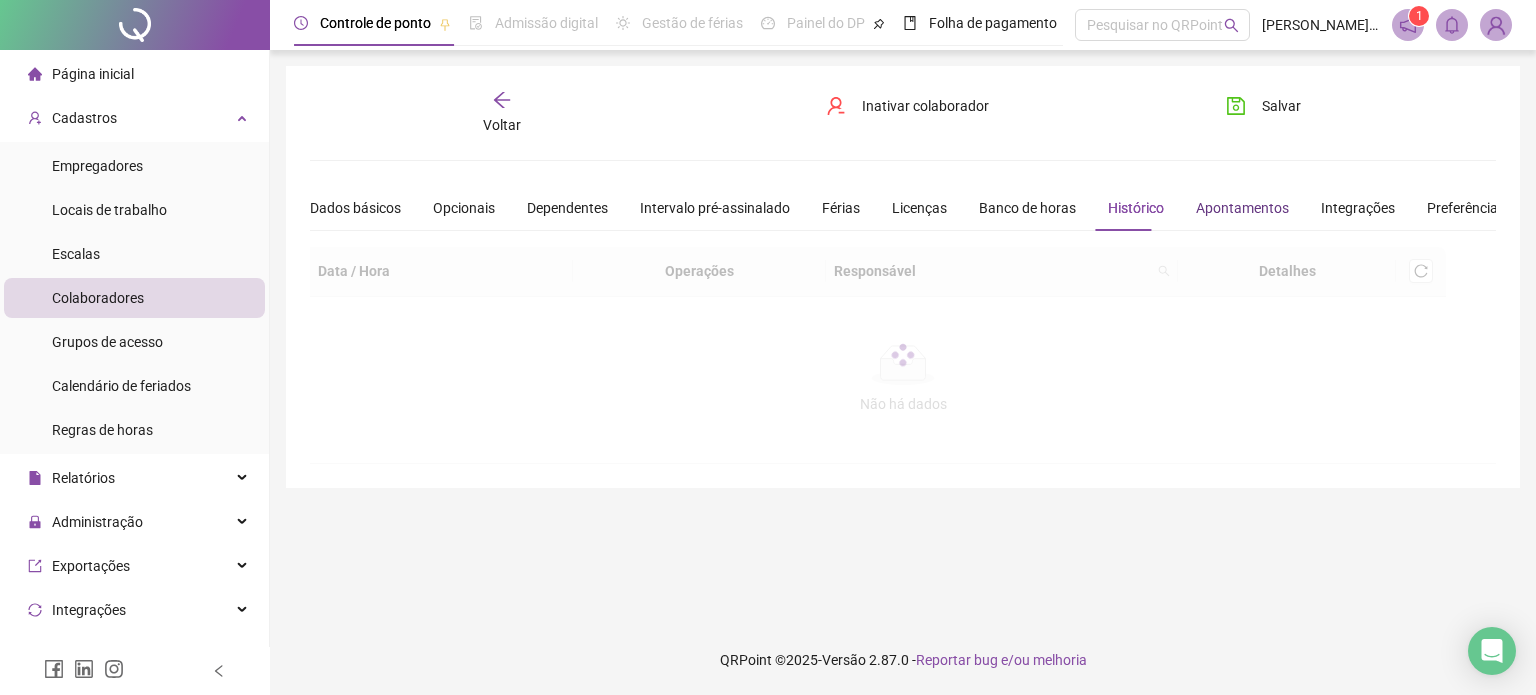 click on "Apontamentos" at bounding box center [1242, 208] 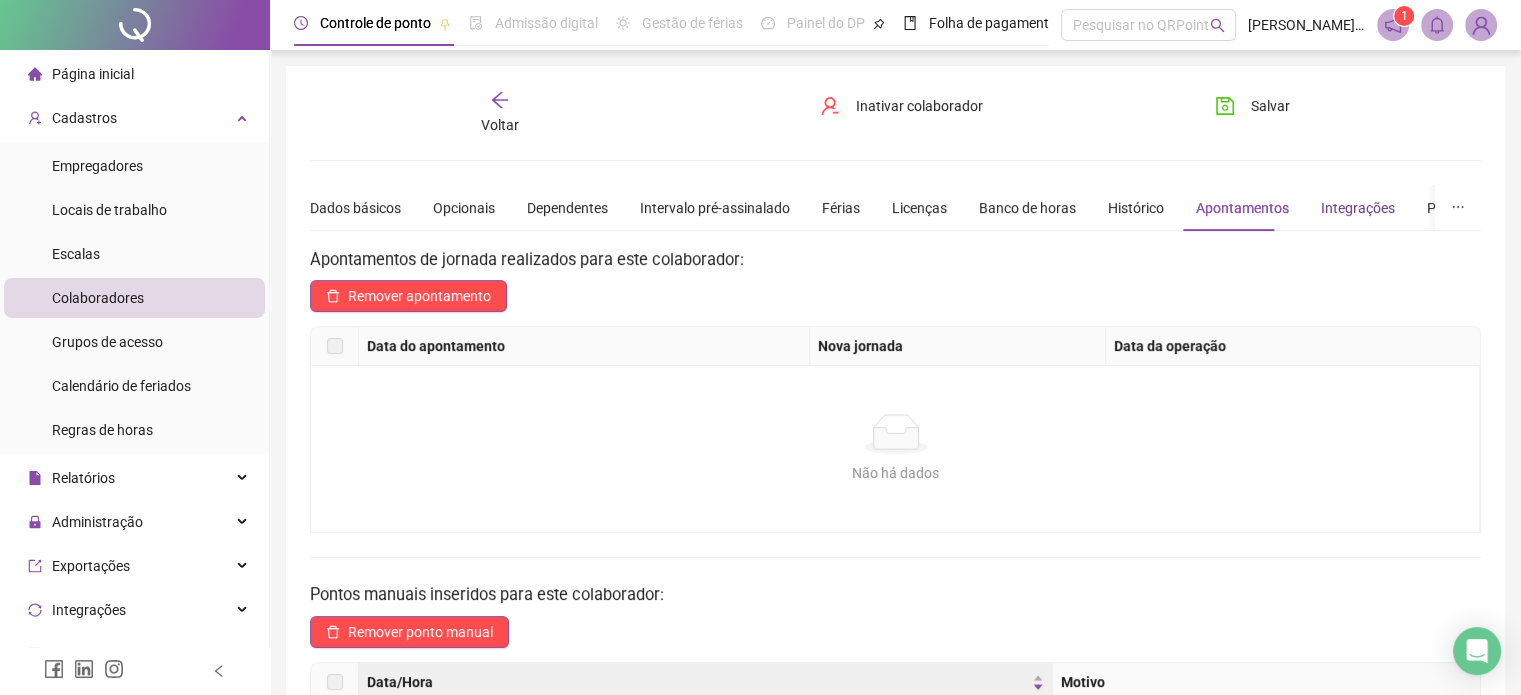 click on "Integrações" at bounding box center (1358, 208) 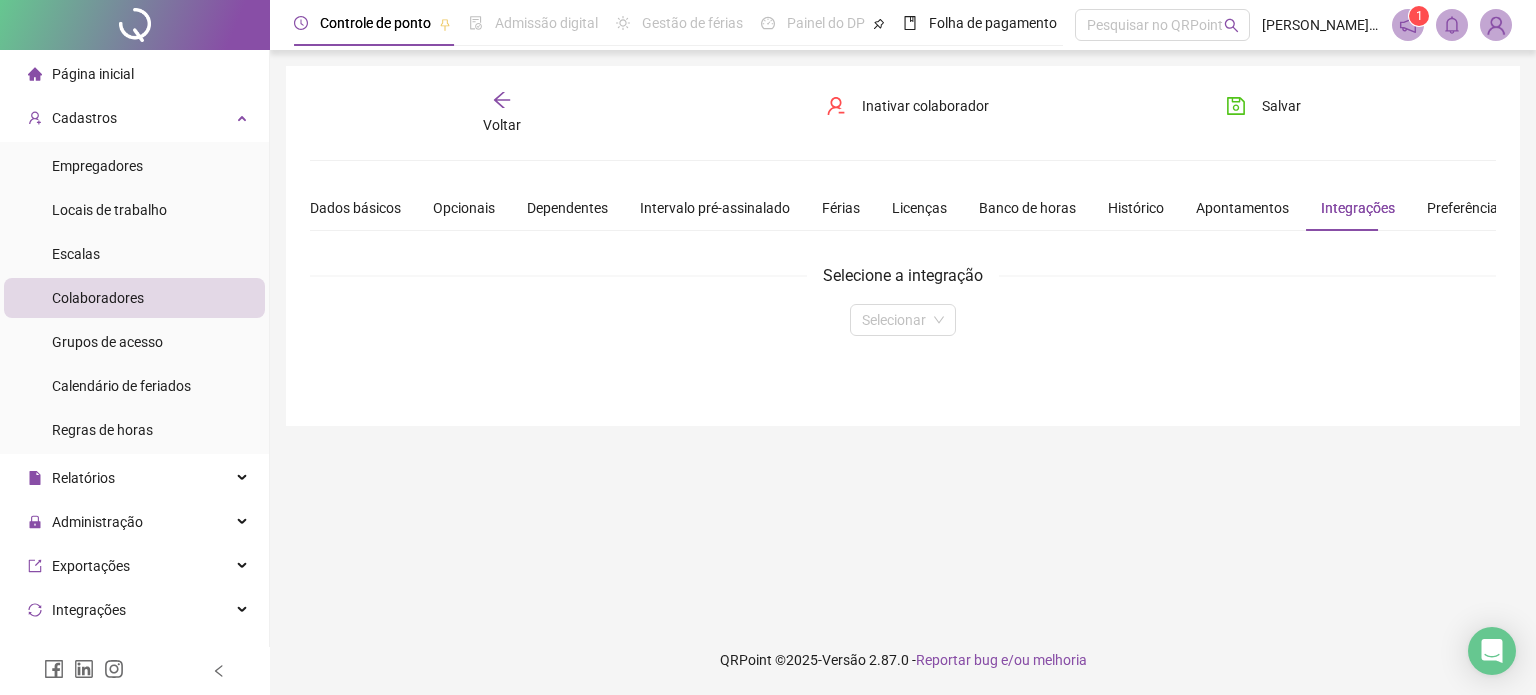 click on "Dados básicos Opcionais Dependentes Intervalo pré-assinalado Férias Licenças Banco de horas Histórico Apontamentos Integrações Preferências" at bounding box center (907, 208) 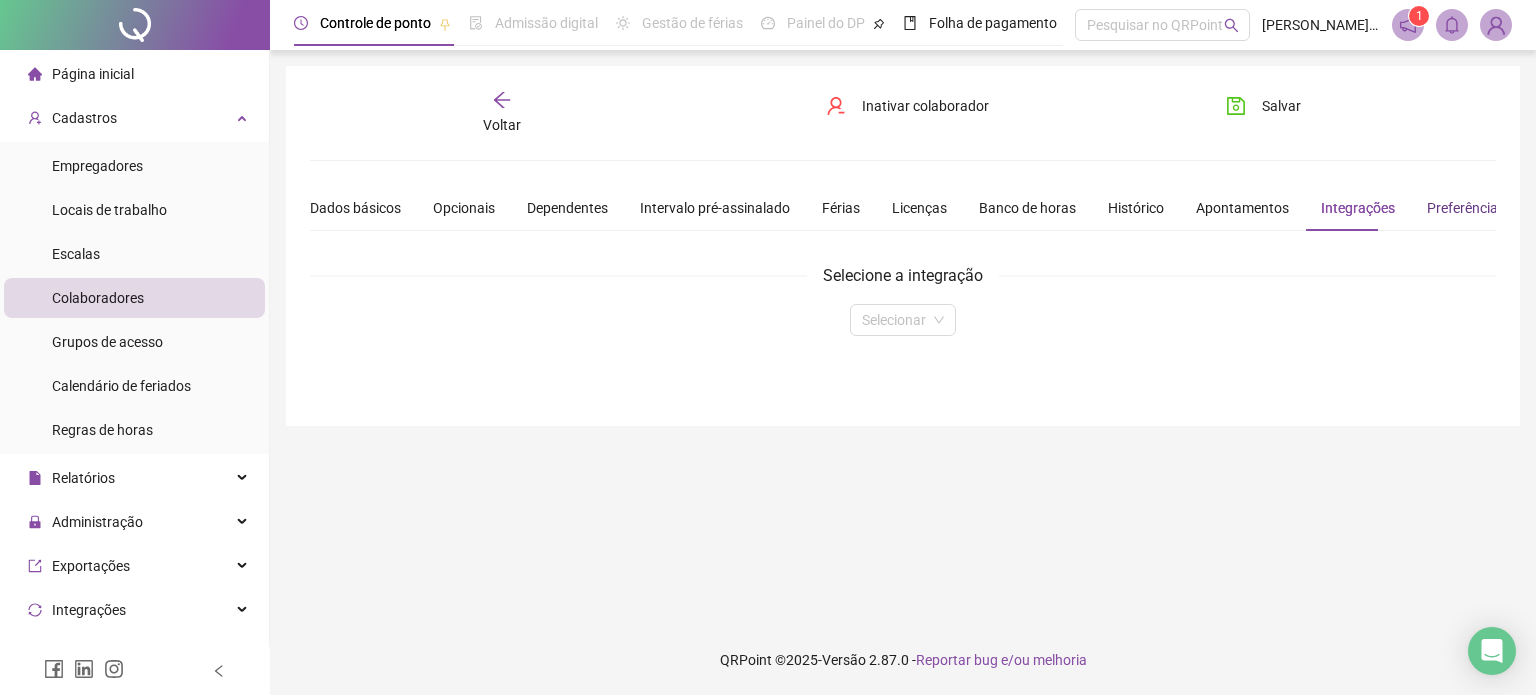 click on "Preferências" at bounding box center [1466, 208] 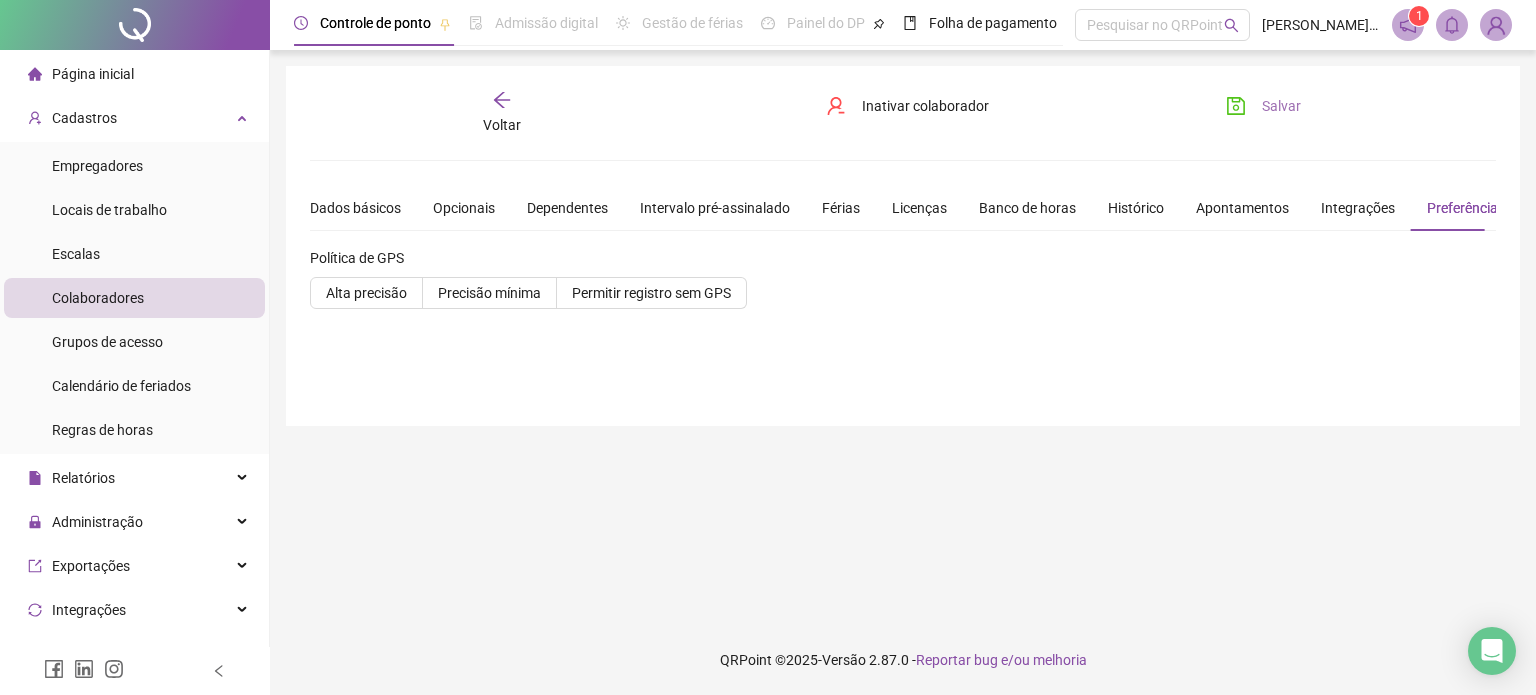 click on "Salvar" at bounding box center [1263, 106] 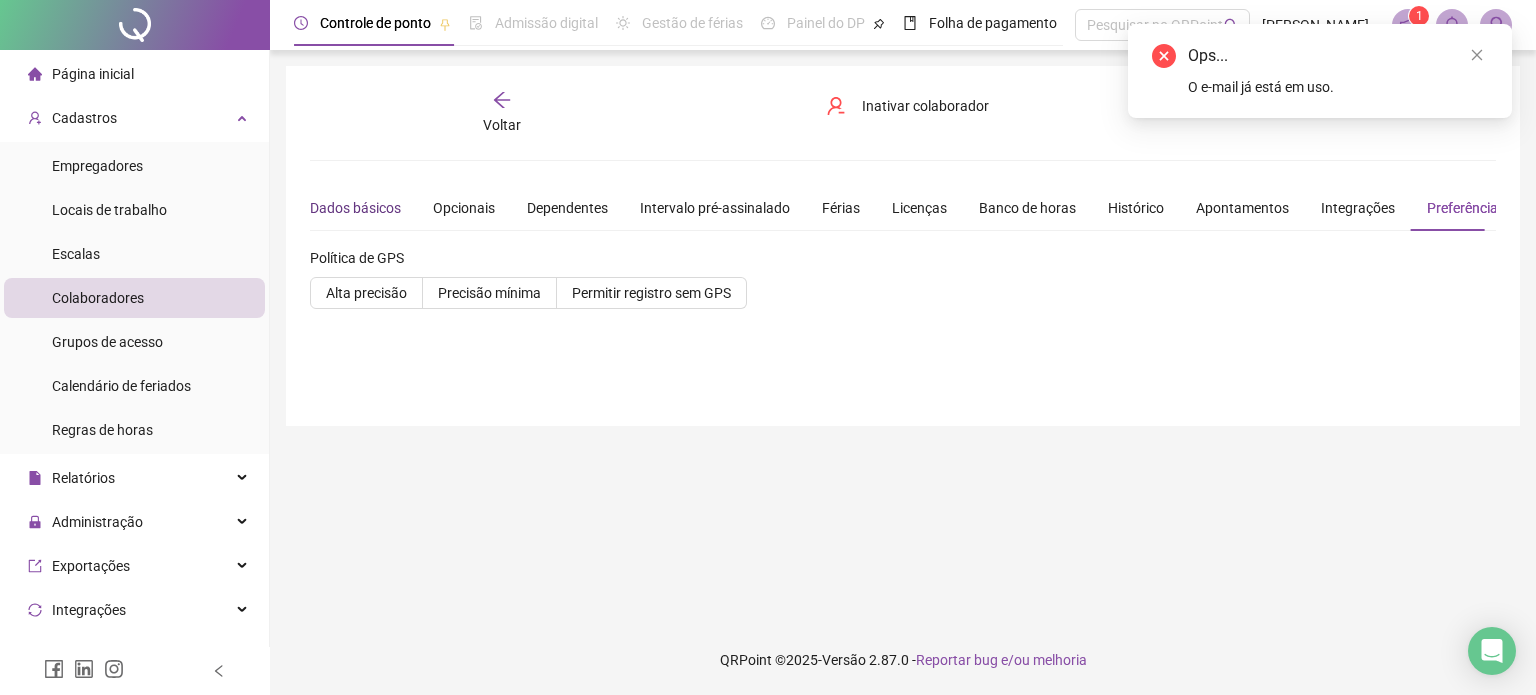 click on "Dados básicos" at bounding box center (355, 208) 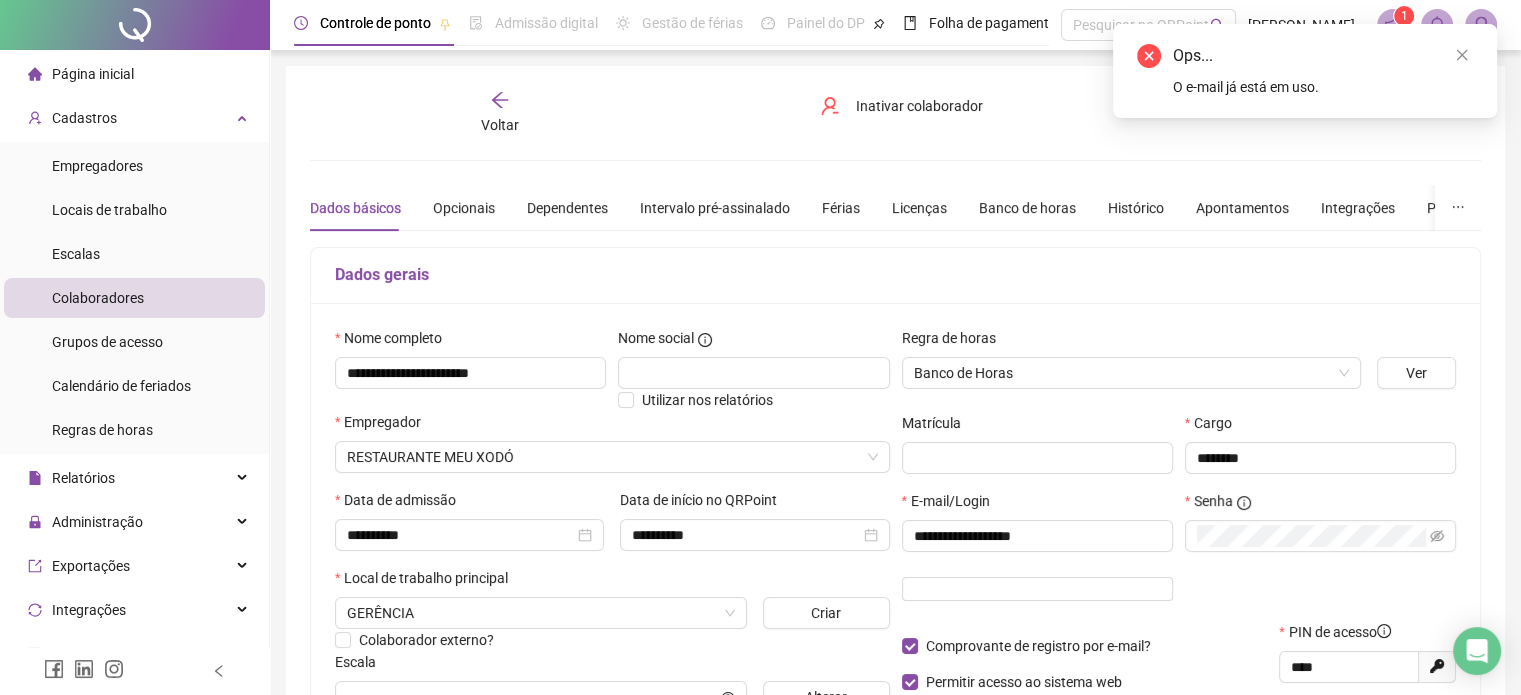 click on "Voltar" at bounding box center [500, 125] 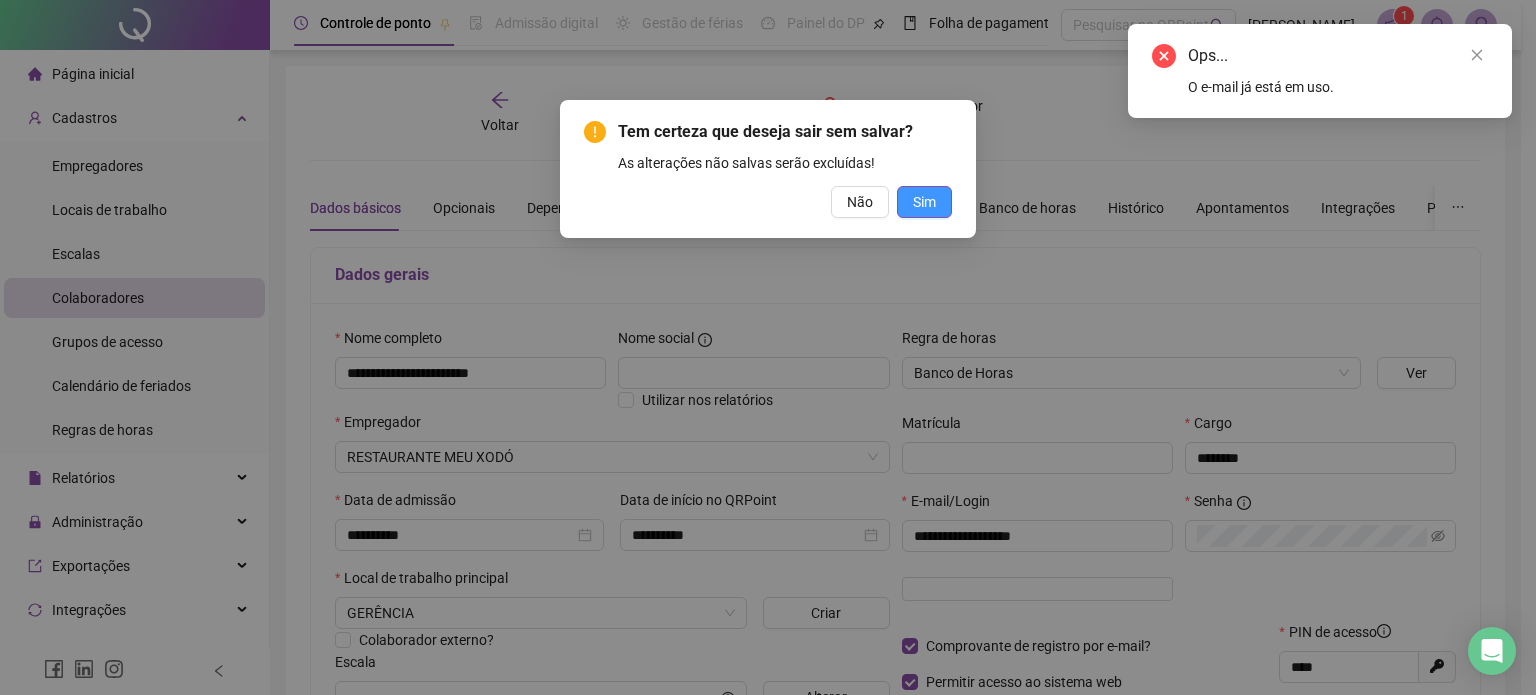 click on "Sim" at bounding box center (924, 202) 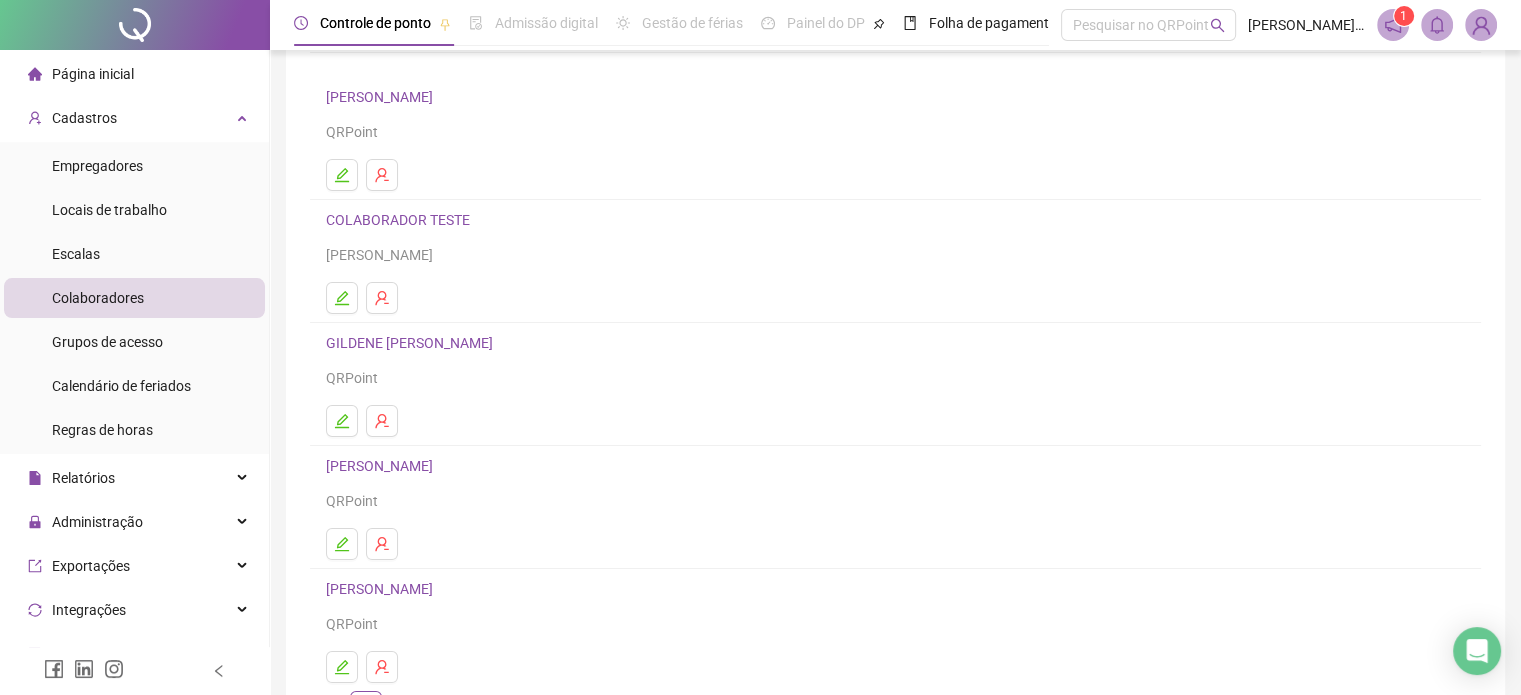 scroll, scrollTop: 100, scrollLeft: 0, axis: vertical 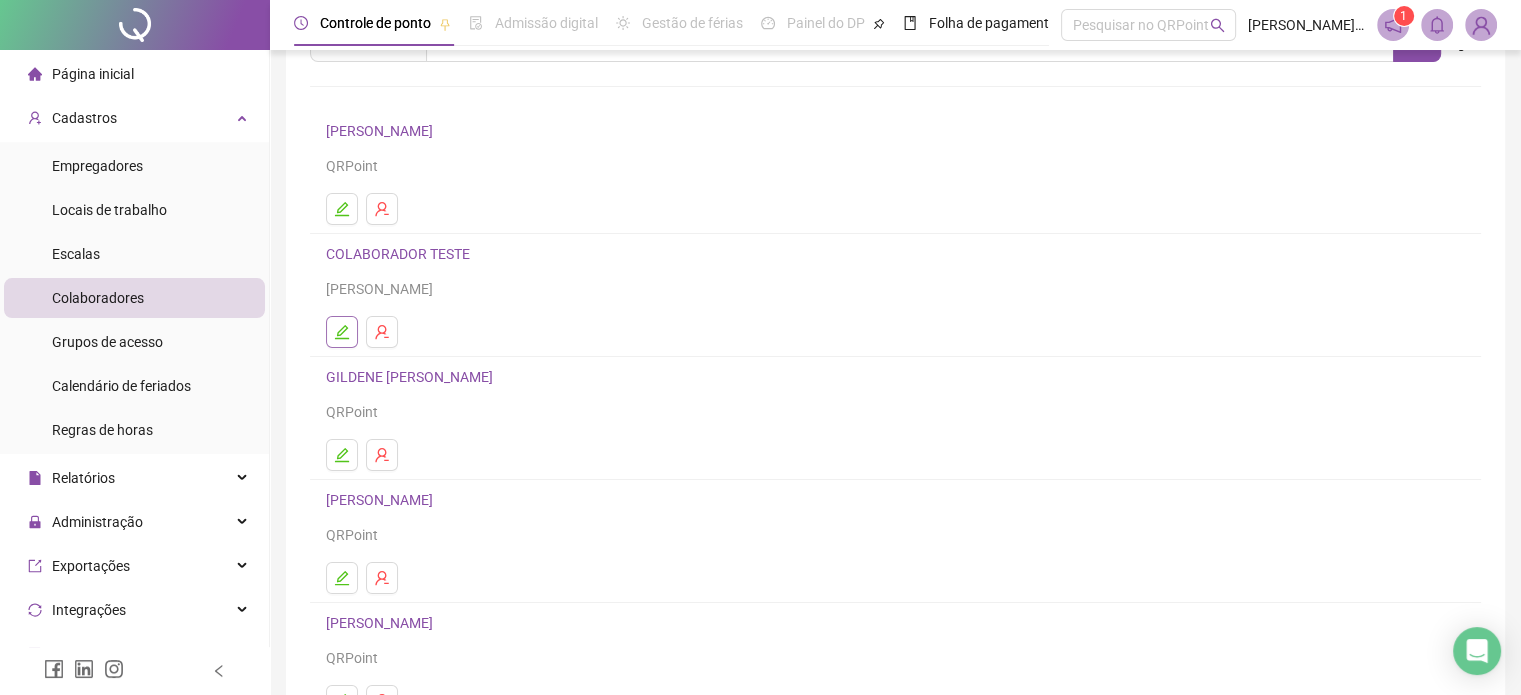 click 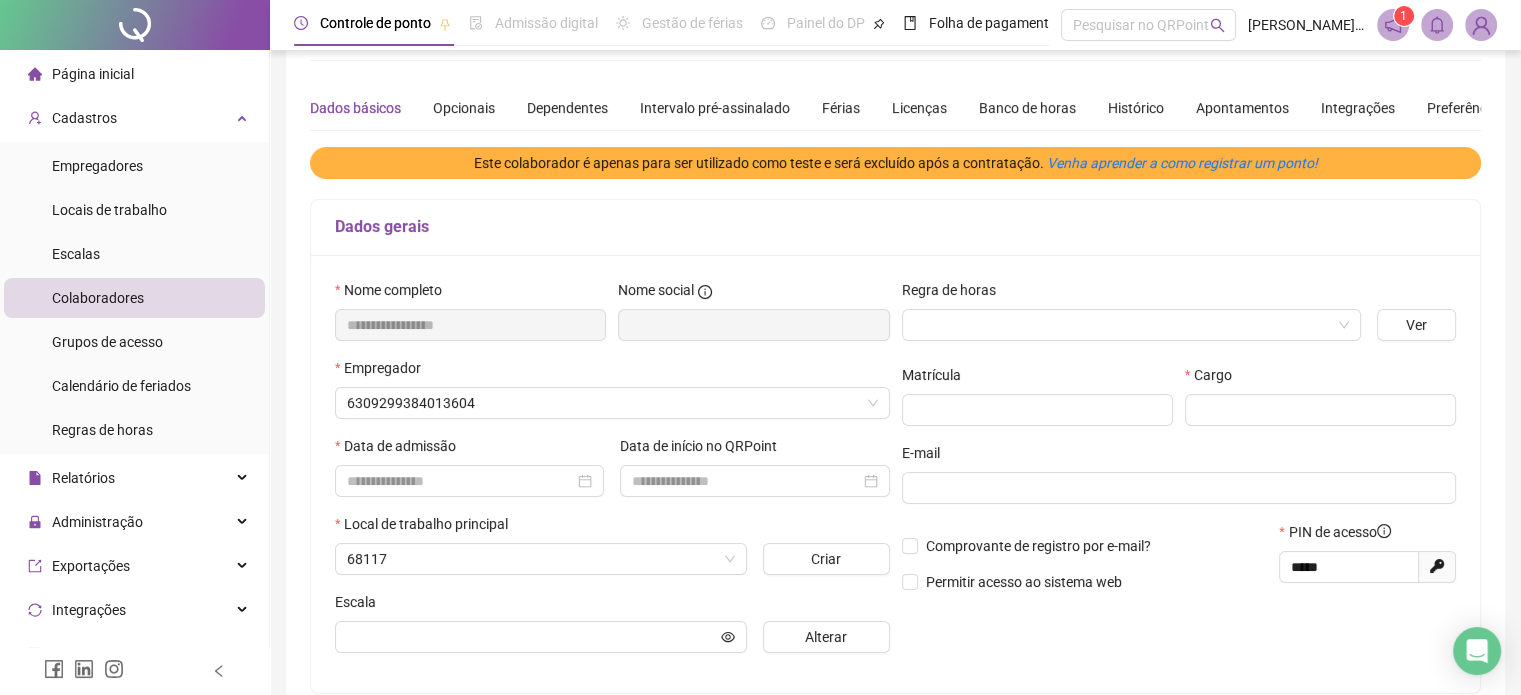 scroll, scrollTop: 110, scrollLeft: 0, axis: vertical 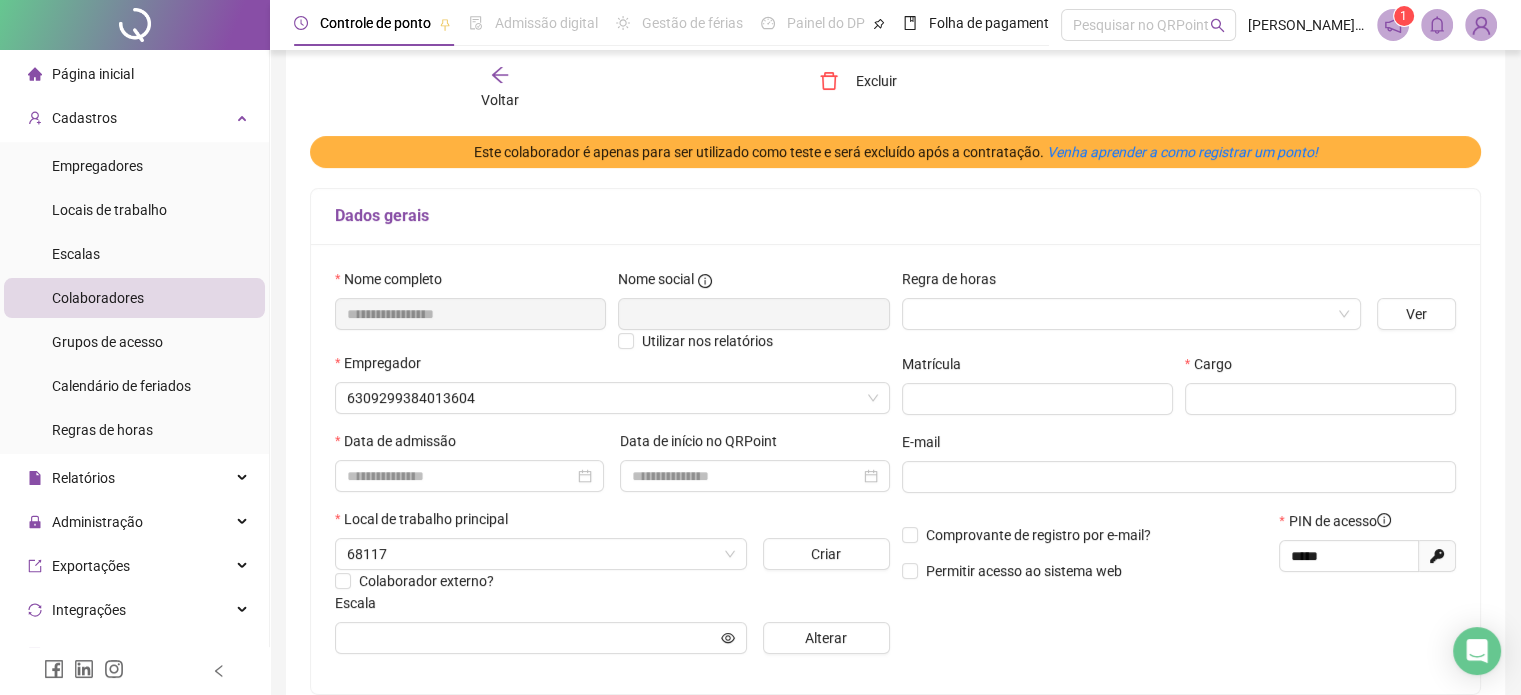 type on "*******" 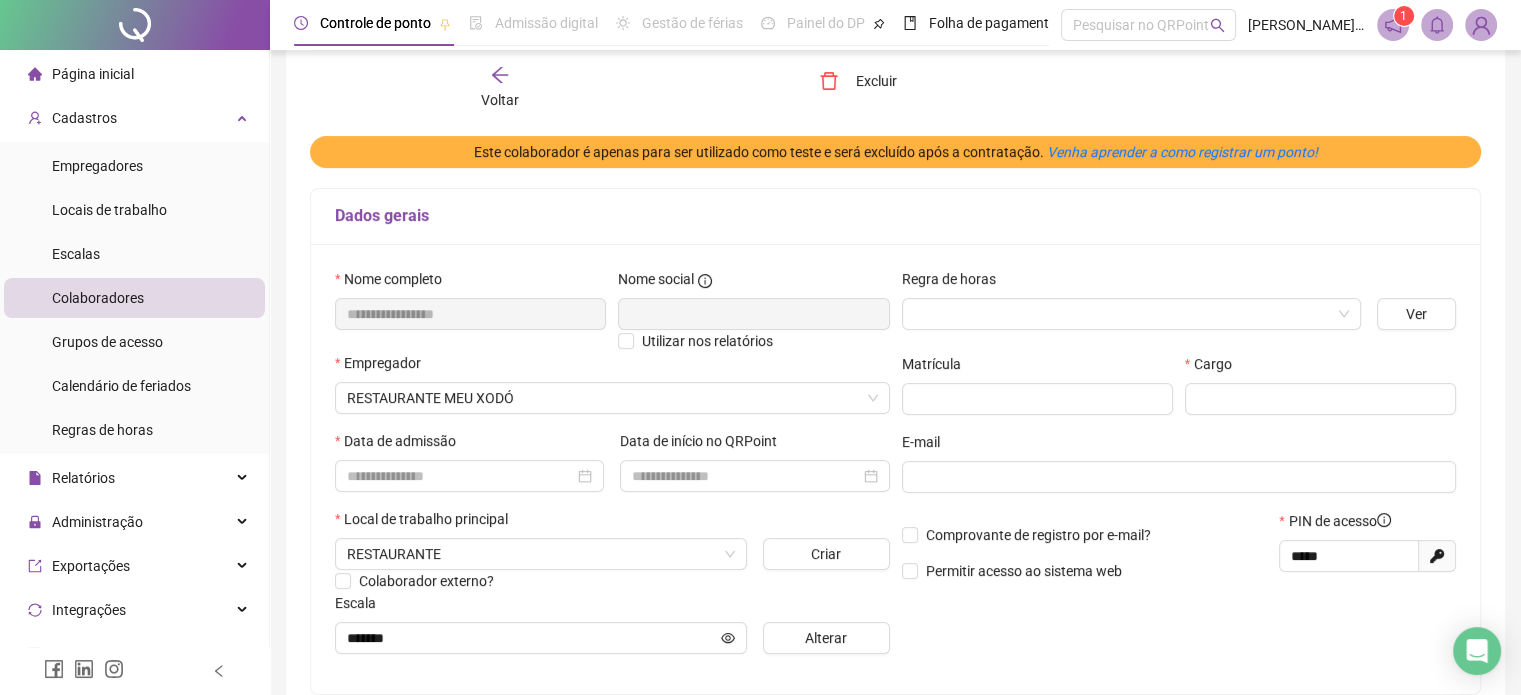click on "Colaboradores" at bounding box center [98, 298] 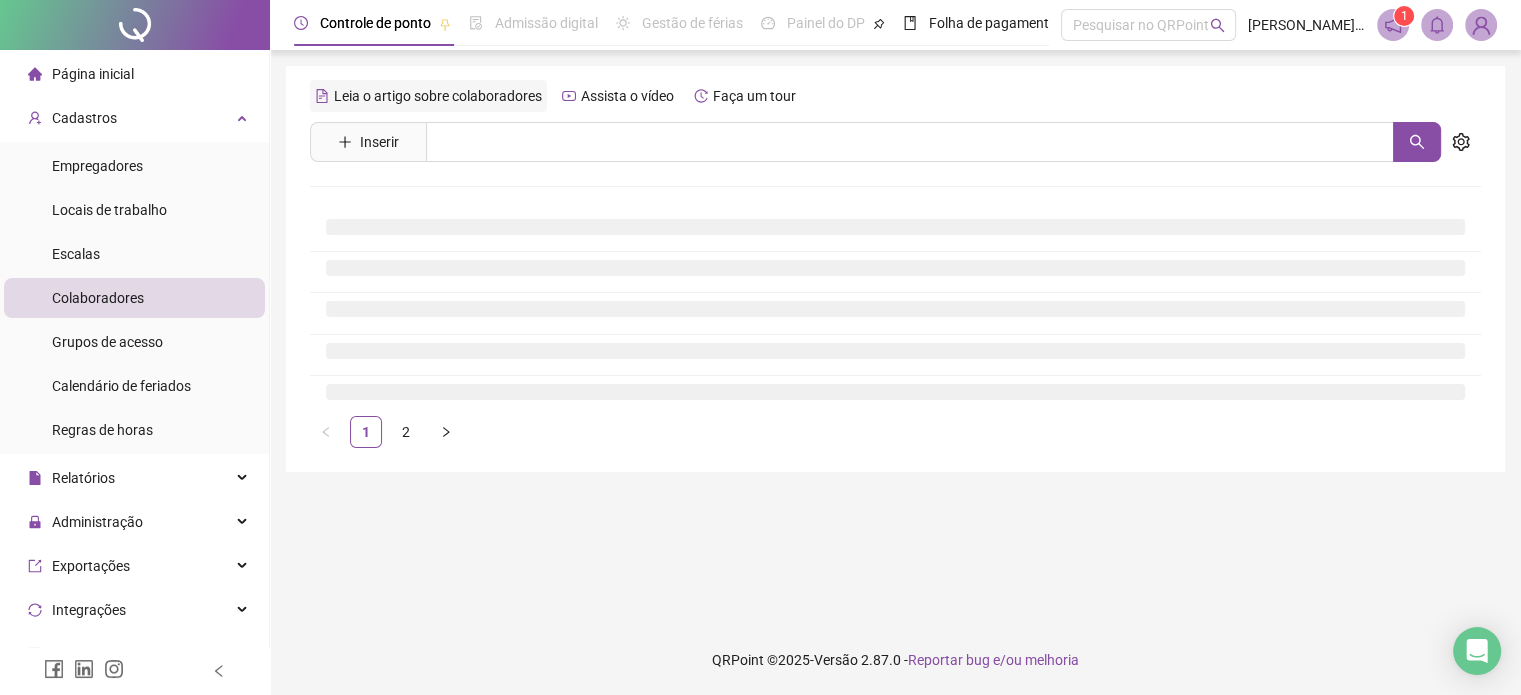 scroll, scrollTop: 0, scrollLeft: 0, axis: both 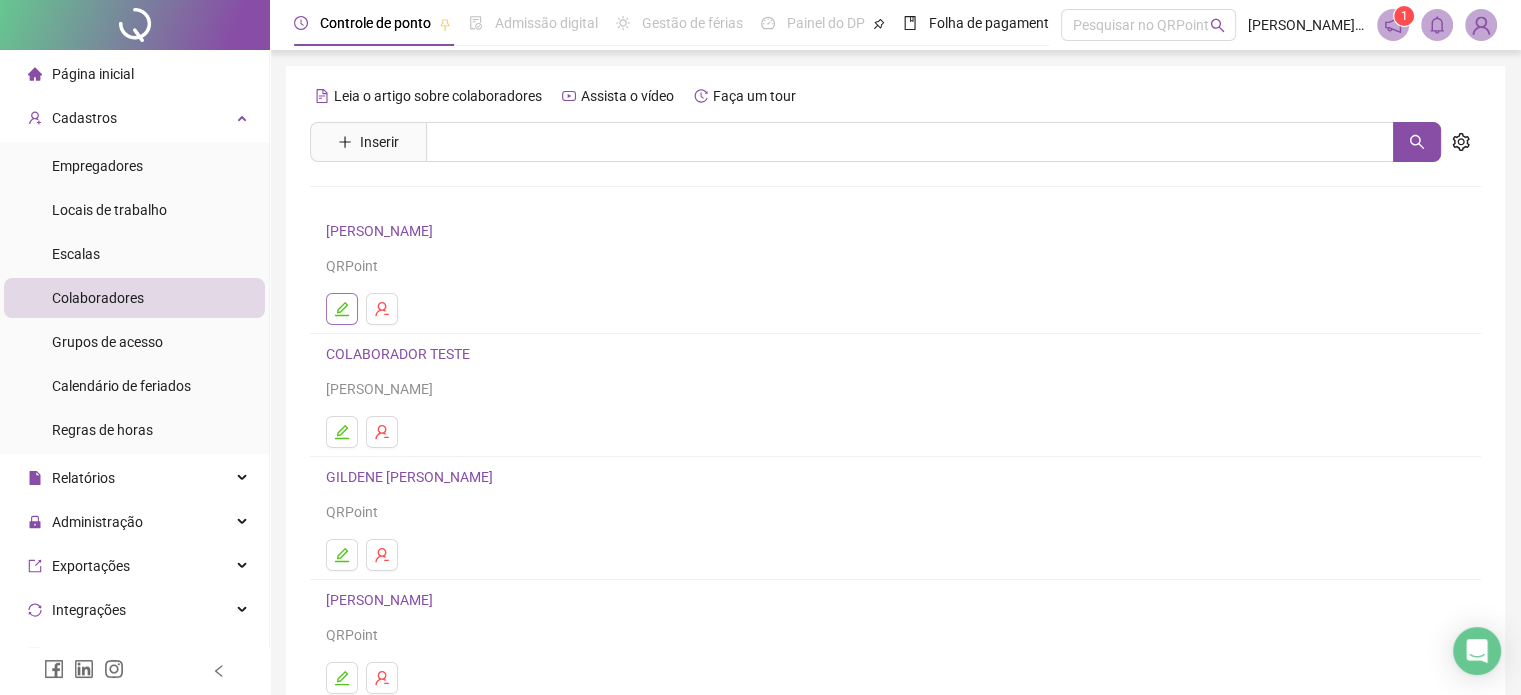 click 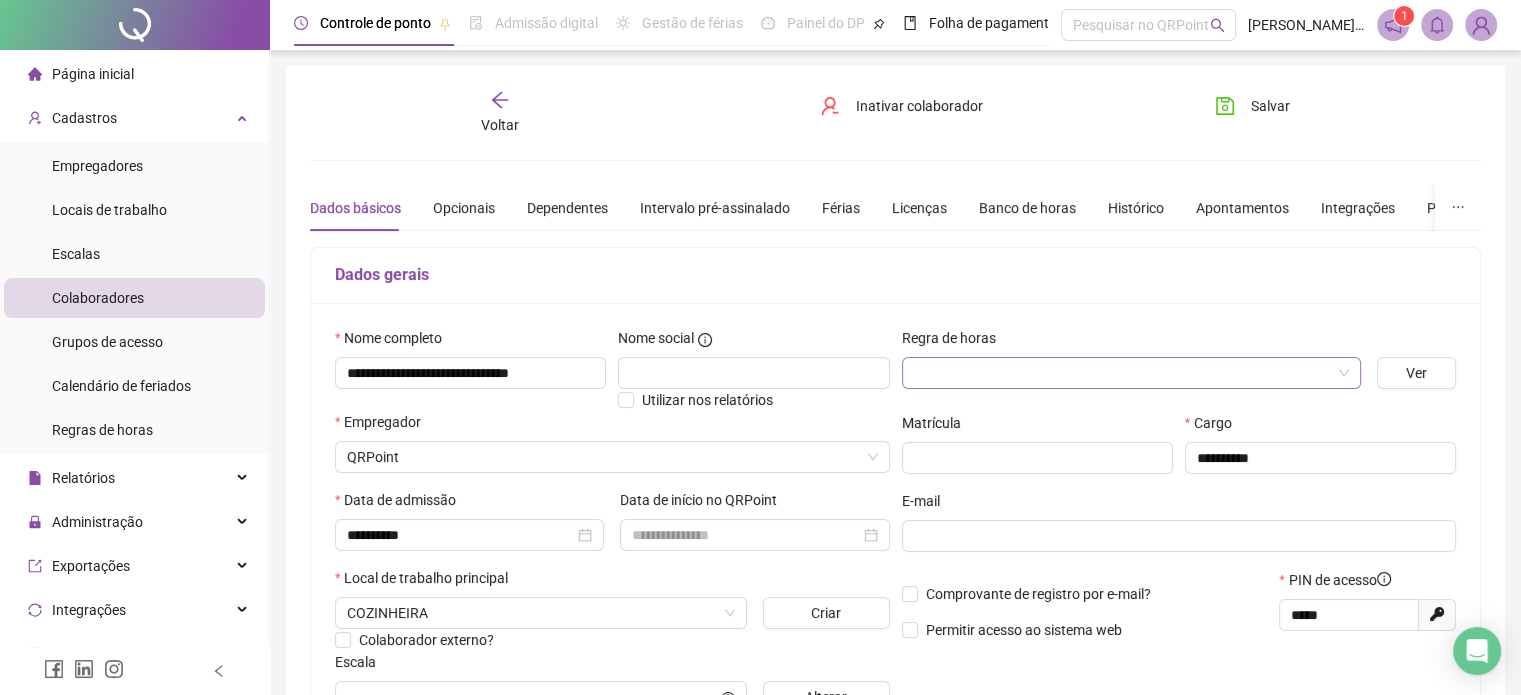drag, startPoint x: 980, startPoint y: 389, endPoint x: 980, endPoint y: 373, distance: 16 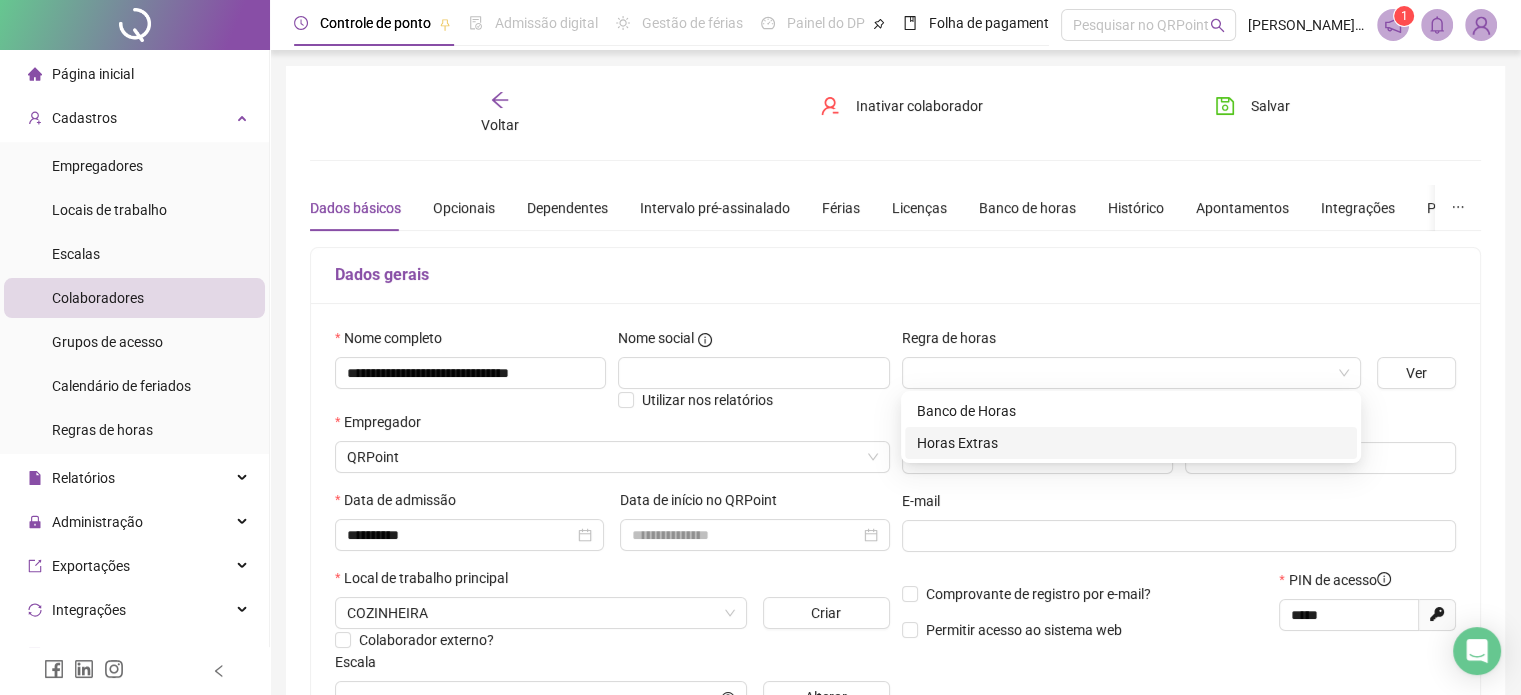 click on "Horas Extras" at bounding box center (1131, 443) 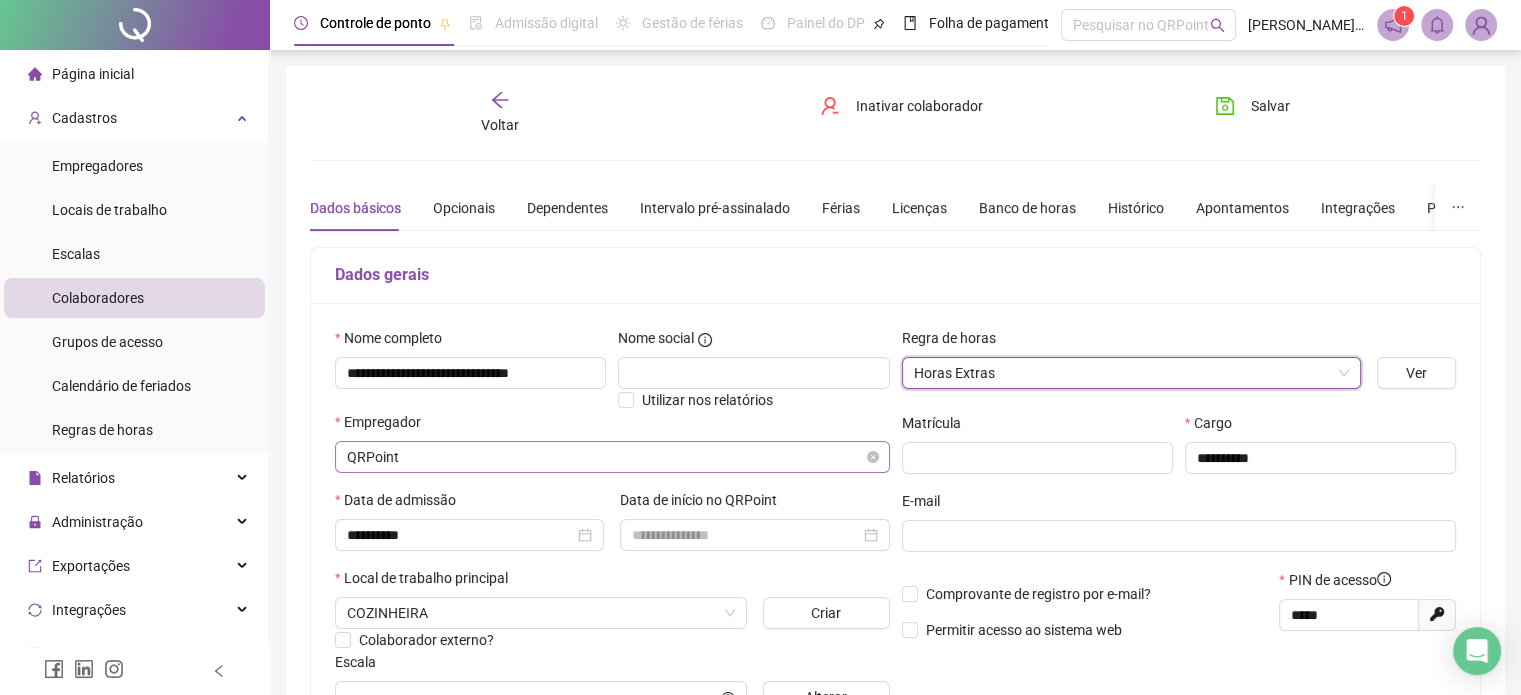 click on "QRPoint" at bounding box center (612, 457) 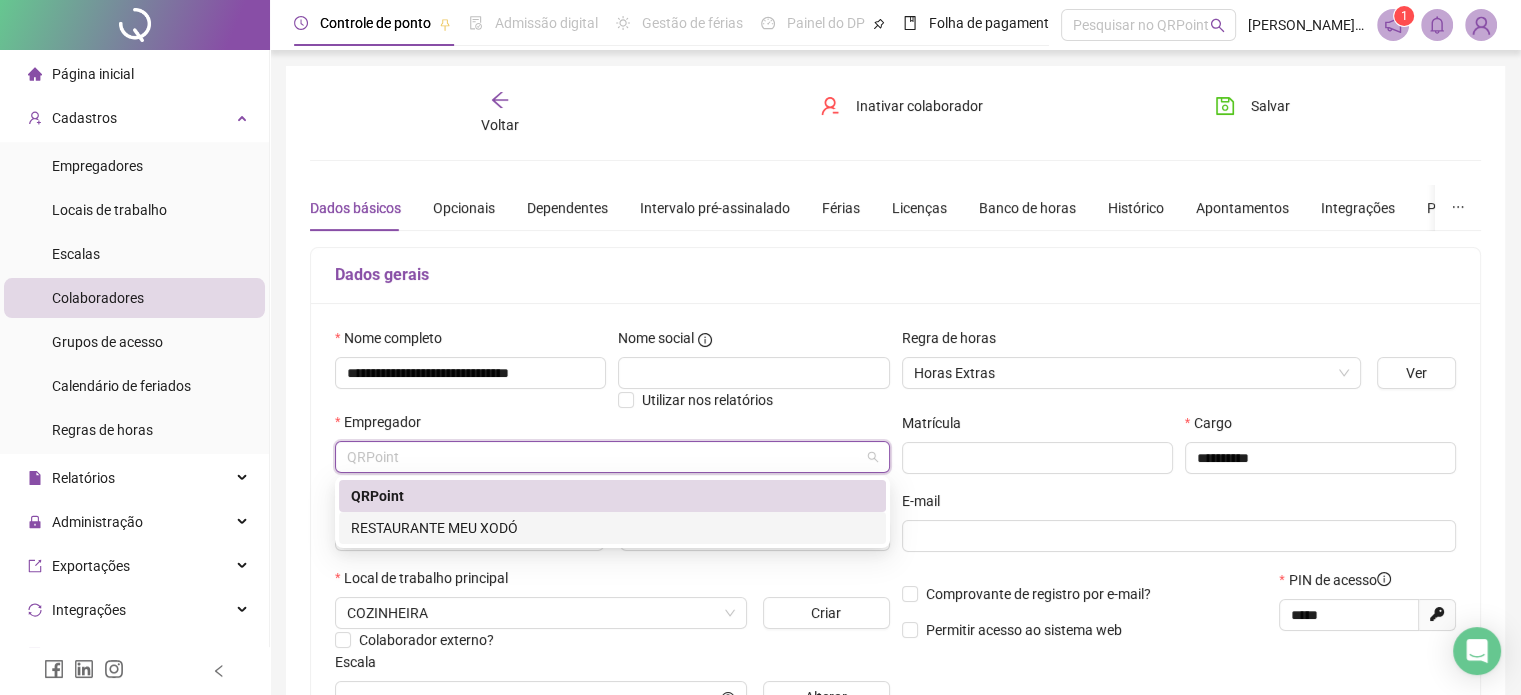 drag, startPoint x: 500, startPoint y: 516, endPoint x: 509, endPoint y: 508, distance: 12.0415945 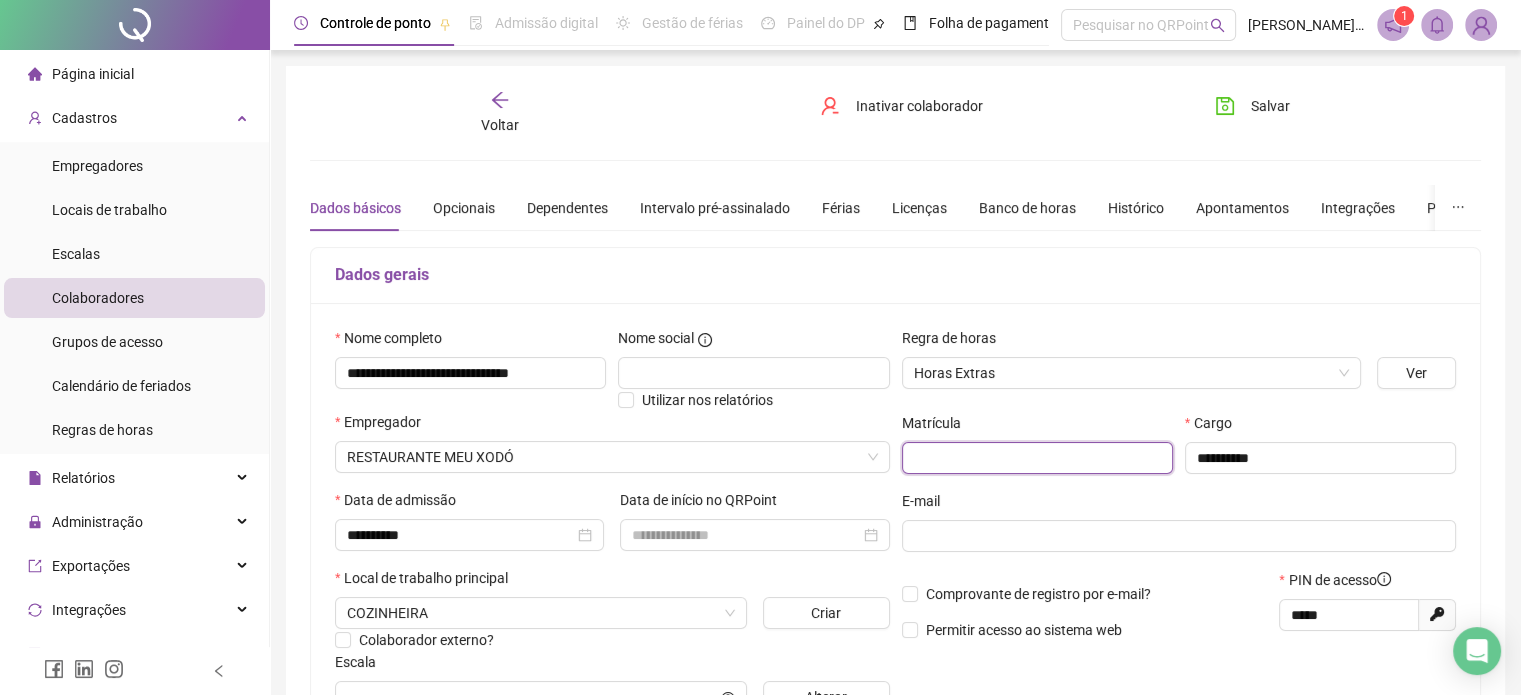 drag, startPoint x: 1026, startPoint y: 460, endPoint x: 1215, endPoint y: 432, distance: 191.06282 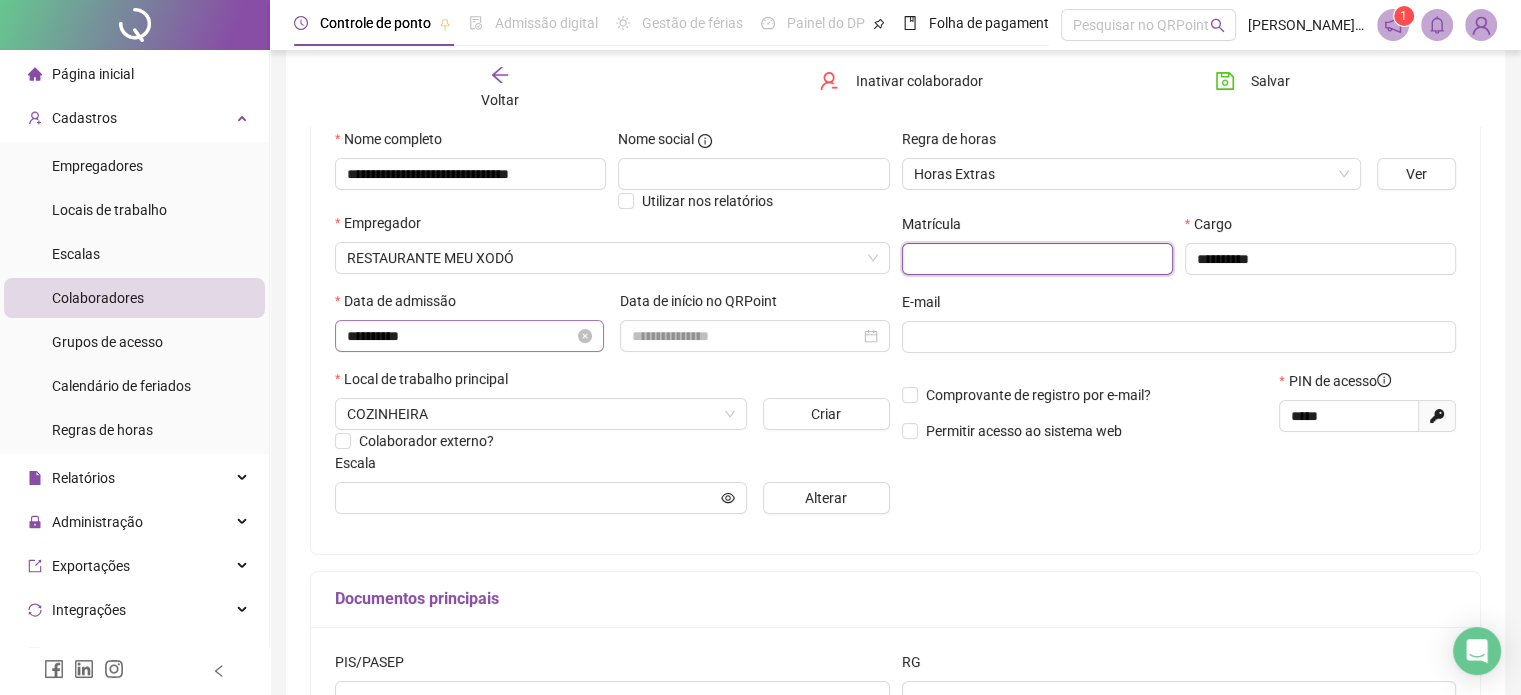 scroll, scrollTop: 200, scrollLeft: 0, axis: vertical 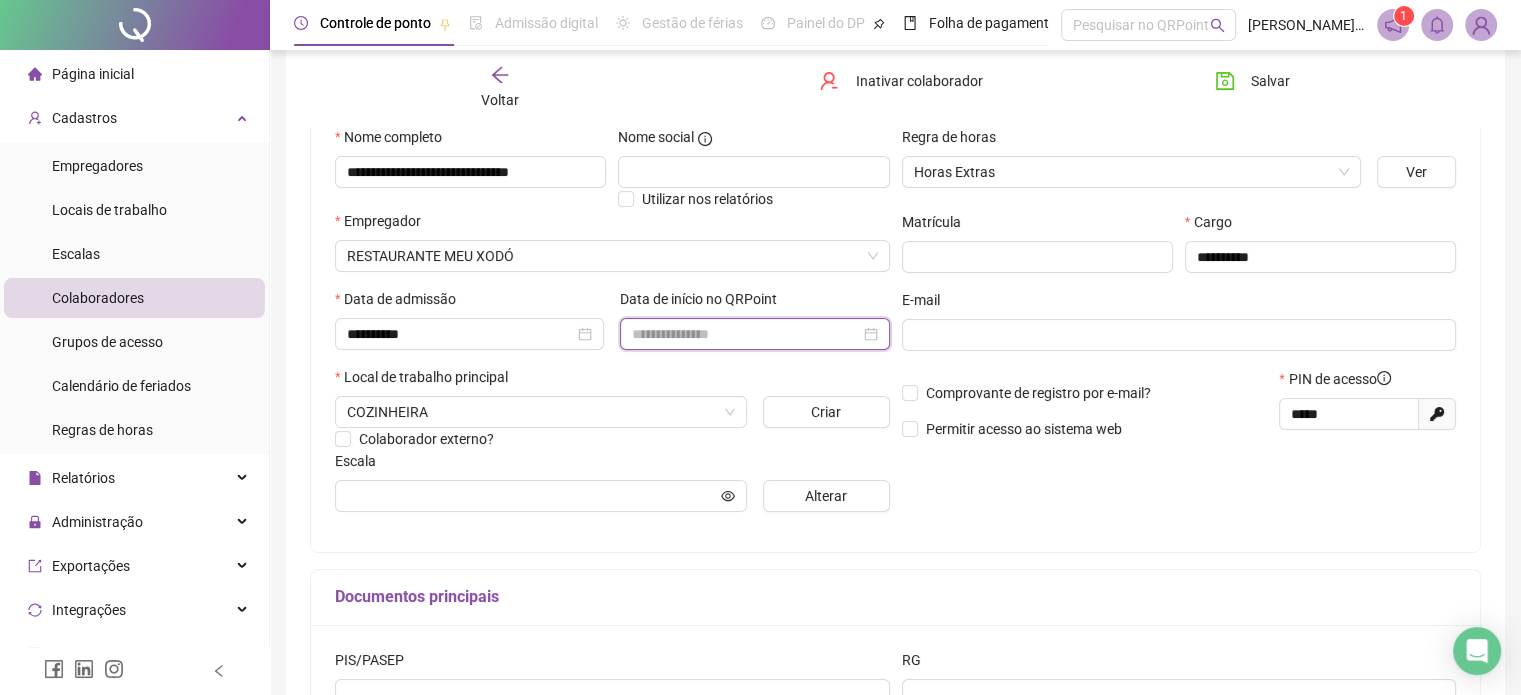 click at bounding box center (745, 334) 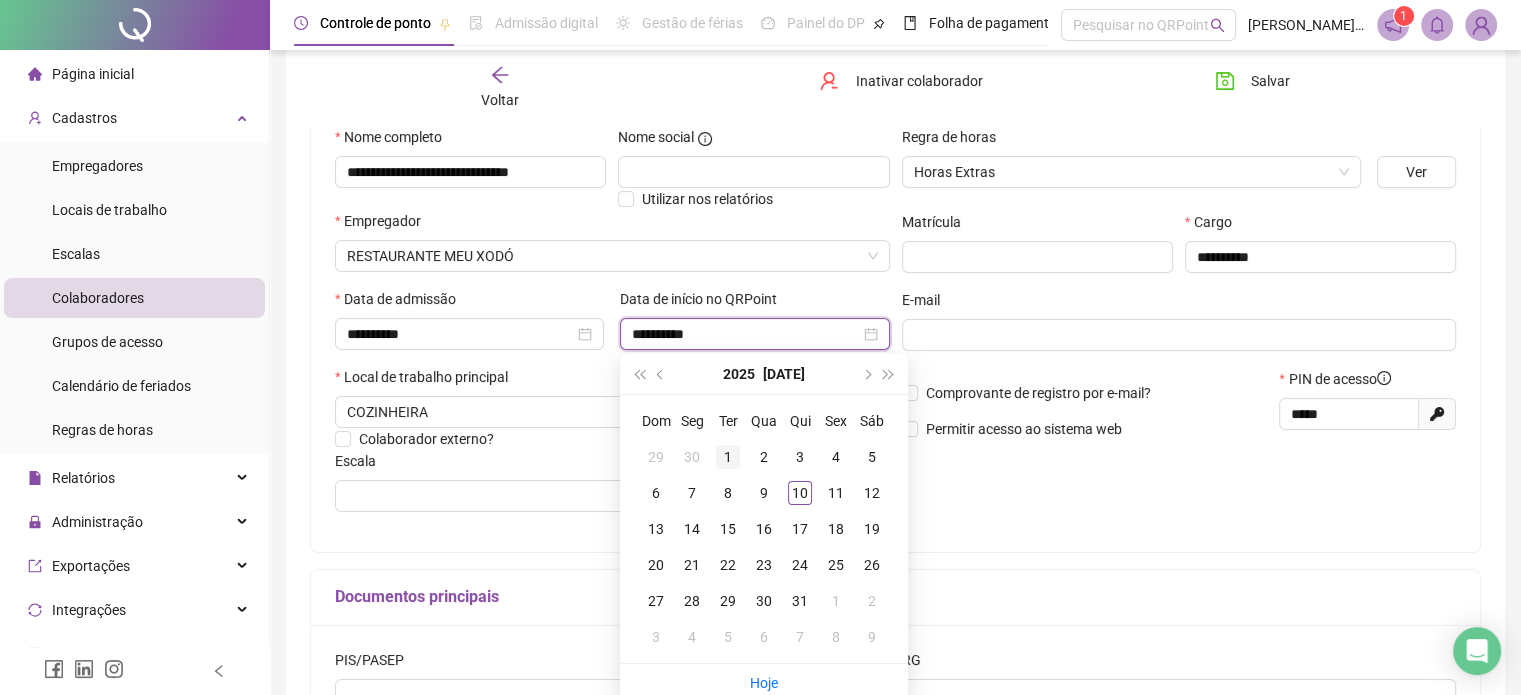 type on "**********" 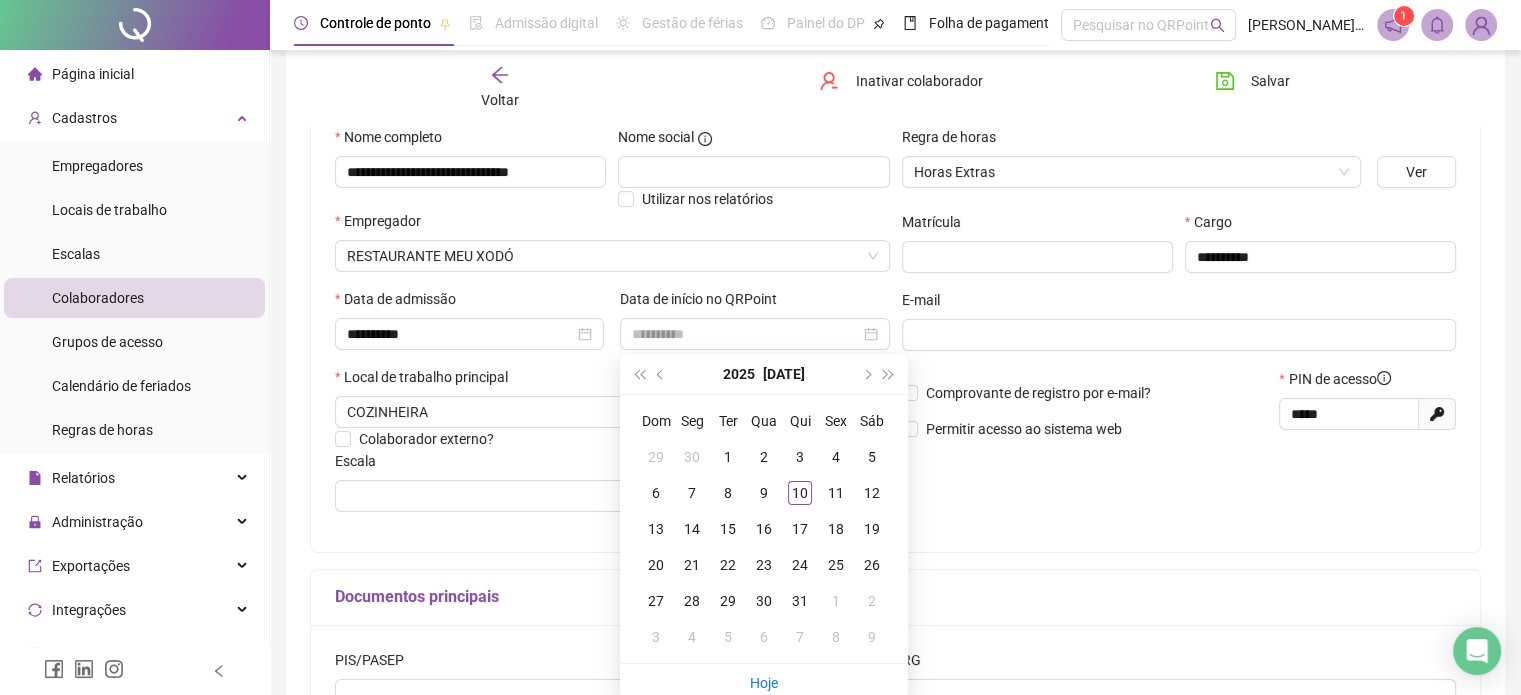 drag, startPoint x: 737, startPoint y: 463, endPoint x: 744, endPoint y: 445, distance: 19.313208 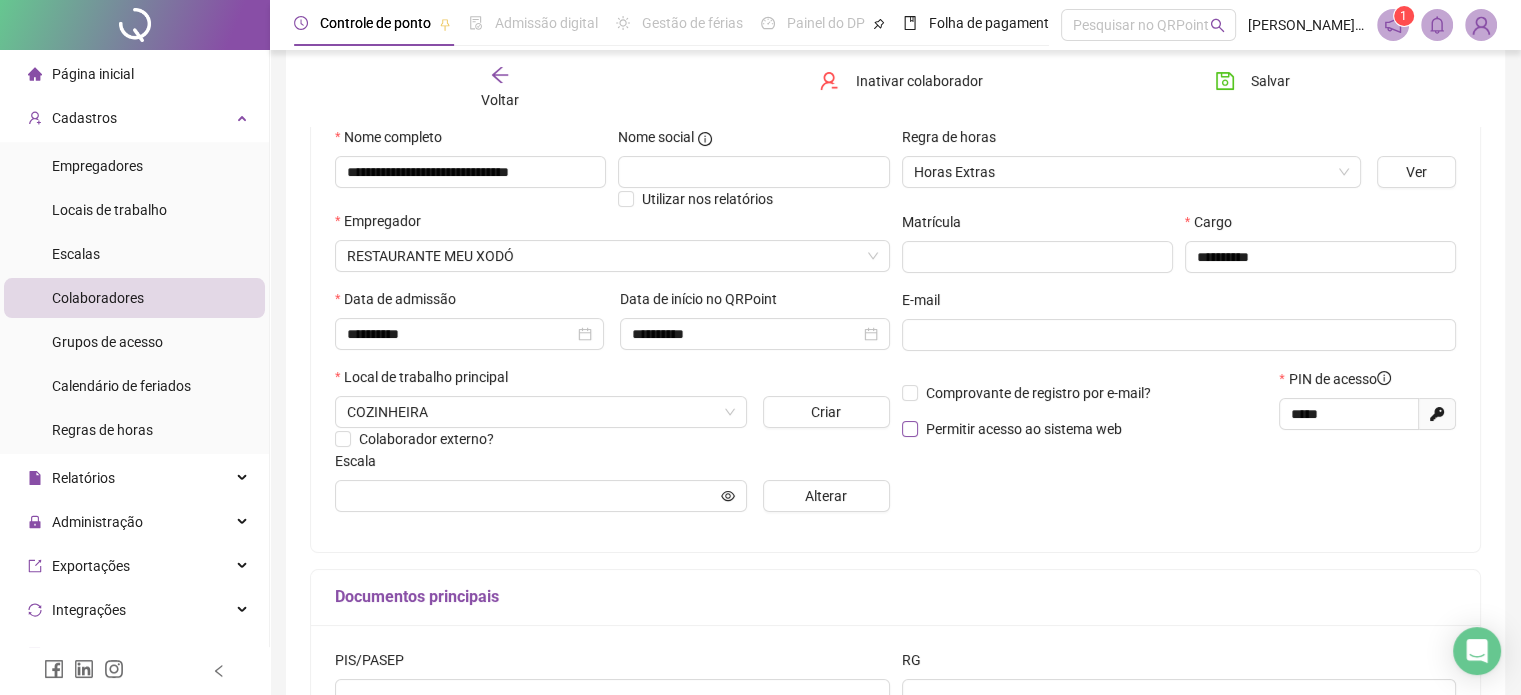 drag, startPoint x: 967, startPoint y: 396, endPoint x: 965, endPoint y: 426, distance: 30.066593 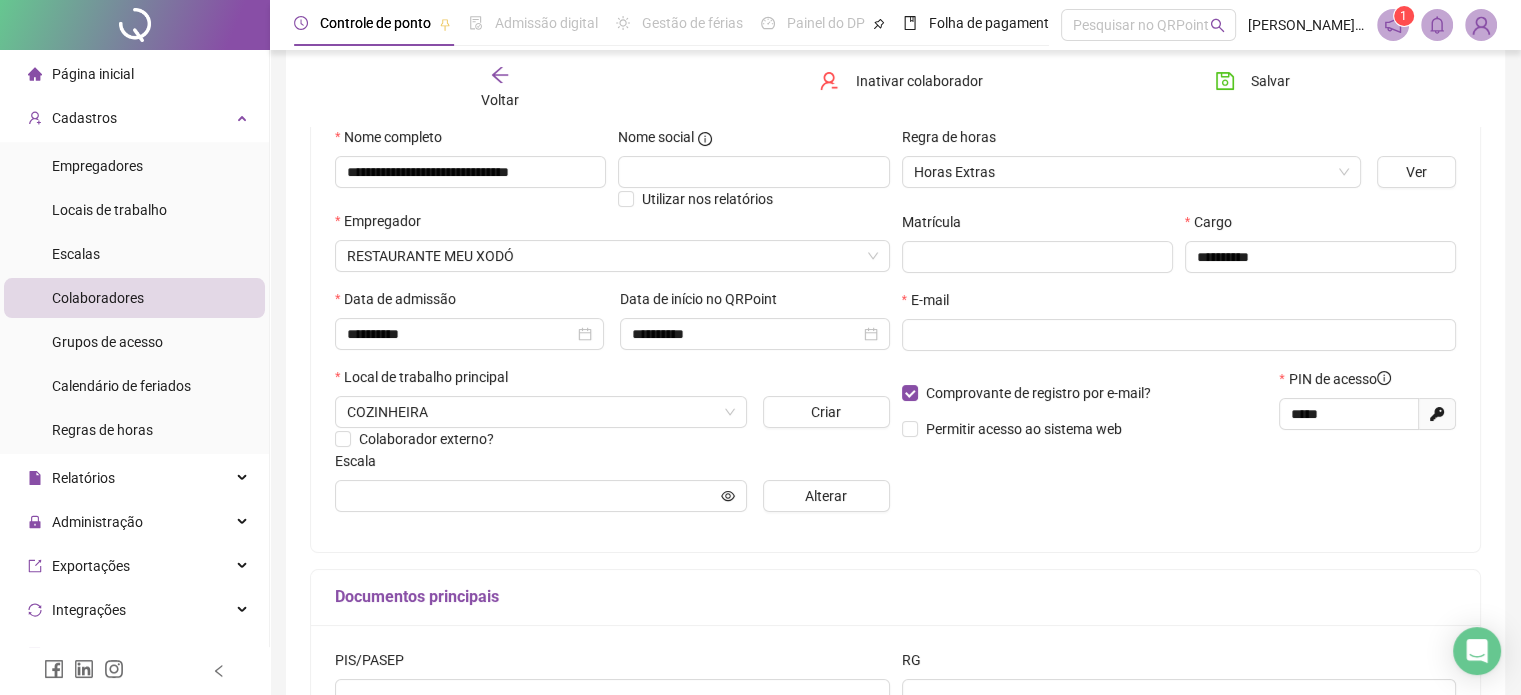 click on "Comprovante de registro por e-mail? Permitir acesso ao sistema web" at bounding box center [1085, 411] 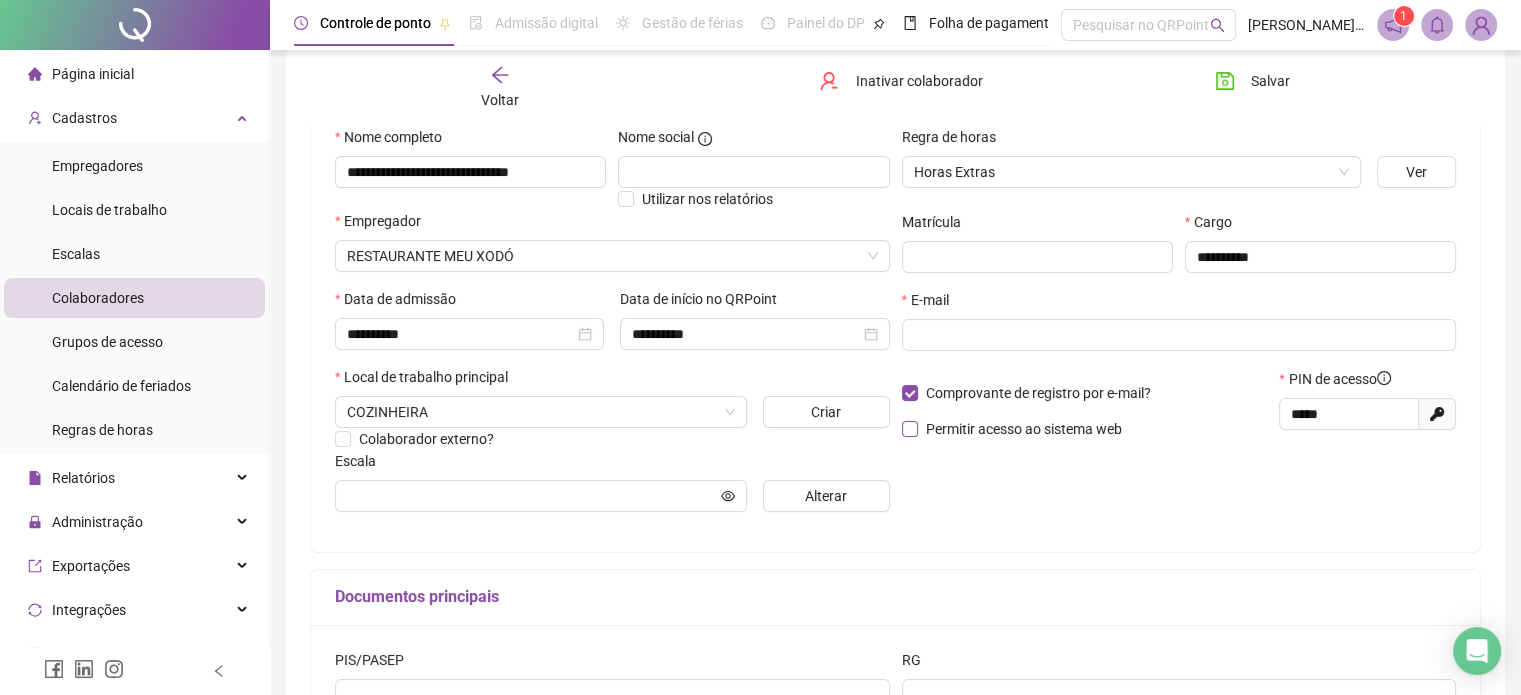 click on "Permitir acesso ao sistema web" at bounding box center [1024, 429] 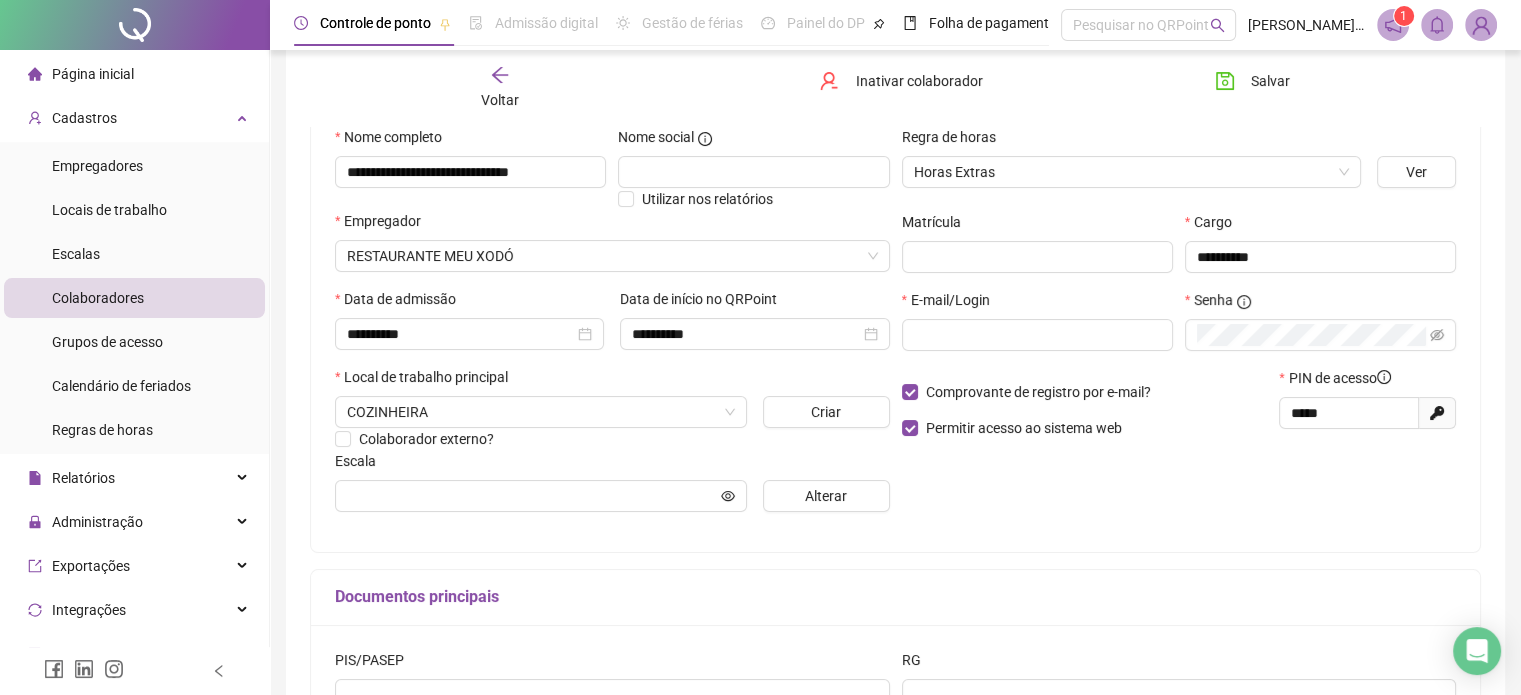 click on "Gerar novo pin" 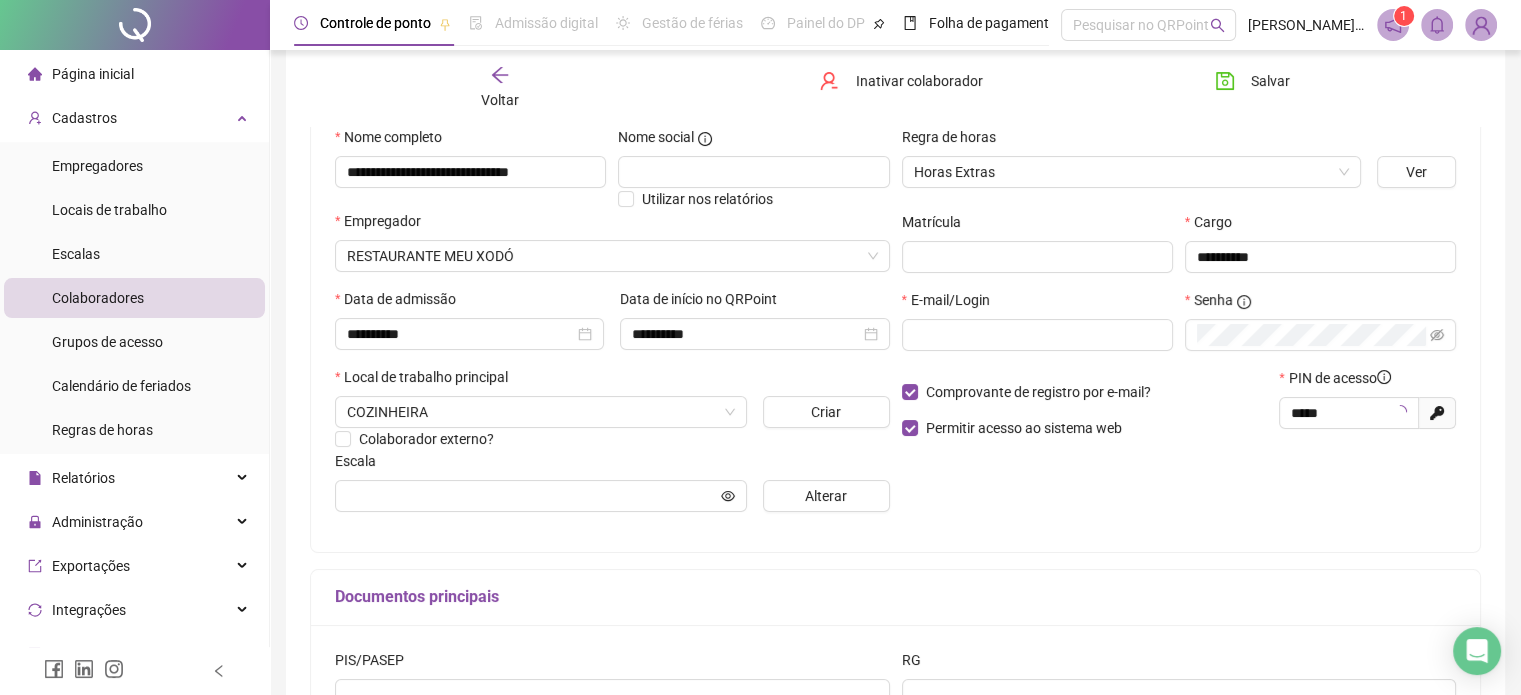 click on "Gerar novo pin" 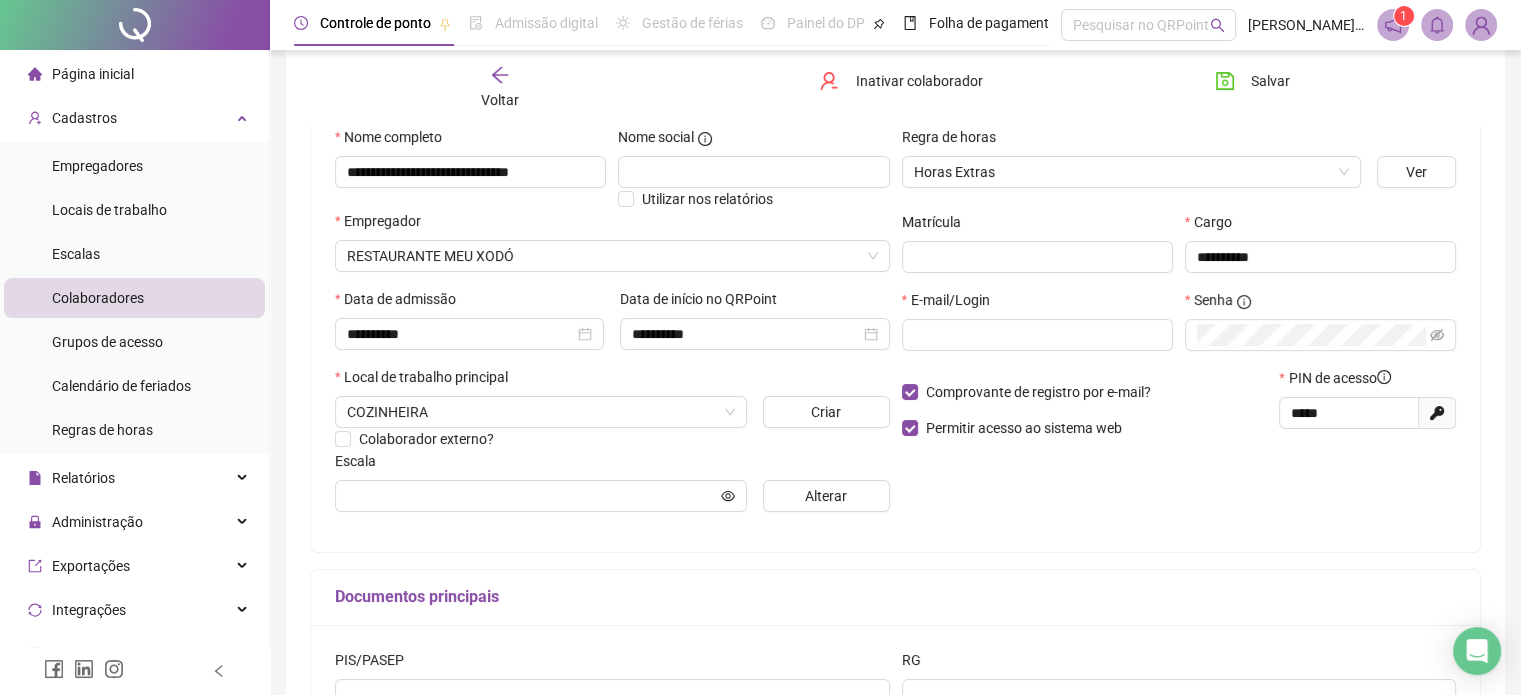 type on "*****" 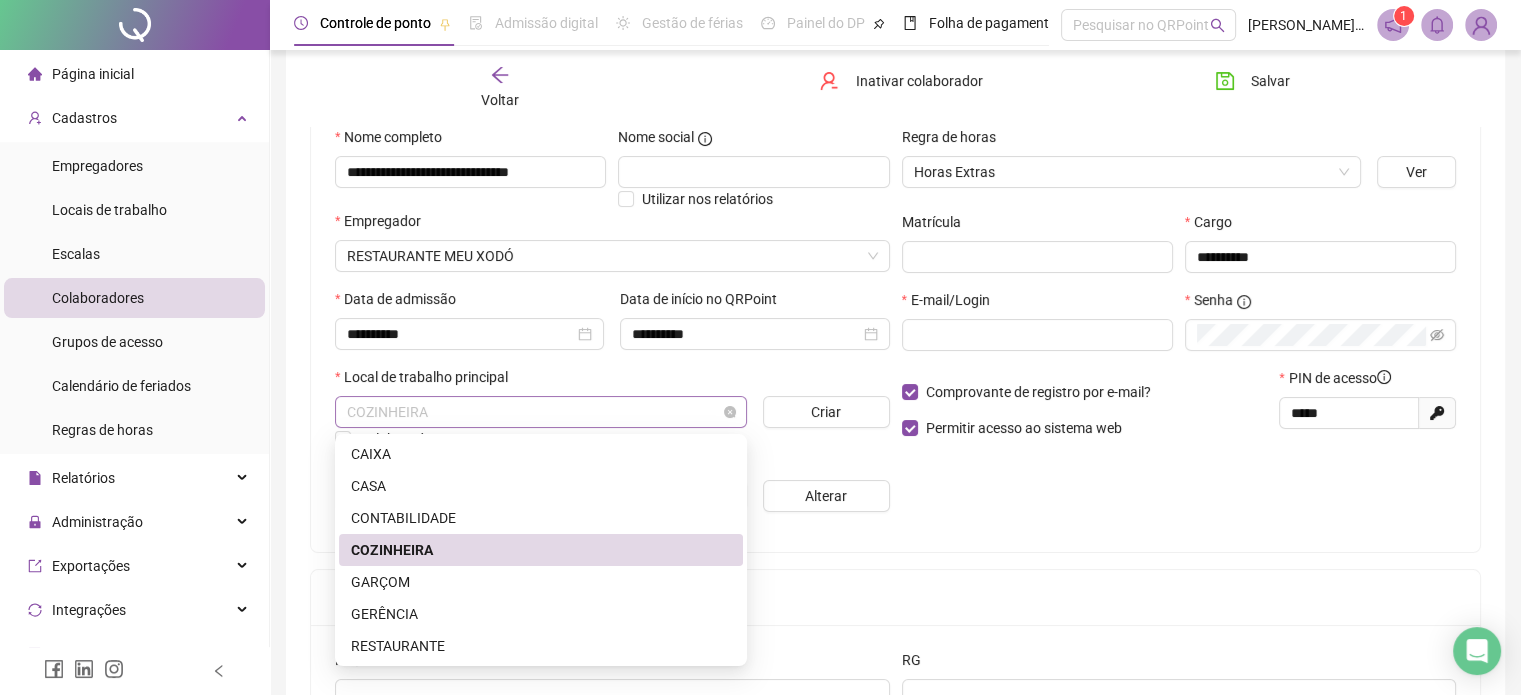 click on "COZINHEIRA" at bounding box center (541, 412) 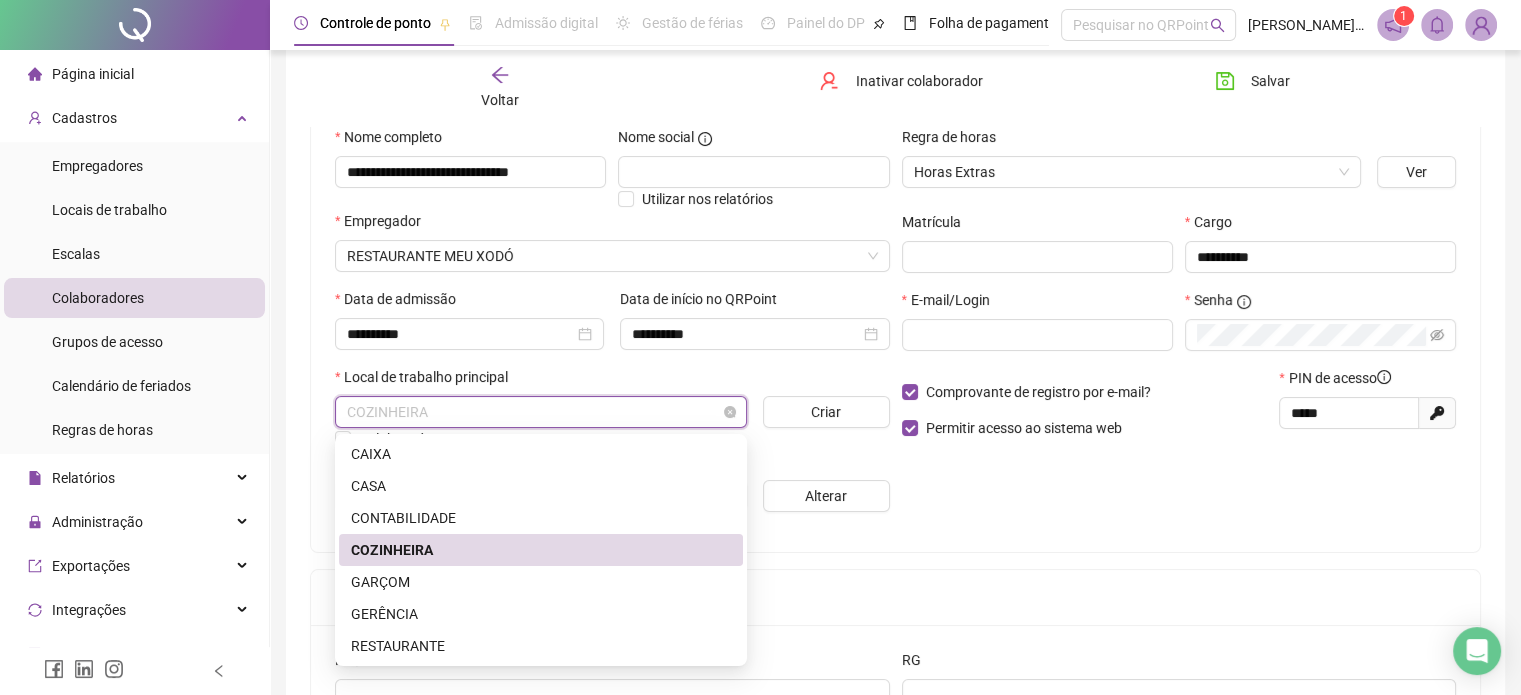 click on "COZINHEIRA" at bounding box center [541, 412] 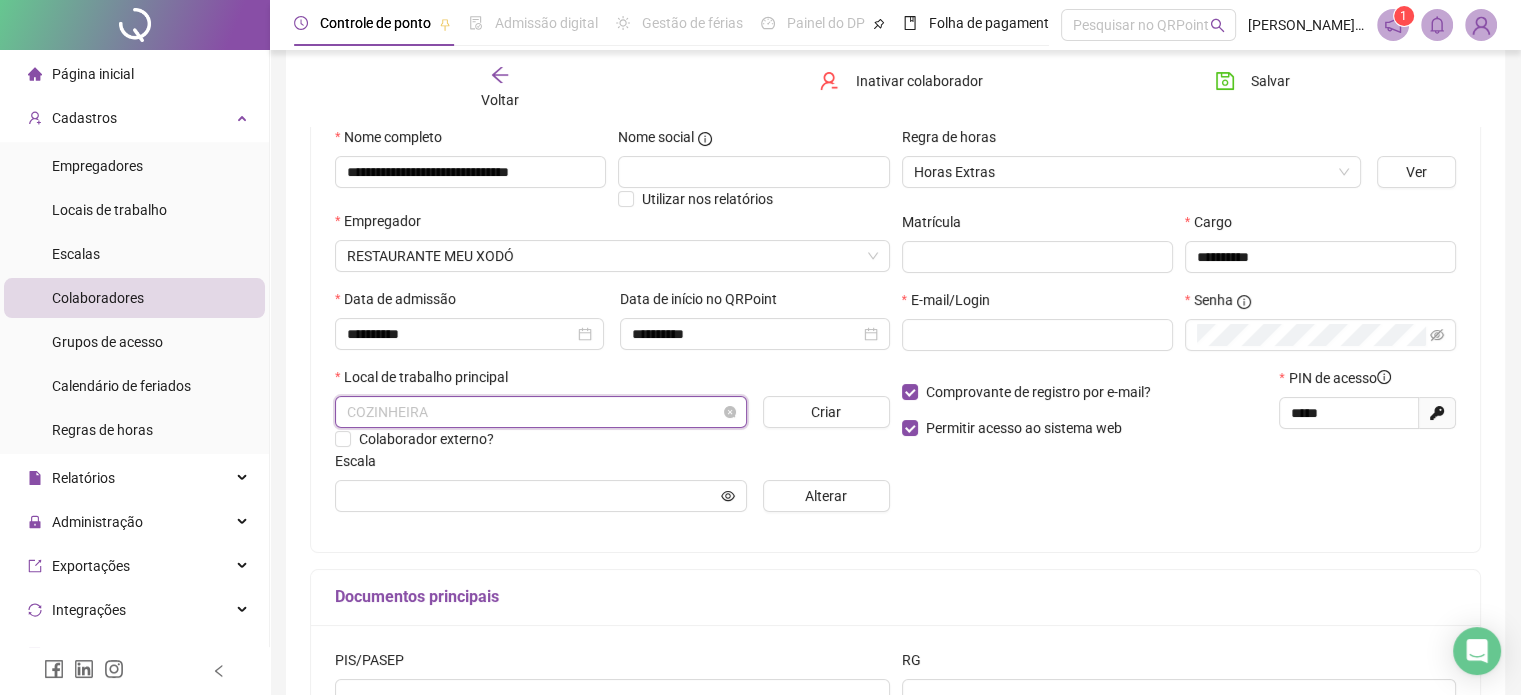 click on "COZINHEIRA" at bounding box center [541, 412] 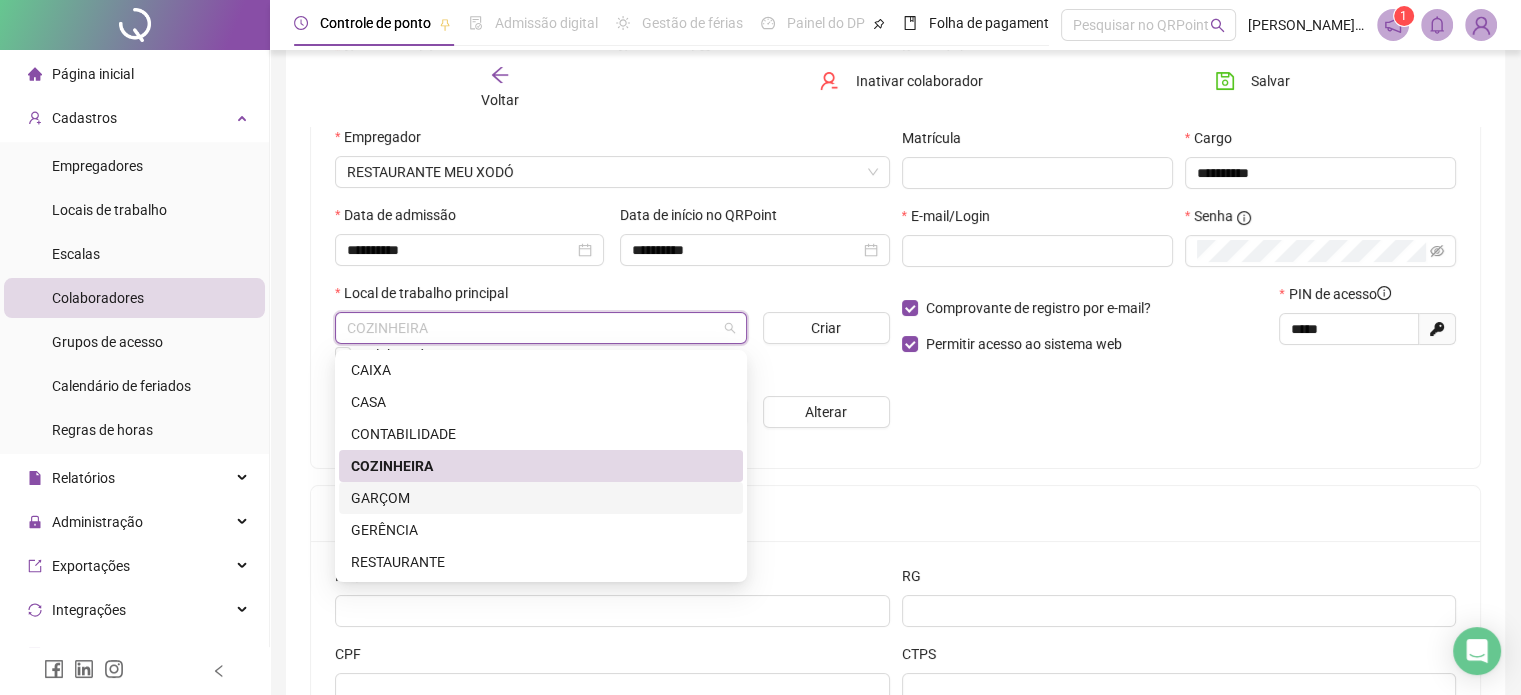 scroll, scrollTop: 400, scrollLeft: 0, axis: vertical 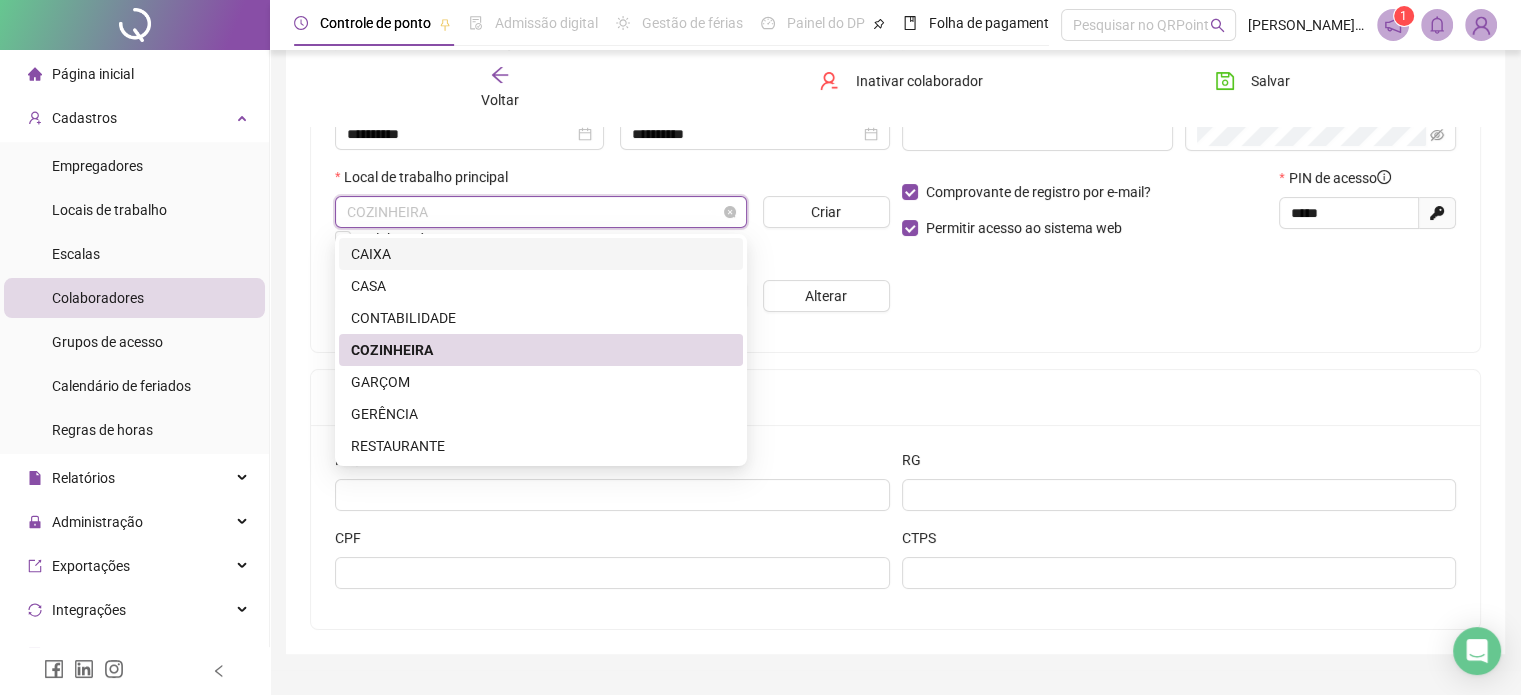 click on "COZINHEIRA" at bounding box center [541, 212] 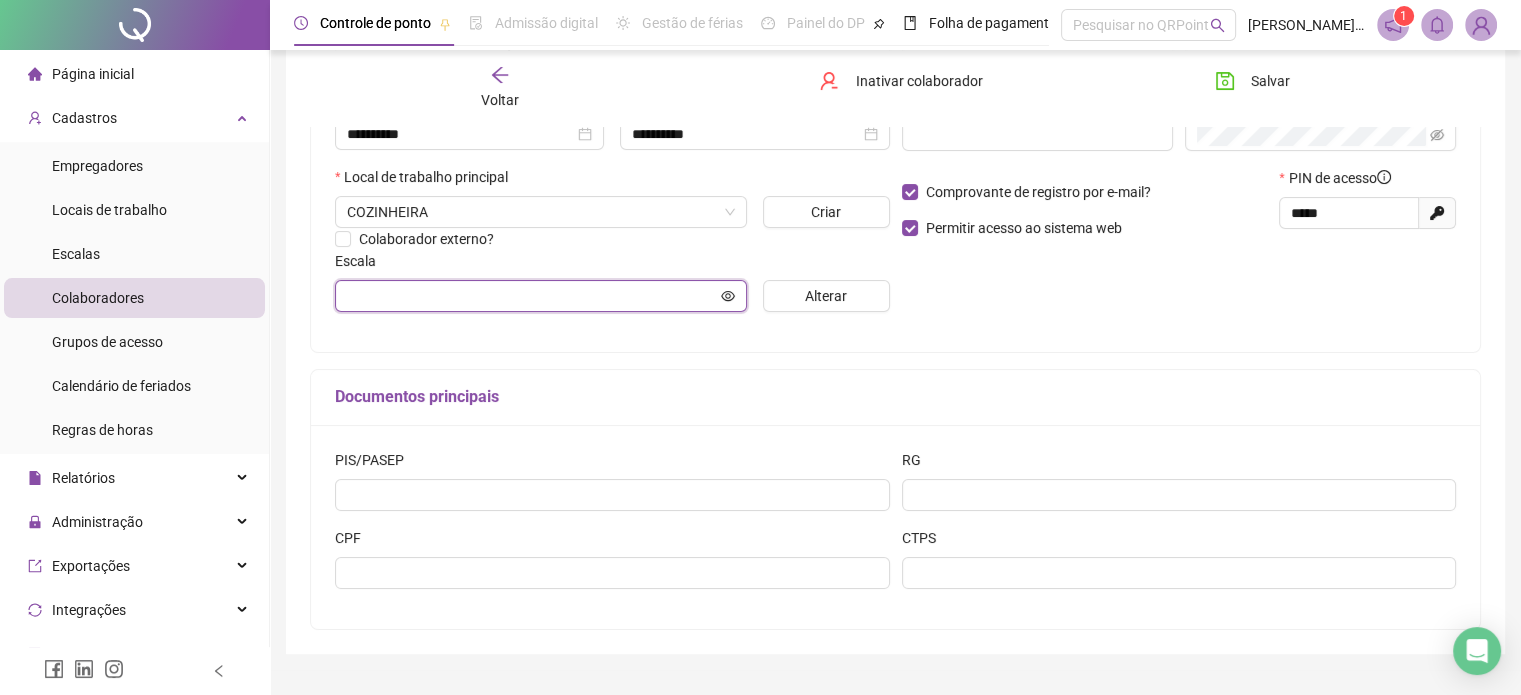 click at bounding box center [532, 296] 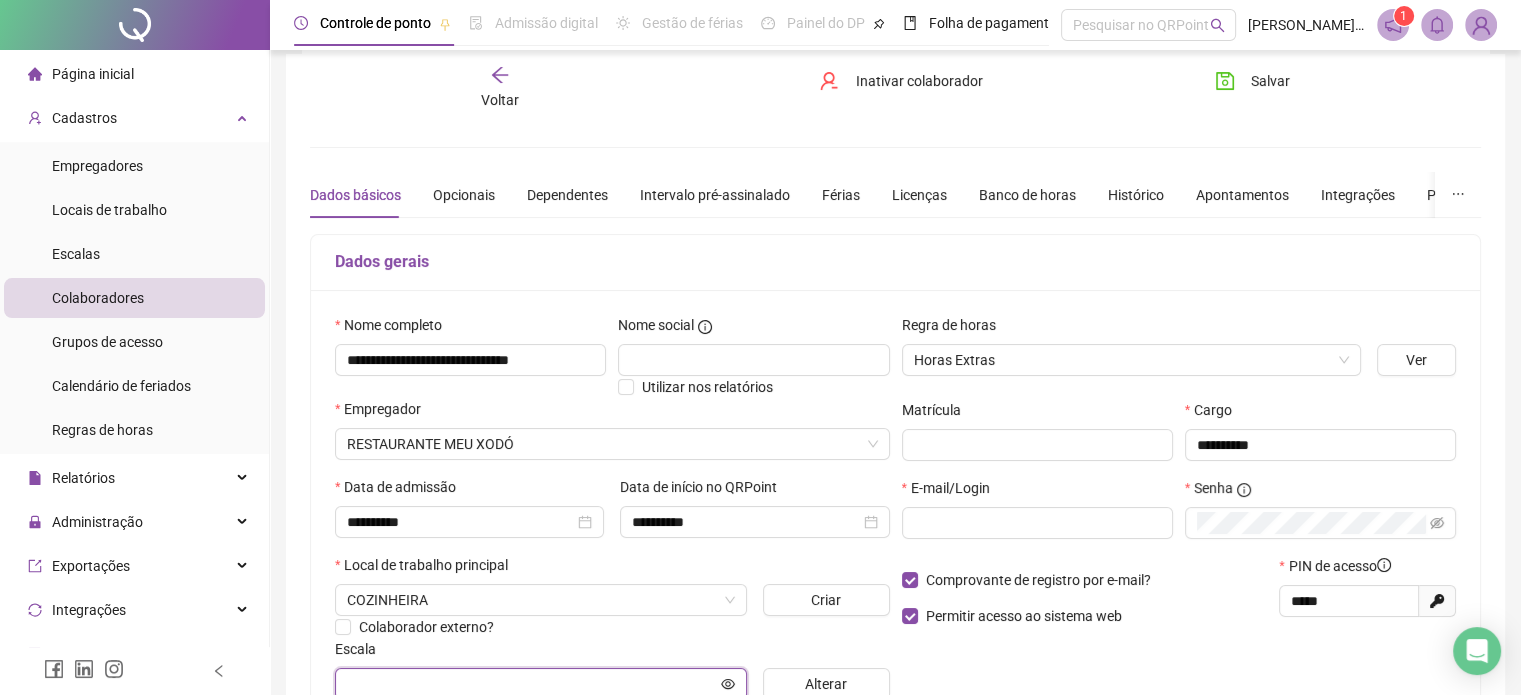 scroll, scrollTop: 0, scrollLeft: 0, axis: both 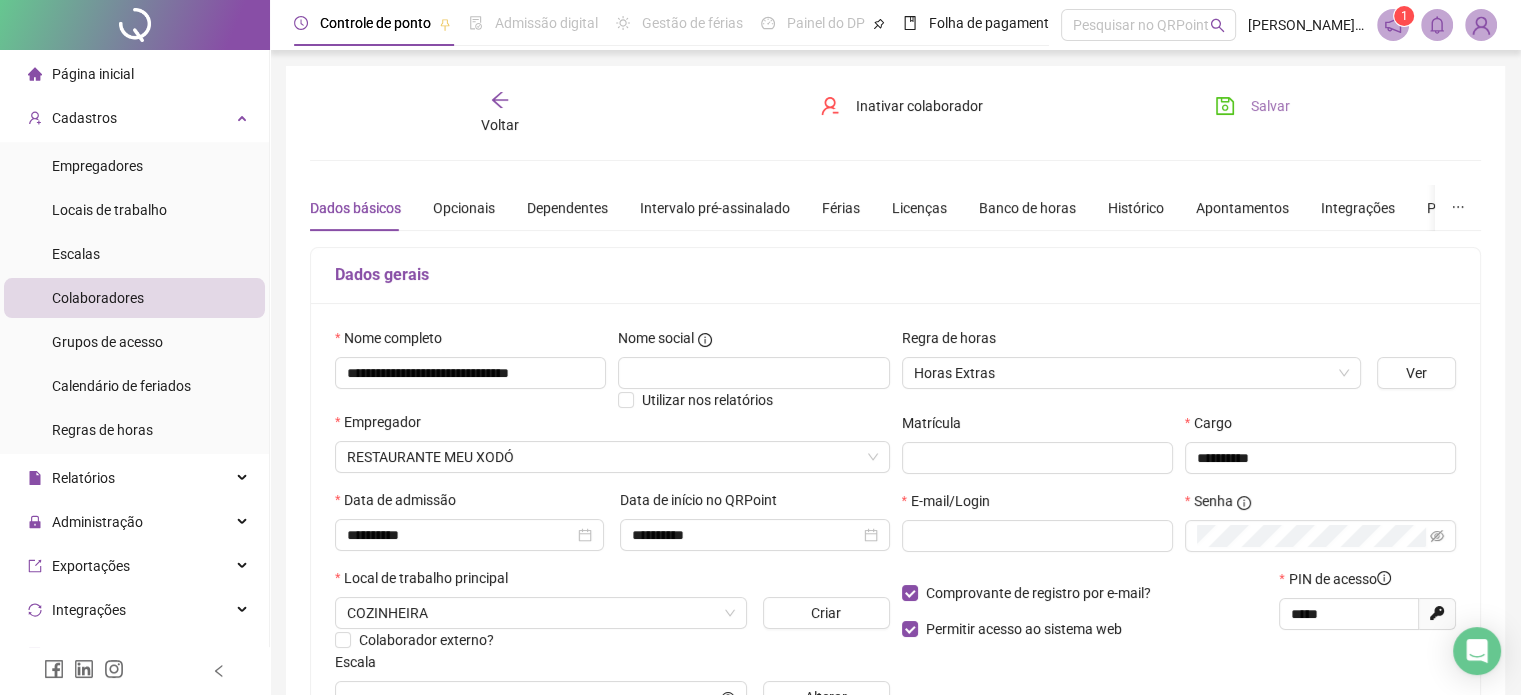 click 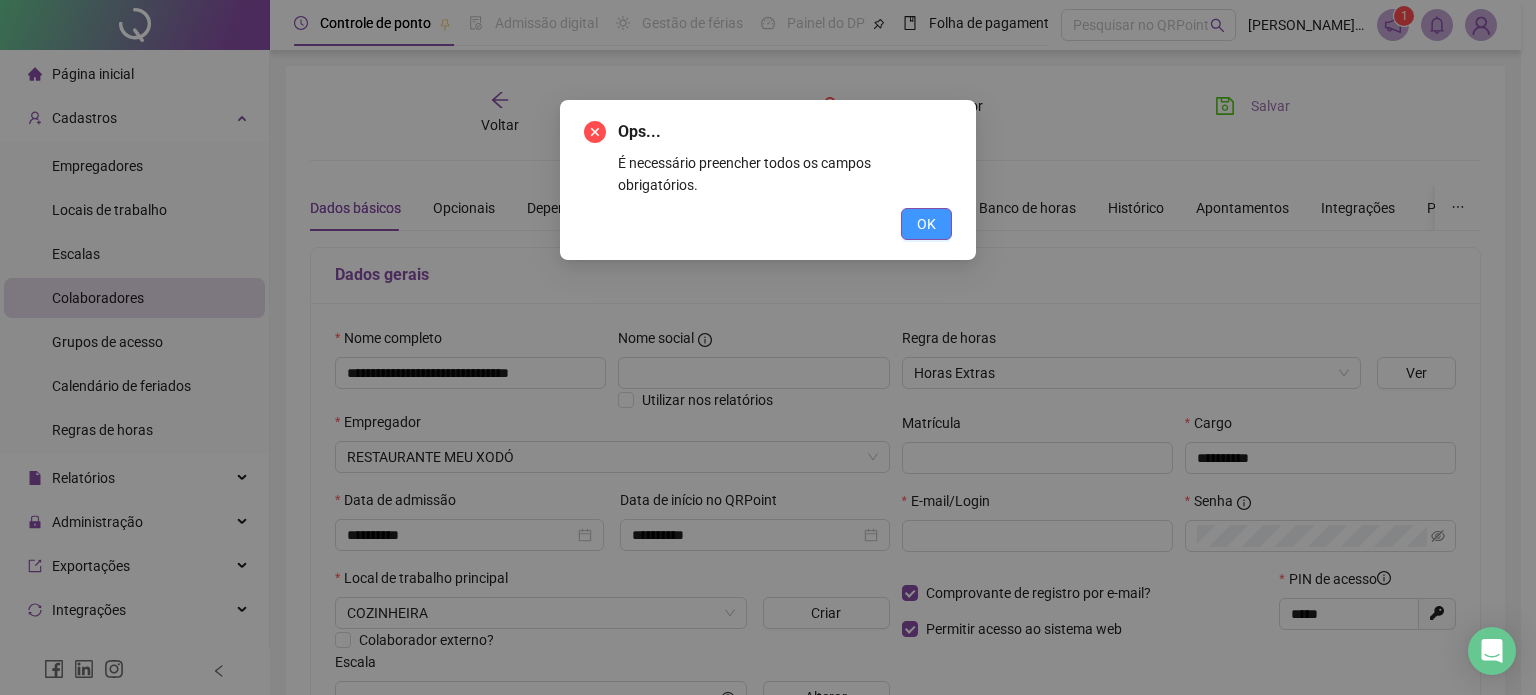 click on "OK" at bounding box center (926, 224) 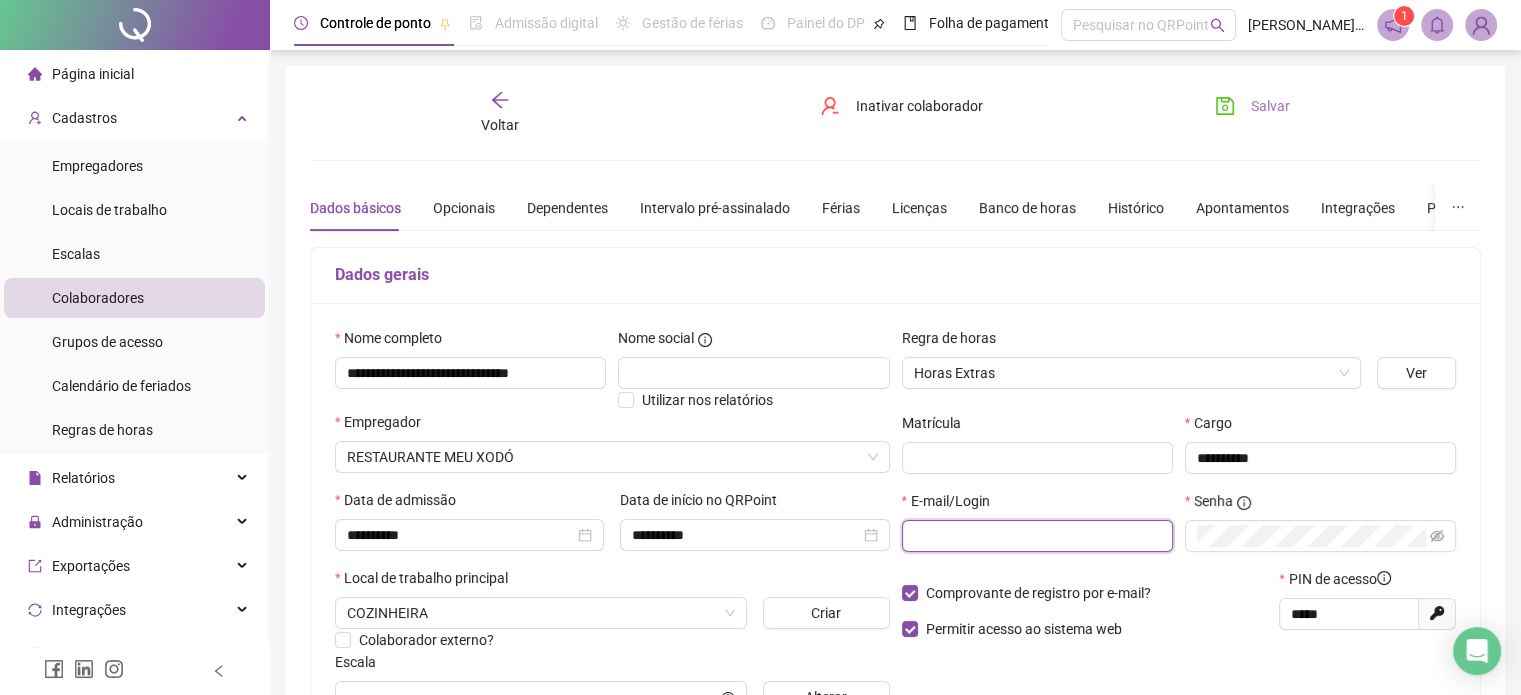click at bounding box center (1035, 536) 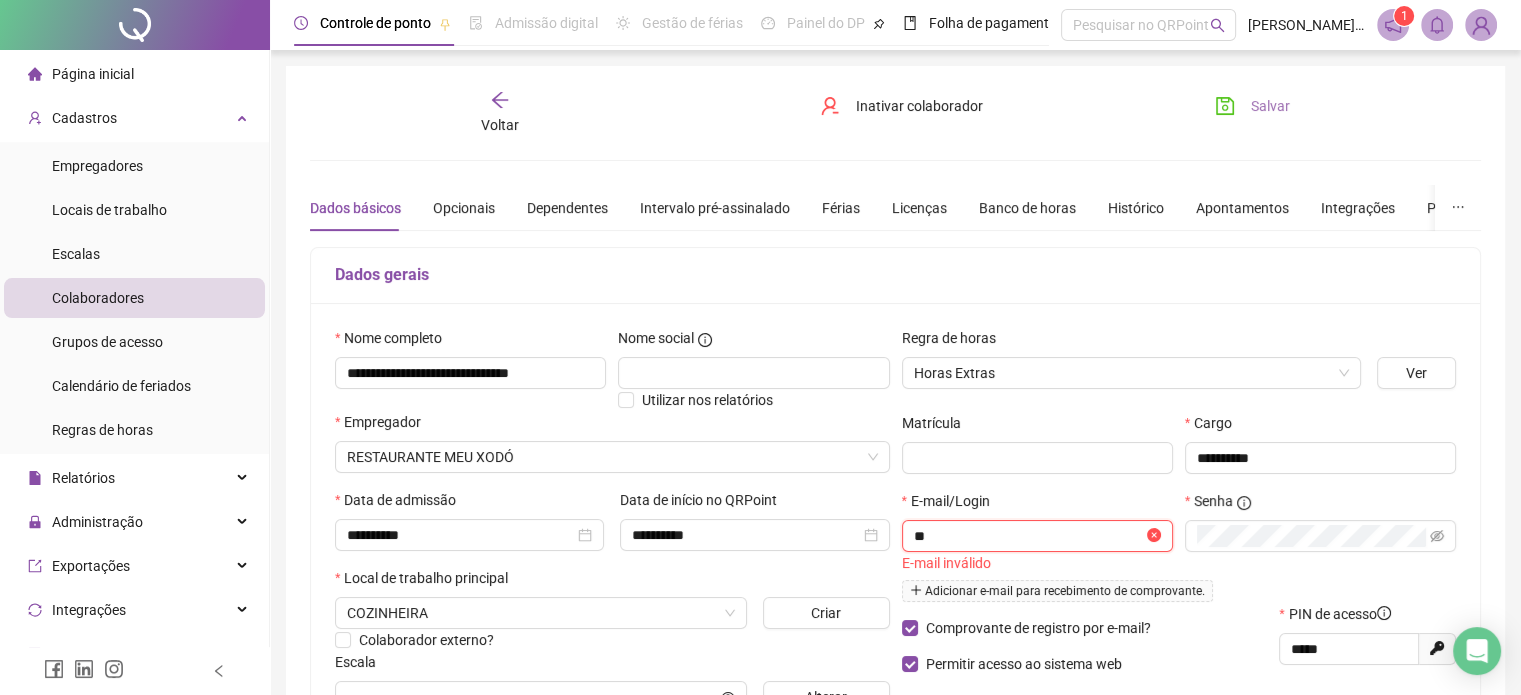 type on "*" 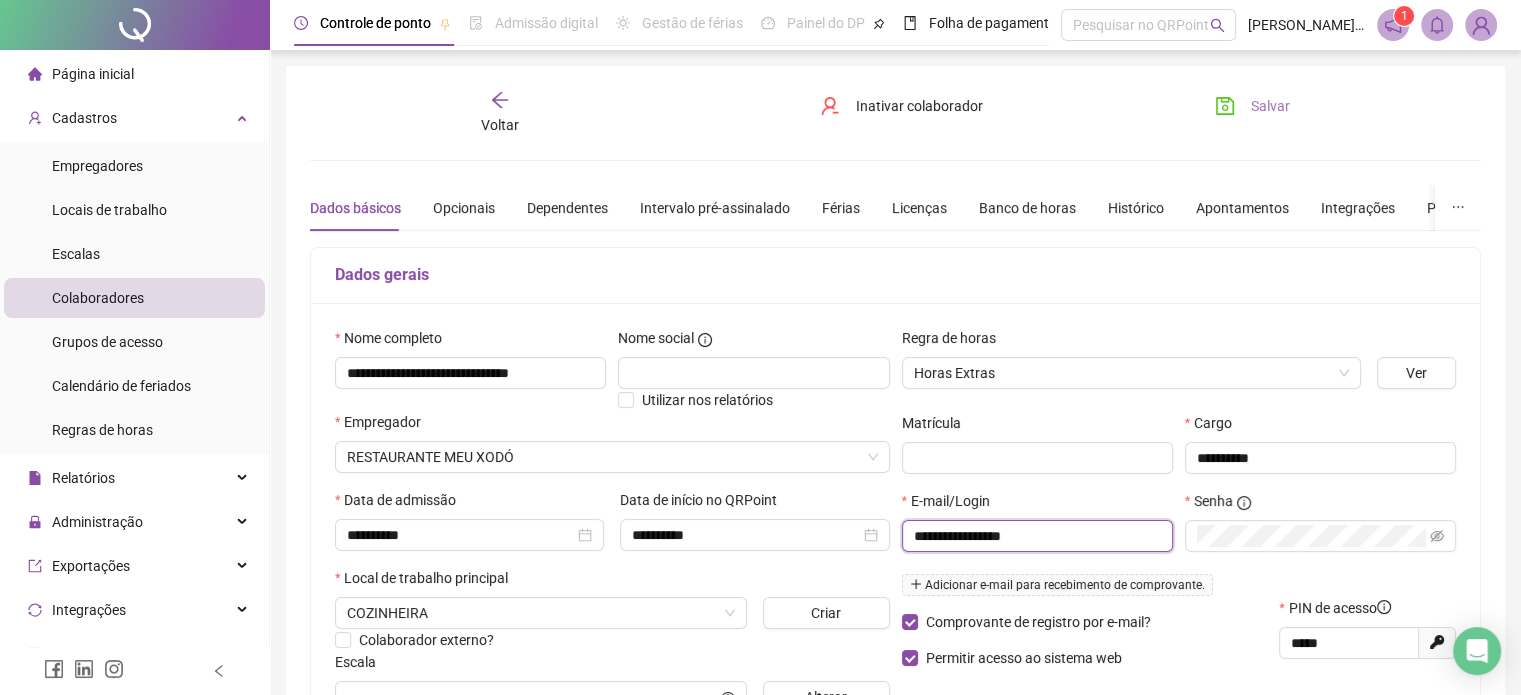 type on "**********" 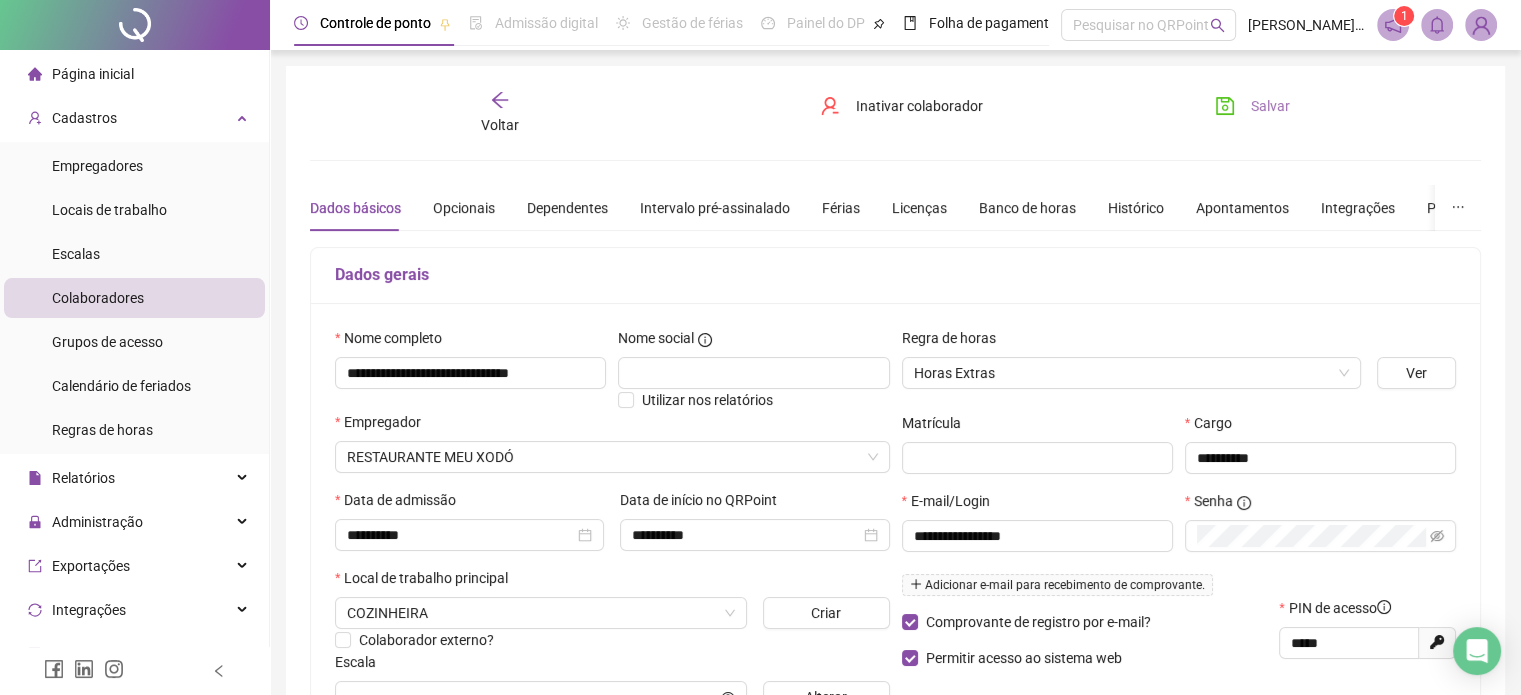 click on "Salvar" at bounding box center (1252, 106) 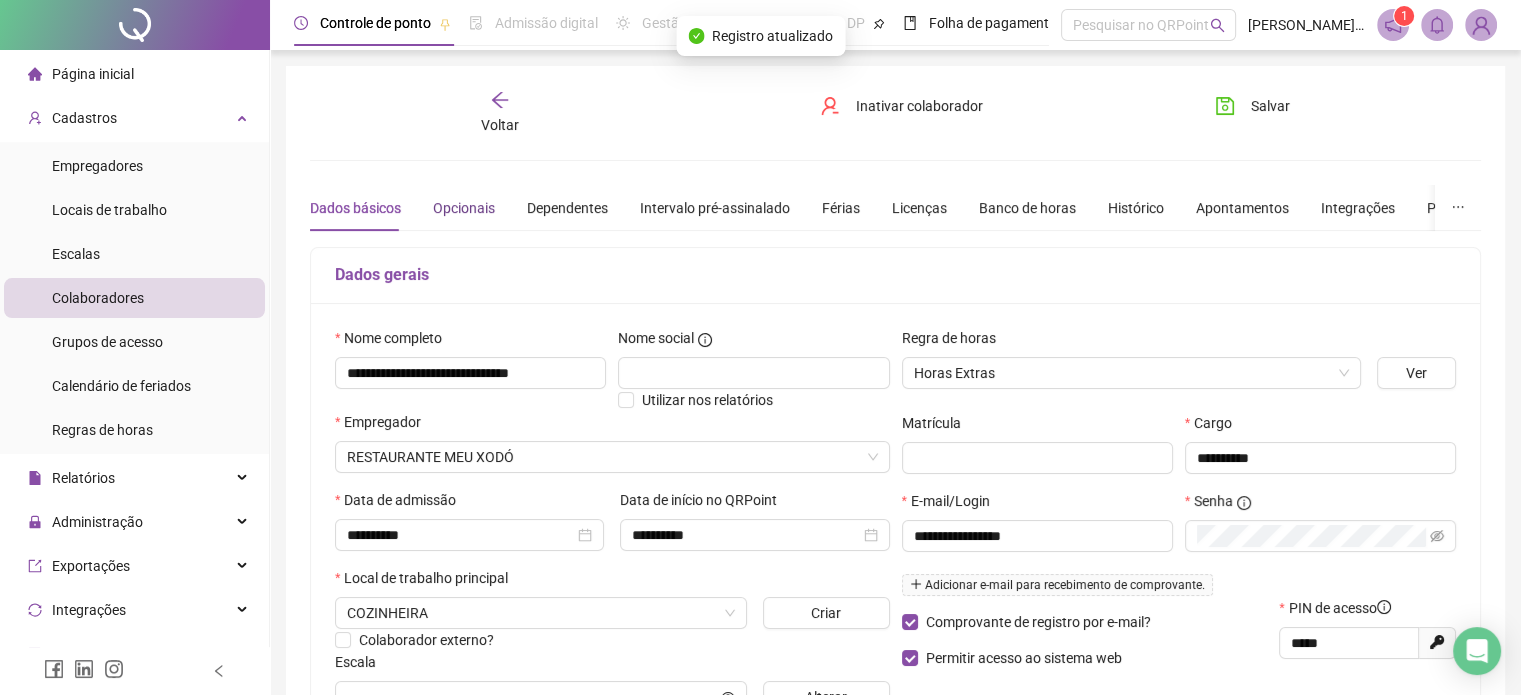 click on "Opcionais" at bounding box center (464, 208) 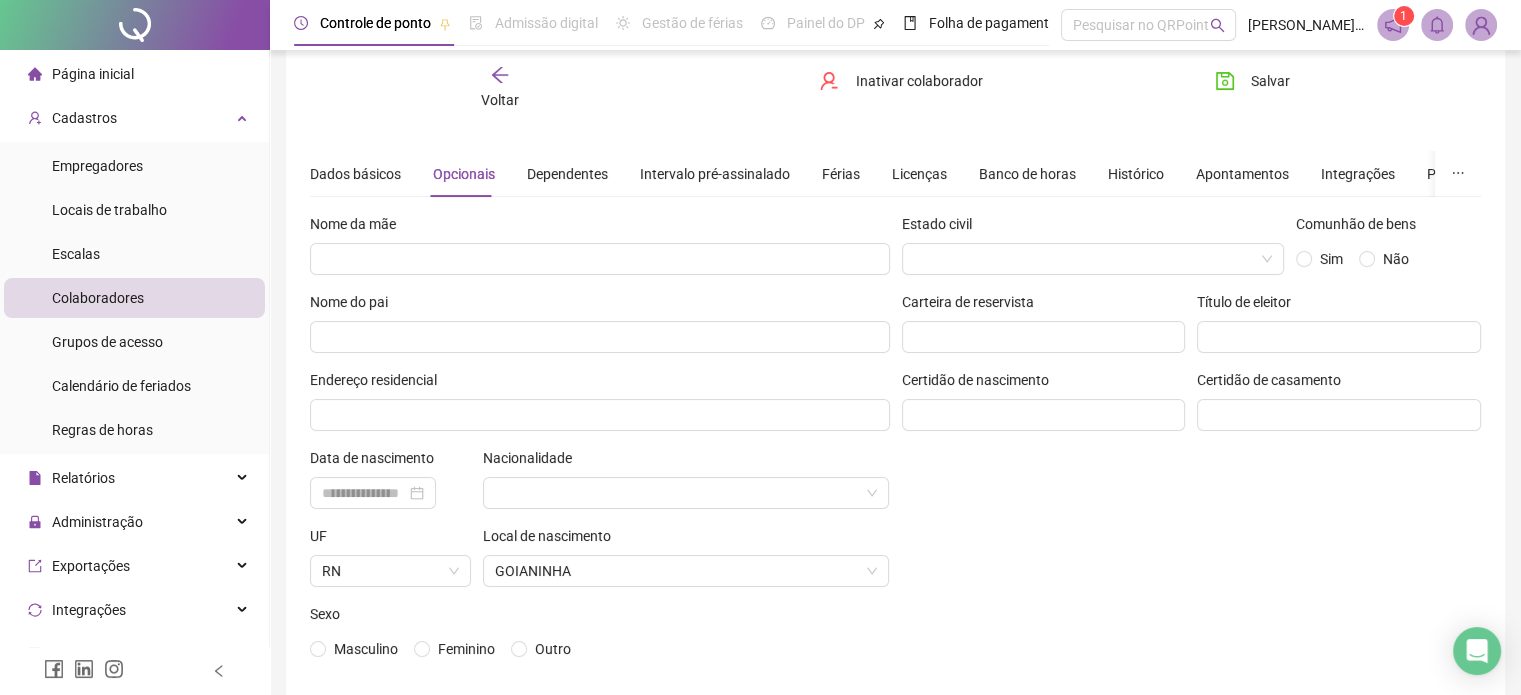 scroll, scrollTop: 0, scrollLeft: 0, axis: both 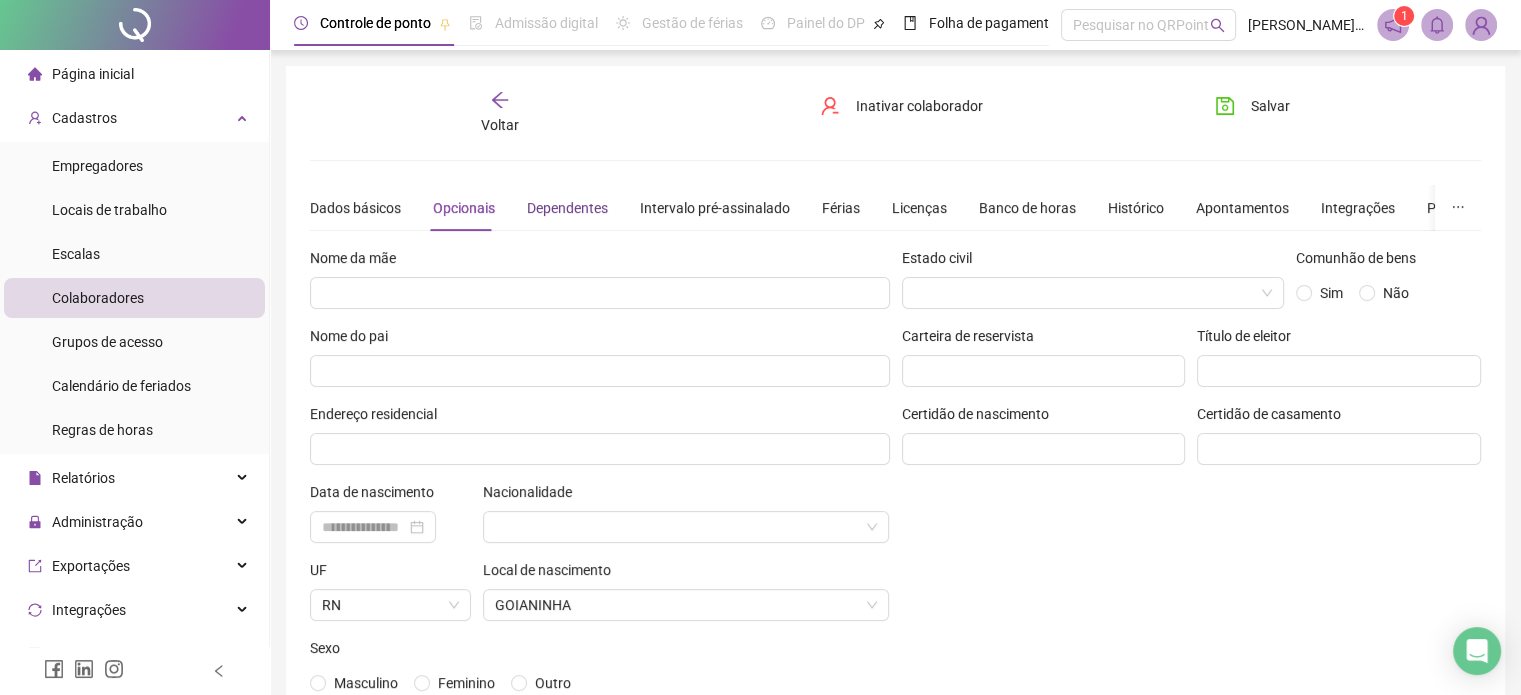 click on "Dependentes" at bounding box center (567, 208) 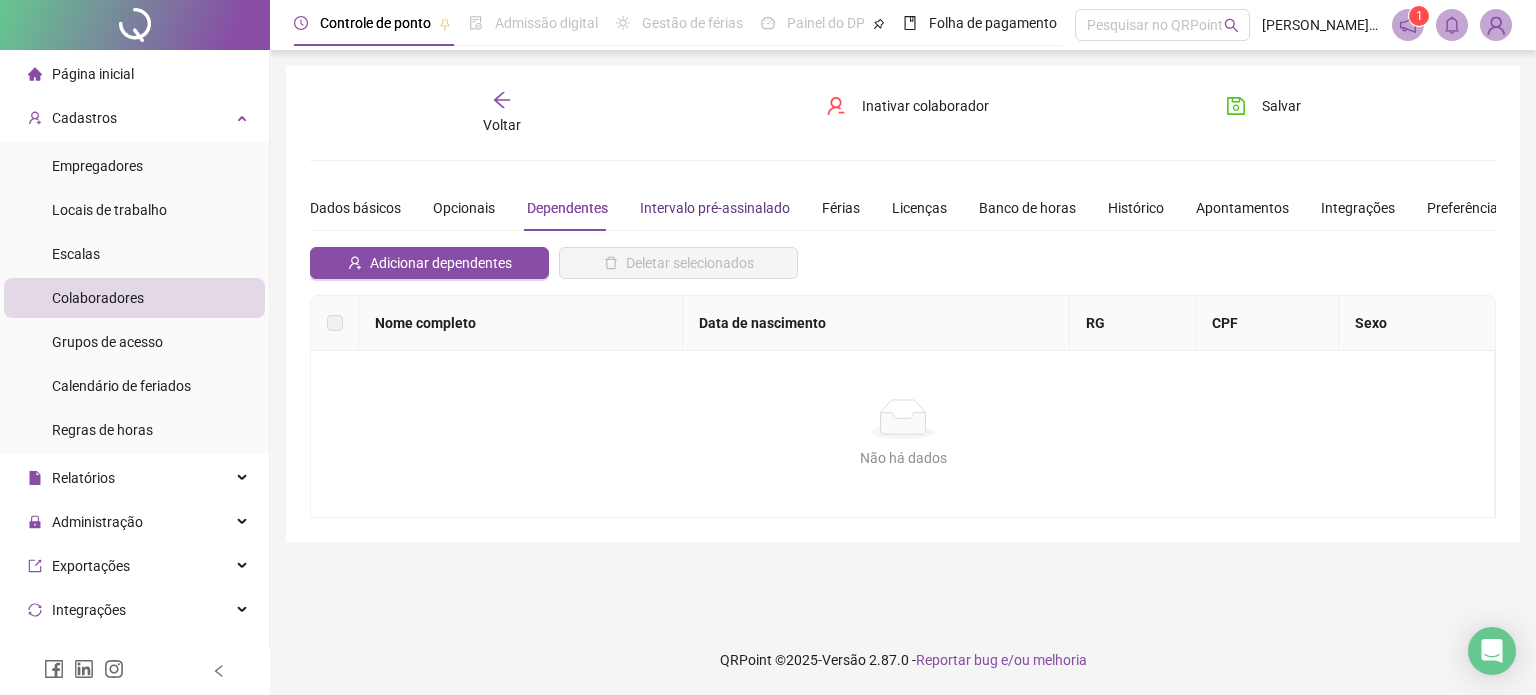 click on "Intervalo pré-assinalado" at bounding box center [715, 208] 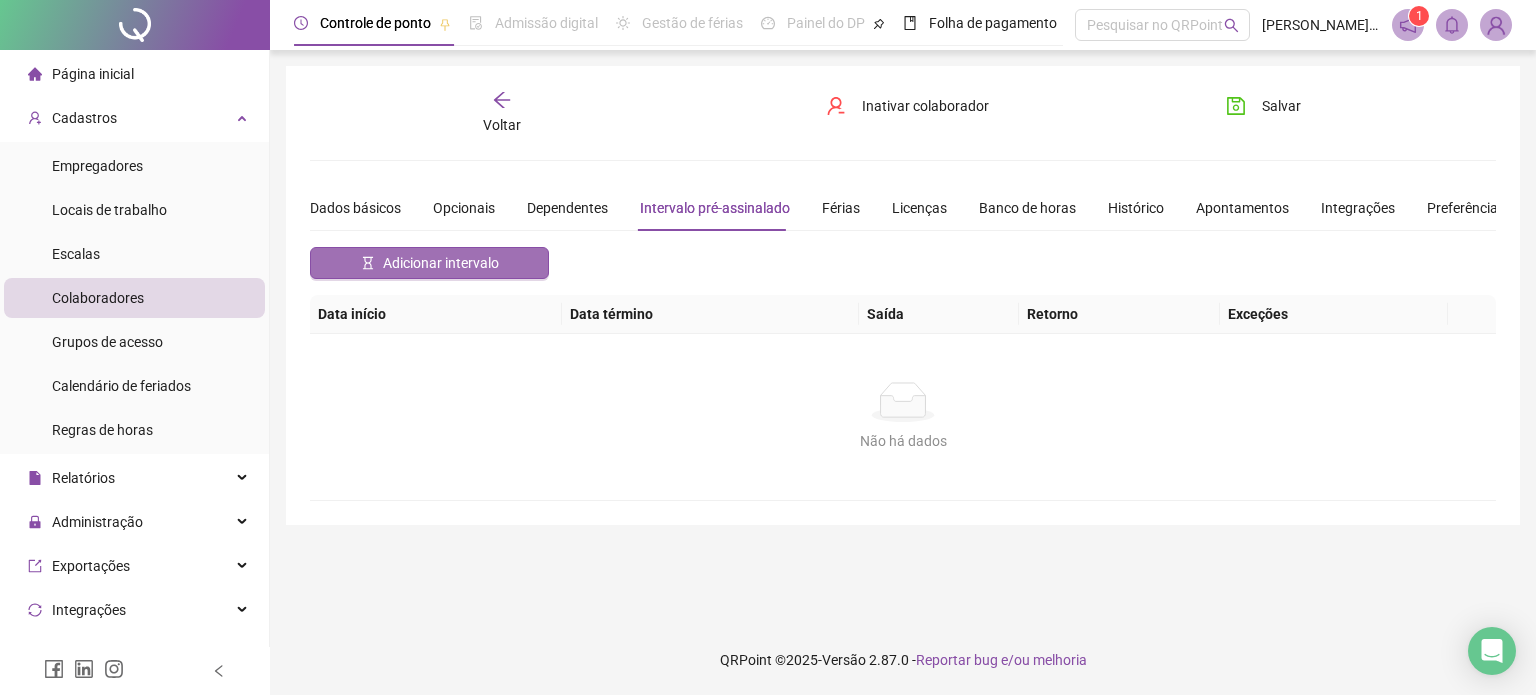 click on "Adicionar intervalo" at bounding box center [429, 263] 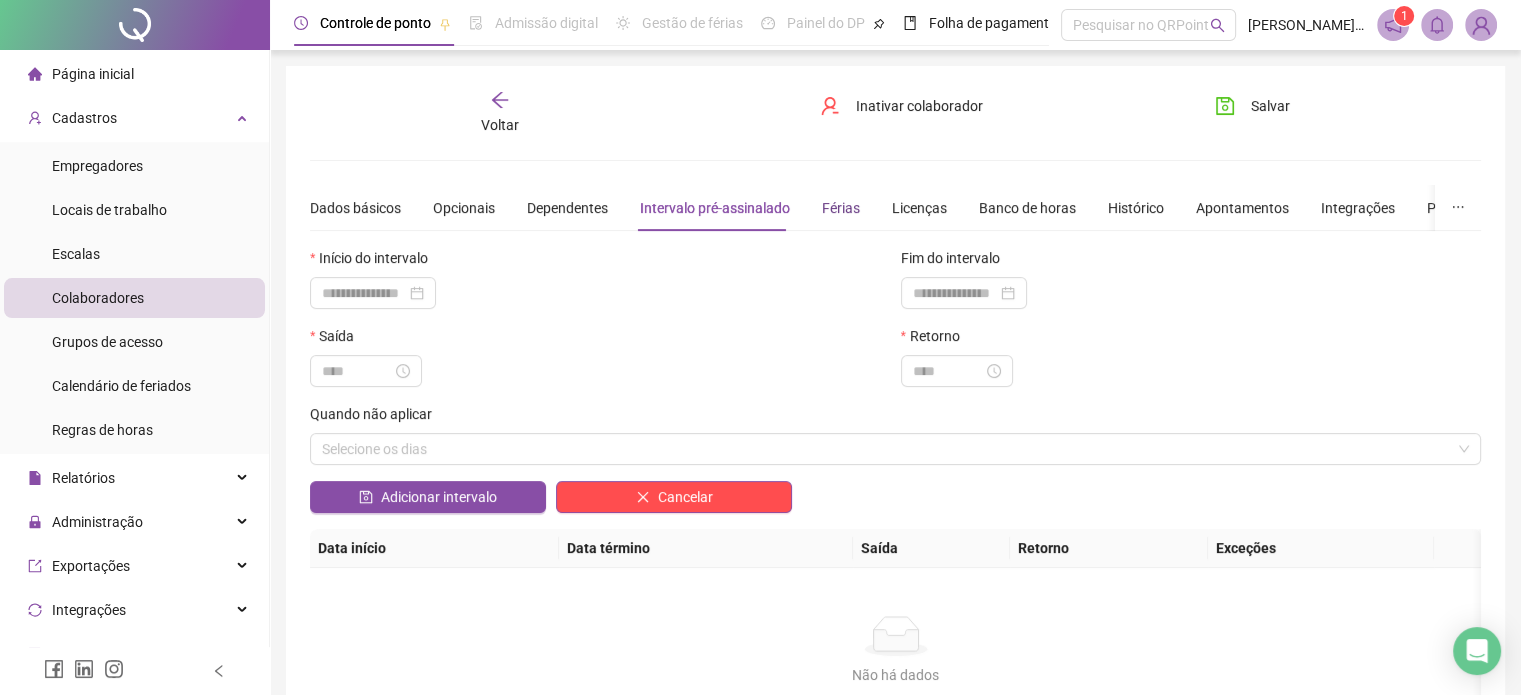 click on "Férias" at bounding box center (841, 208) 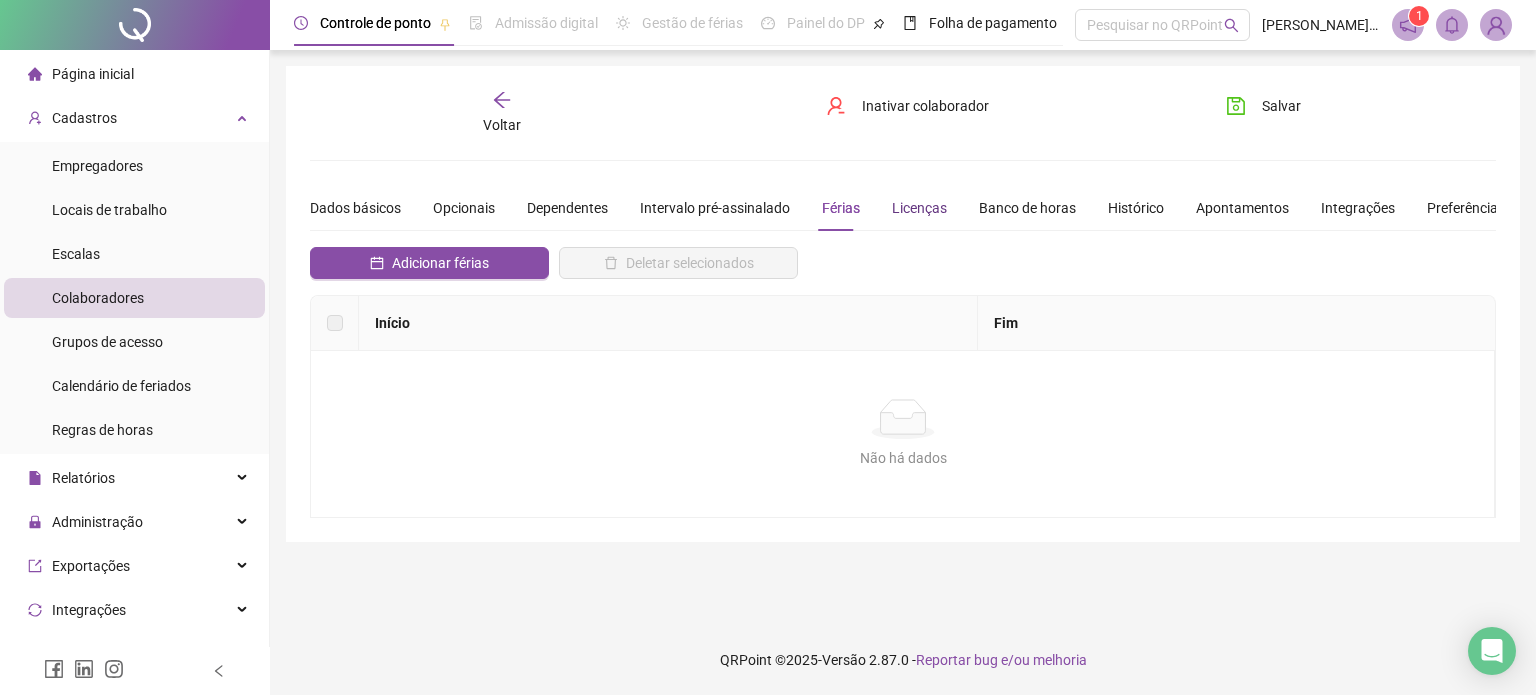 click on "Licenças" at bounding box center (919, 208) 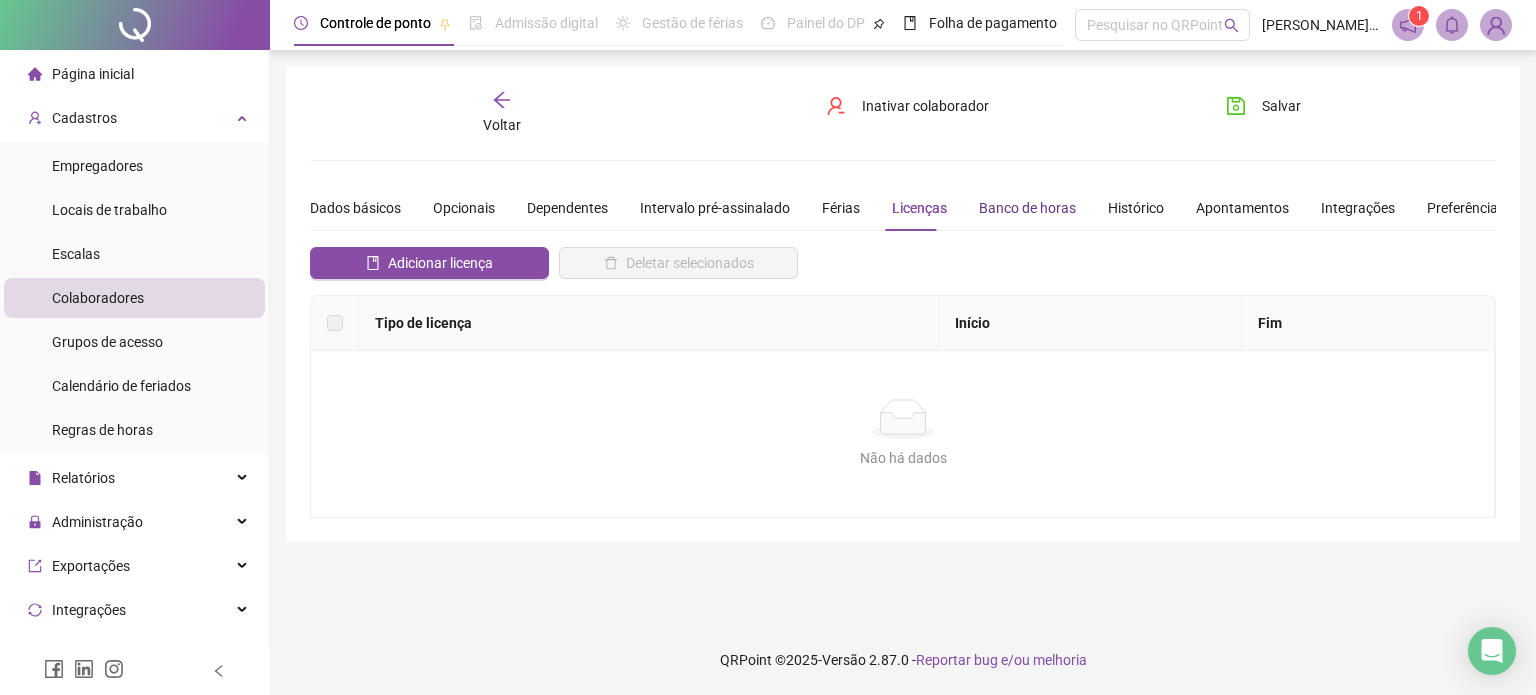 click on "Banco de horas" at bounding box center (1027, 208) 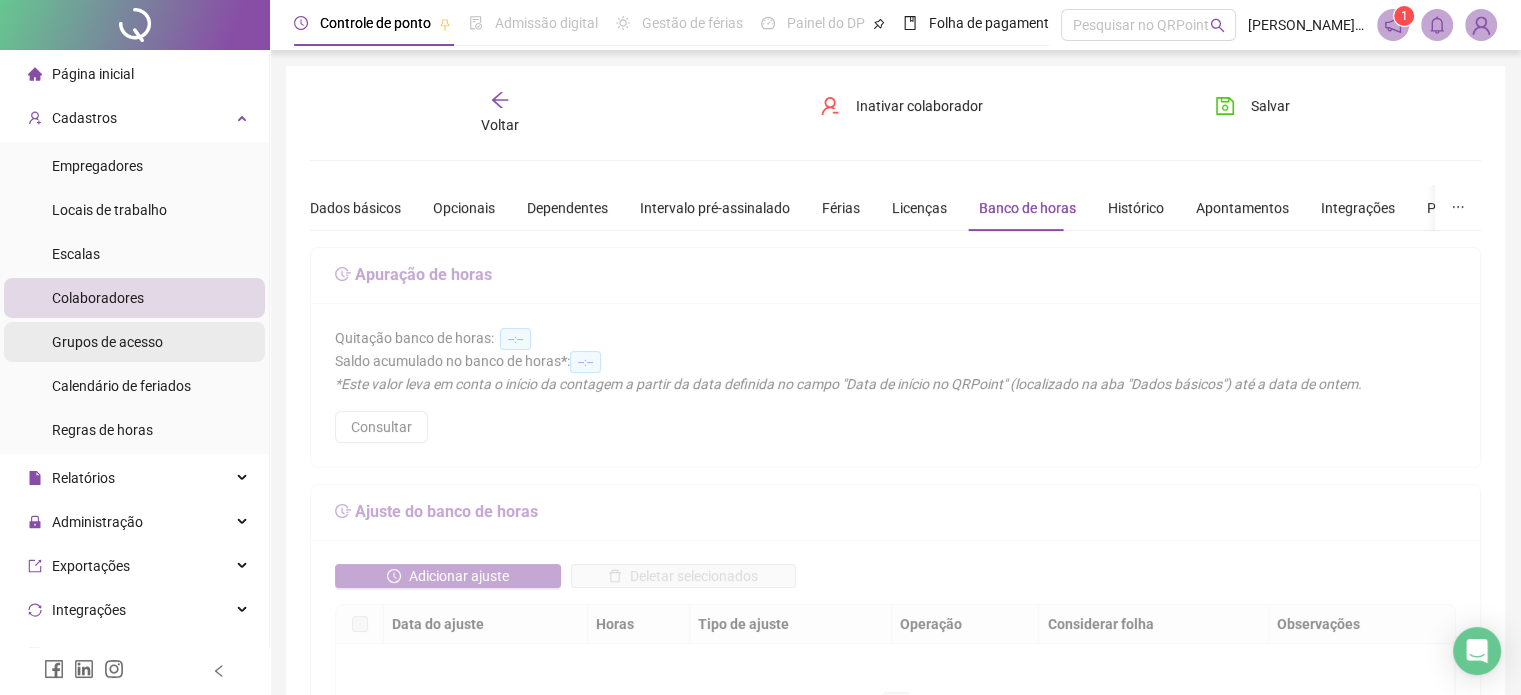 click on "Grupos de acesso" at bounding box center [134, 342] 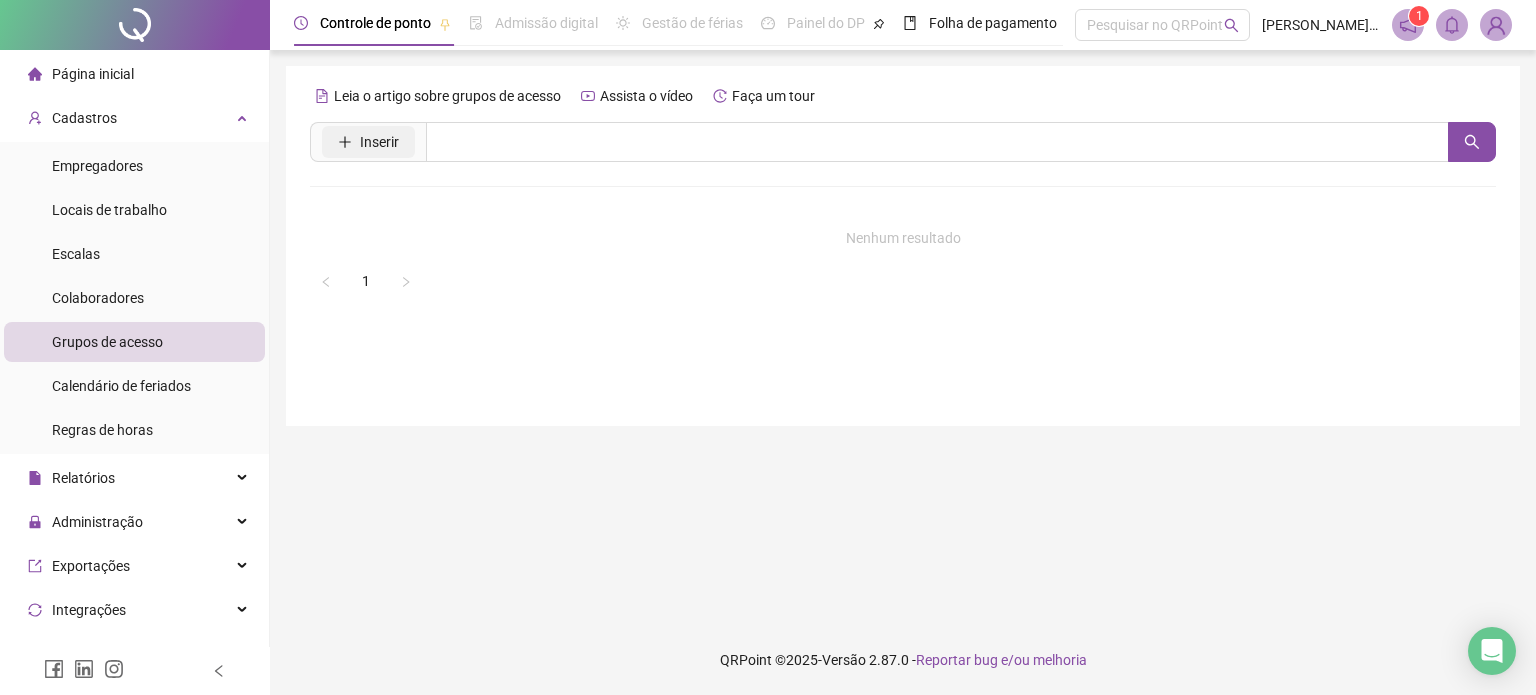 click on "Inserir" at bounding box center (379, 142) 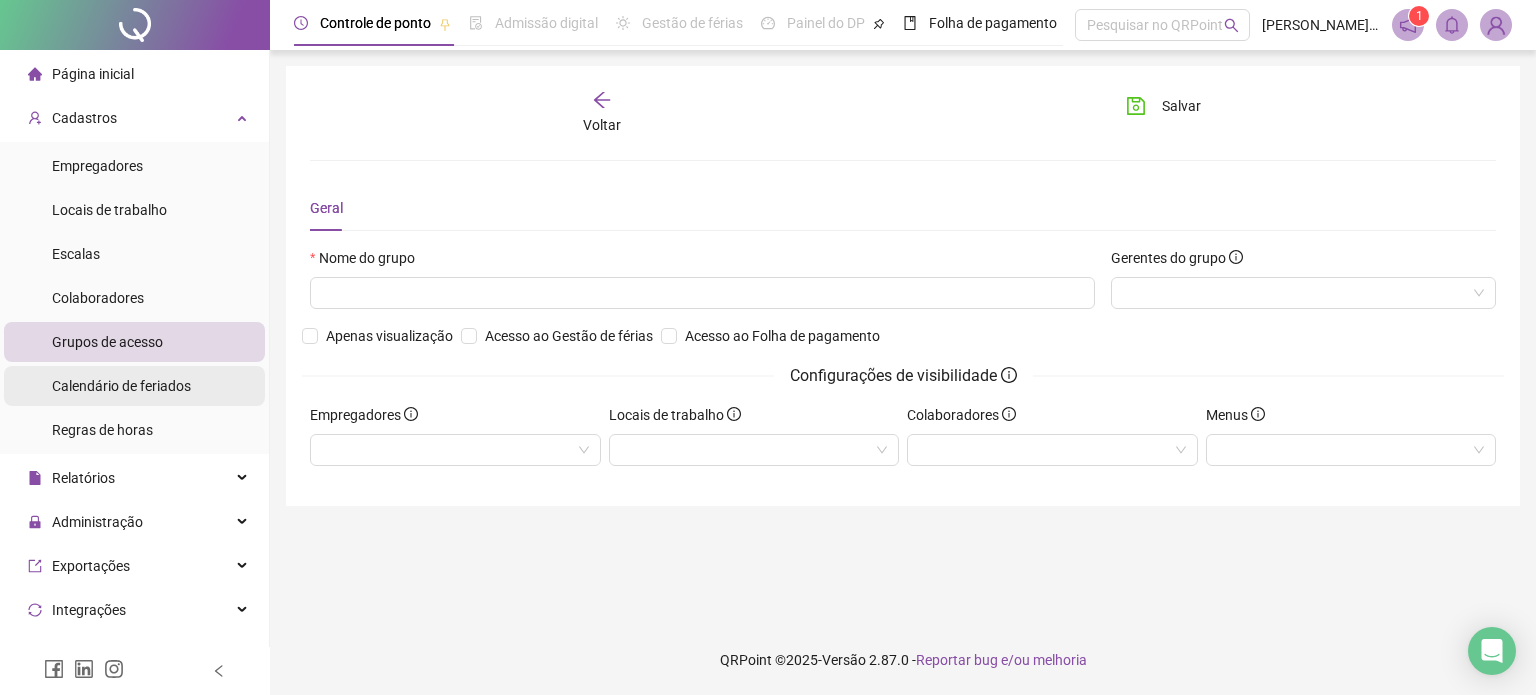 click on "Calendário de feriados" at bounding box center [121, 386] 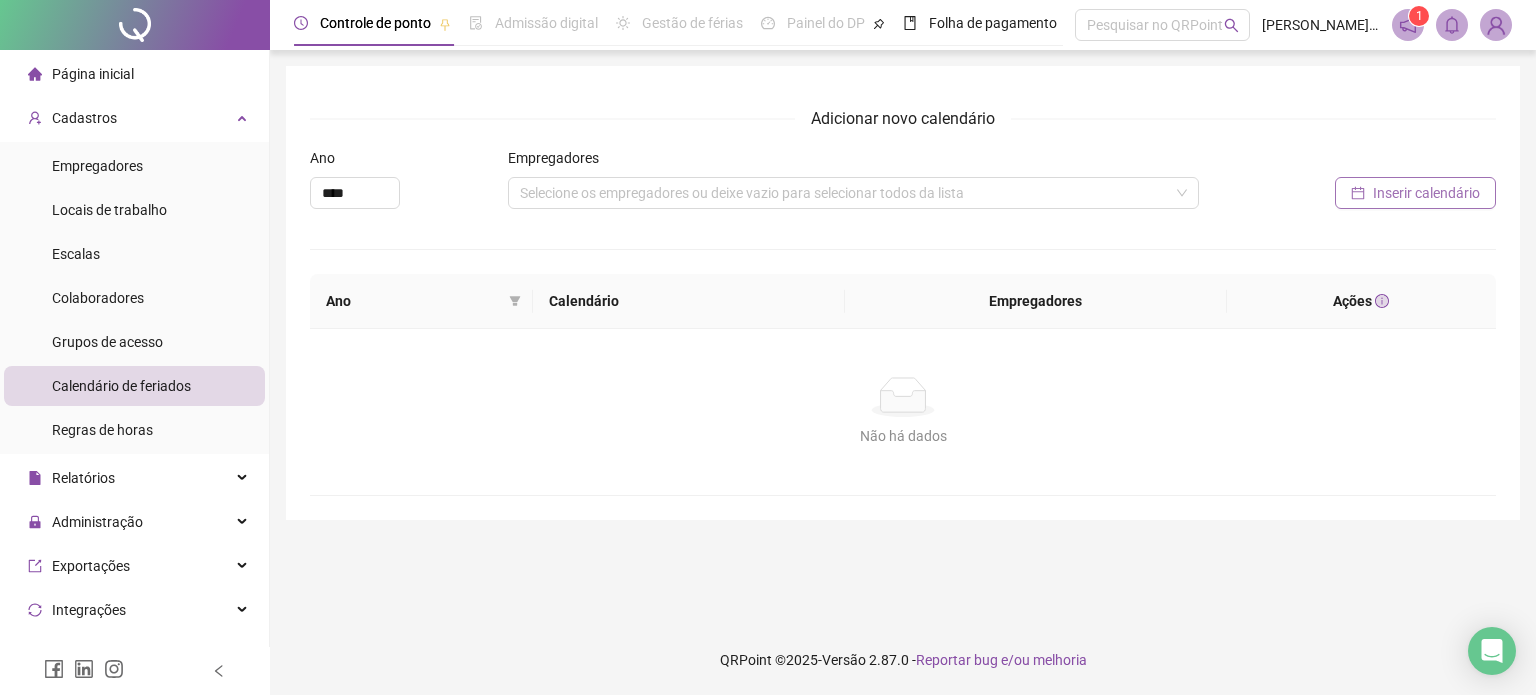 click on "Inserir calendário" at bounding box center [1426, 193] 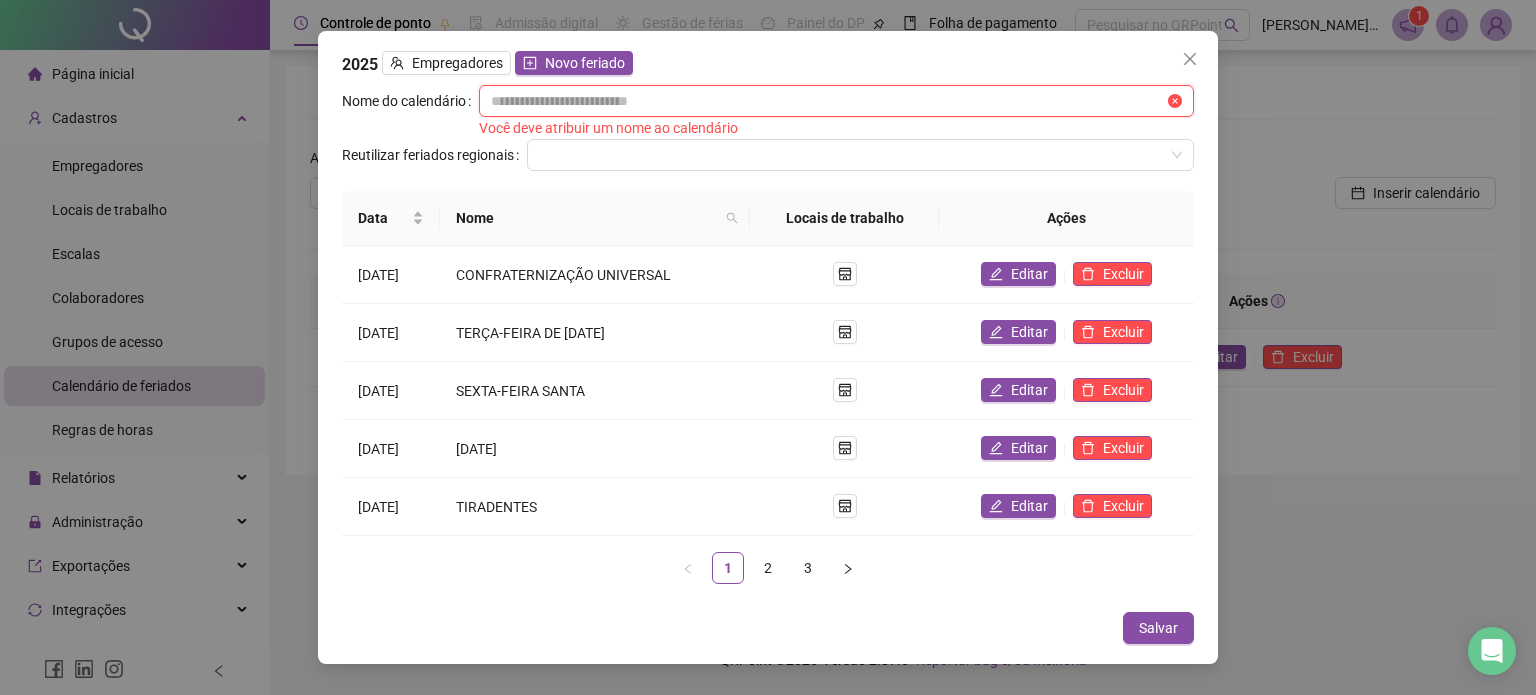 click at bounding box center (827, 101) 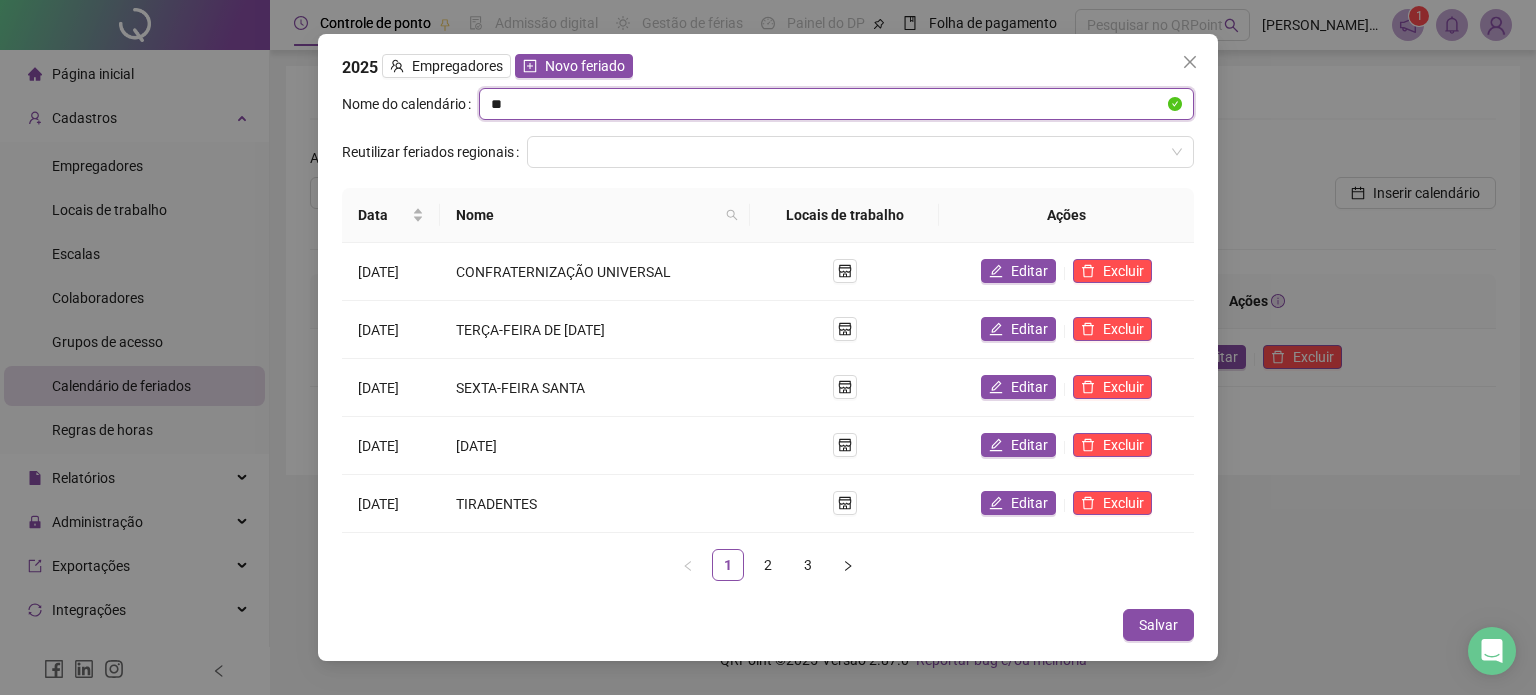 type on "*" 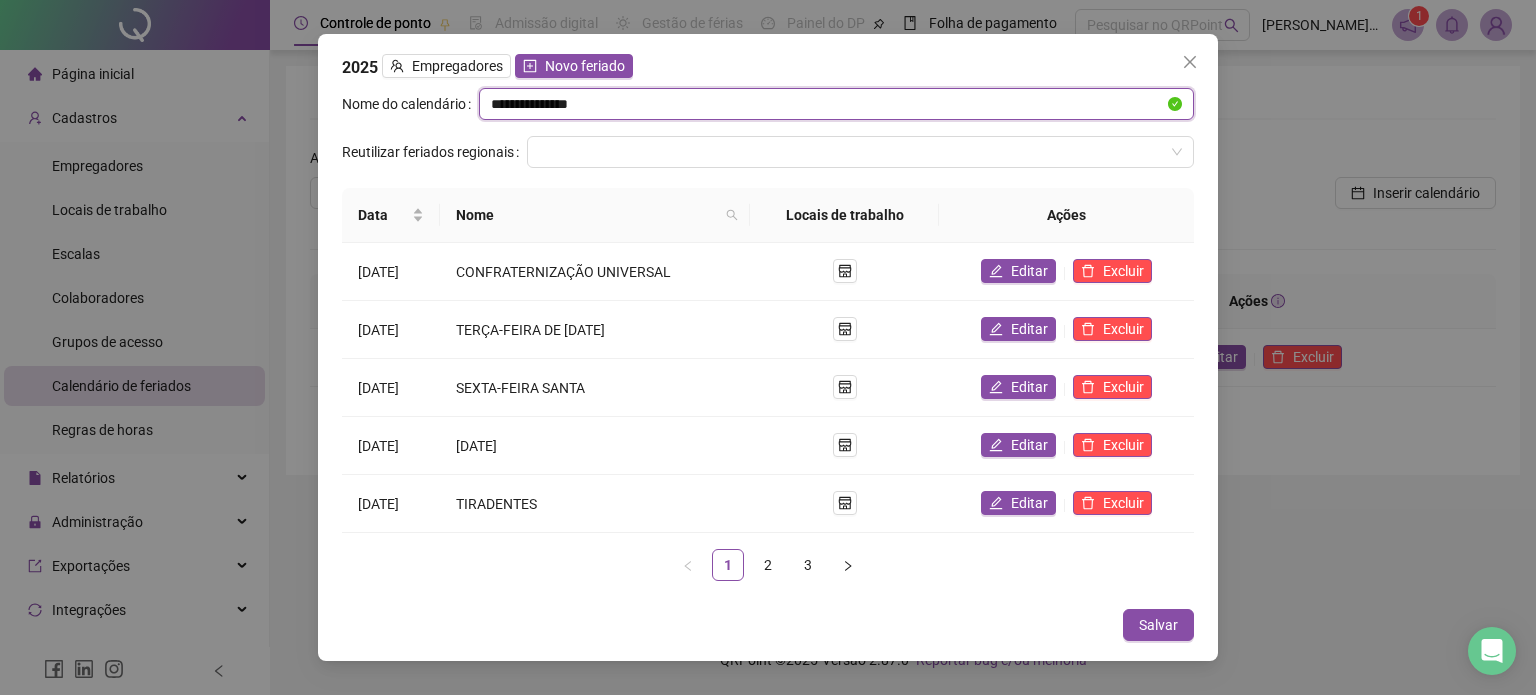 type on "**********" 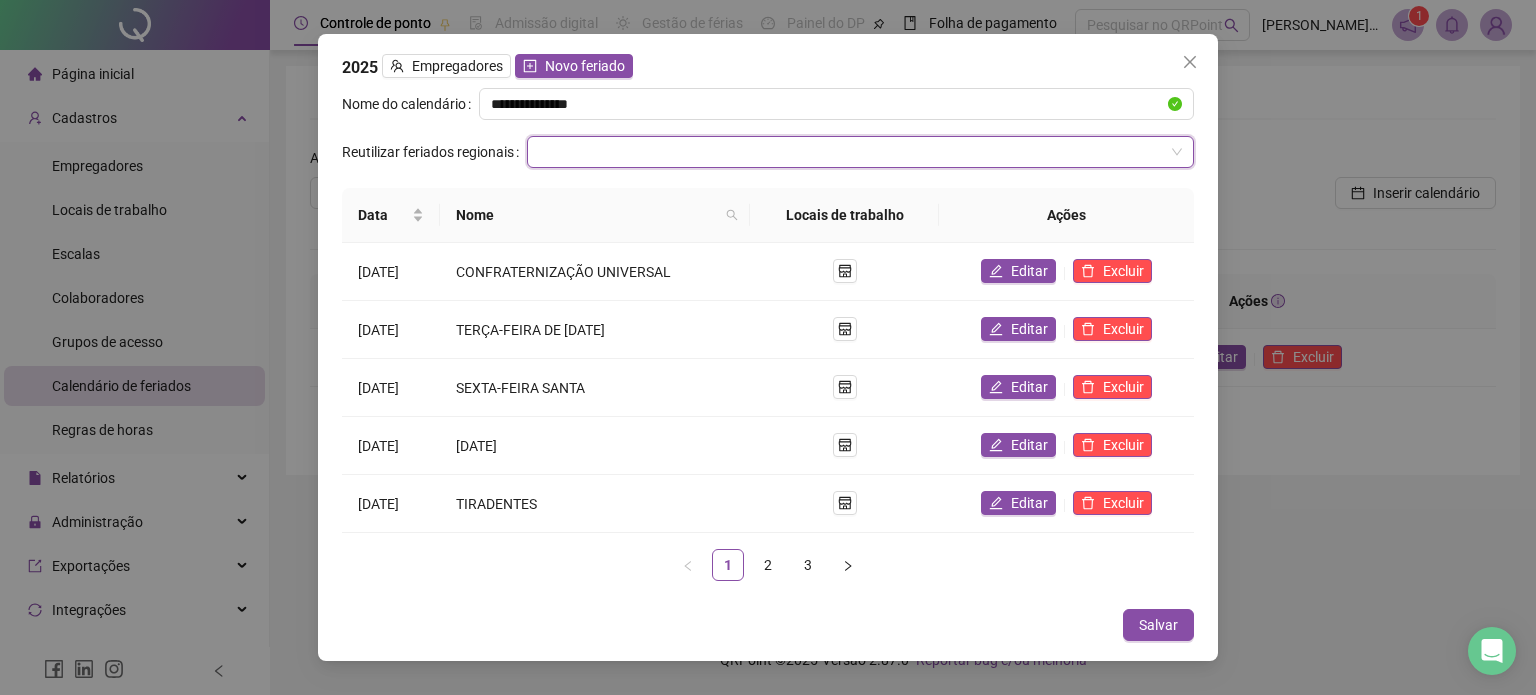 click on "**********" at bounding box center (768, 342) 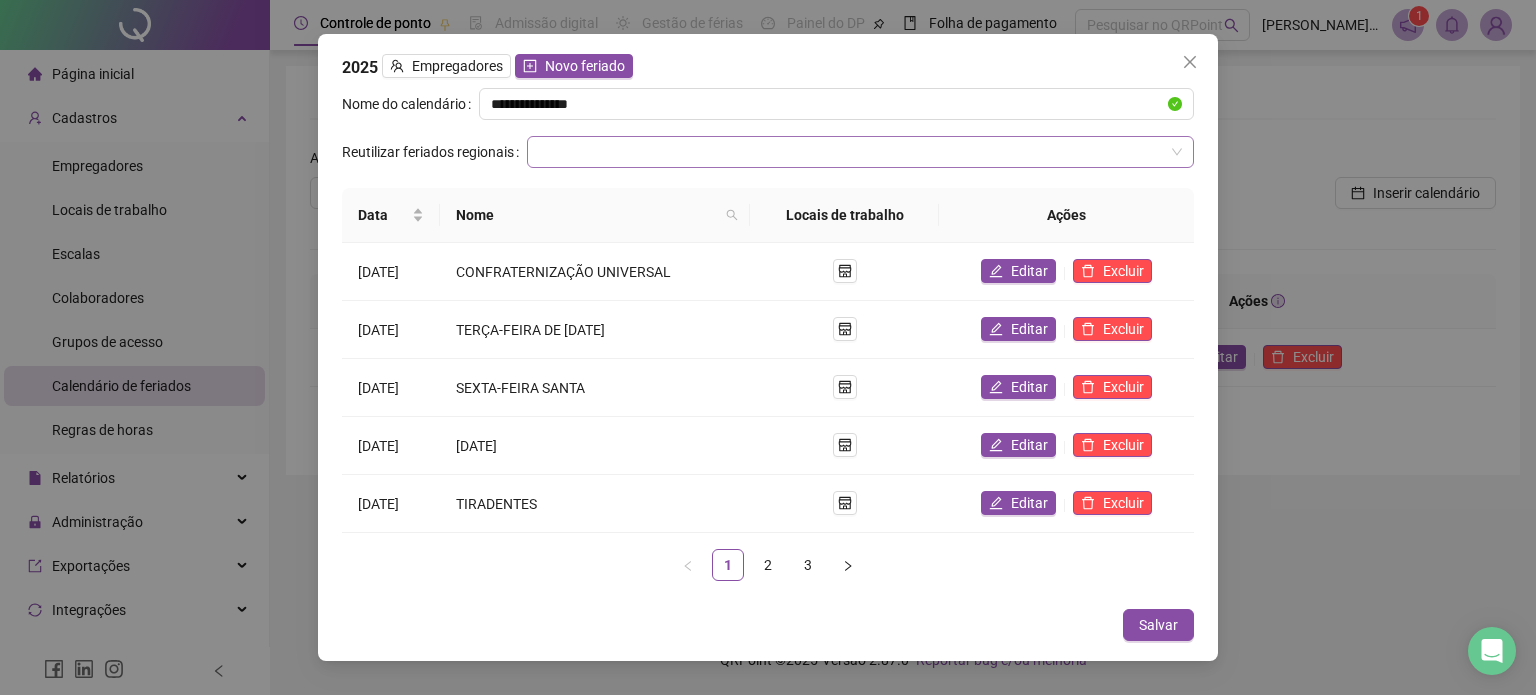 click at bounding box center (854, 152) 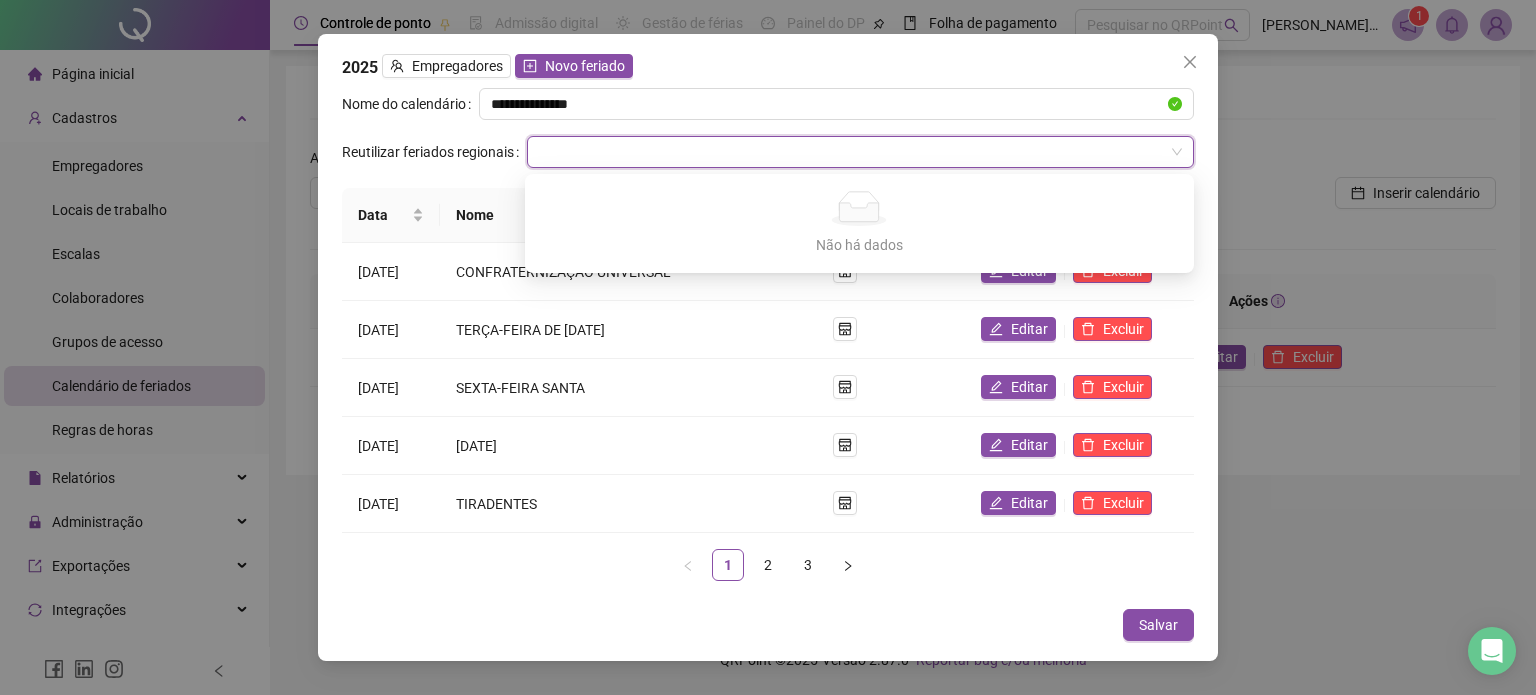 click at bounding box center (854, 152) 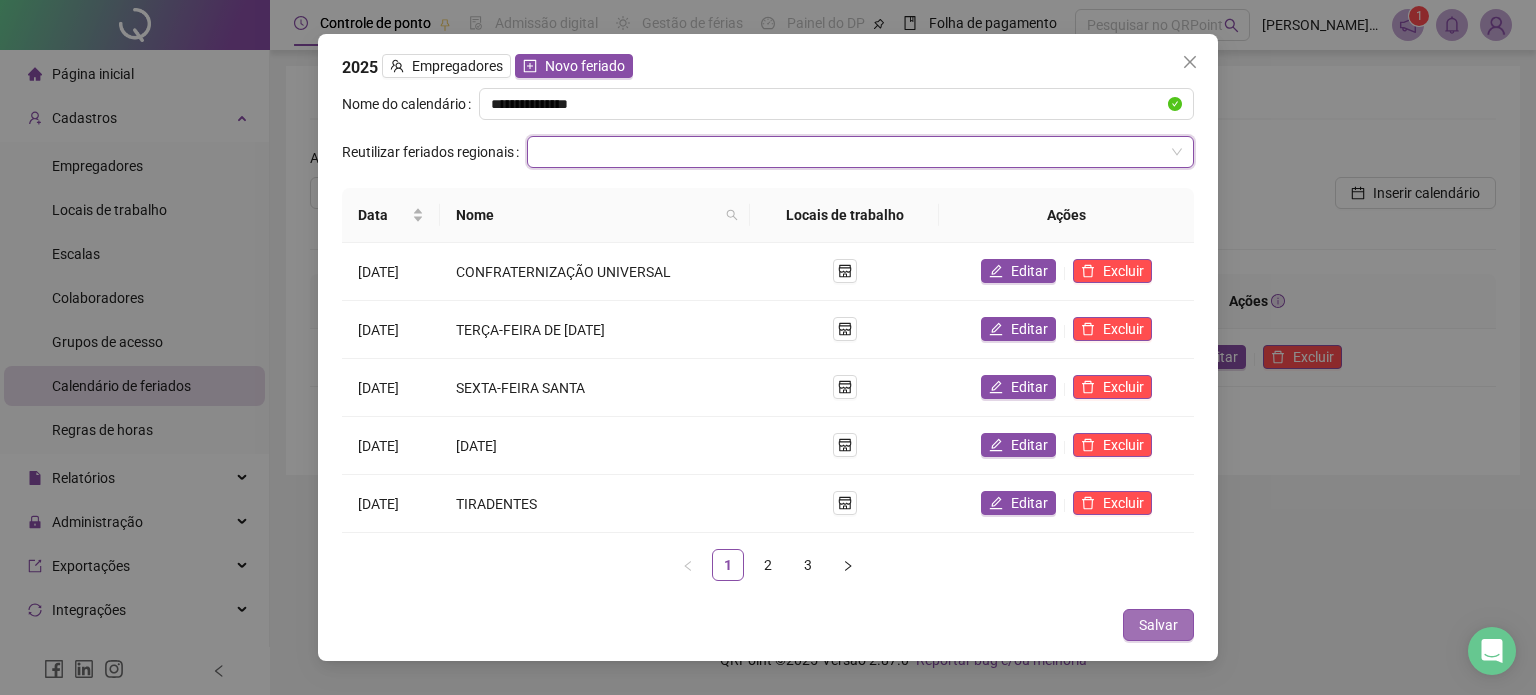 click on "Salvar" at bounding box center [1158, 625] 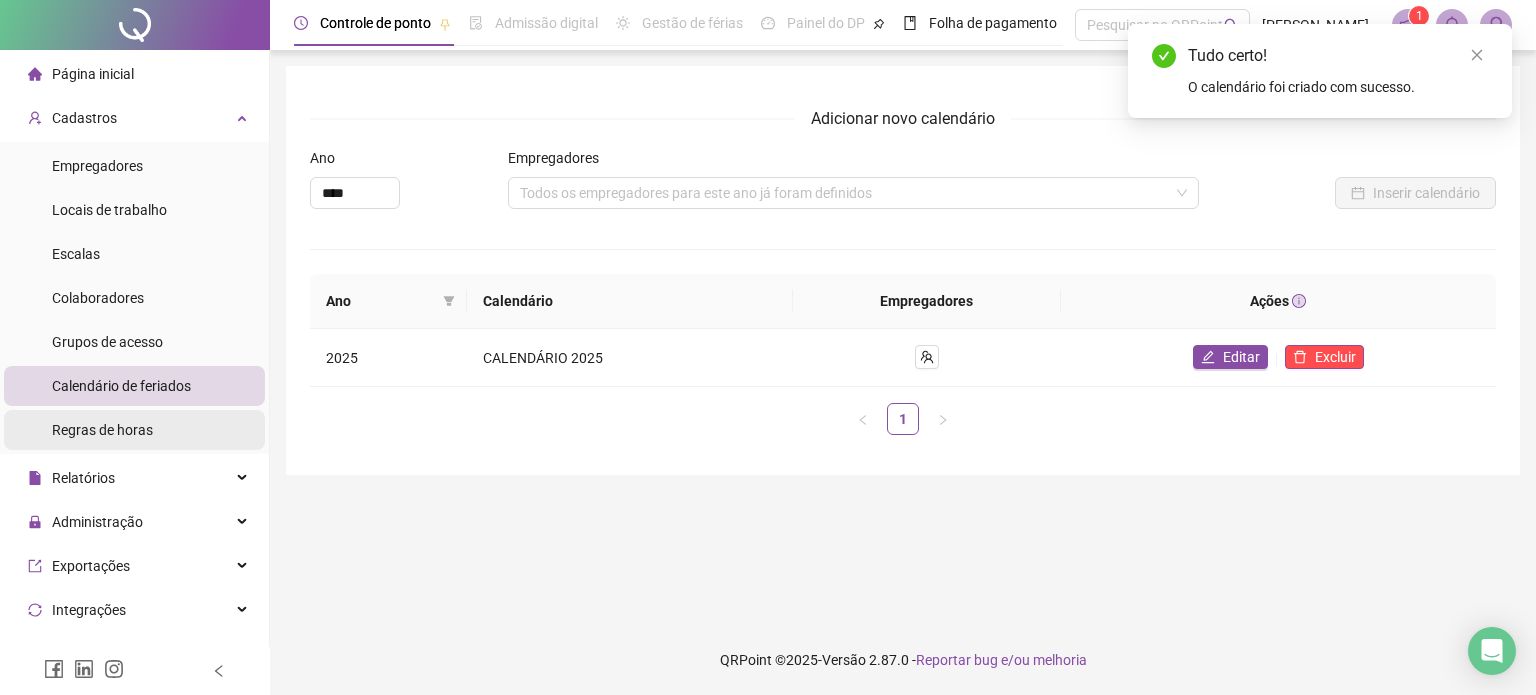 click on "Regras de horas" at bounding box center [102, 430] 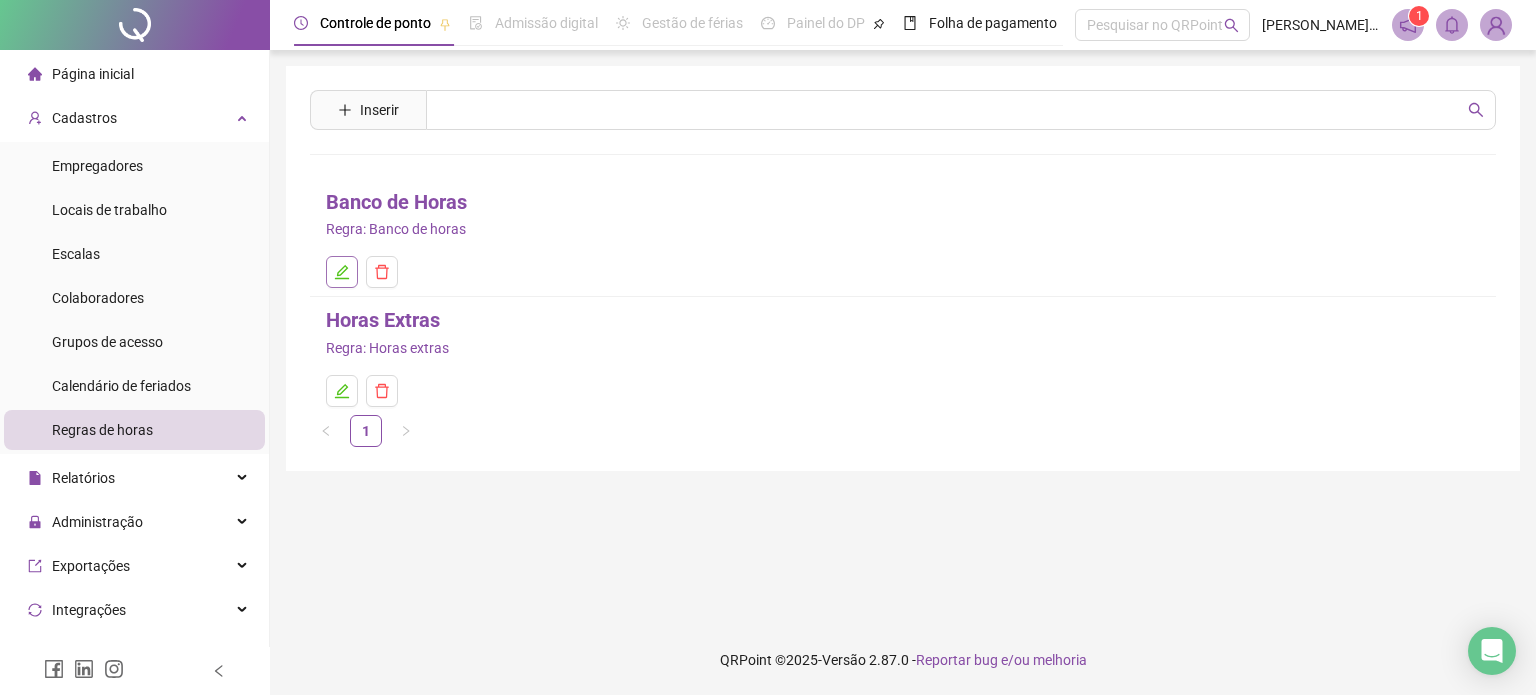 click at bounding box center [342, 272] 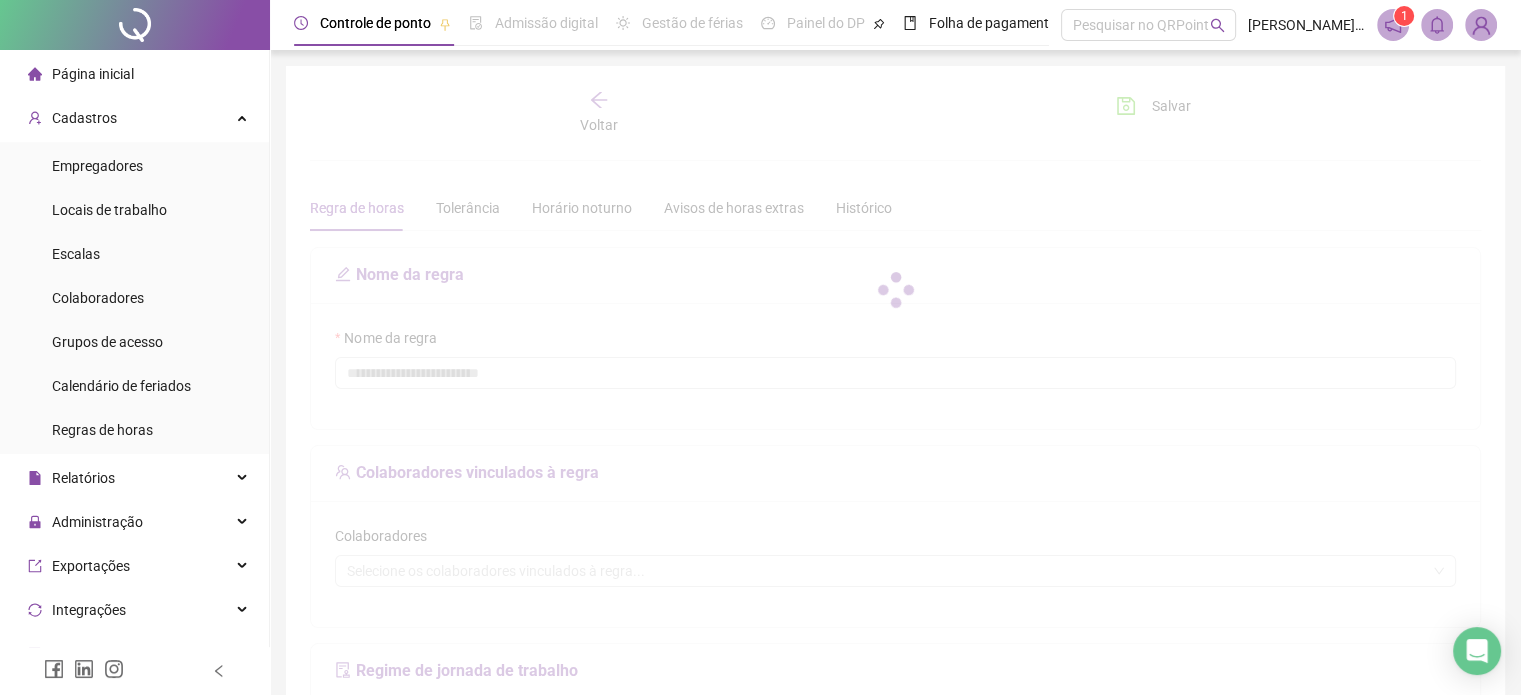 type on "**********" 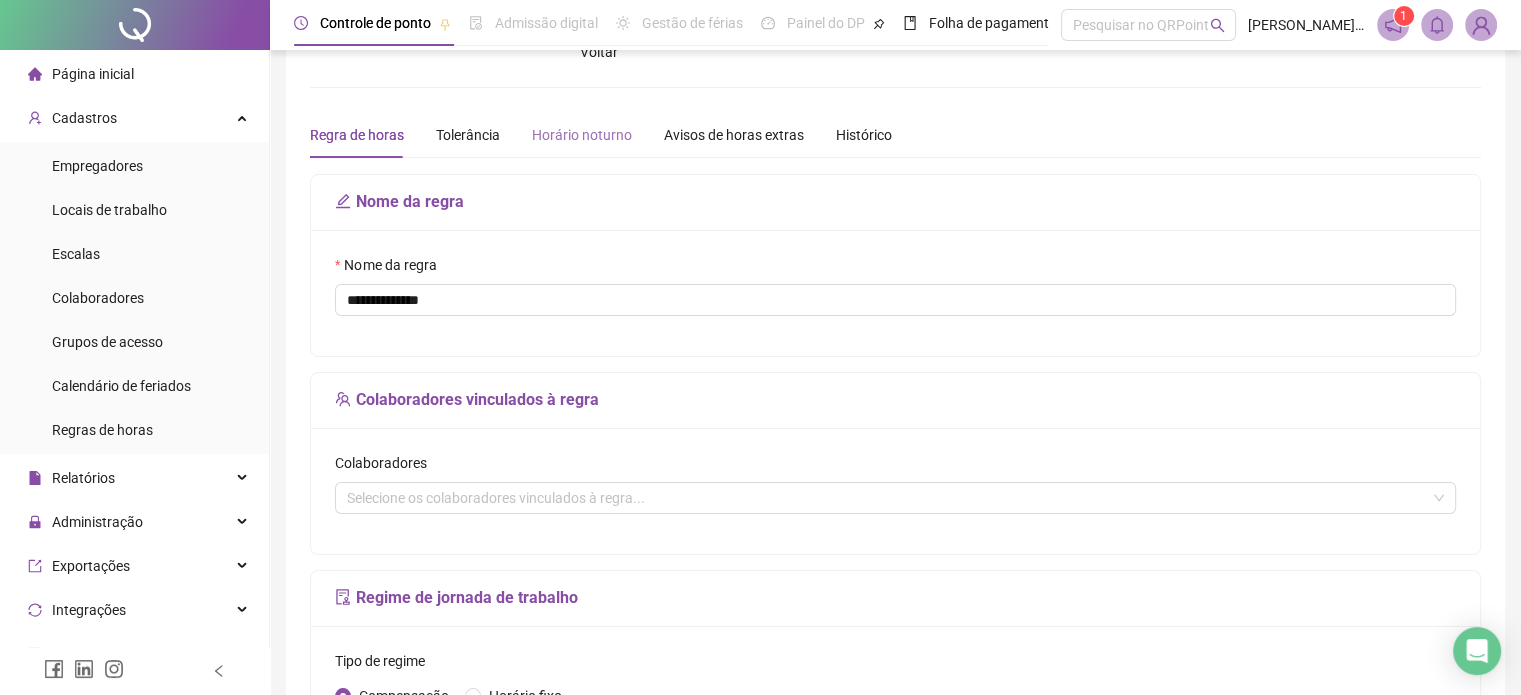 scroll, scrollTop: 0, scrollLeft: 0, axis: both 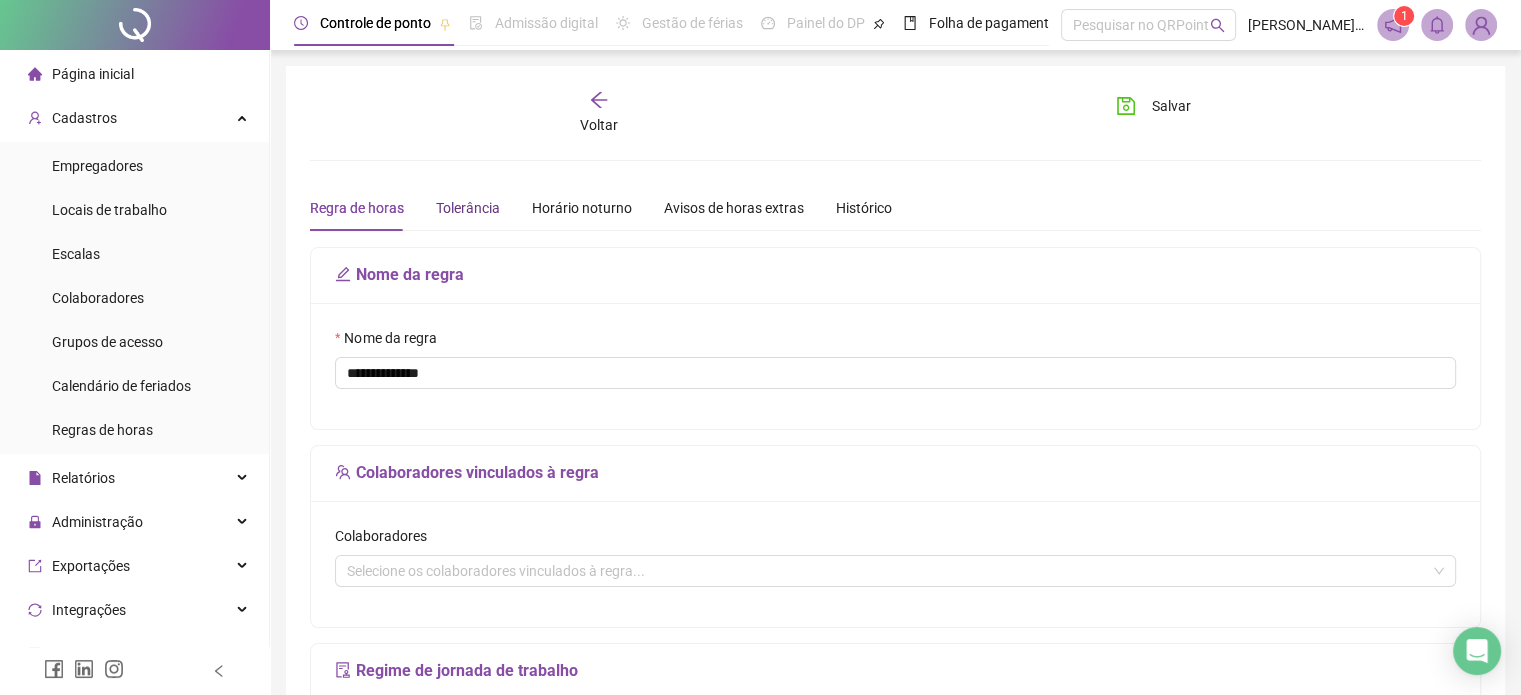 click on "Tolerância" at bounding box center (468, 208) 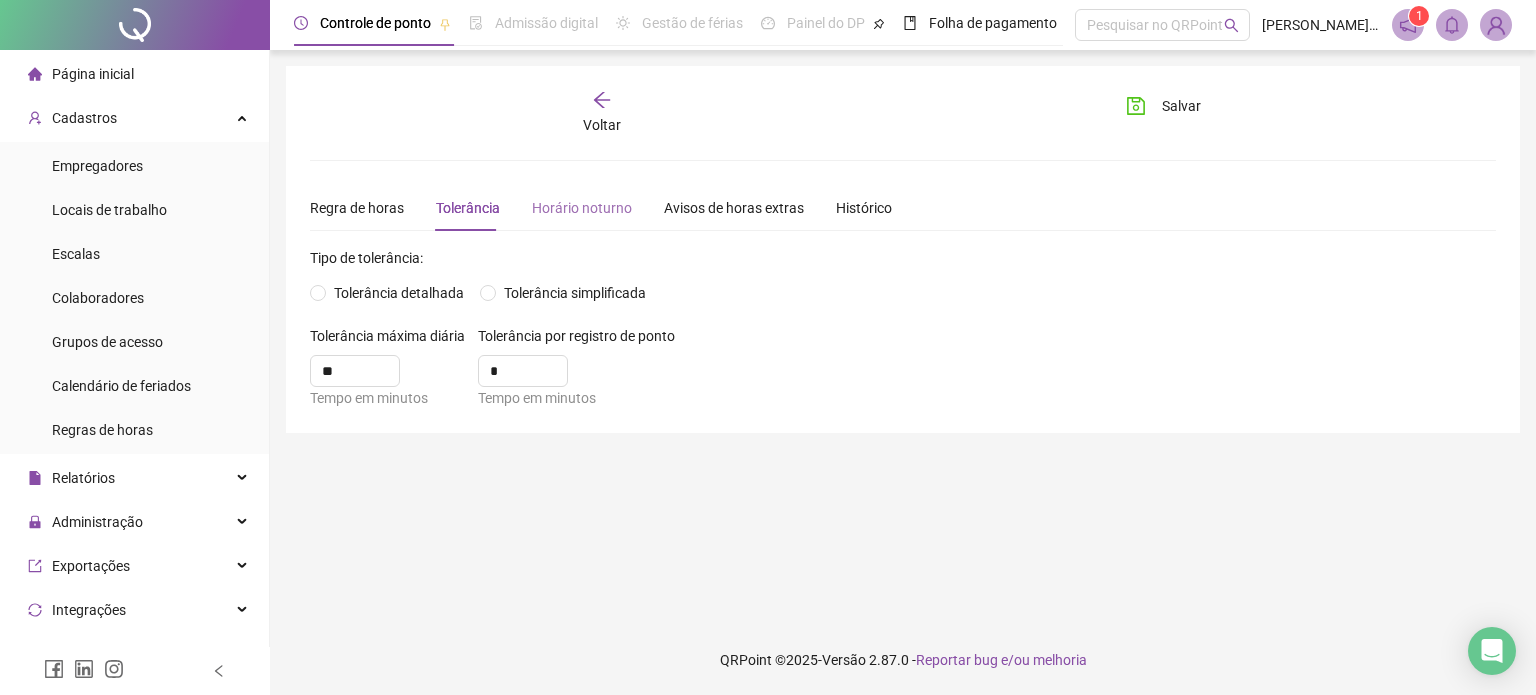 click on "Horário noturno" at bounding box center [582, 208] 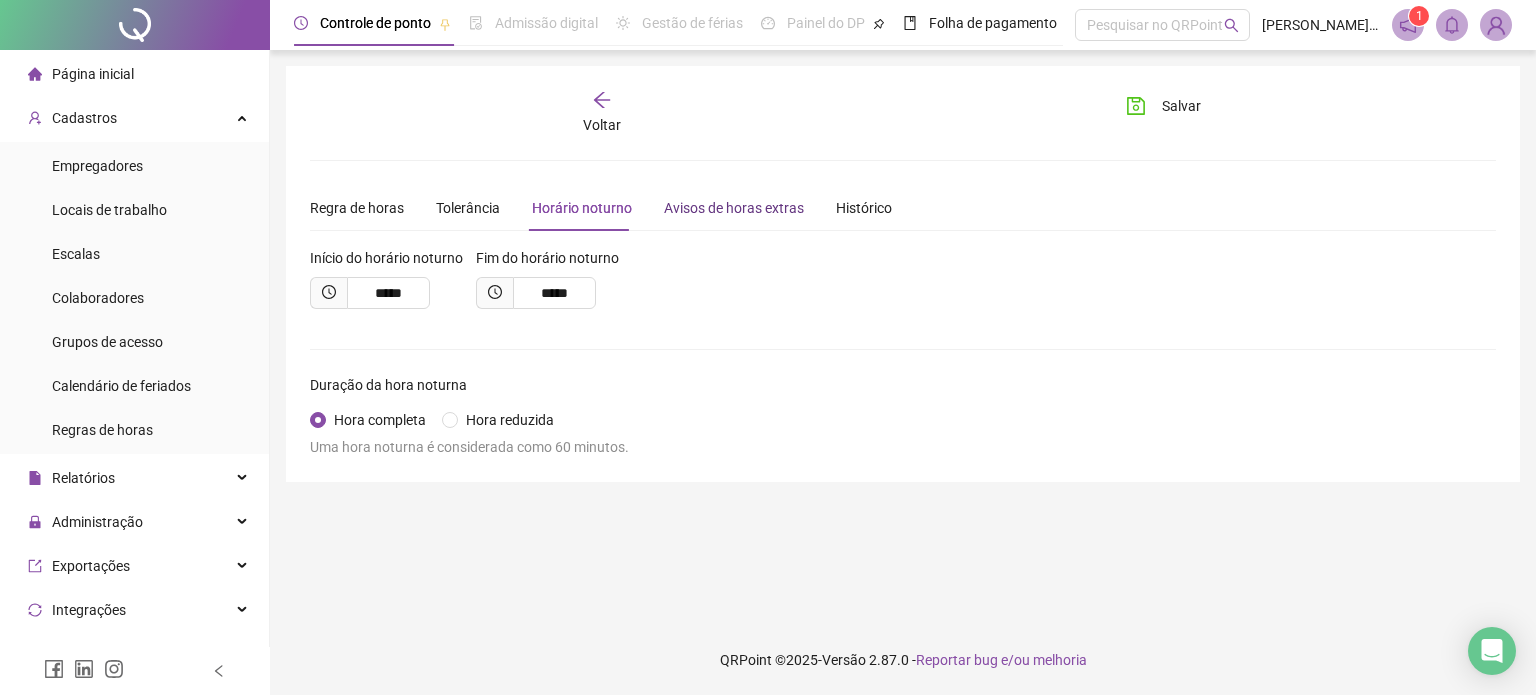 click on "Avisos de horas extras" at bounding box center (734, 208) 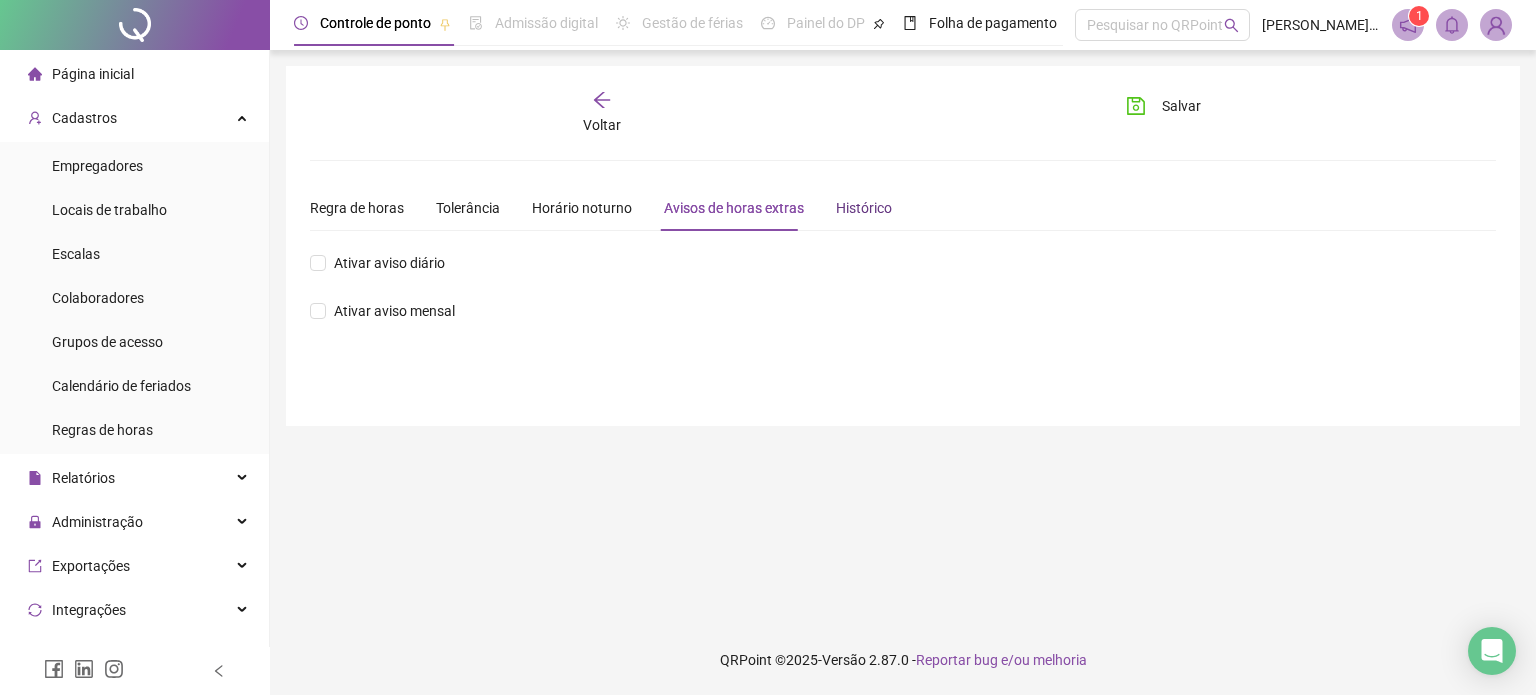 click on "Histórico" at bounding box center (864, 208) 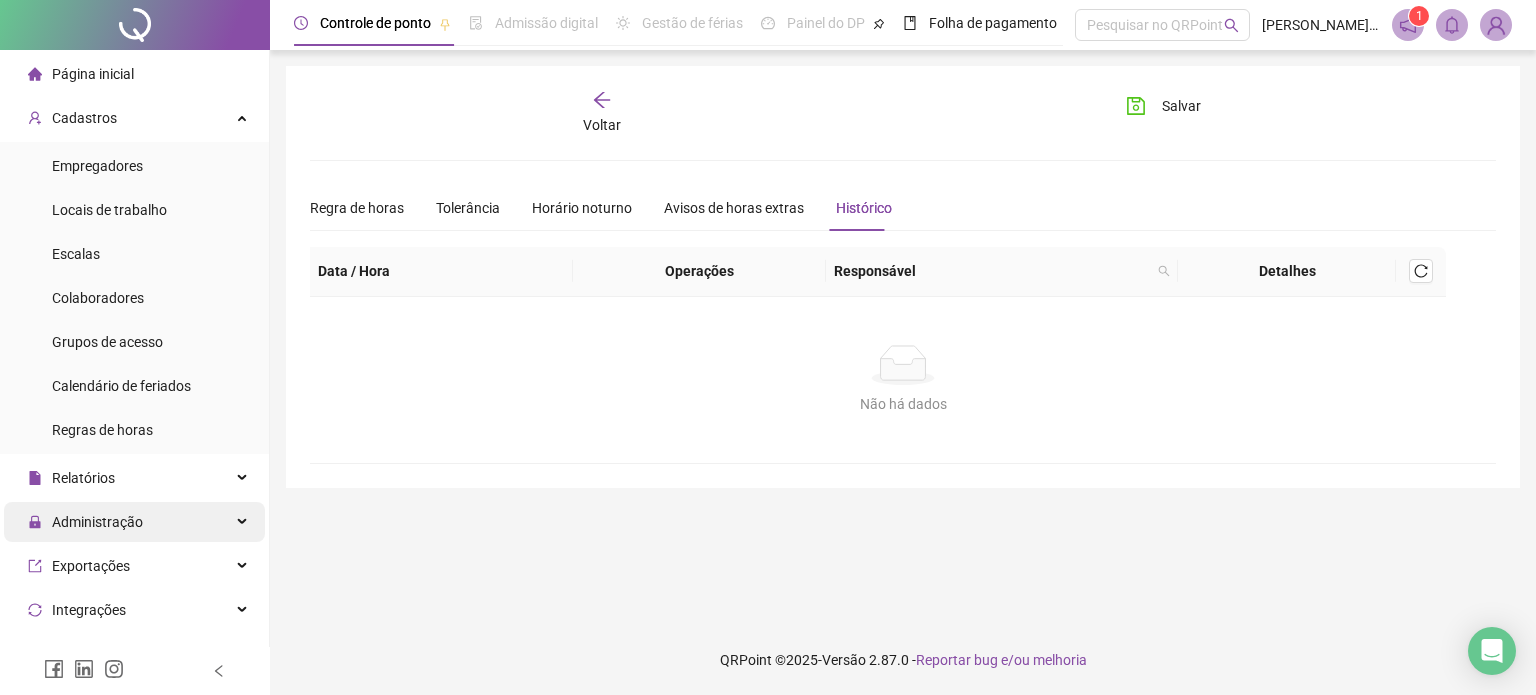 click on "Administração" at bounding box center [85, 522] 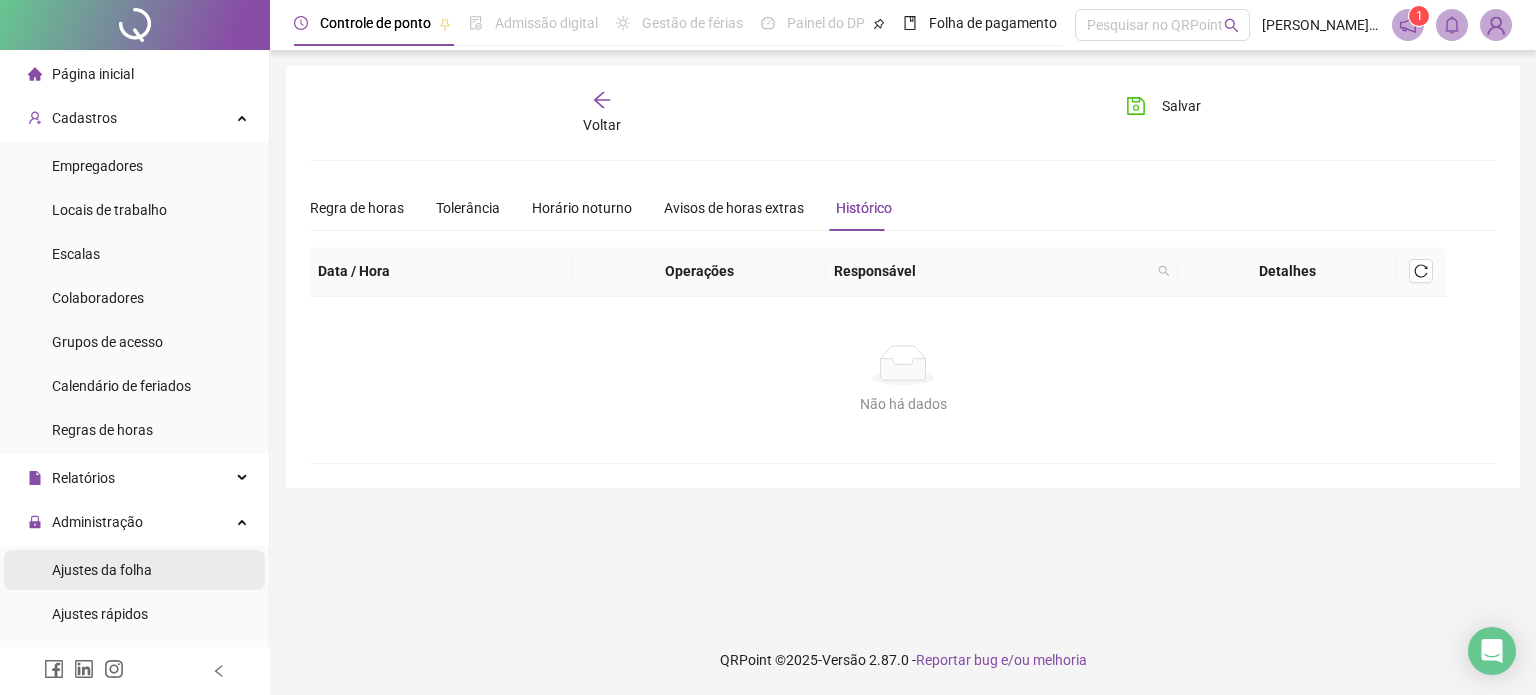 click on "Ajustes da folha" at bounding box center [102, 570] 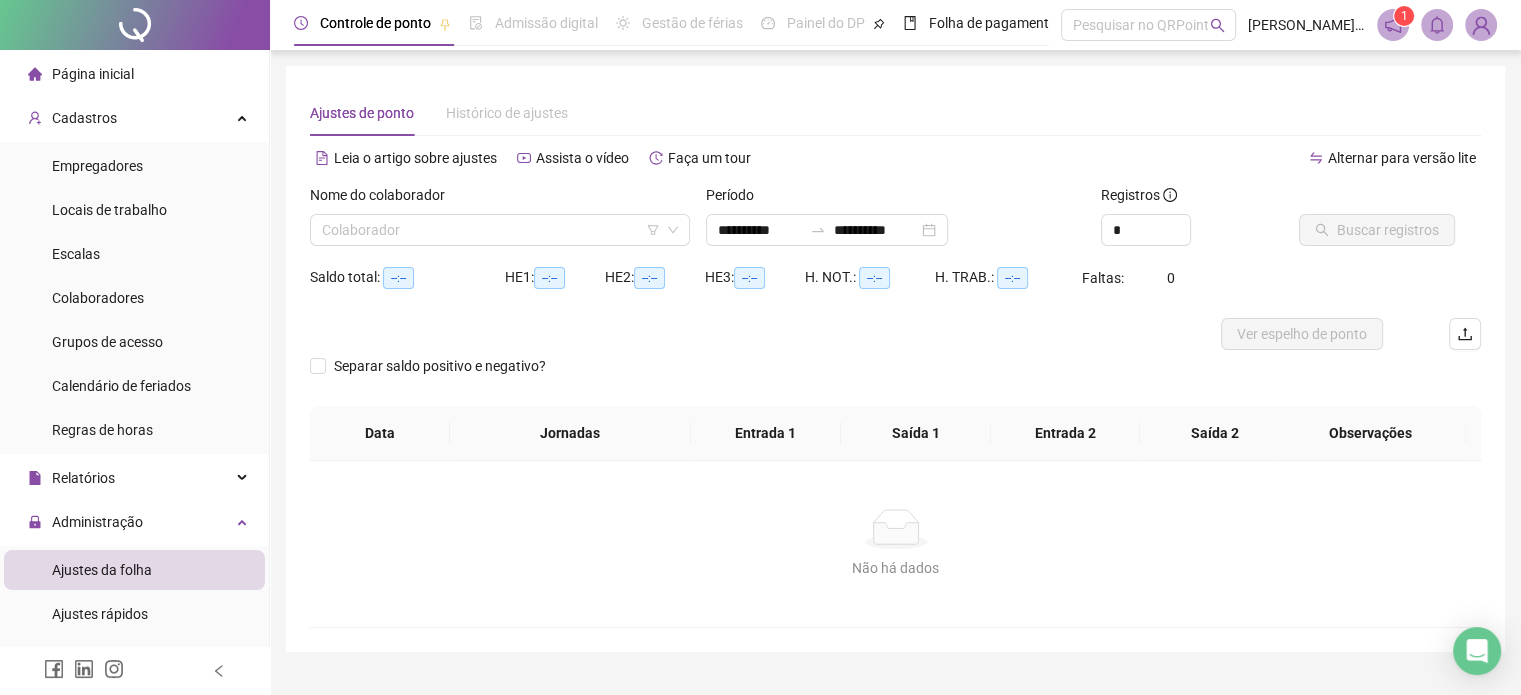scroll, scrollTop: 100, scrollLeft: 0, axis: vertical 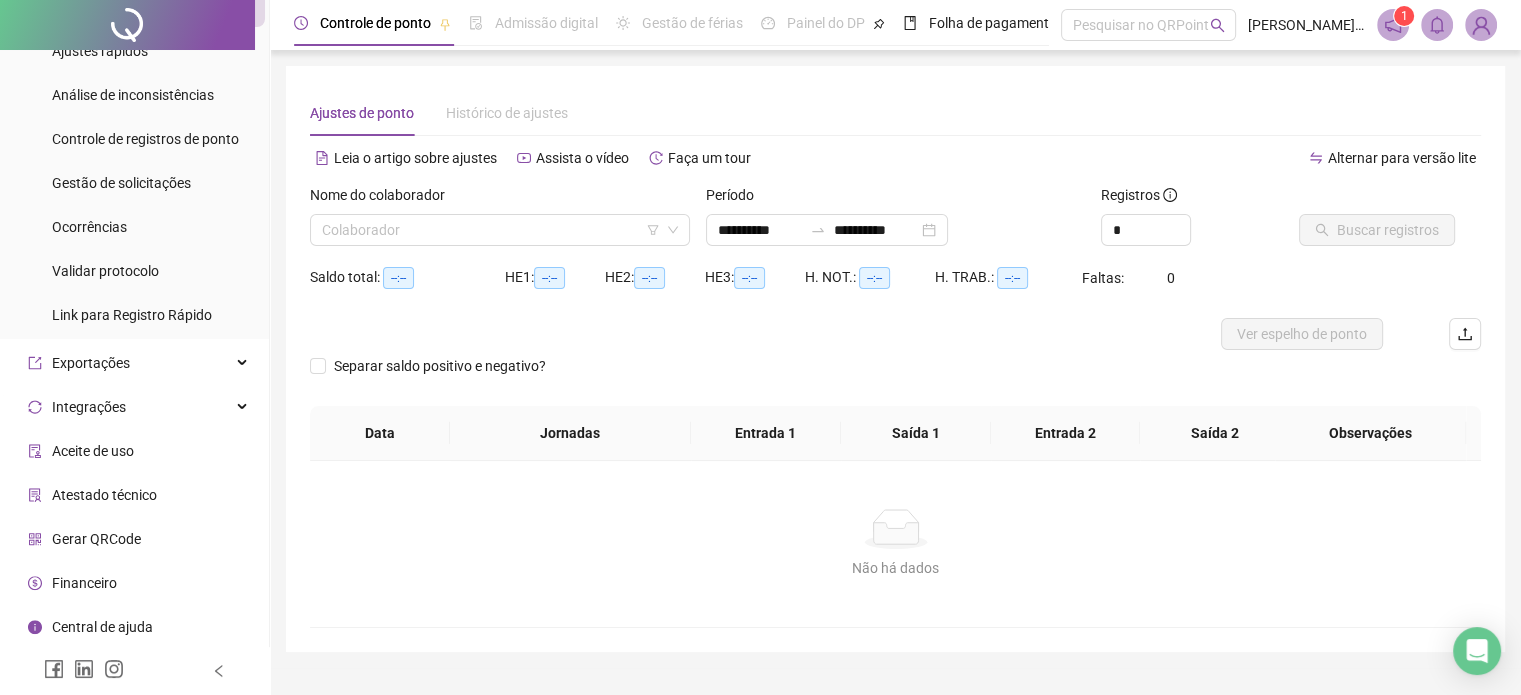 click on "Gerar QRCode" at bounding box center (96, 539) 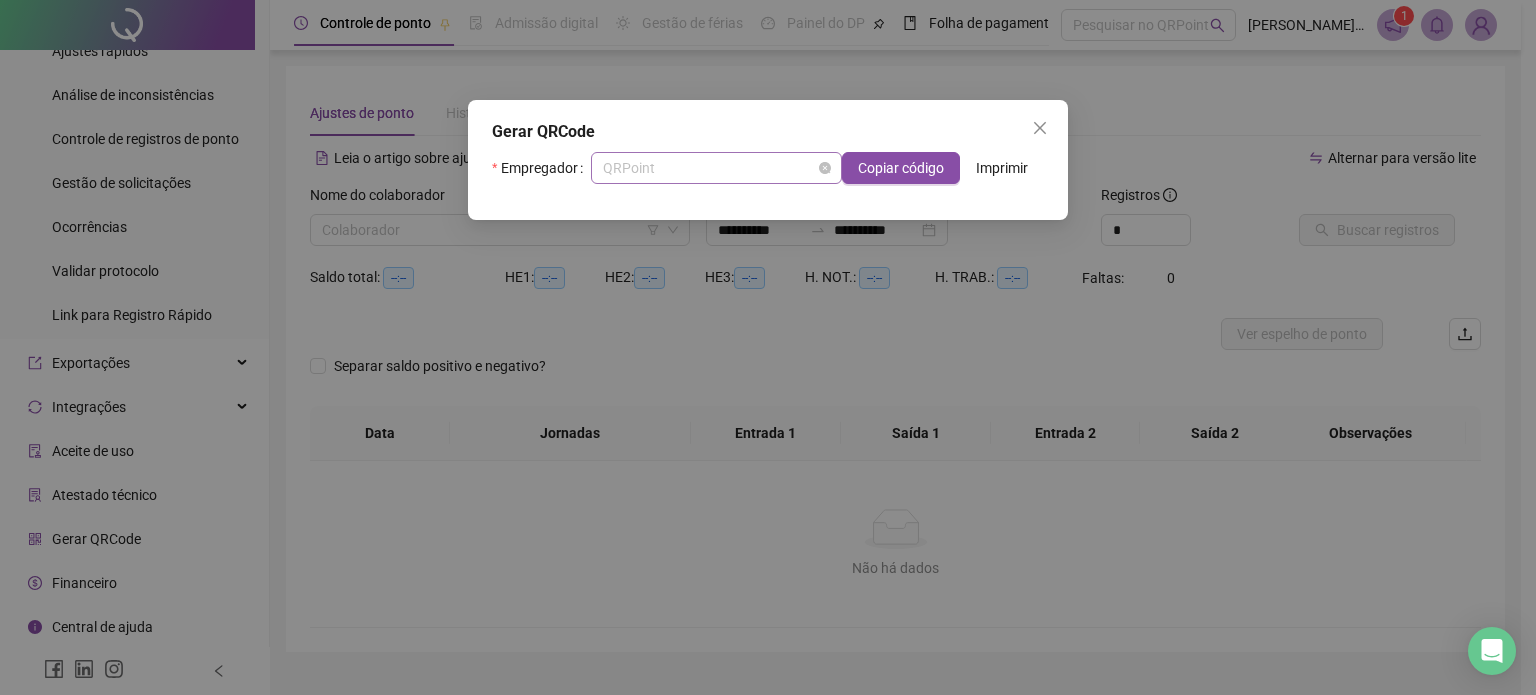 click on "QRPoint" at bounding box center (716, 168) 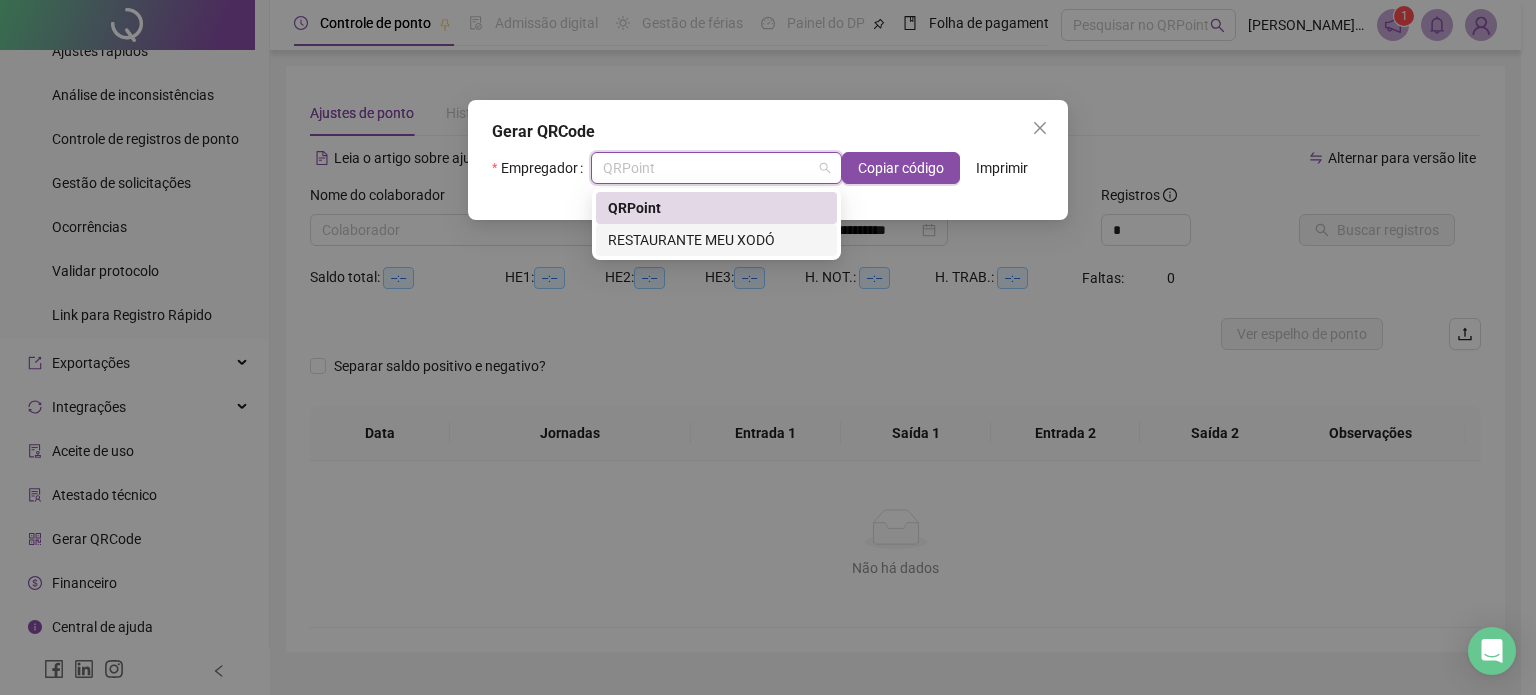 click on "RESTAURANTE MEU XODÓ" at bounding box center [716, 240] 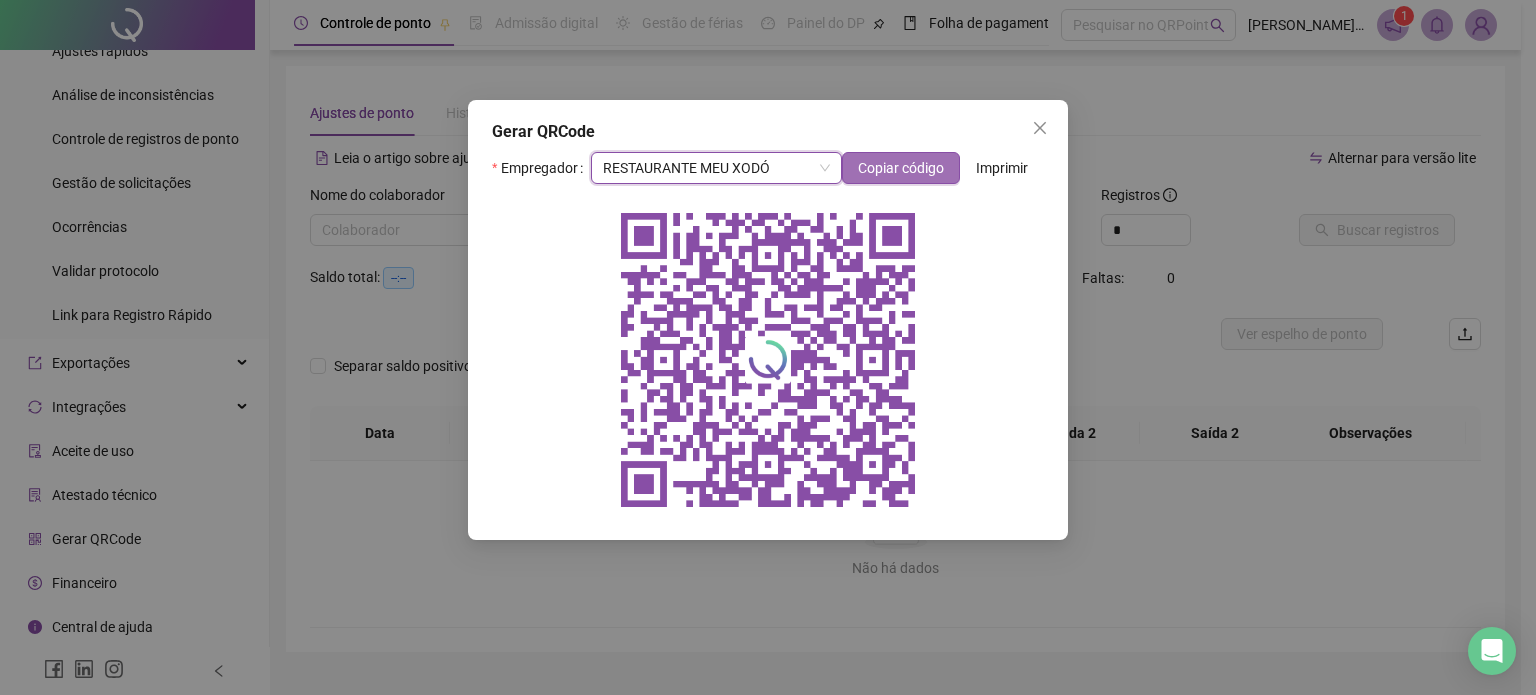 click on "Copiar código" at bounding box center (901, 168) 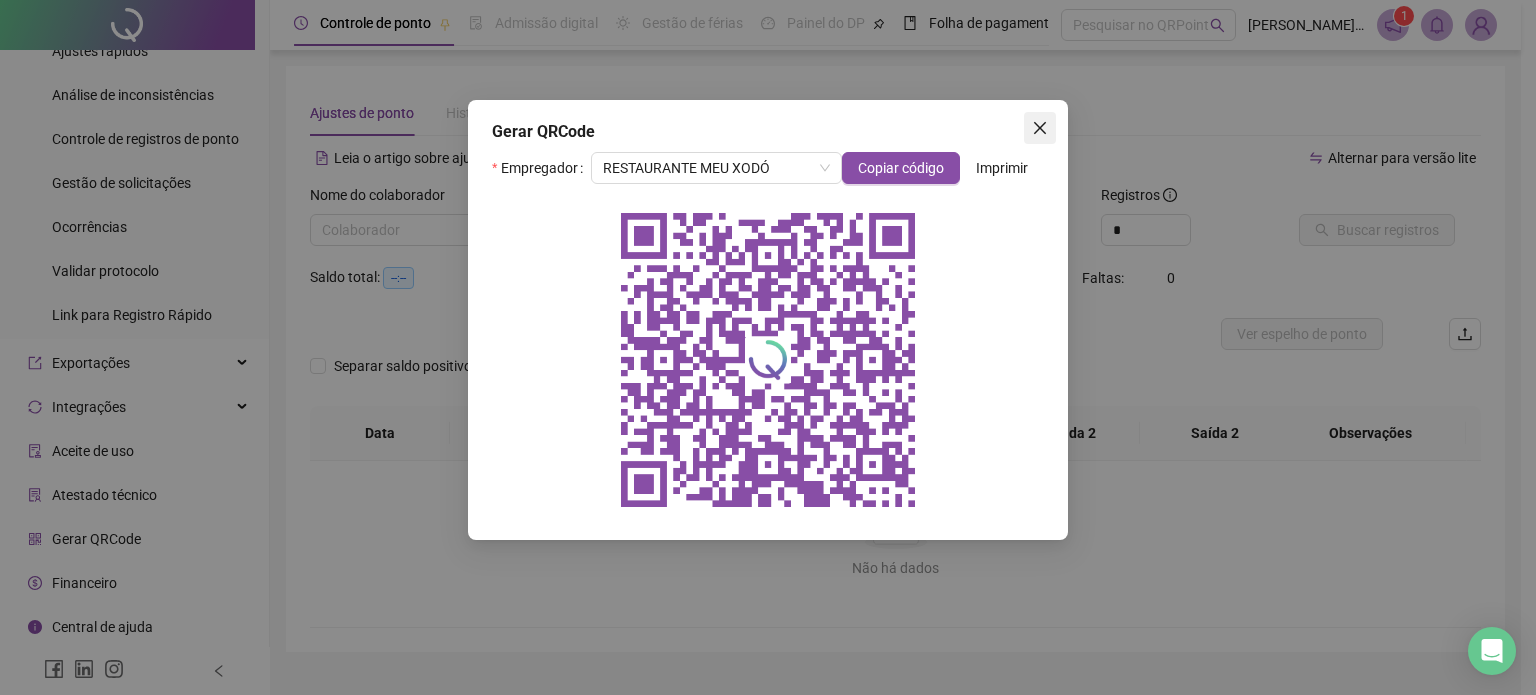 click 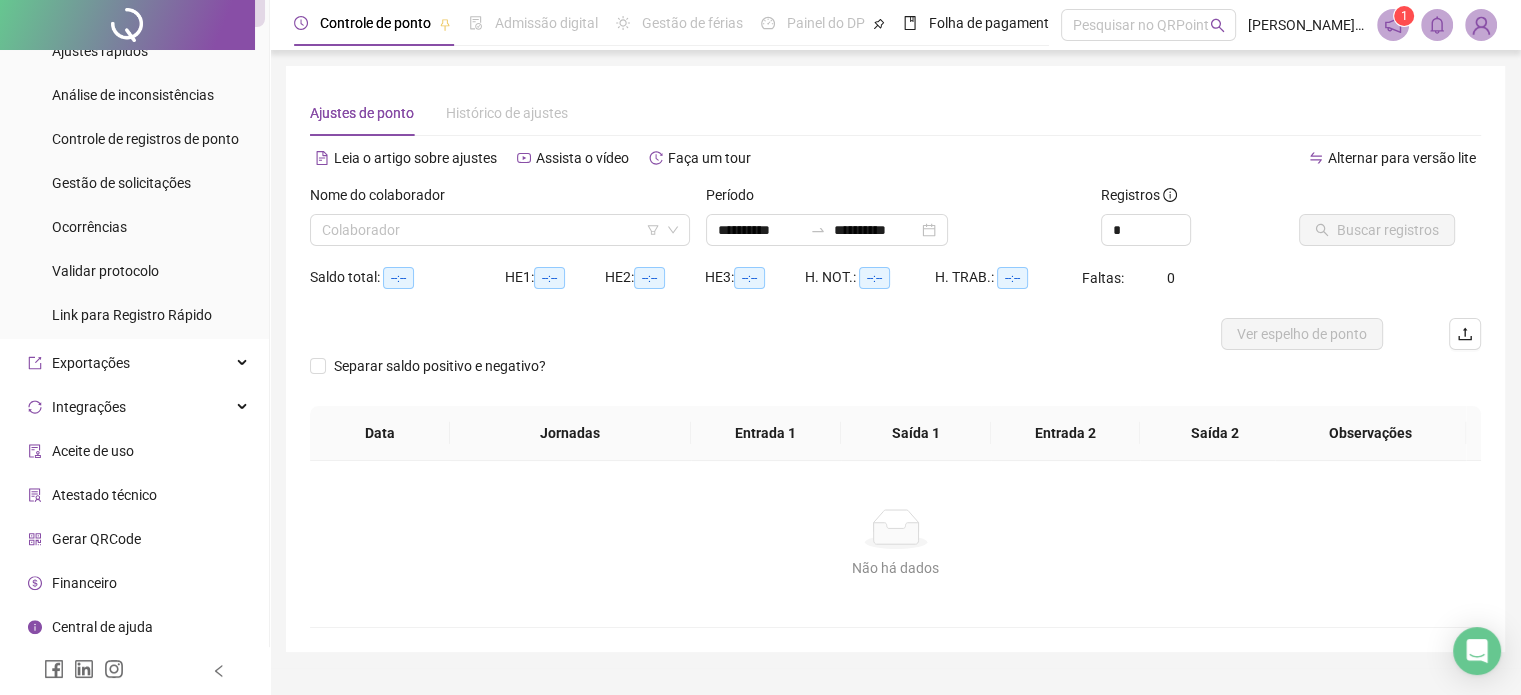 click on "Aceite de uso" at bounding box center (93, 451) 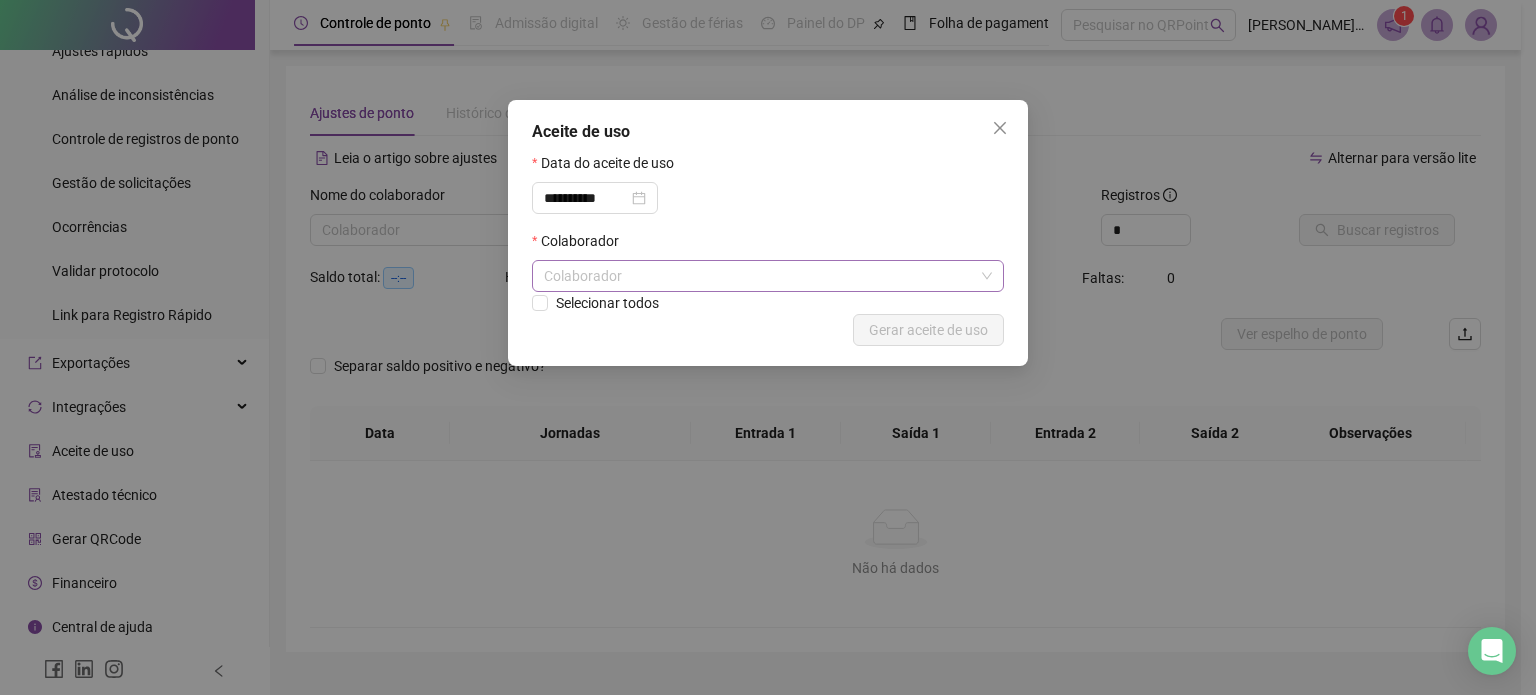 click at bounding box center [757, 276] 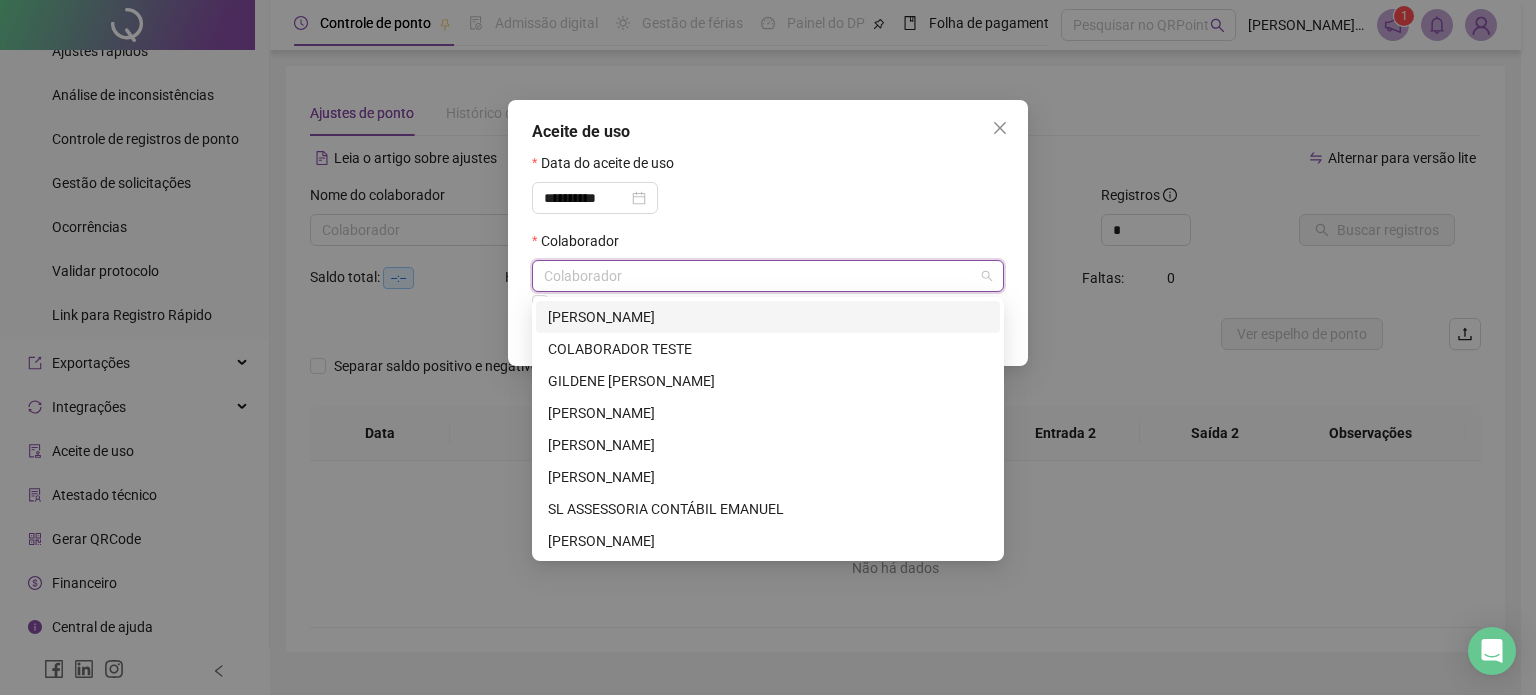 click at bounding box center [757, 276] 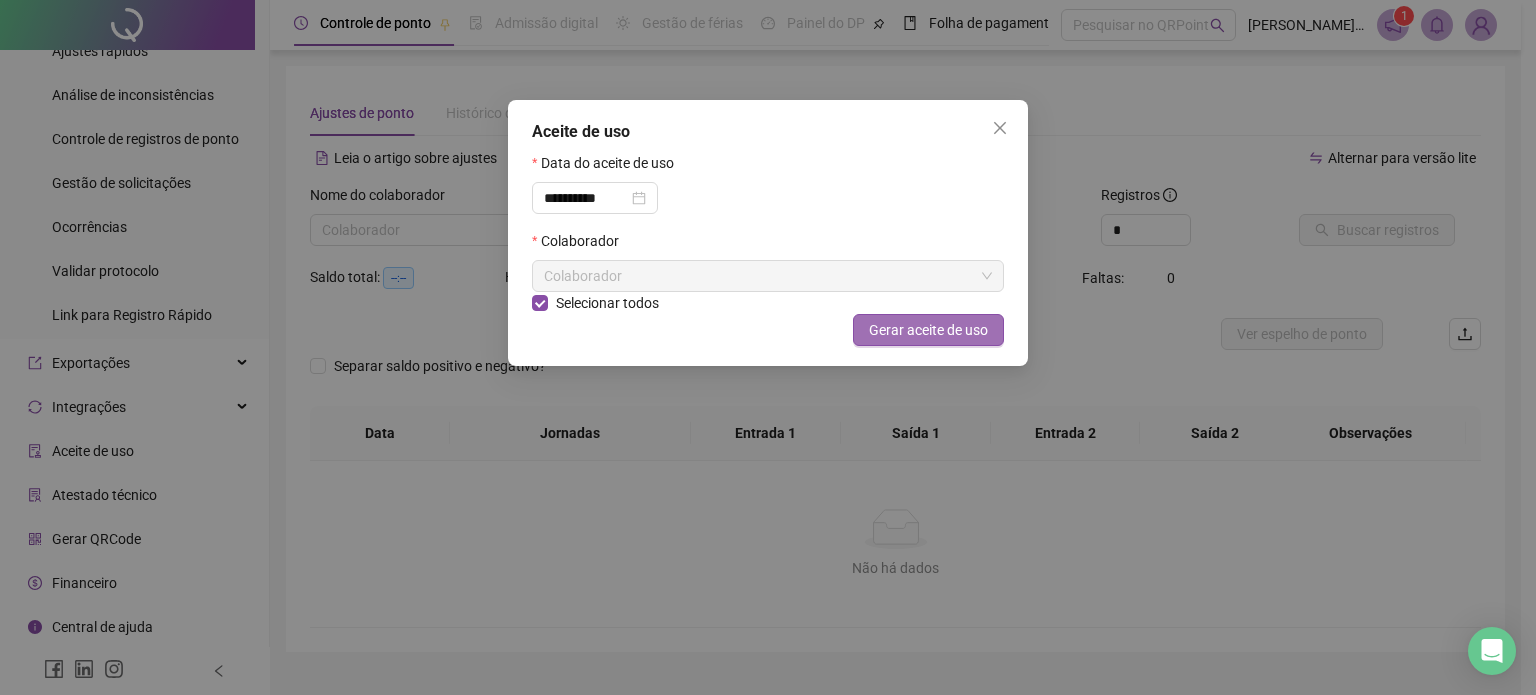 click on "Gerar aceite de uso" at bounding box center [928, 330] 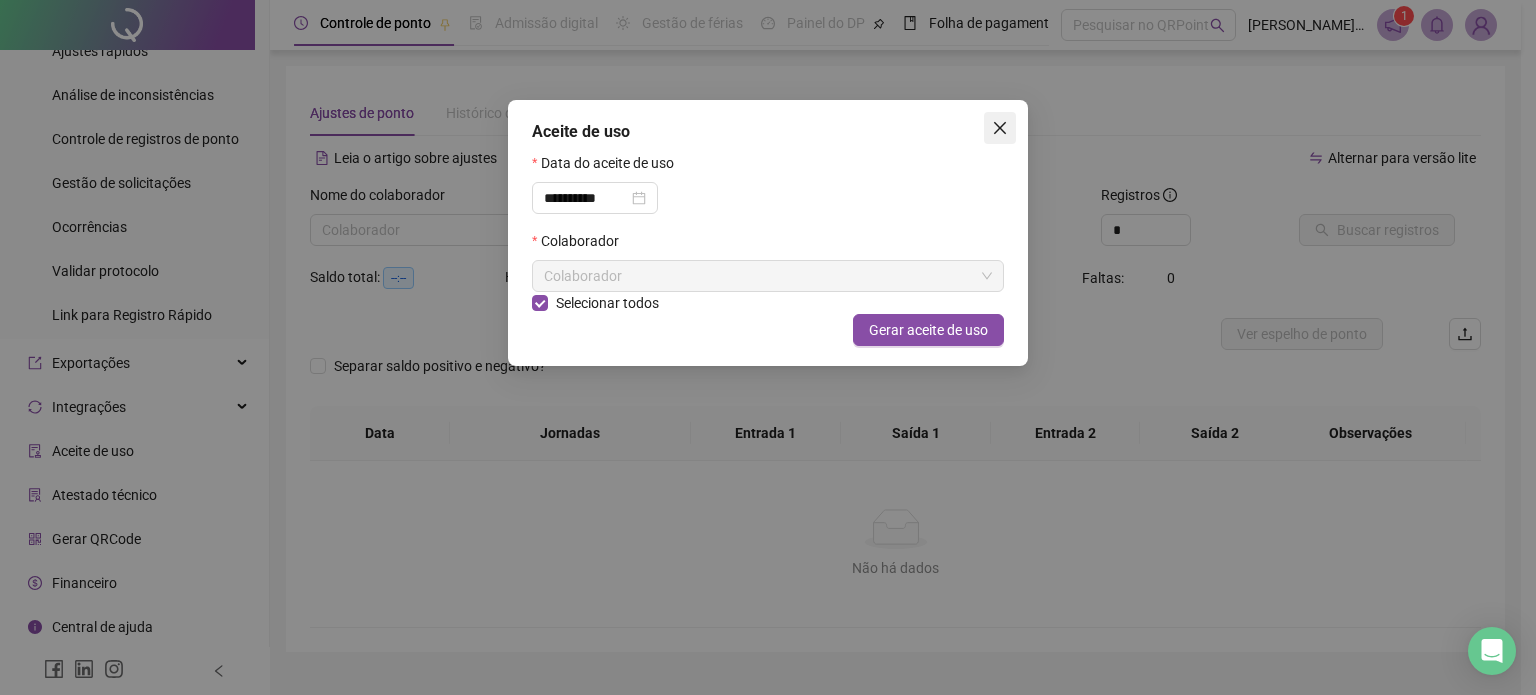 click at bounding box center [1000, 128] 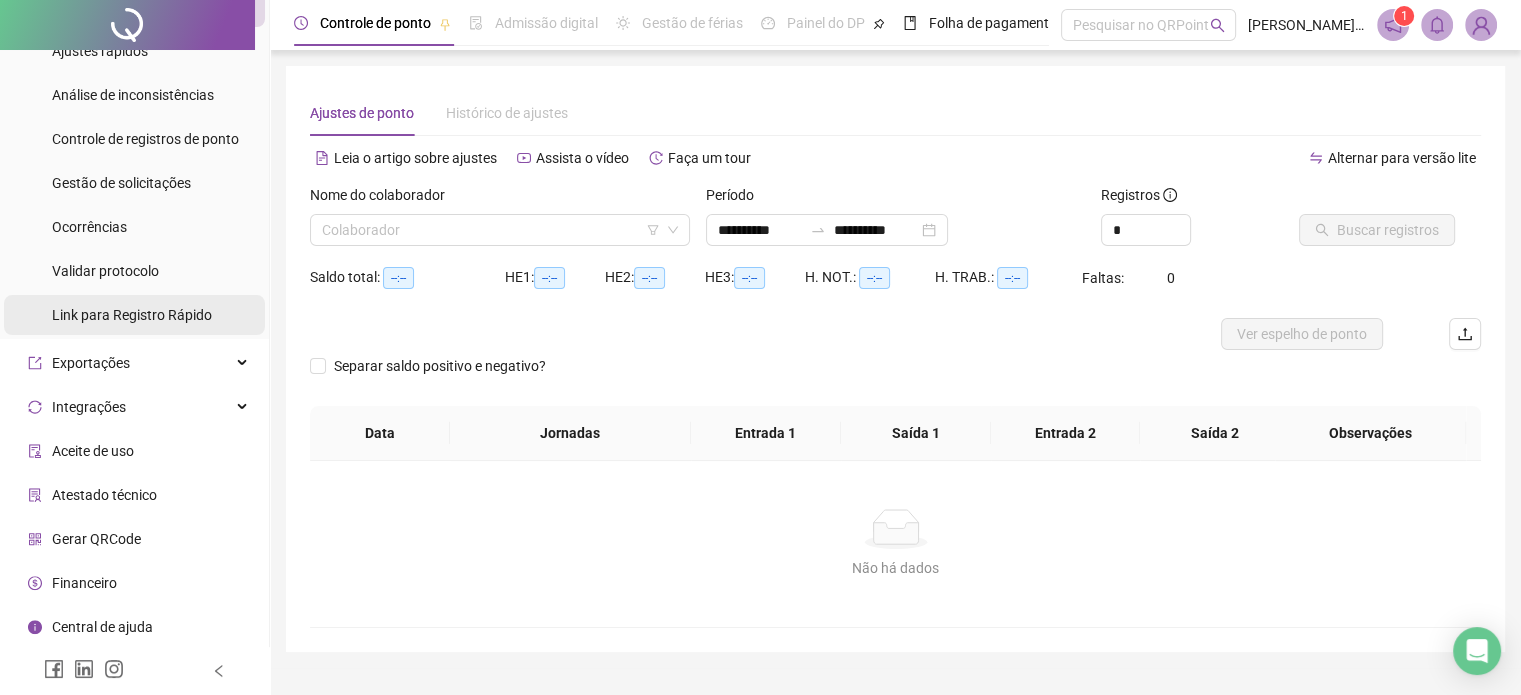 click on "Link para Registro Rápido" at bounding box center [132, 315] 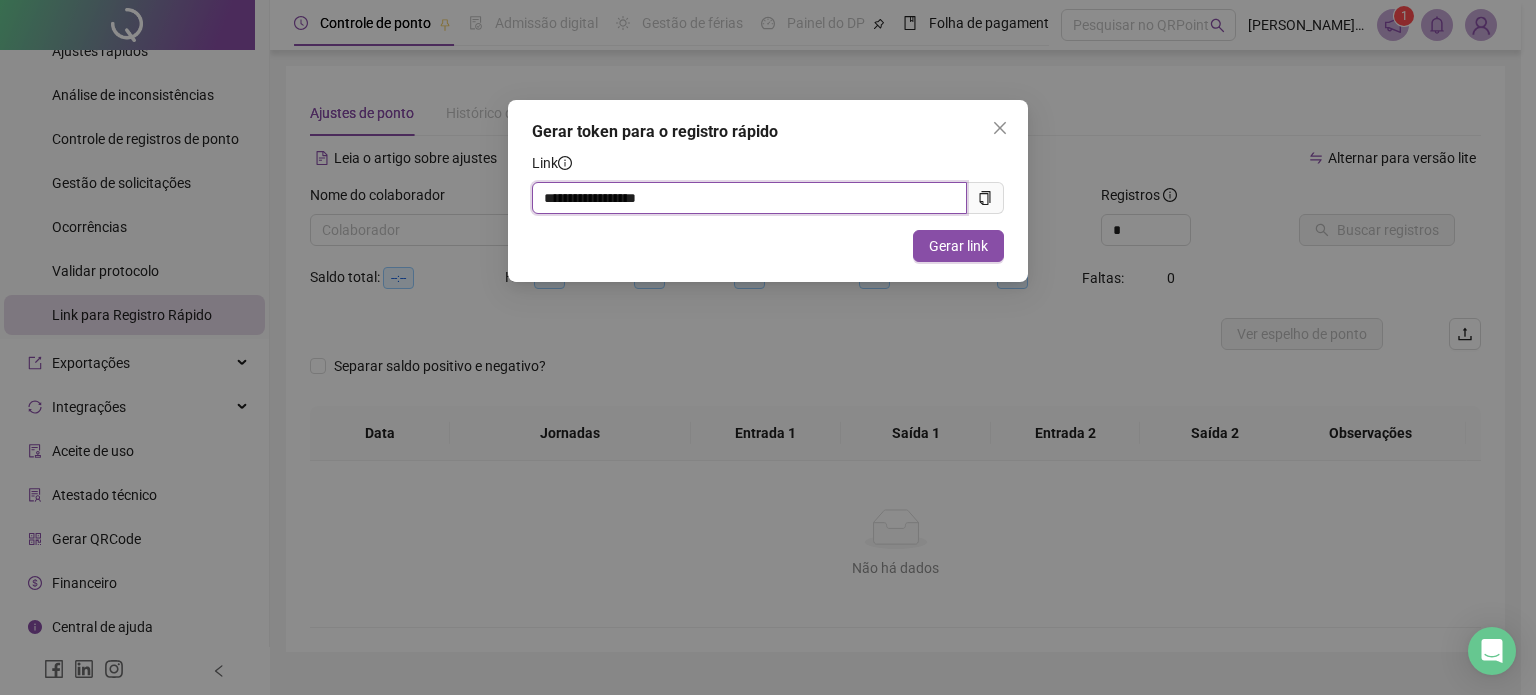 click on "**********" at bounding box center [749, 198] 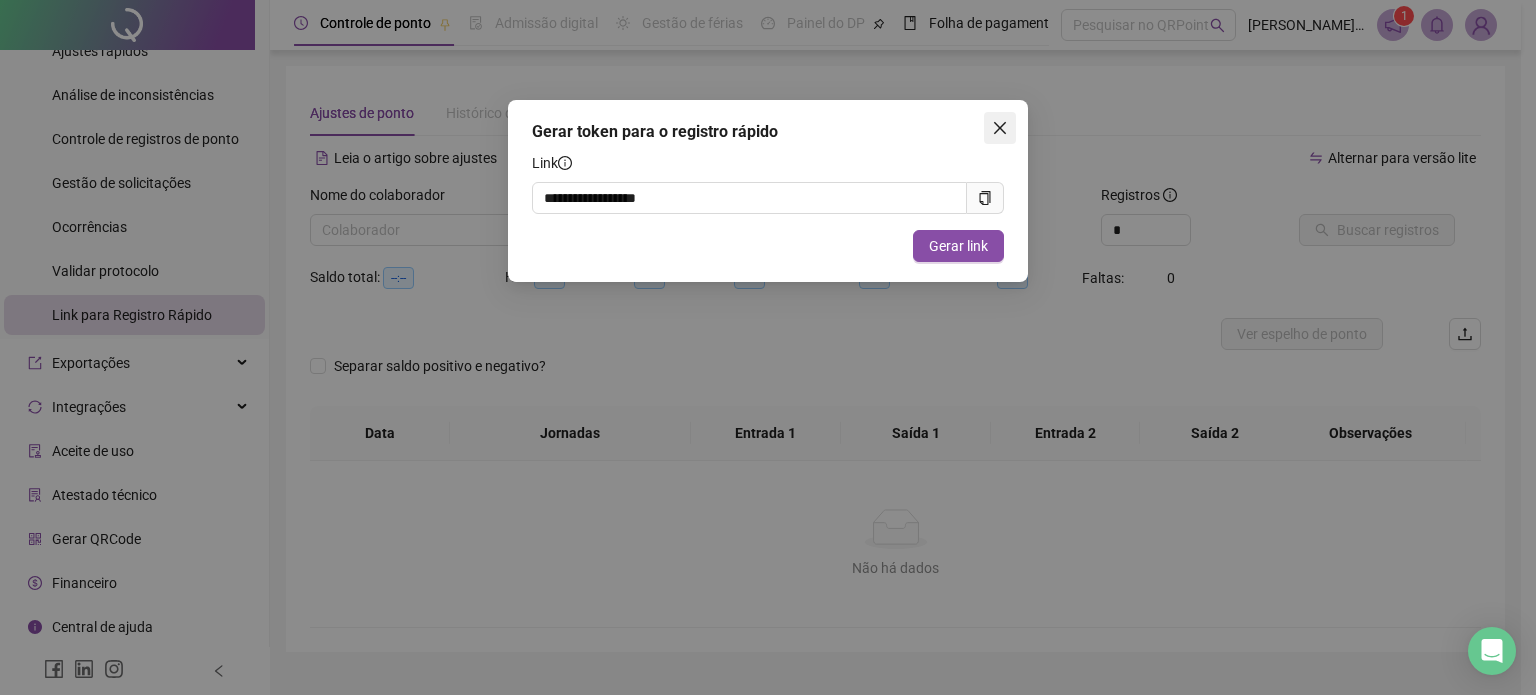 click at bounding box center (1000, 128) 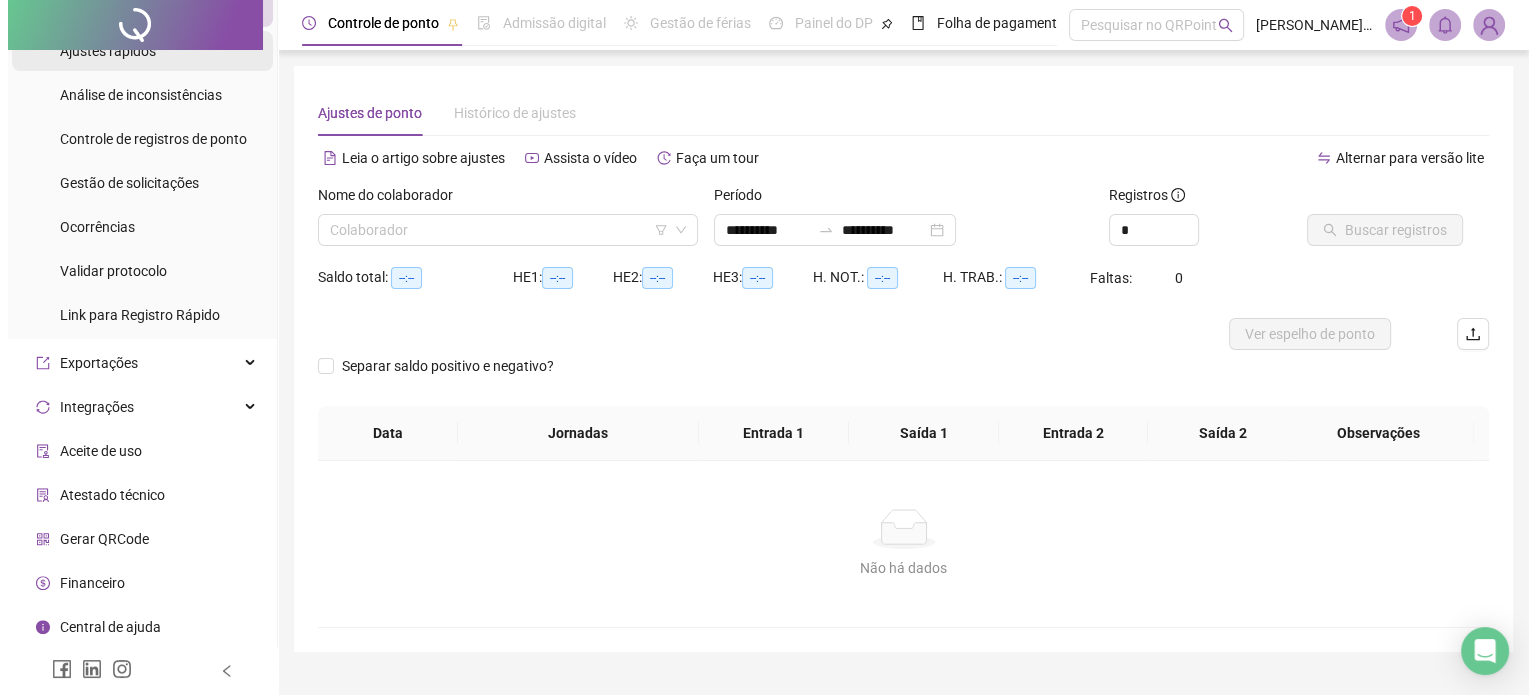 scroll, scrollTop: 363, scrollLeft: 0, axis: vertical 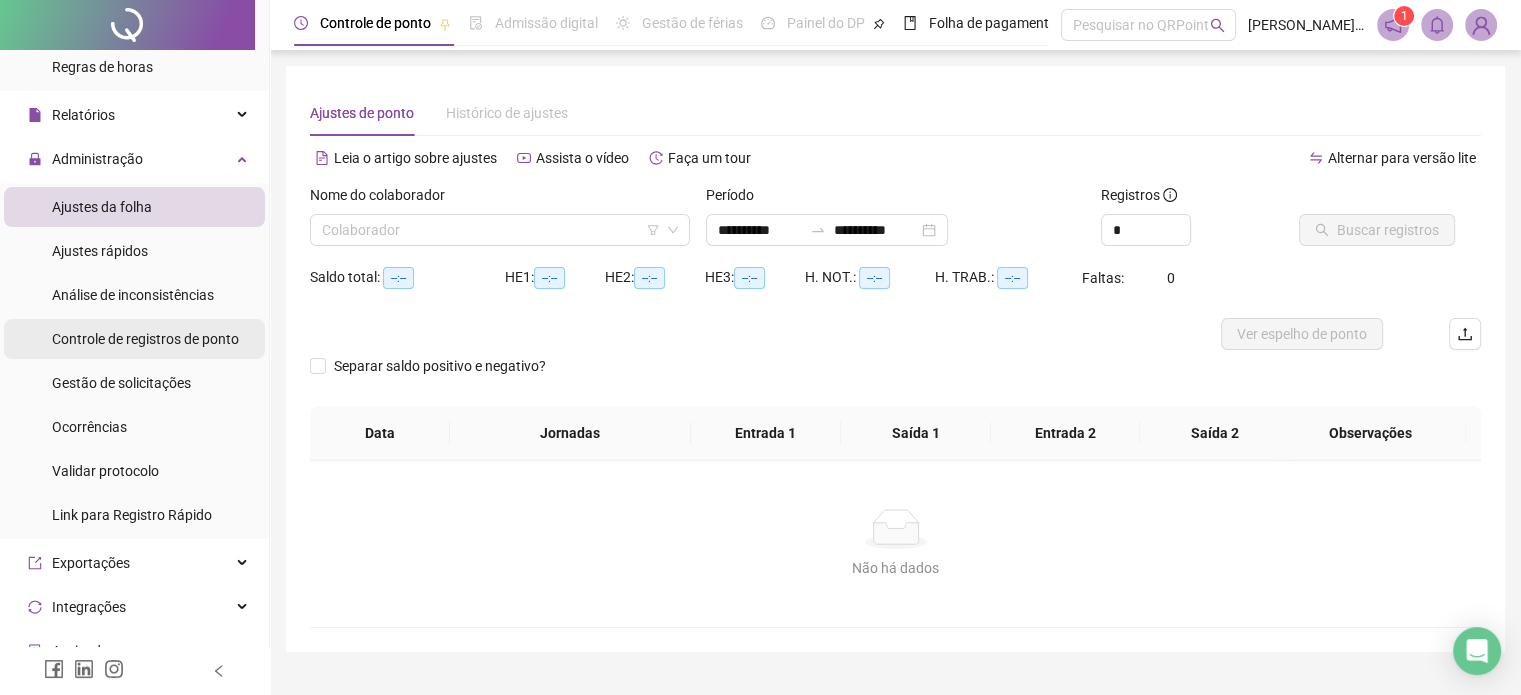 click on "Controle de registros de ponto" at bounding box center [145, 339] 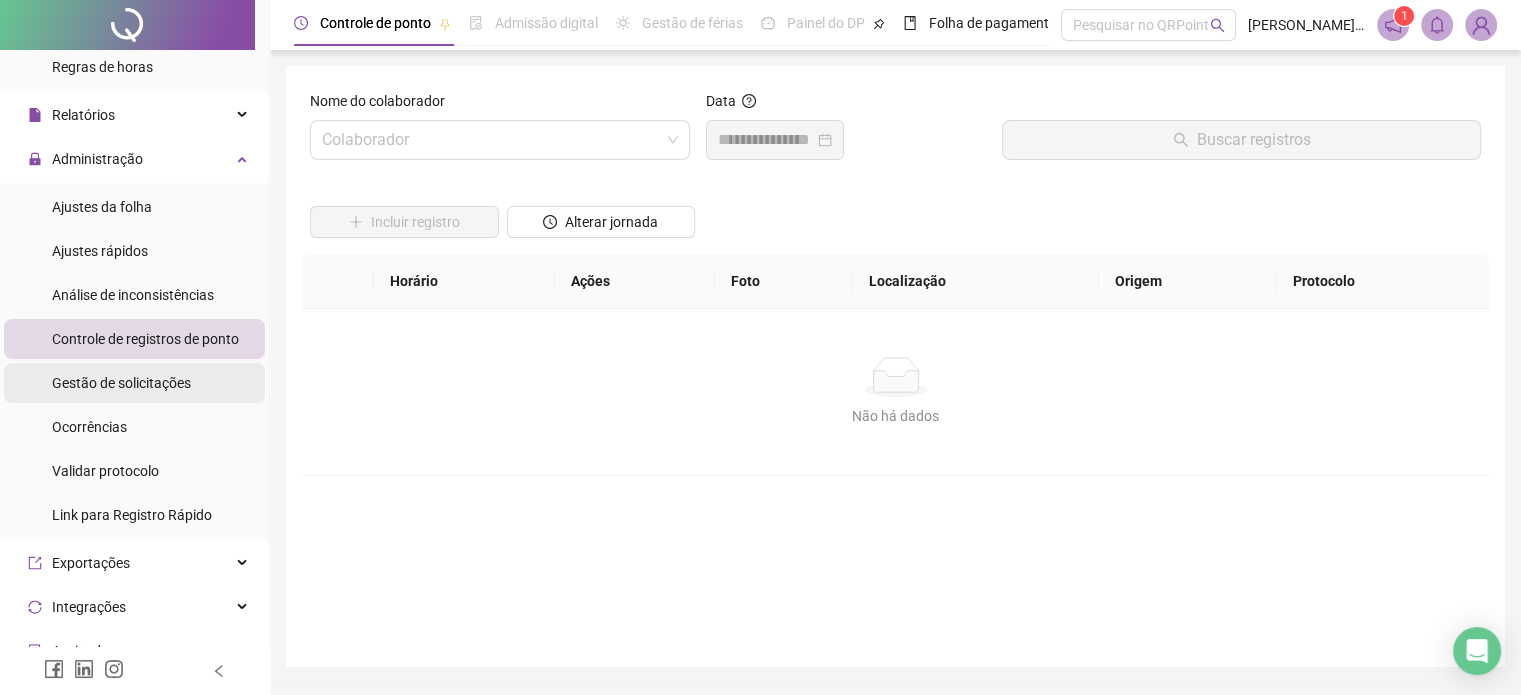 click on "Gestão de solicitações" at bounding box center [134, 383] 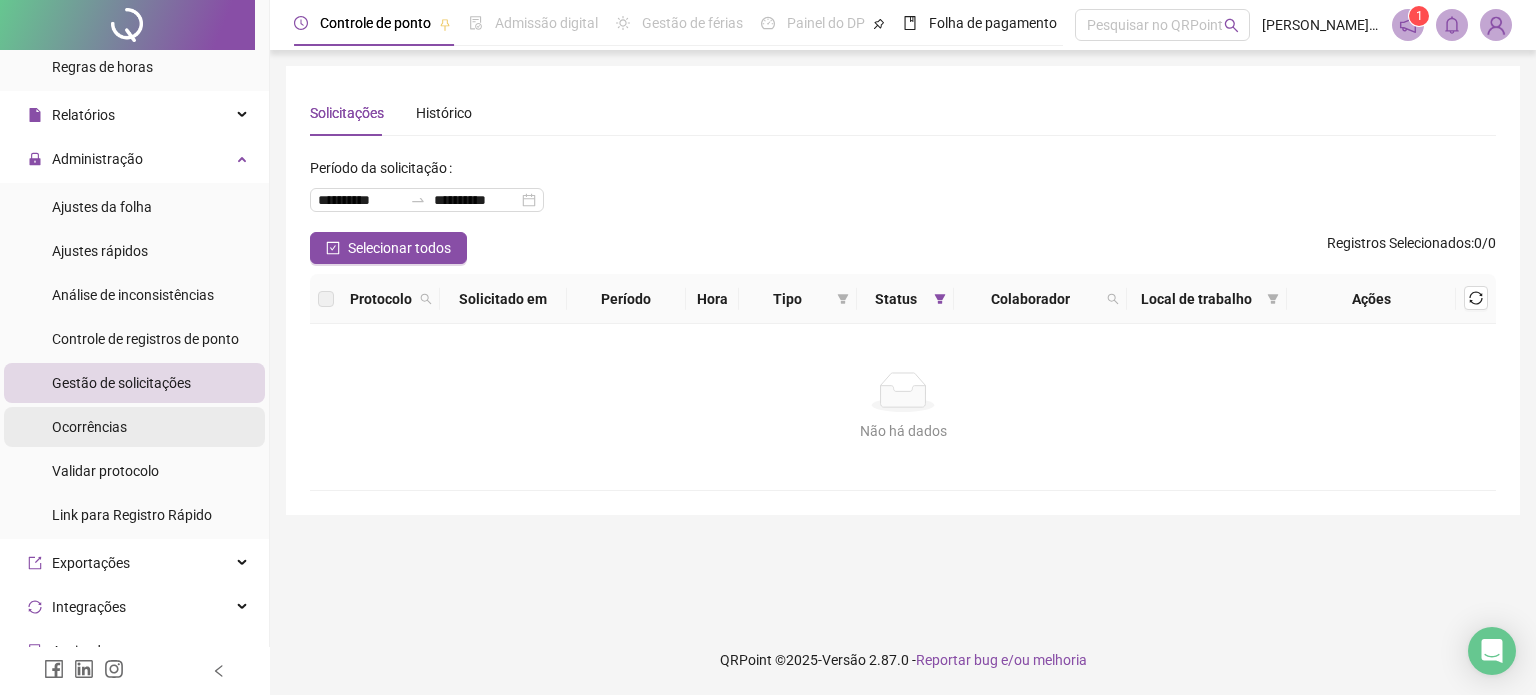 click on "Ocorrências" at bounding box center [134, 427] 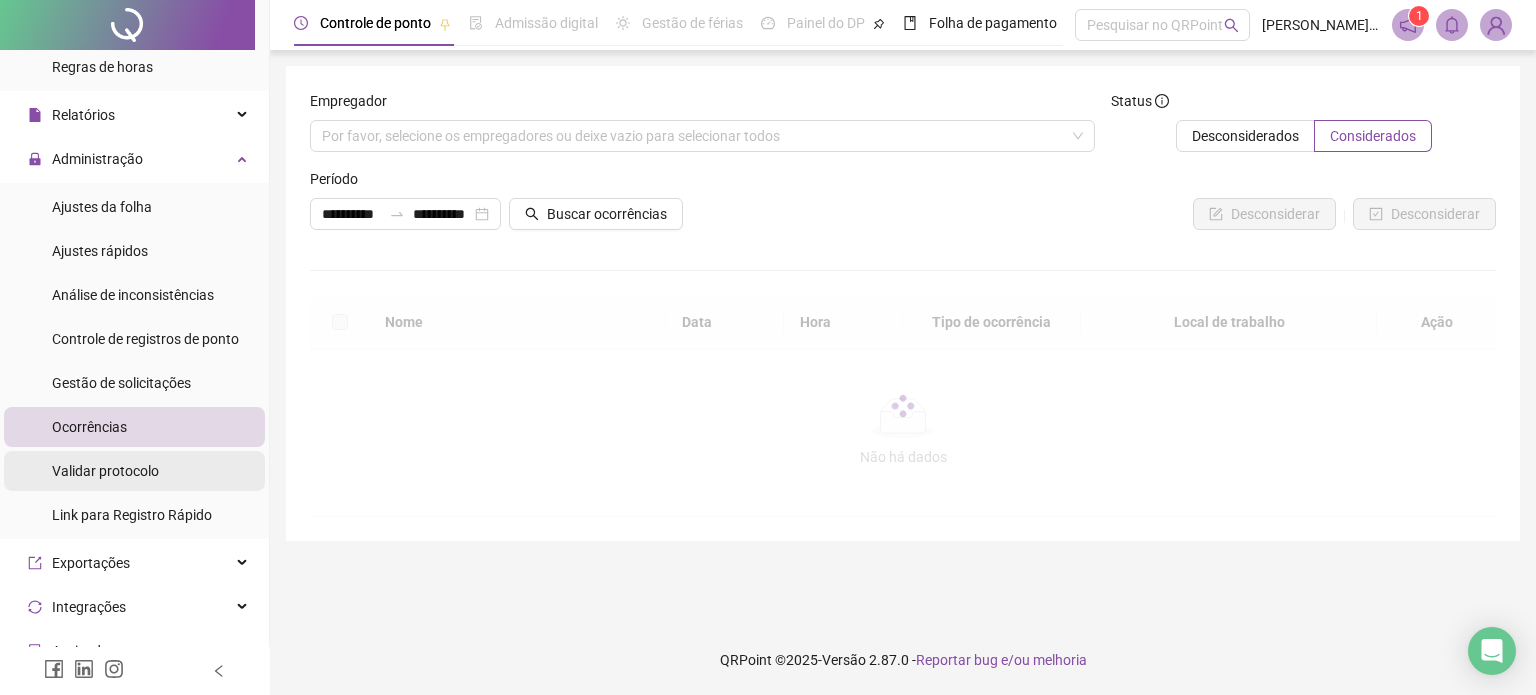 click on "Validar protocolo" at bounding box center (134, 471) 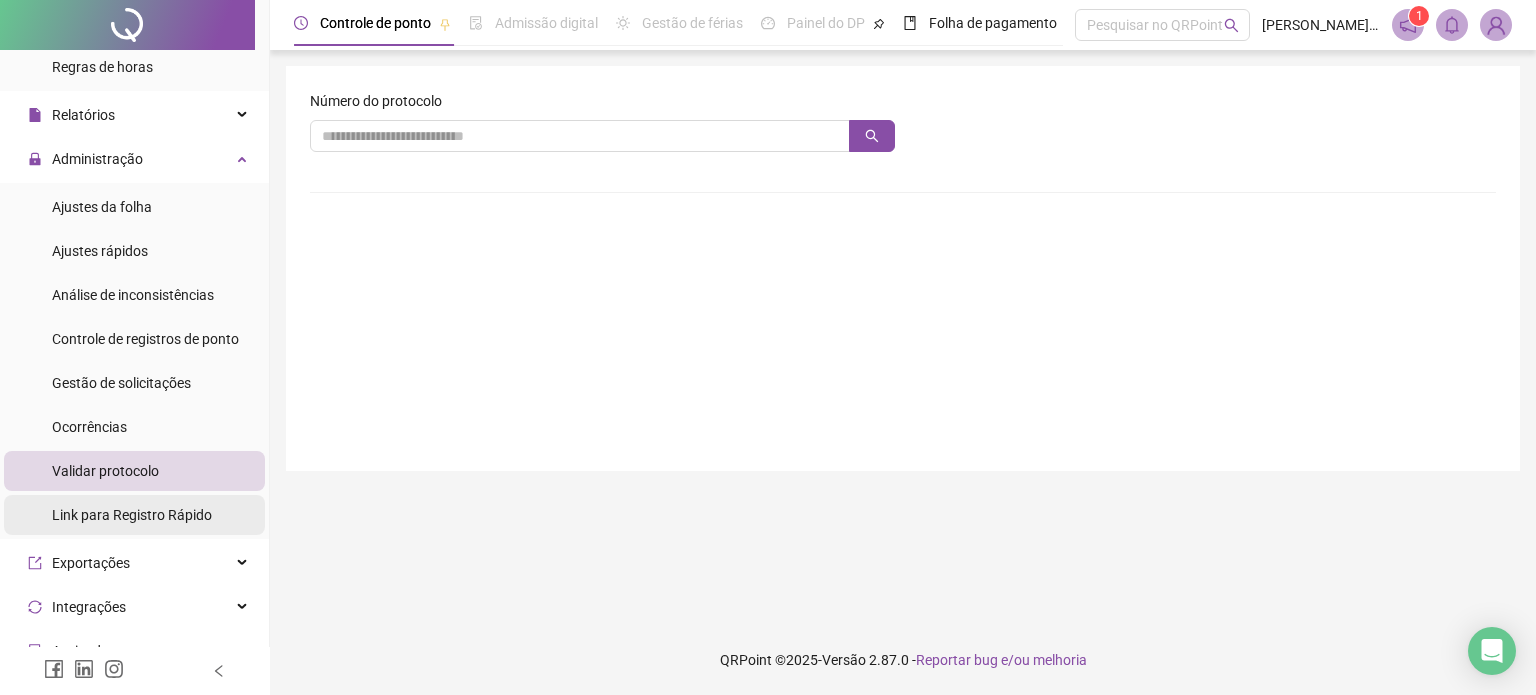 click on "Link para Registro Rápido" at bounding box center [134, 515] 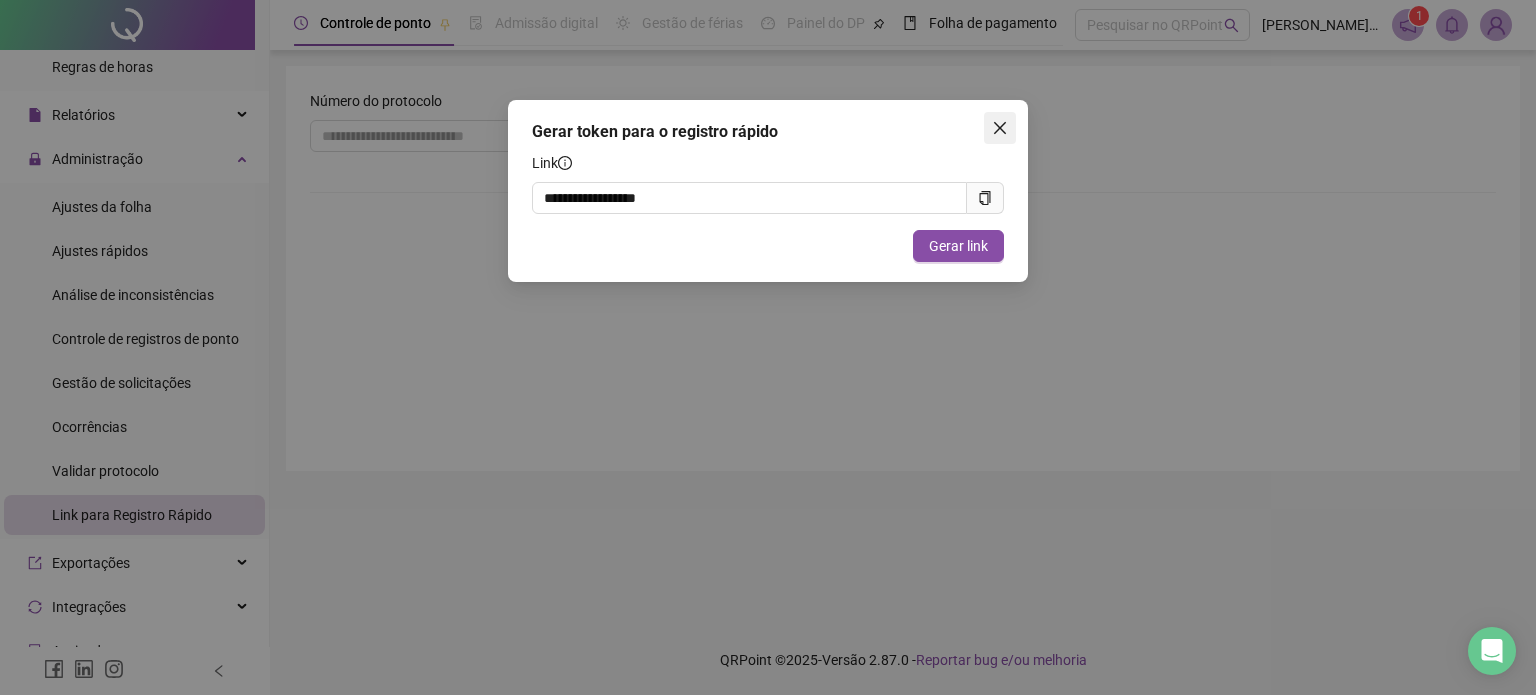 click at bounding box center [1000, 128] 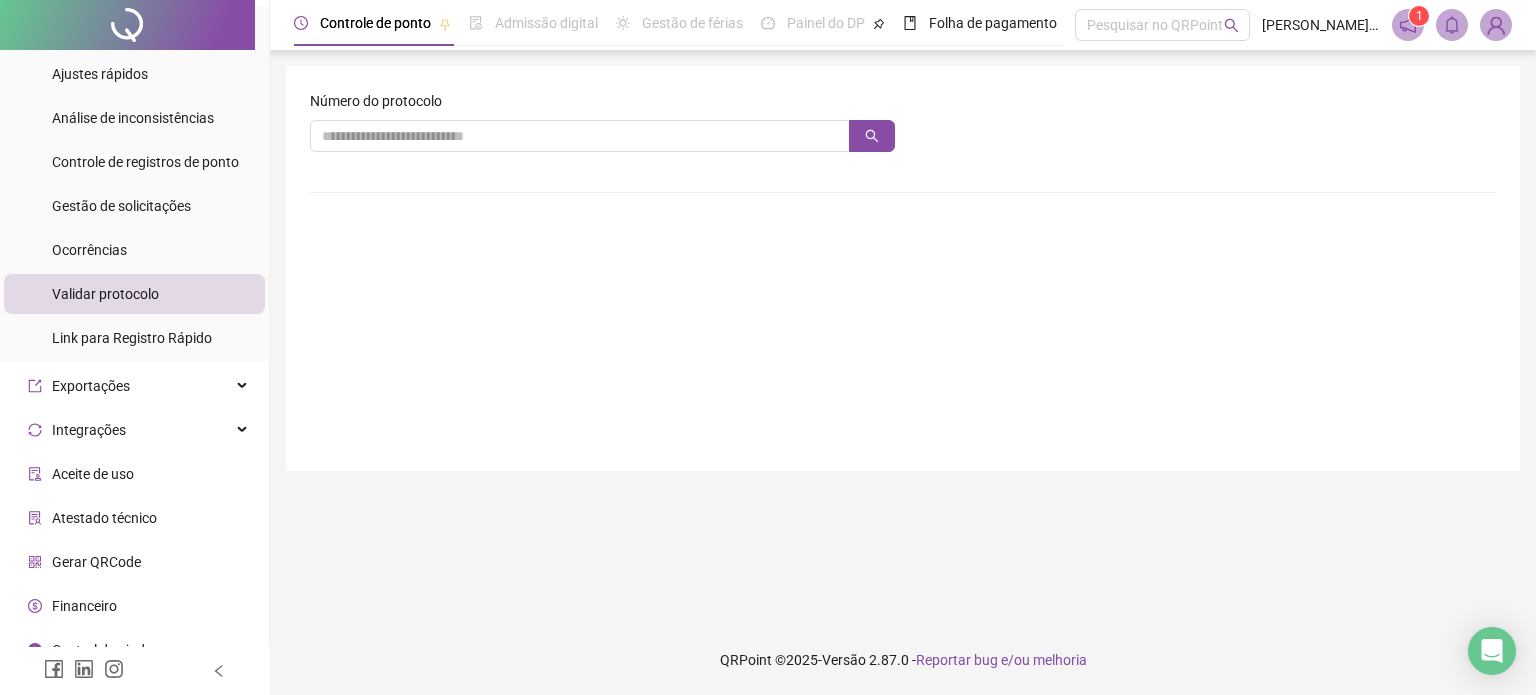 scroll, scrollTop: 563, scrollLeft: 0, axis: vertical 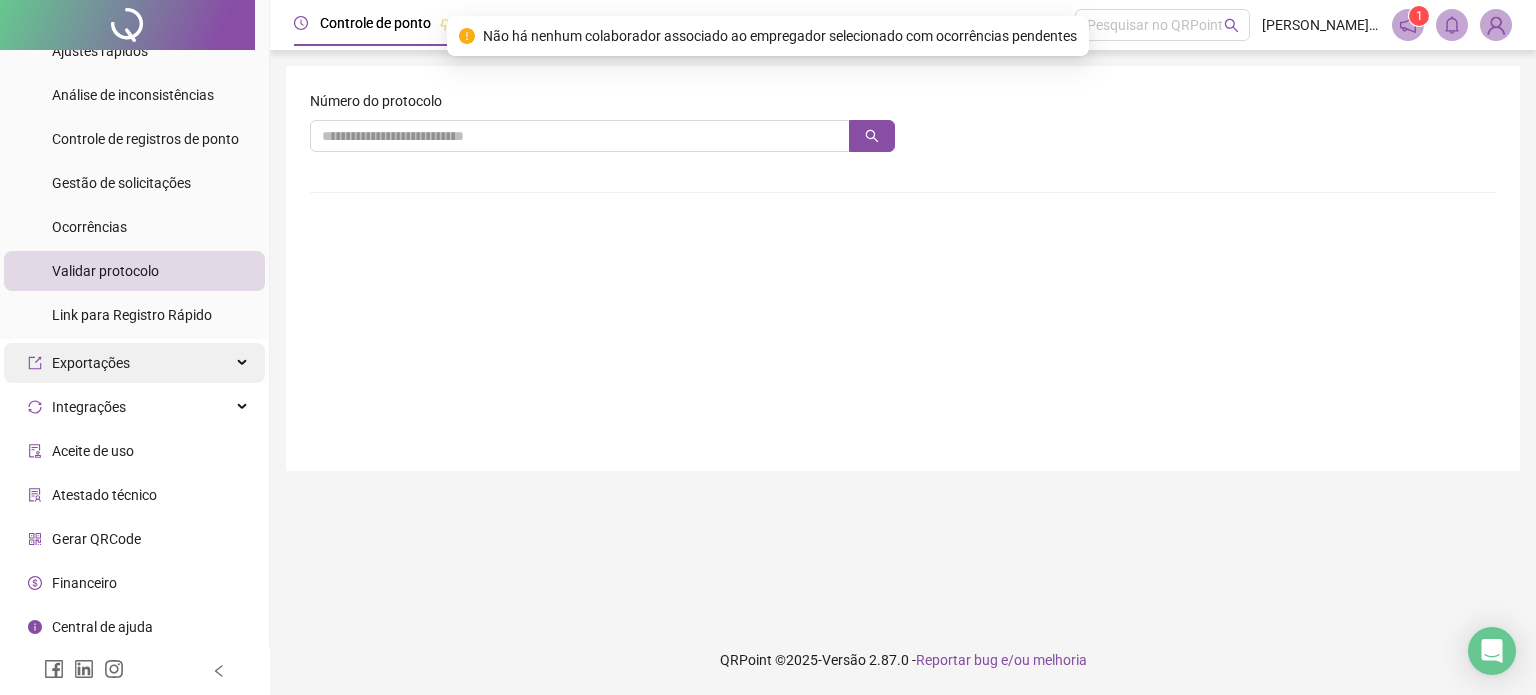 click on "Exportações" at bounding box center [134, 363] 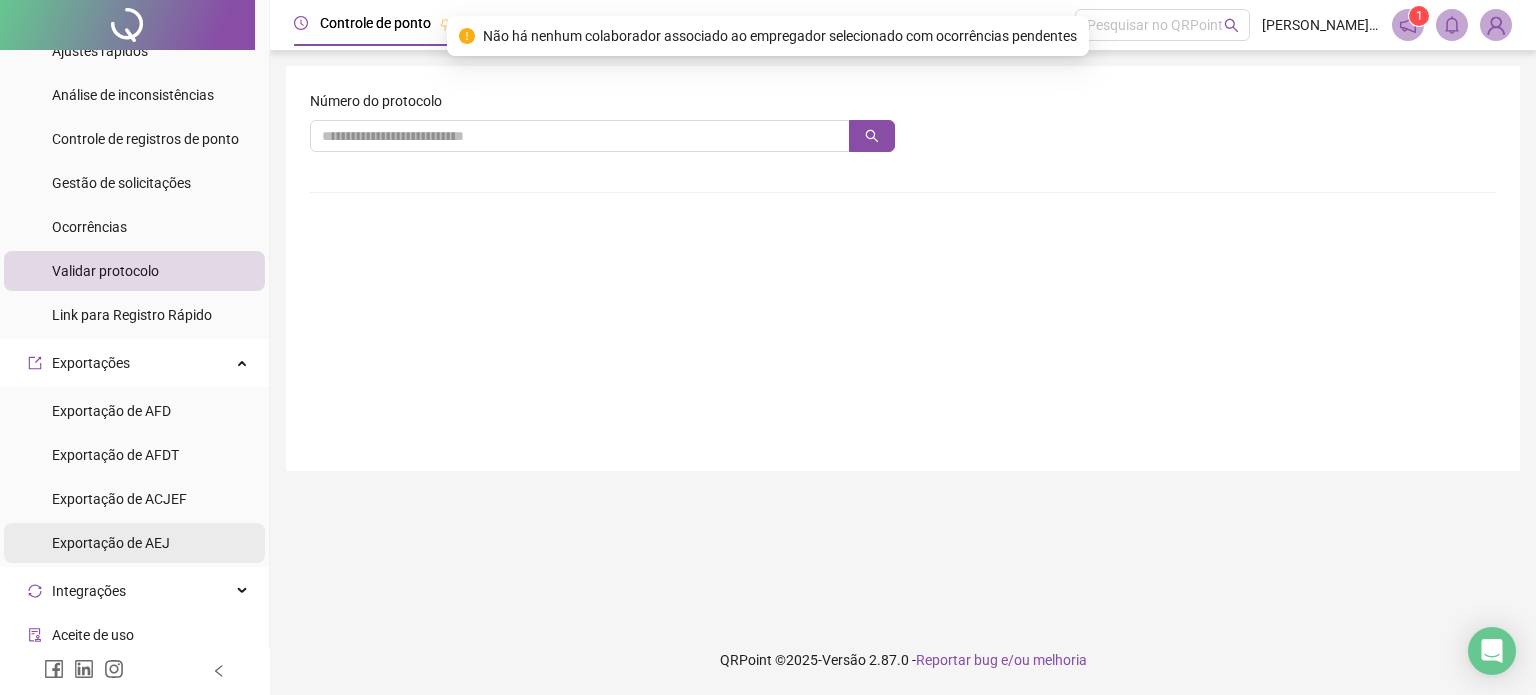 scroll, scrollTop: 663, scrollLeft: 0, axis: vertical 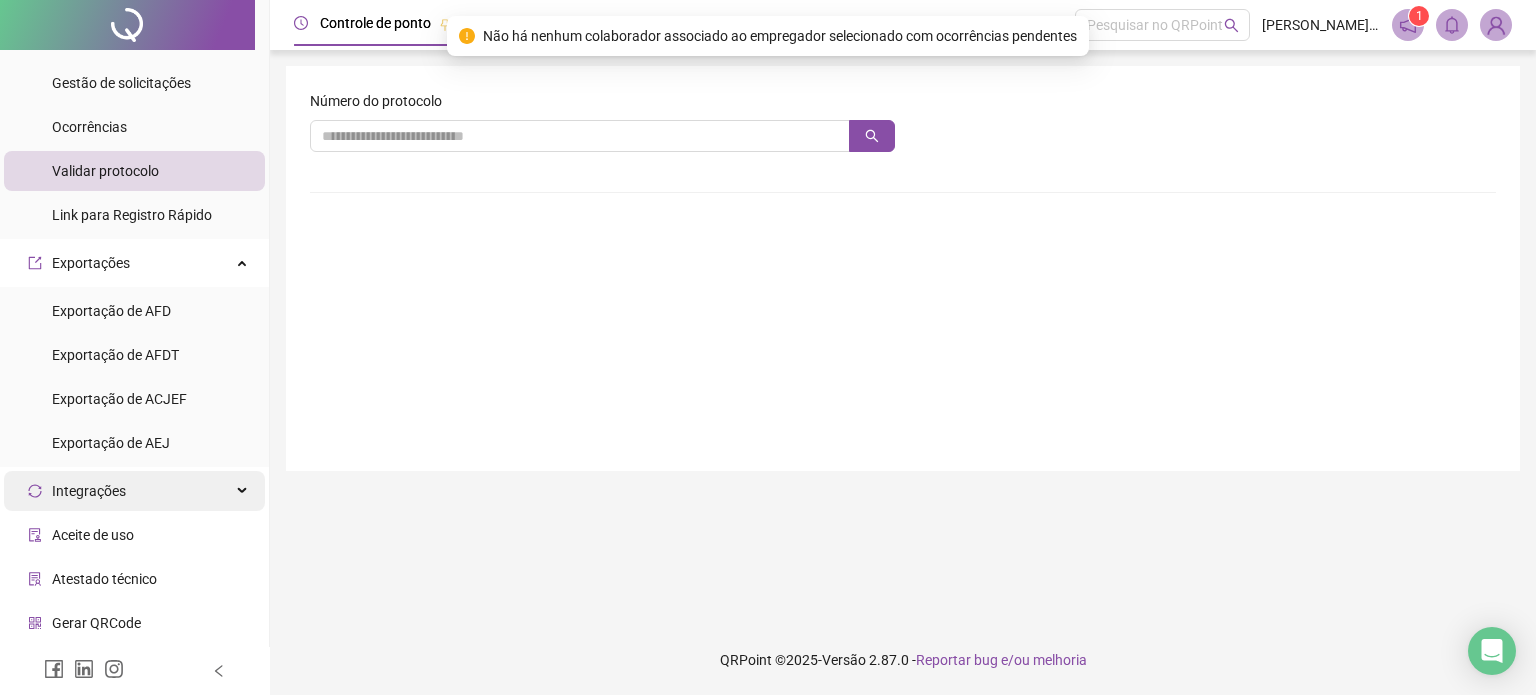 click on "Integrações" at bounding box center (134, 491) 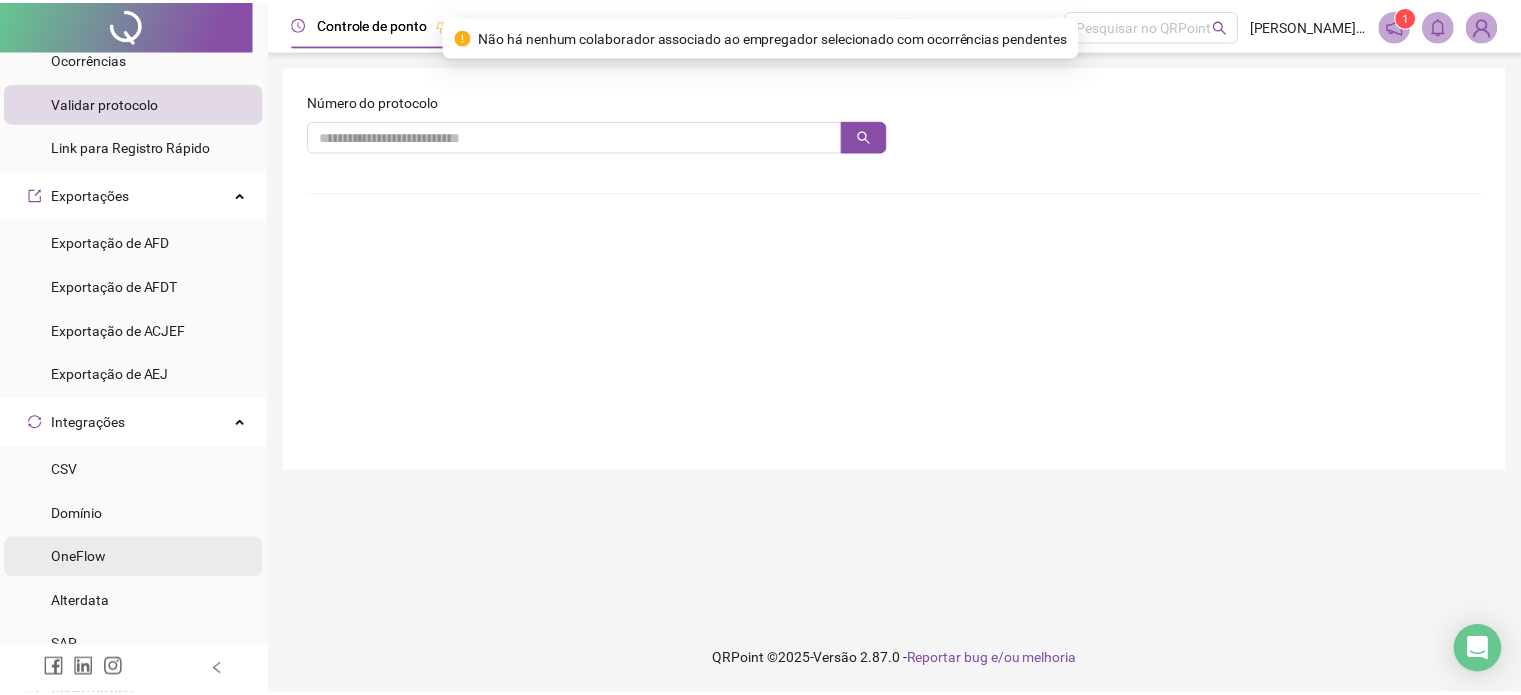 scroll, scrollTop: 863, scrollLeft: 0, axis: vertical 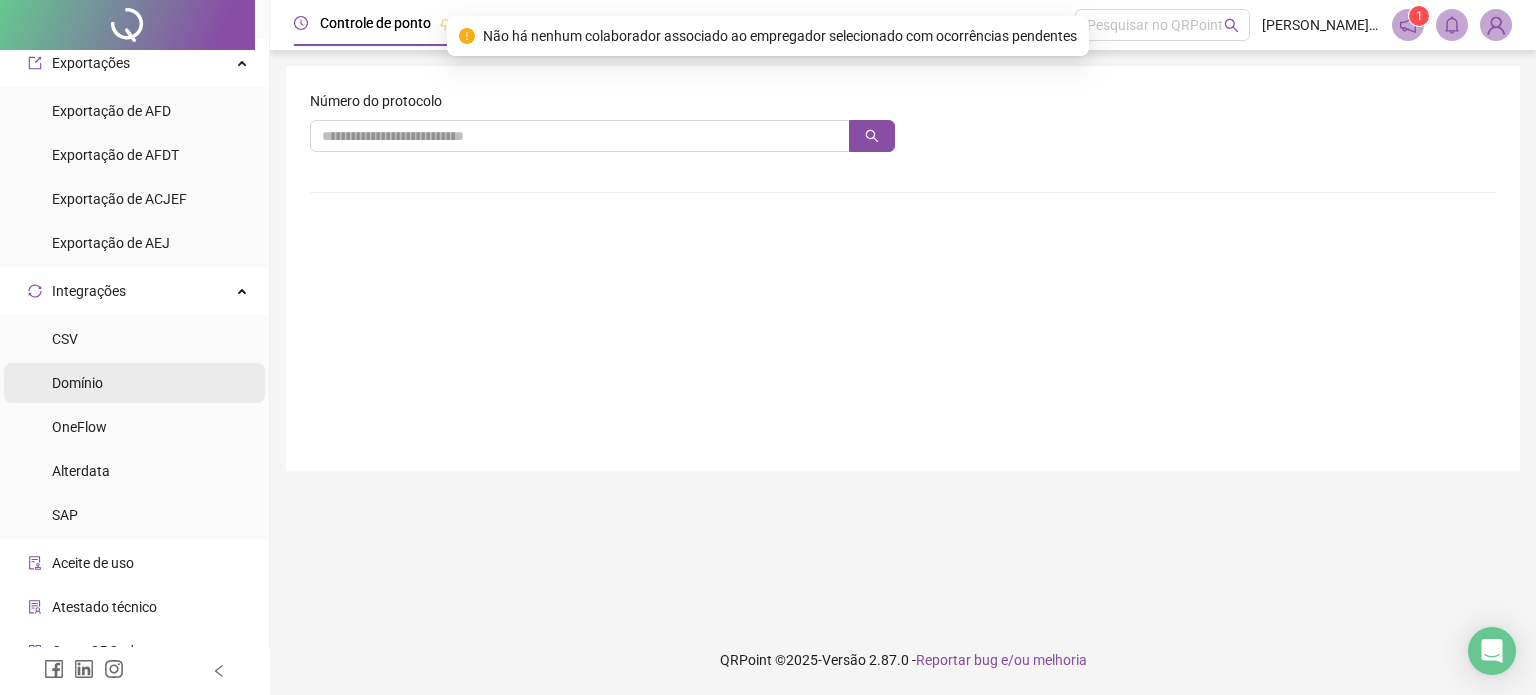 click on "Domínio" at bounding box center (134, 383) 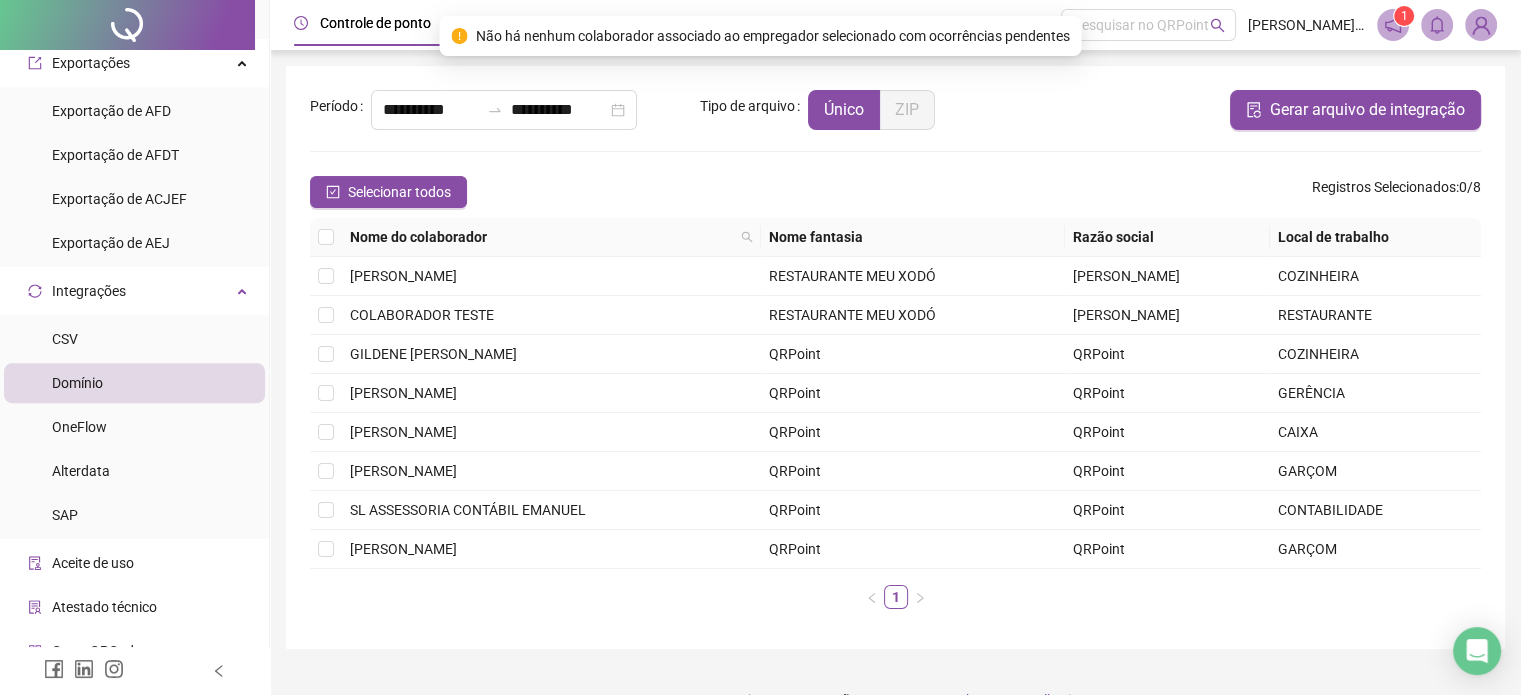 scroll, scrollTop: 963, scrollLeft: 0, axis: vertical 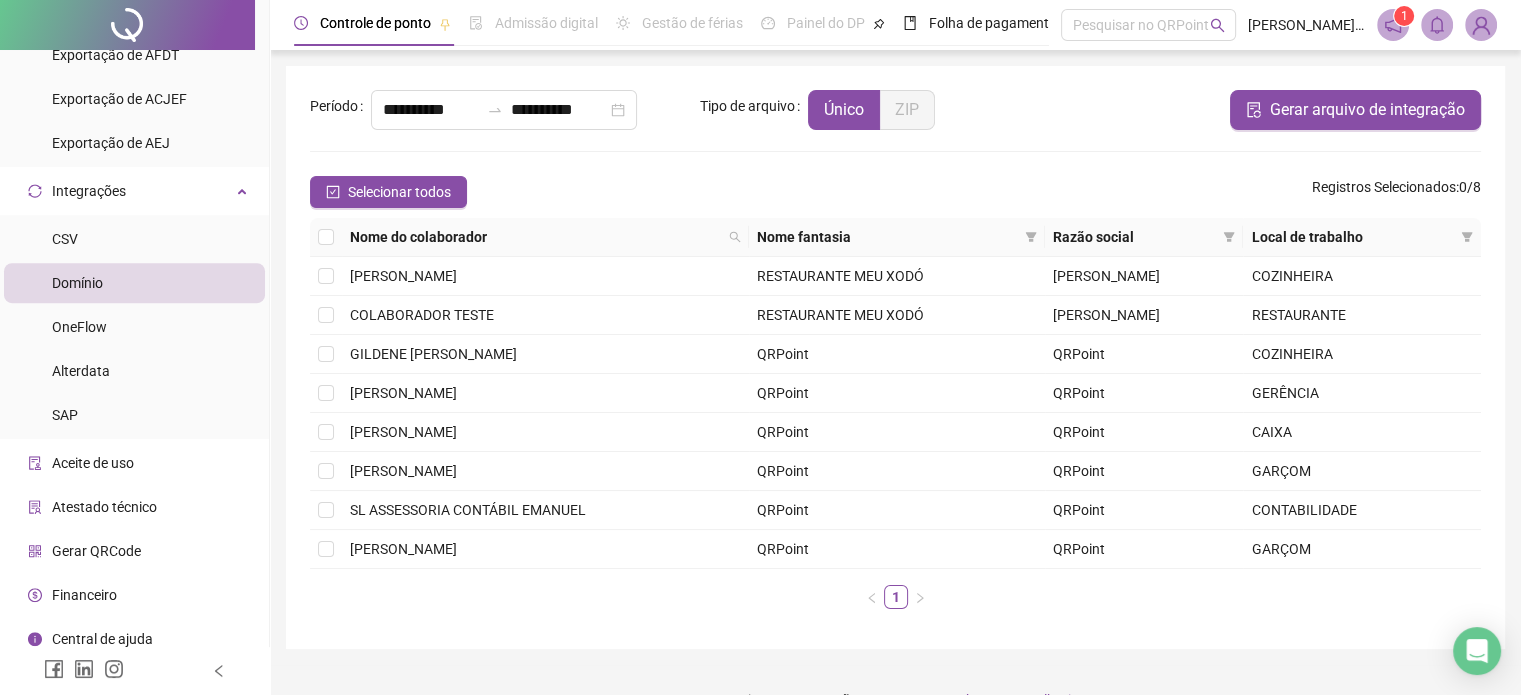 click on "Aceite de uso" at bounding box center [134, 463] 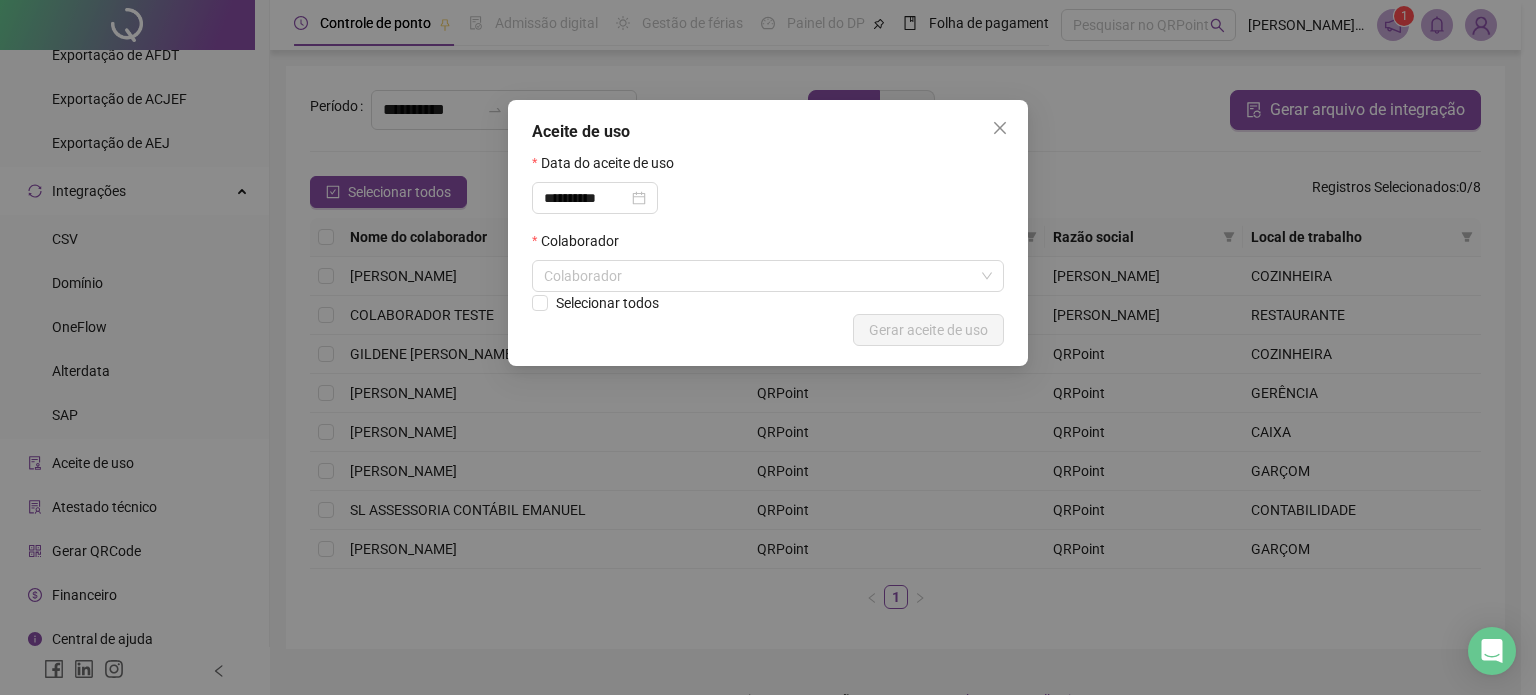 click on "**********" at bounding box center [768, 347] 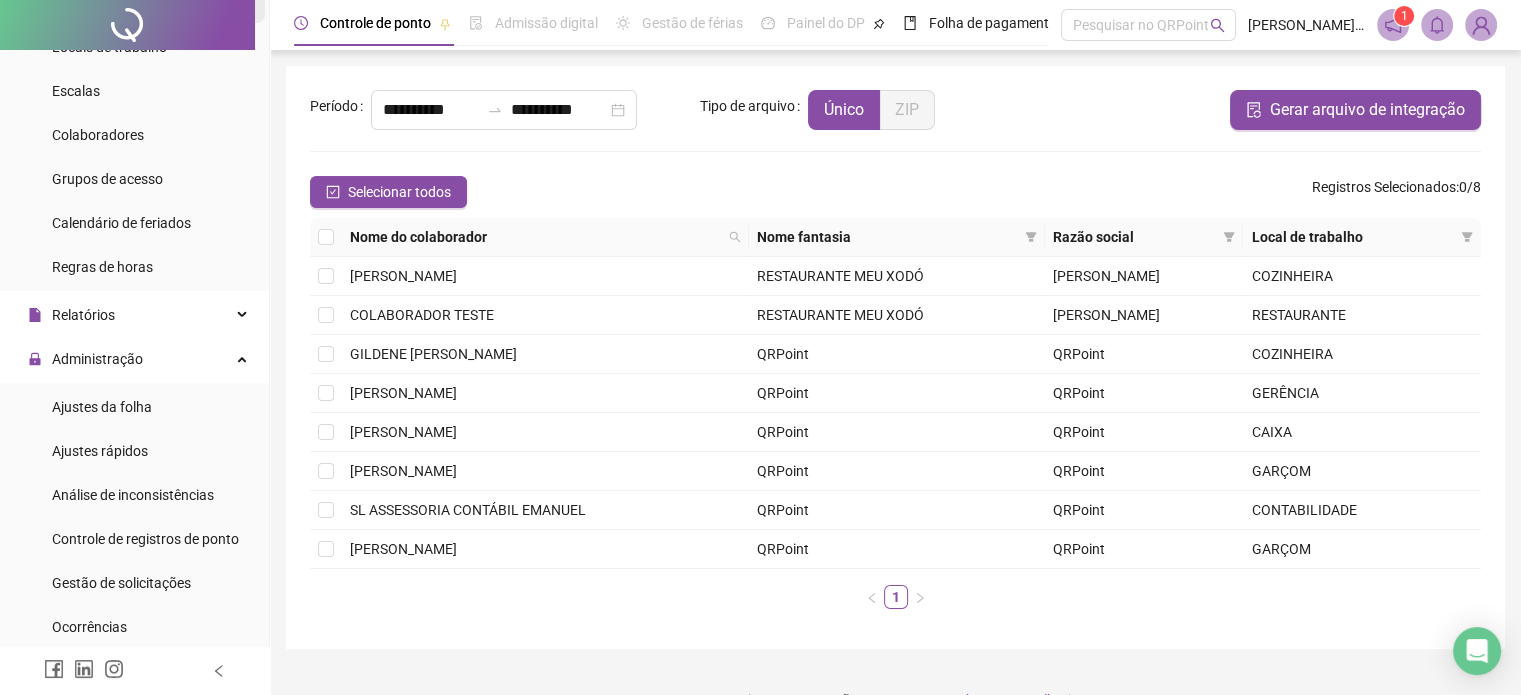 scroll, scrollTop: 0, scrollLeft: 0, axis: both 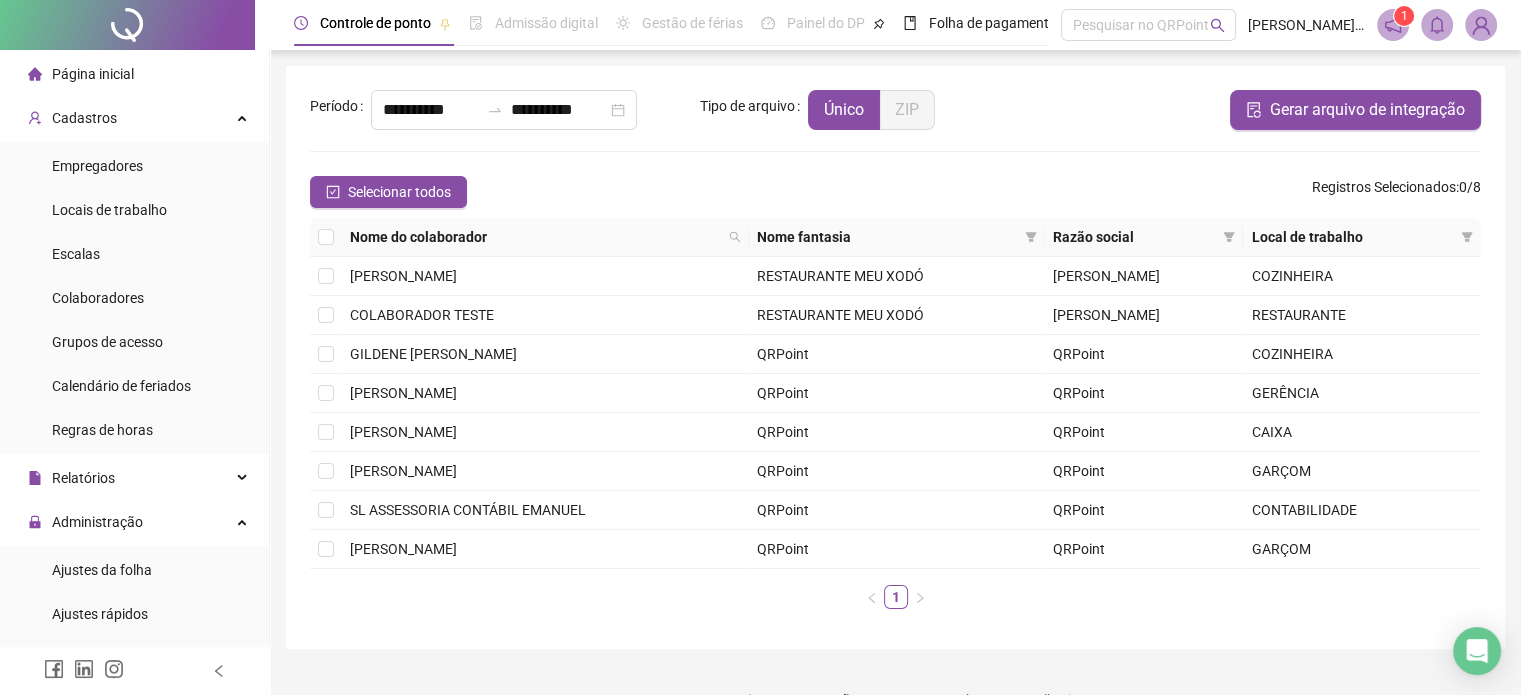 click on "Página inicial" at bounding box center (134, 74) 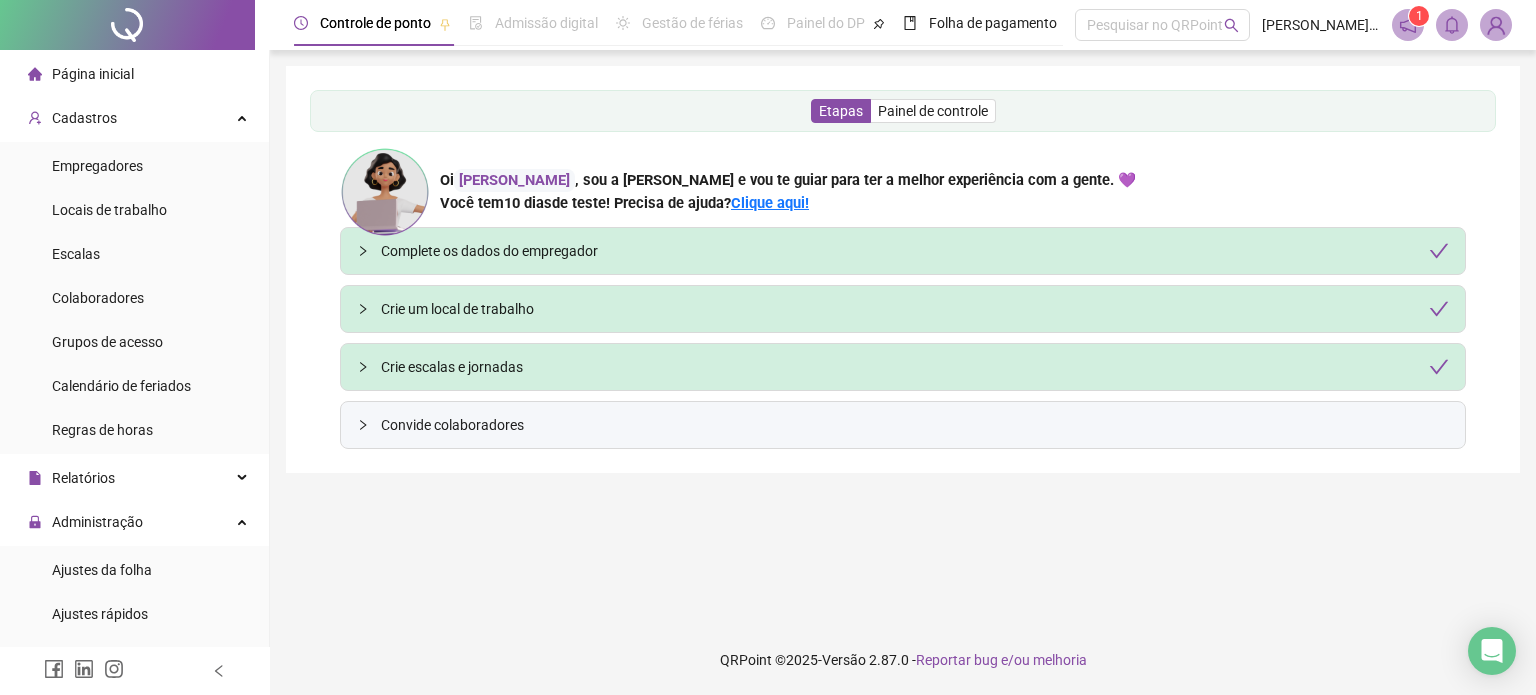 click on "Controle de ponto" at bounding box center [375, 23] 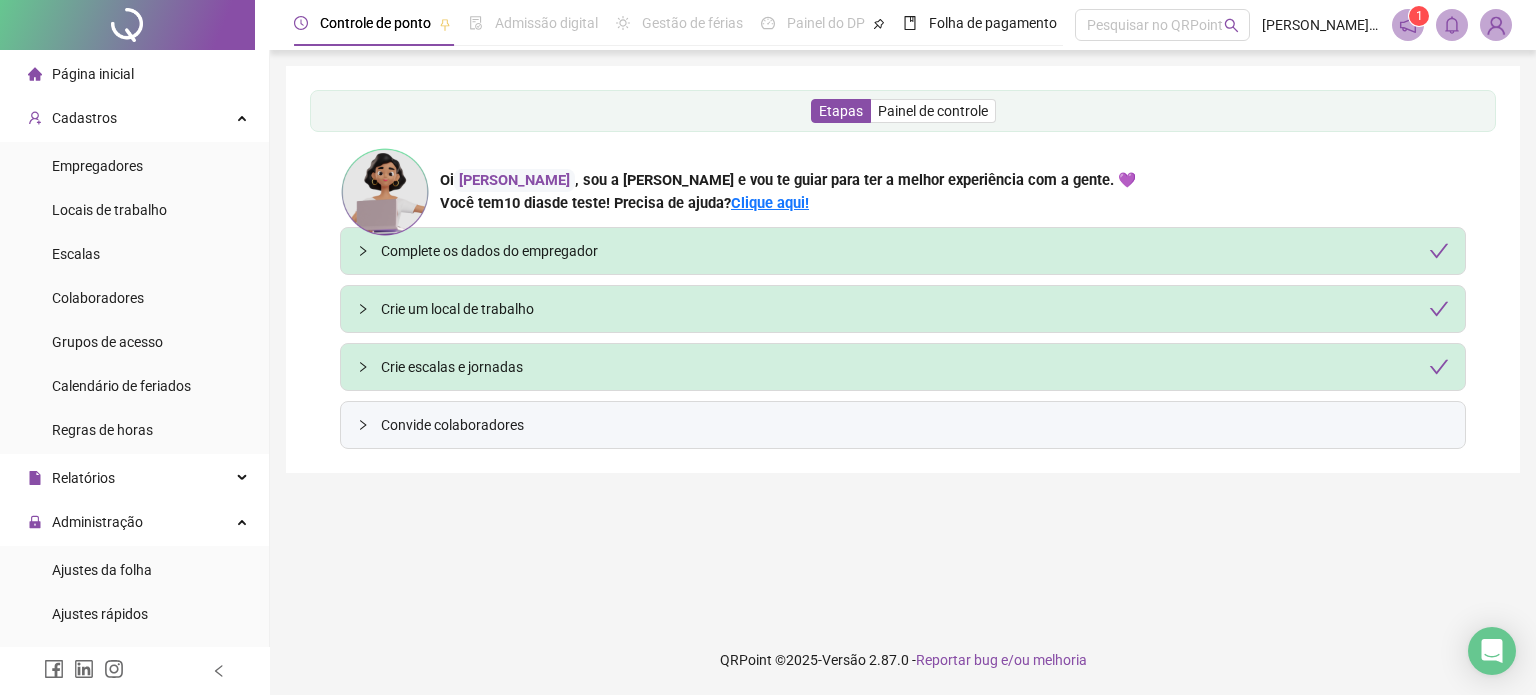 click on "Convide colaboradores" at bounding box center [915, 425] 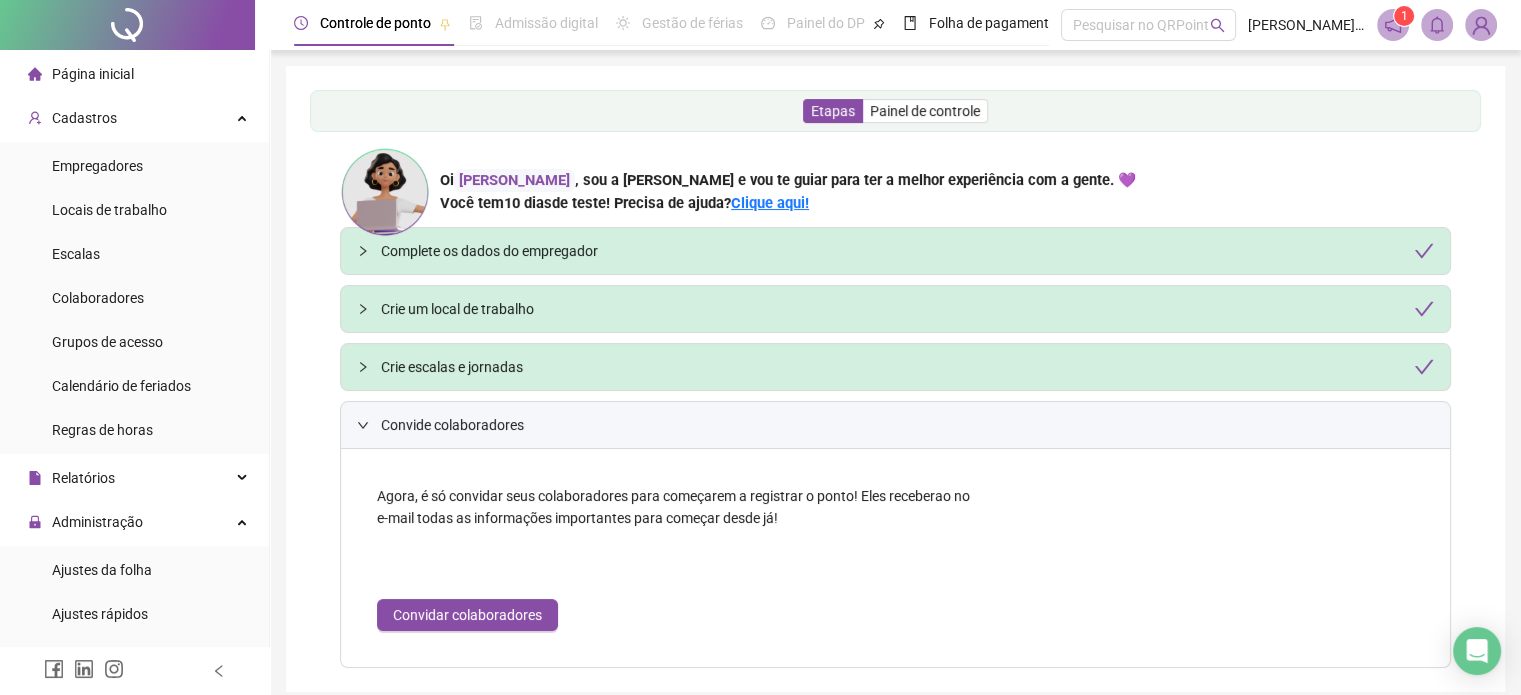 click on "Agora, é só convidar seus colaboradores para começarem a registrar o ponto! Eles receberao no e-mail todas as informações importantes para começar desde já! Convidar colaboradores" at bounding box center [677, 558] 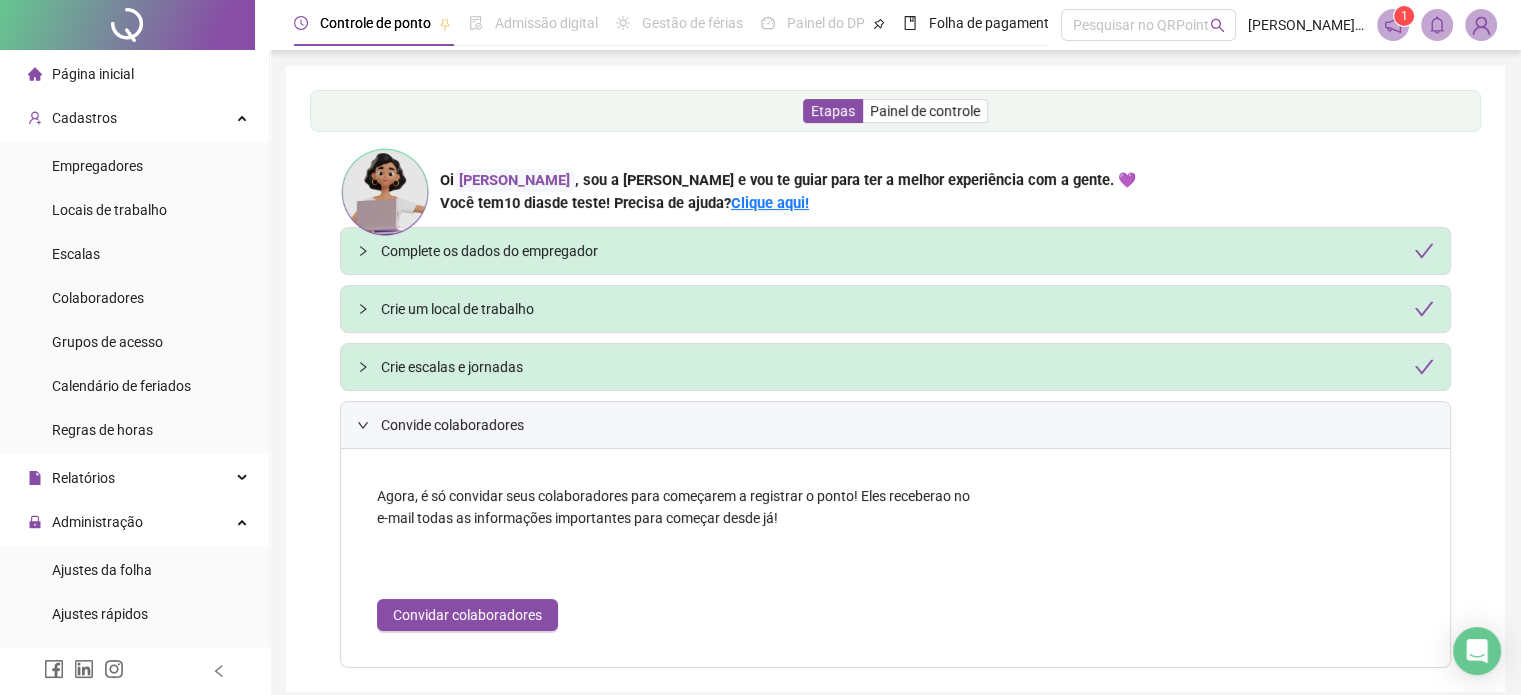 click on "Crie um local de trabalho" at bounding box center [907, 309] 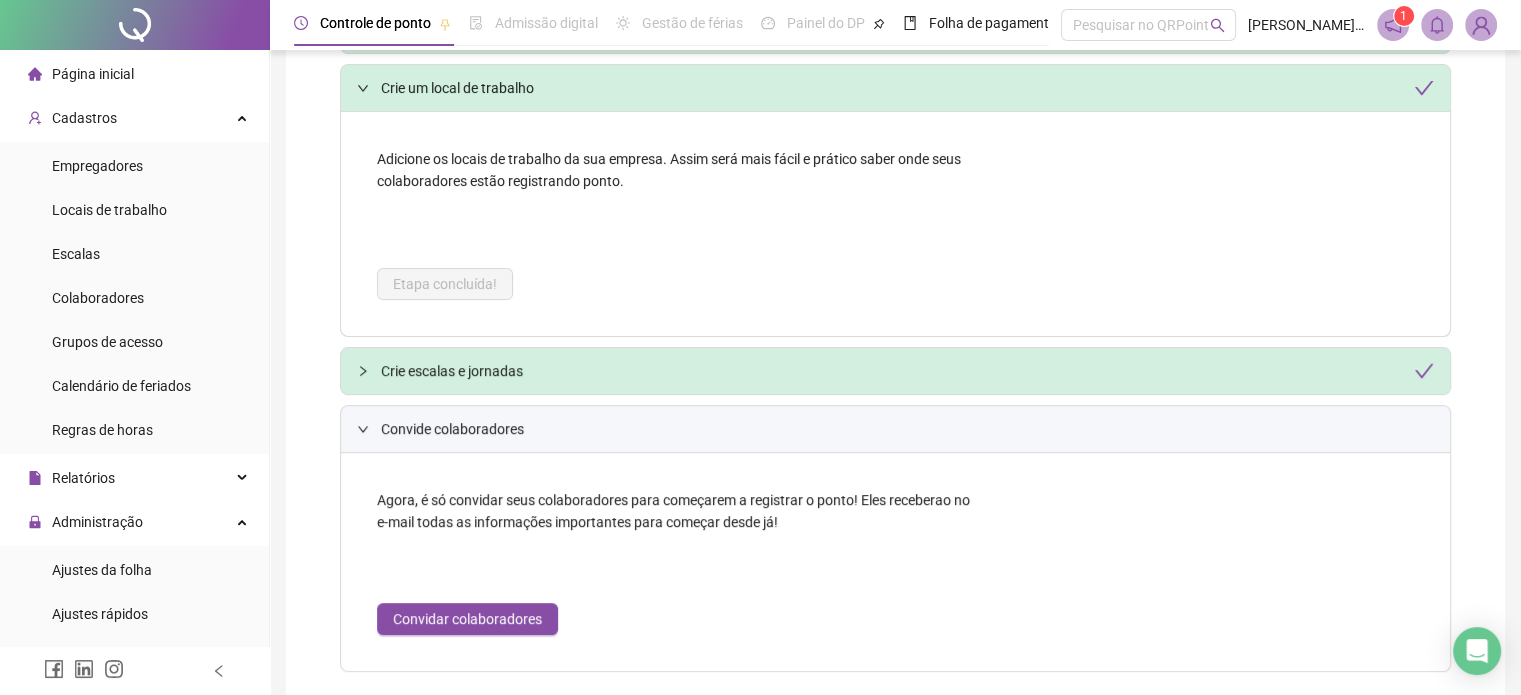 scroll, scrollTop: 600, scrollLeft: 0, axis: vertical 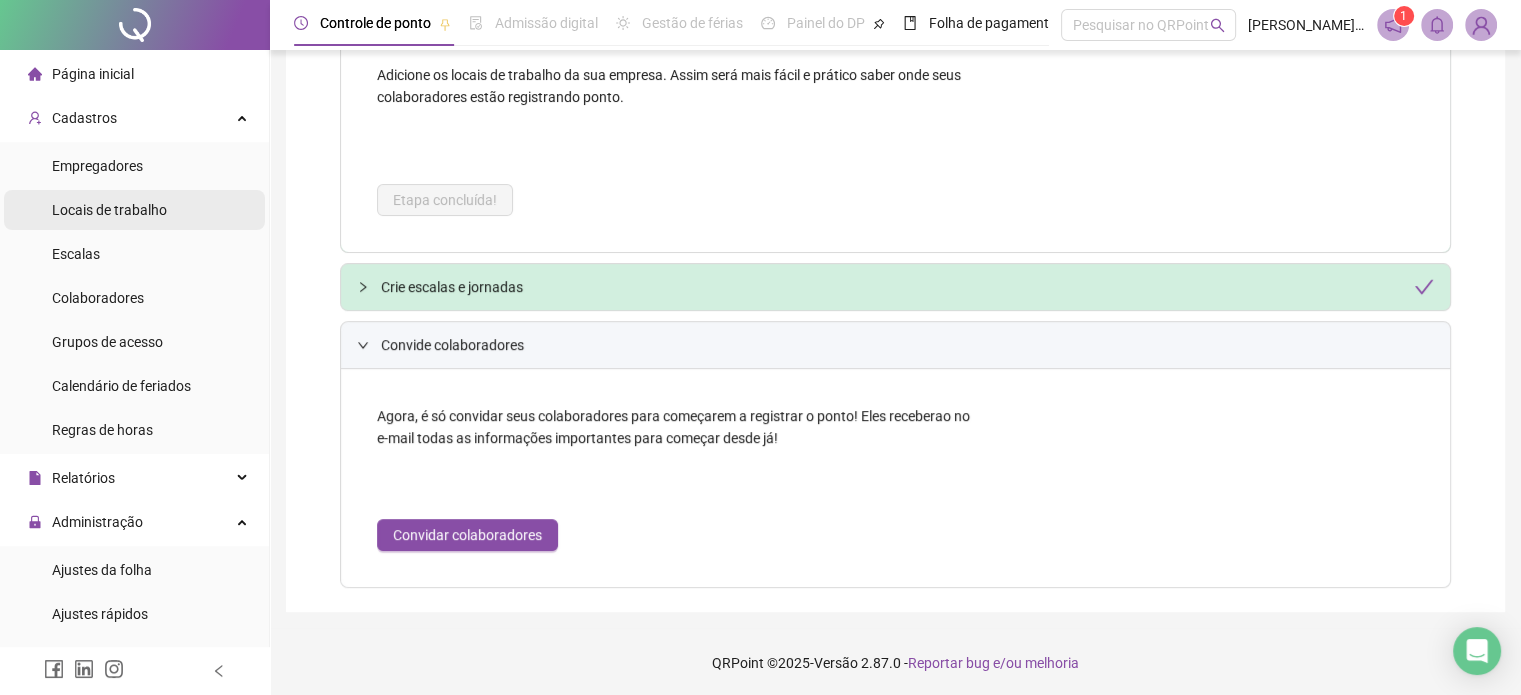 click on "Locais de trabalho" at bounding box center [109, 210] 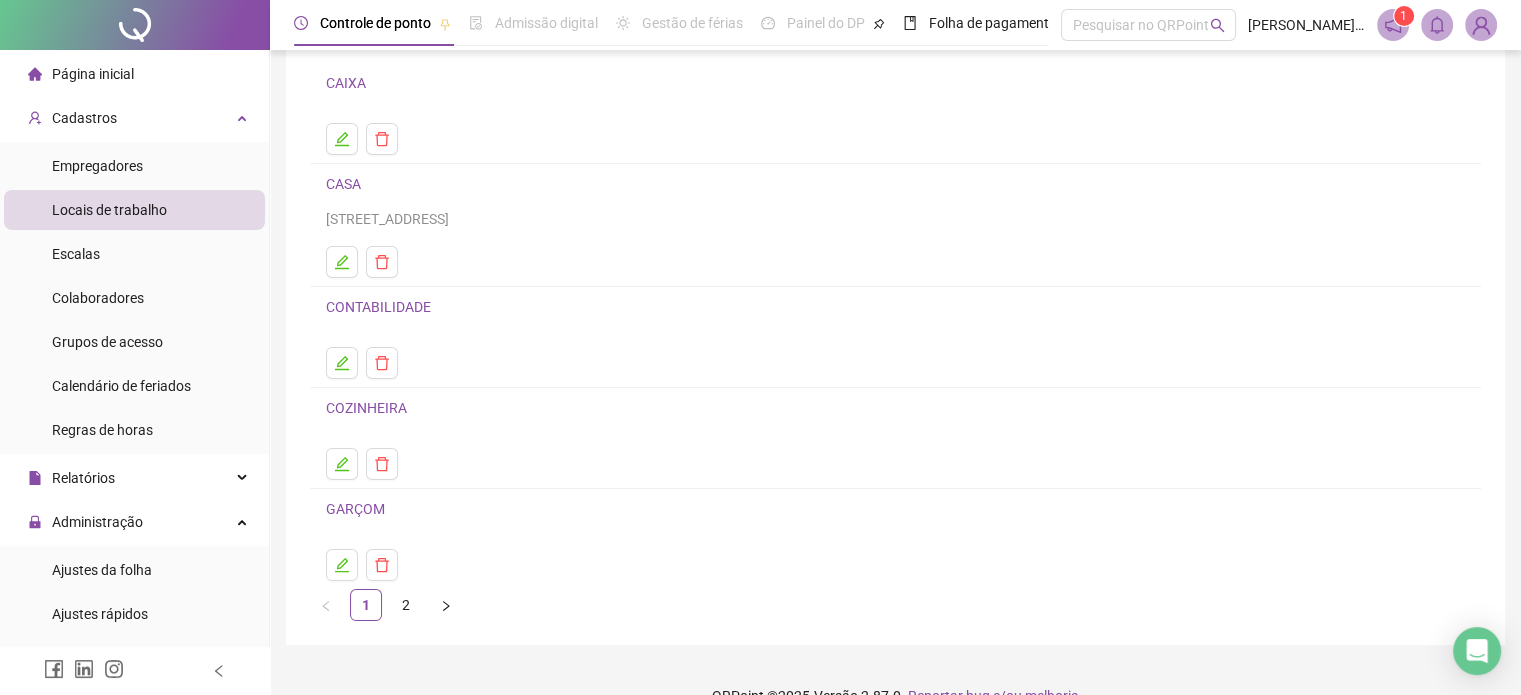 scroll, scrollTop: 183, scrollLeft: 0, axis: vertical 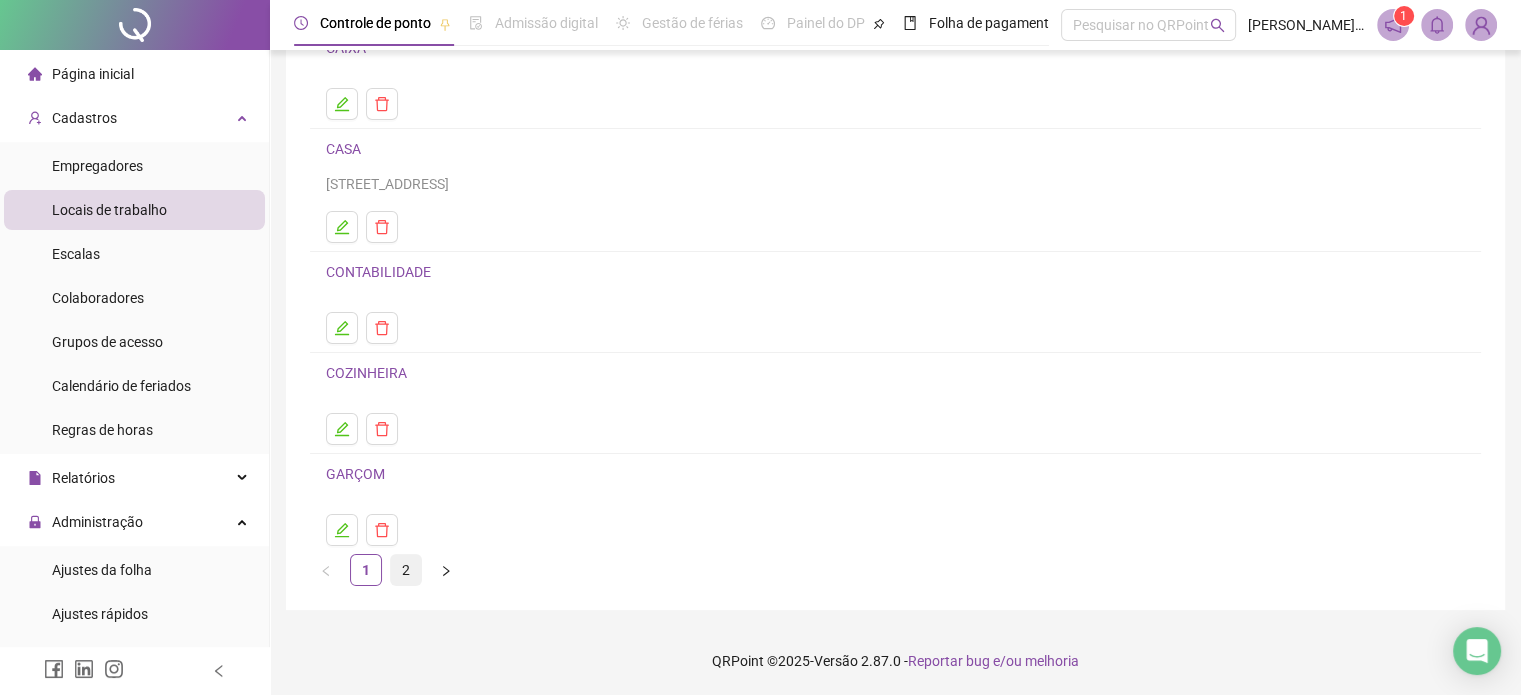 click on "2" at bounding box center (406, 570) 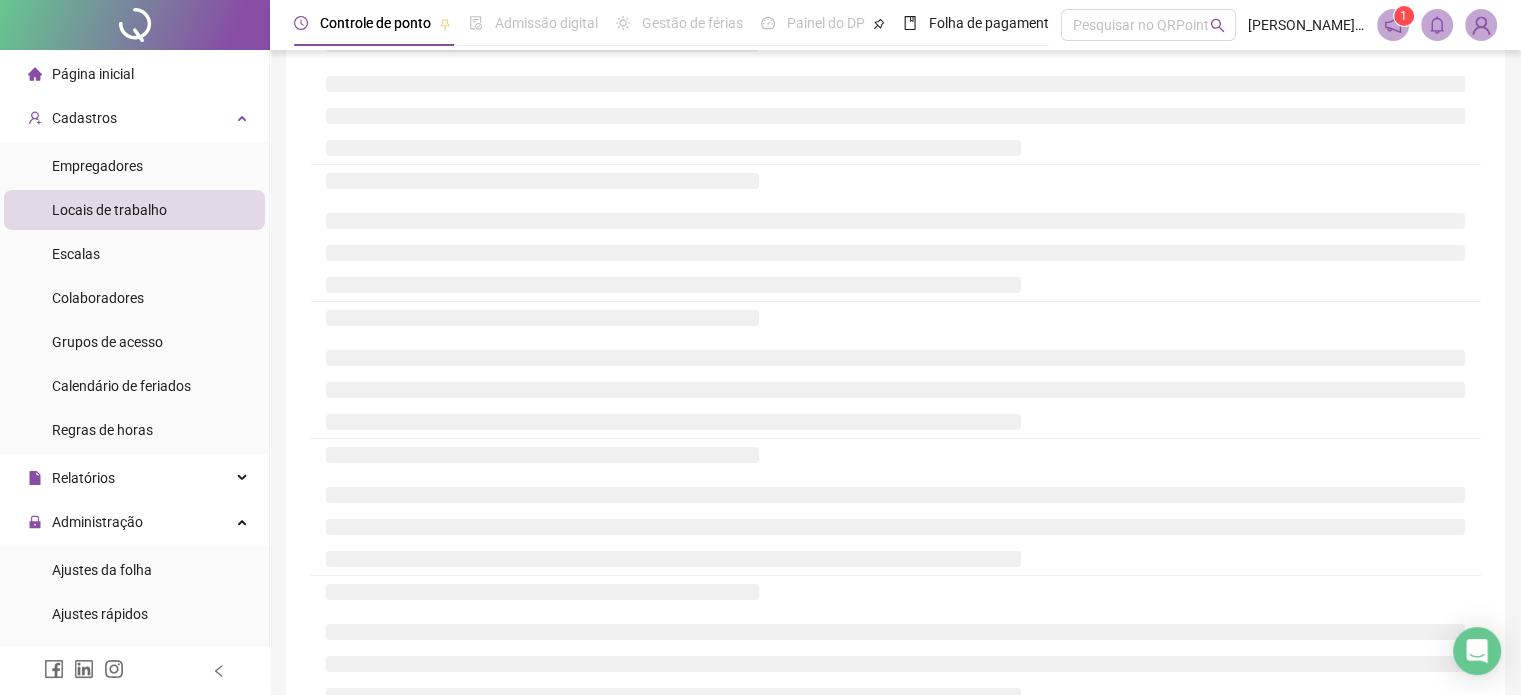 scroll, scrollTop: 0, scrollLeft: 0, axis: both 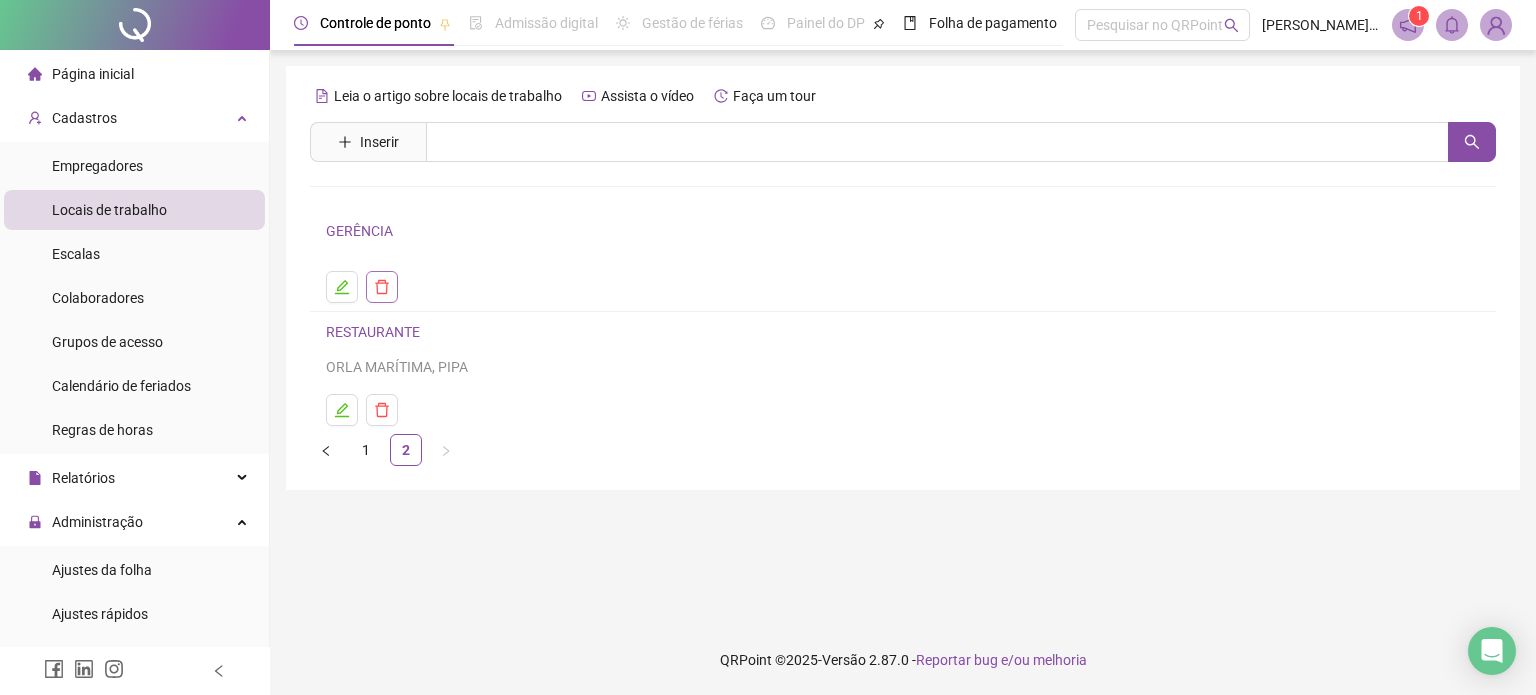 click 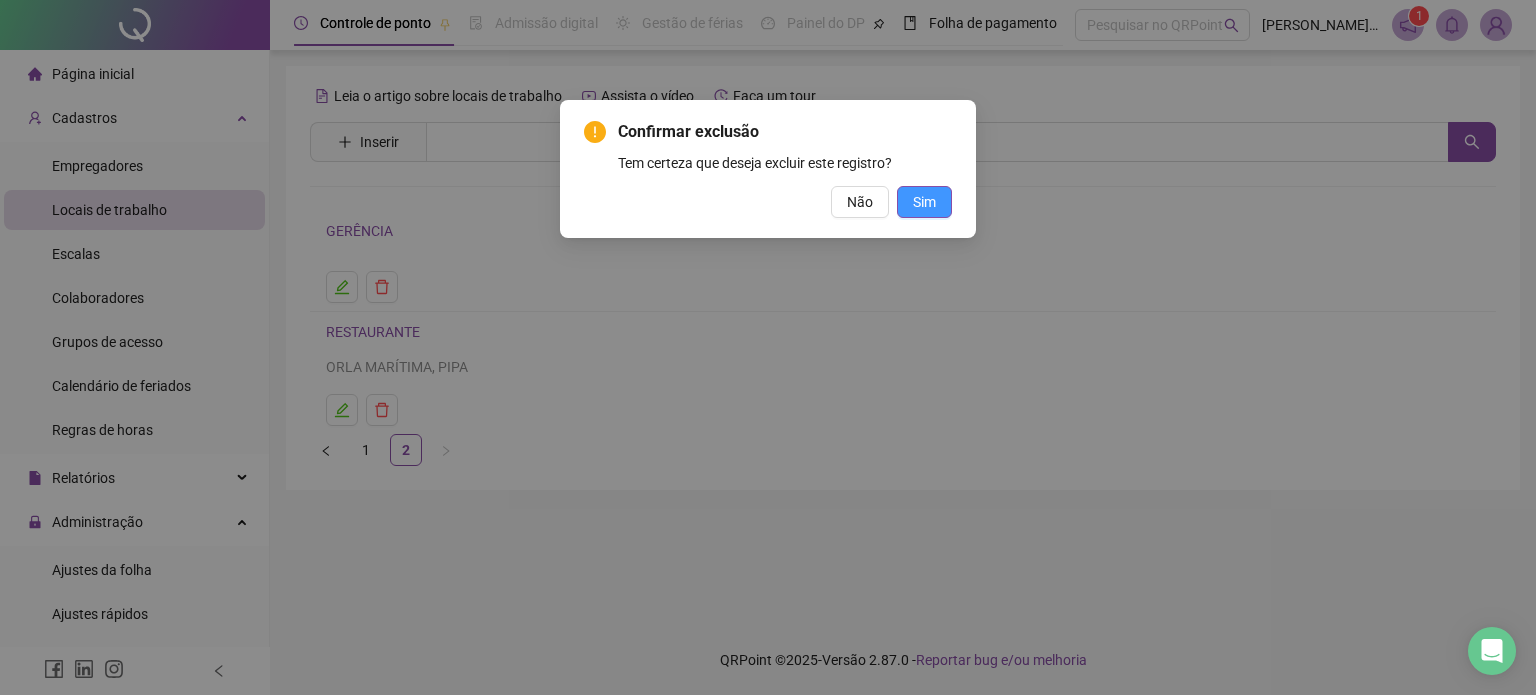 click on "Sim" at bounding box center (924, 202) 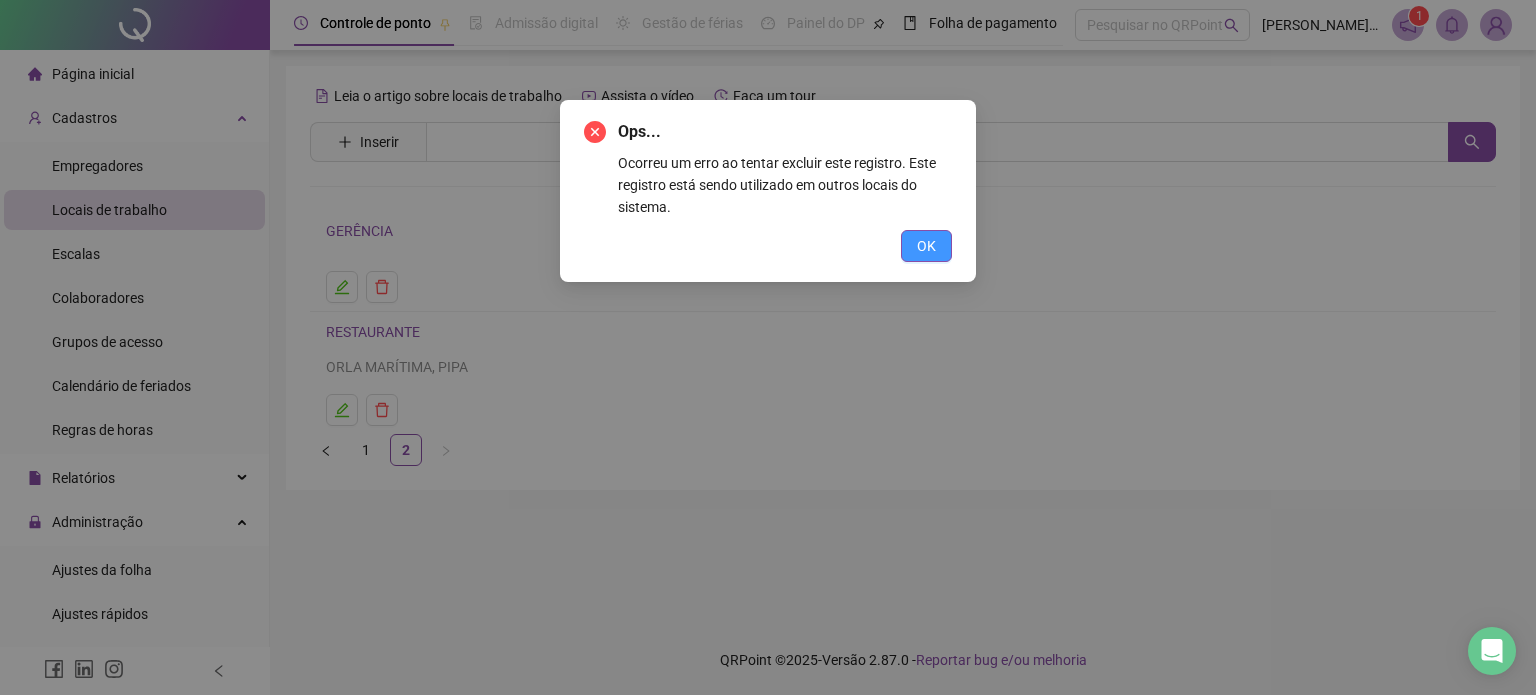 click on "OK" at bounding box center (926, 246) 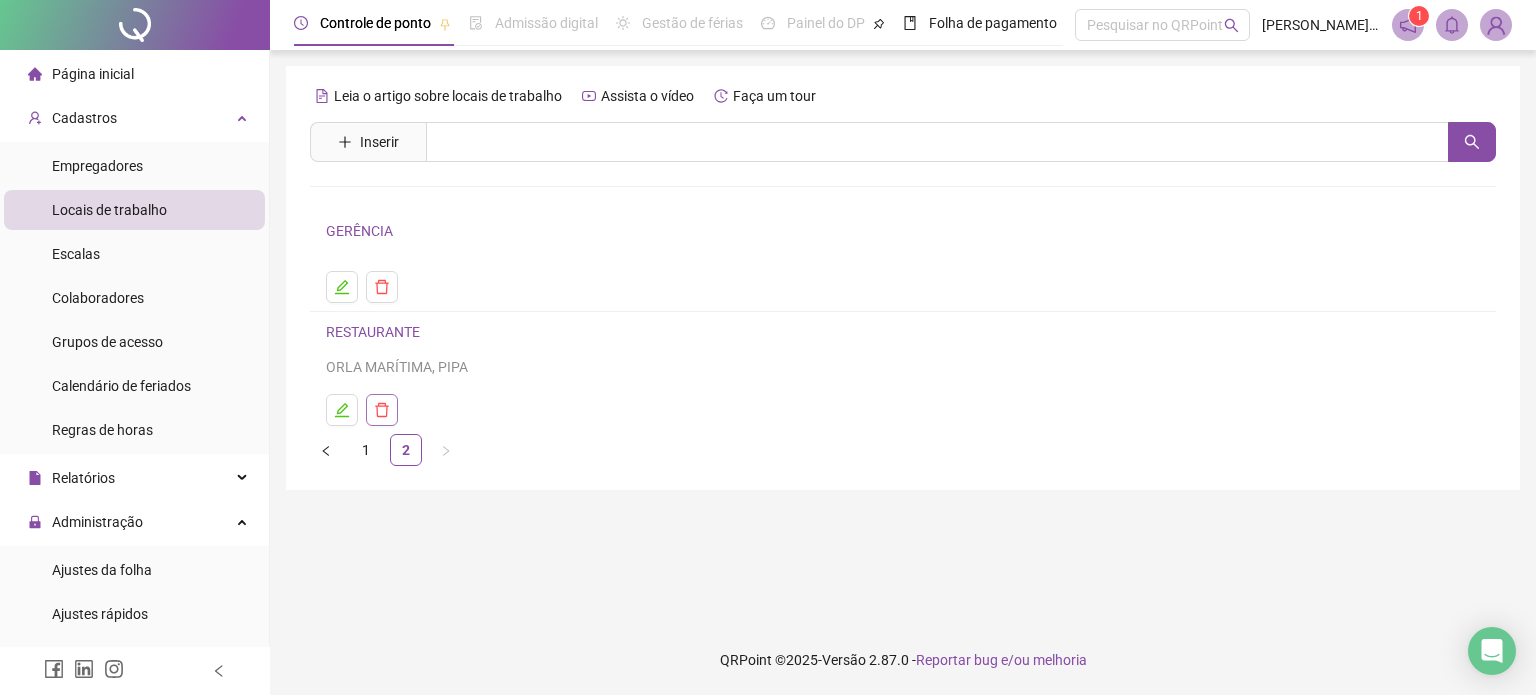 click 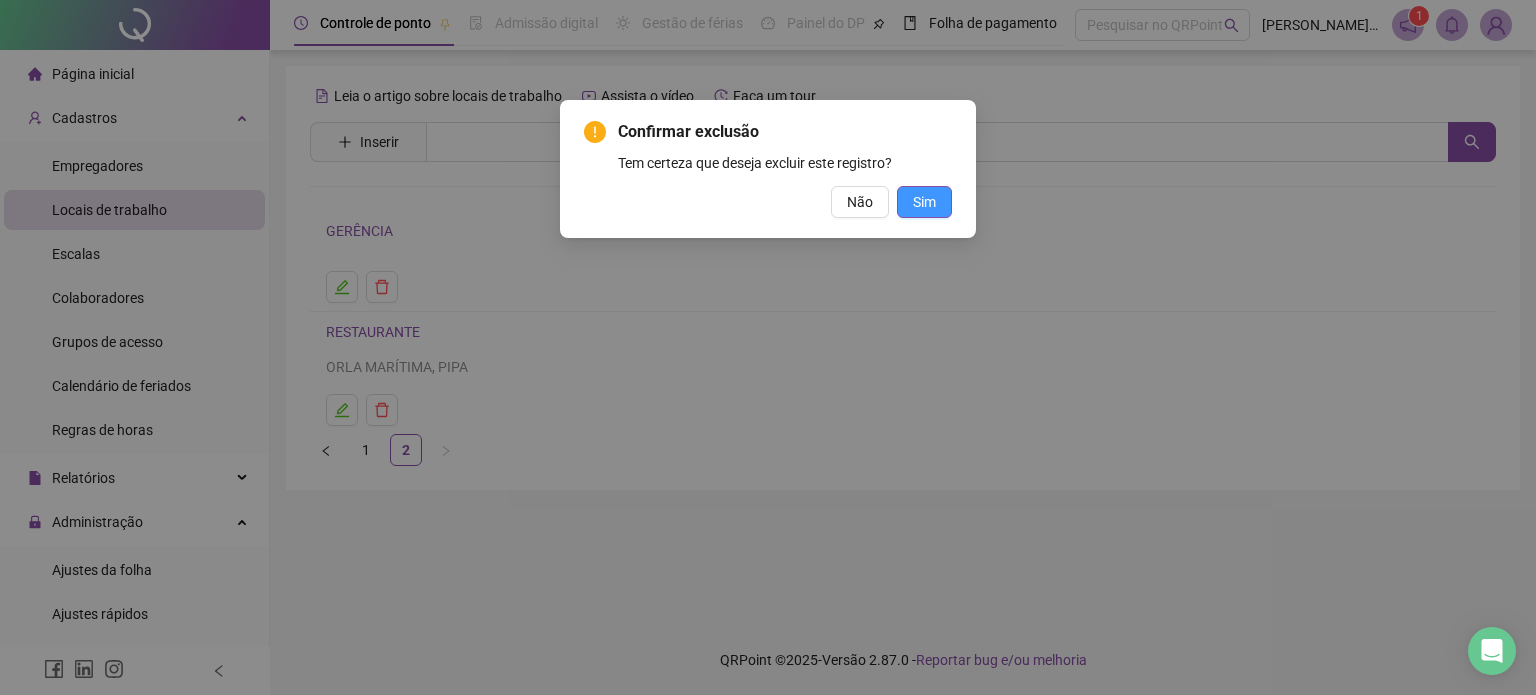 click on "Sim" at bounding box center (924, 202) 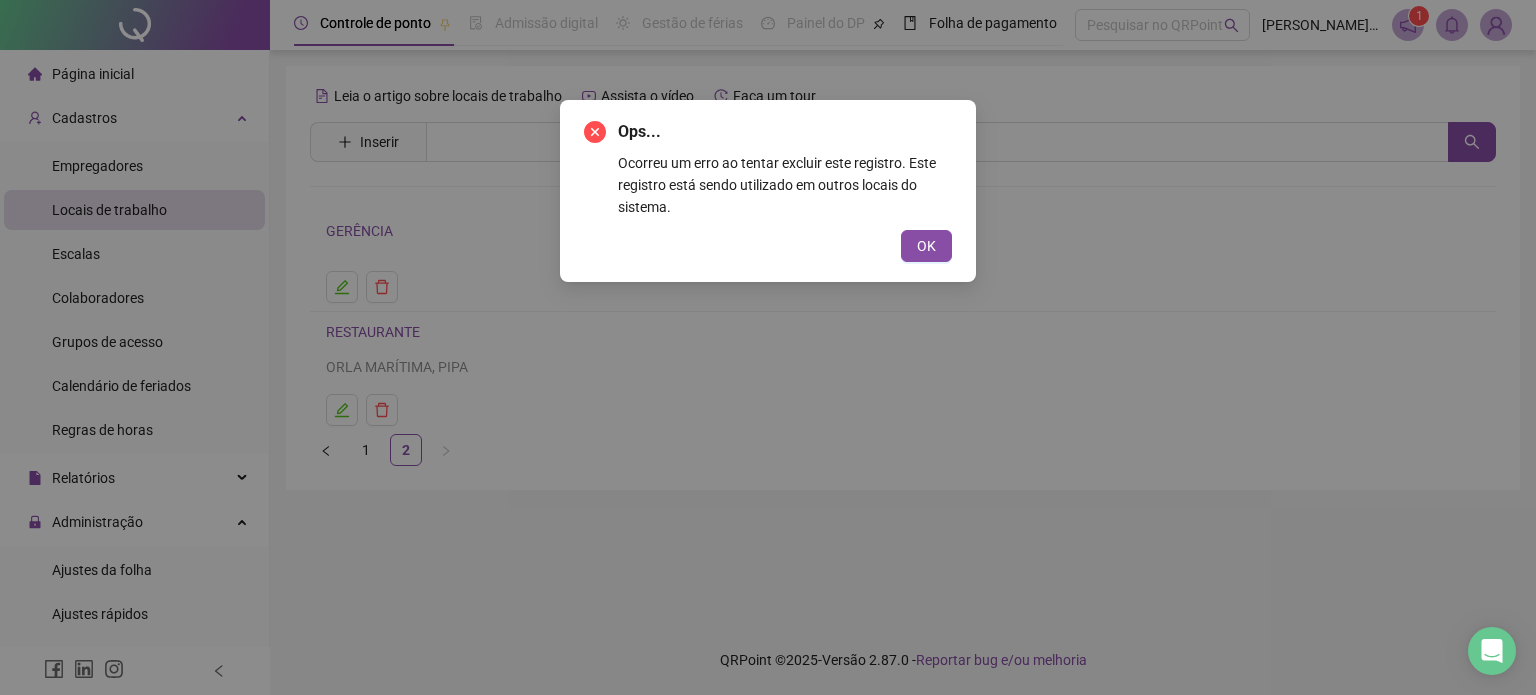 click on "OK" at bounding box center [768, 246] 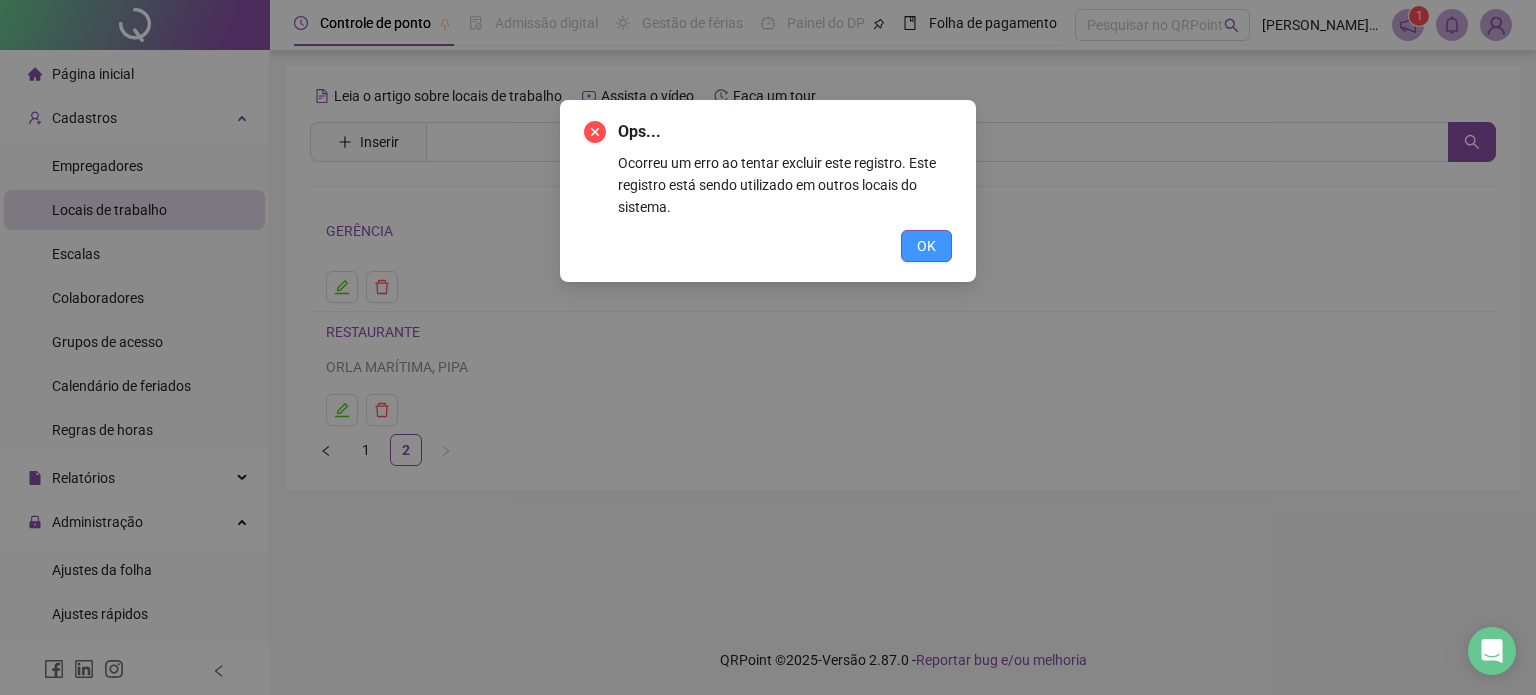 click on "OK" at bounding box center [926, 246] 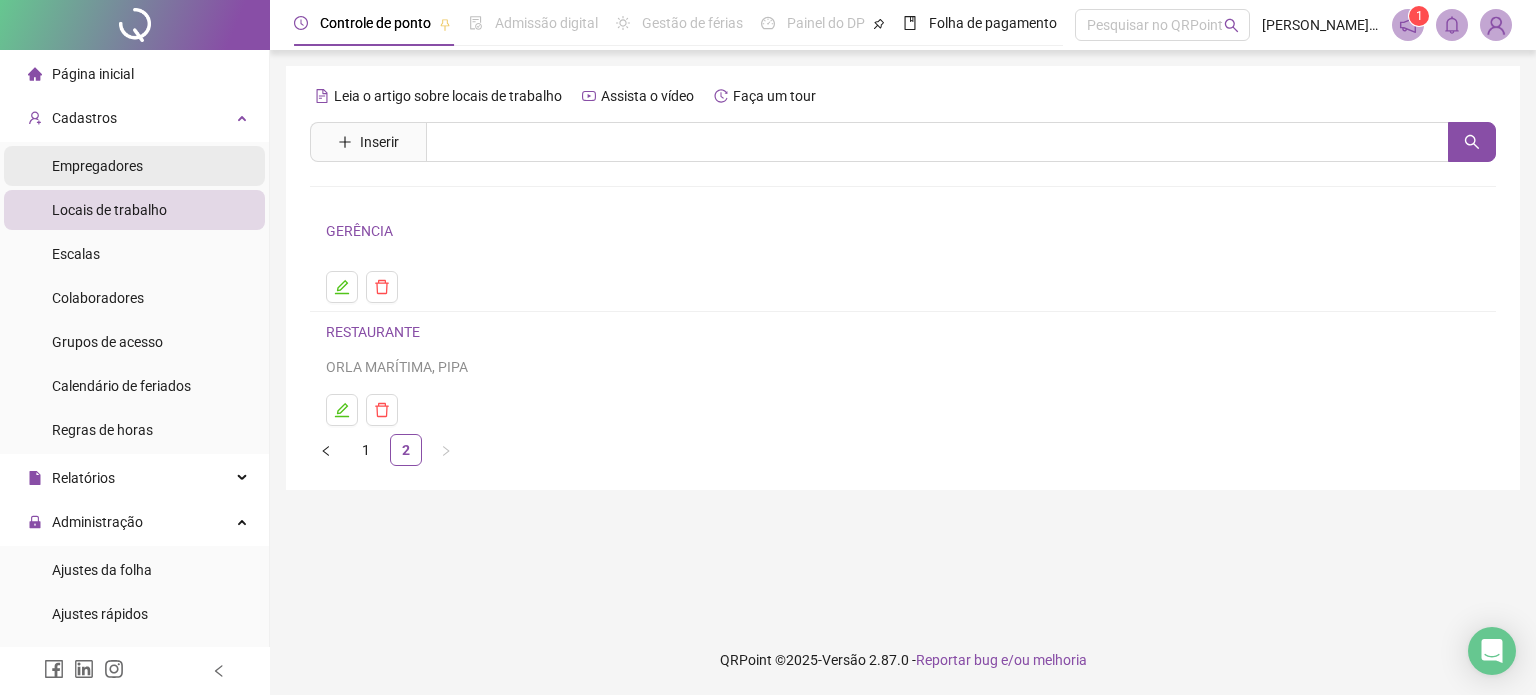 click on "Empregadores" at bounding box center [97, 166] 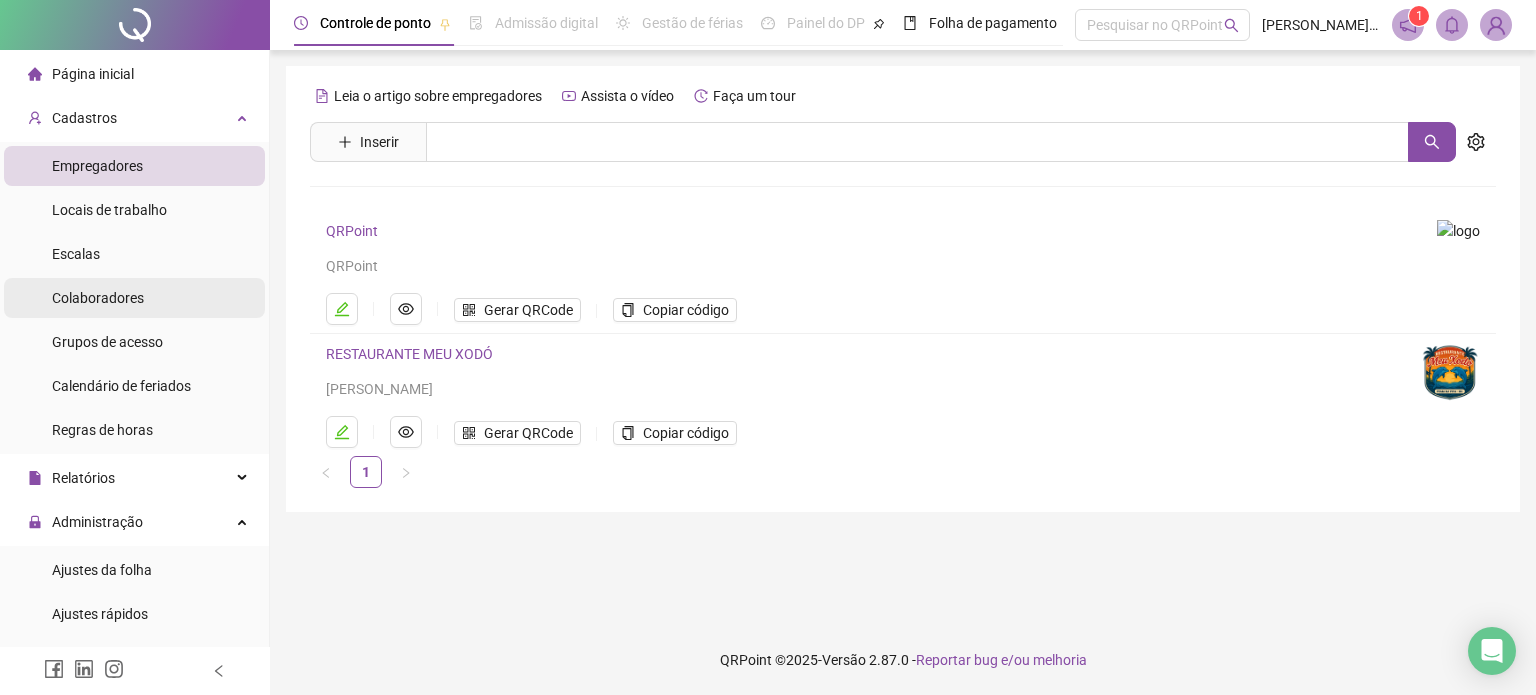 click on "Colaboradores" at bounding box center (98, 298) 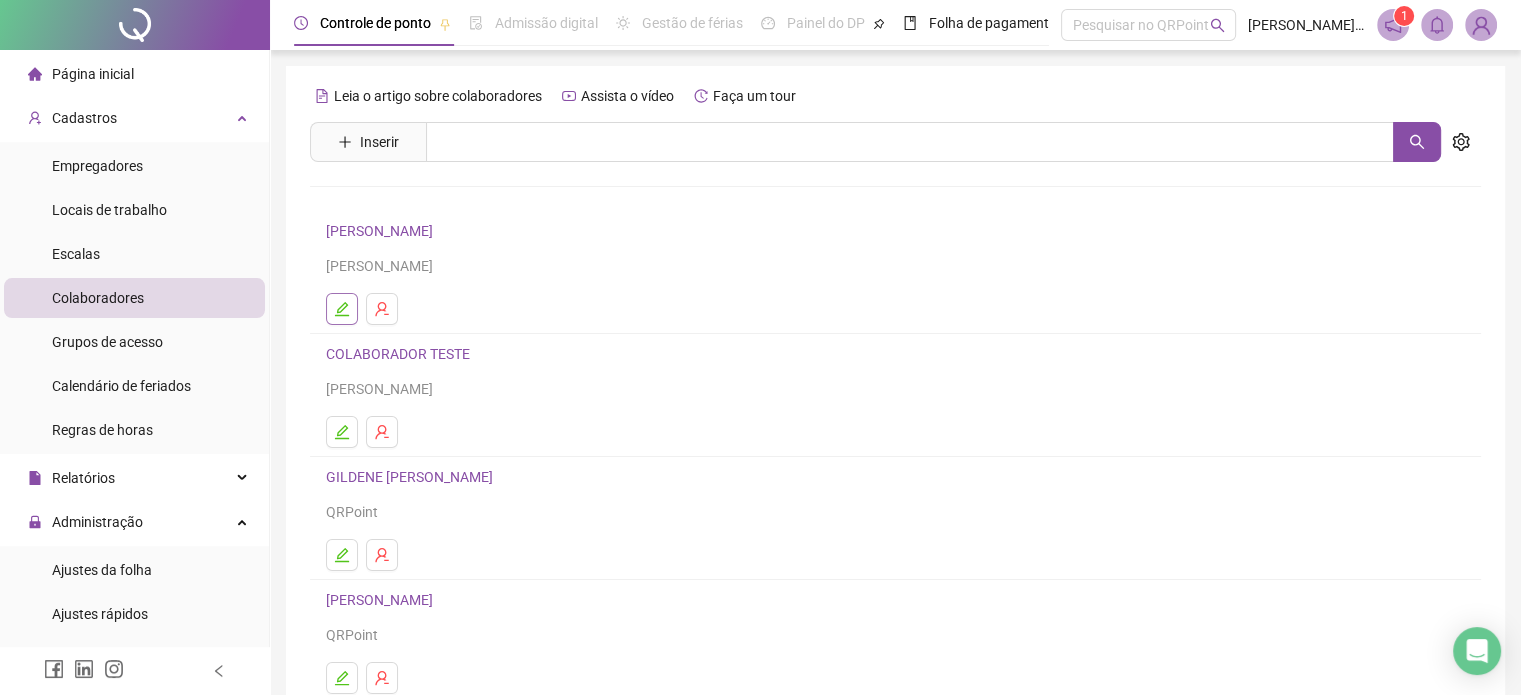 click at bounding box center (342, 309) 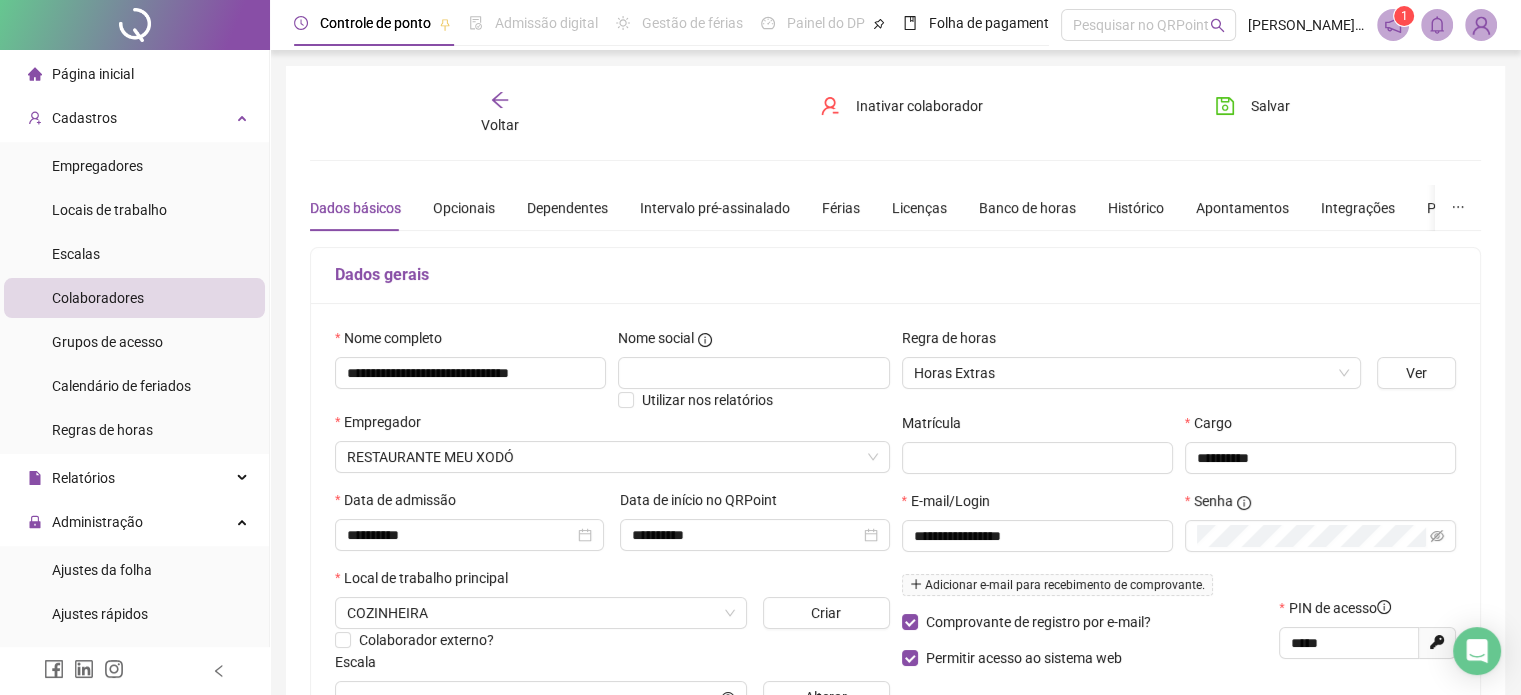 click 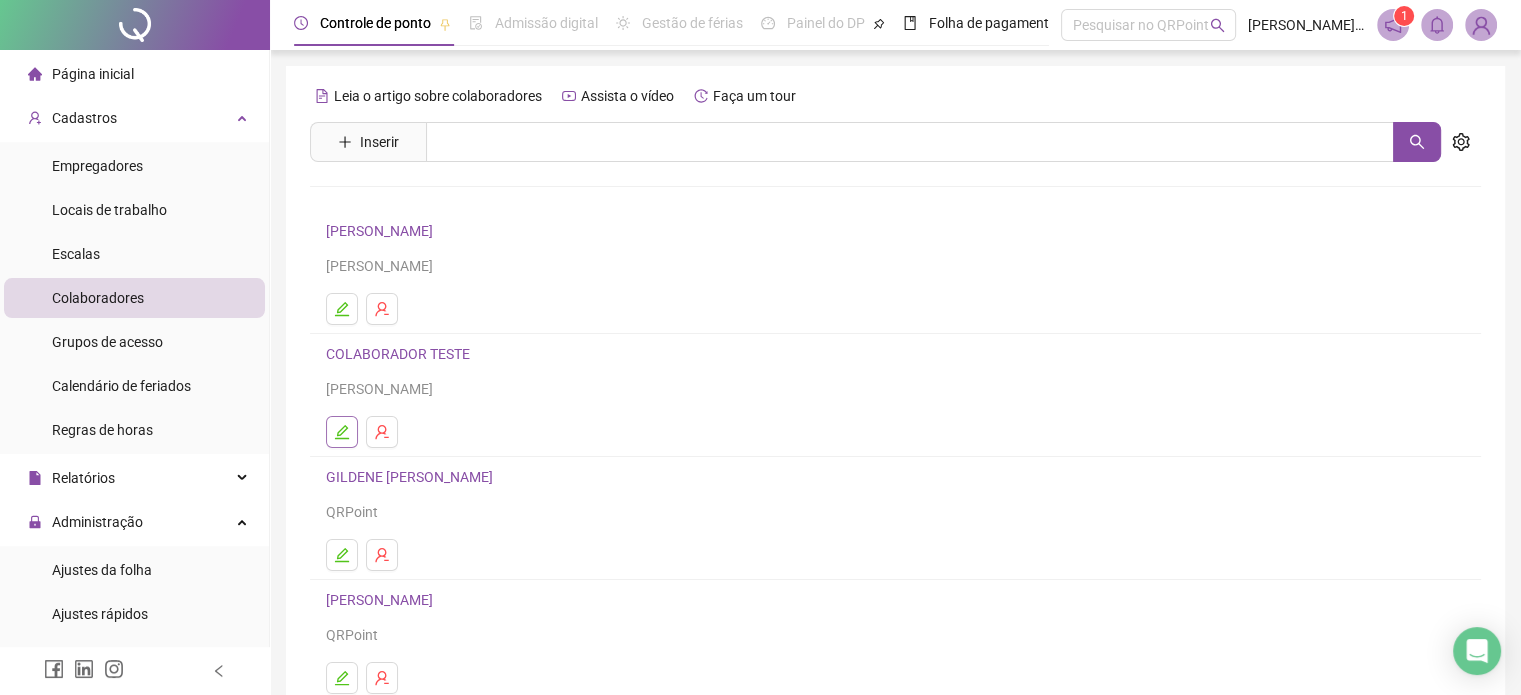 click at bounding box center [342, 432] 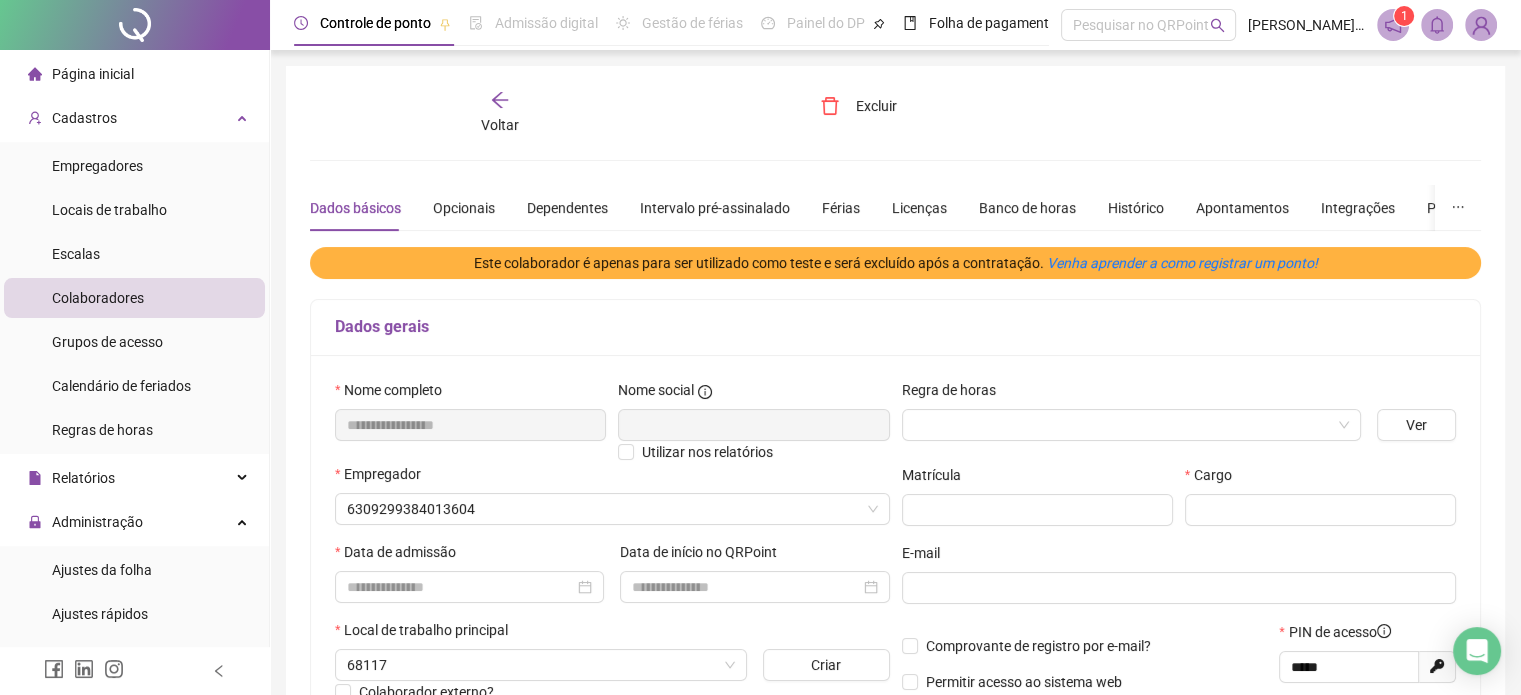 type on "*******" 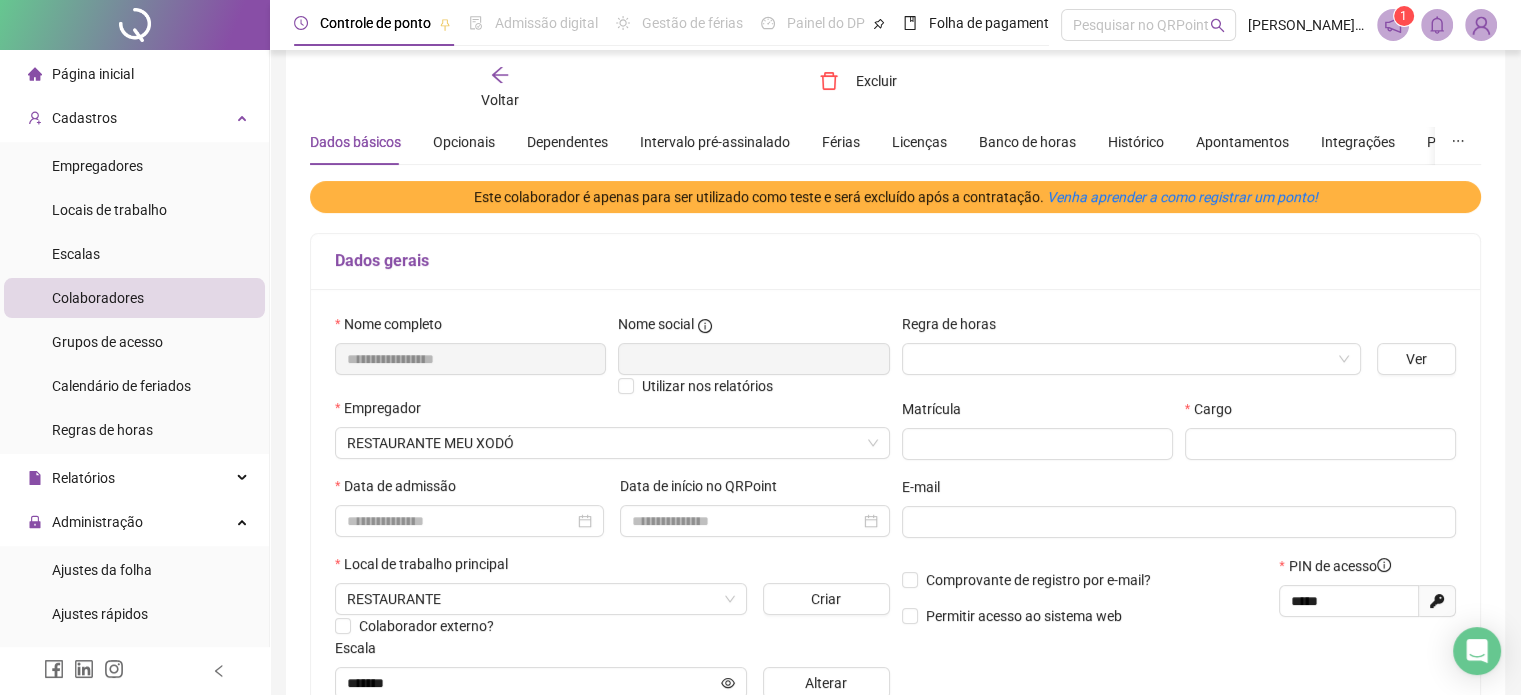 scroll, scrollTop: 100, scrollLeft: 0, axis: vertical 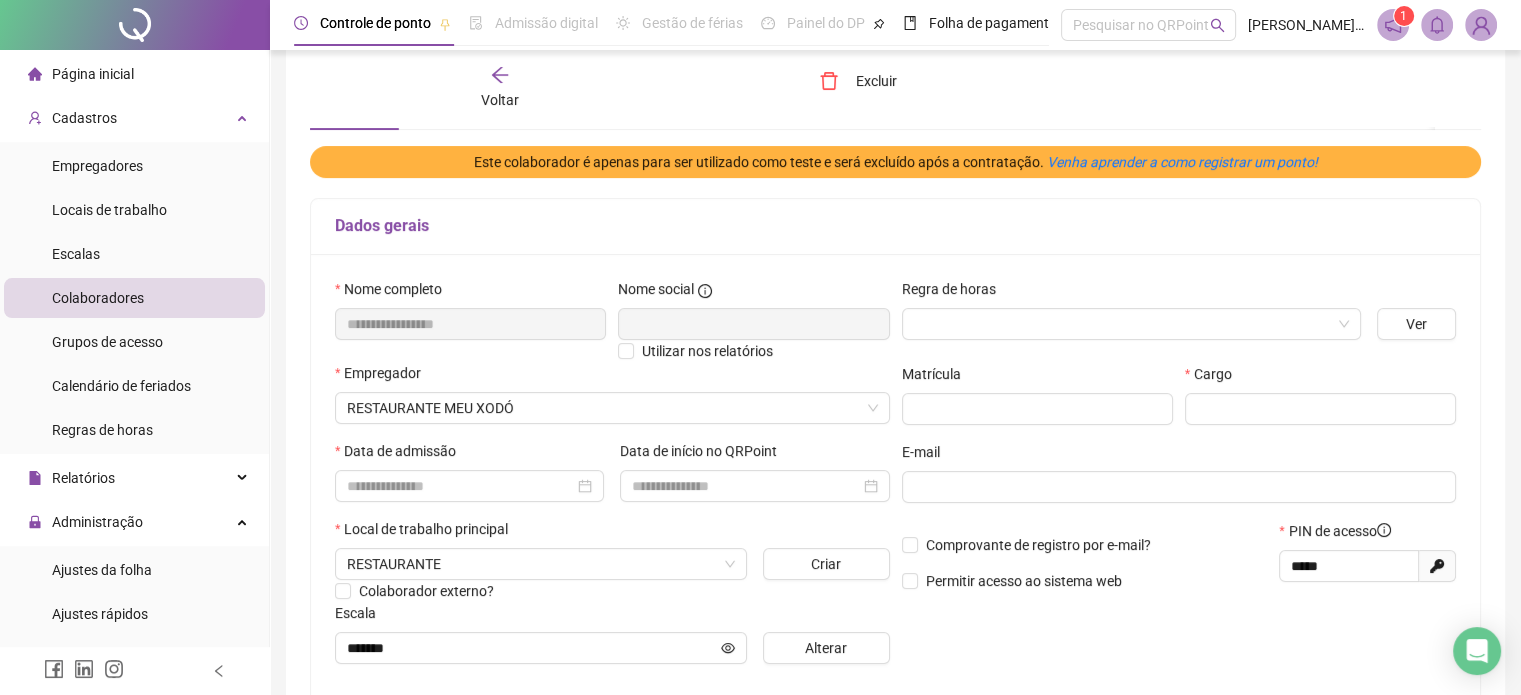click on "Colaborador externo?" at bounding box center [612, 591] 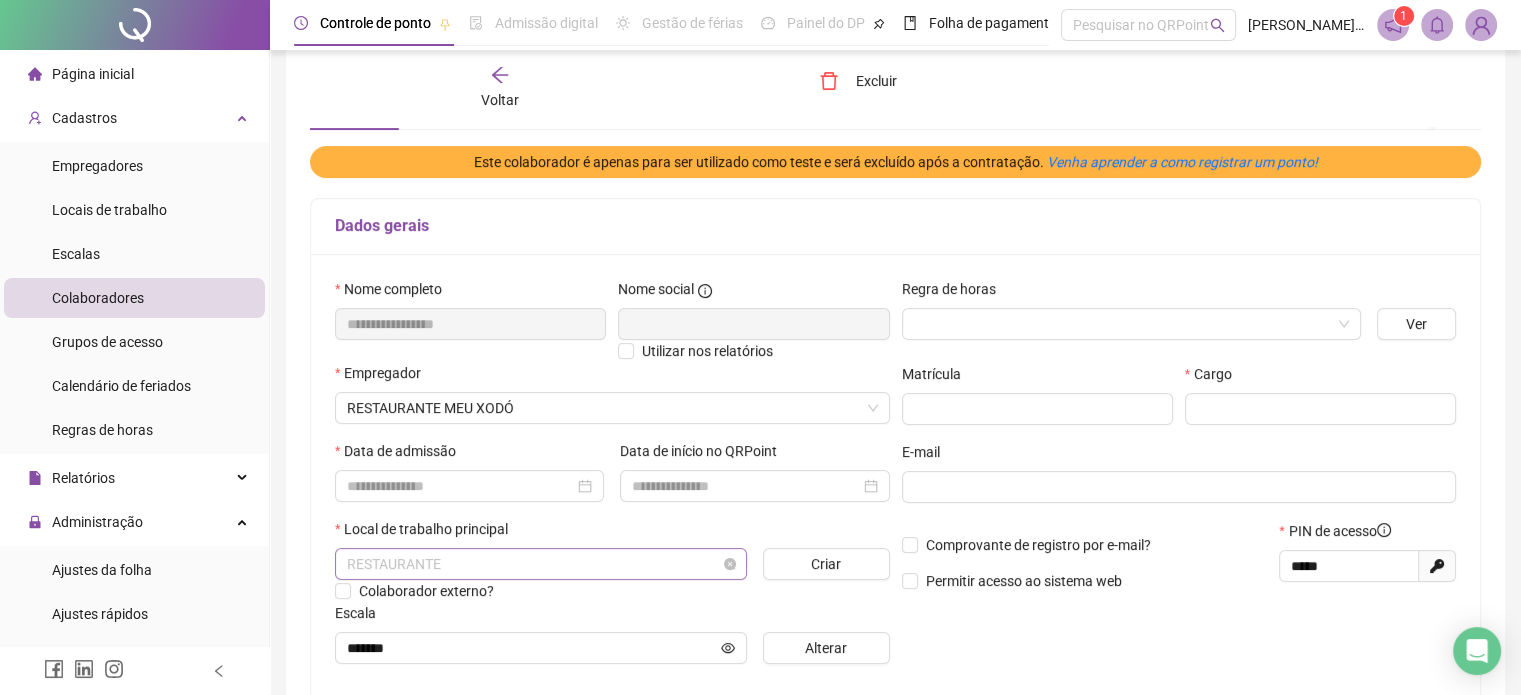 click on "RESTAURANTE" at bounding box center [541, 564] 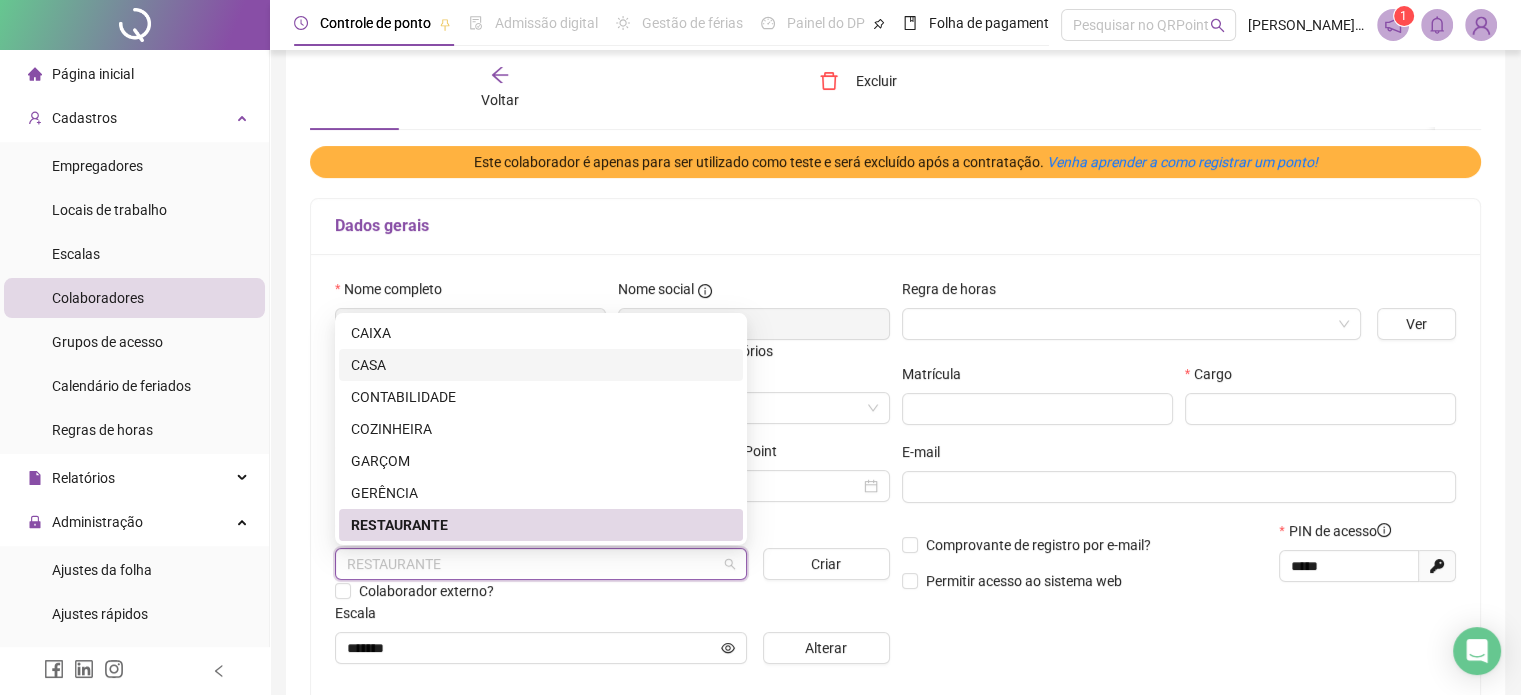 click on "CASA" at bounding box center [541, 365] 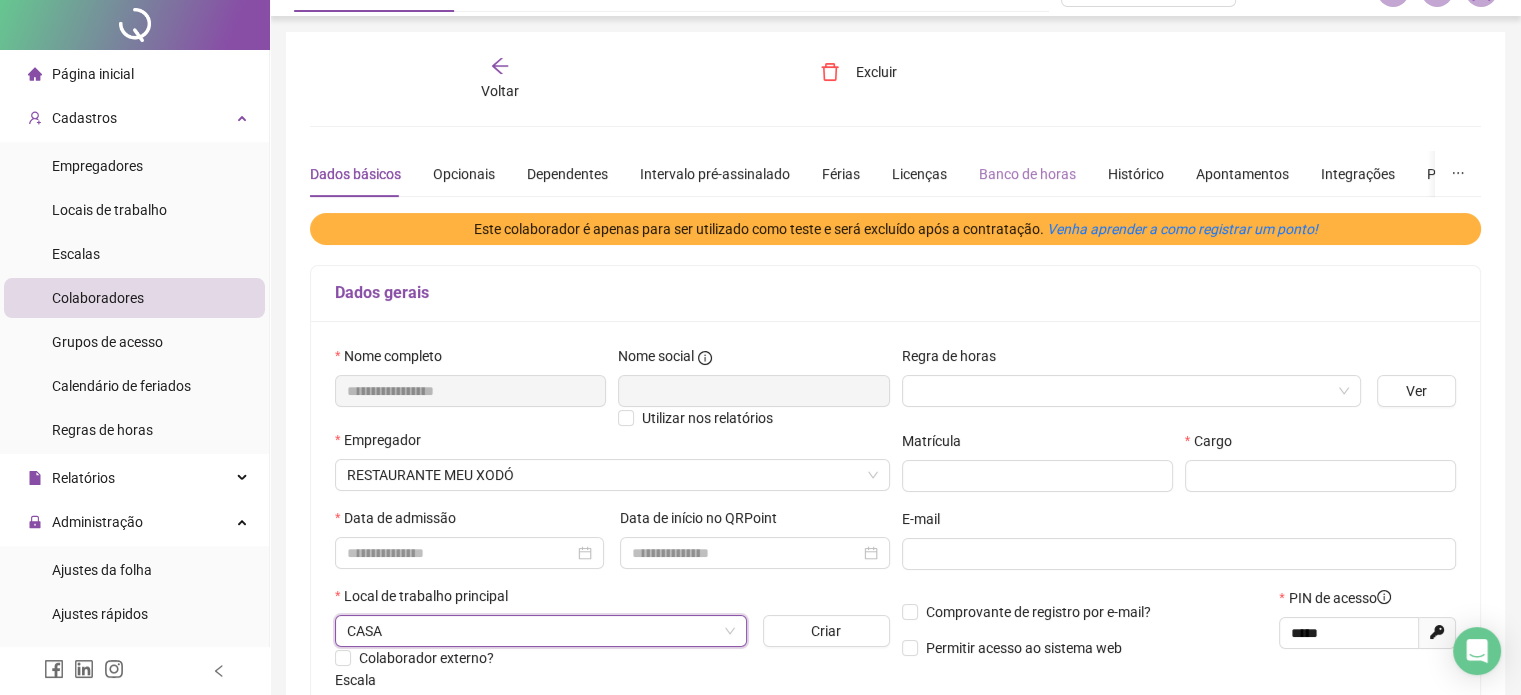 scroll, scrollTop: 0, scrollLeft: 0, axis: both 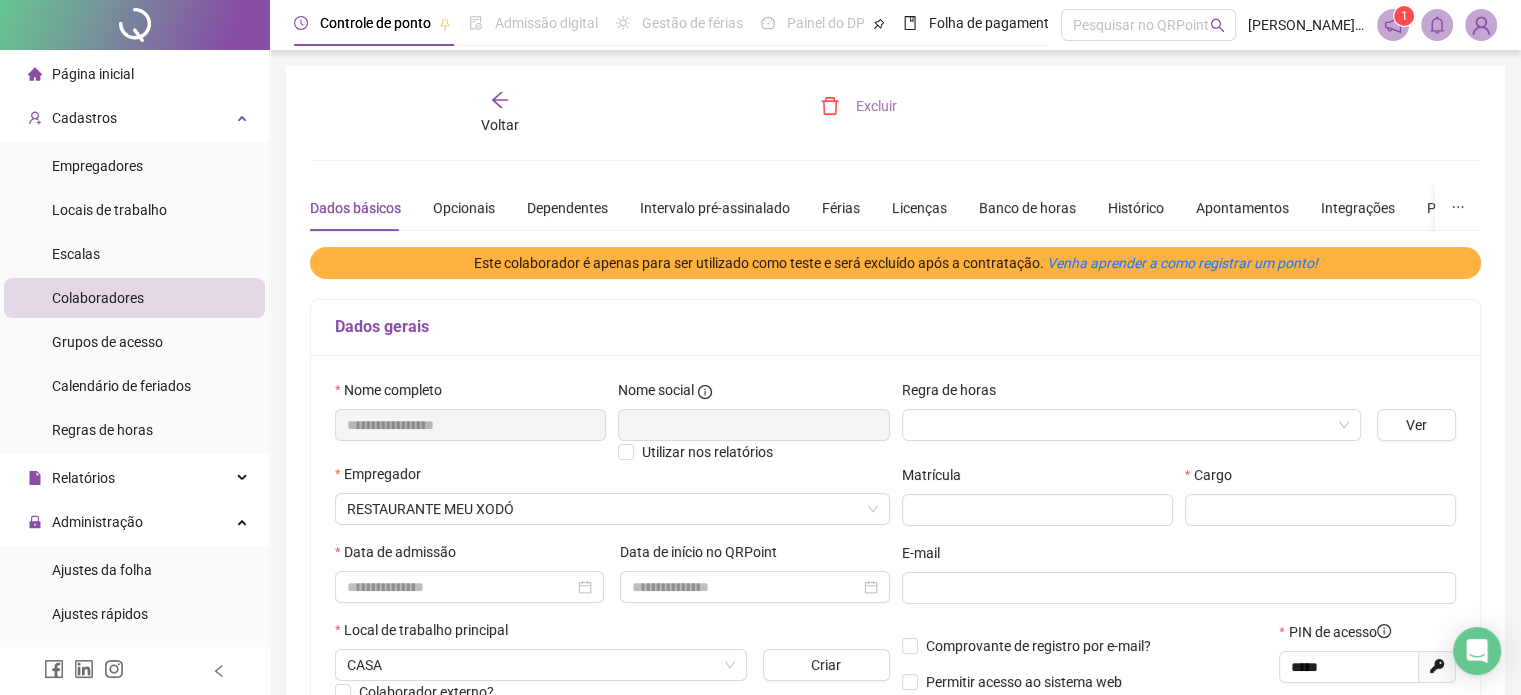 click on "Excluir" at bounding box center [858, 106] 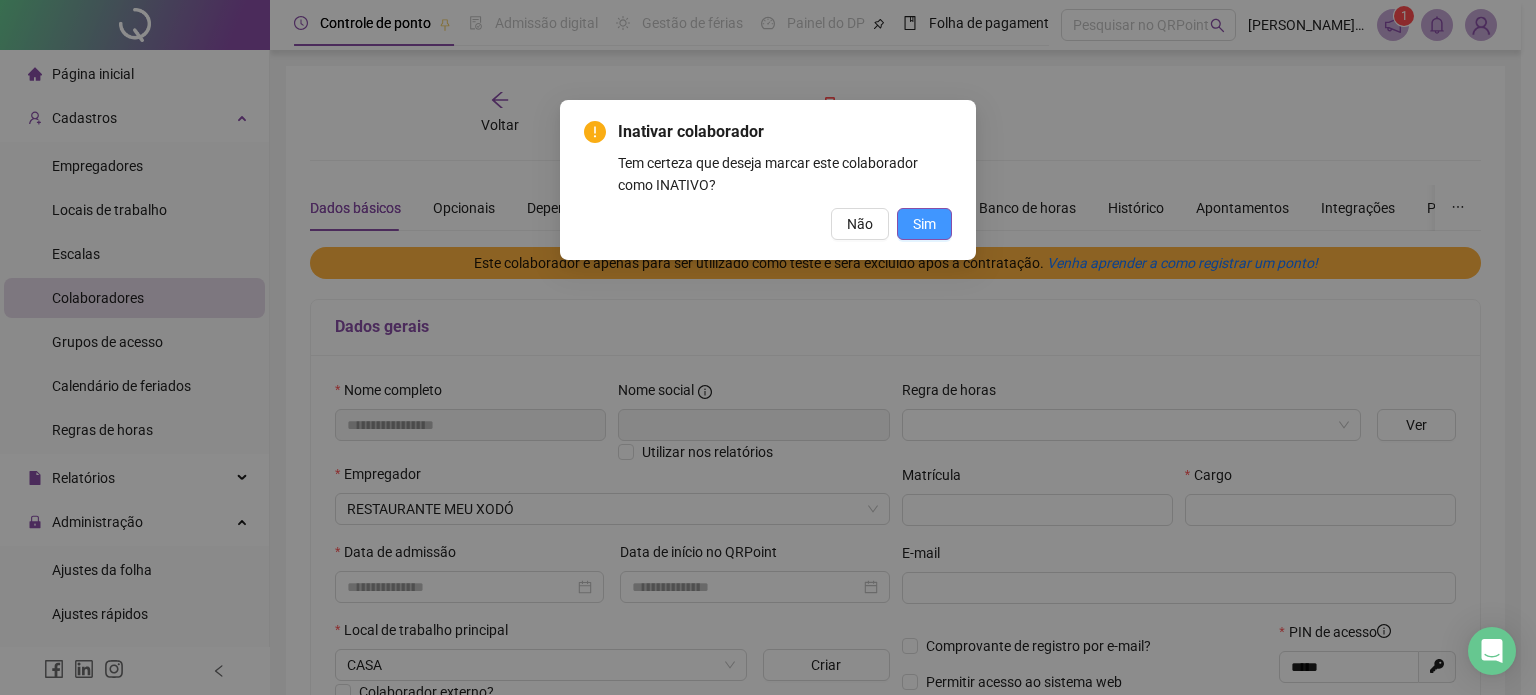 click on "Sim" at bounding box center (924, 224) 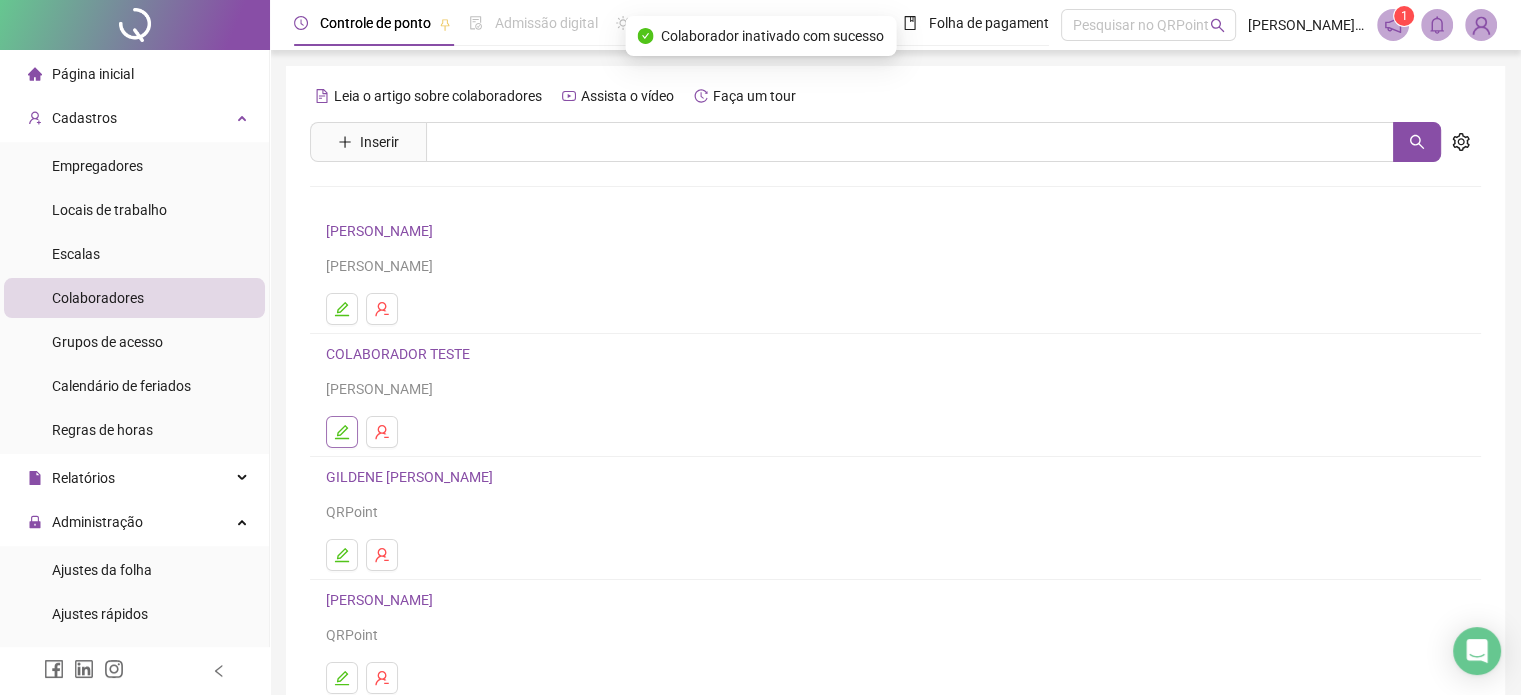 click 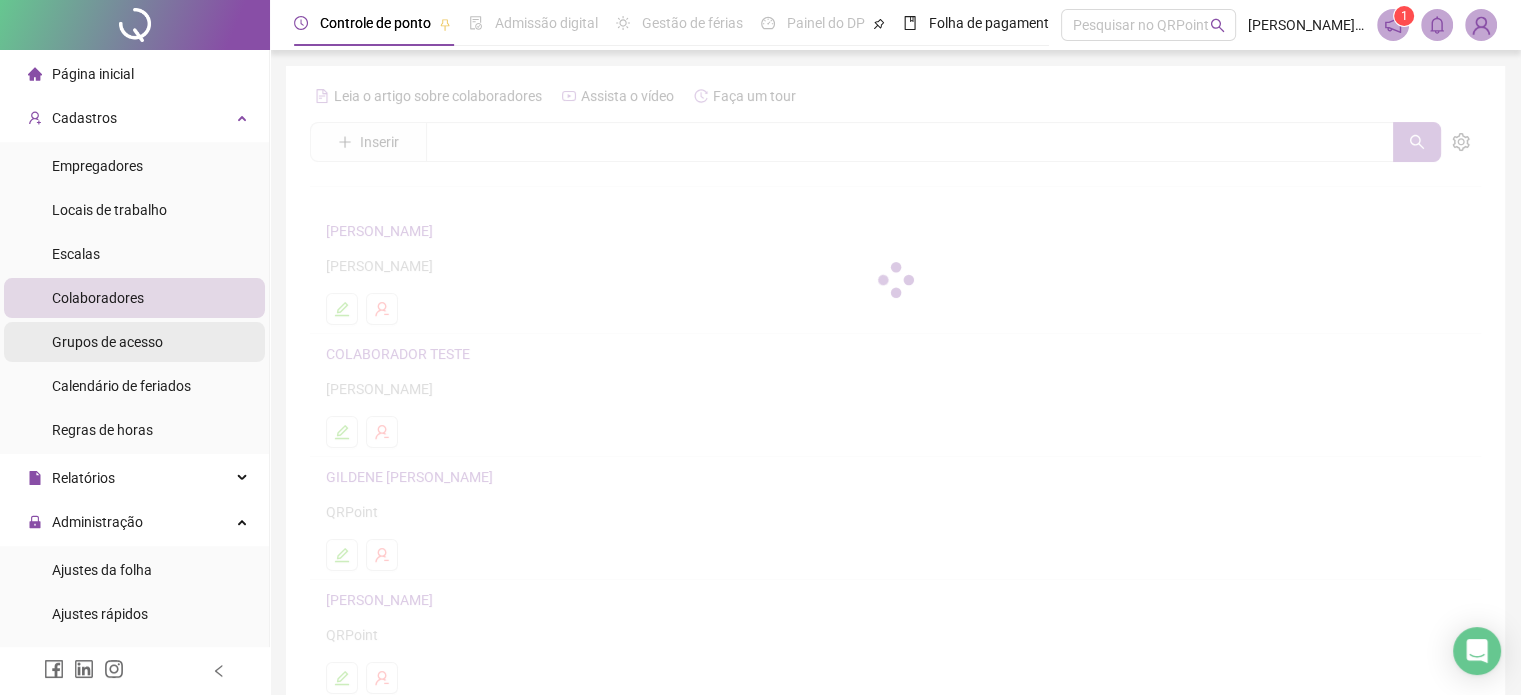 click on "Grupos de acesso" at bounding box center (107, 342) 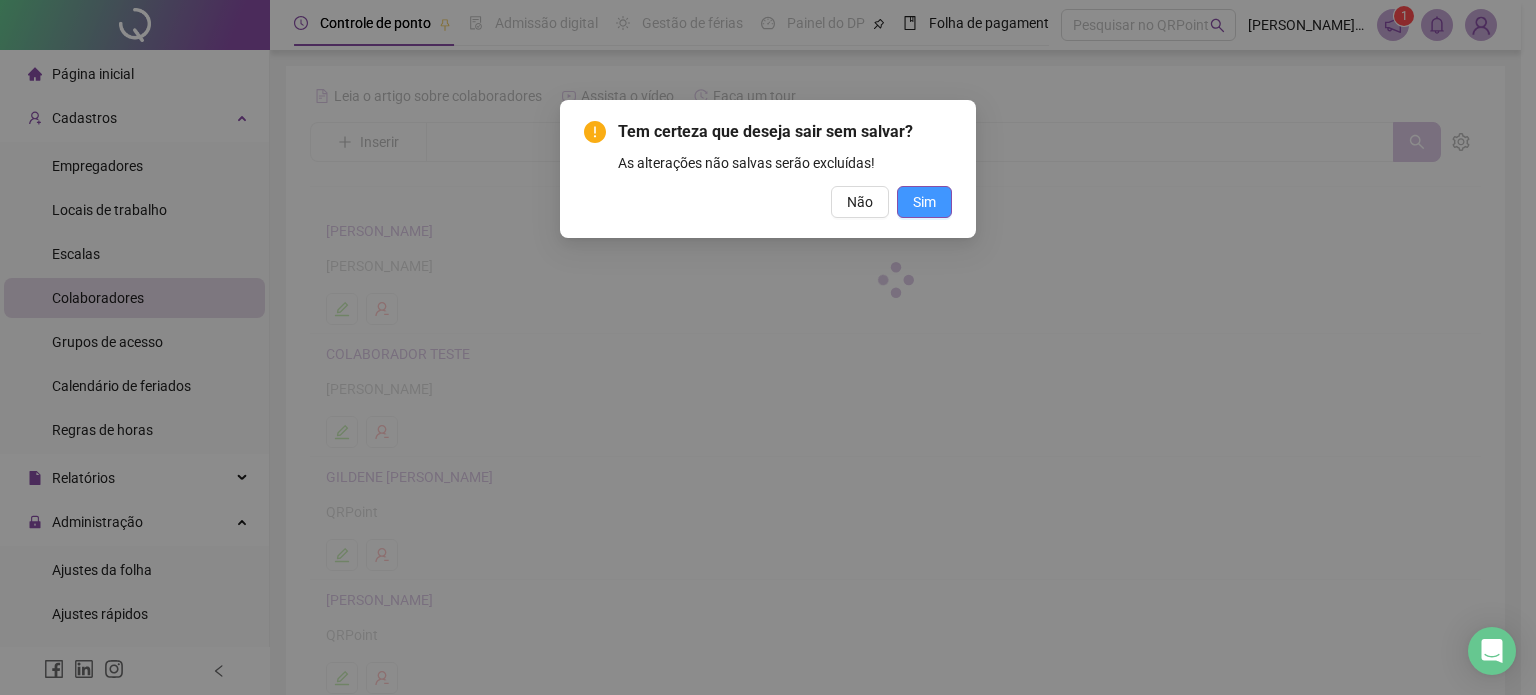 click on "Sim" at bounding box center (924, 202) 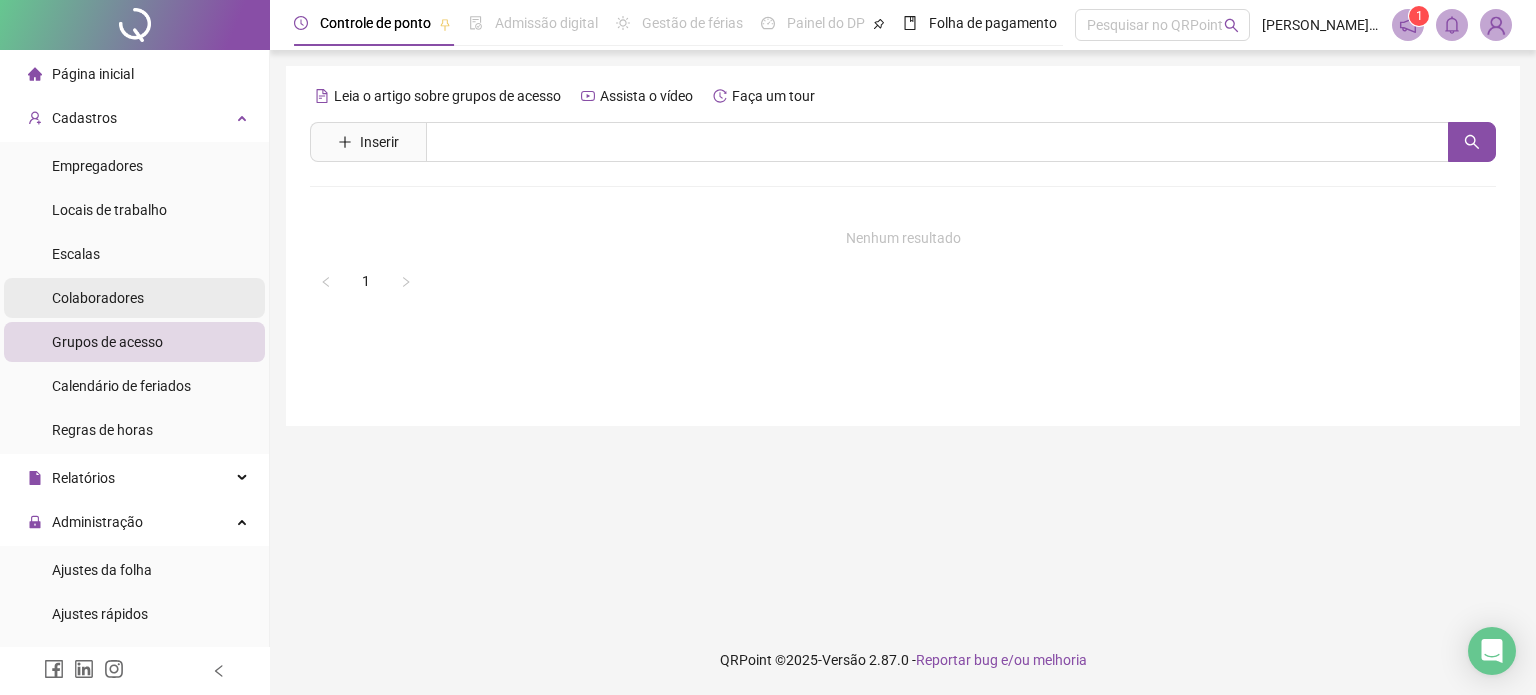 click on "Colaboradores" at bounding box center (134, 298) 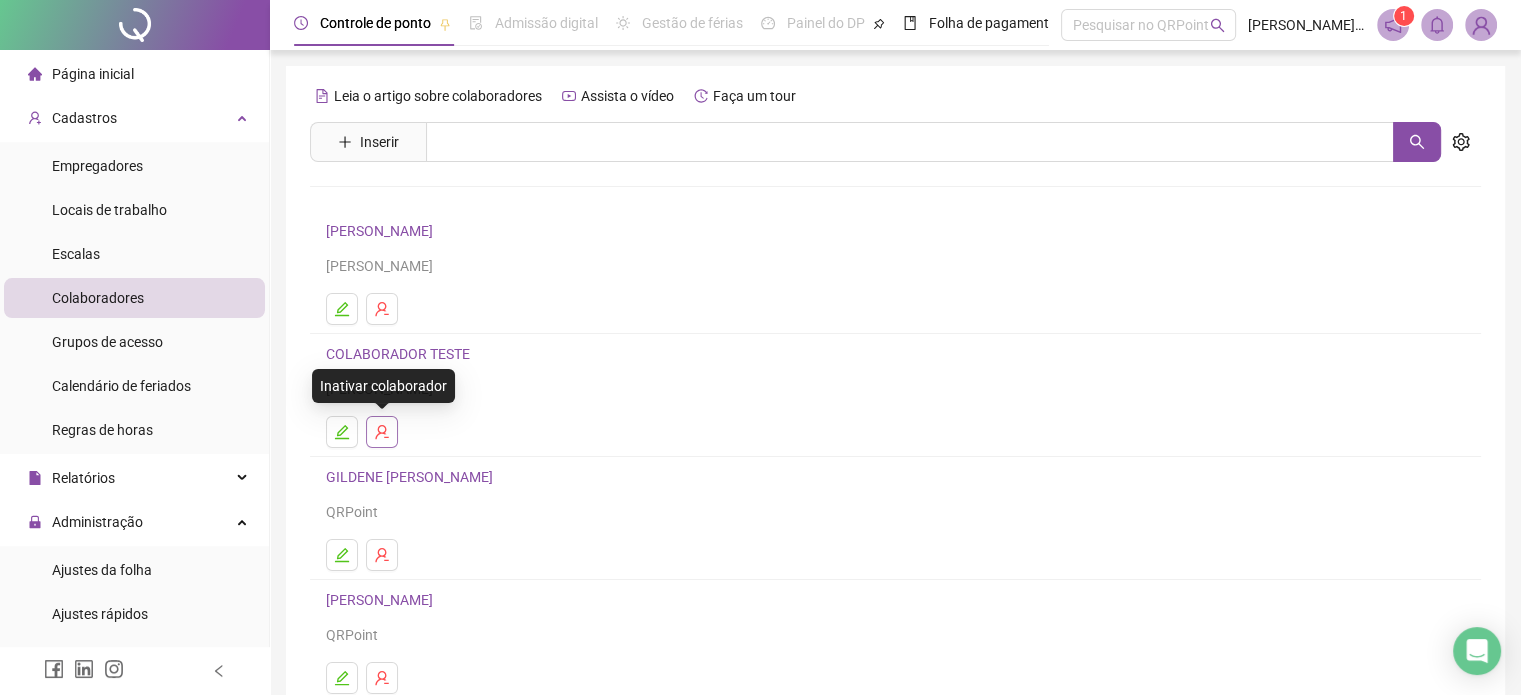 scroll, scrollTop: 100, scrollLeft: 0, axis: vertical 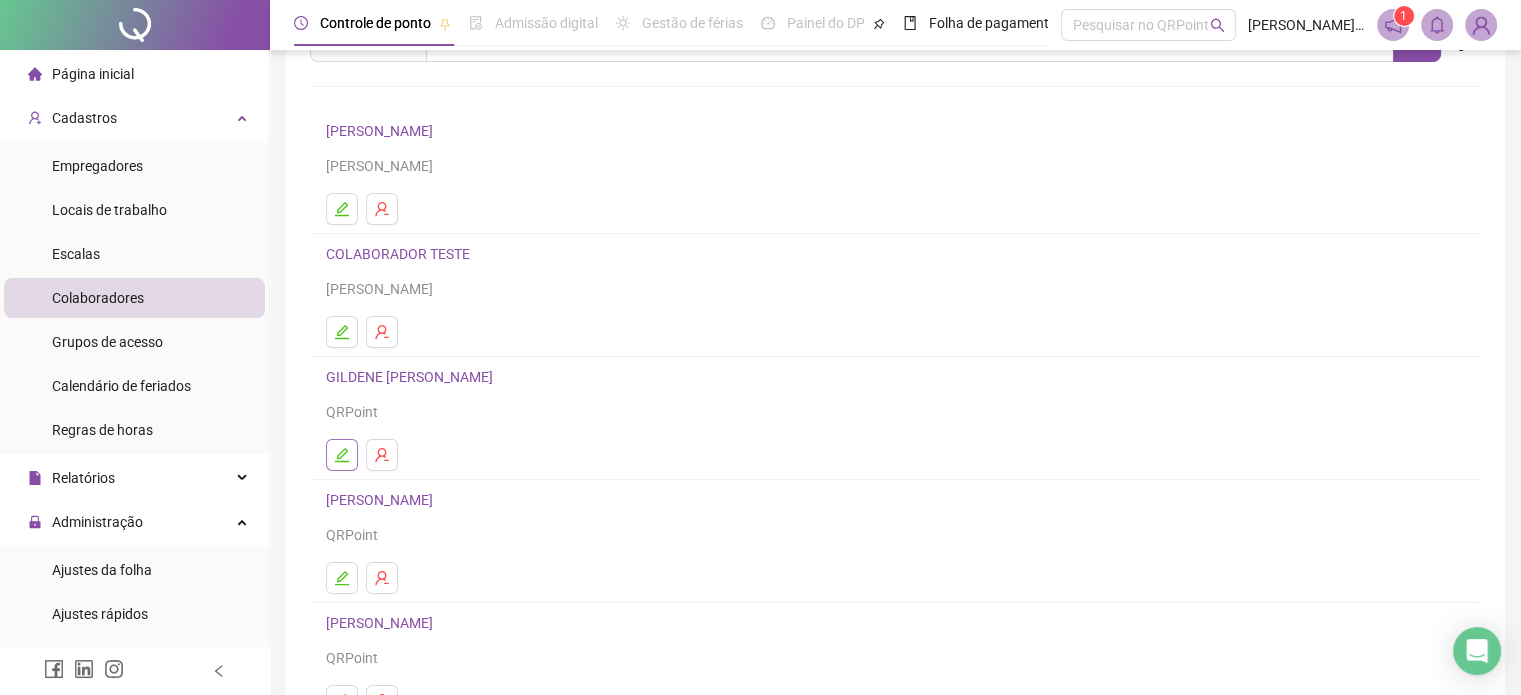 click 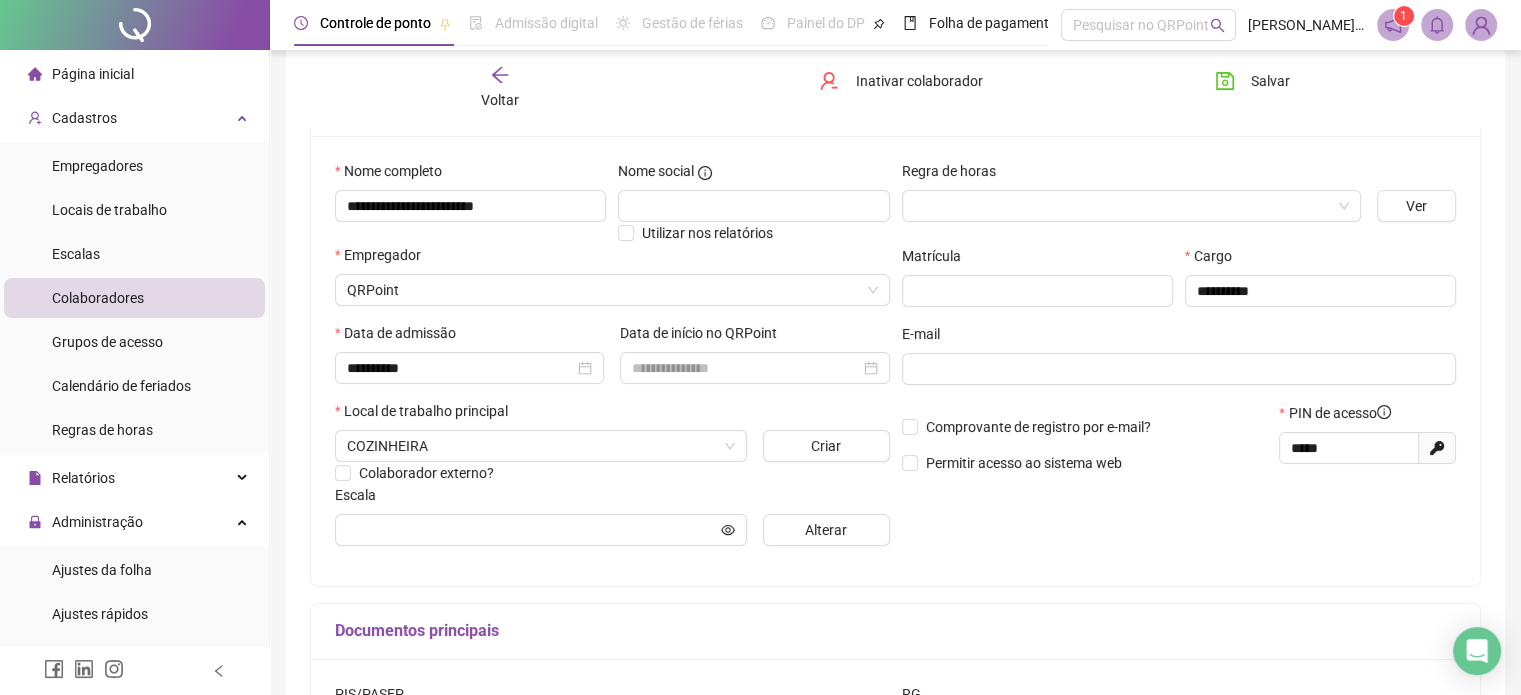 scroll, scrollTop: 210, scrollLeft: 0, axis: vertical 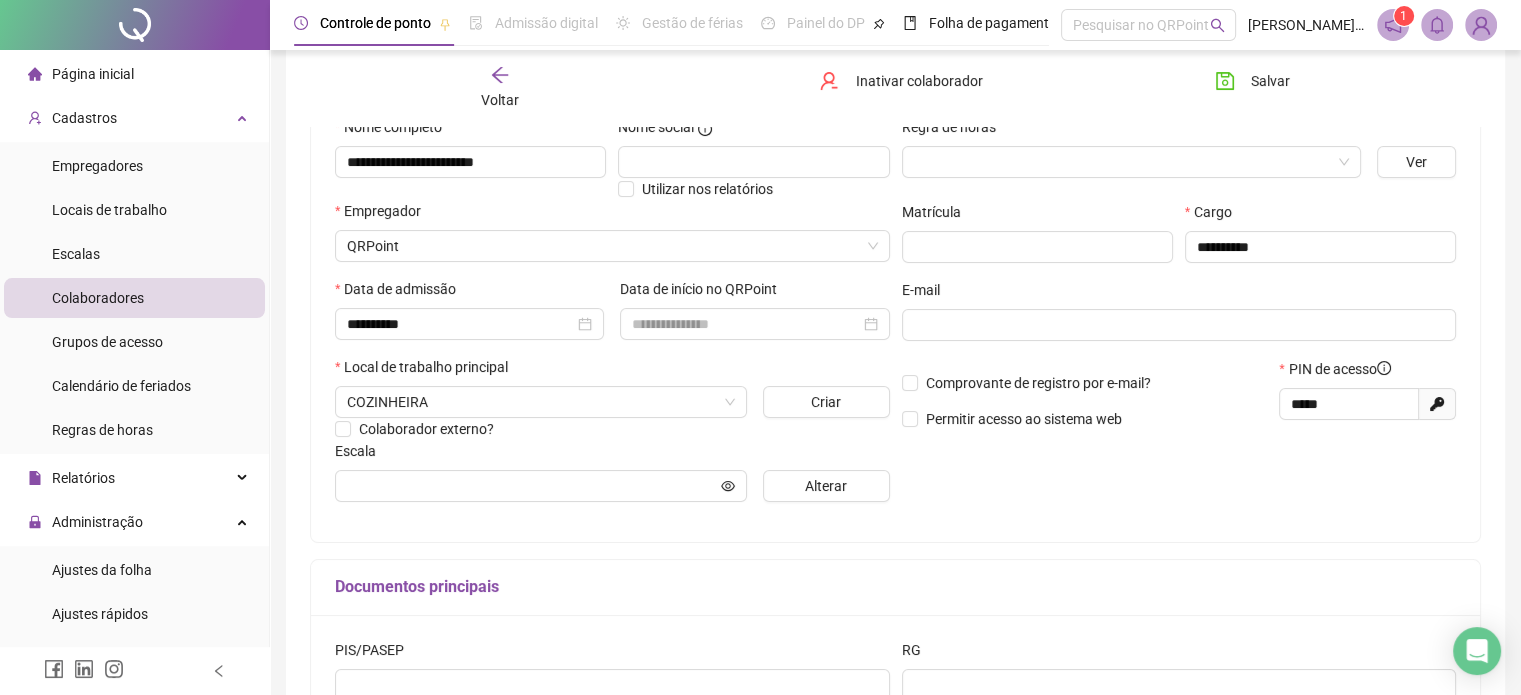click on "Colaboradores" at bounding box center (134, 298) 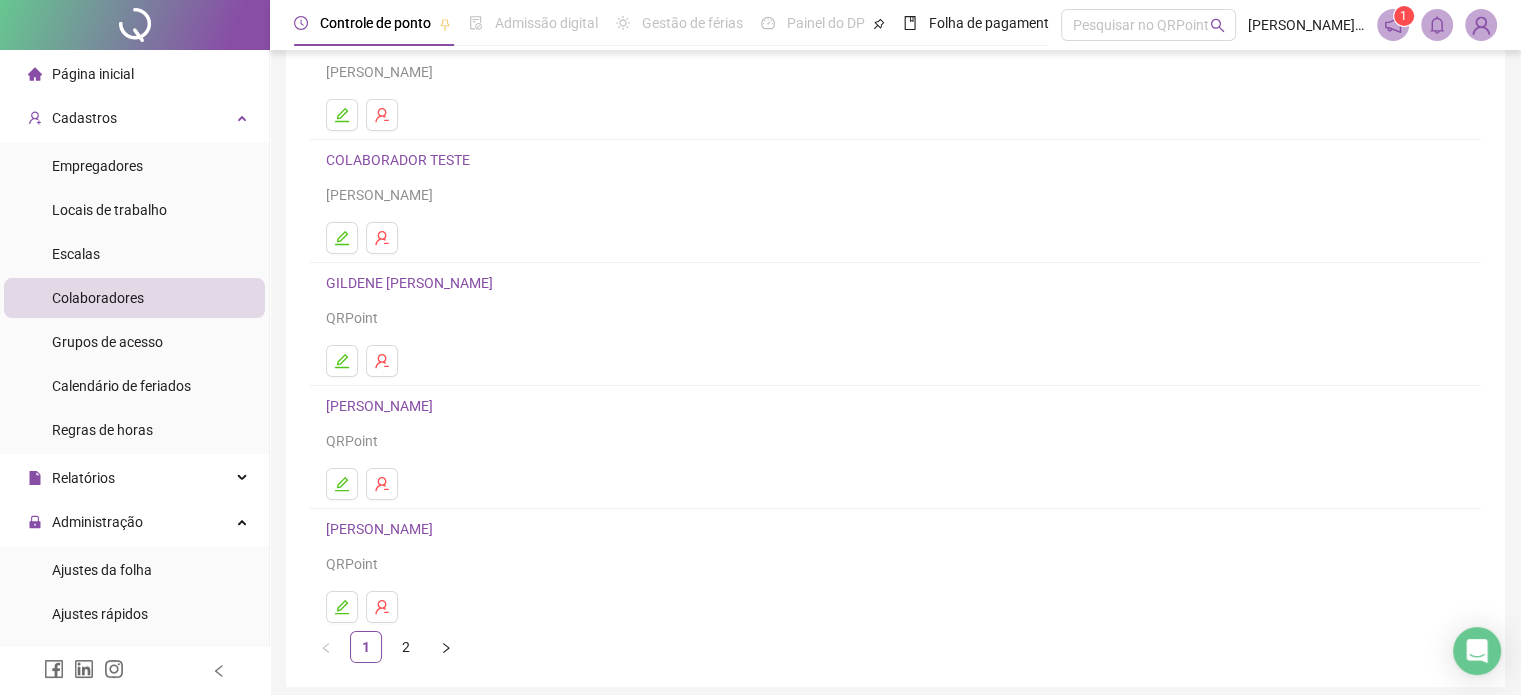 scroll, scrollTop: 200, scrollLeft: 0, axis: vertical 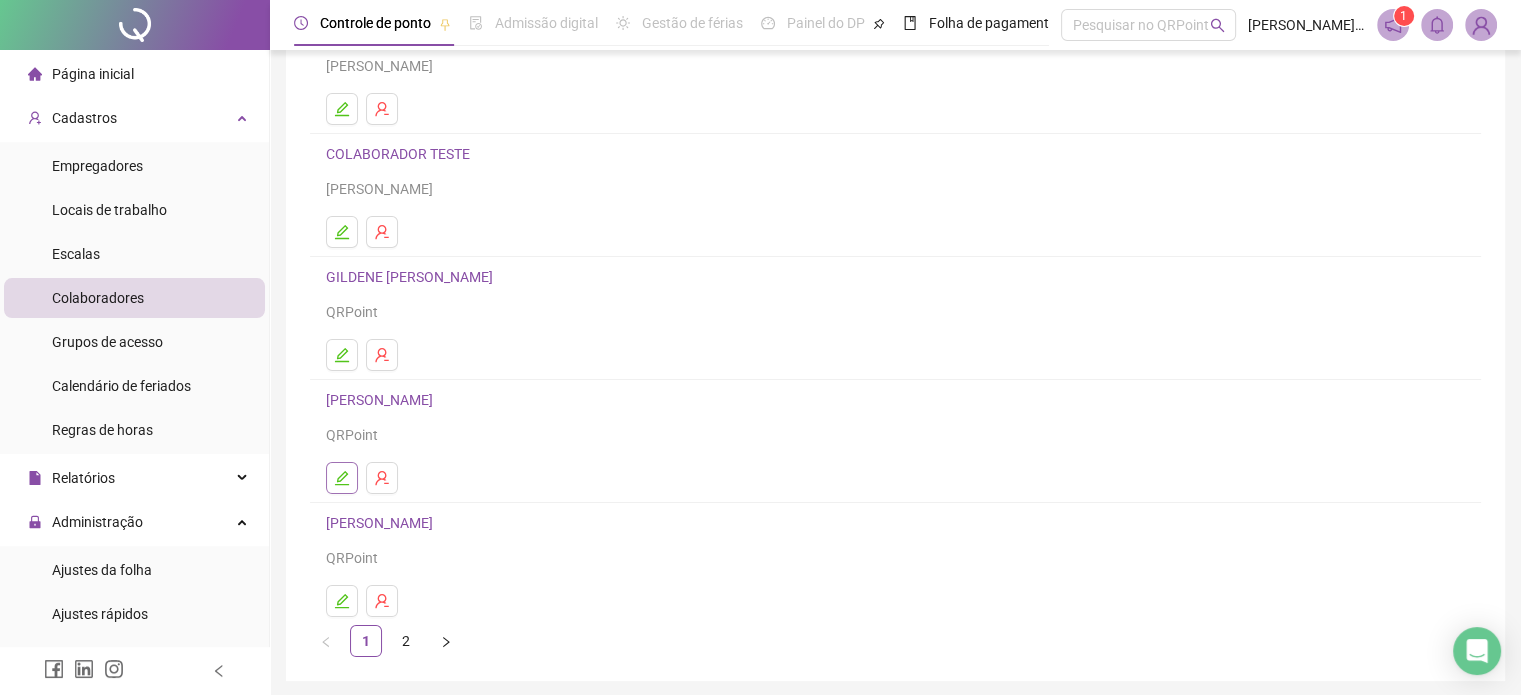 click 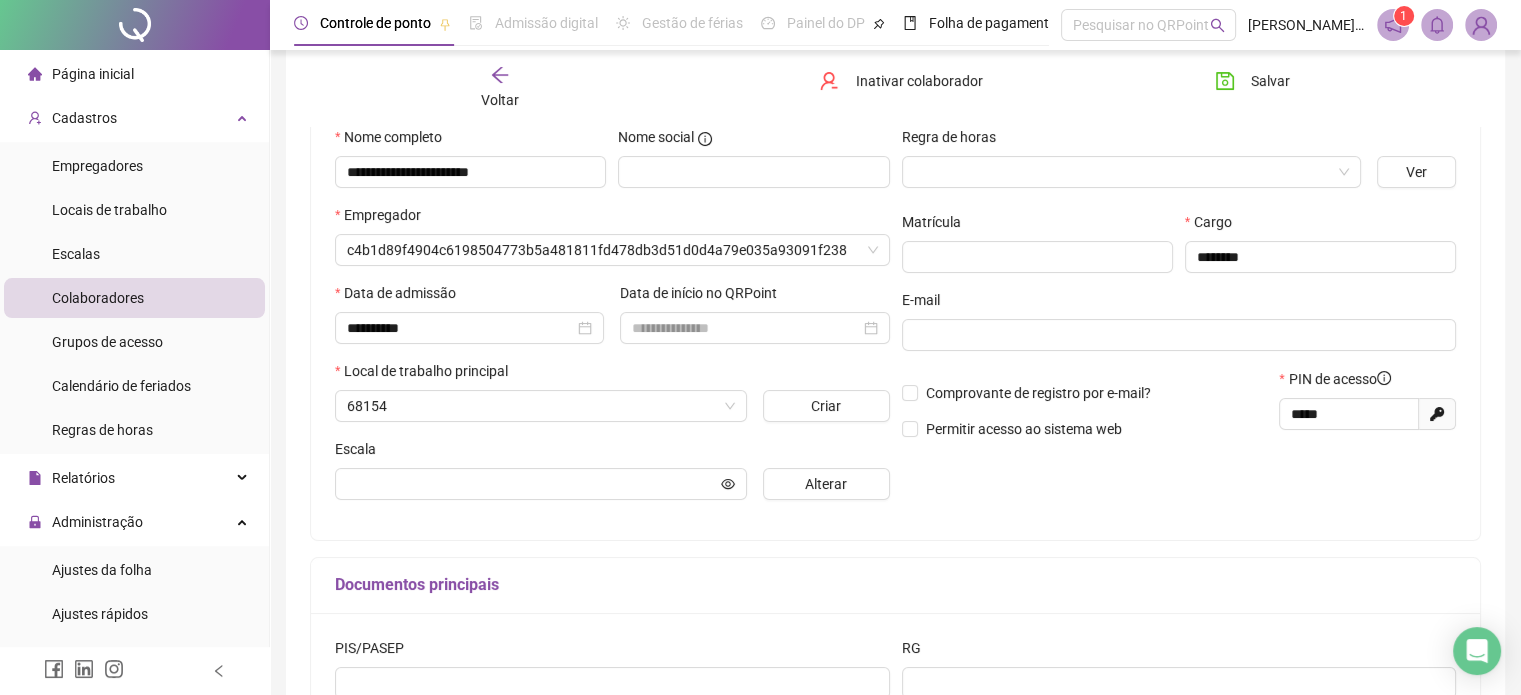 scroll, scrollTop: 210, scrollLeft: 0, axis: vertical 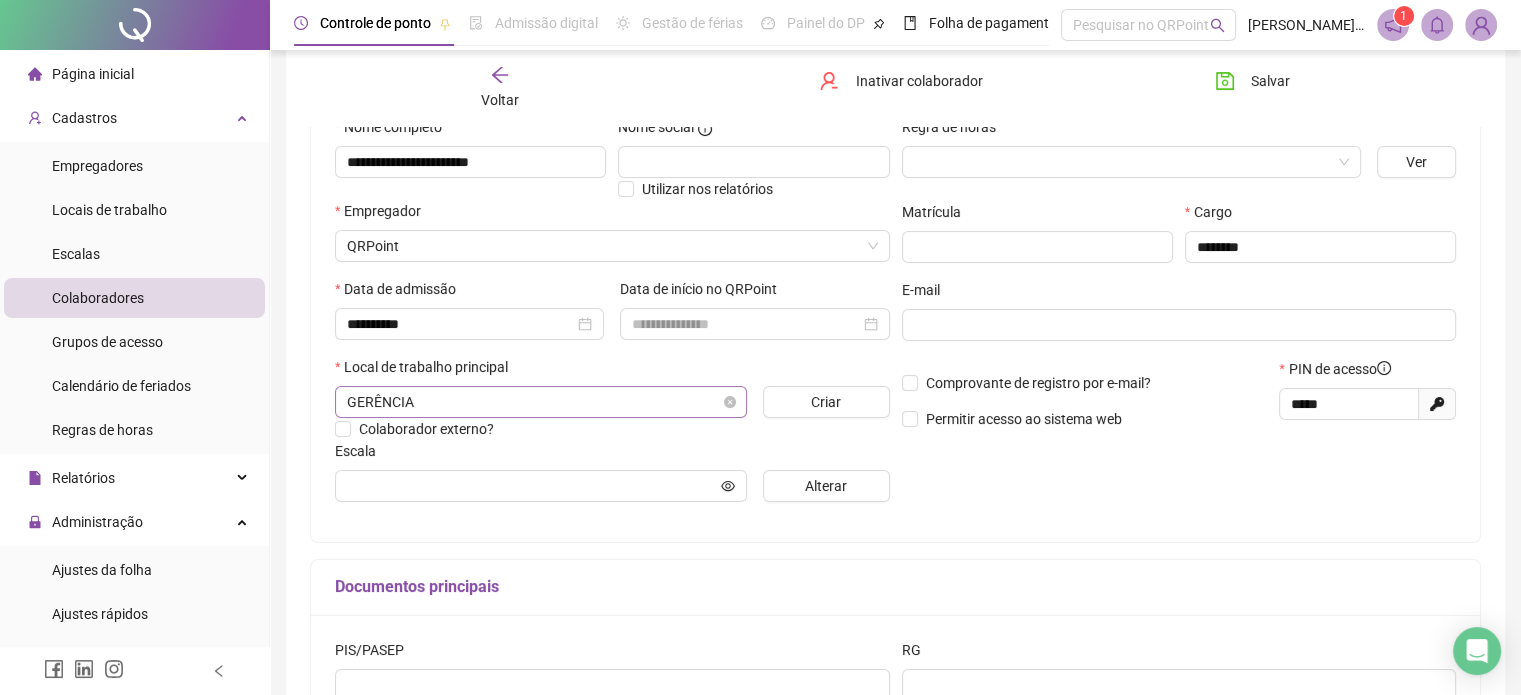 click on "GERÊNCIA" at bounding box center (541, 402) 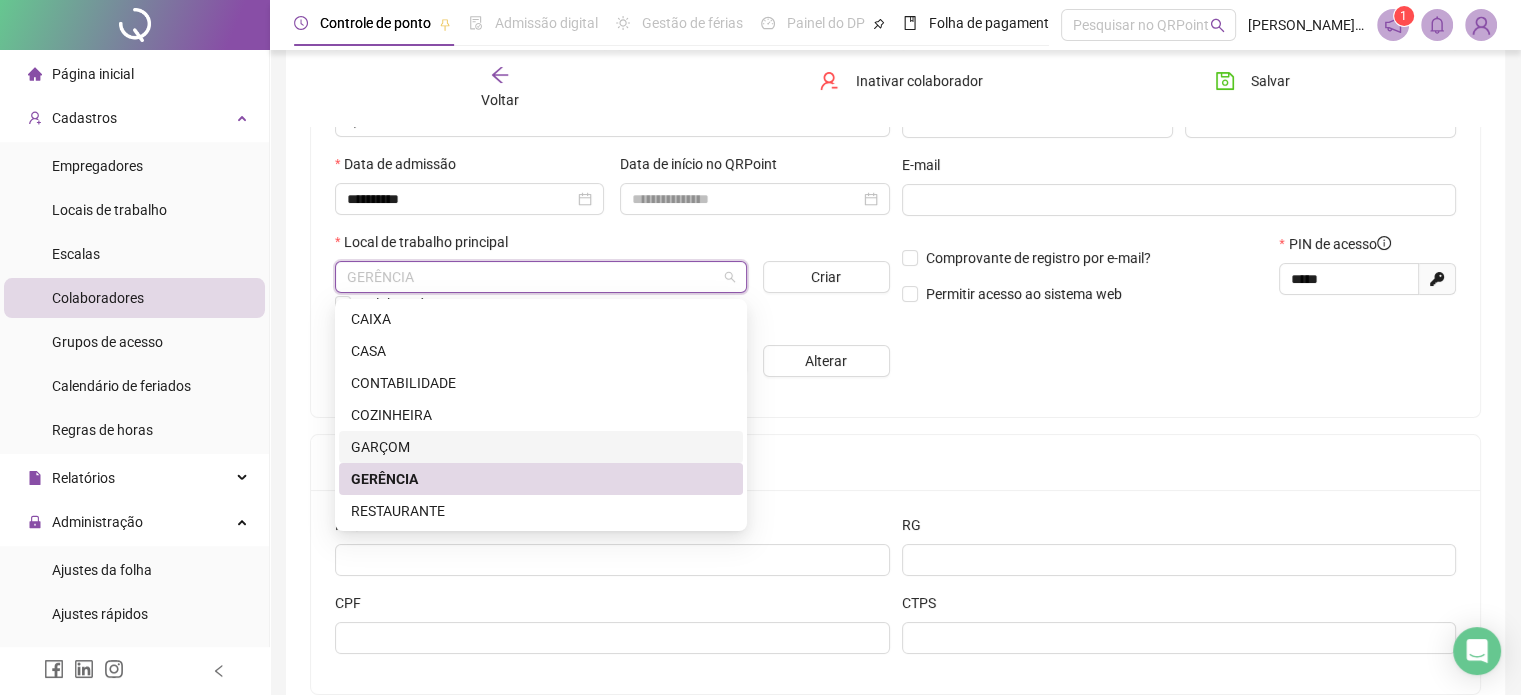 scroll, scrollTop: 410, scrollLeft: 0, axis: vertical 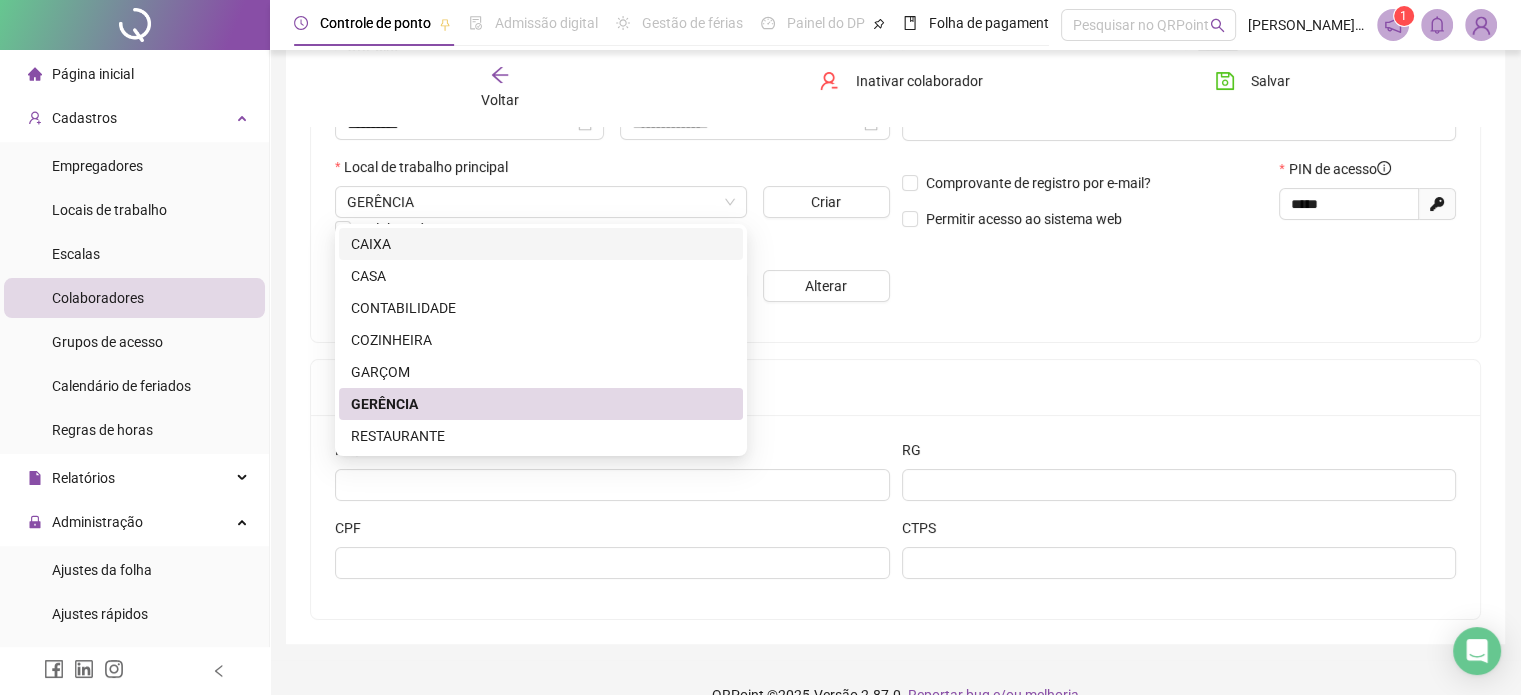 click on "**********" at bounding box center [895, 150] 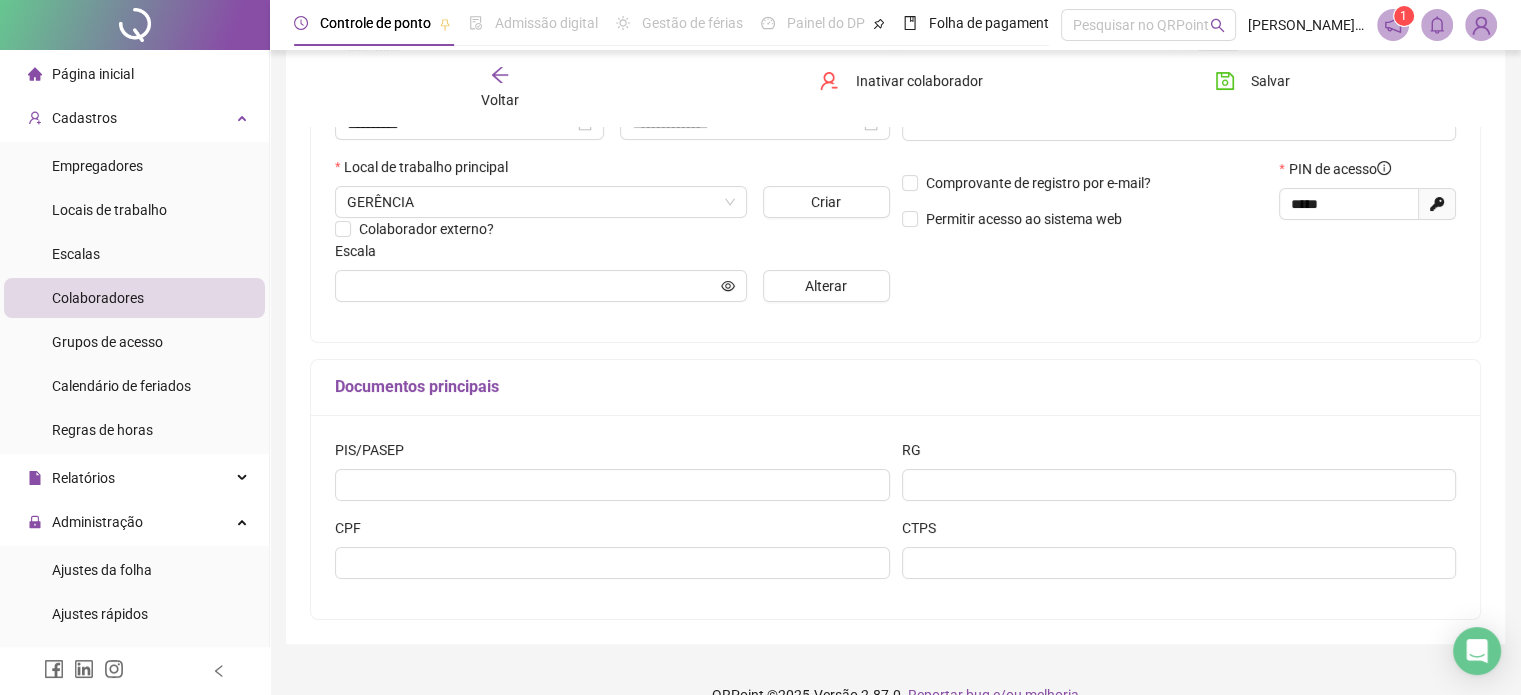 scroll, scrollTop: 110, scrollLeft: 0, axis: vertical 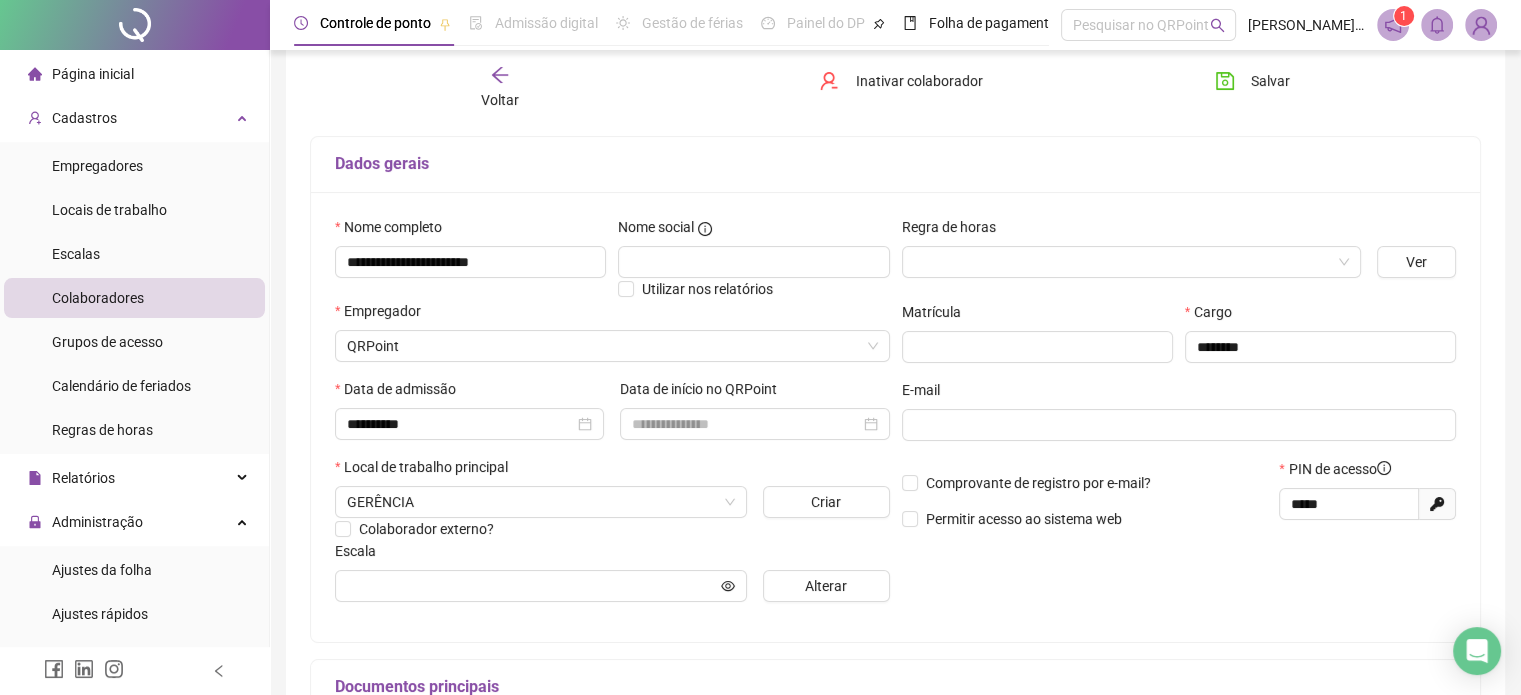 click on "Página inicial" at bounding box center [81, 74] 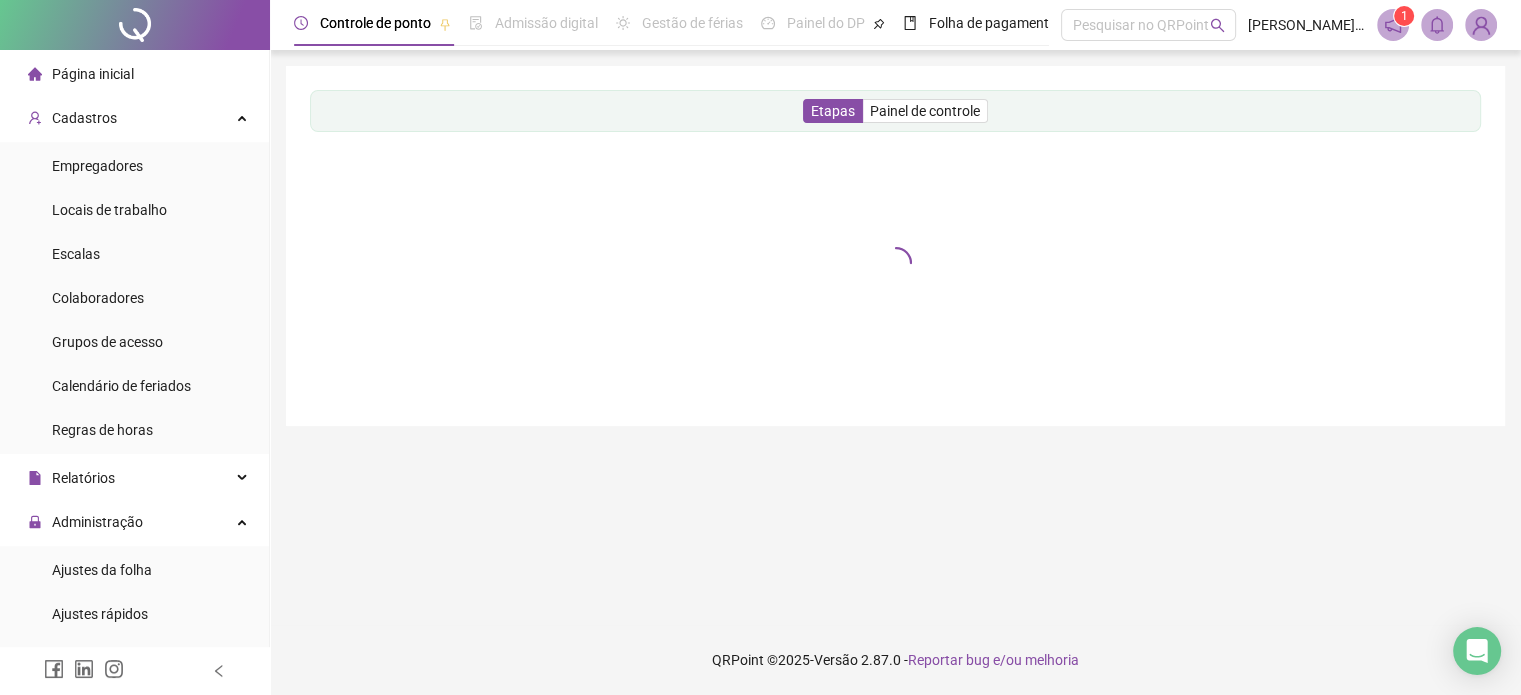 scroll, scrollTop: 0, scrollLeft: 0, axis: both 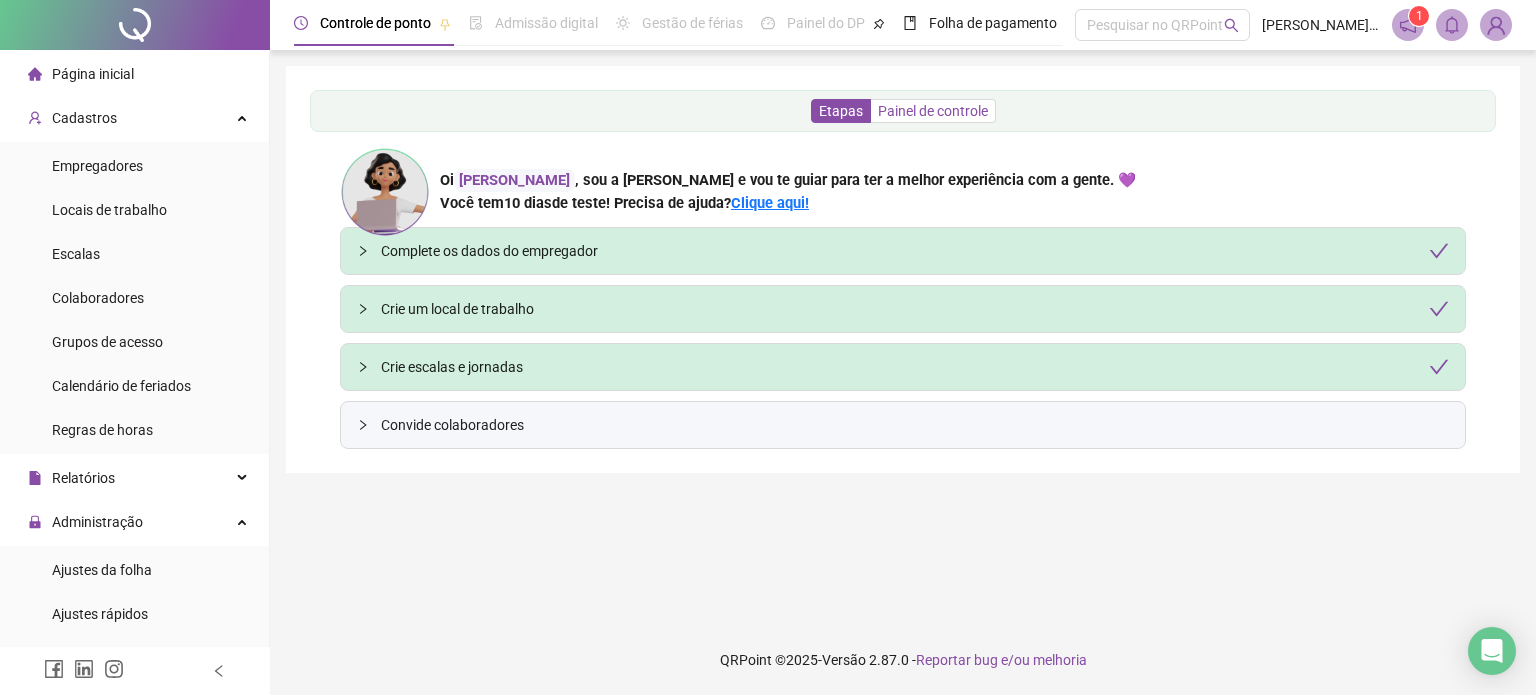 click on "Painel de controle" at bounding box center [933, 111] 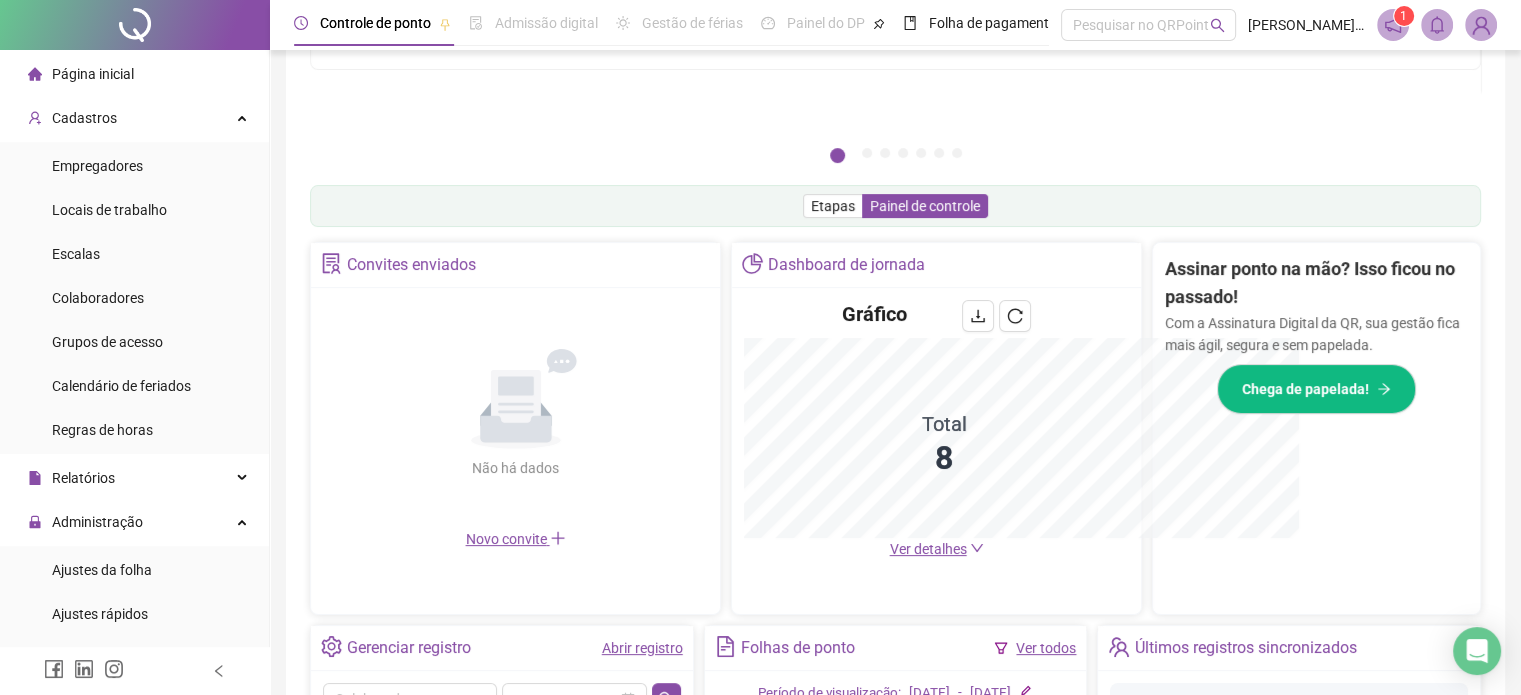 scroll, scrollTop: 494, scrollLeft: 0, axis: vertical 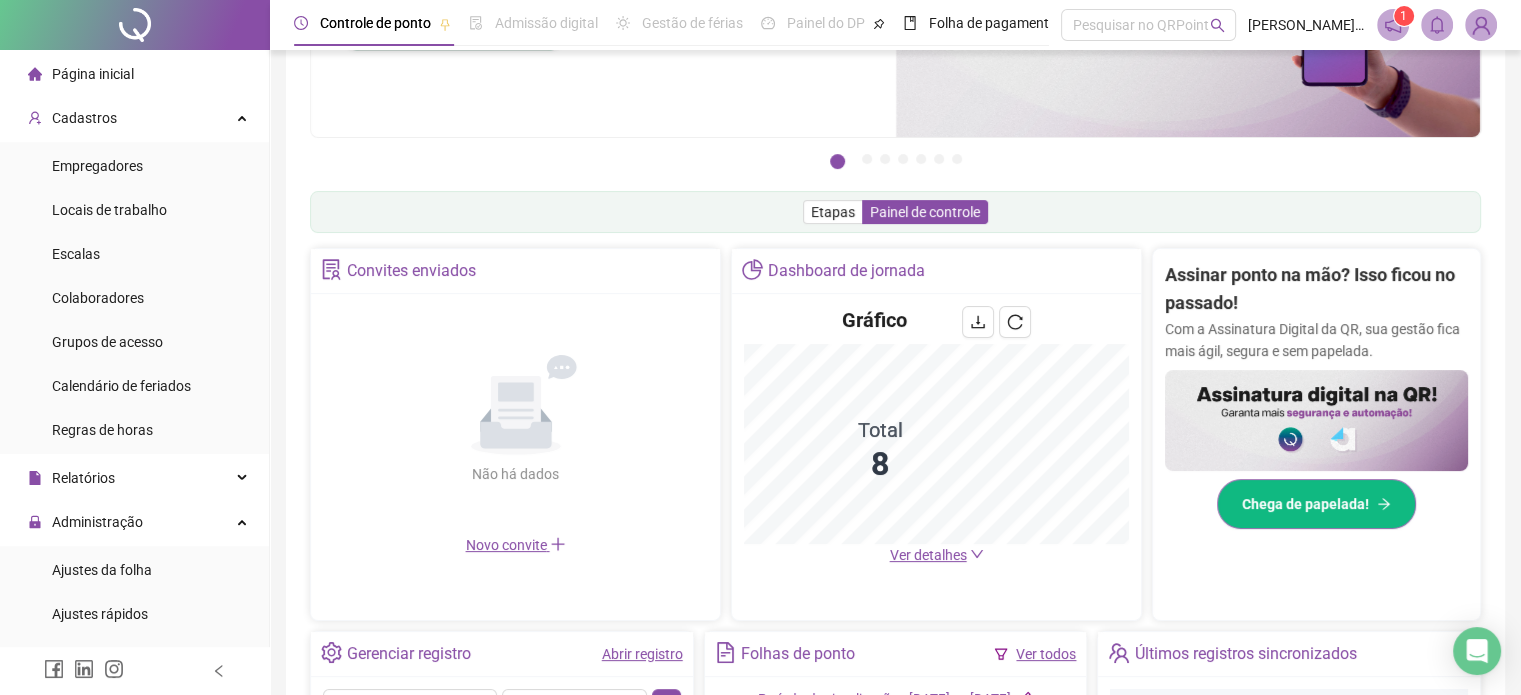click on "Chega de papelada!" at bounding box center (1305, 504) 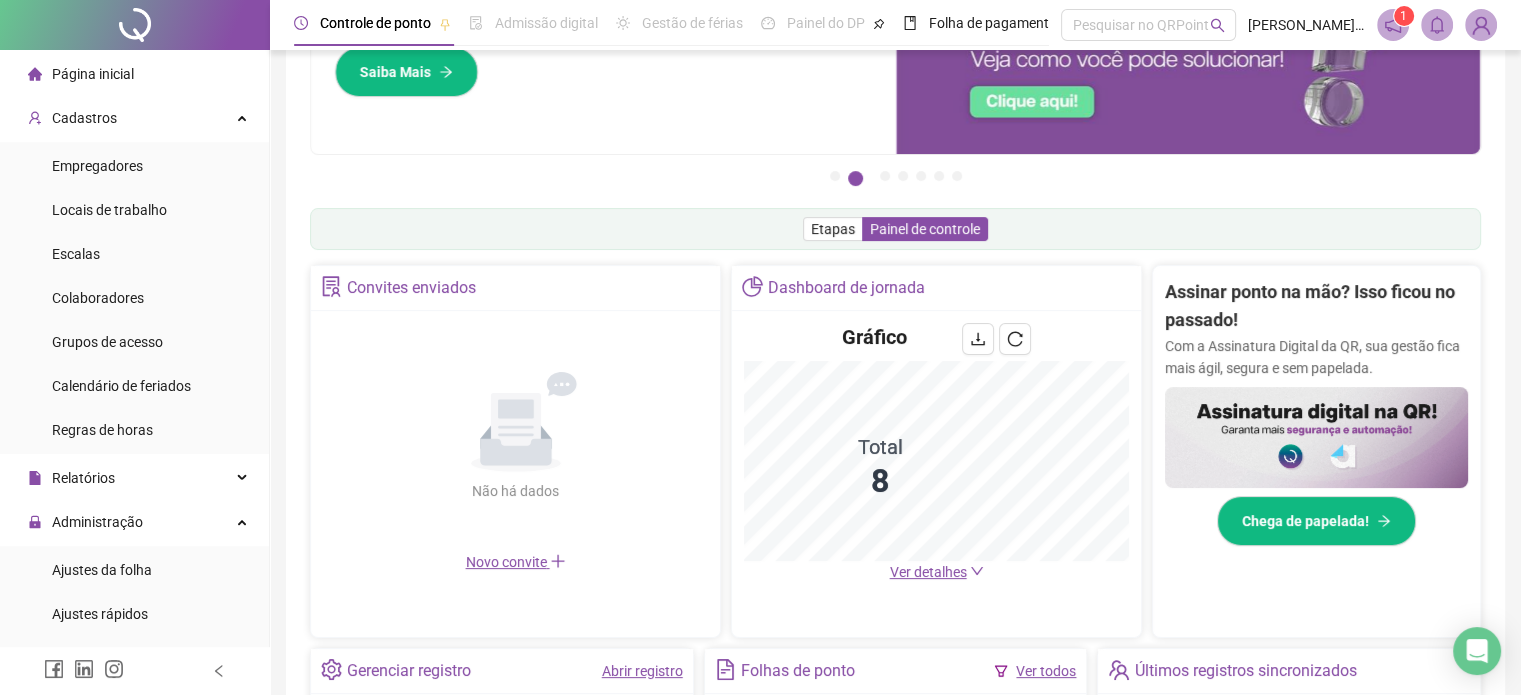 scroll, scrollTop: 0, scrollLeft: 0, axis: both 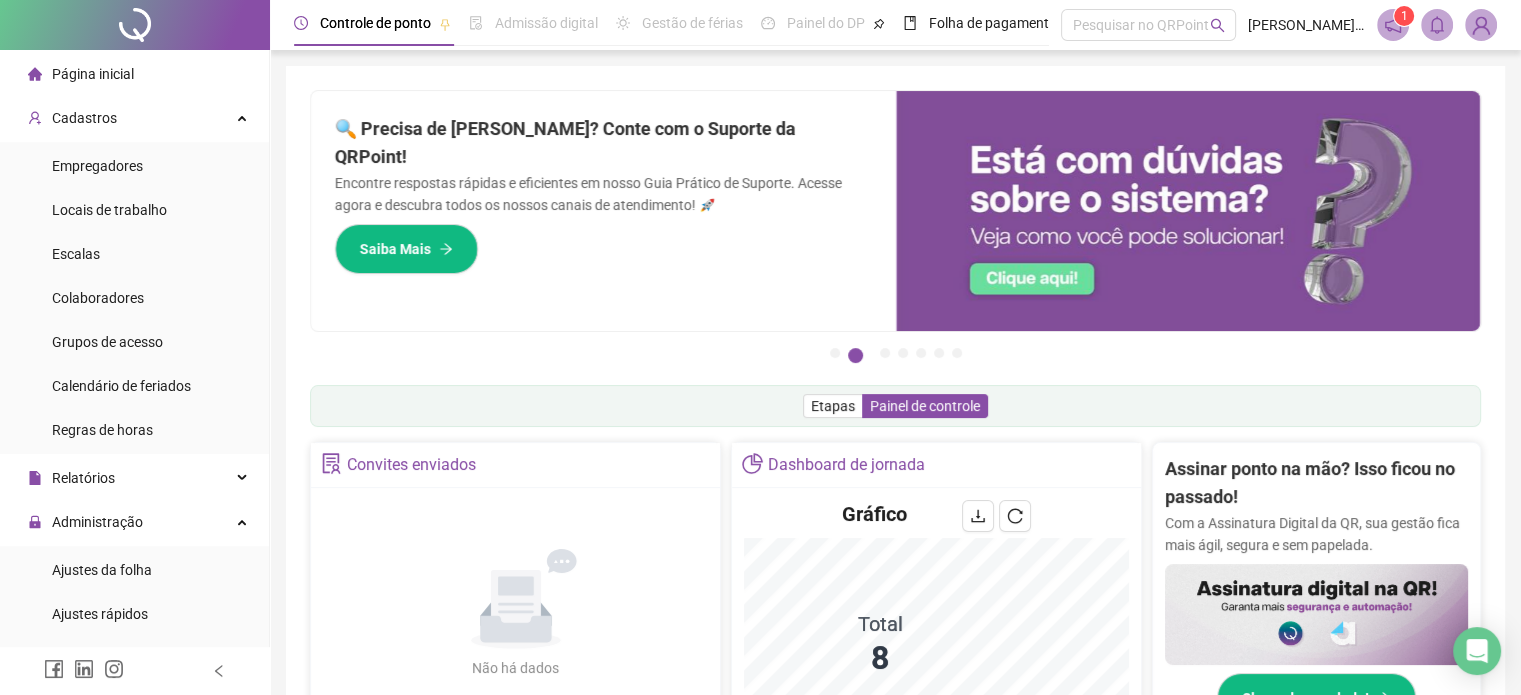 click on "Admissão digital" at bounding box center (546, 23) 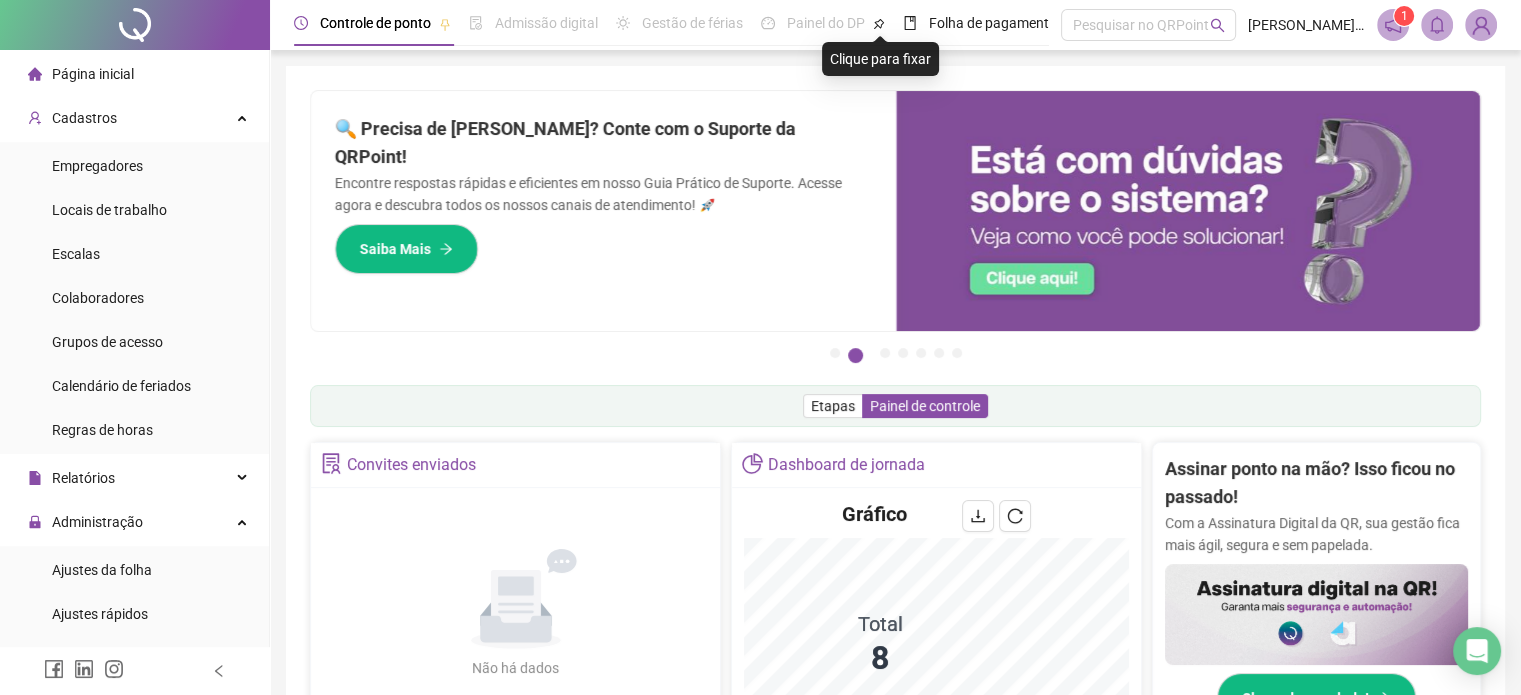 click 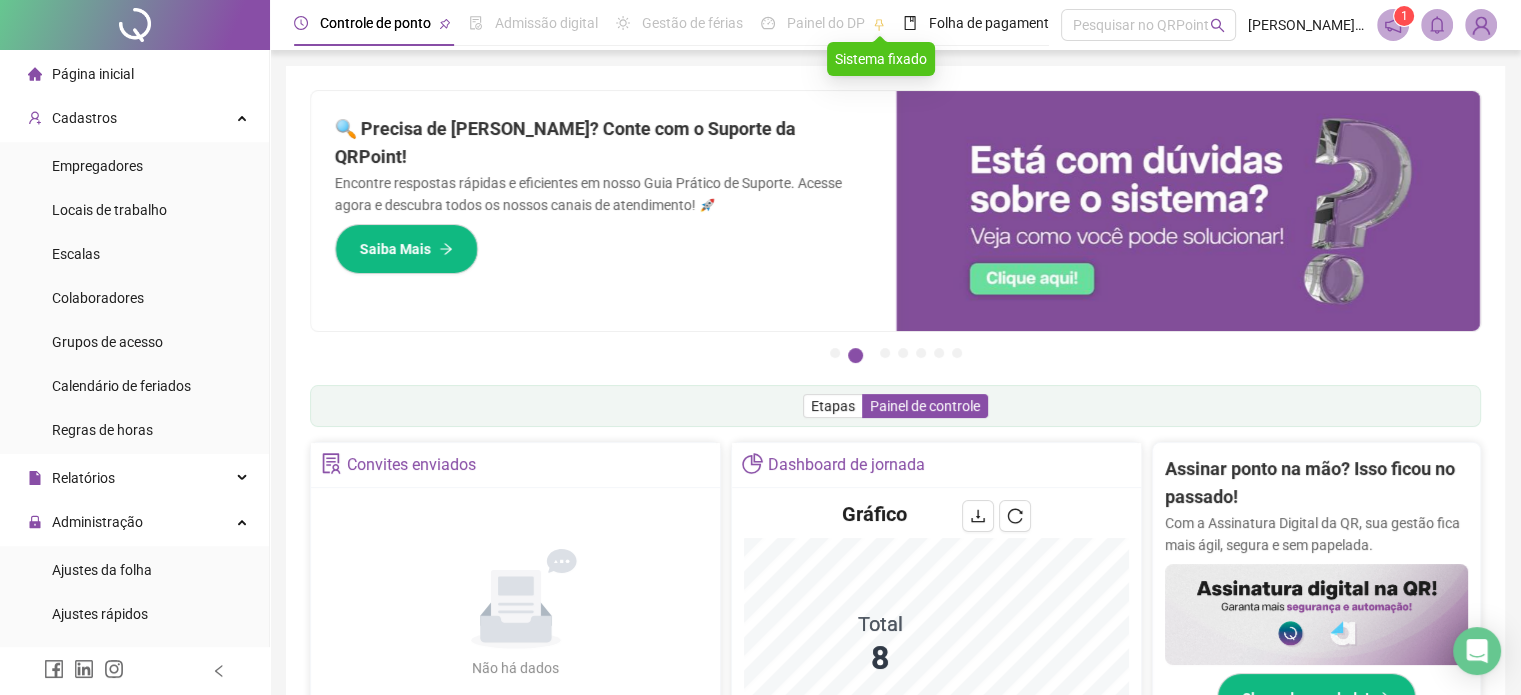 click at bounding box center (879, 24) 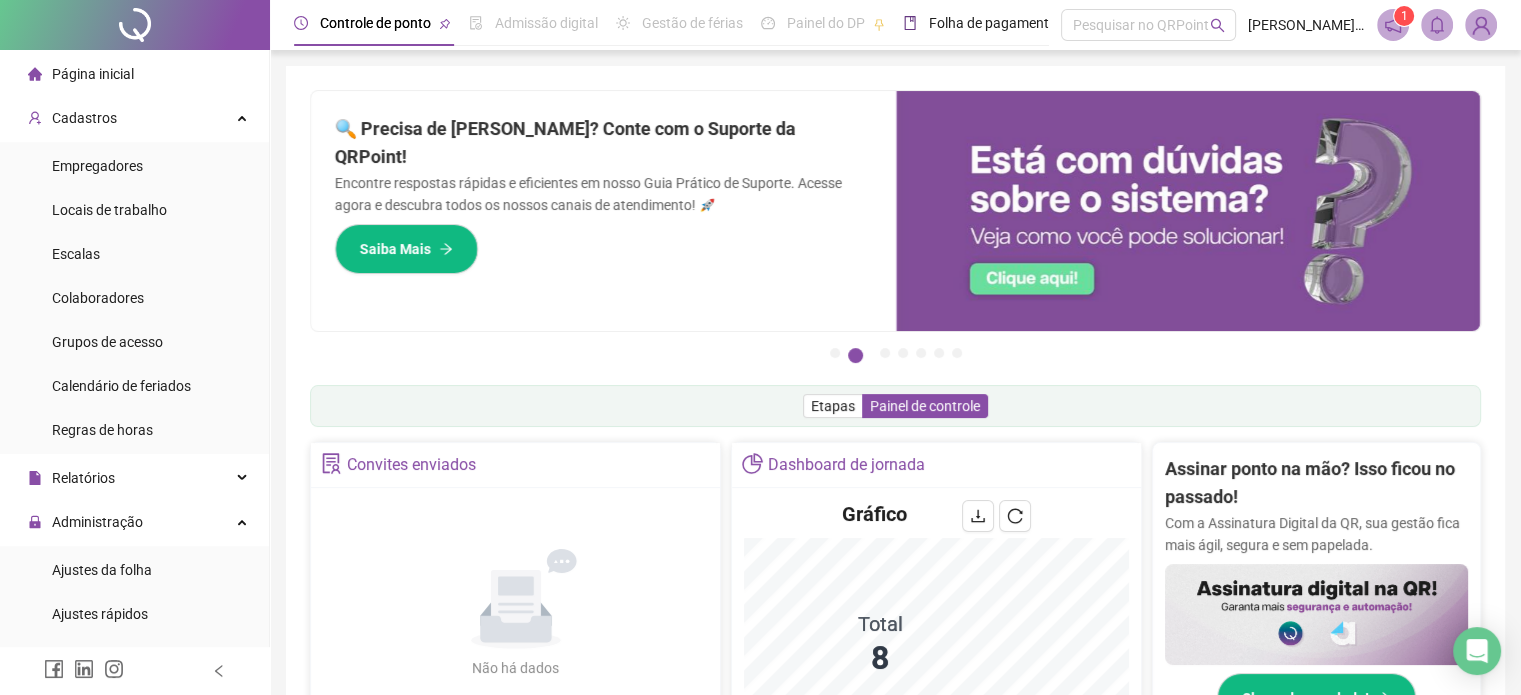 click on "Folha de pagamento" at bounding box center (993, 23) 